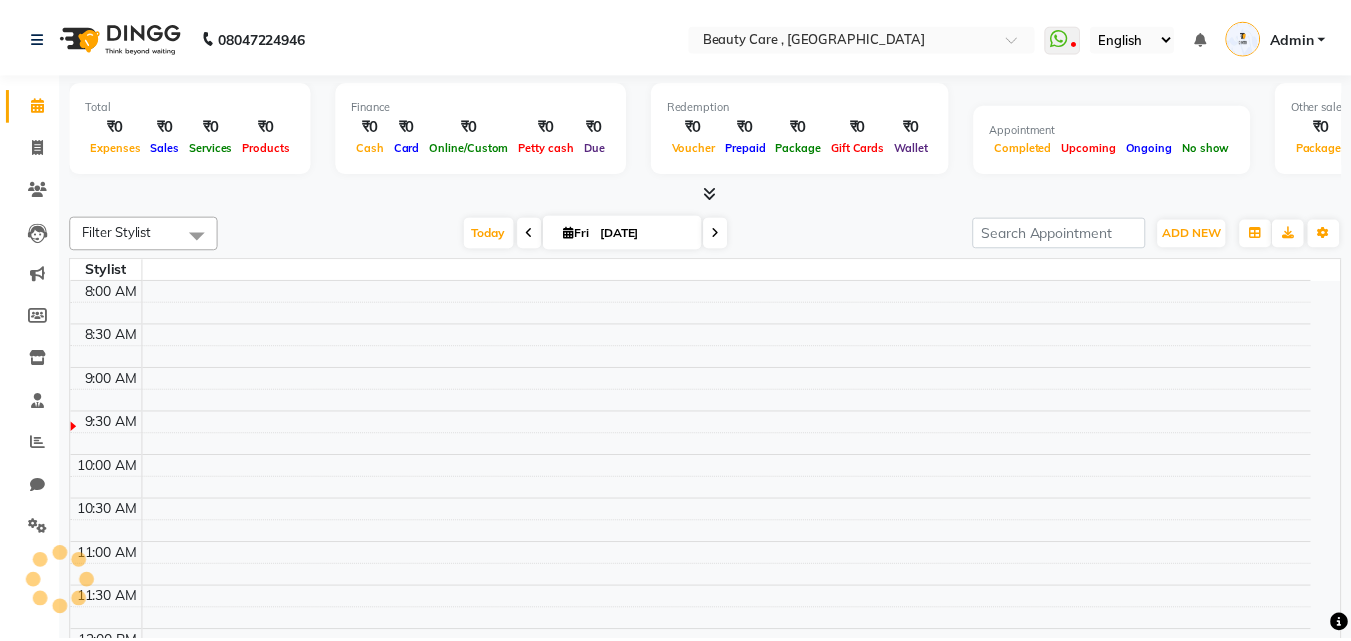 scroll, scrollTop: 0, scrollLeft: 0, axis: both 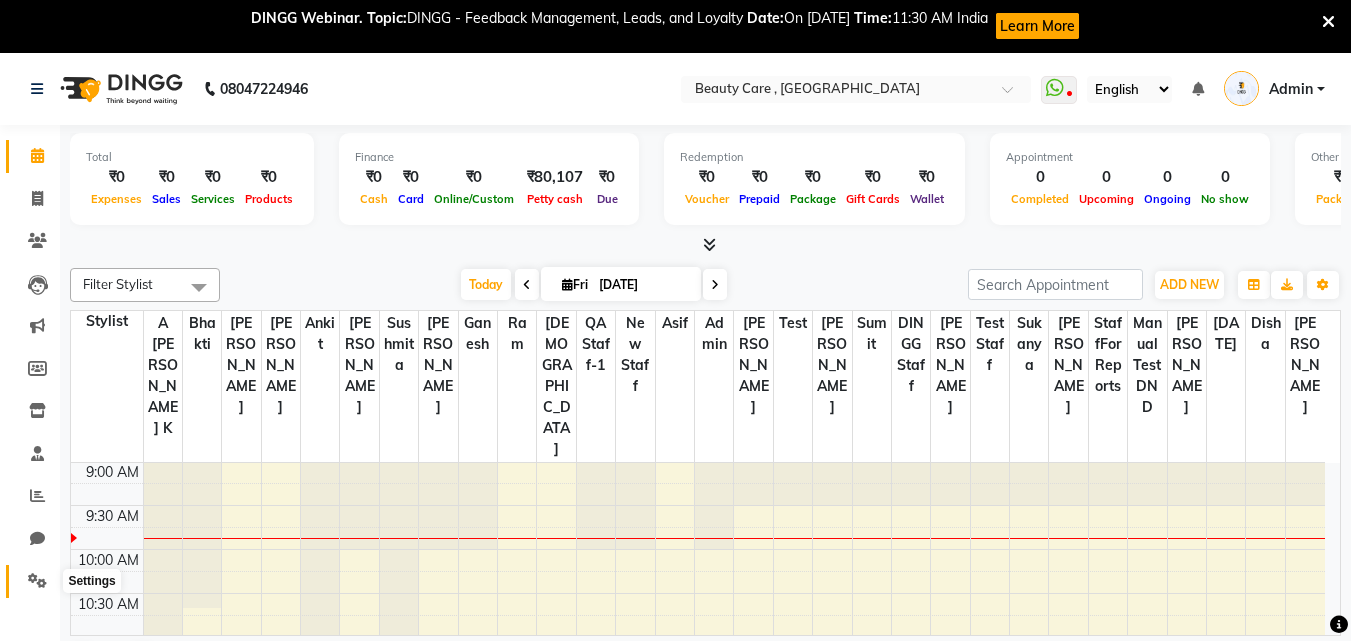 click 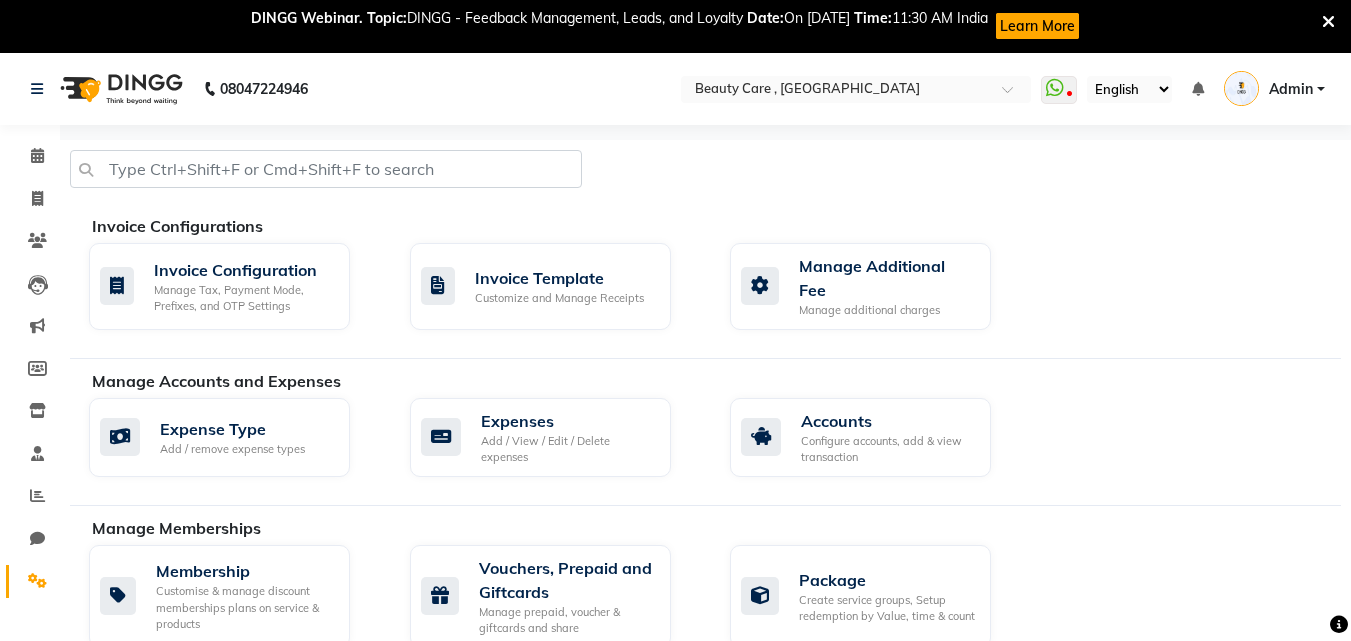scroll, scrollTop: 600, scrollLeft: 0, axis: vertical 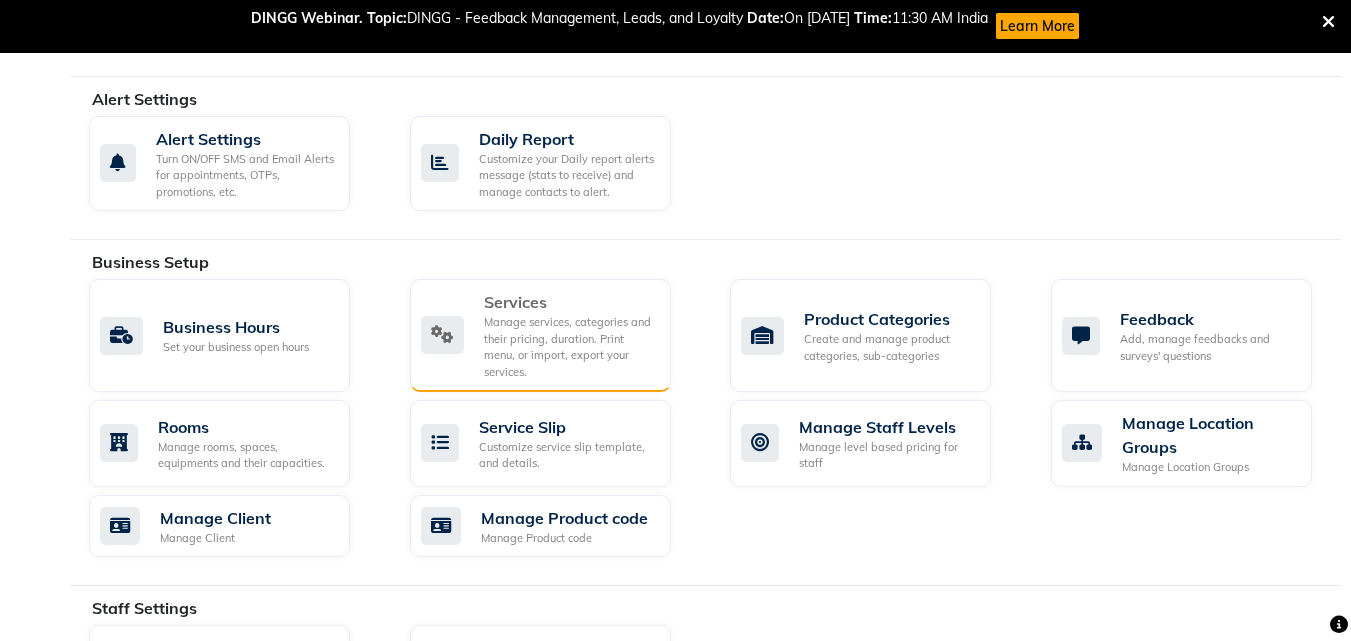click on "Manage services, categories and their pricing, duration. Print menu, or import, export your services." 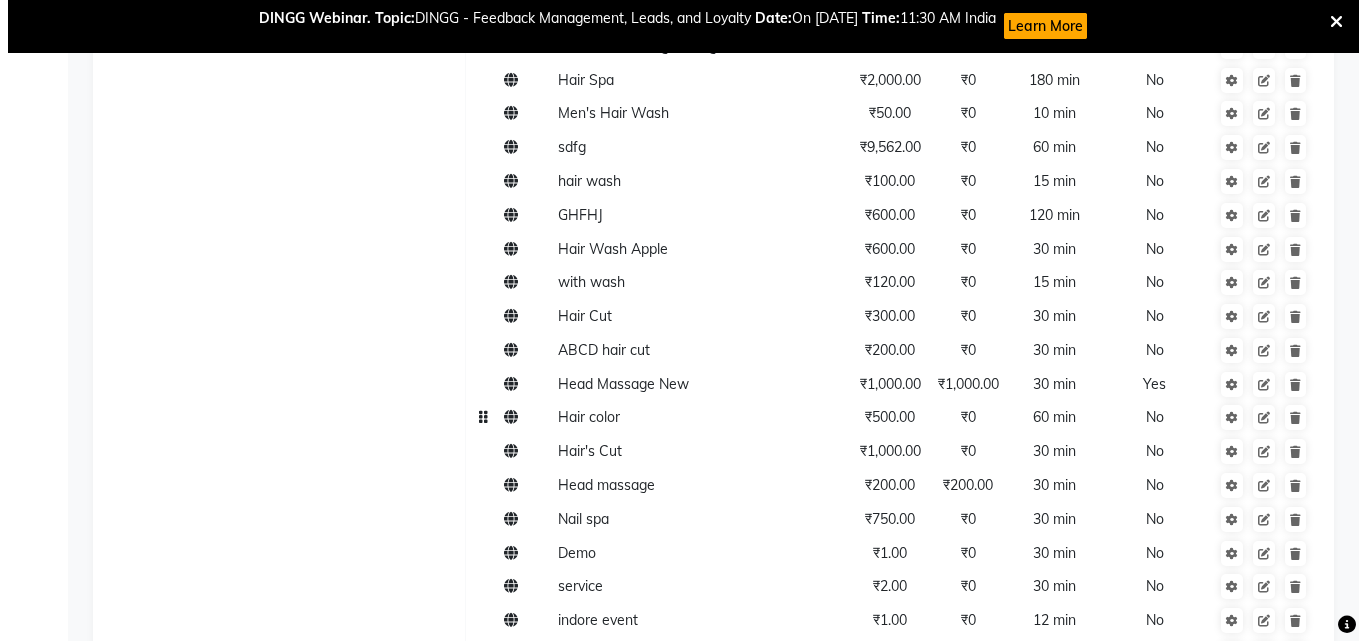 scroll, scrollTop: 0, scrollLeft: 0, axis: both 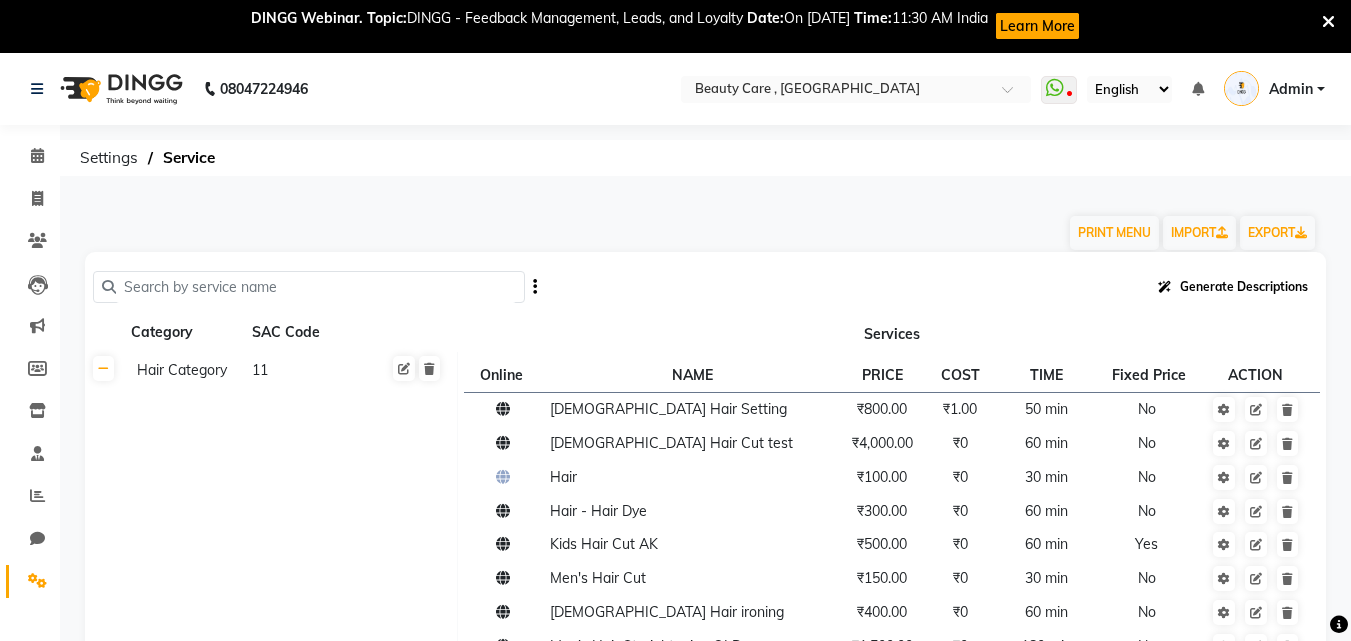 click on "Generate Descriptions" 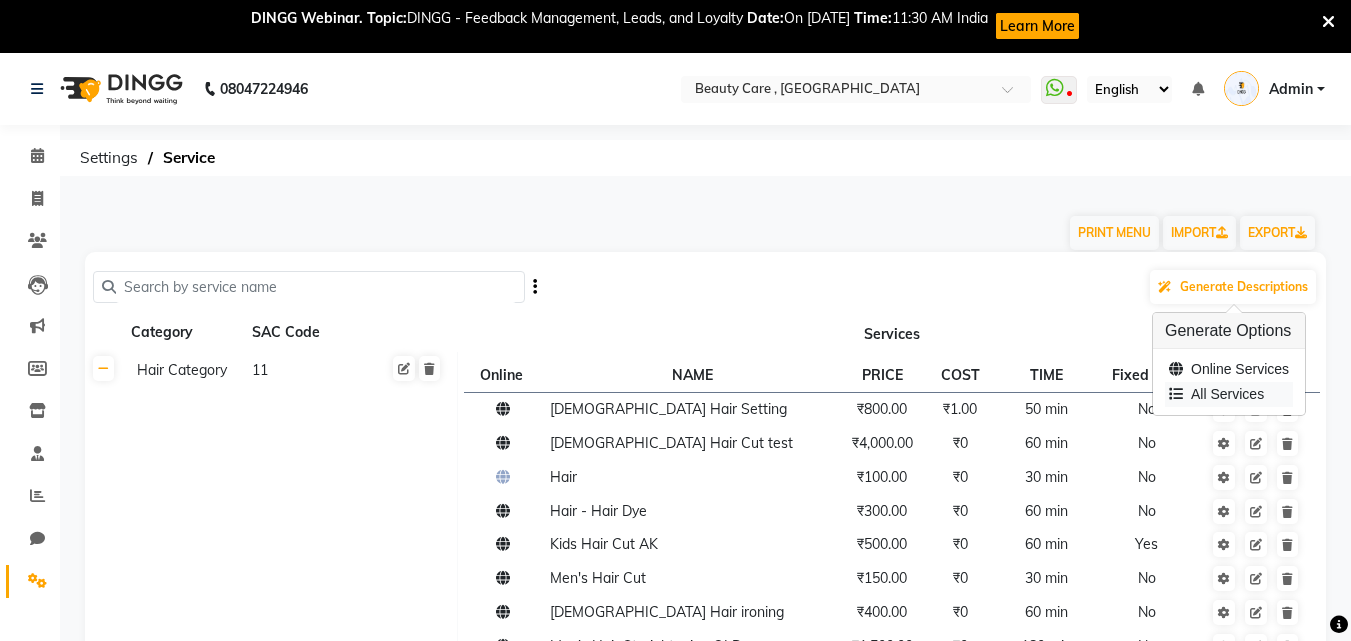 click on "All Services" at bounding box center [1229, 394] 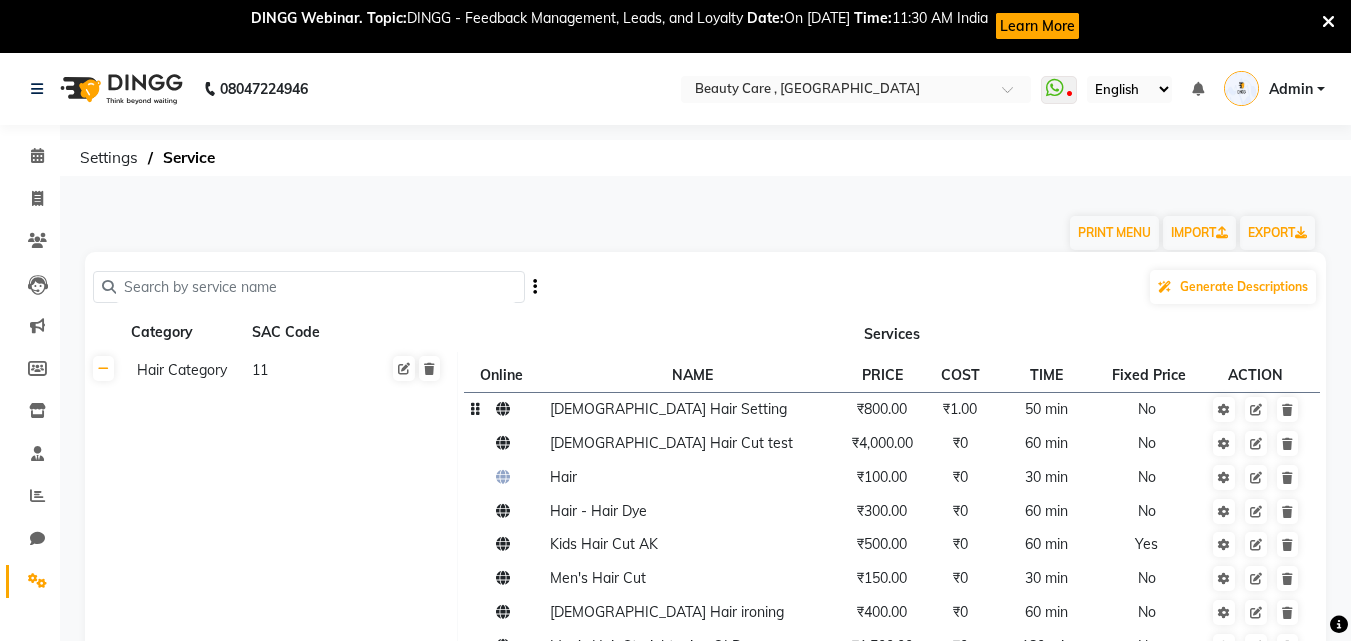 click on "Ladies Hair Setting" 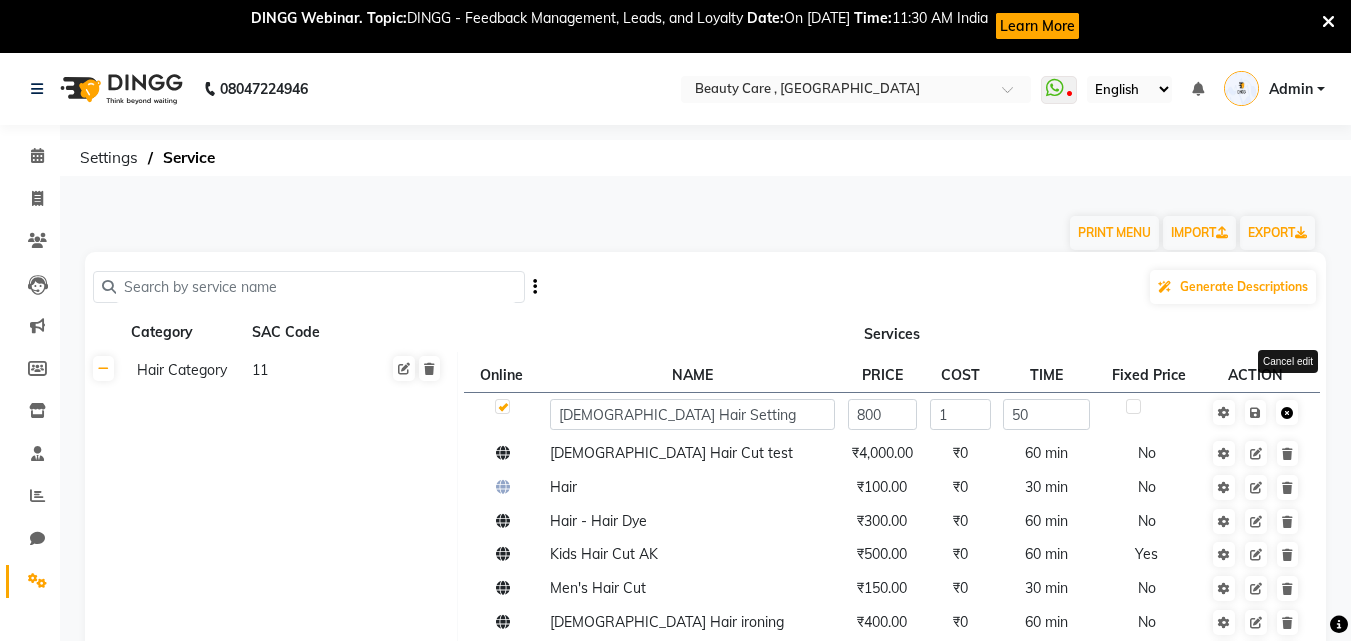 click 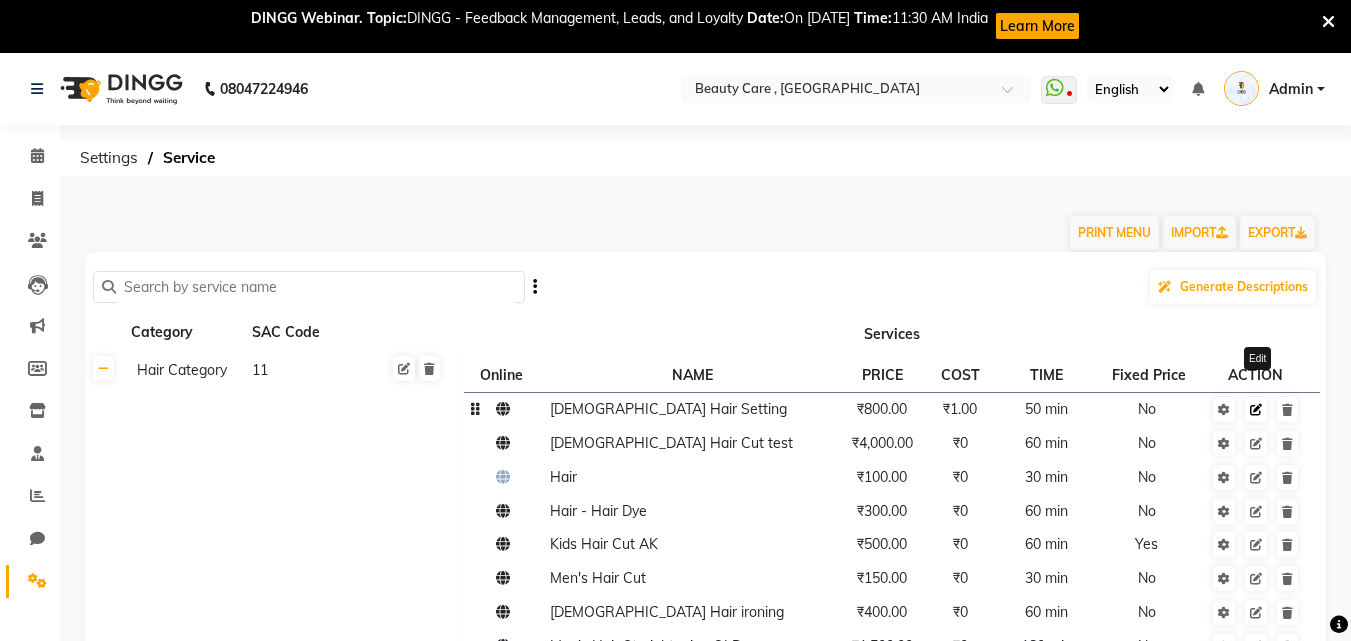 click 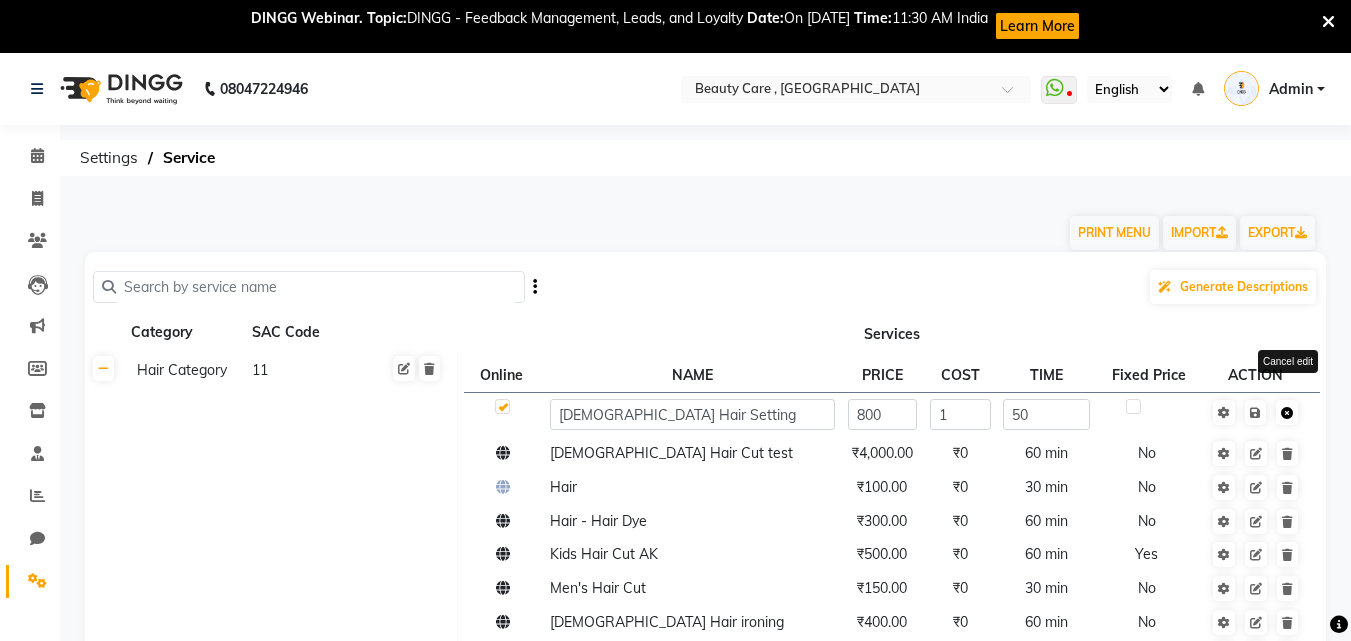 click 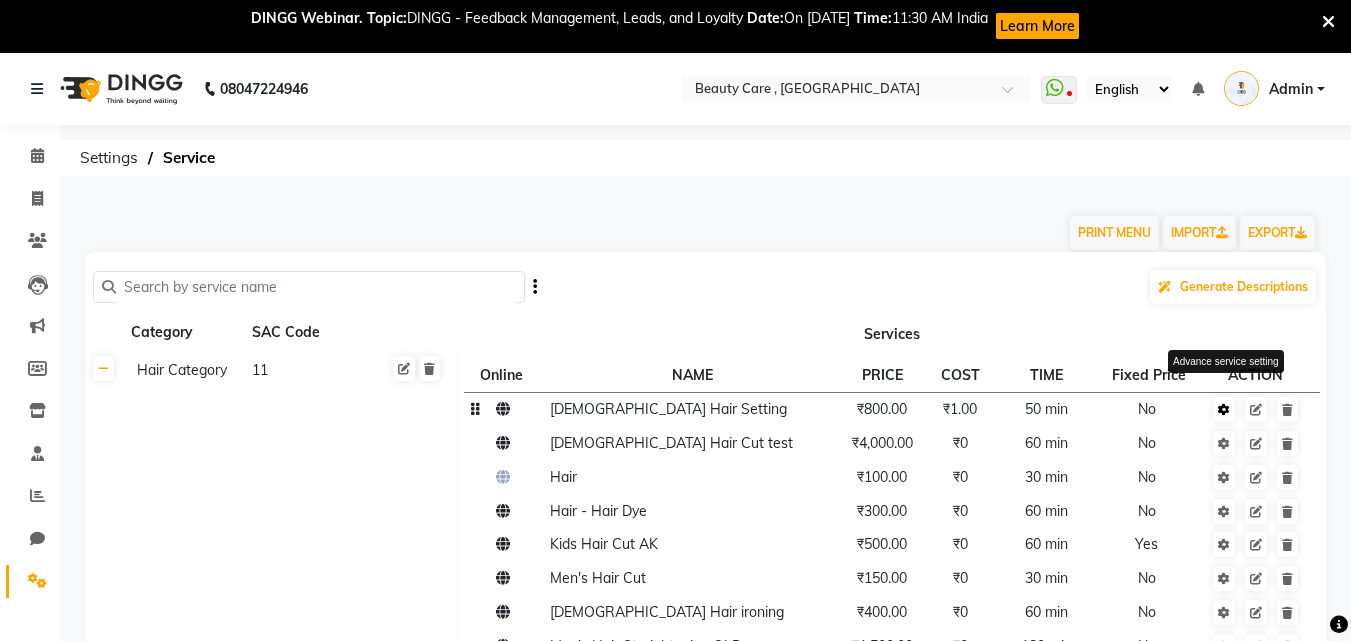 click 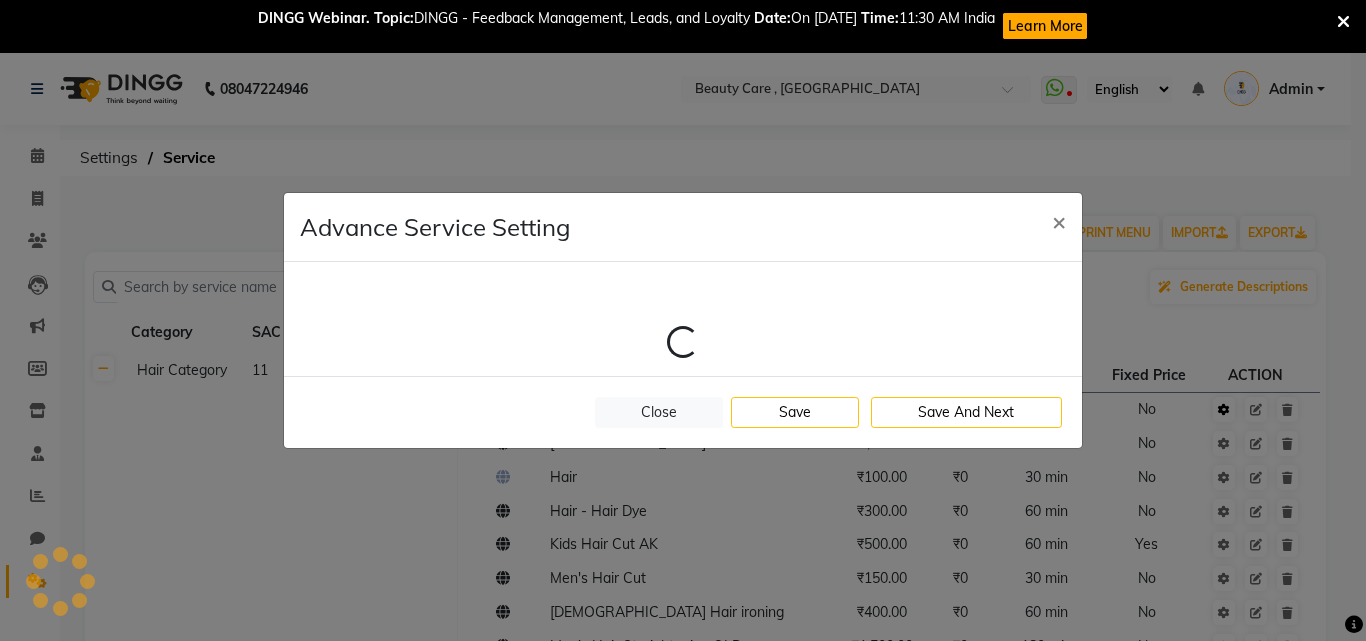 select on "1: 4" 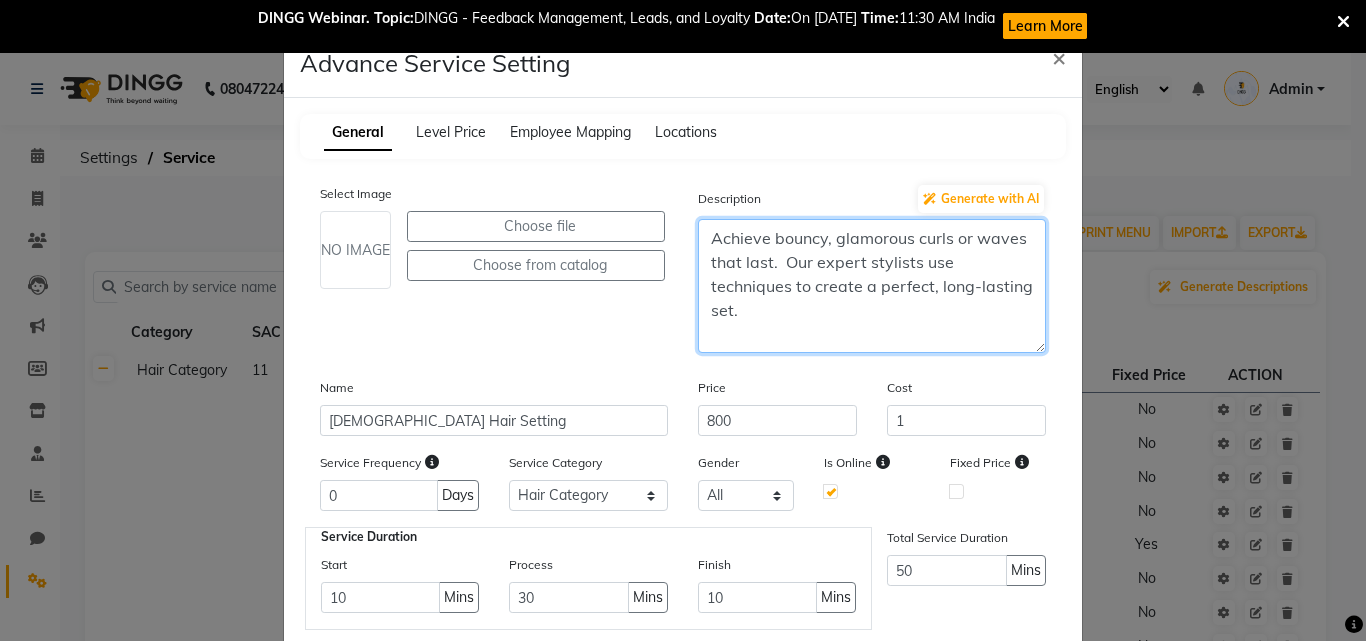drag, startPoint x: 741, startPoint y: 306, endPoint x: 690, endPoint y: 232, distance: 89.87213 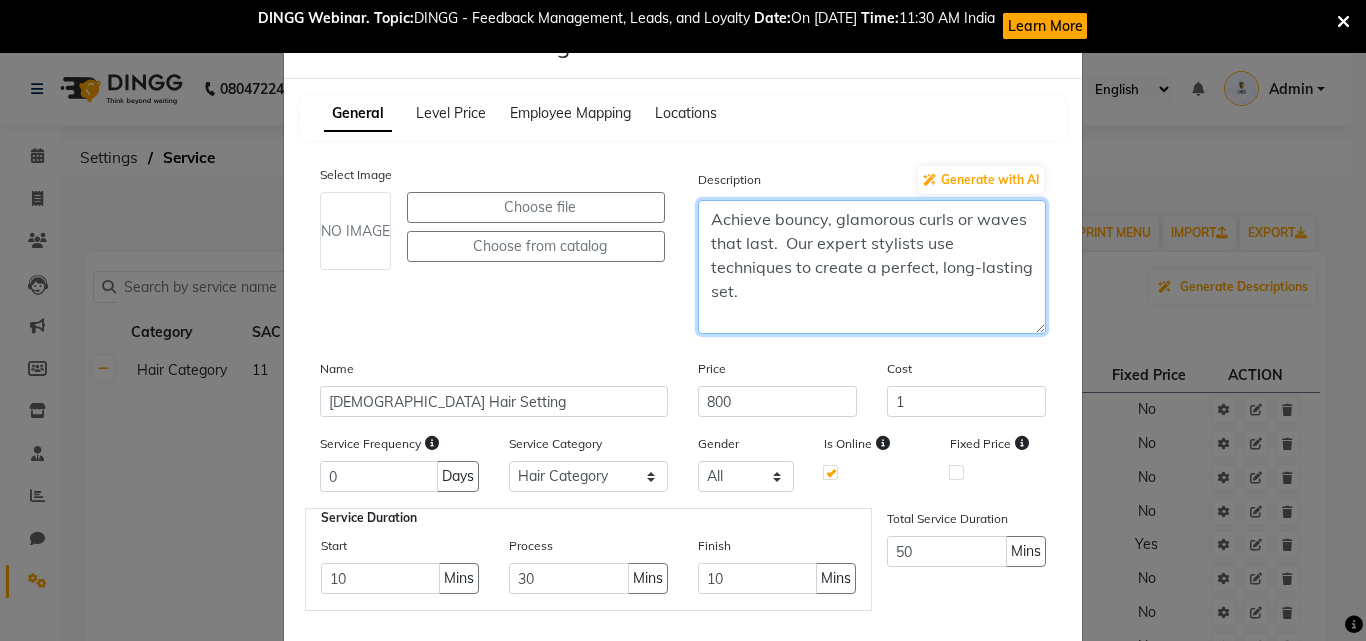 scroll, scrollTop: 0, scrollLeft: 0, axis: both 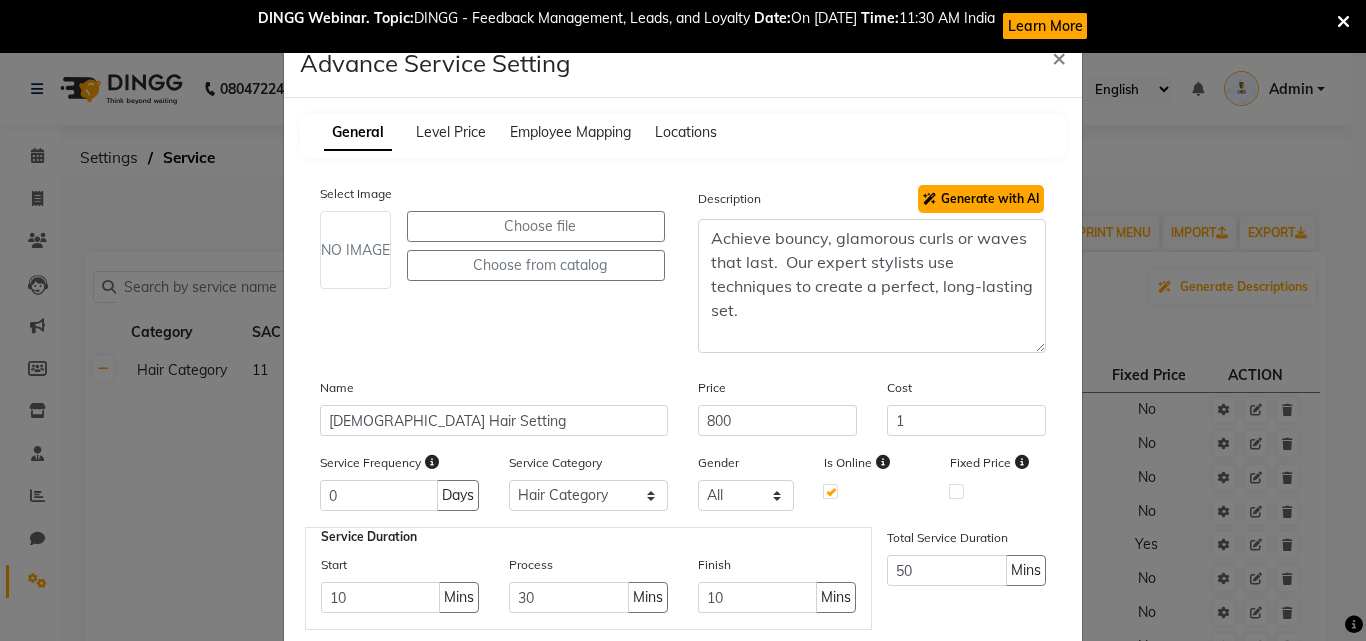 click on "Generate with AI" 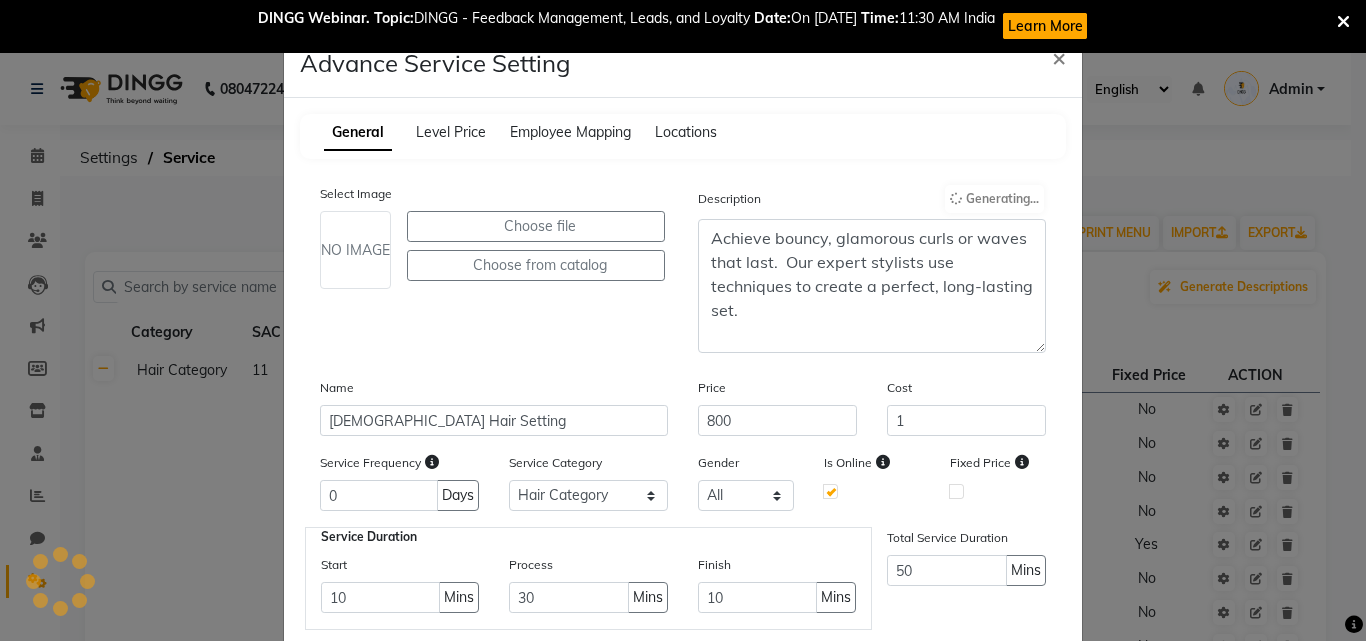 type on "Achieve glamorous, long-lasting curls or waves.  Our expert stylists create a perfect, polished look for any occasion." 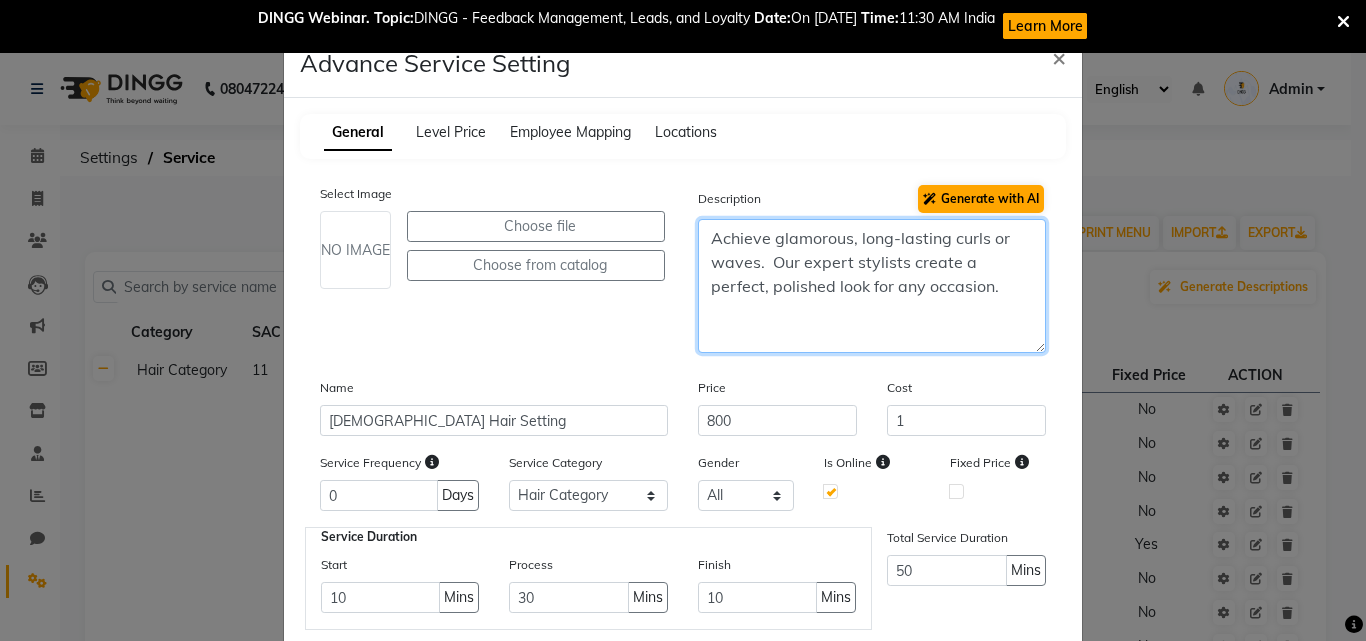 drag, startPoint x: 949, startPoint y: 295, endPoint x: 691, endPoint y: 229, distance: 266.3081 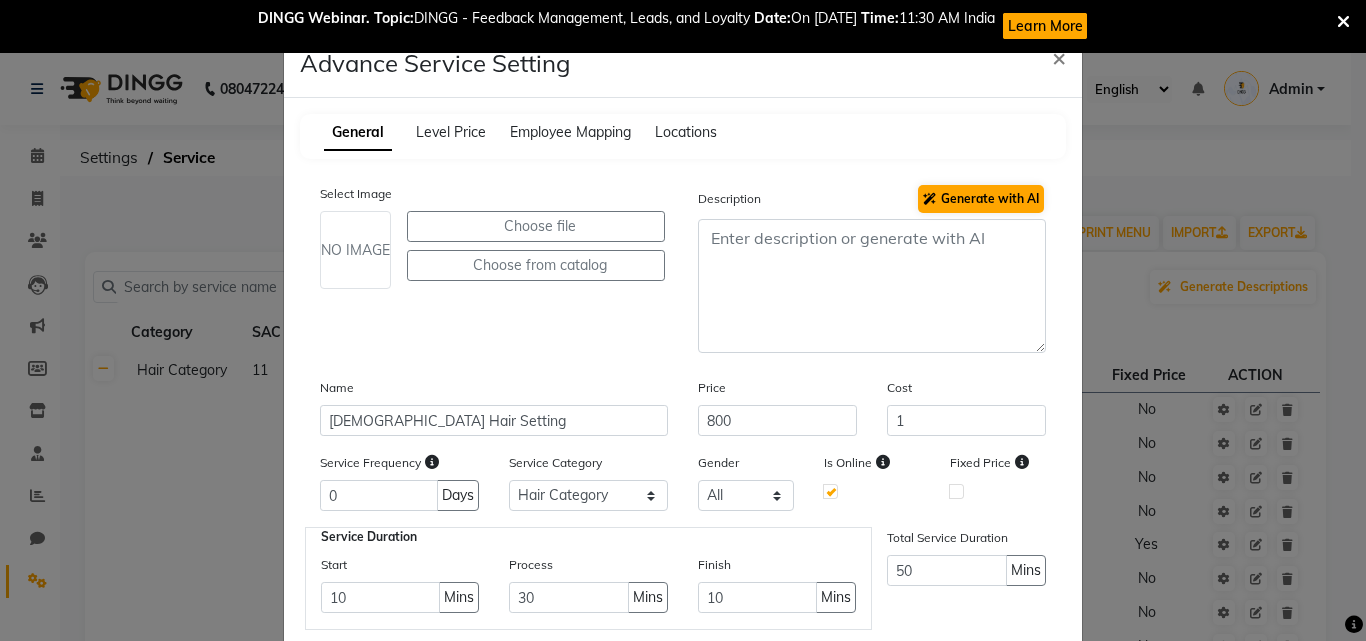 click on "General Level Price Employee Mapping Locations" 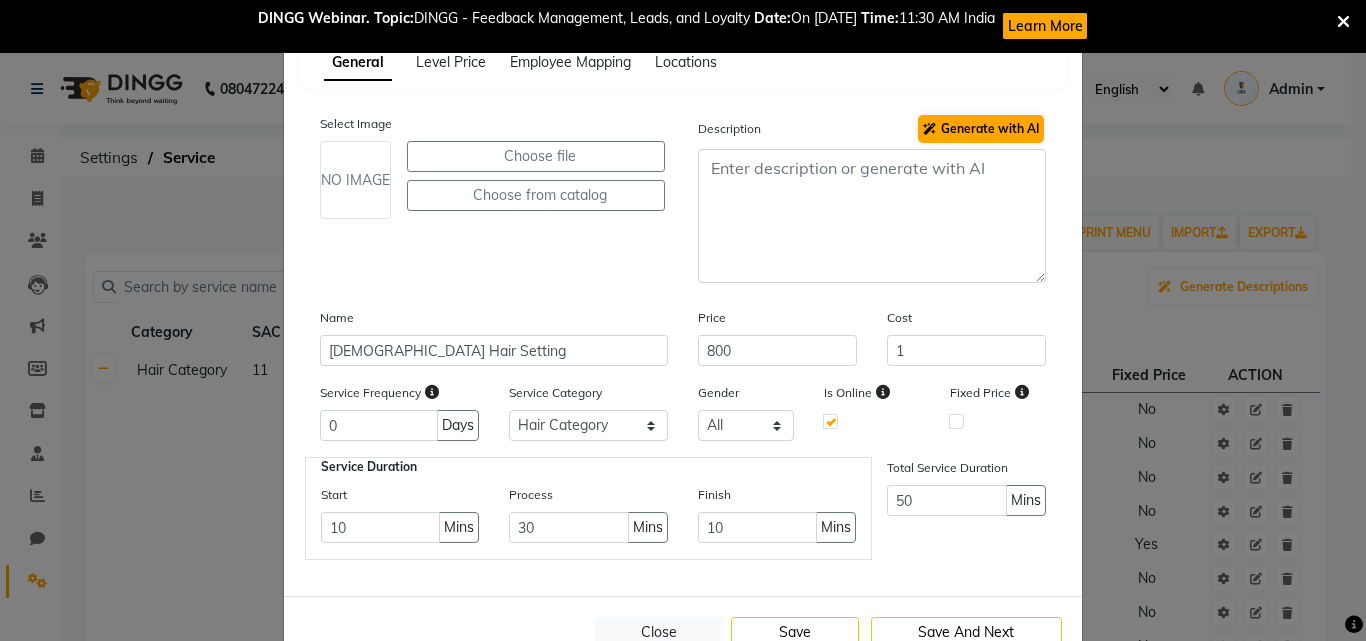 scroll, scrollTop: 126, scrollLeft: 0, axis: vertical 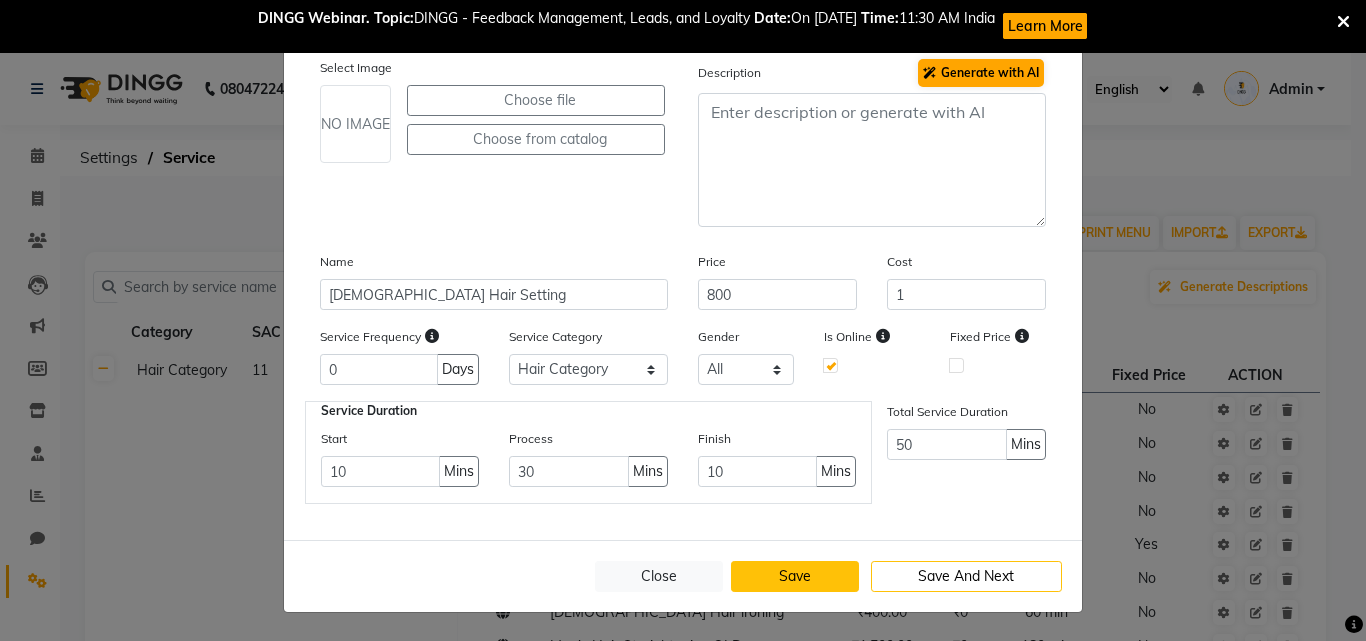 click on "Save" 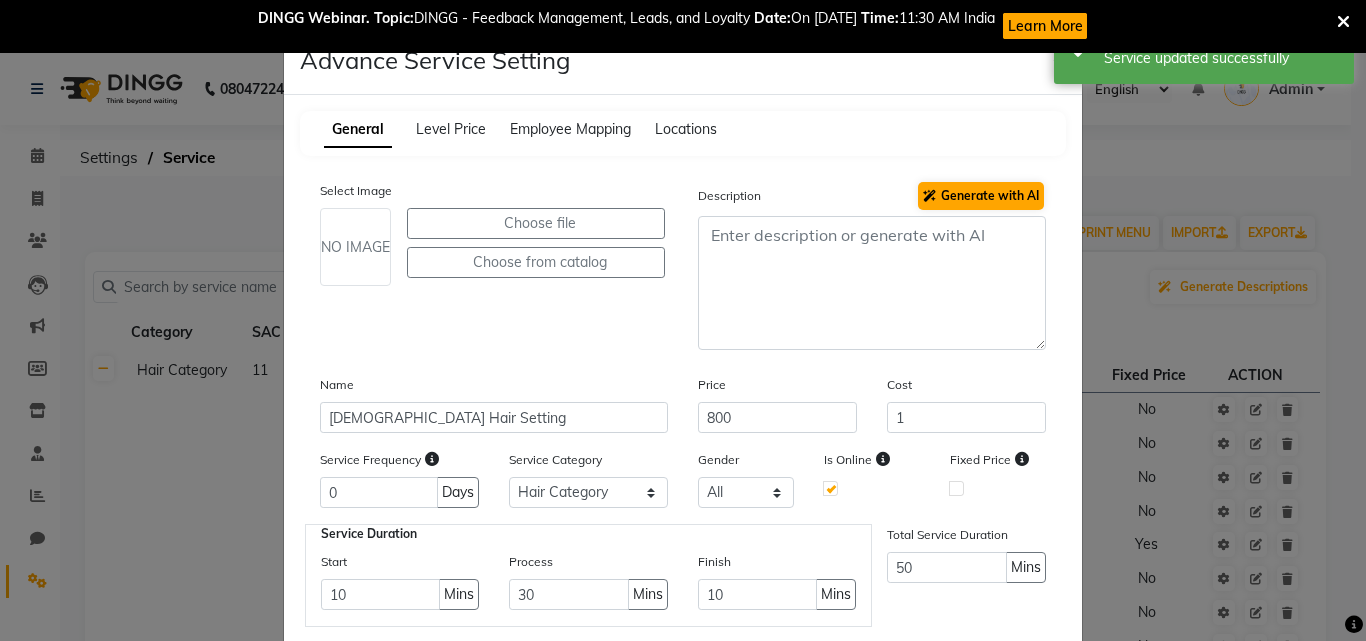 scroll, scrollTop: 0, scrollLeft: 0, axis: both 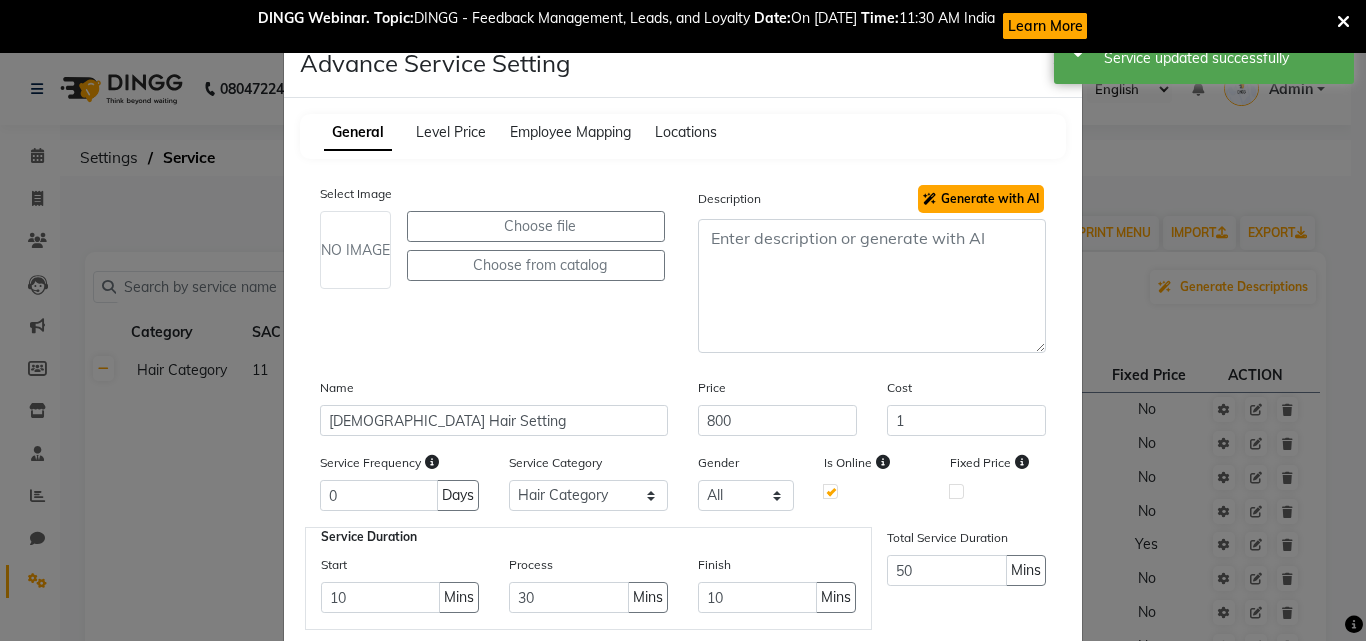 click on "Generate with AI" 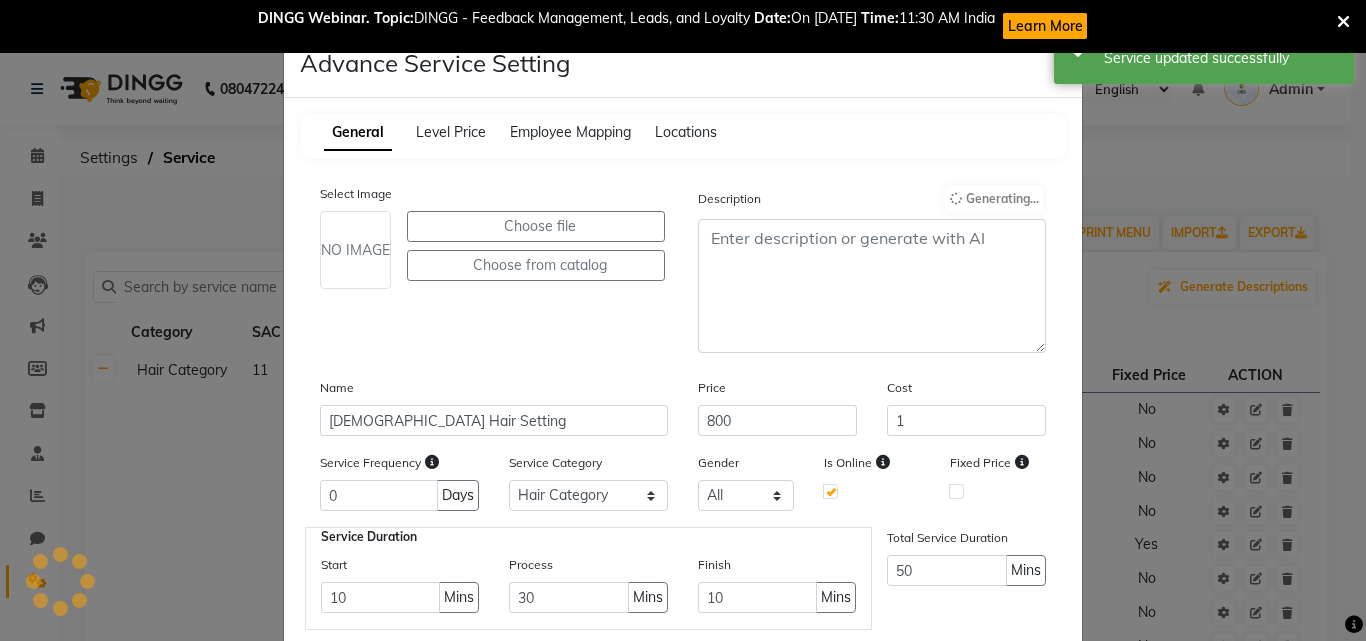 type on "Achieve gorgeous, long-lasting curls or waves. Our expert stylists will create a stunning look perfectly suited to your hair type and style." 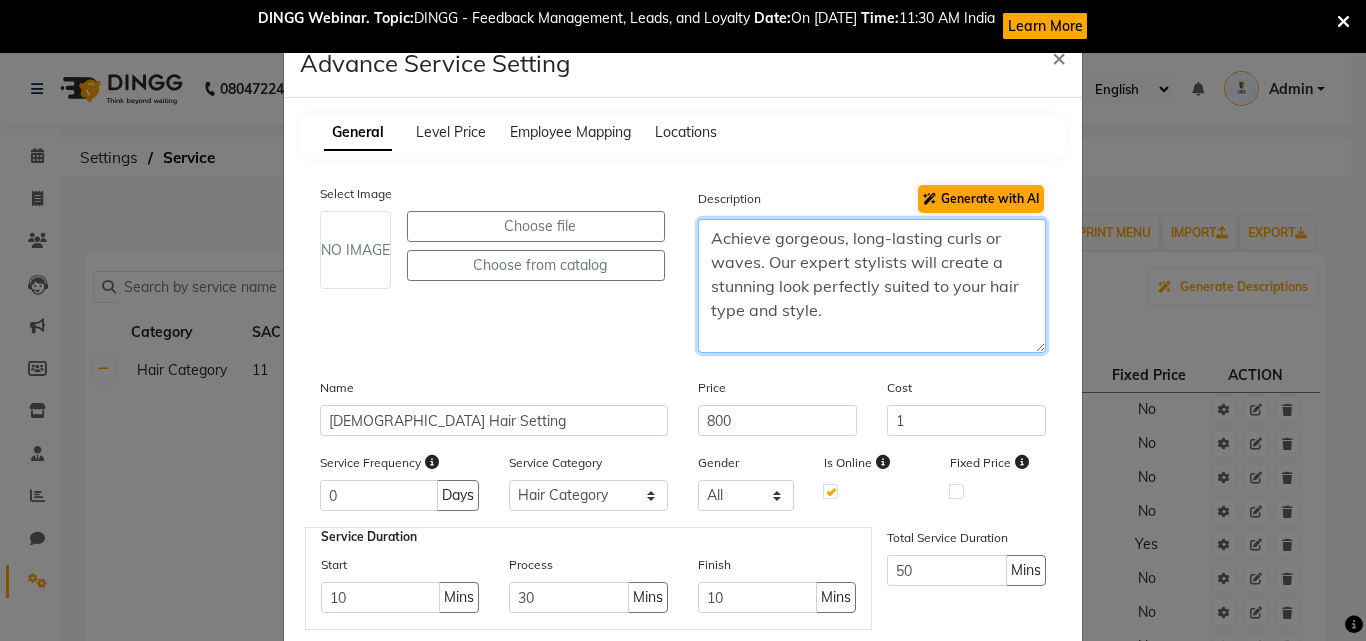 drag, startPoint x: 923, startPoint y: 329, endPoint x: 689, endPoint y: 222, distance: 257.3033 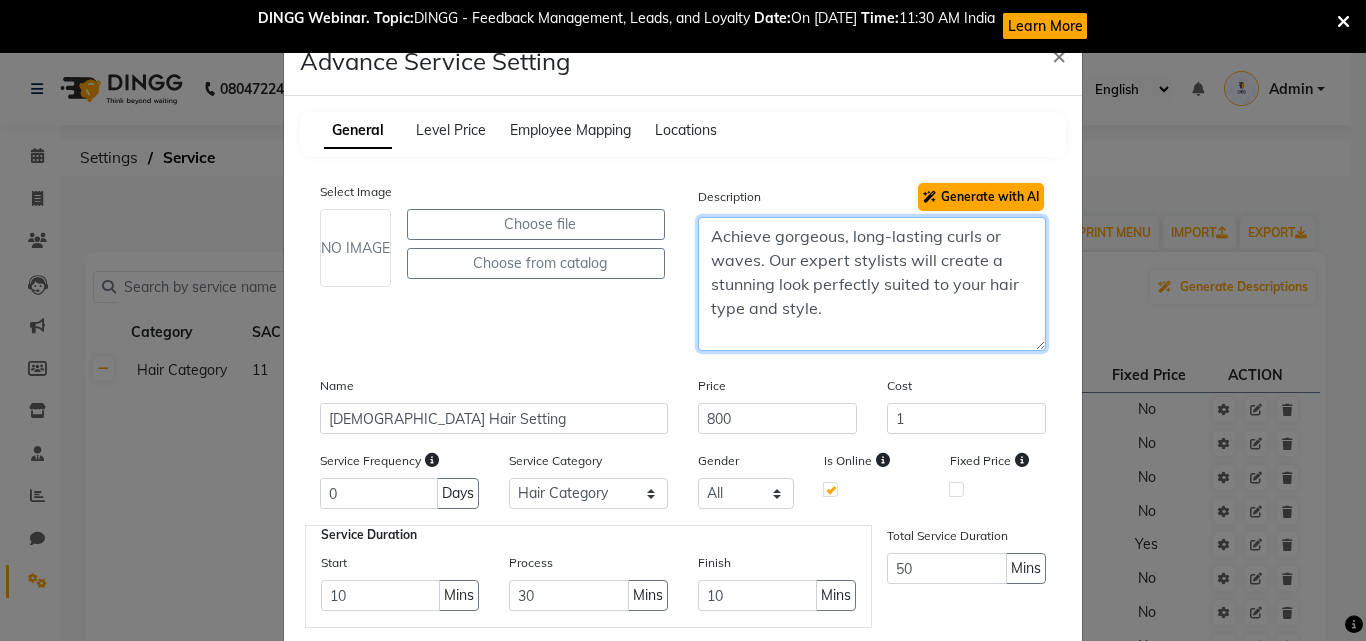 scroll, scrollTop: 0, scrollLeft: 0, axis: both 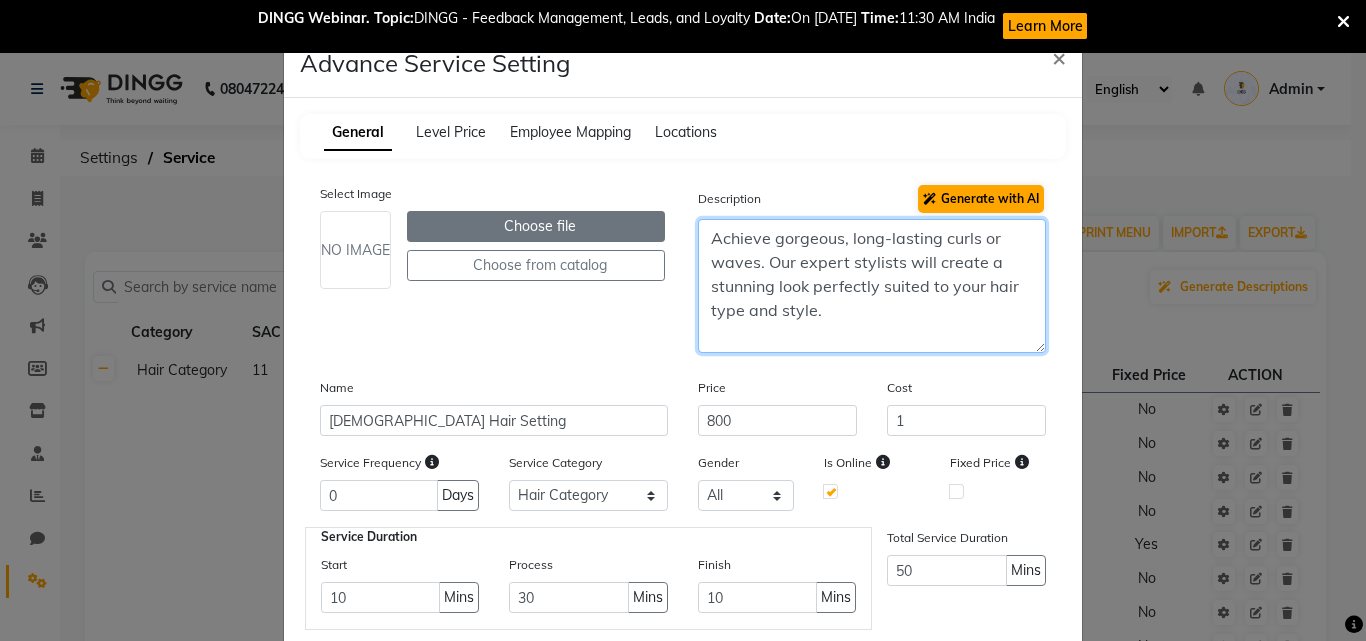 drag, startPoint x: 841, startPoint y: 330, endPoint x: 656, endPoint y: 224, distance: 213.21585 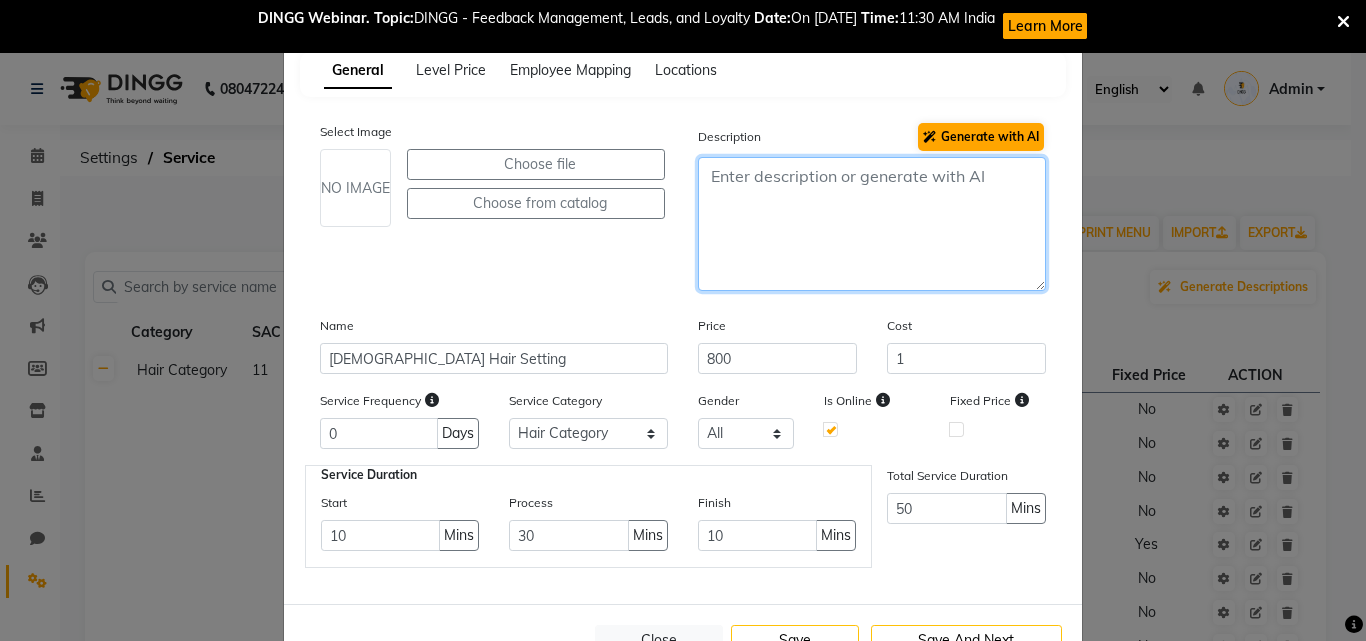 scroll, scrollTop: 126, scrollLeft: 0, axis: vertical 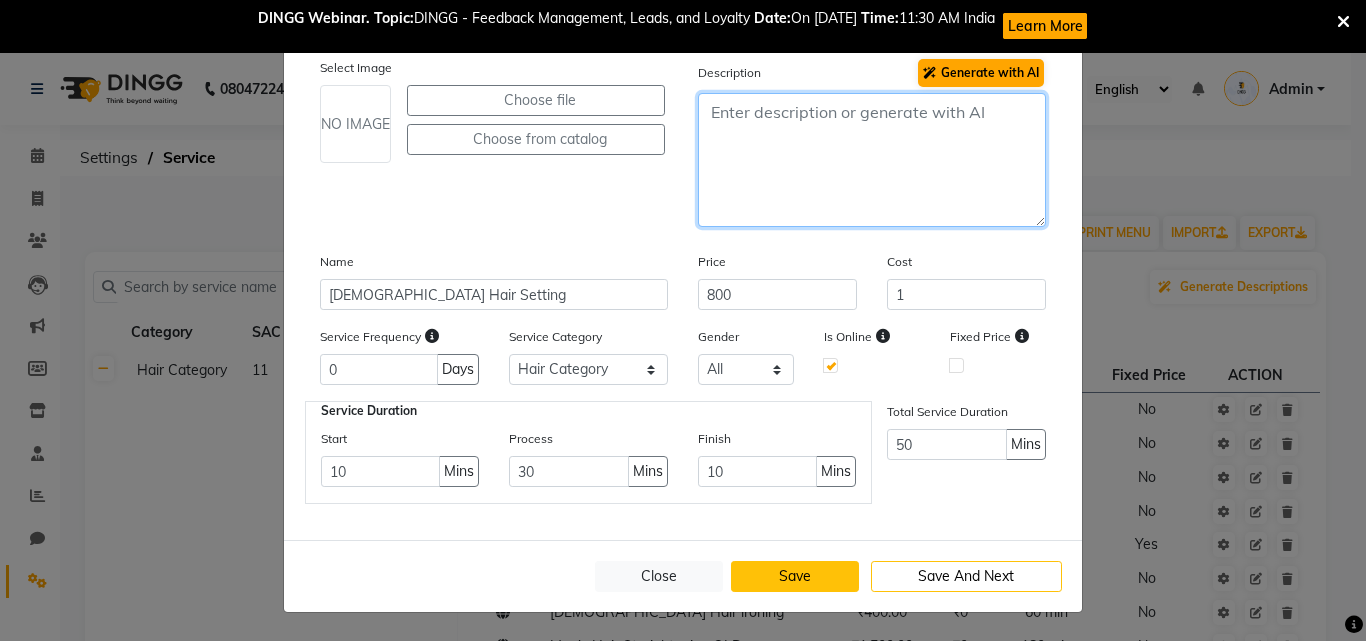 type 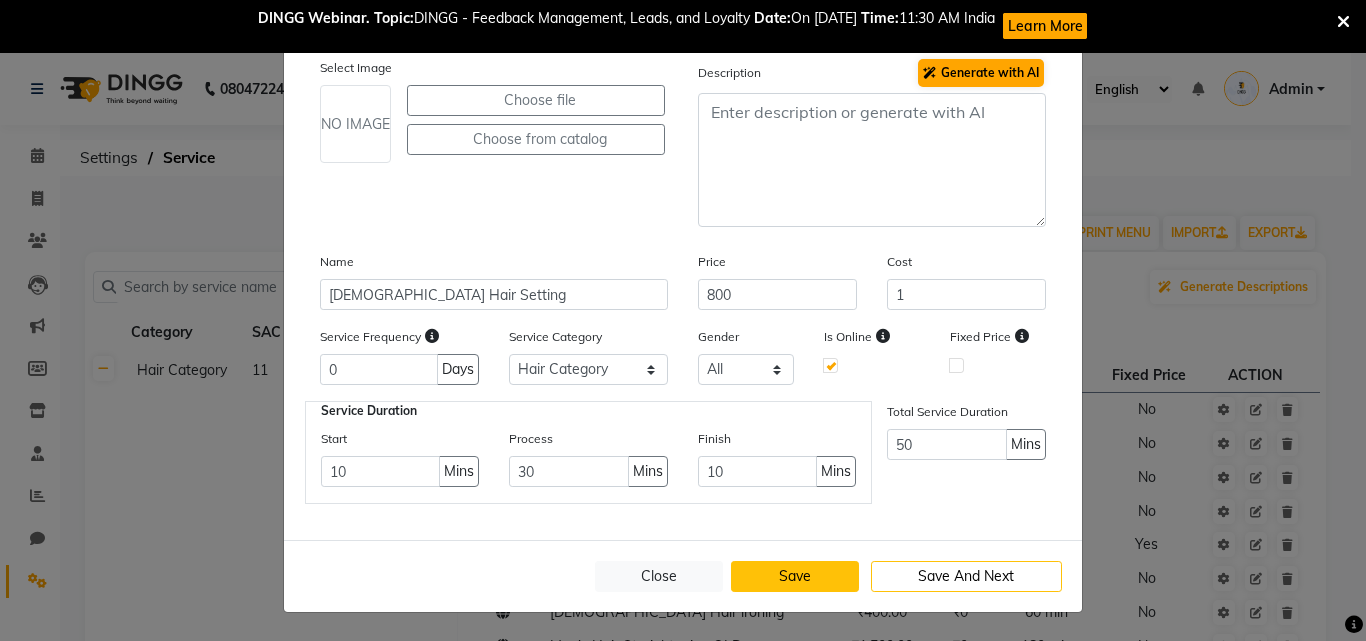 click on "Save" 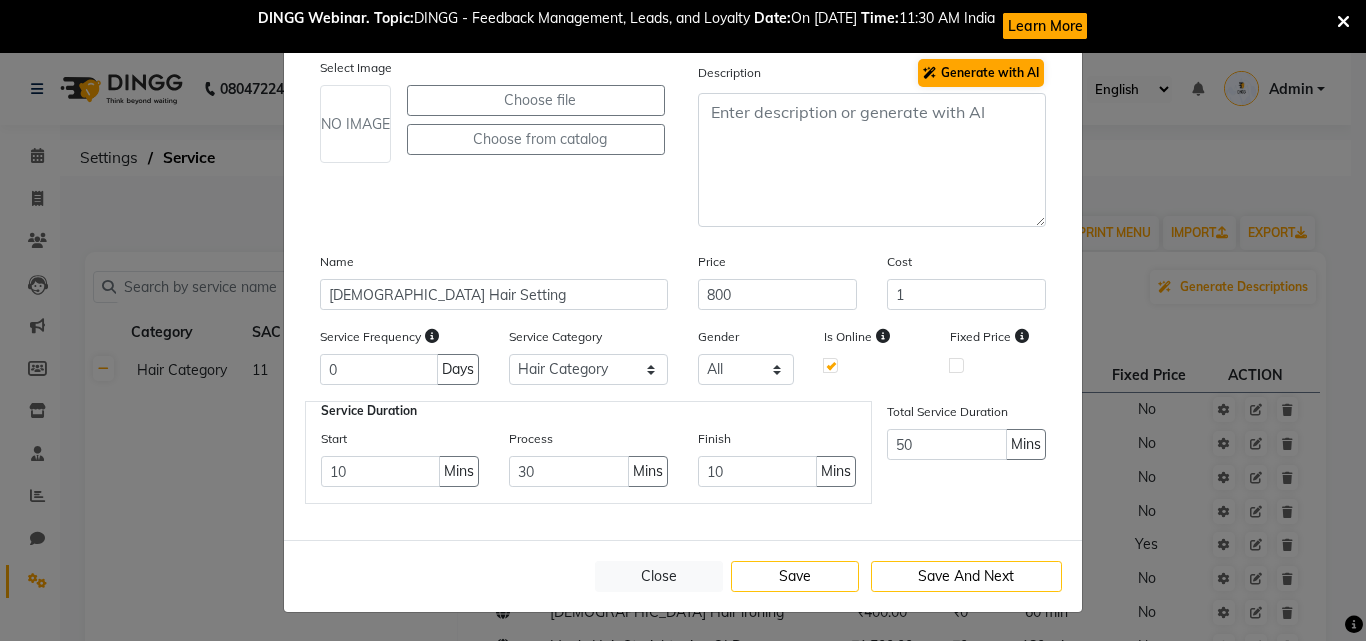 scroll, scrollTop: 0, scrollLeft: 0, axis: both 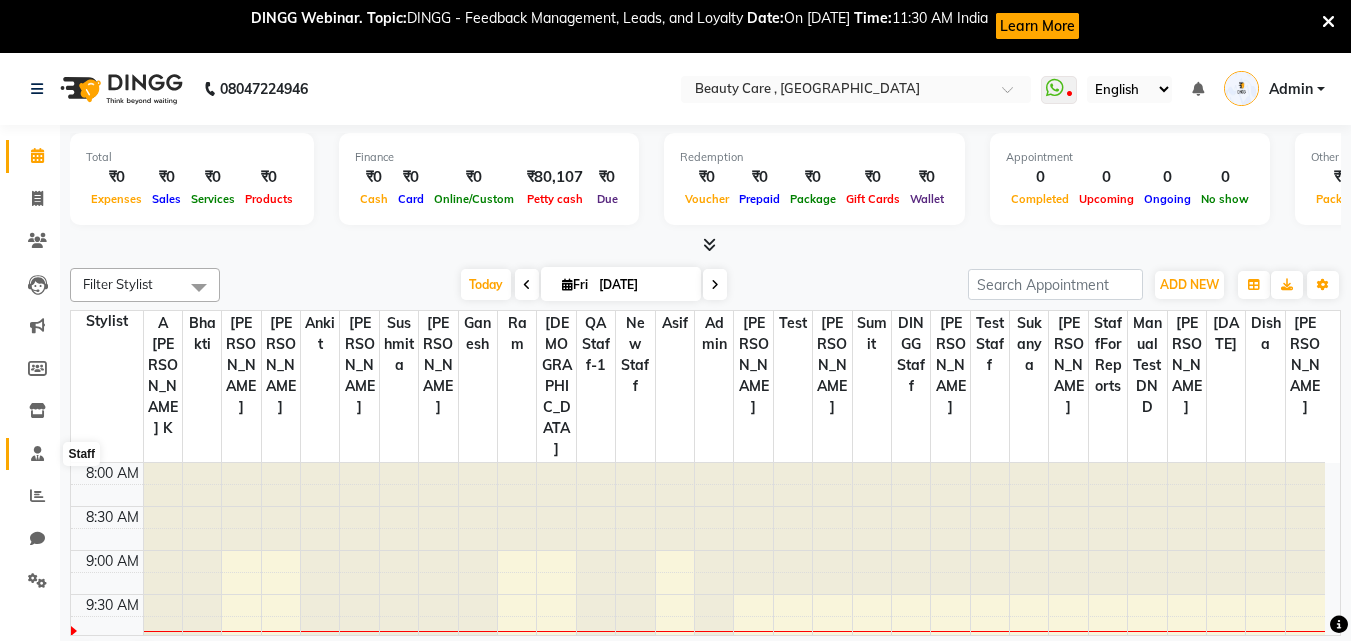 click 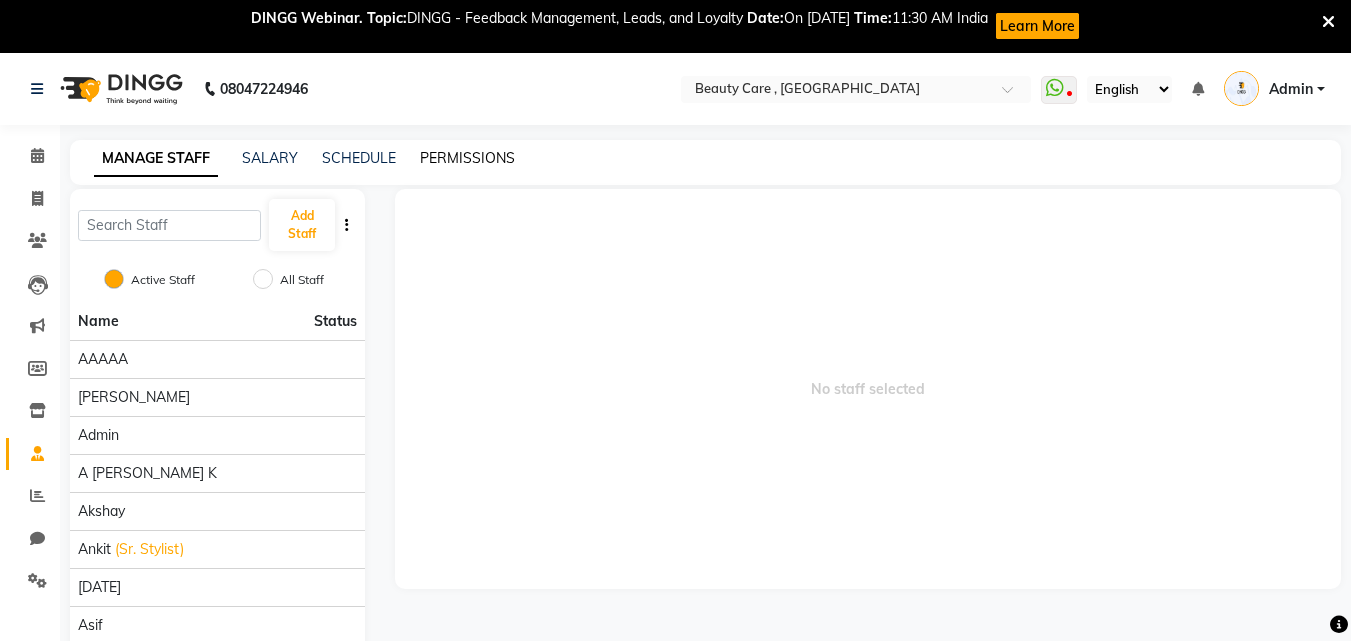 click on "PERMISSIONS" 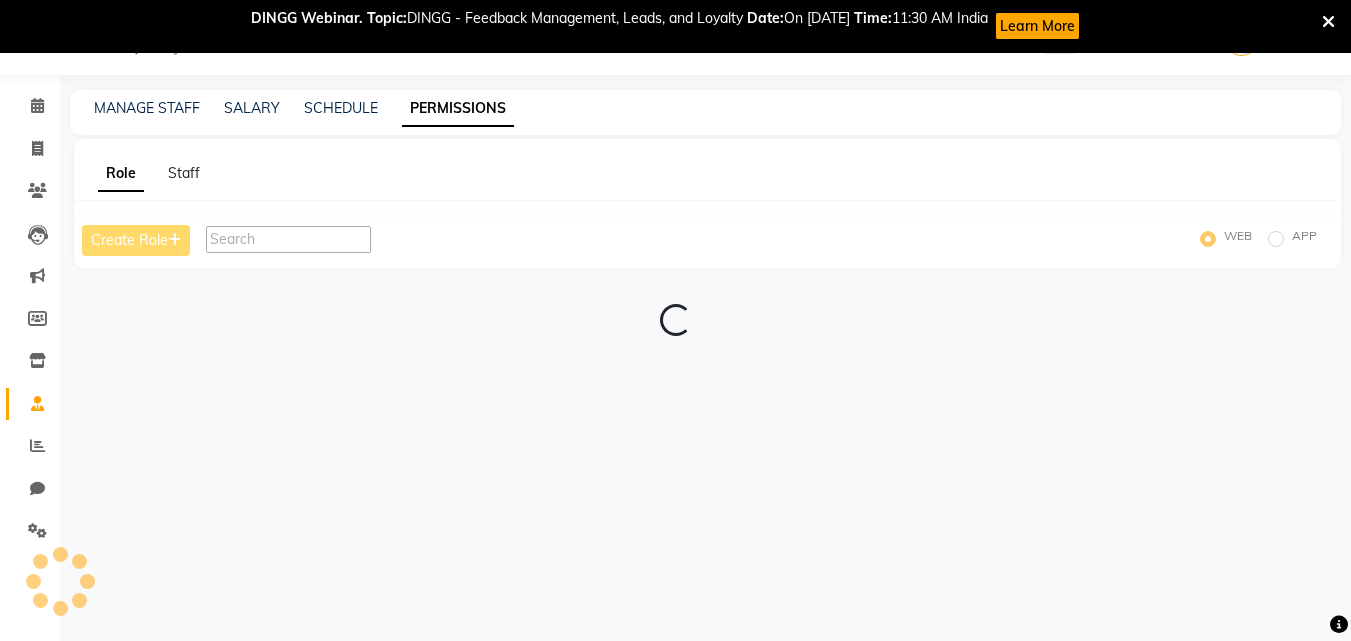 scroll, scrollTop: 53, scrollLeft: 0, axis: vertical 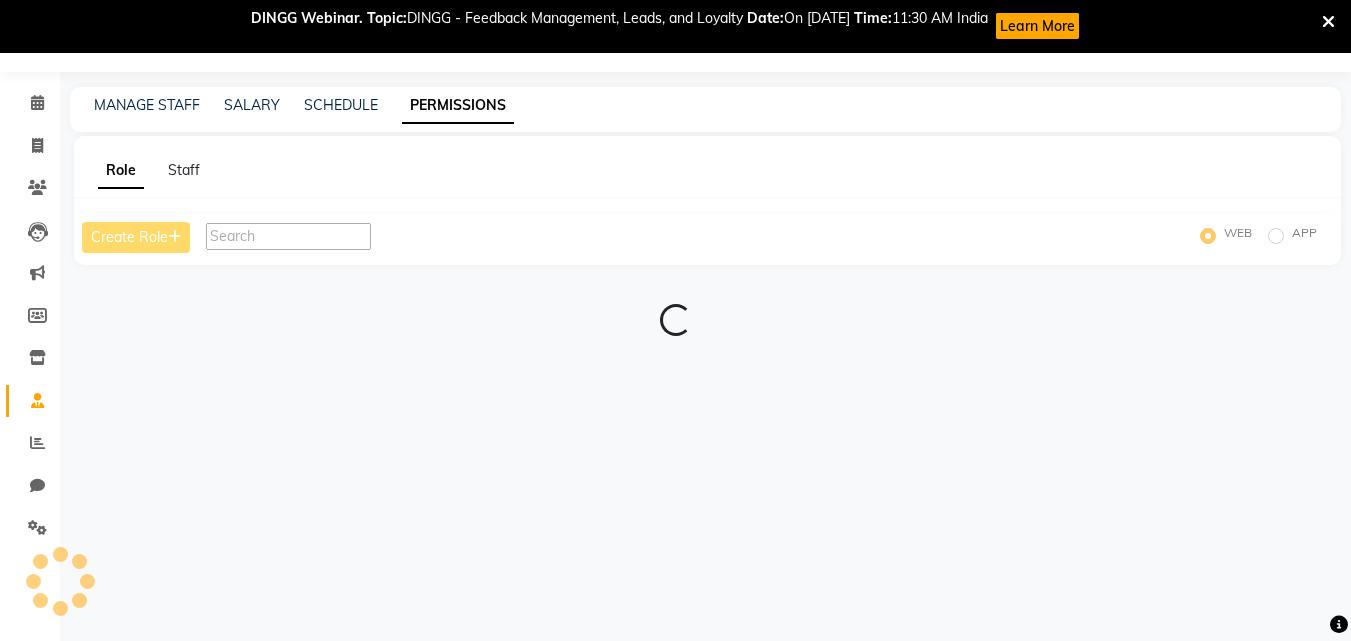 click at bounding box center (288, 236) 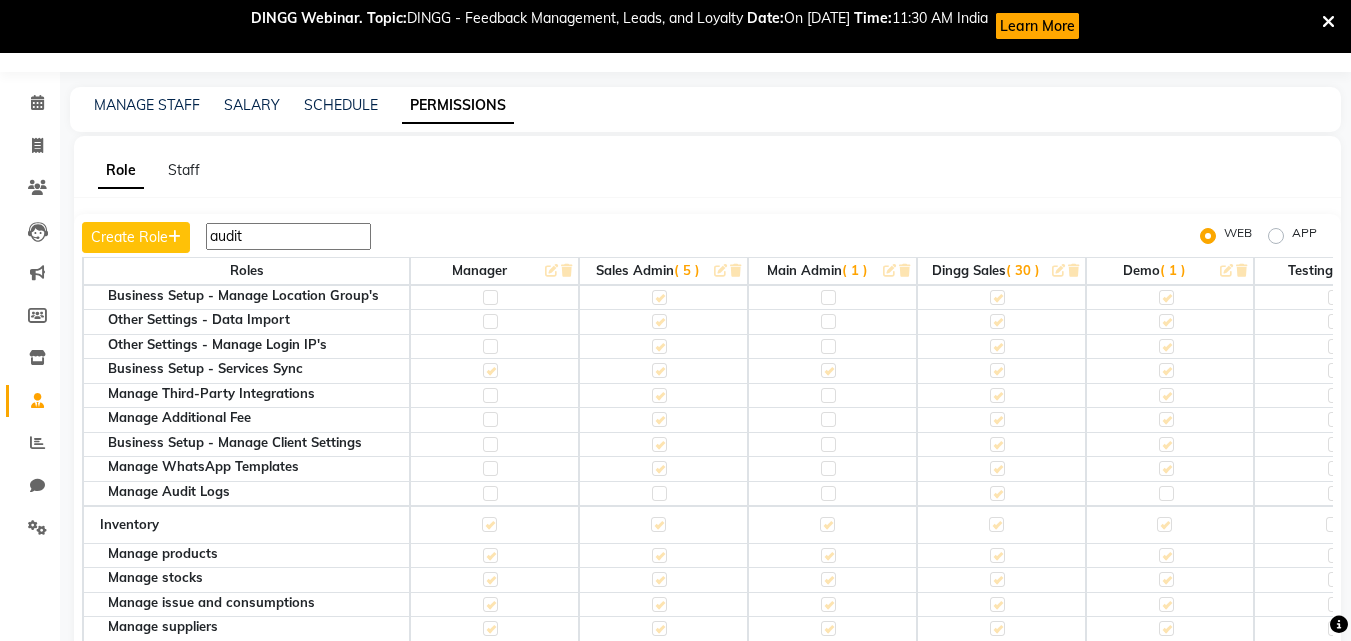 scroll, scrollTop: 800, scrollLeft: 0, axis: vertical 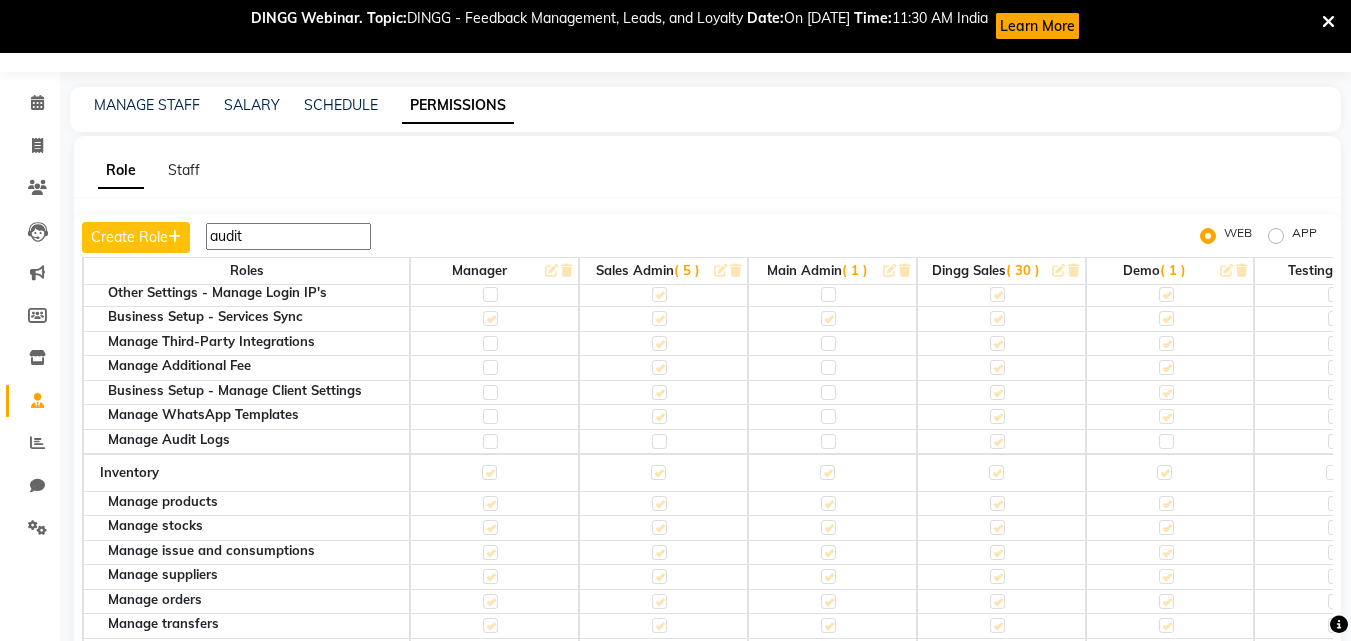 type on "audit" 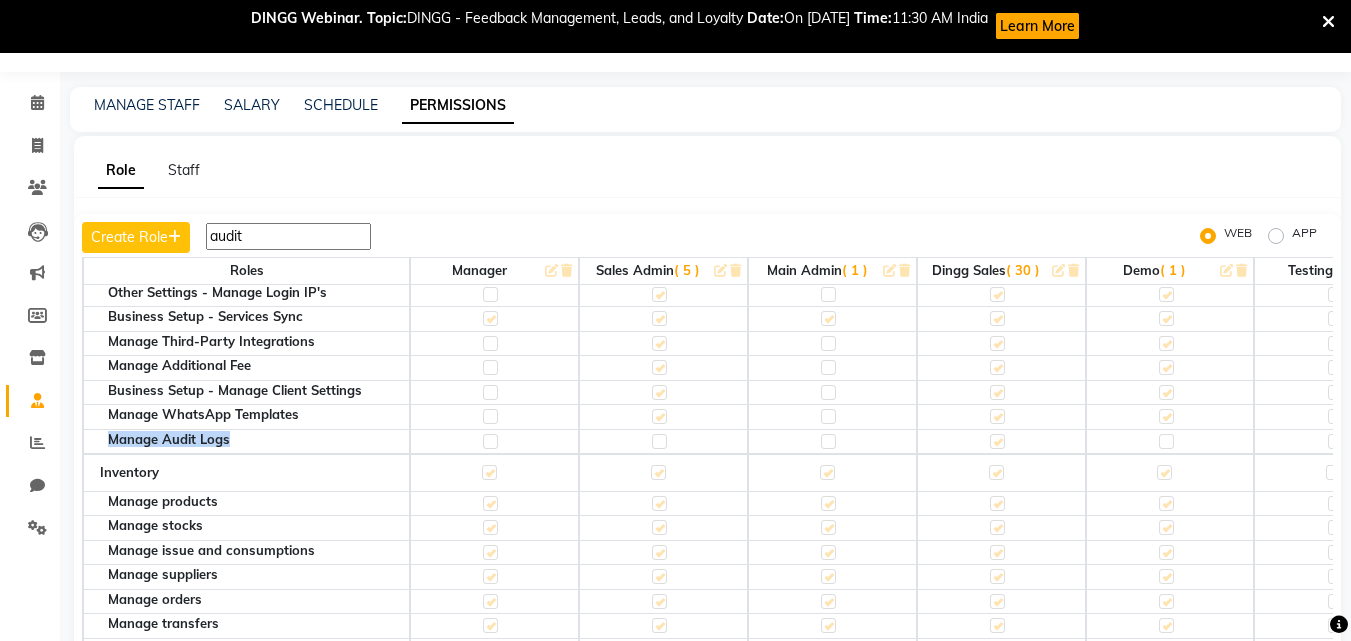 drag, startPoint x: 249, startPoint y: 442, endPoint x: 103, endPoint y: 447, distance: 146.08559 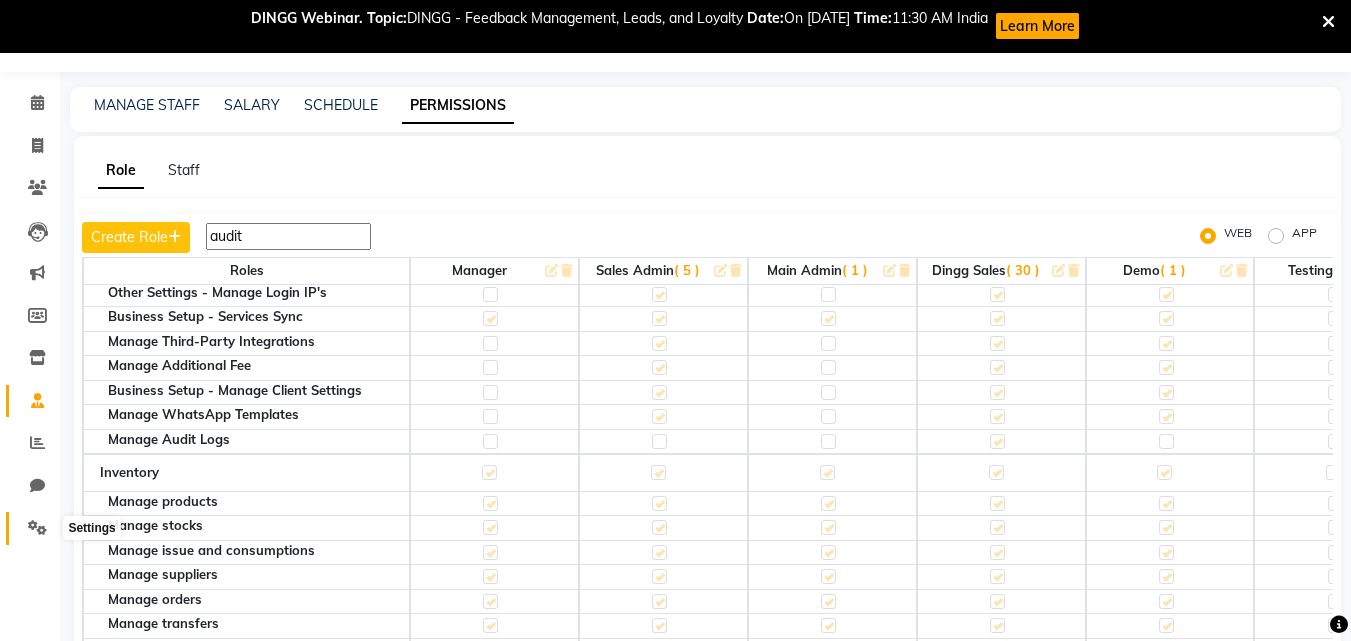 click 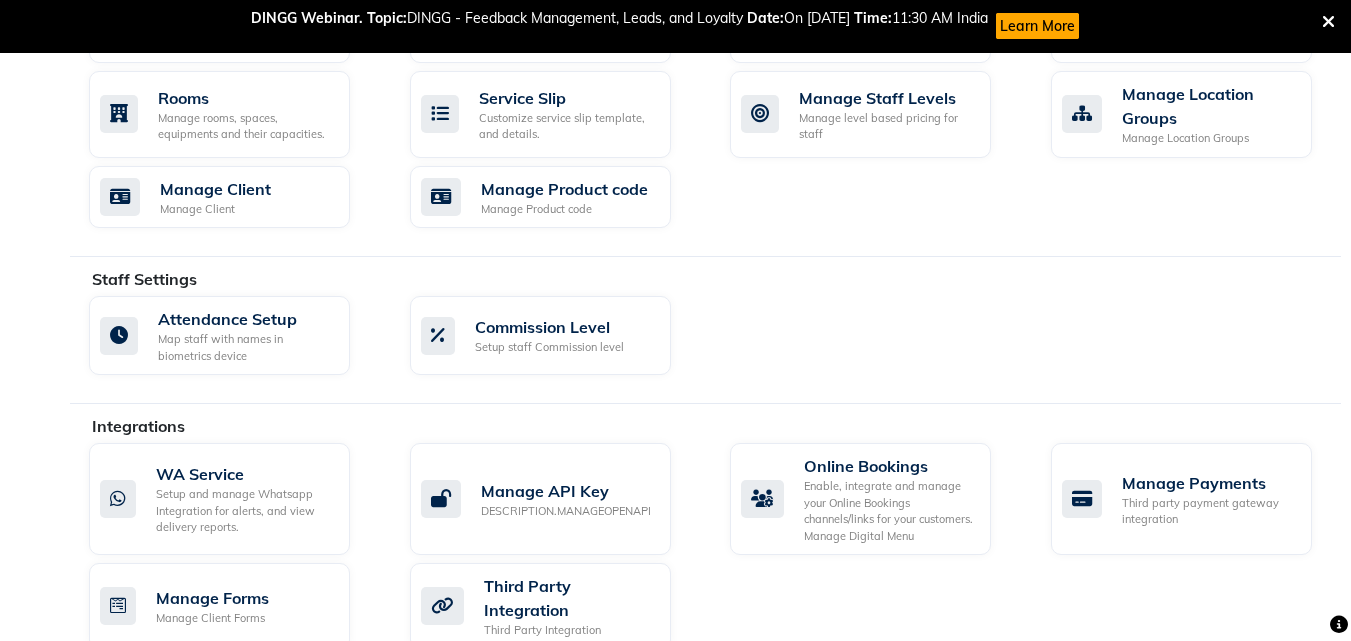 scroll, scrollTop: 1208, scrollLeft: 0, axis: vertical 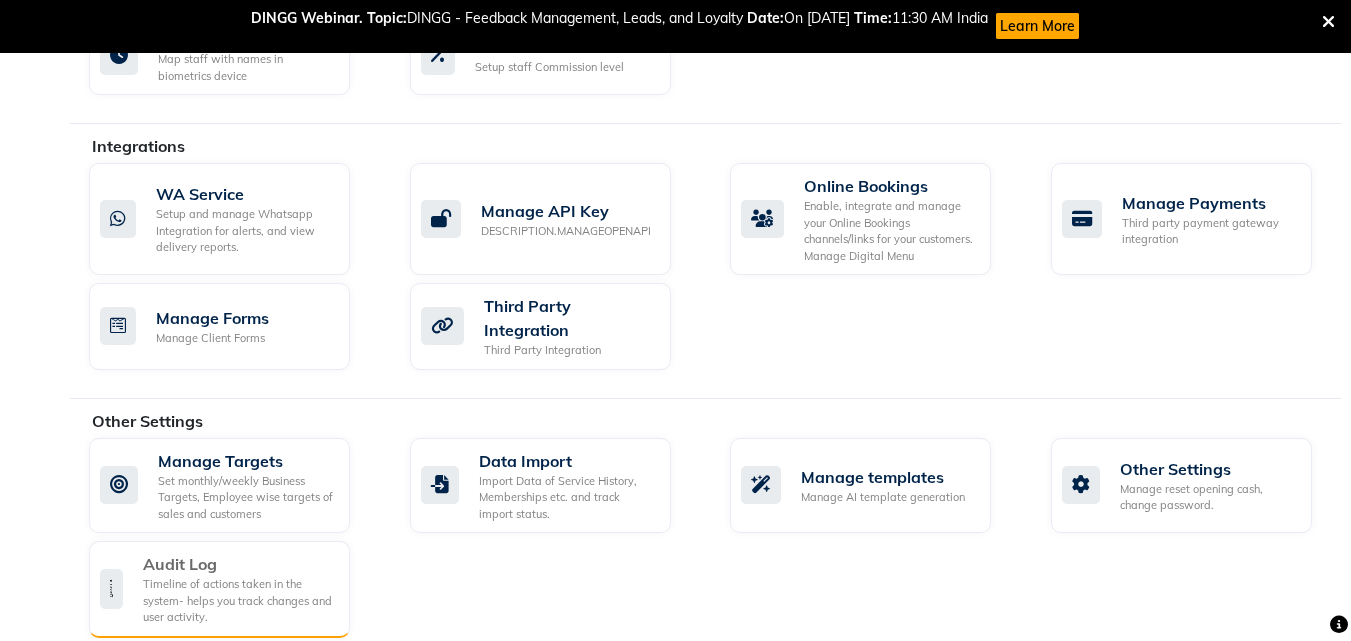 click on "Timeline of actions taken in the system- helps you track changes and user activity." 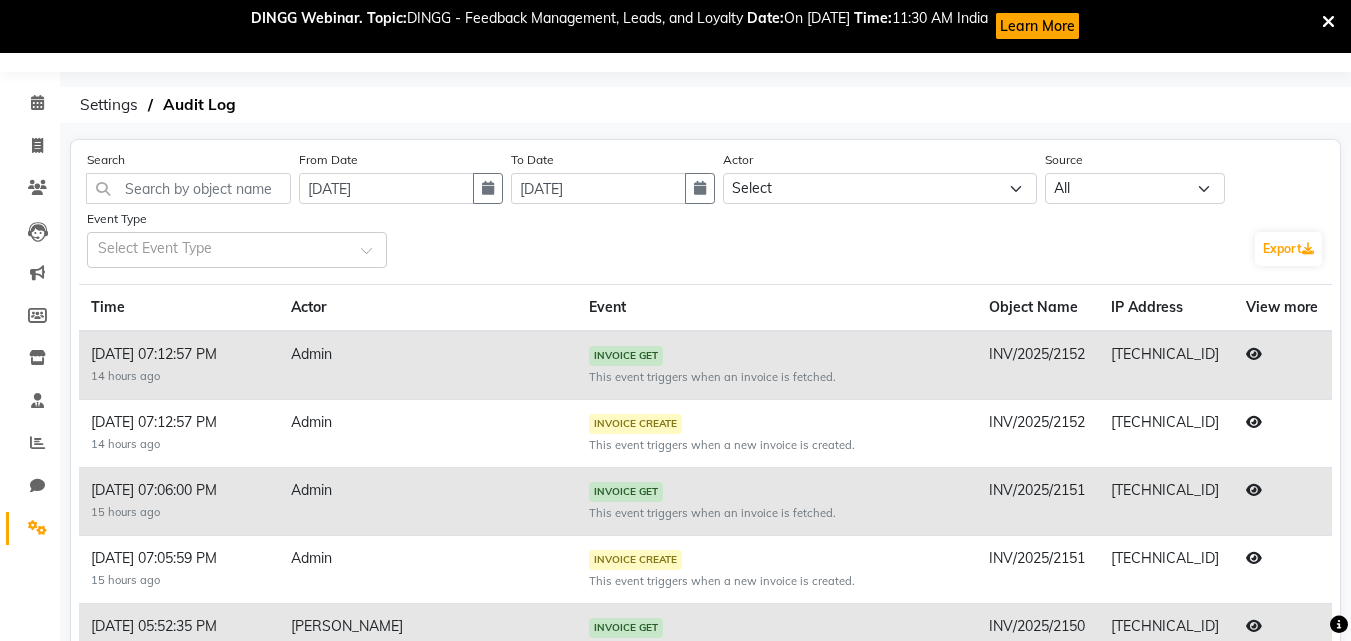 scroll, scrollTop: 100, scrollLeft: 0, axis: vertical 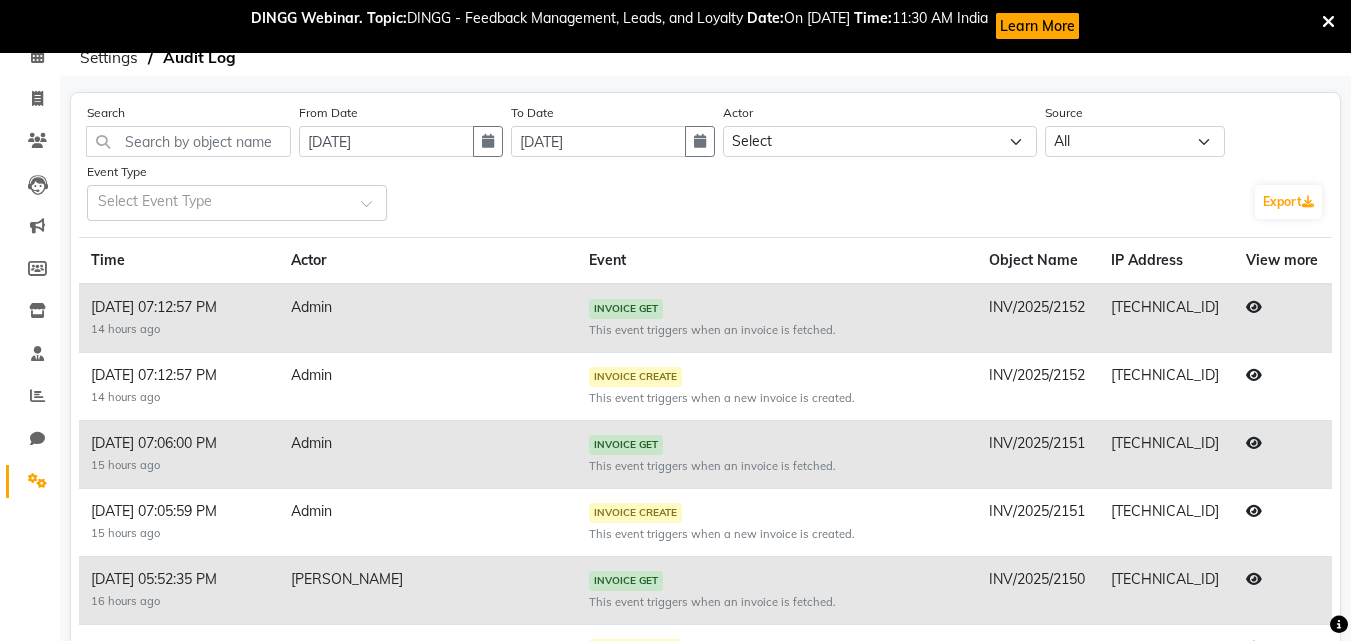 drag, startPoint x: 401, startPoint y: 304, endPoint x: 499, endPoint y: 306, distance: 98.02041 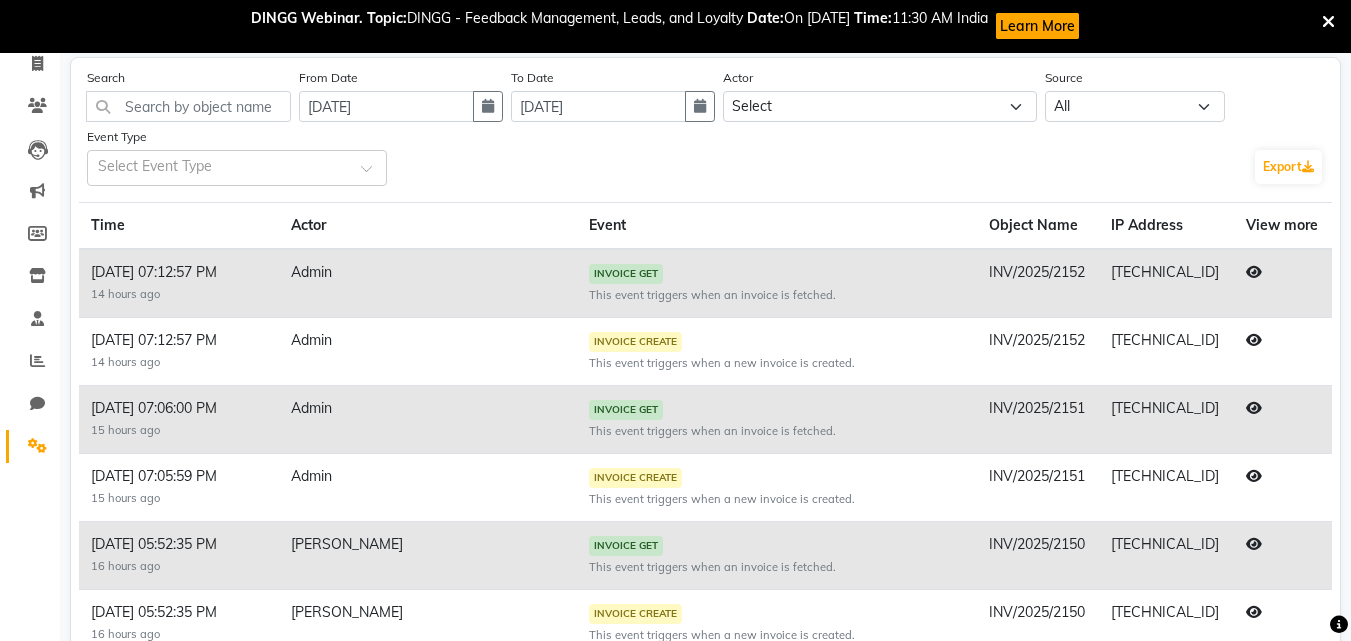 scroll, scrollTop: 100, scrollLeft: 0, axis: vertical 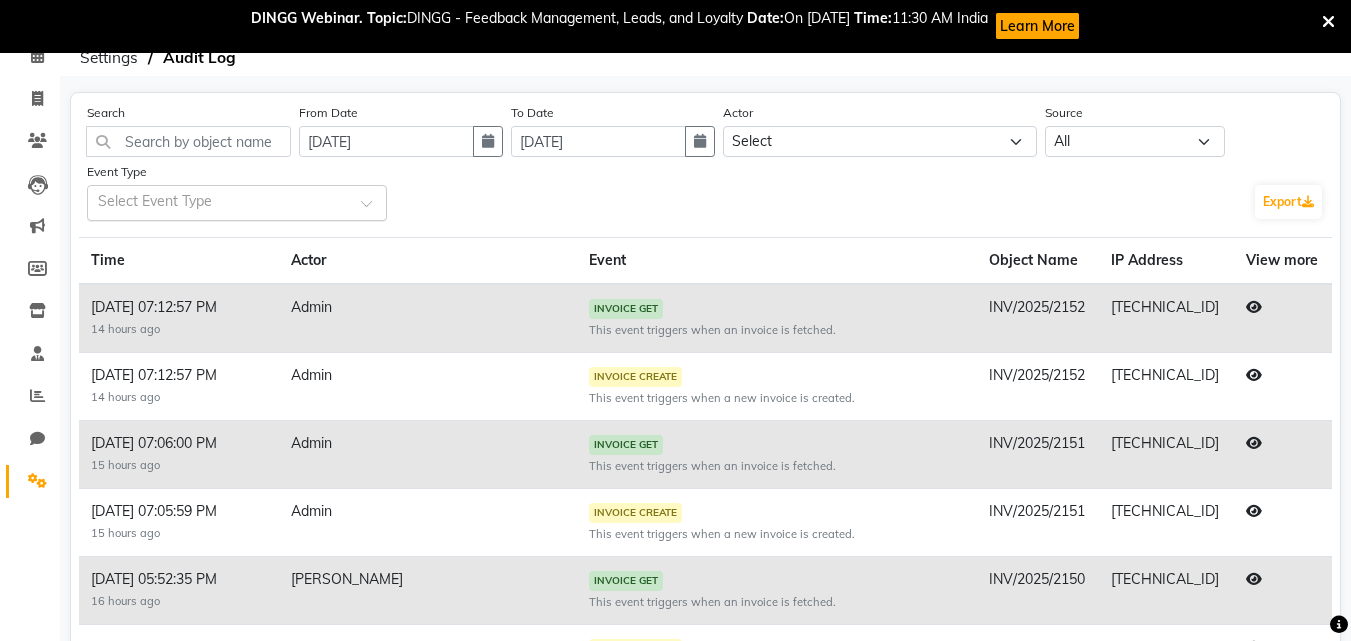 click 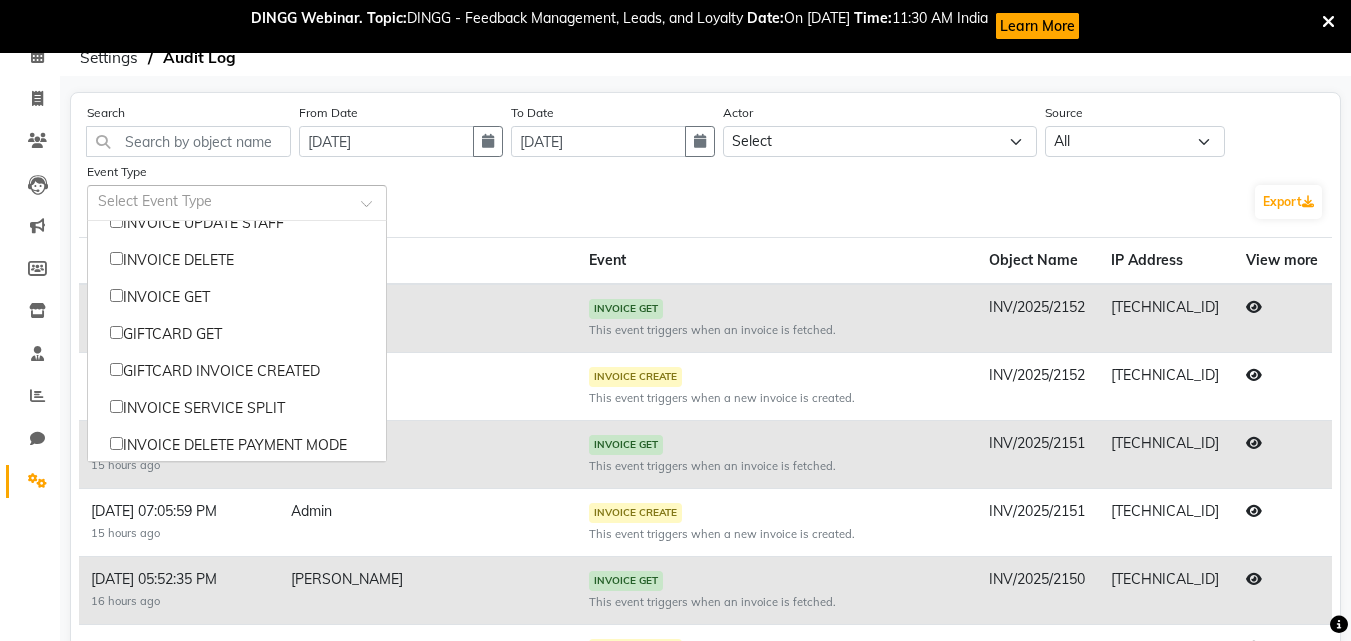 scroll, scrollTop: 204, scrollLeft: 0, axis: vertical 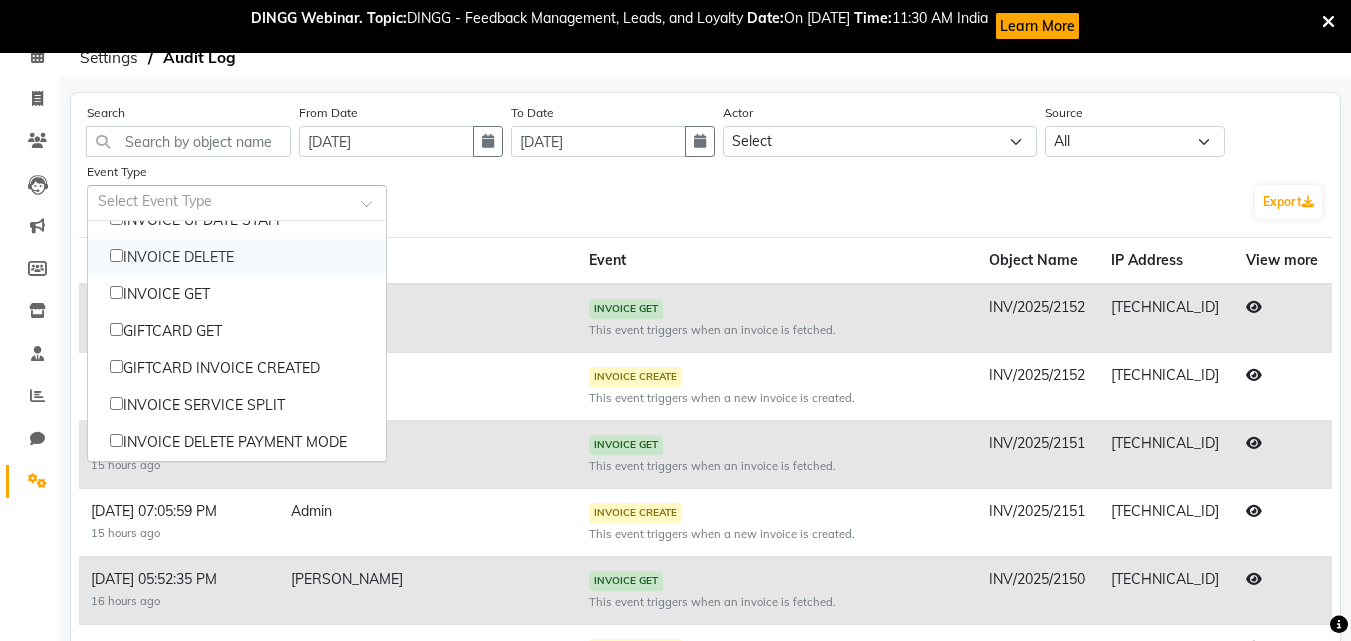 click on "INVOICE DELETE" at bounding box center (237, 257) 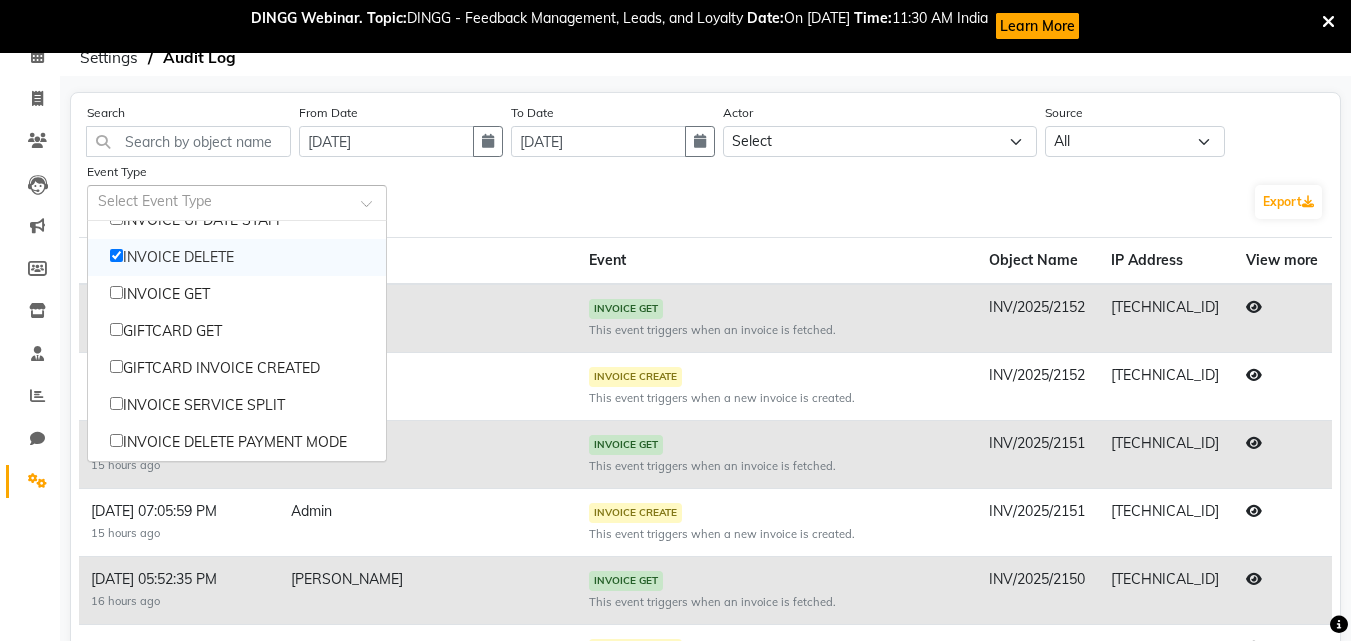 checkbox on "true" 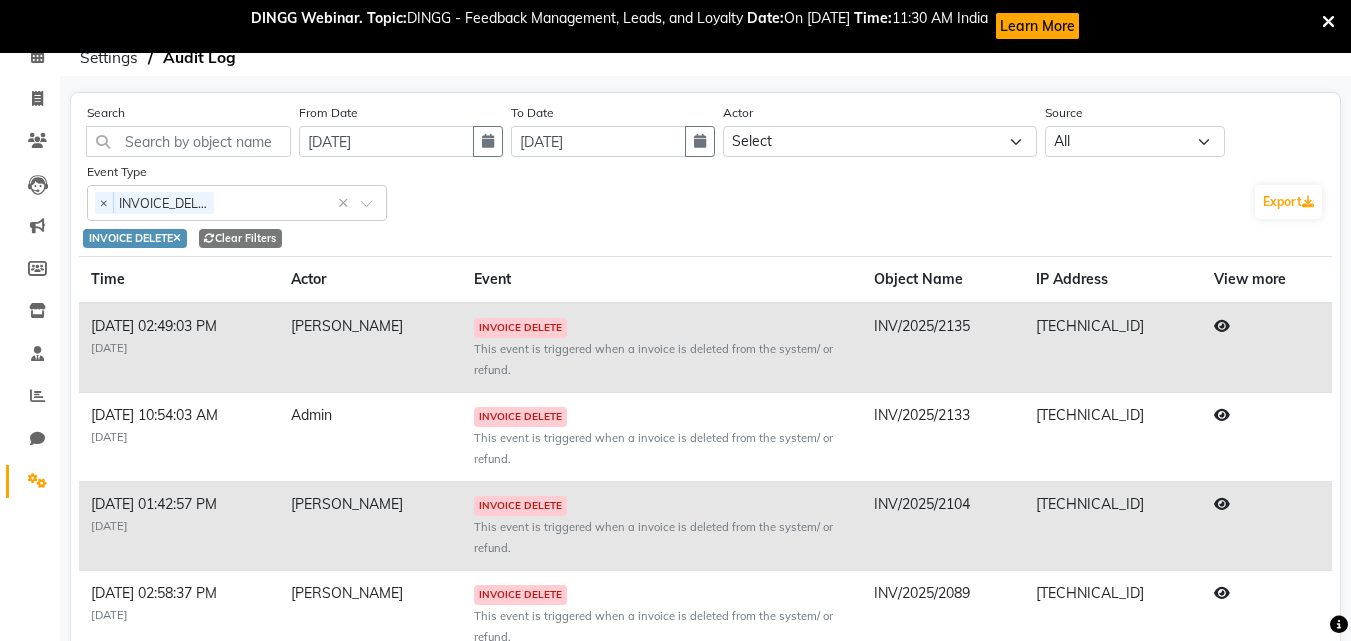 click on "INVOICE DELETE   Clear Filters" 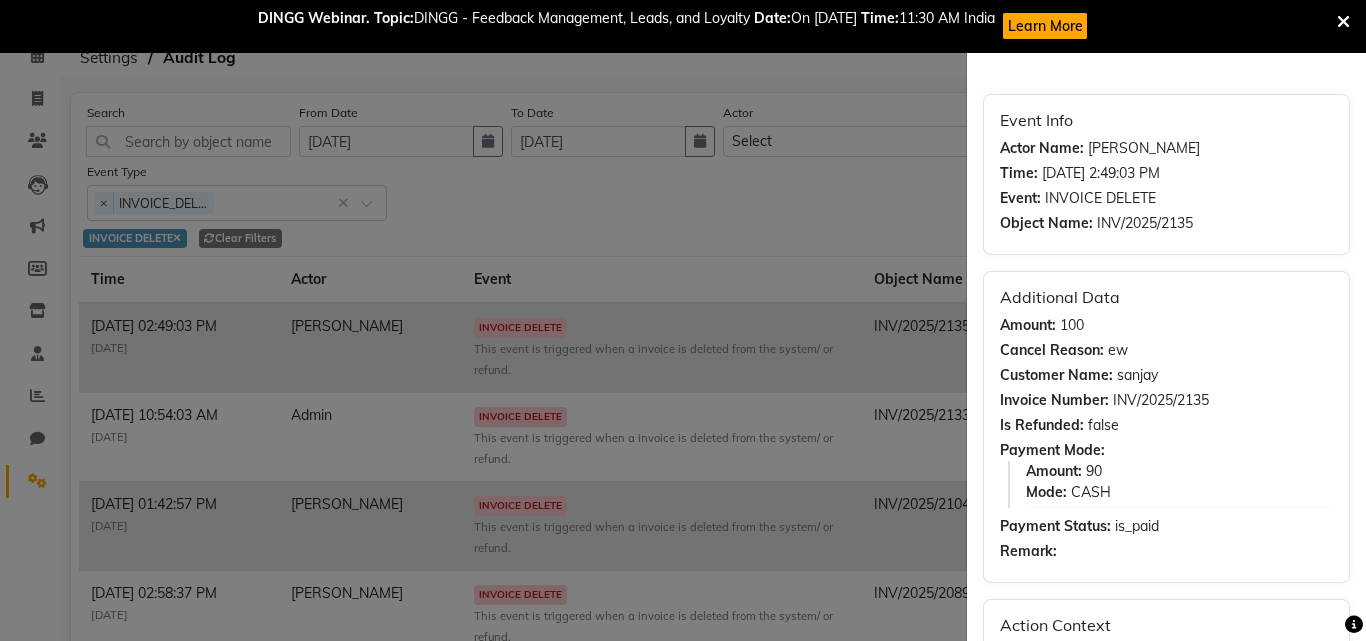 click 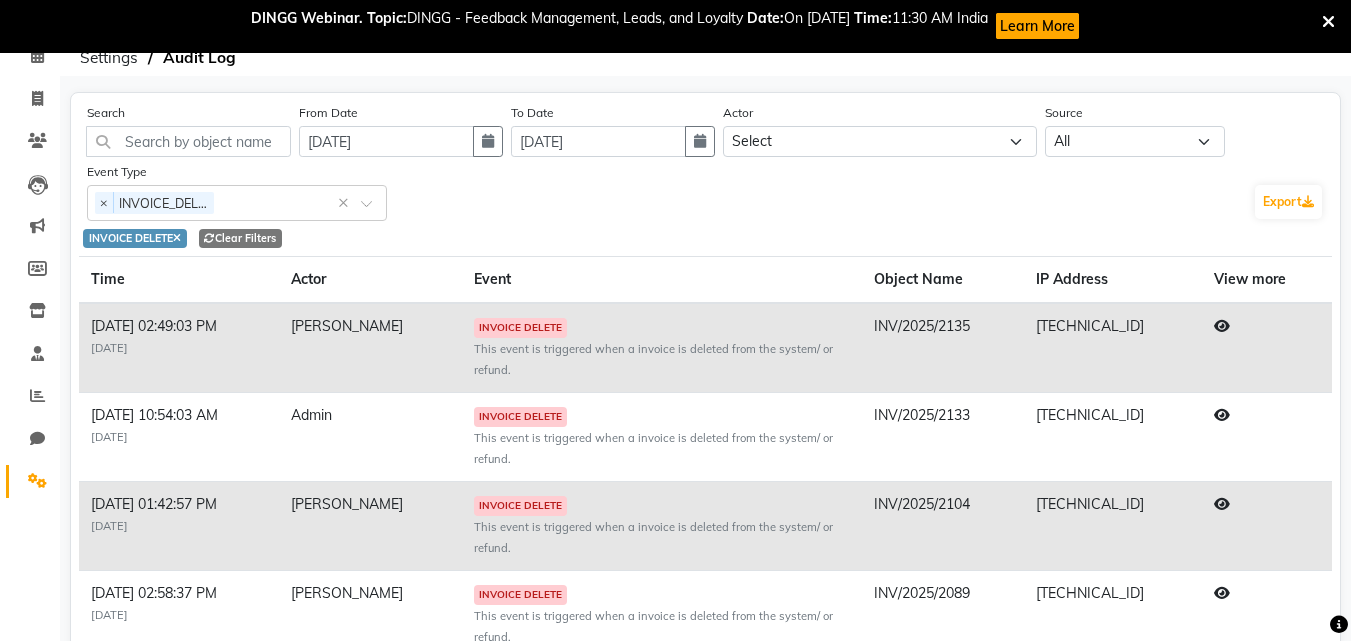 click 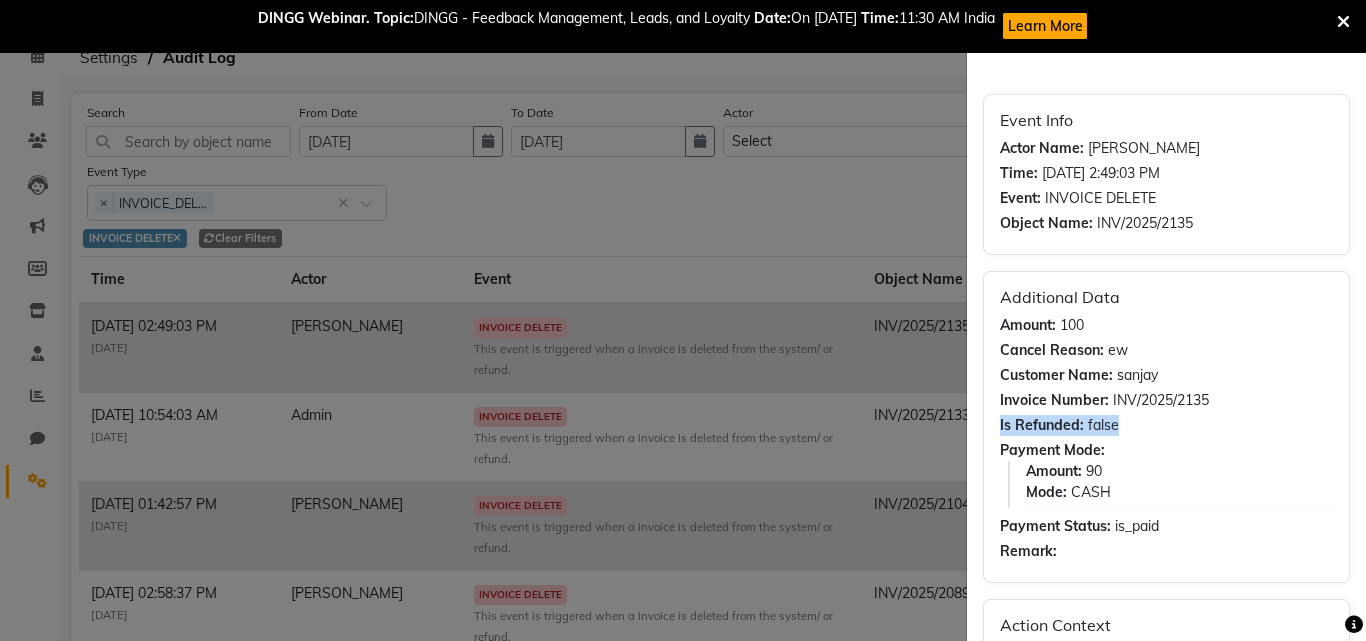 drag, startPoint x: 999, startPoint y: 425, endPoint x: 1120, endPoint y: 425, distance: 121 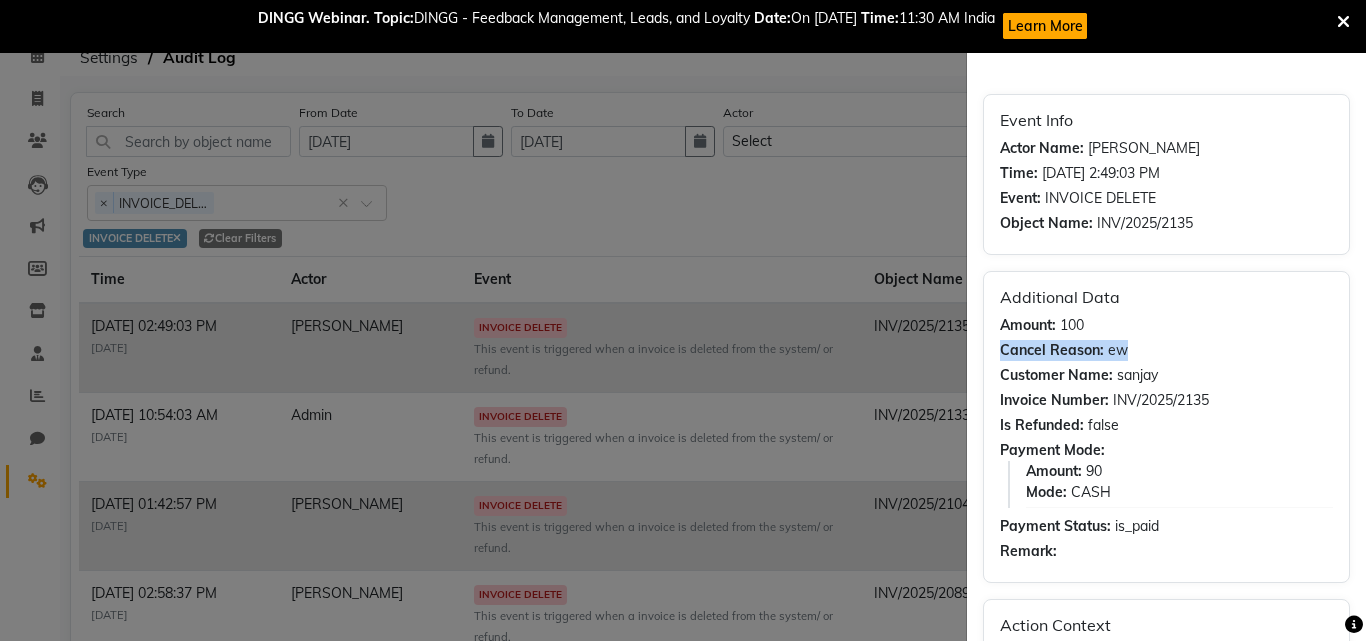 drag, startPoint x: 1004, startPoint y: 351, endPoint x: 1149, endPoint y: 350, distance: 145.00345 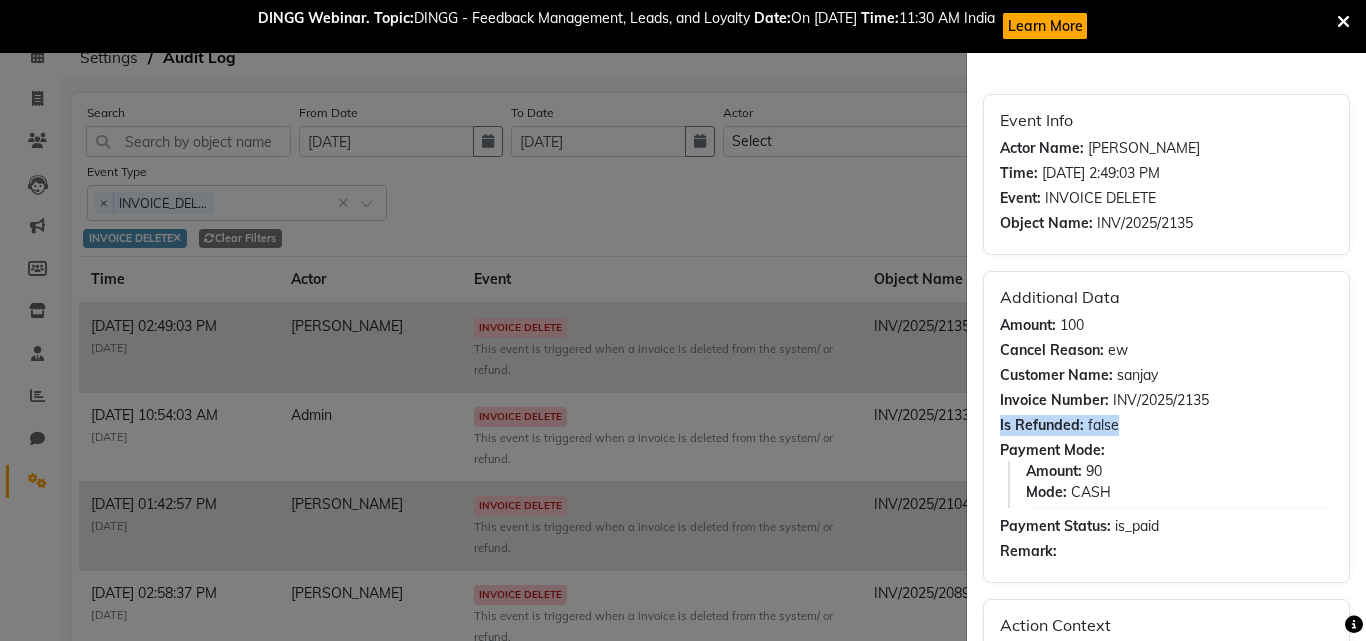 drag, startPoint x: 998, startPoint y: 424, endPoint x: 1132, endPoint y: 424, distance: 134 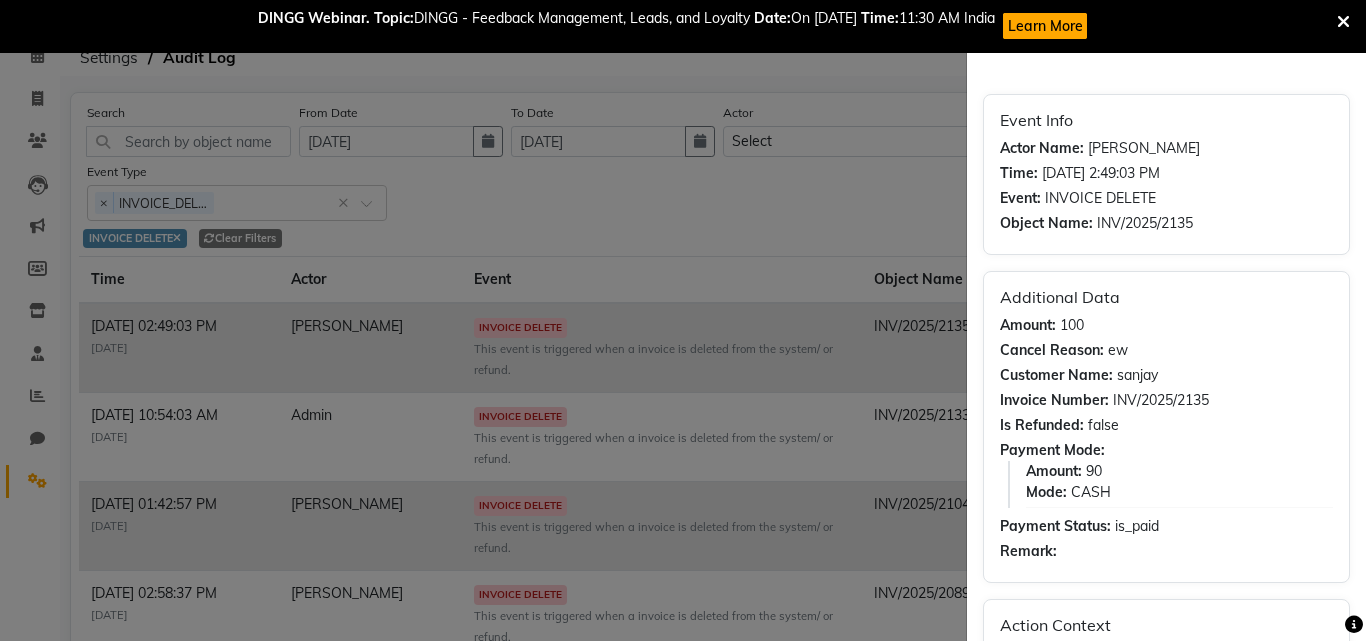 click at bounding box center (1343, 22) 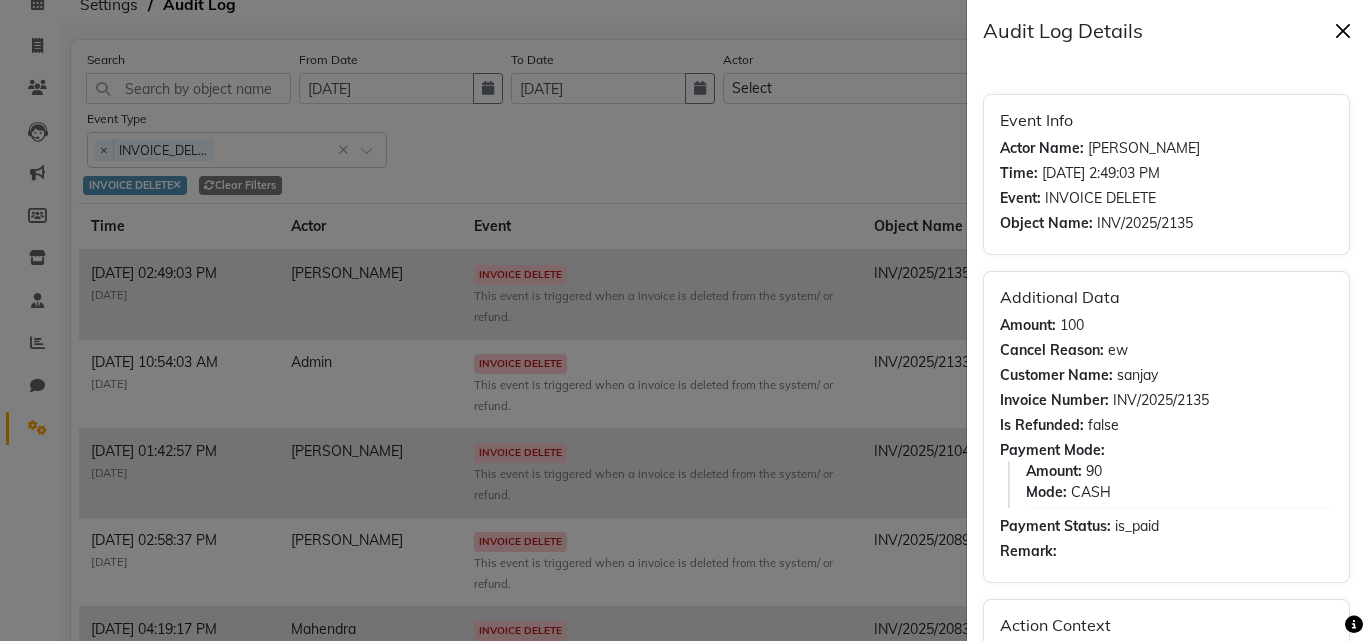 click at bounding box center (1343, 31) 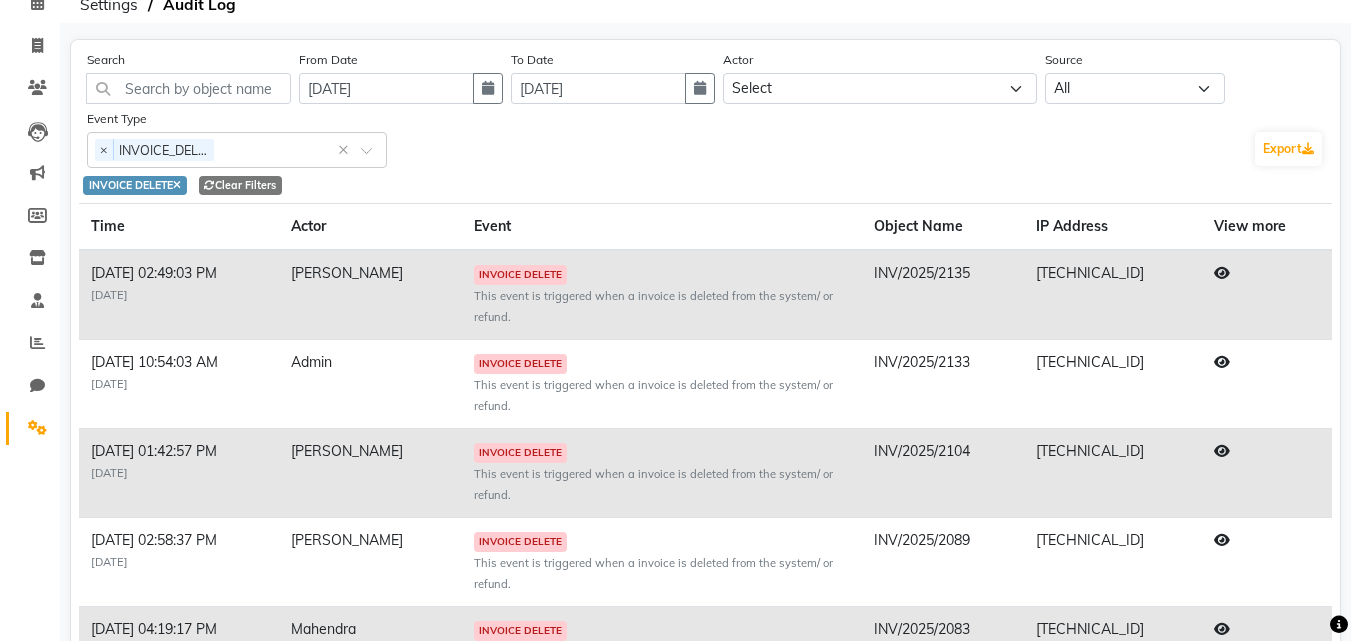 click 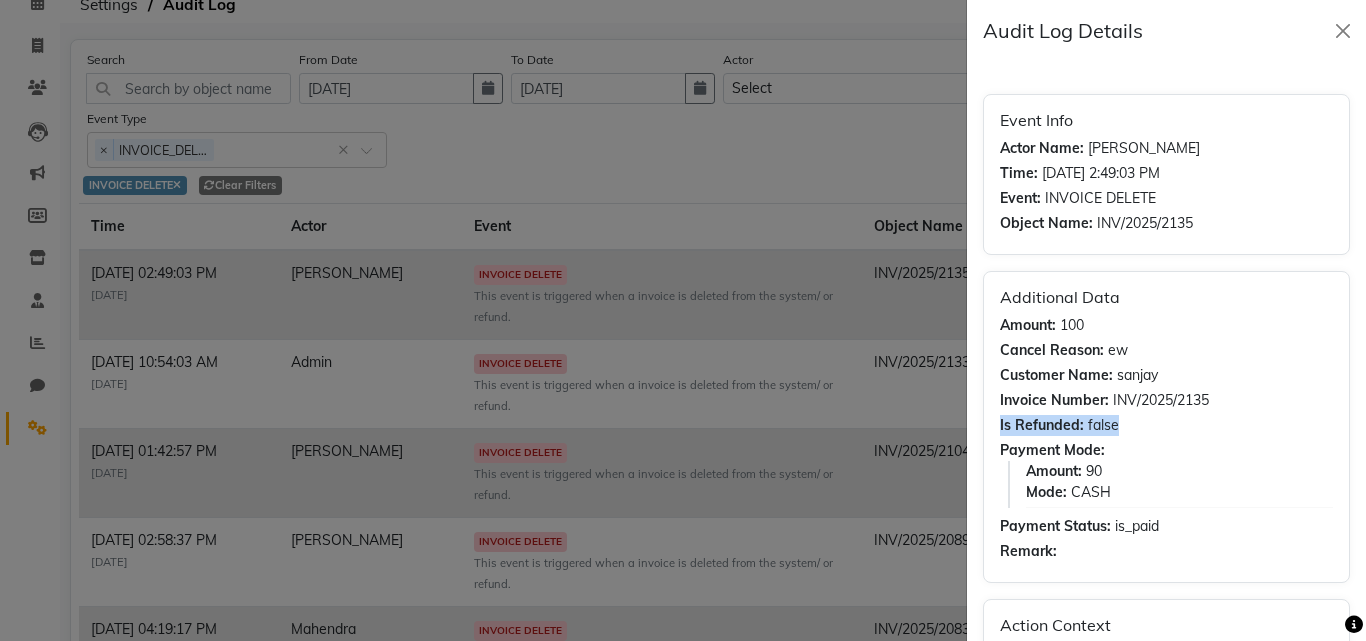 drag, startPoint x: 997, startPoint y: 424, endPoint x: 1128, endPoint y: 424, distance: 131 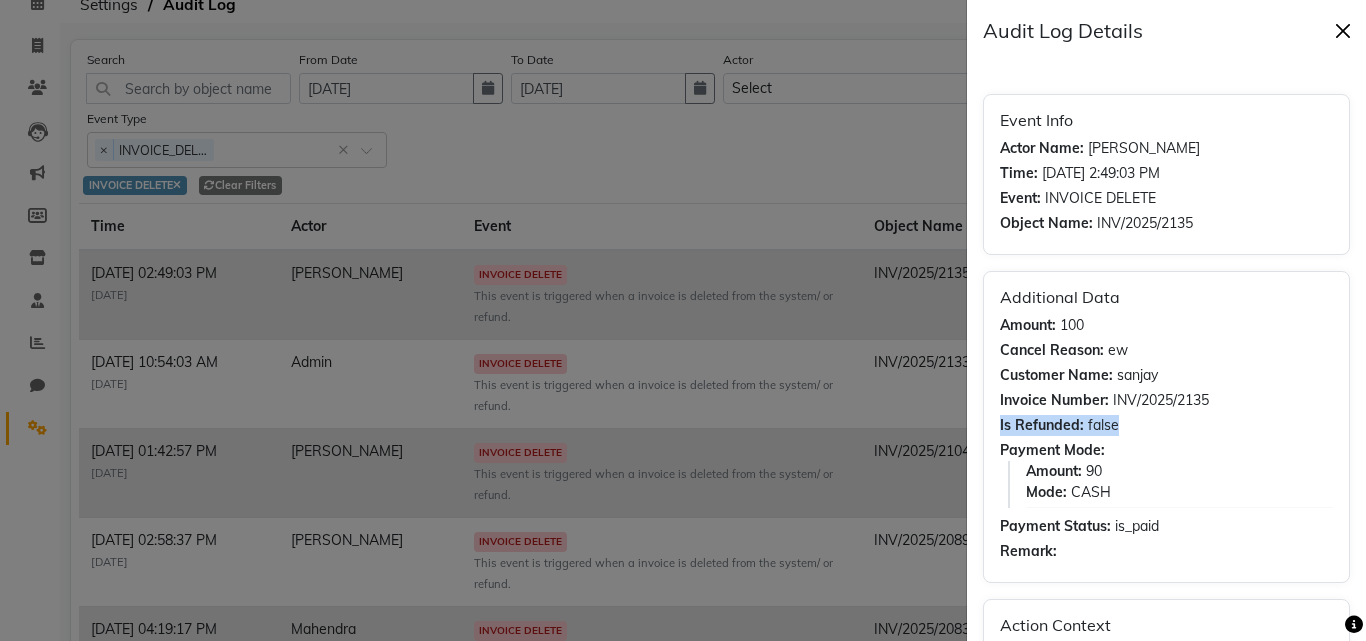 click at bounding box center [1343, 31] 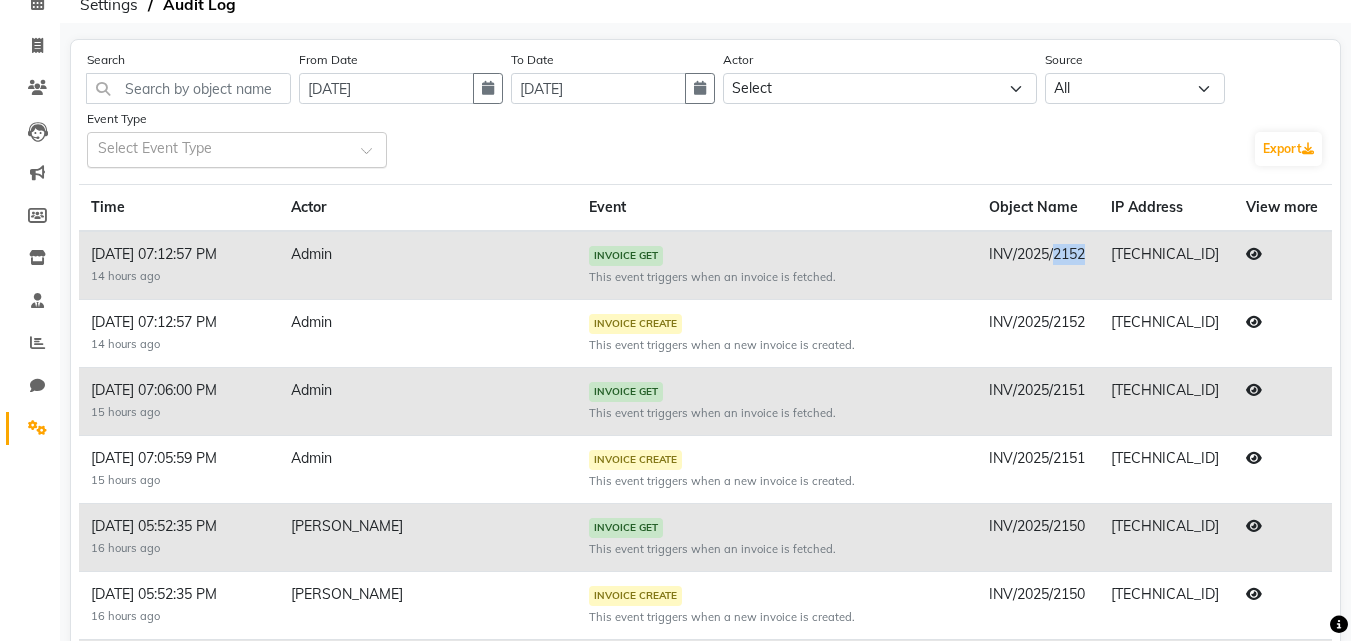 drag, startPoint x: 890, startPoint y: 251, endPoint x: 925, endPoint y: 252, distance: 35.014282 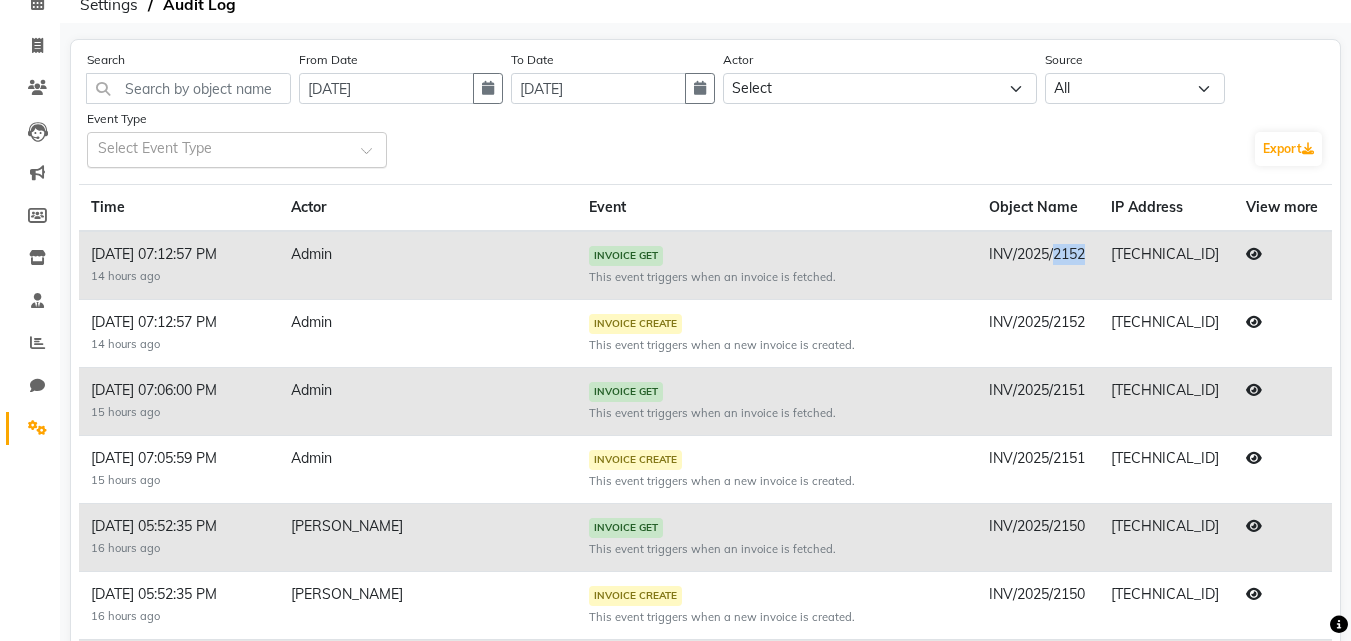 copy on "2152" 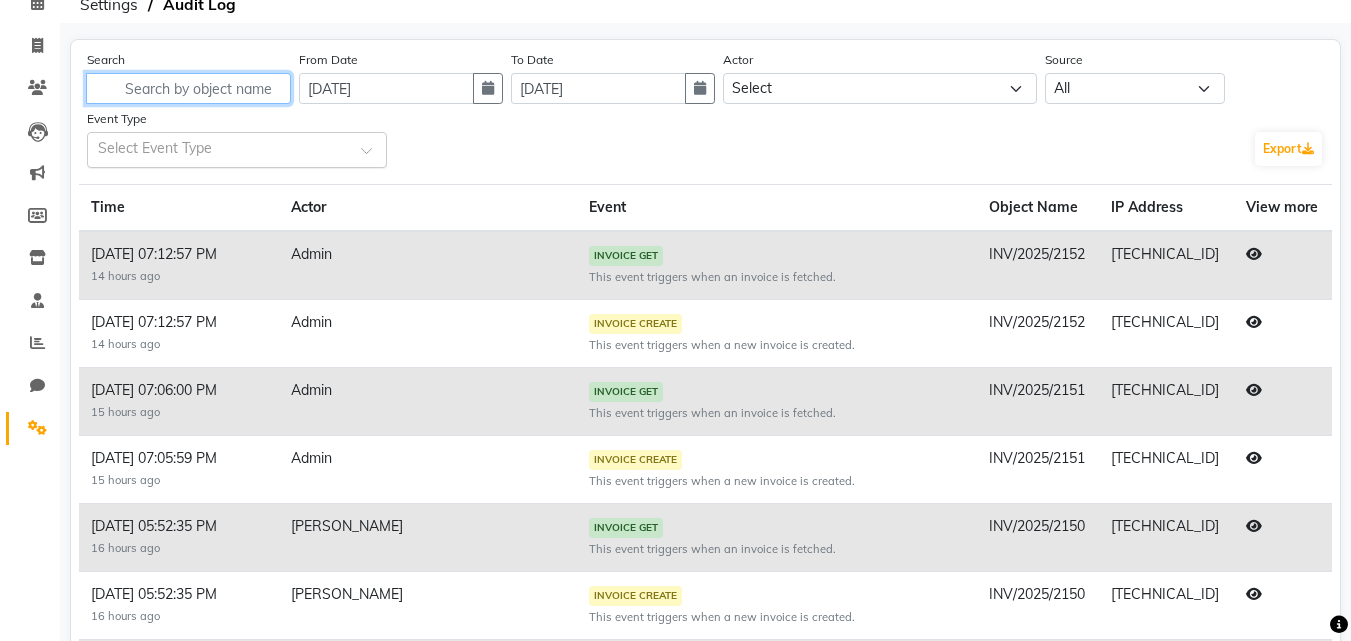 click 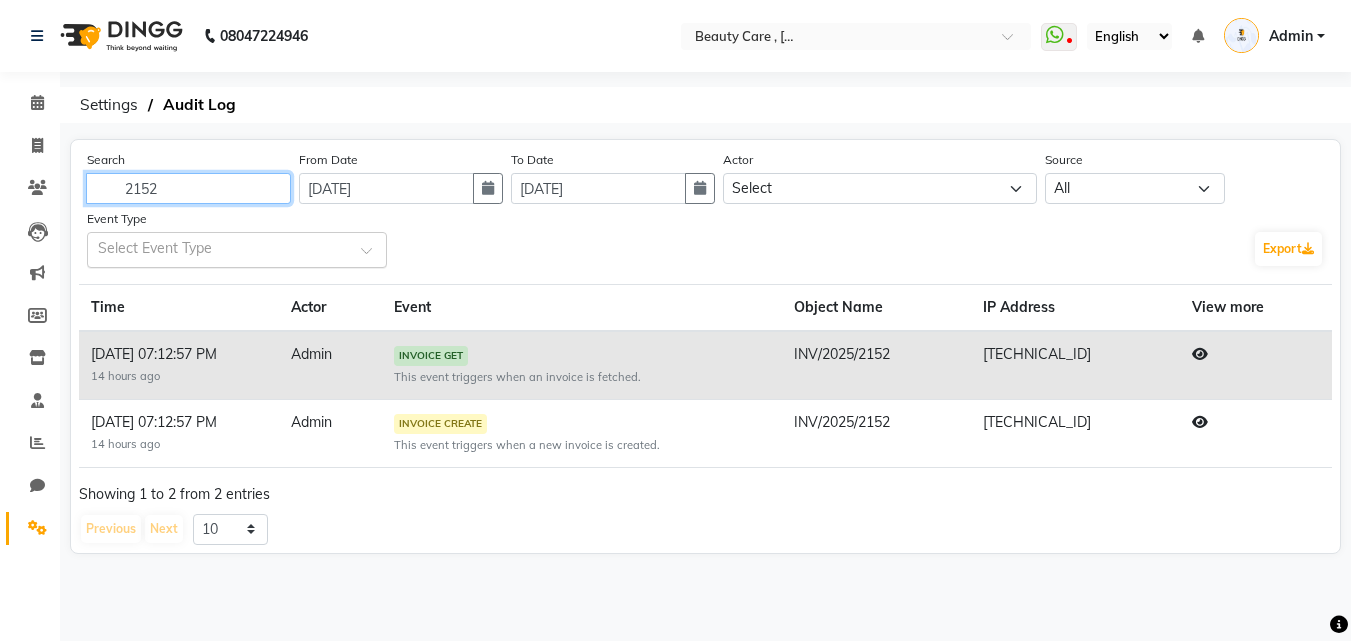 scroll, scrollTop: 0, scrollLeft: 0, axis: both 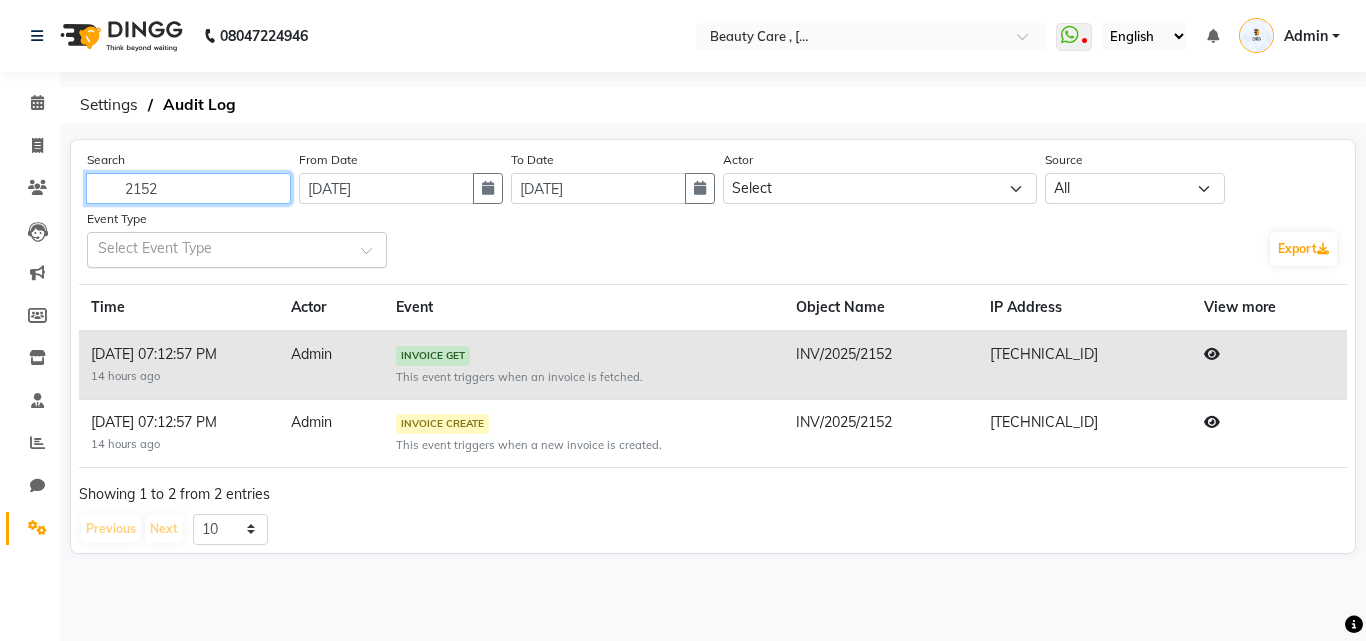 type on "2152" 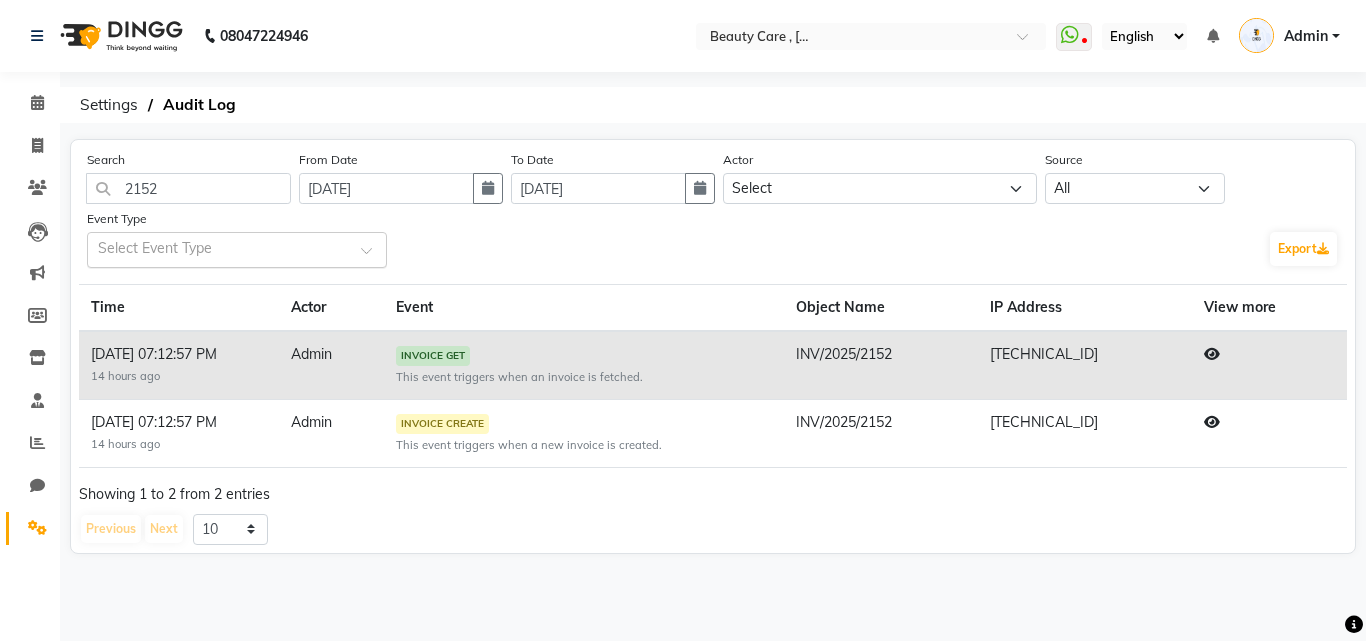 drag, startPoint x: 393, startPoint y: 430, endPoint x: 497, endPoint y: 431, distance: 104.00481 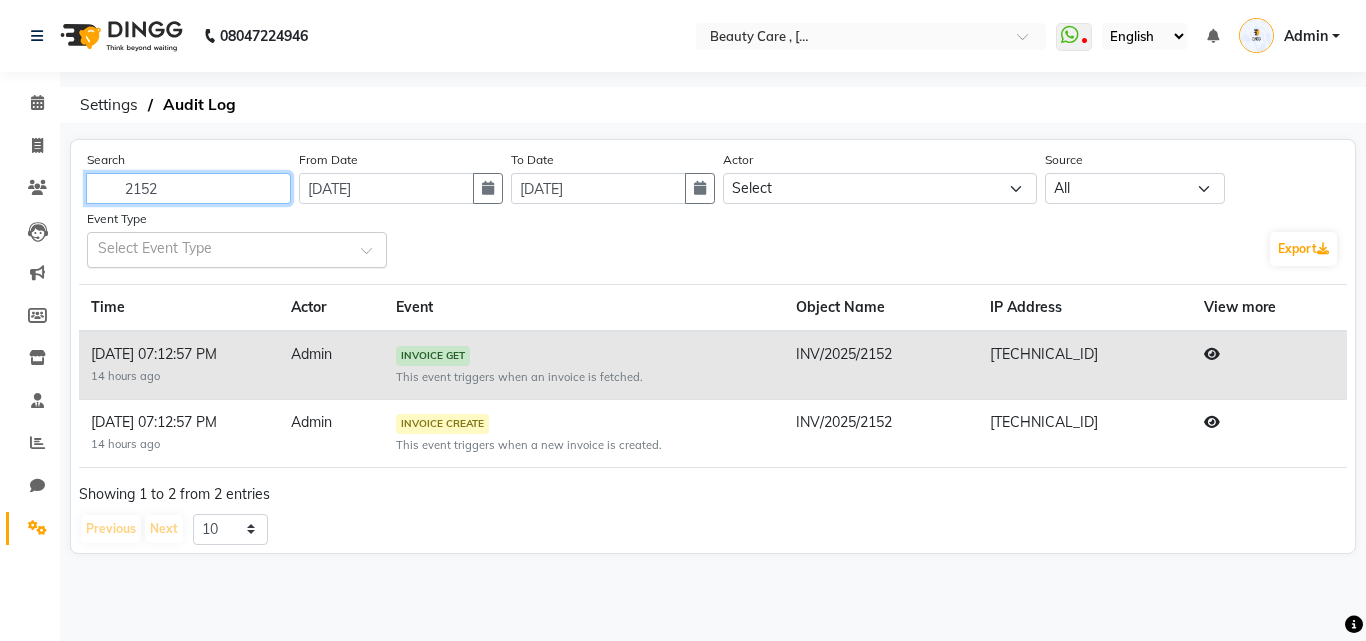 drag, startPoint x: 212, startPoint y: 185, endPoint x: 114, endPoint y: 187, distance: 98.02041 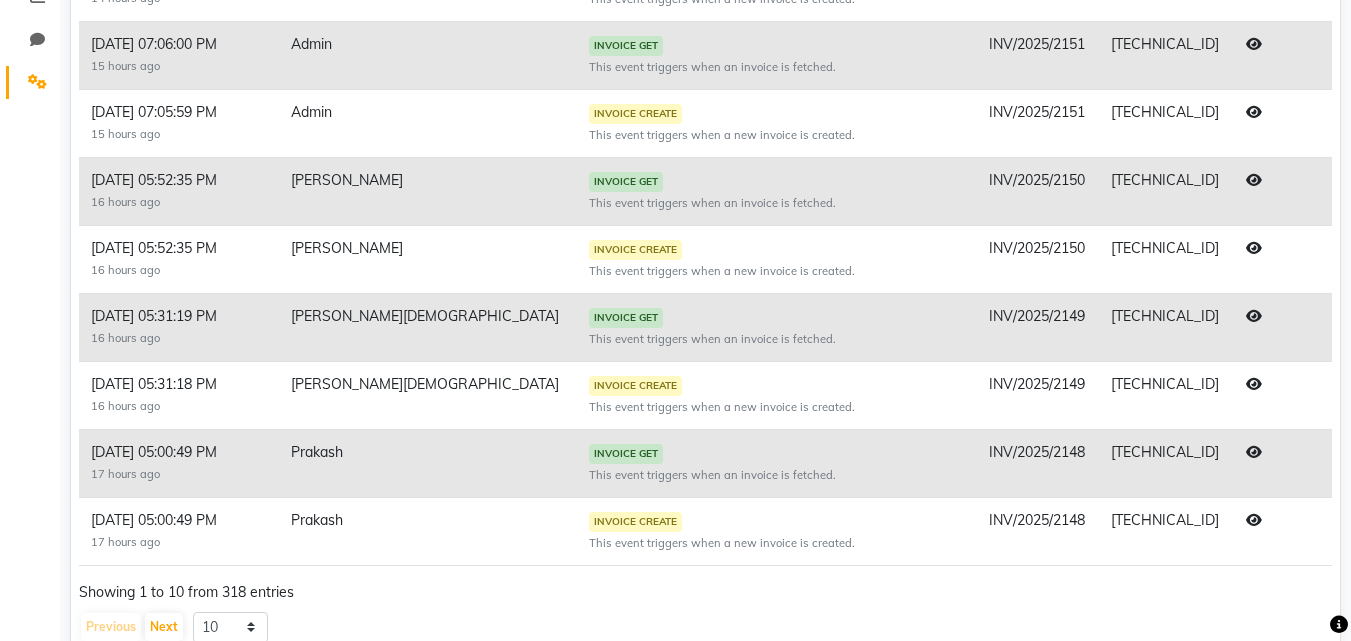 scroll, scrollTop: 487, scrollLeft: 0, axis: vertical 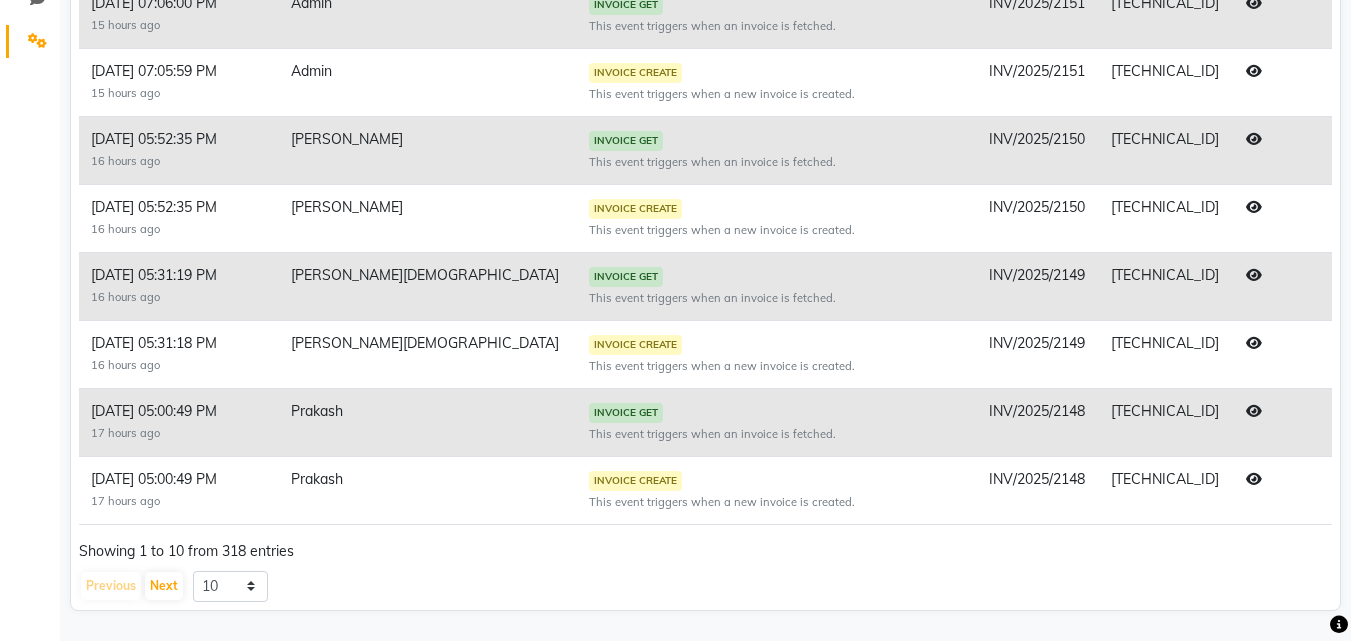 type 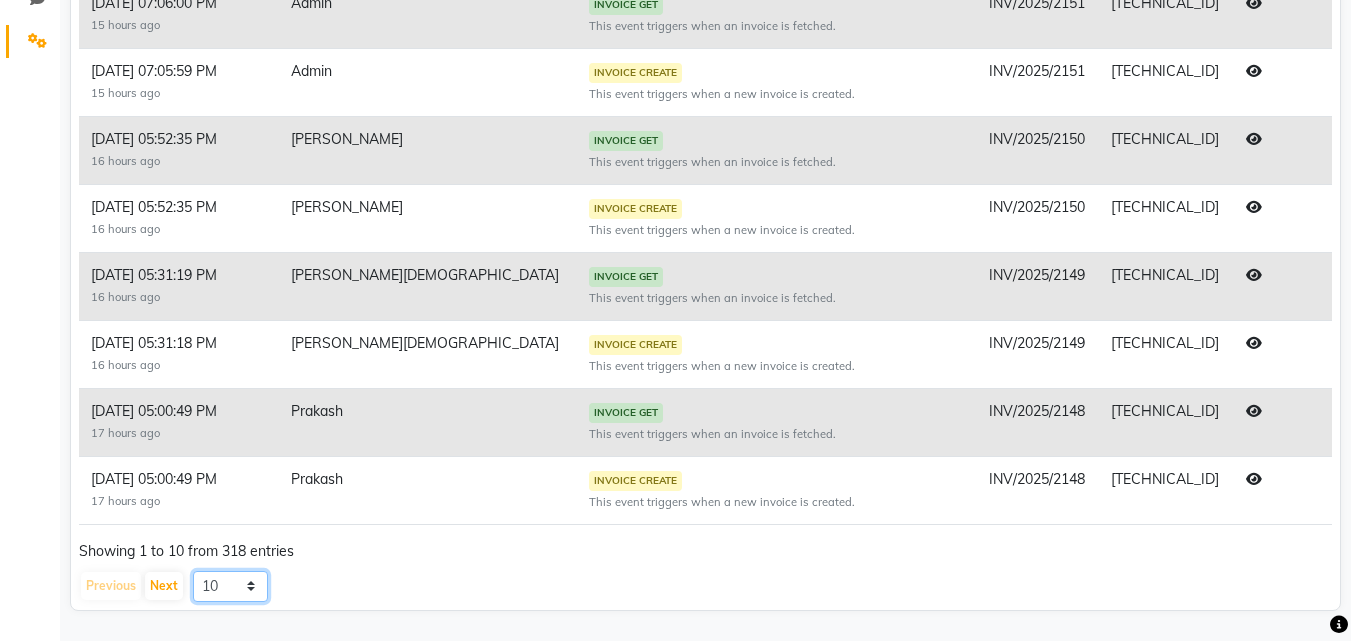 click on "10 20 50 100" 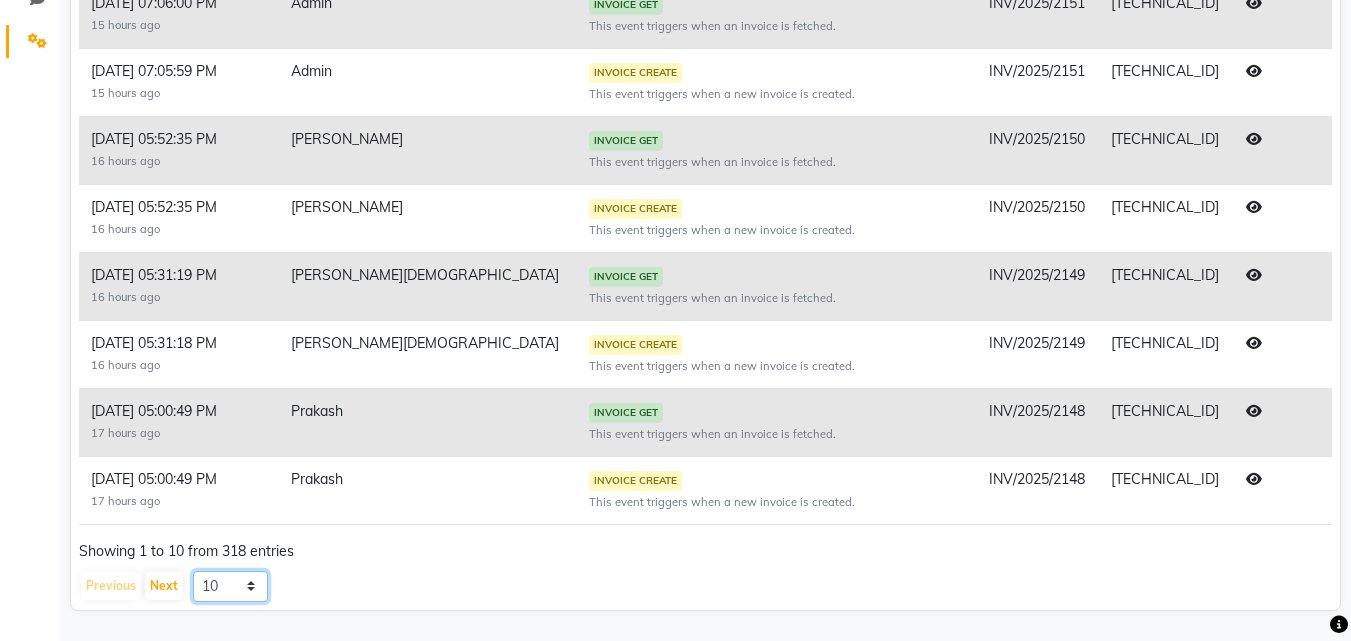 select on "20" 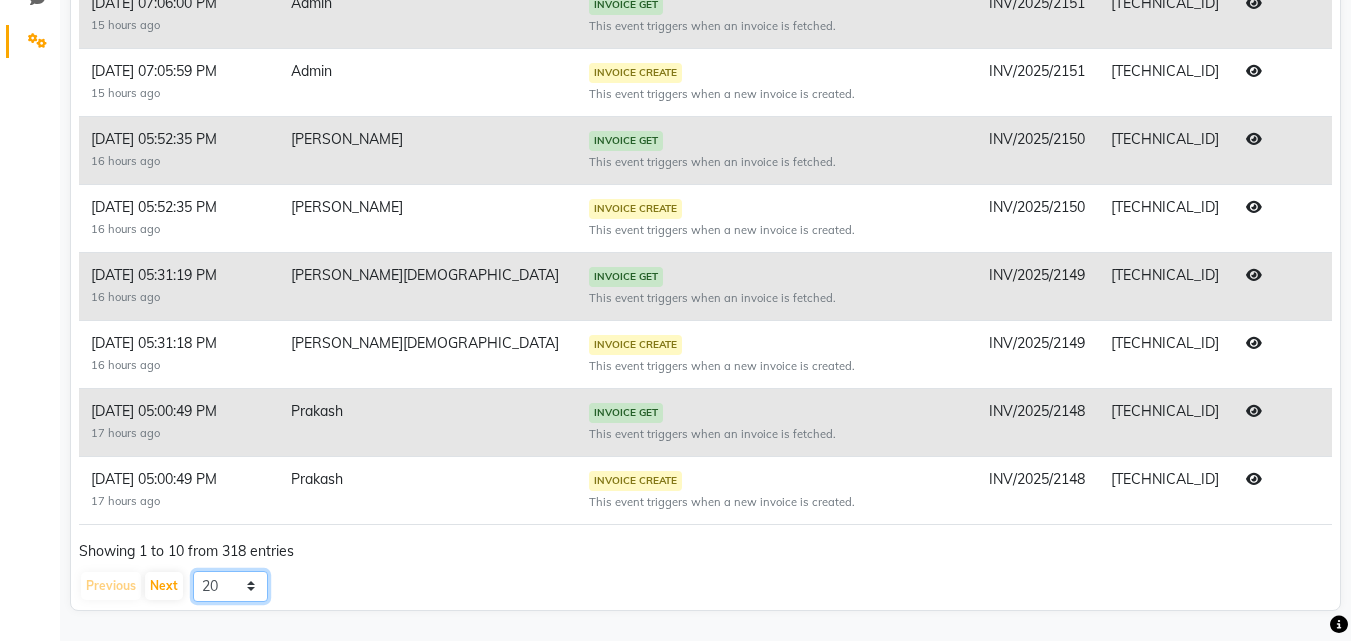 click on "10 20 50 100" 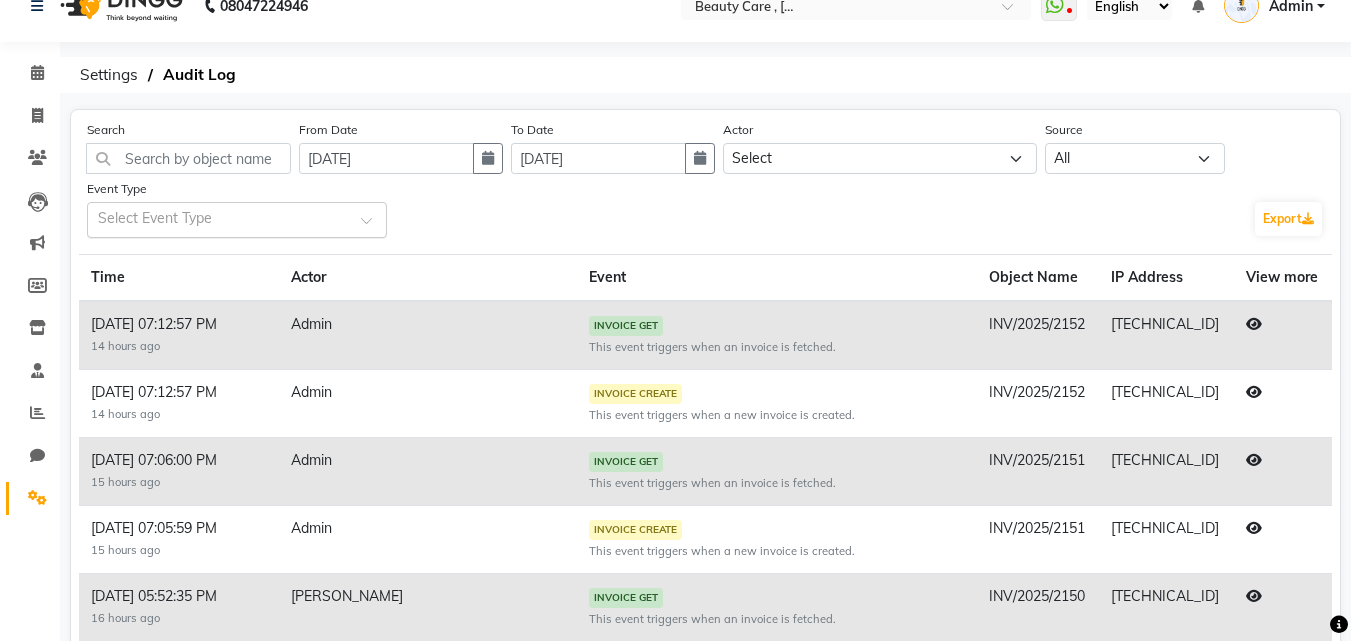 scroll, scrollTop: 0, scrollLeft: 0, axis: both 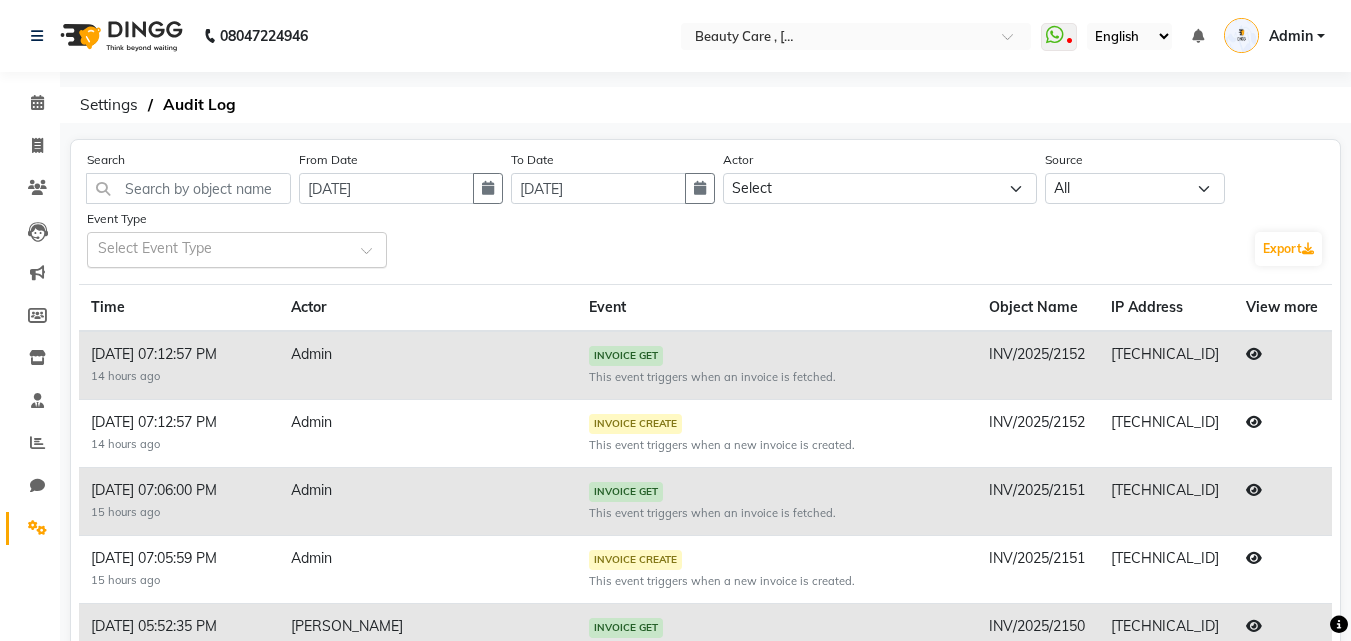 click 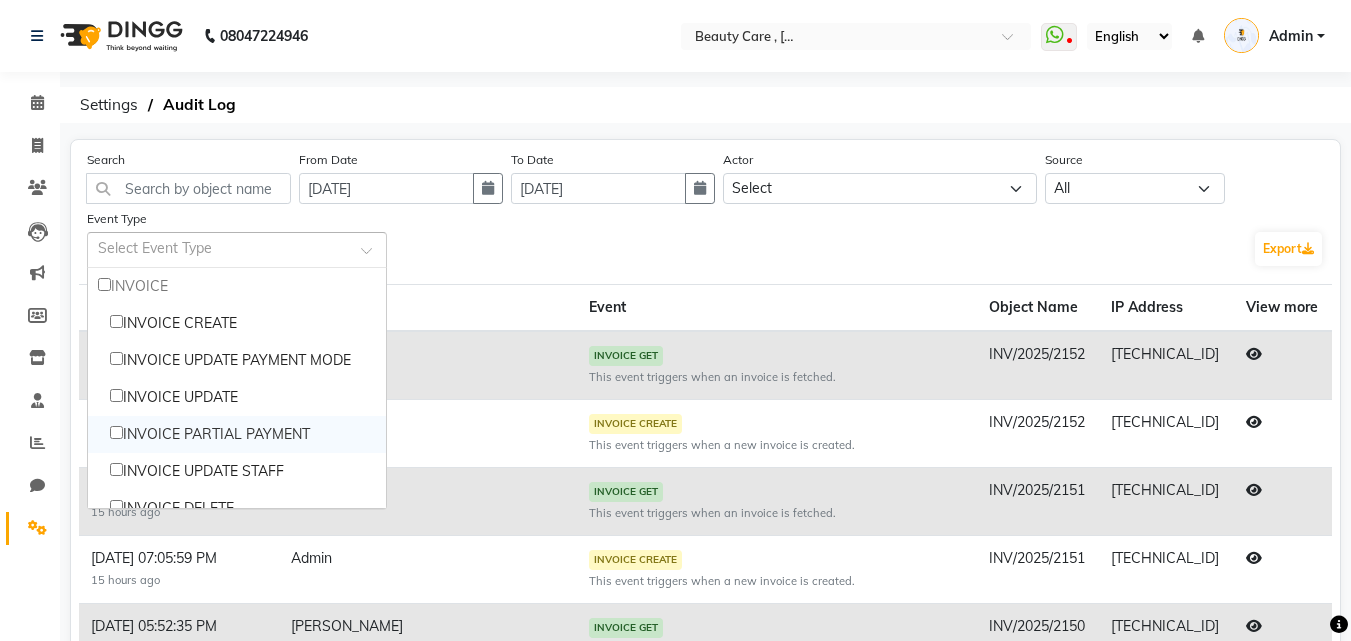 scroll, scrollTop: 100, scrollLeft: 0, axis: vertical 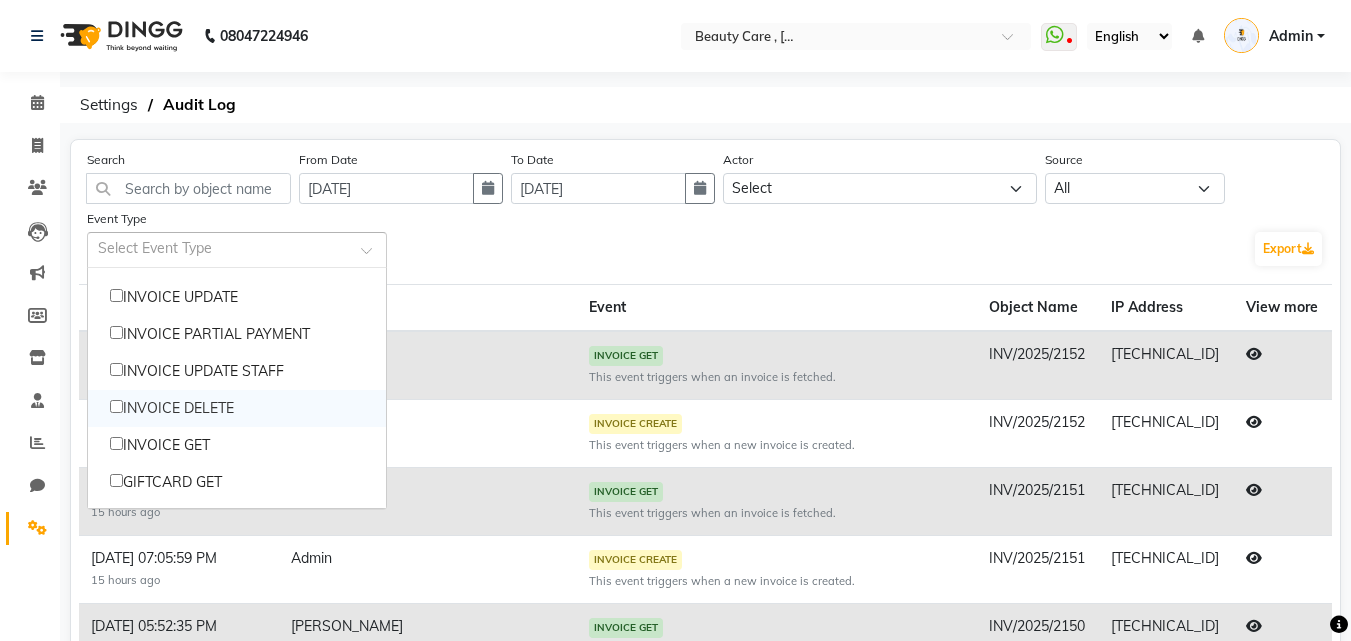 click on "INVOICE DELETE" at bounding box center (237, 408) 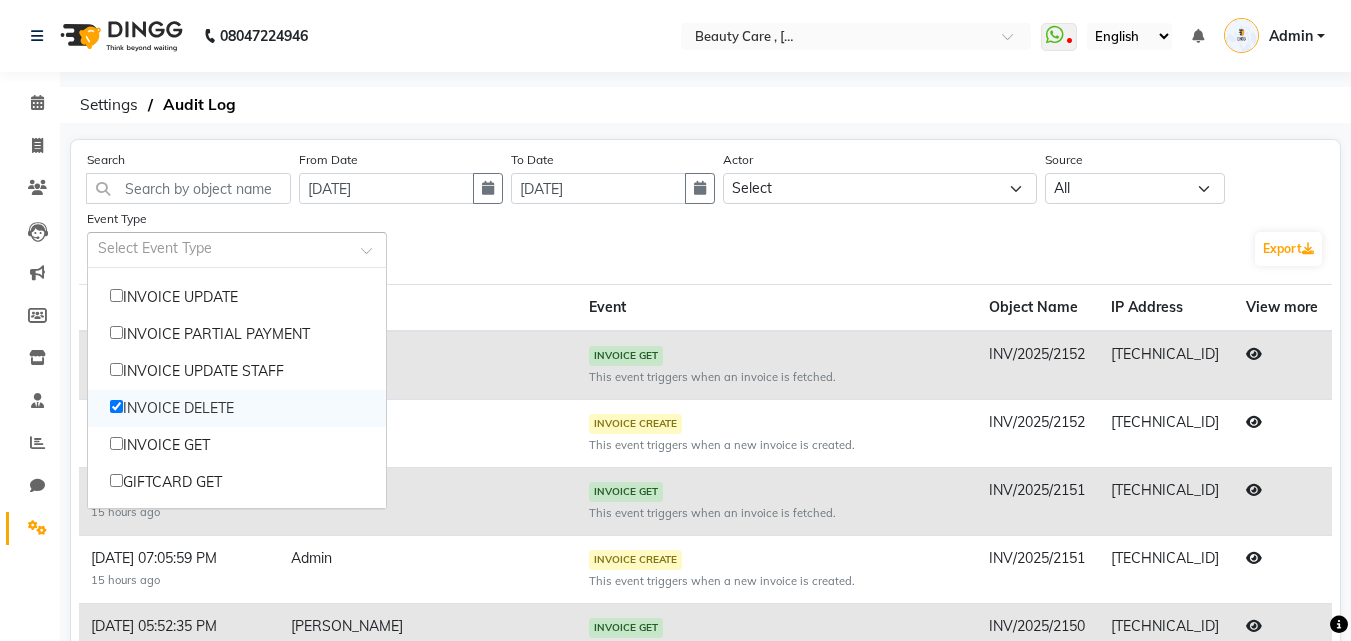 checkbox on "true" 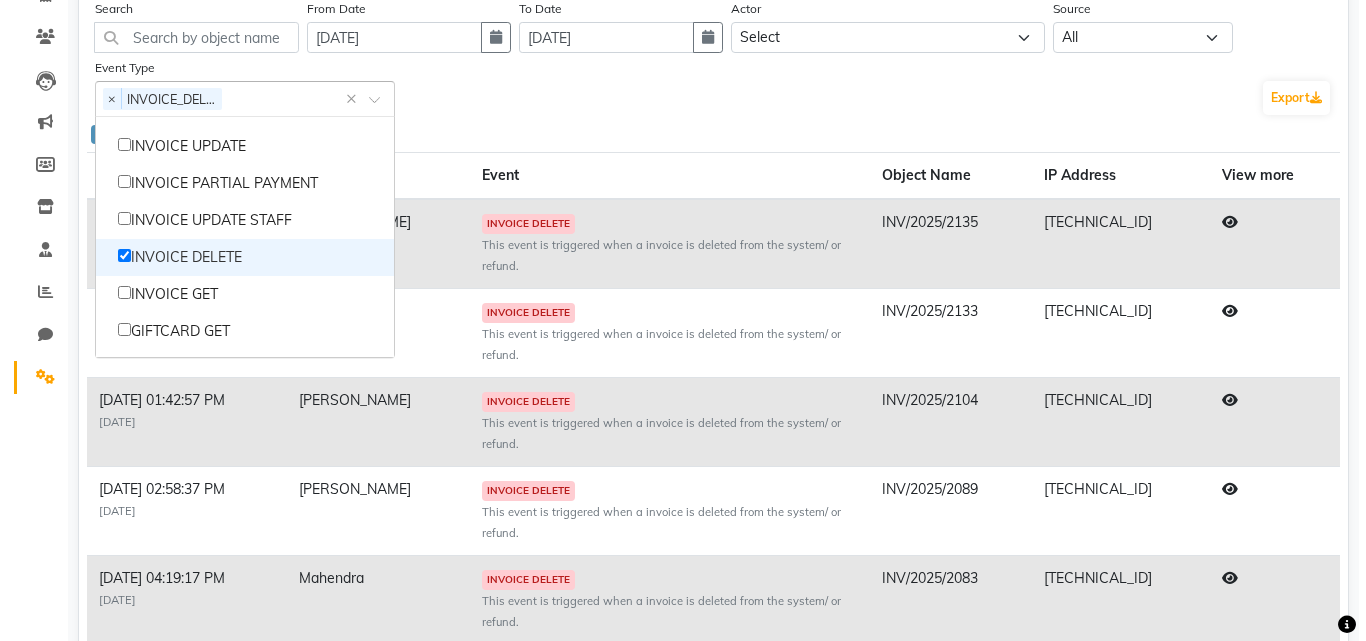 scroll, scrollTop: 200, scrollLeft: 0, axis: vertical 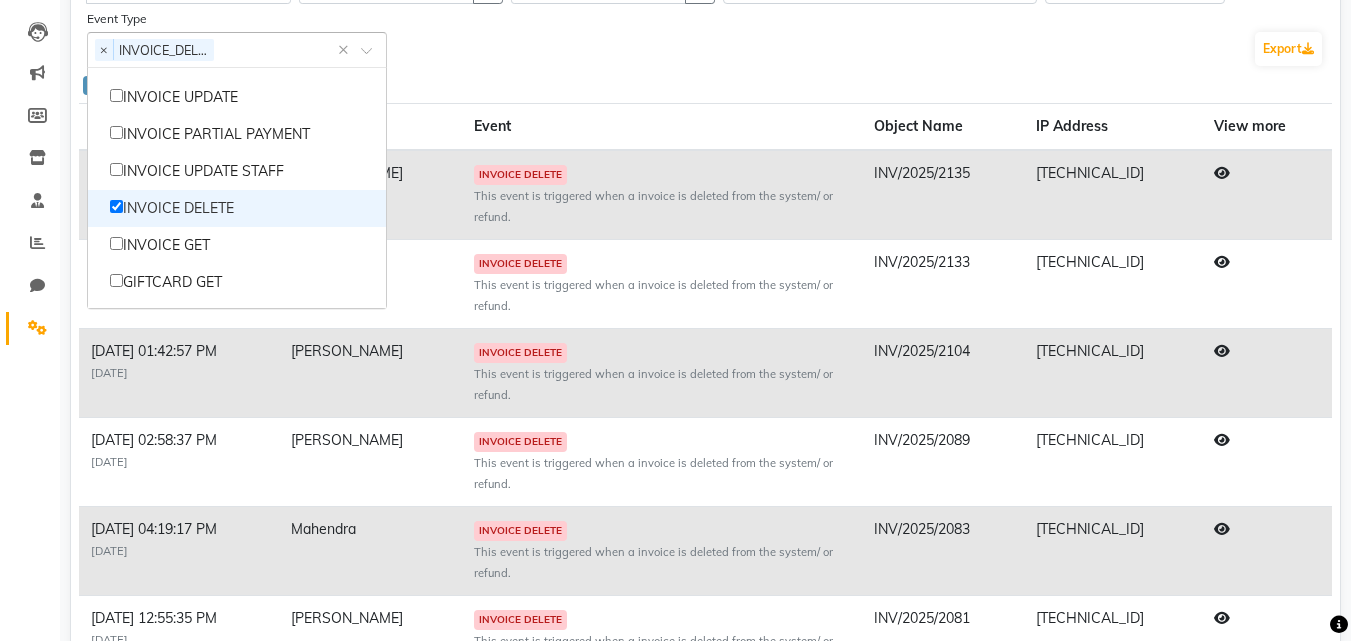click 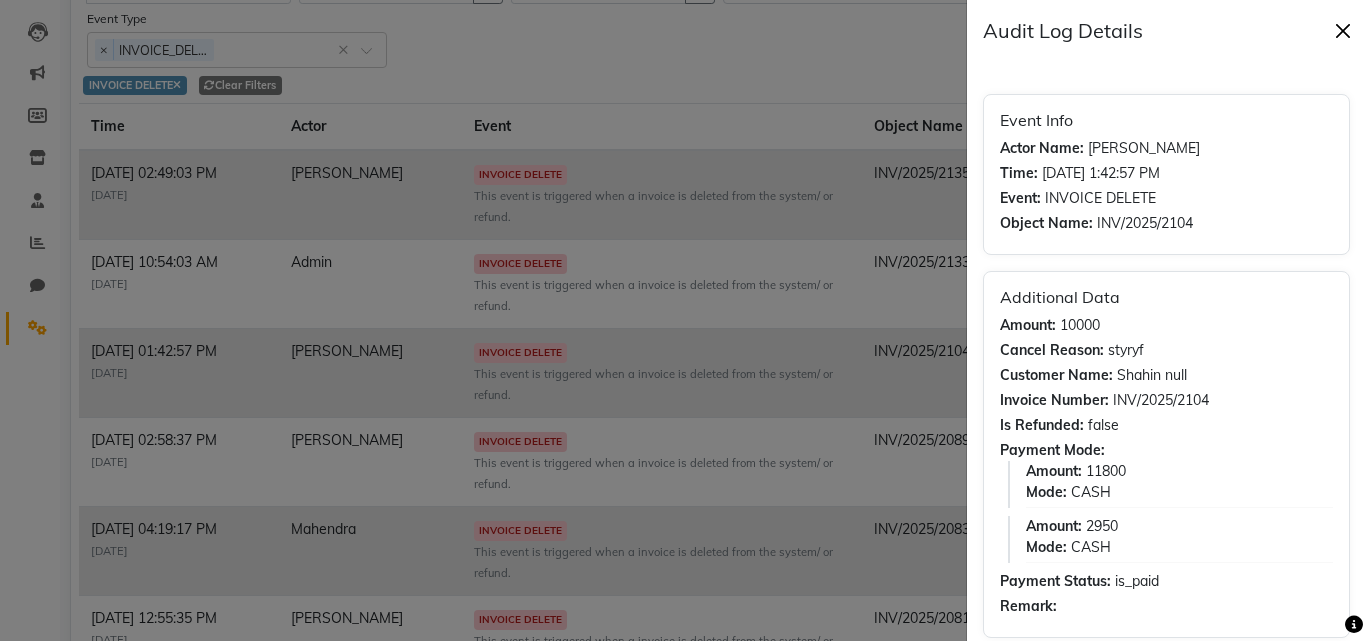click at bounding box center [1343, 31] 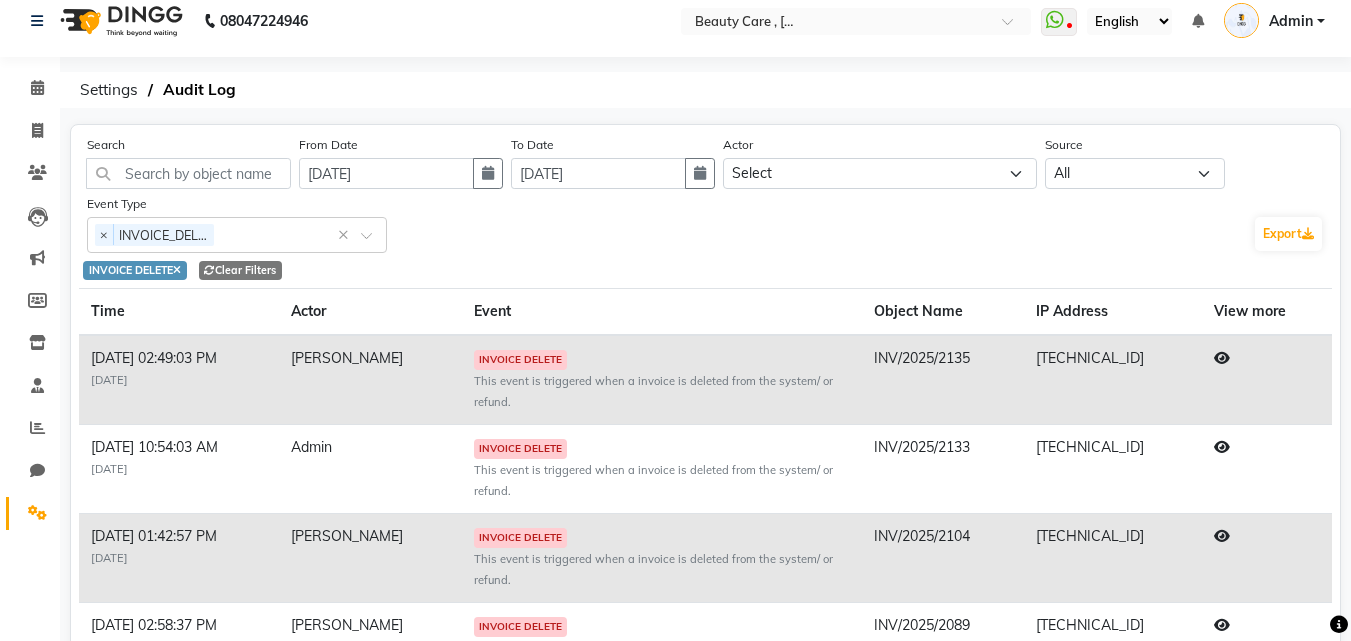 scroll, scrollTop: 0, scrollLeft: 0, axis: both 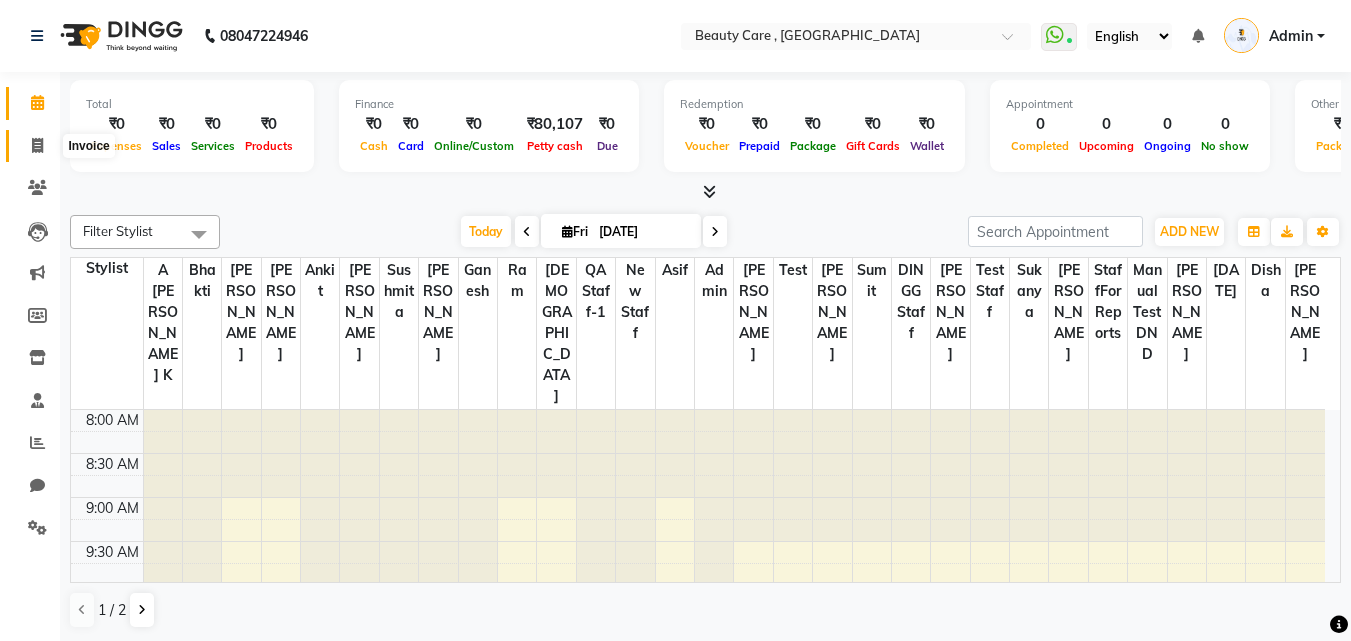 click 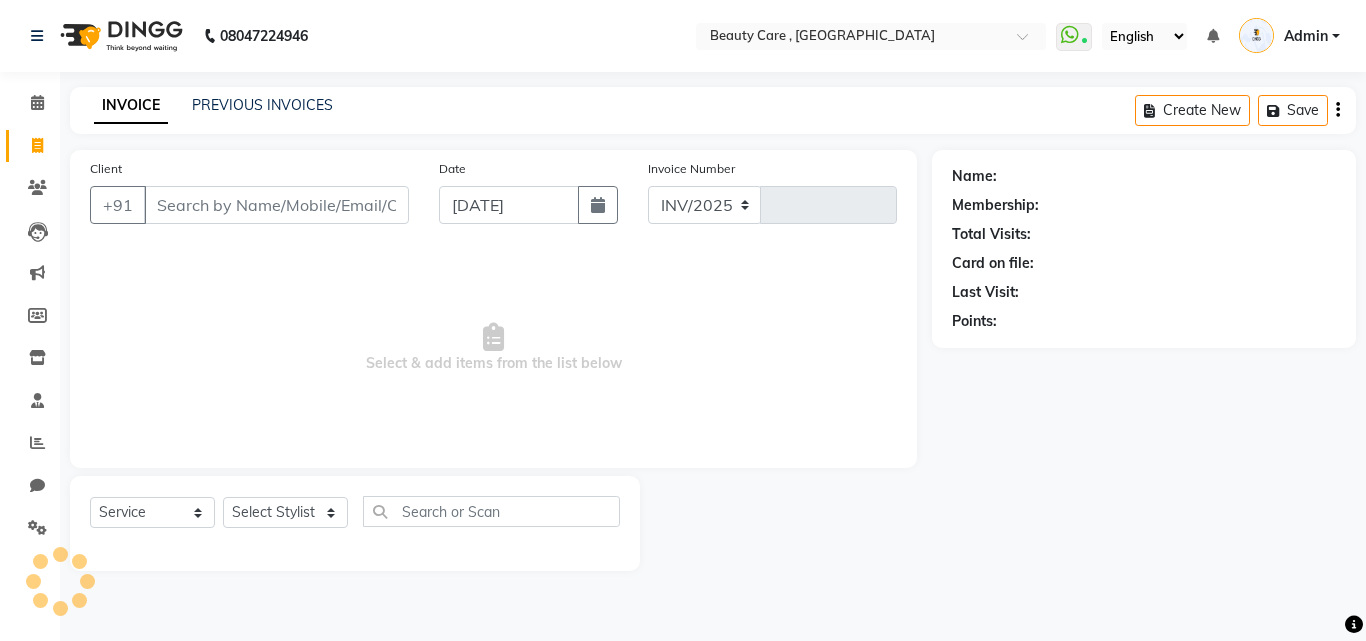 select on "5646" 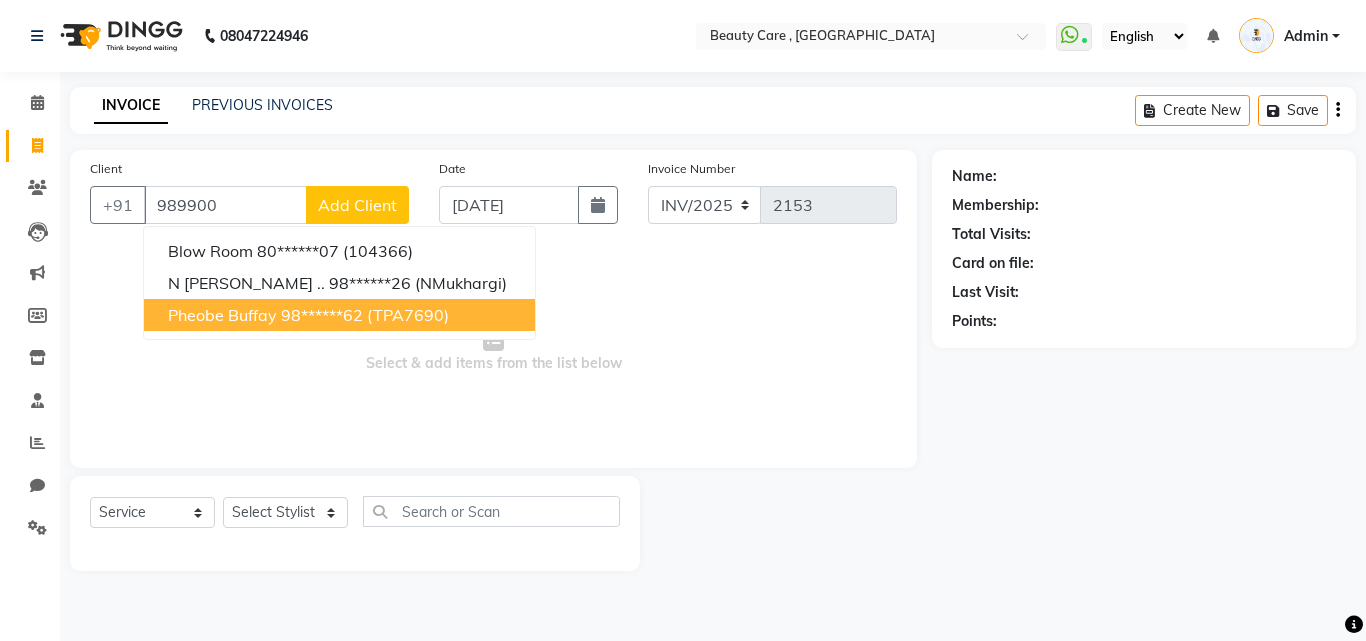 click on "Pheobe Buffay" at bounding box center [222, 315] 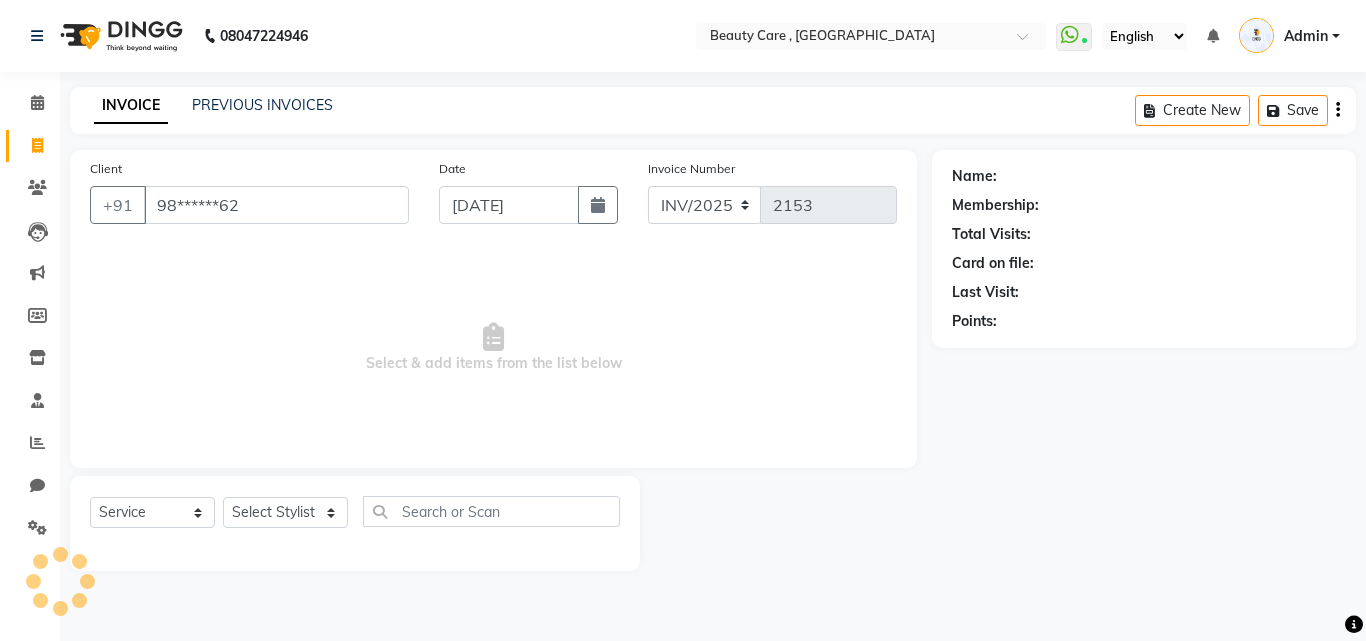 type on "98******62" 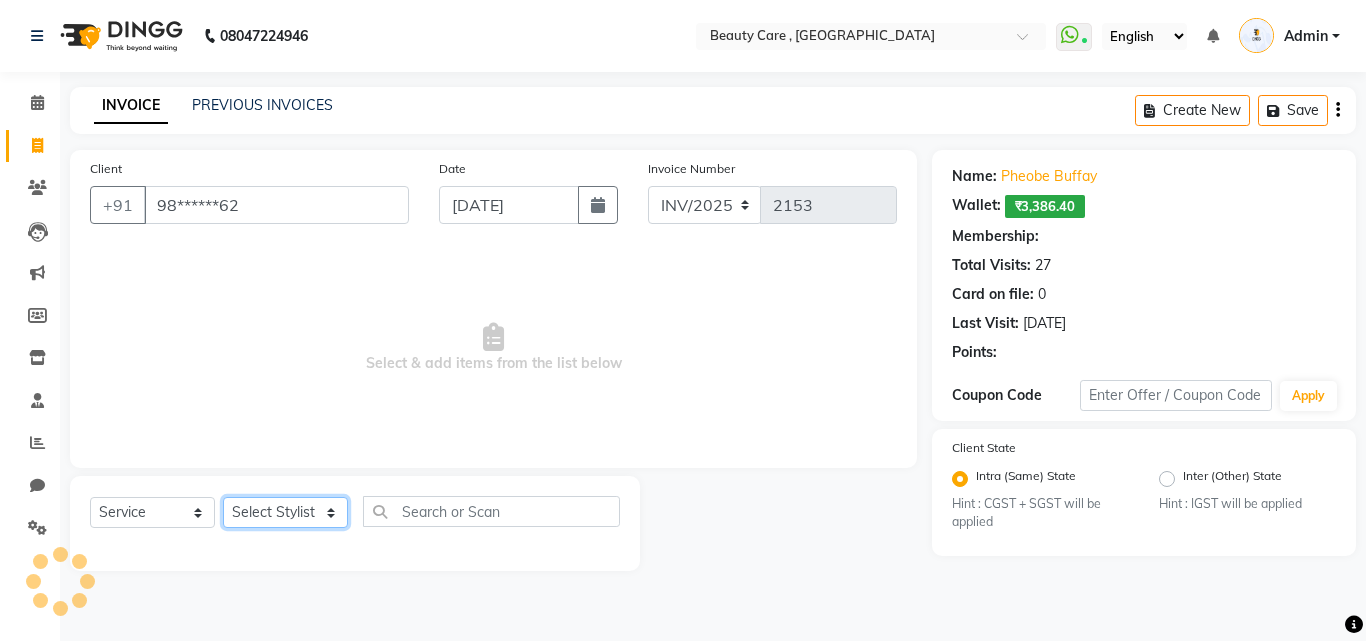 click on "Select Stylist AAAAA Admin A Jagdish K Ankit Ashvin asif Avinash Avneesh  Bhakti bhavesh Bikesh dhiraj DINGG Staff Disha Divyani Ganesh harsh JAGDISH kiran Komal Mahendra Vishwakarma MANDEEP KAUR  Manual Test DND Neeraj Rode new staff Ninad  Omkar play salon Prakash Pranav Pranil Praveen Priyanka QA Staff-1 Rahul ram Ross Geller Ruchi Rupal Samyak Saraf Sandhya Sanjeevni shivam snehal StaffForReports staff-qa-1 staff-qa-2 staff-qa-3 Sukanya sumit Sumit Kadam Sushmita test Test Staff Vidhi xyz sa" 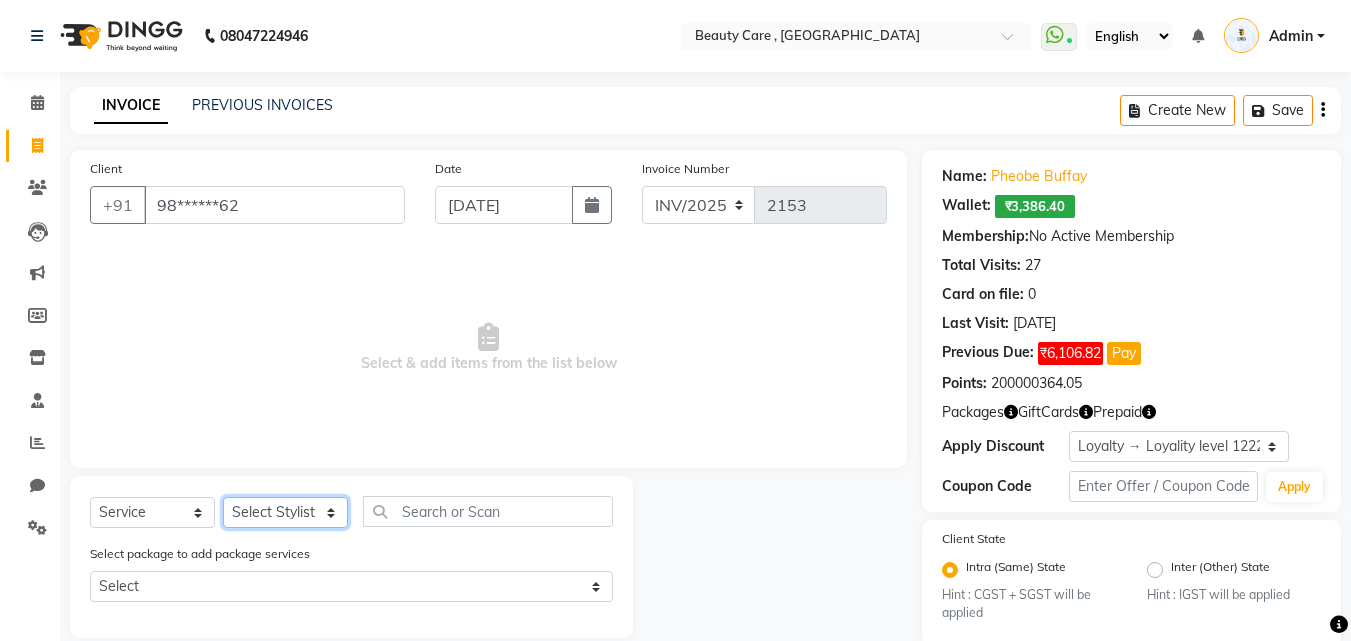 select on "77951" 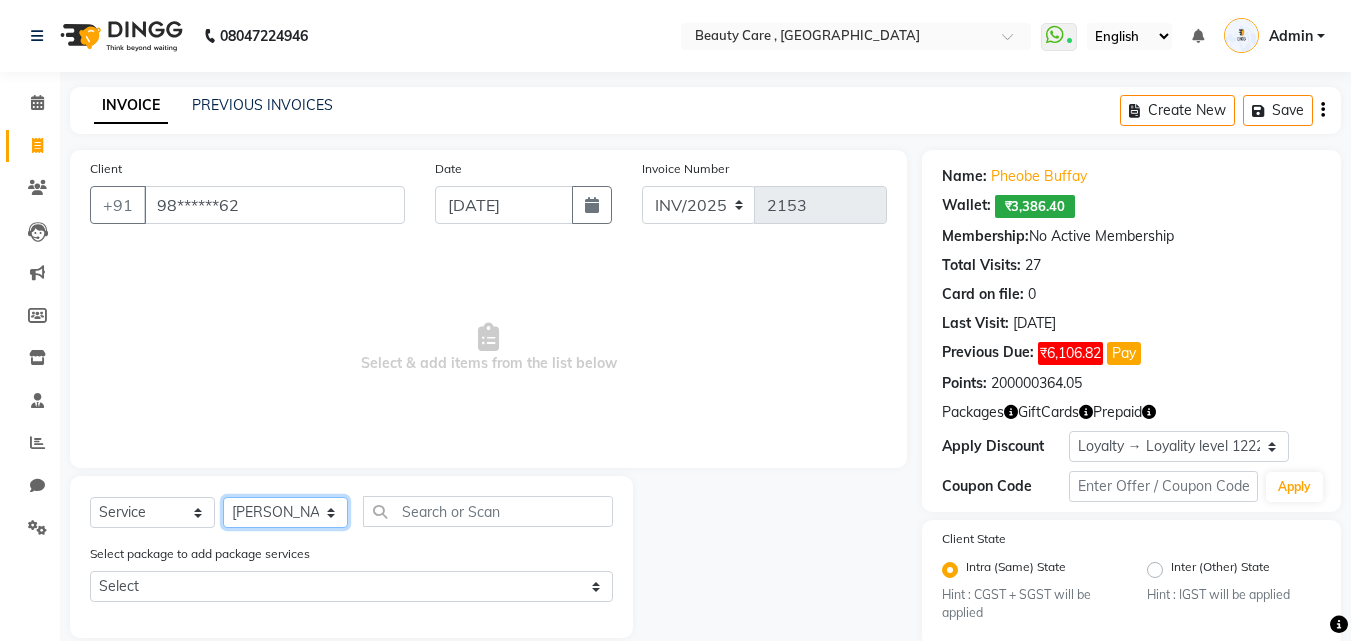 click on "Select Stylist AAAAA Admin A Jagdish K Ankit Ashvin asif Avinash Avneesh  Bhakti bhavesh Bikesh dhiraj DINGG Staff Disha Divyani Ganesh harsh JAGDISH kiran Komal Mahendra Vishwakarma MANDEEP KAUR  Manual Test DND Neeraj Rode new staff Ninad  Omkar play salon Prakash Pranav Pranil Praveen Priyanka QA Staff-1 Rahul ram Ross Geller Ruchi Rupal Samyak Saraf Sandhya Sanjeevni shivam snehal StaffForReports staff-qa-1 staff-qa-2 staff-qa-3 Sukanya sumit Sumit Kadam Sushmita test Test Staff Vidhi xyz sa" 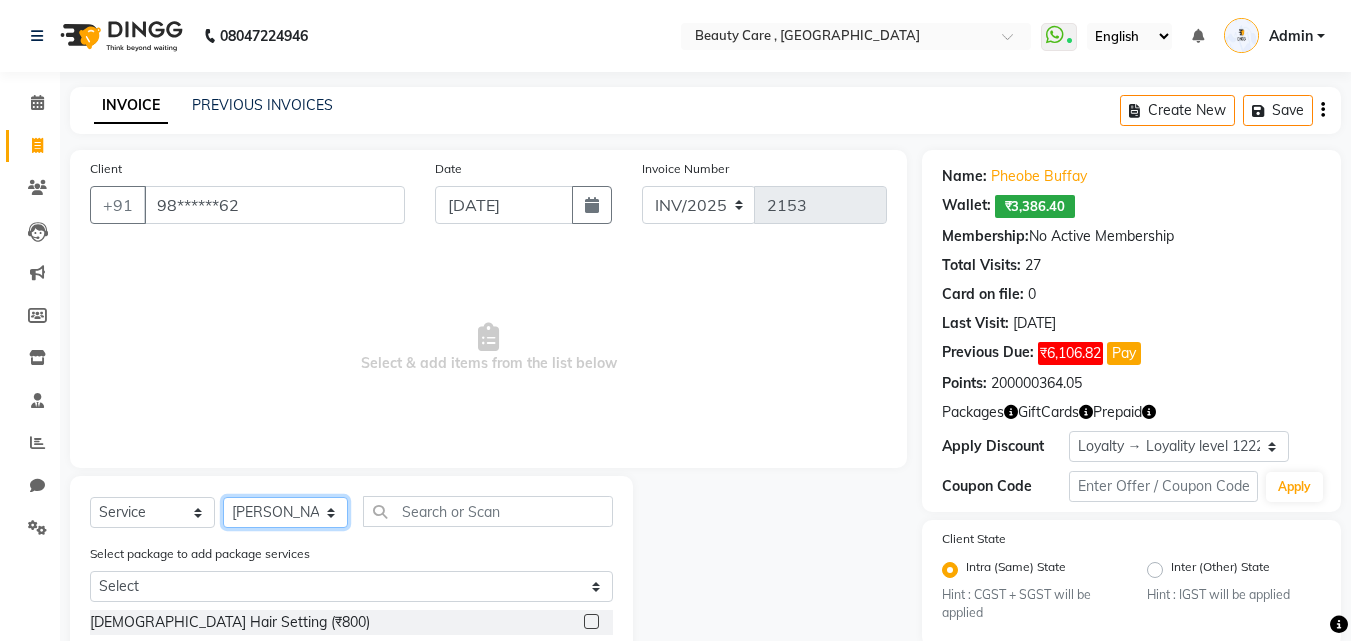 scroll, scrollTop: 100, scrollLeft: 0, axis: vertical 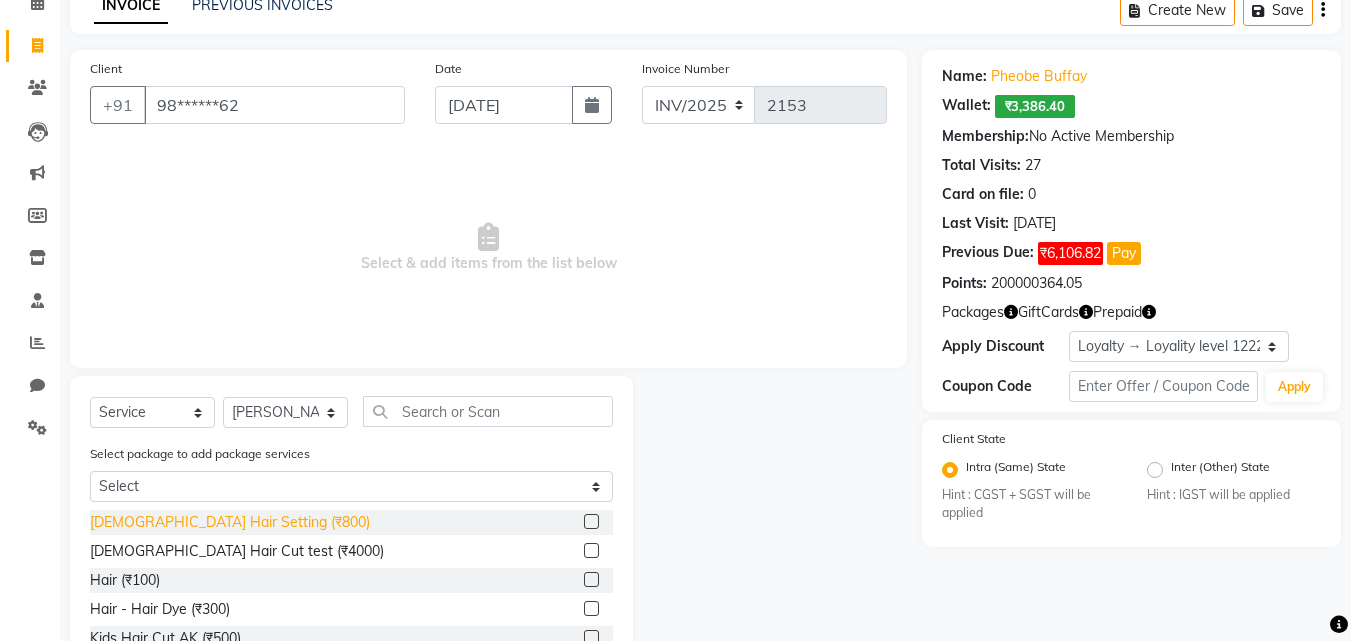 click on "Ladies Hair Setting (₹800)" 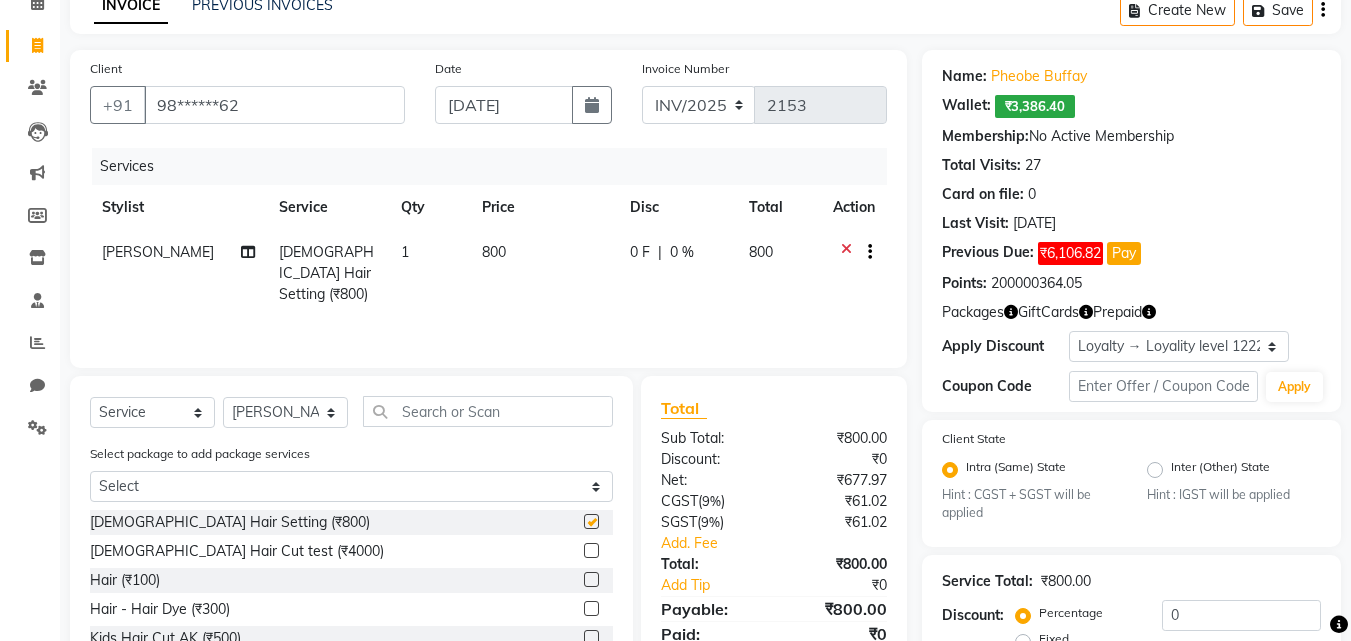 checkbox on "false" 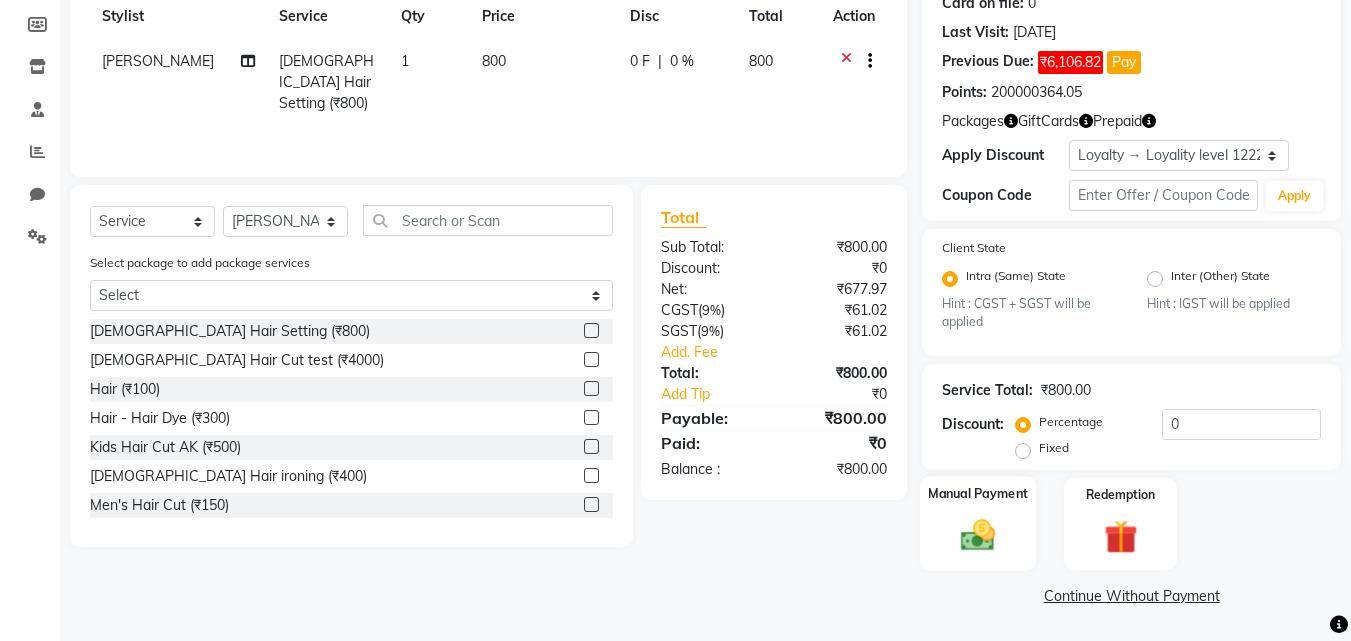 click on "Manual Payment" 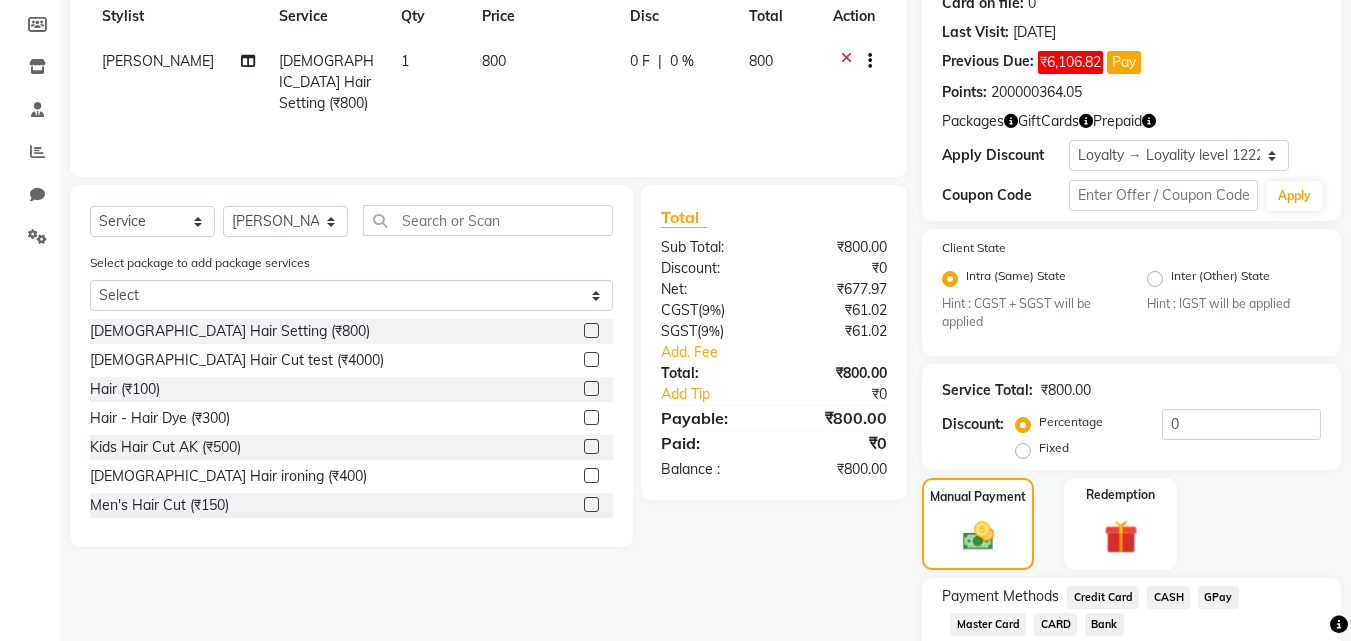 scroll, scrollTop: 340, scrollLeft: 0, axis: vertical 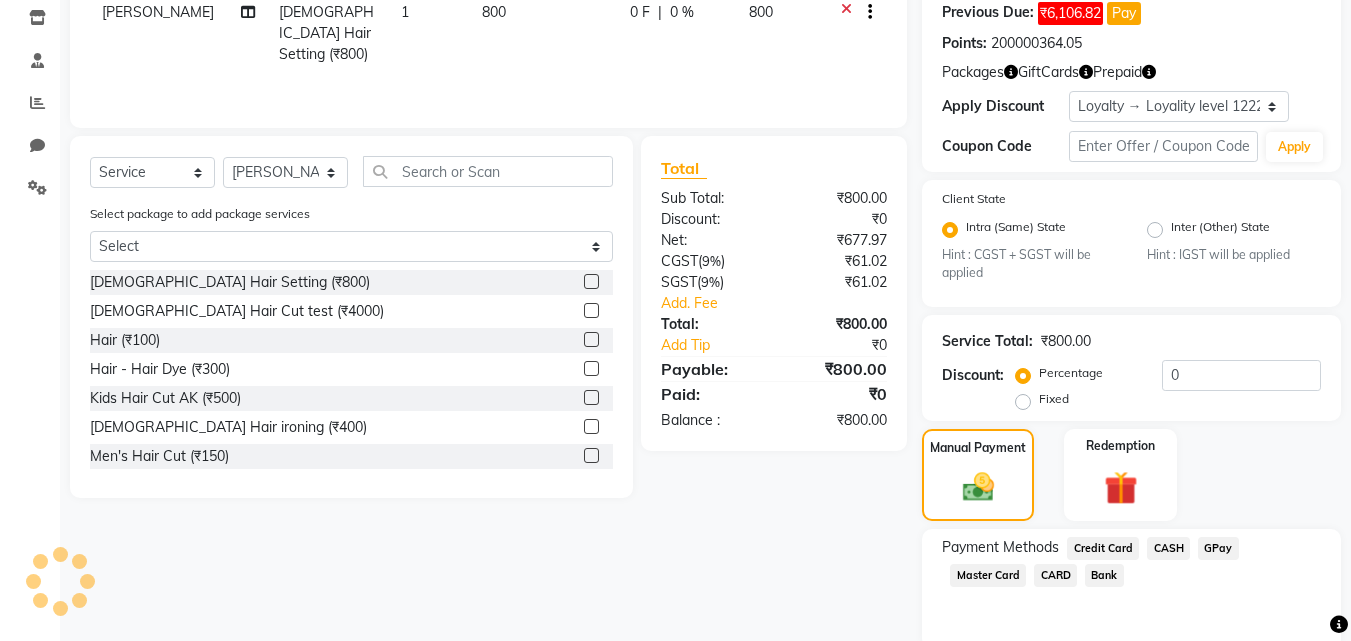 click on "CASH" 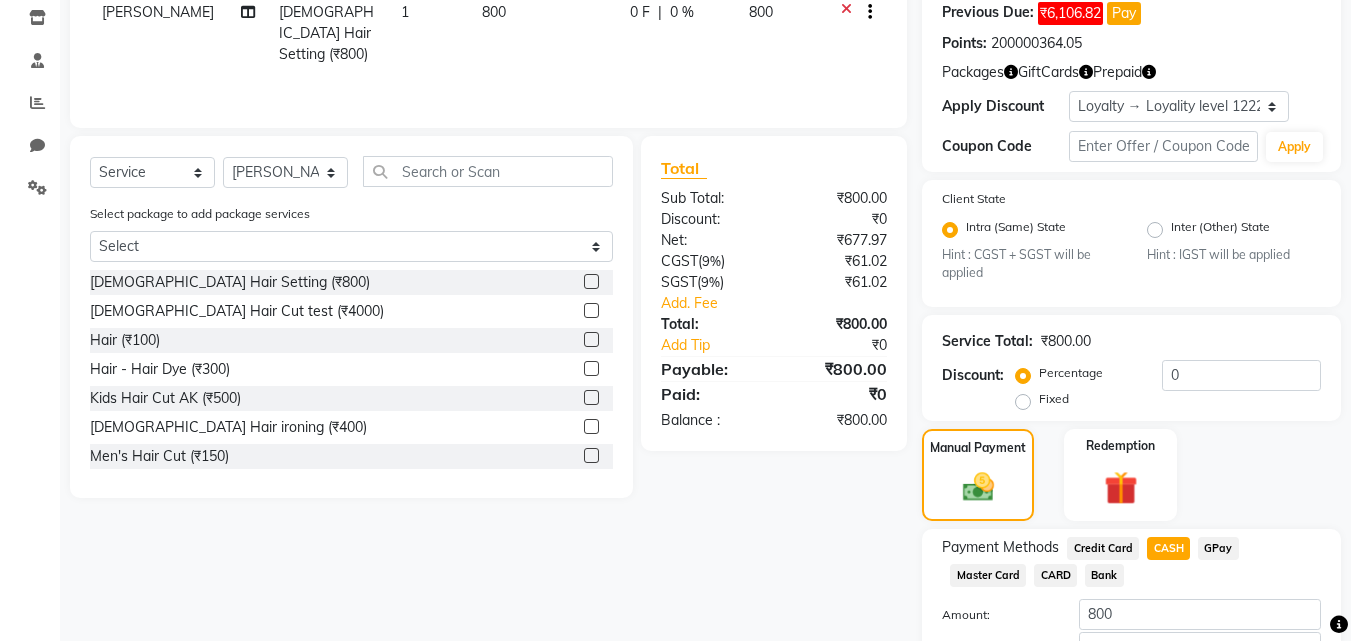 scroll, scrollTop: 419, scrollLeft: 0, axis: vertical 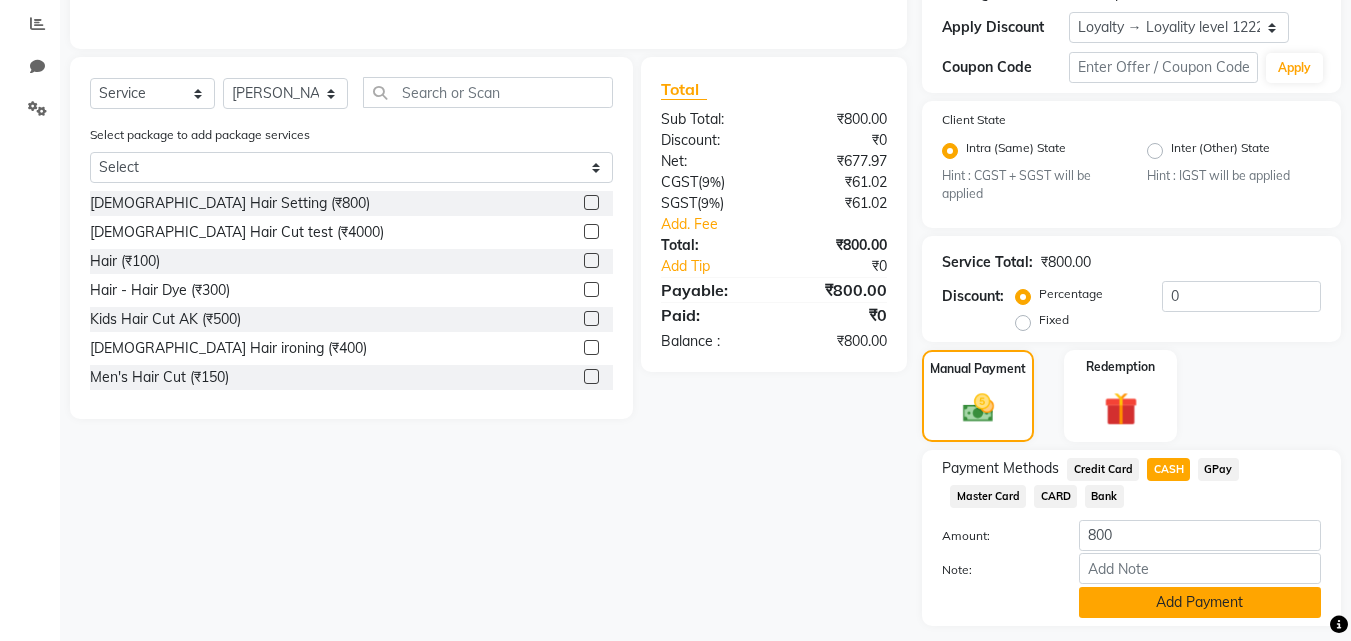 click on "Add Payment" 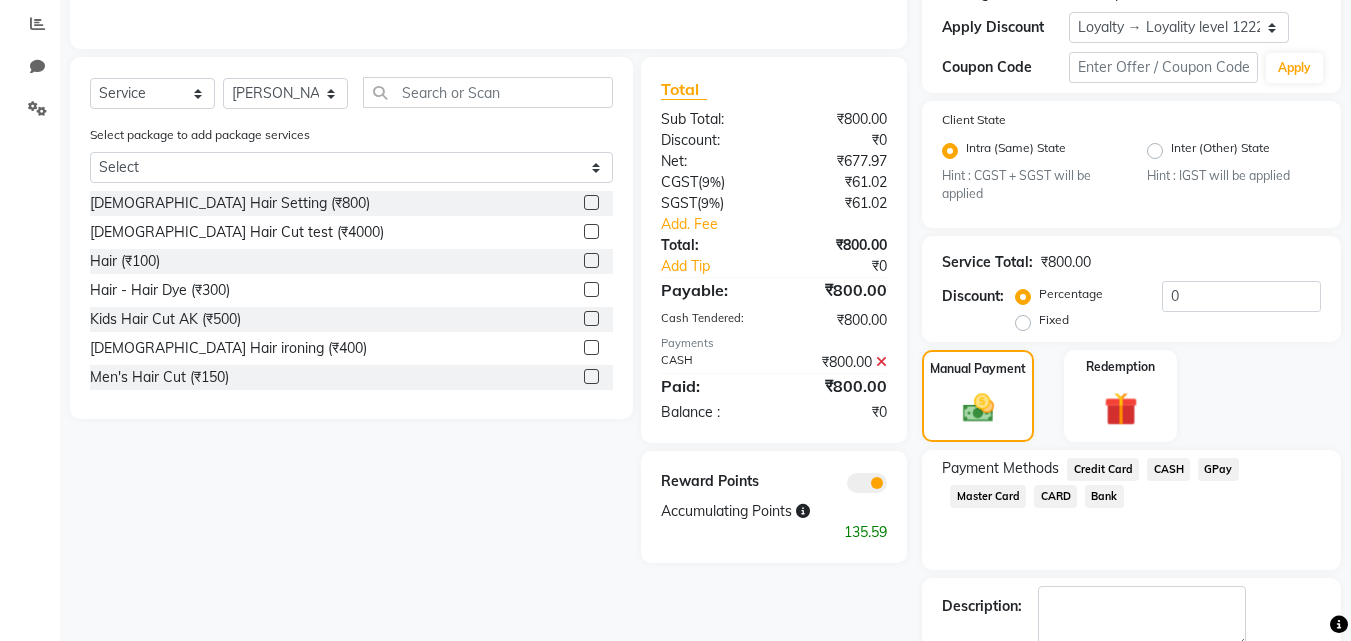 scroll, scrollTop: 532, scrollLeft: 0, axis: vertical 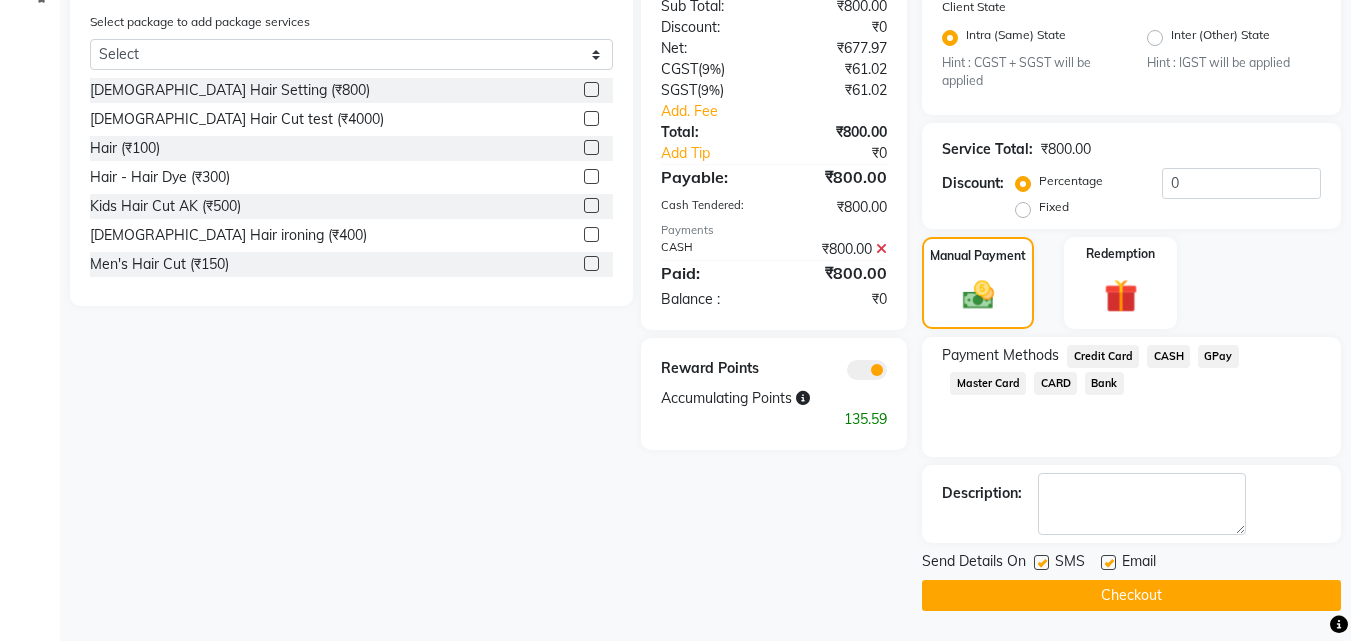 click 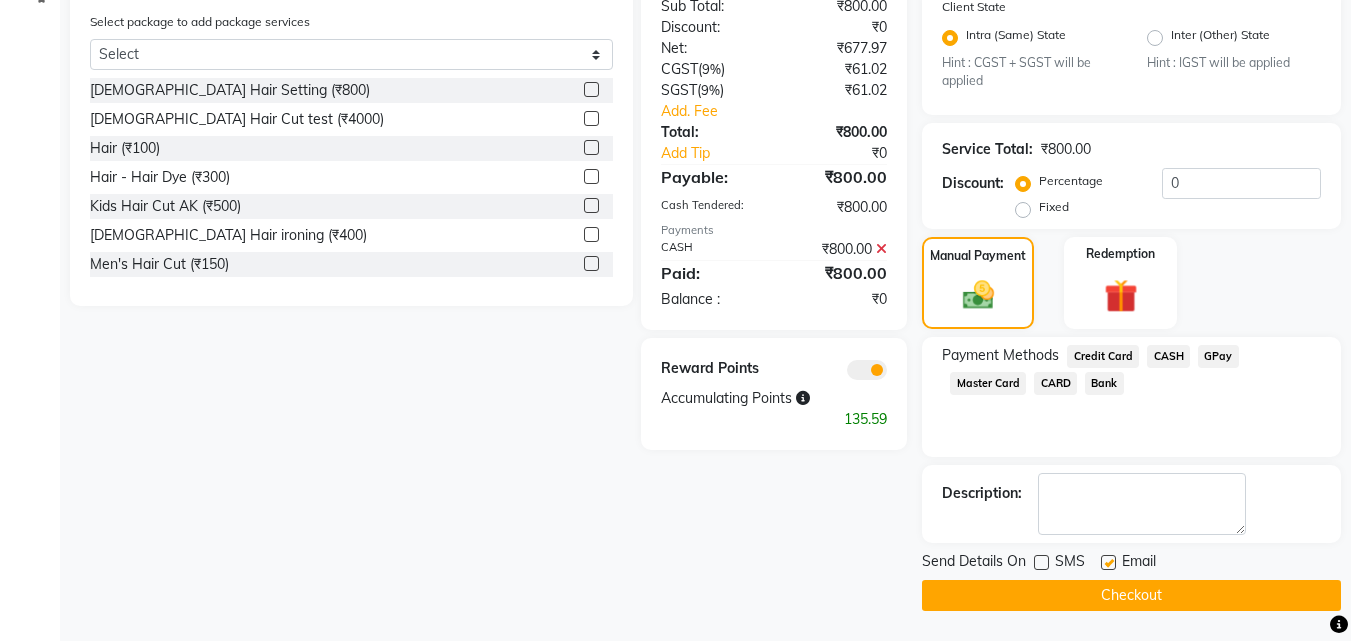 click on "Send Details On SMS Email" 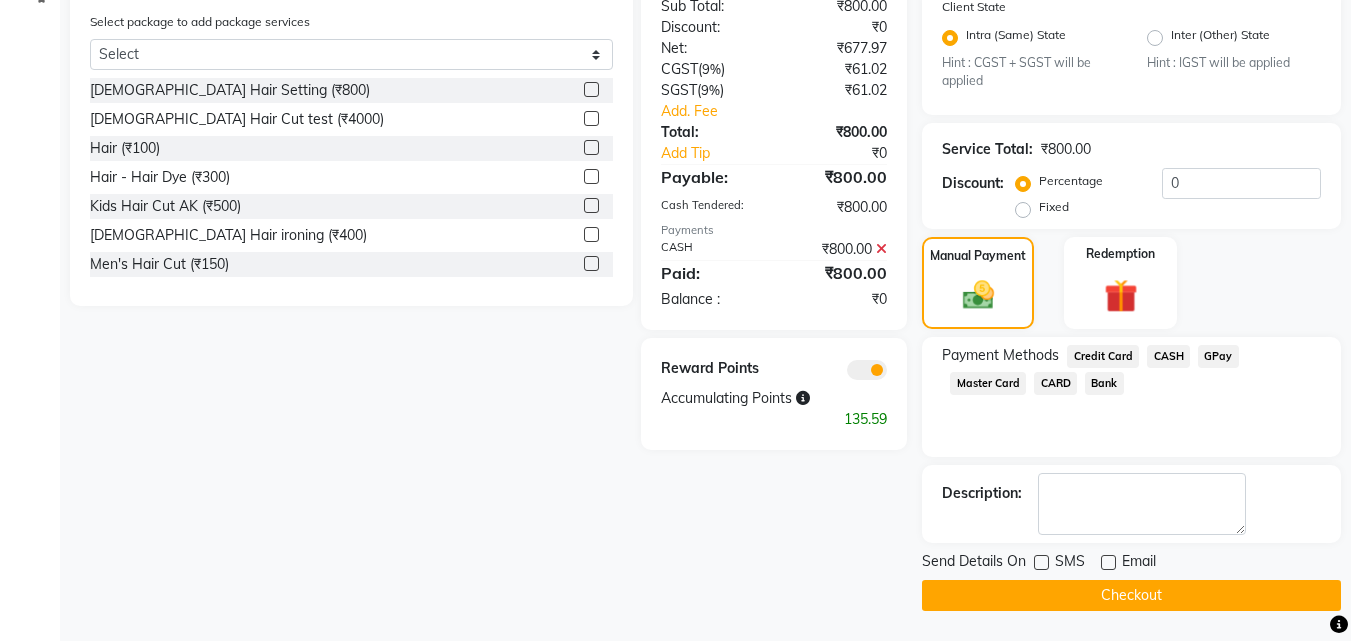 click on "Checkout" 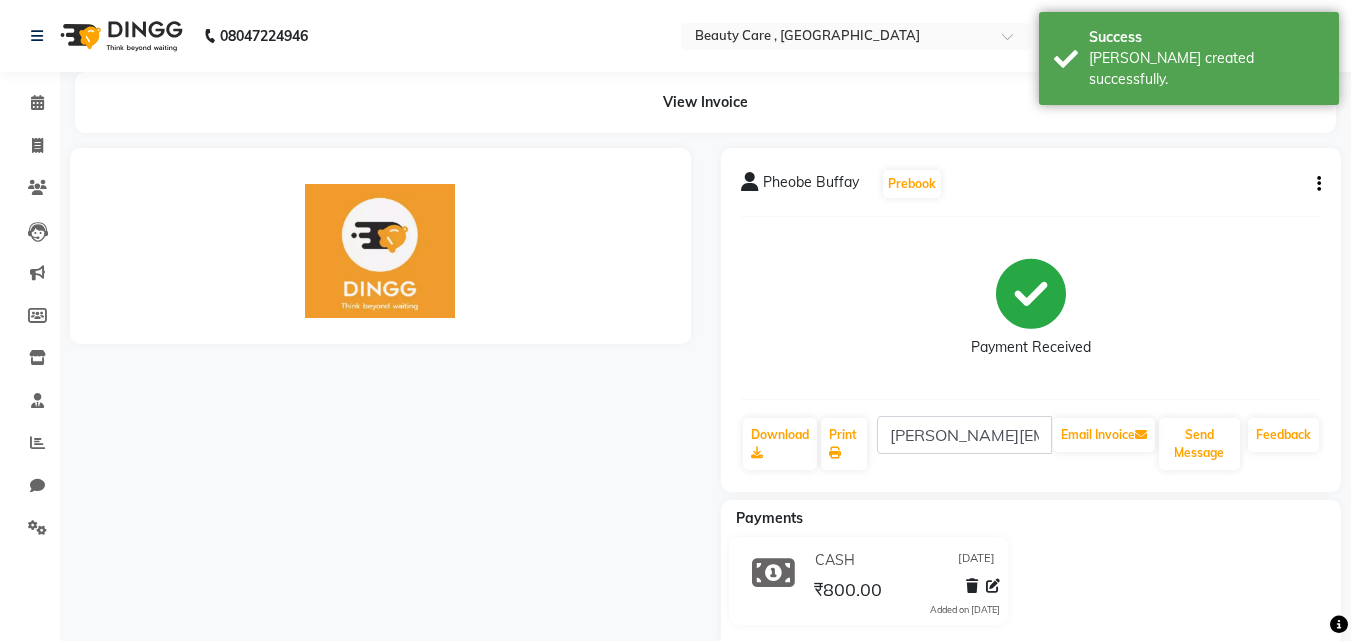scroll, scrollTop: 0, scrollLeft: 0, axis: both 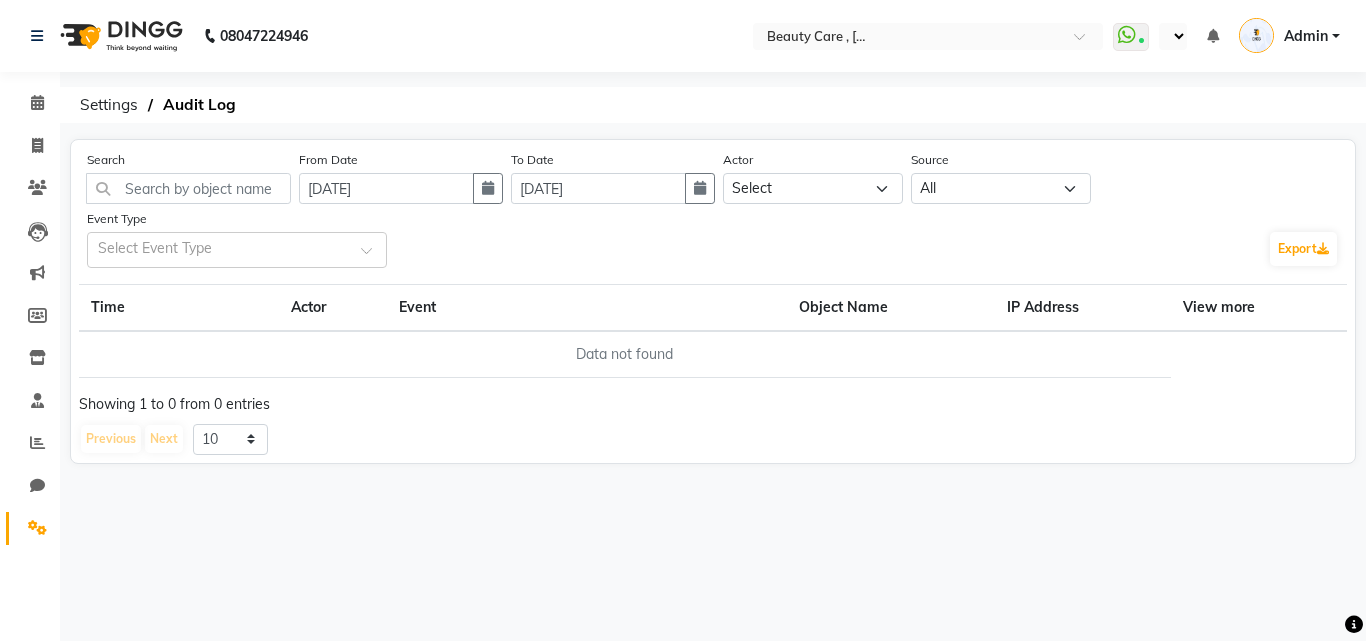 select on "en" 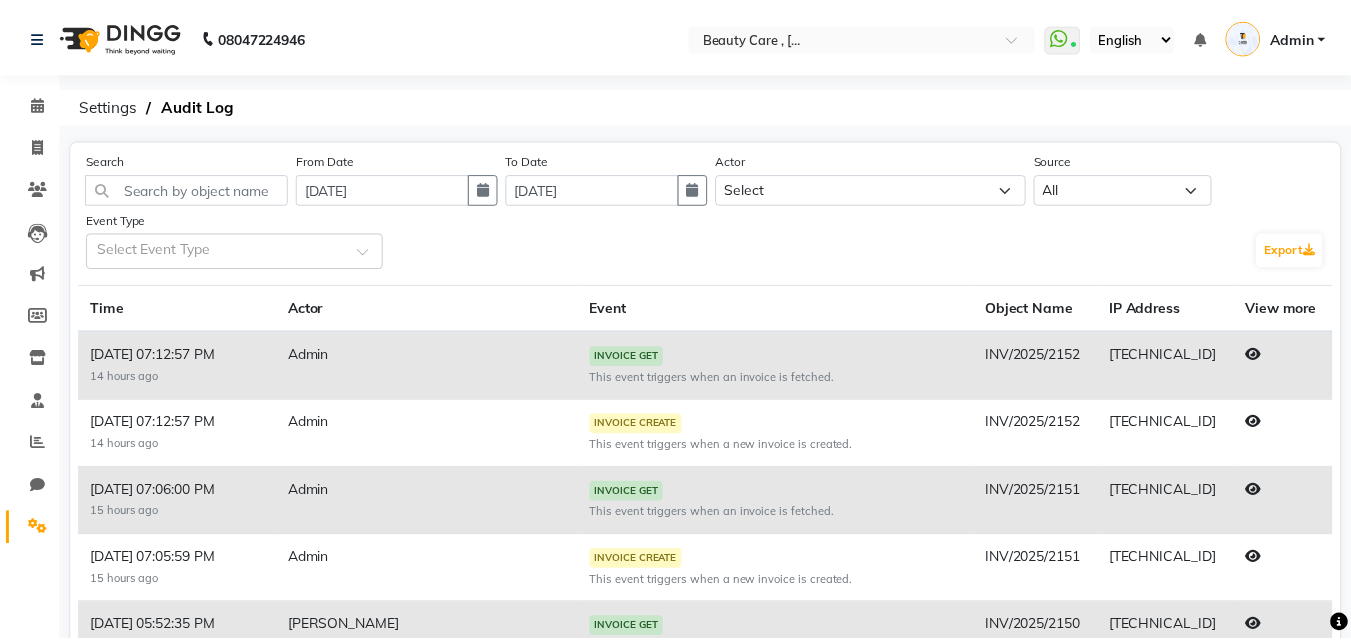 scroll, scrollTop: 0, scrollLeft: 0, axis: both 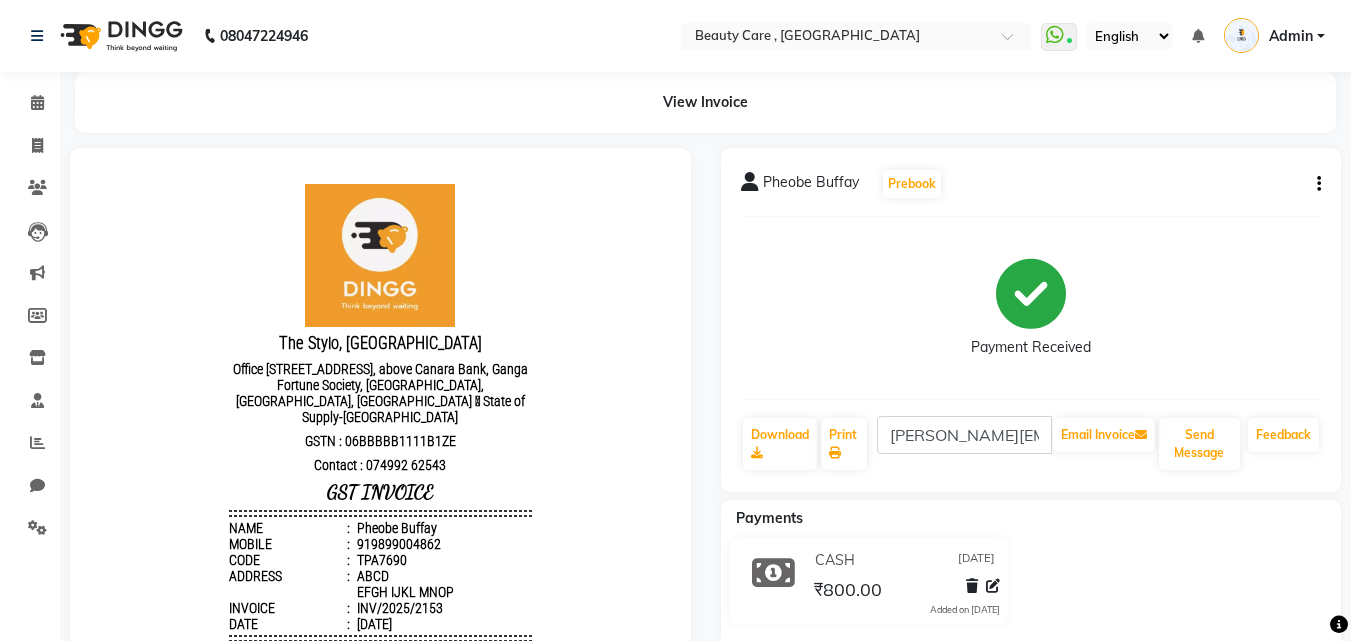 click 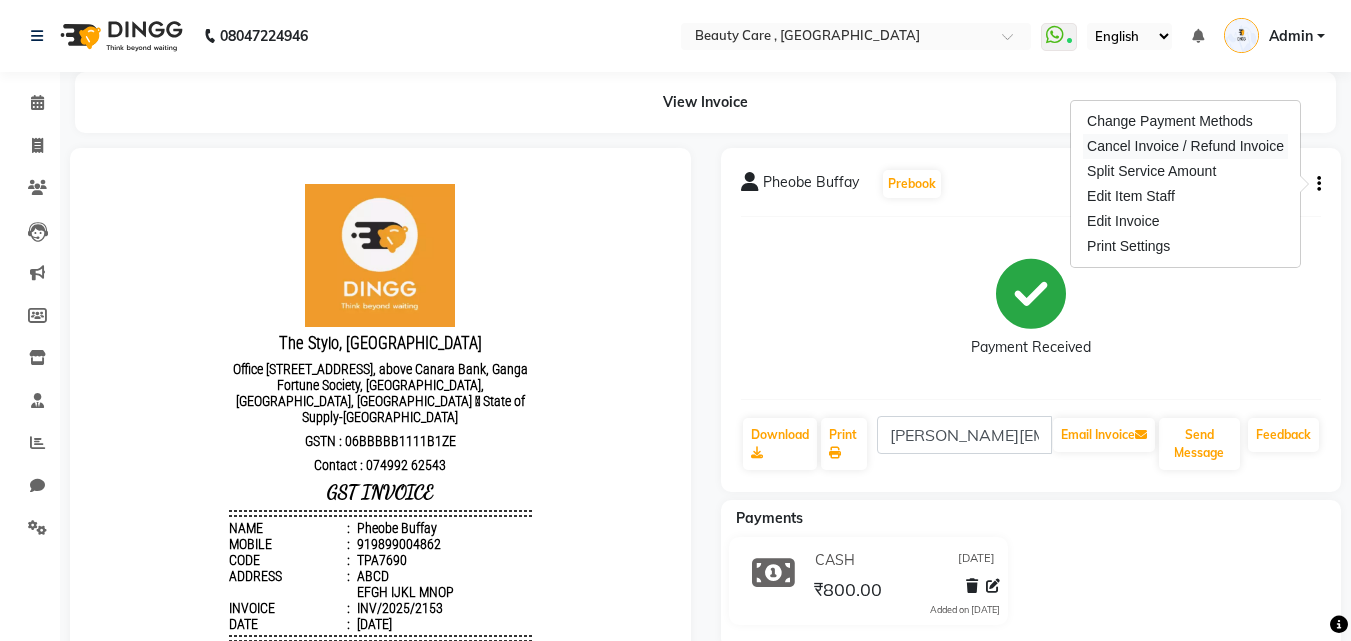 click on "Cancel Invoice / Refund Invoice" at bounding box center [1185, 146] 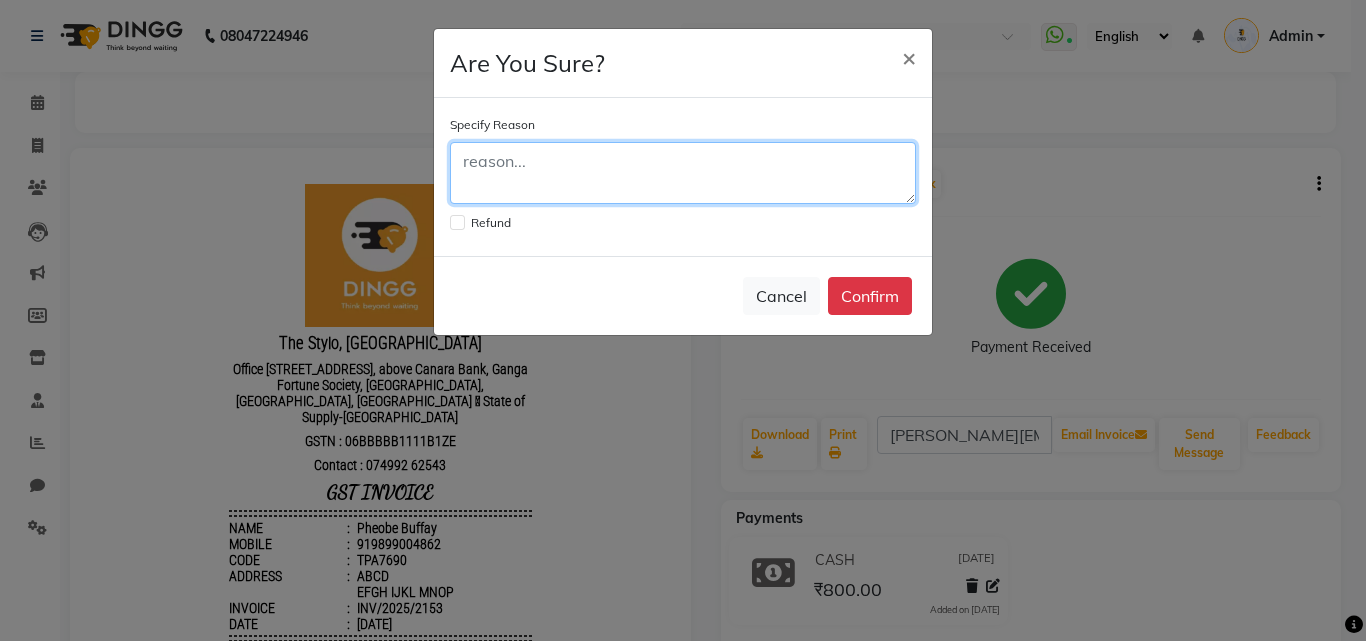 click 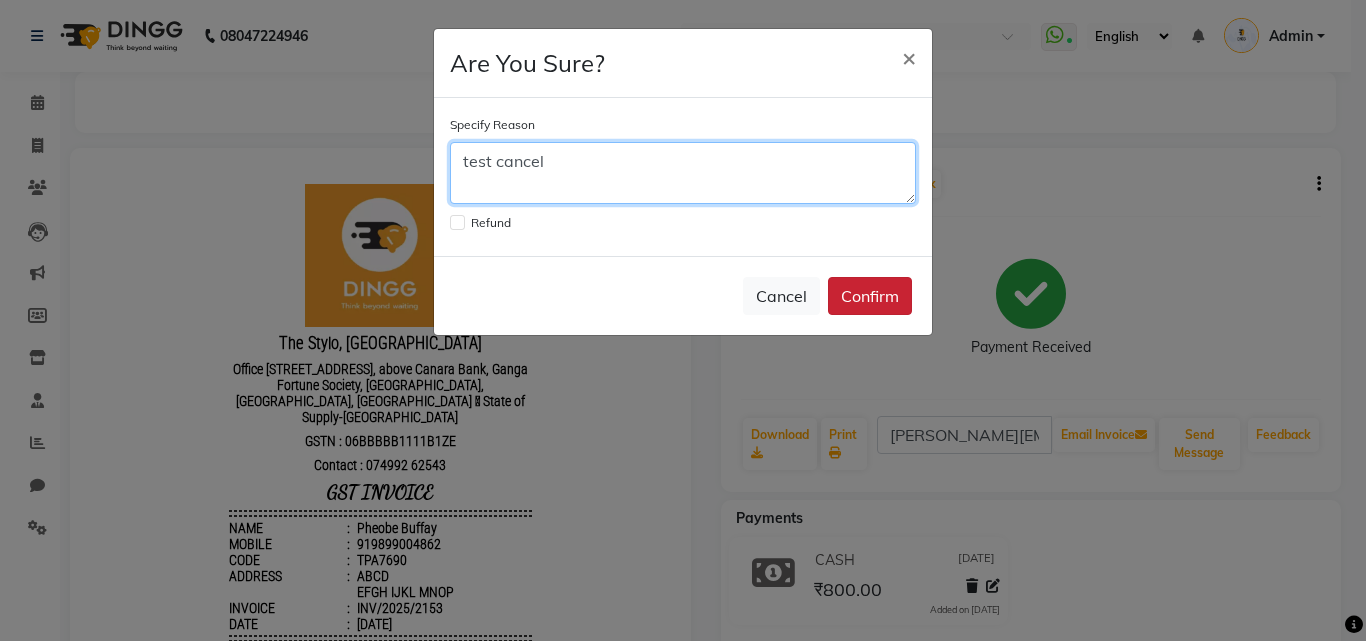 type on "test cancel" 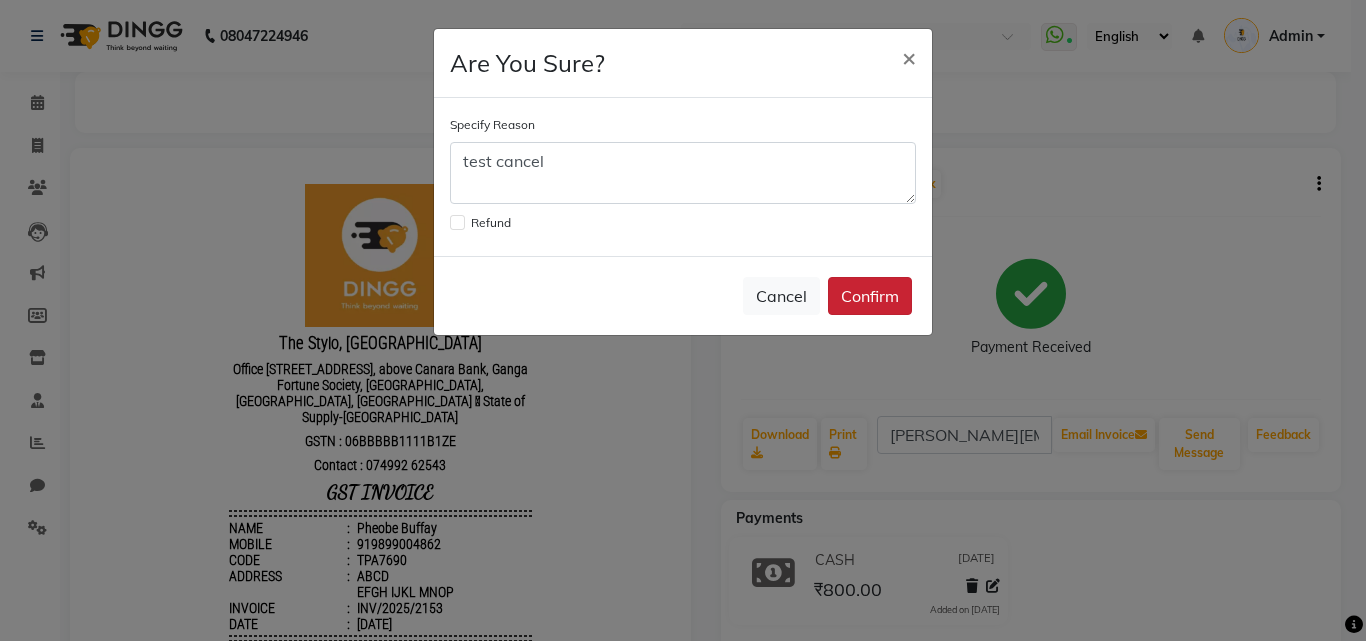 click on "Confirm" 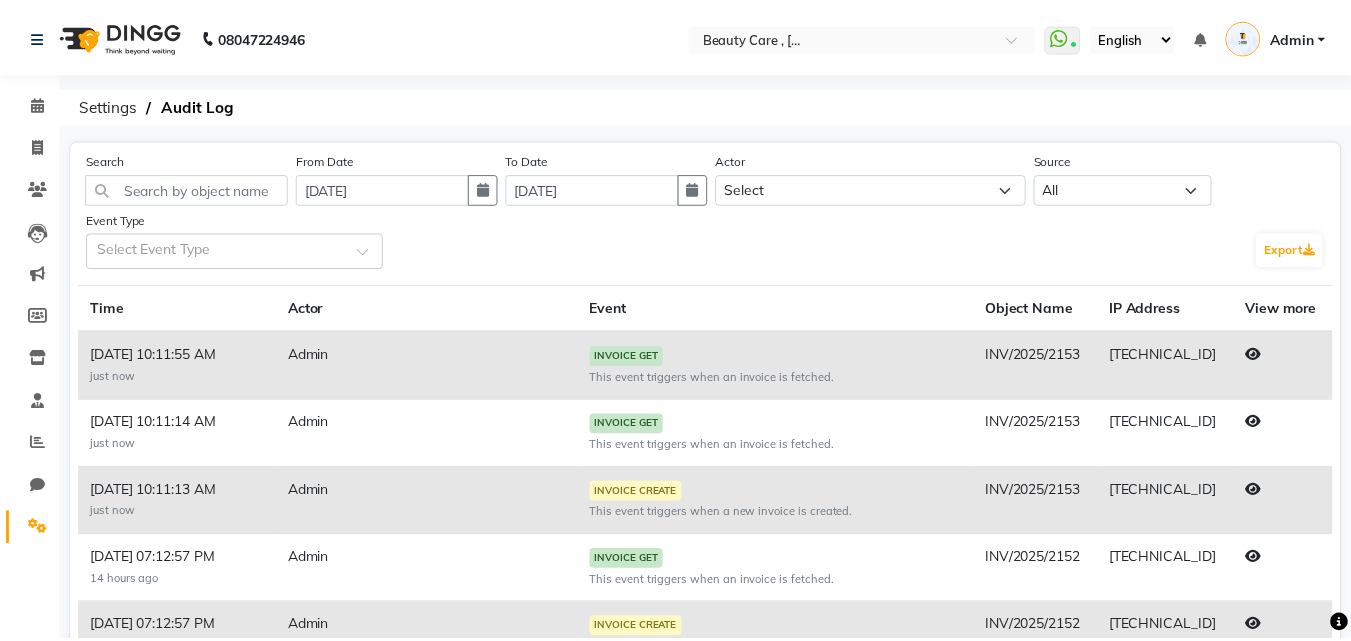 scroll, scrollTop: 0, scrollLeft: 0, axis: both 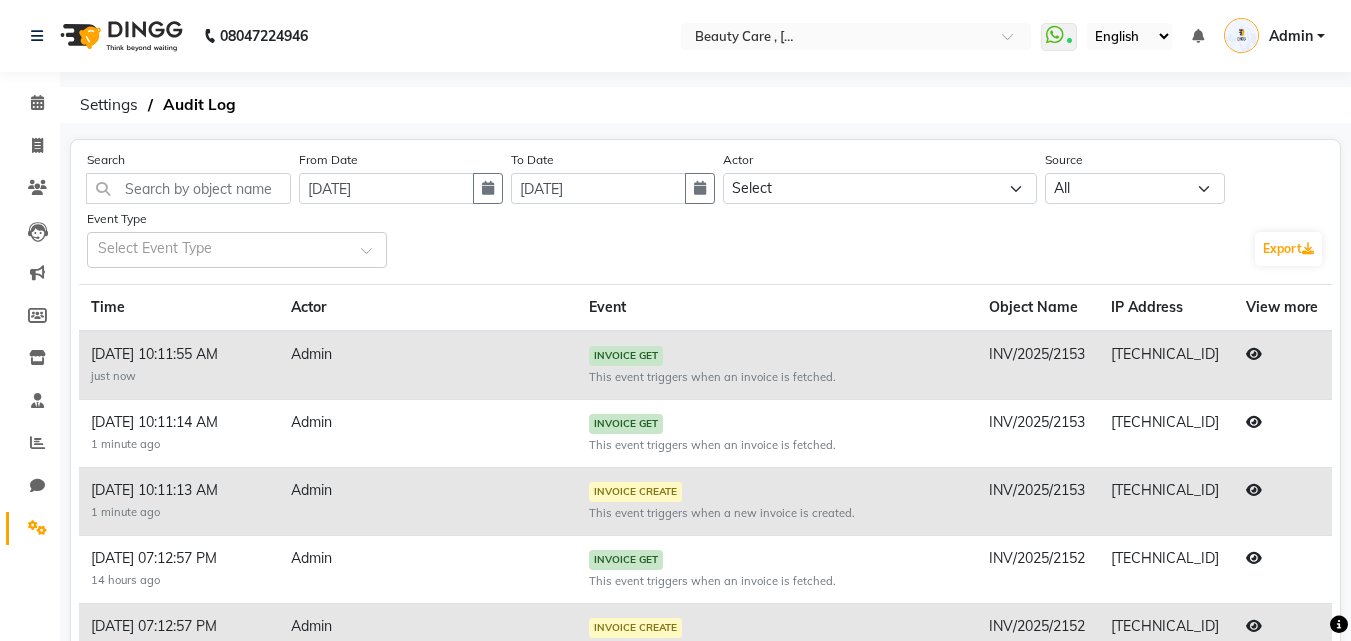 drag, startPoint x: 413, startPoint y: 494, endPoint x: 689, endPoint y: 516, distance: 276.87543 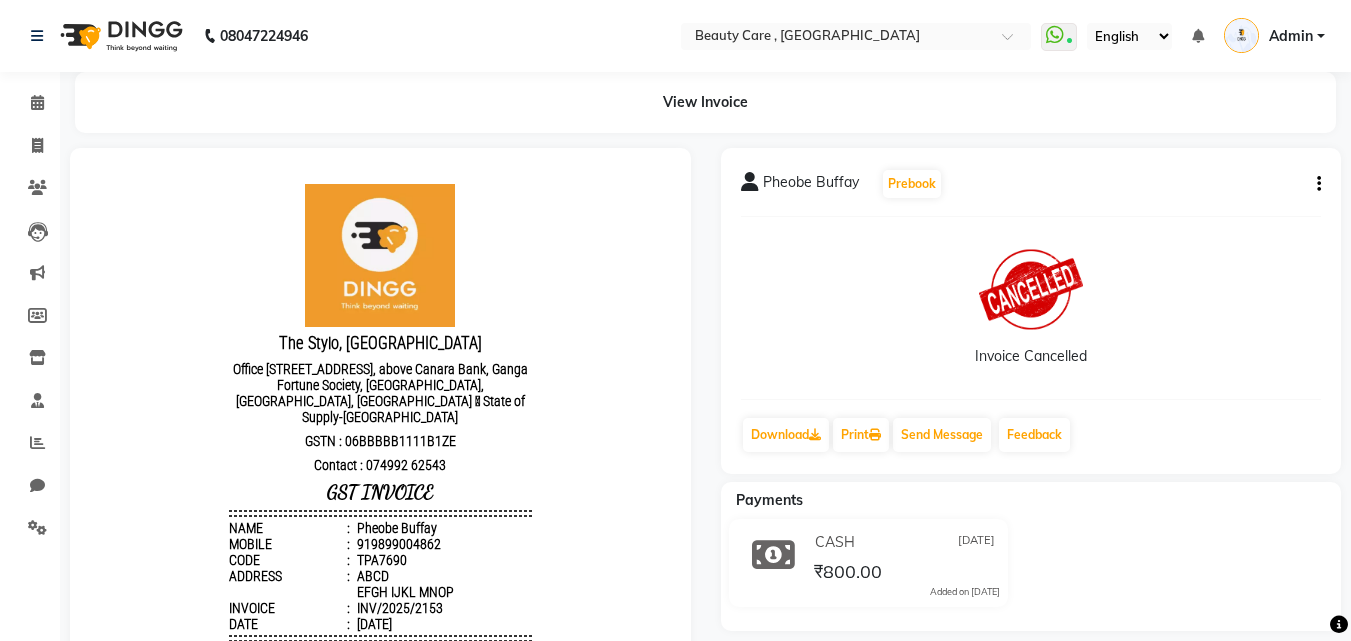 scroll, scrollTop: 0, scrollLeft: 0, axis: both 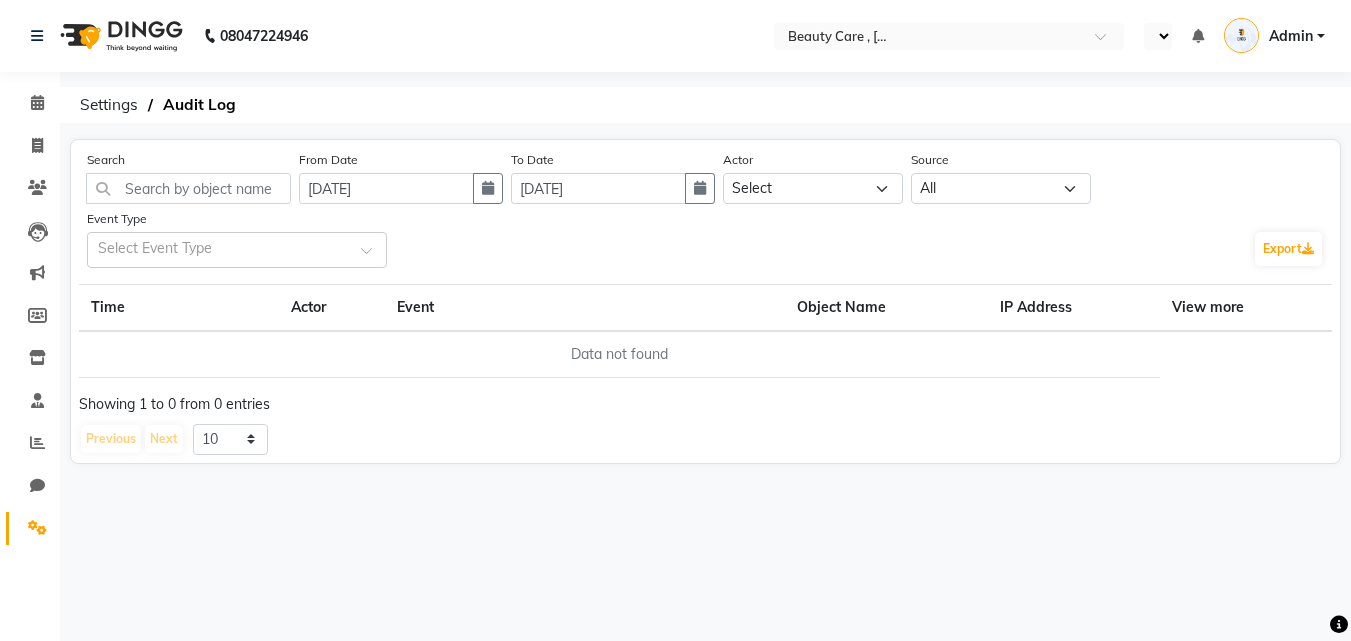 select on "en" 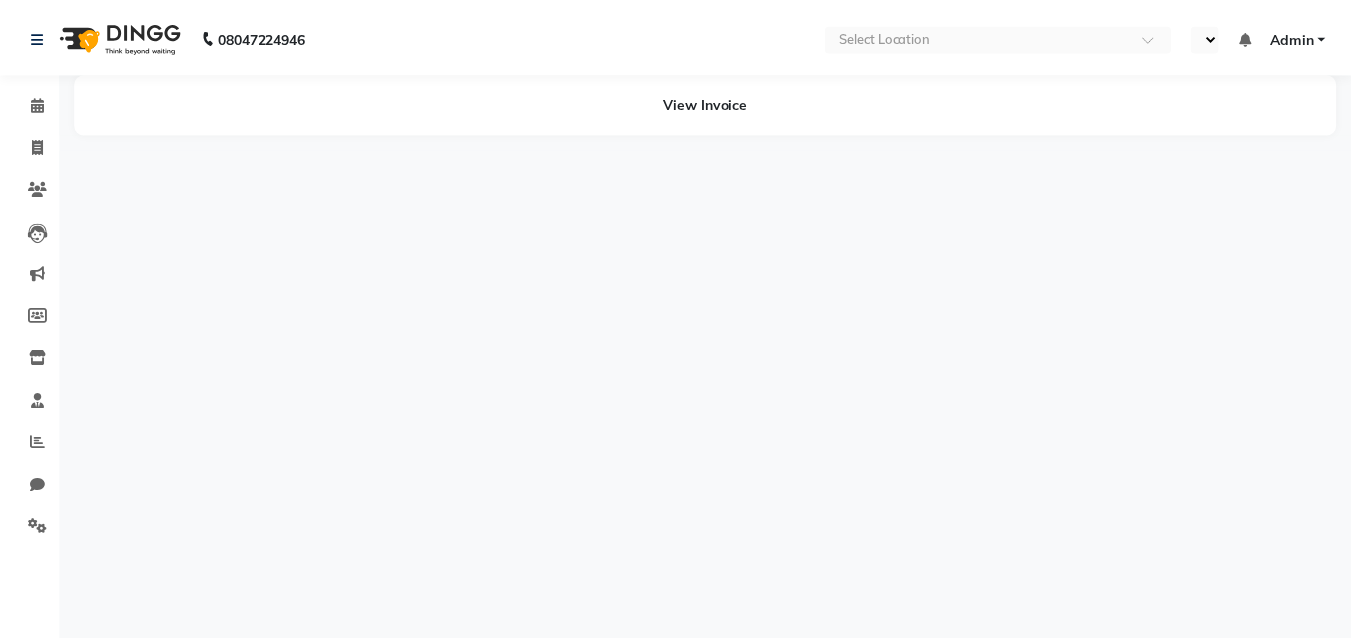 scroll, scrollTop: 0, scrollLeft: 0, axis: both 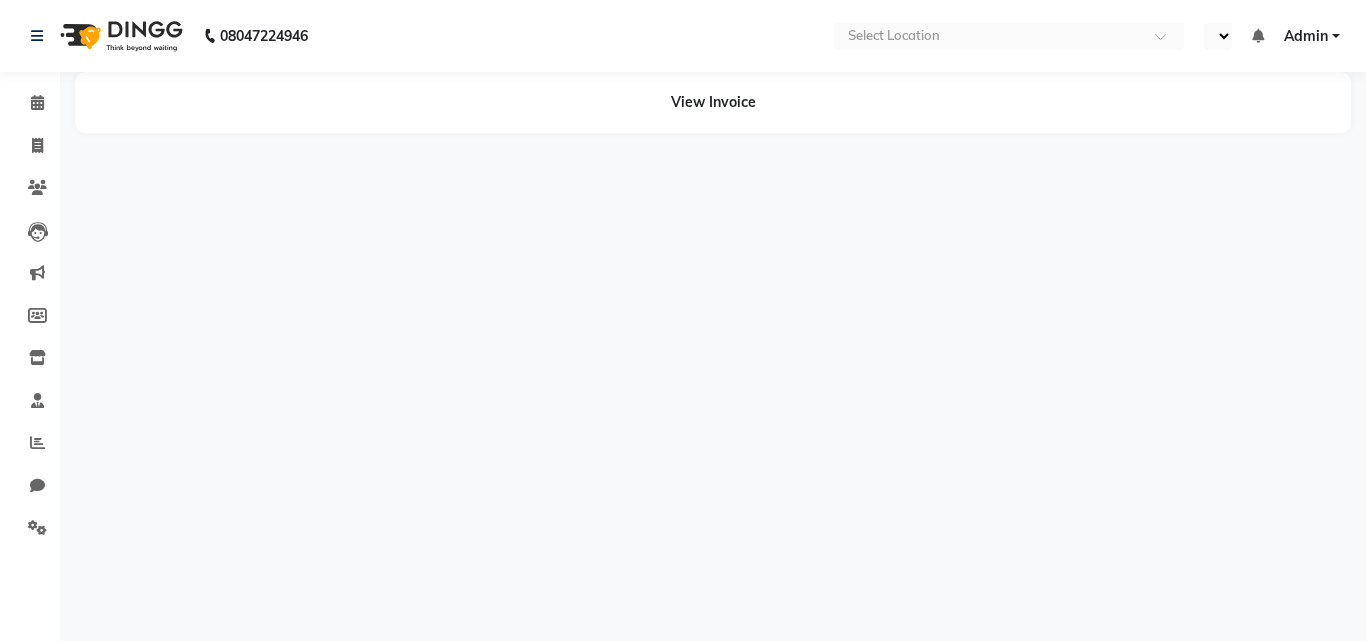 select on "en" 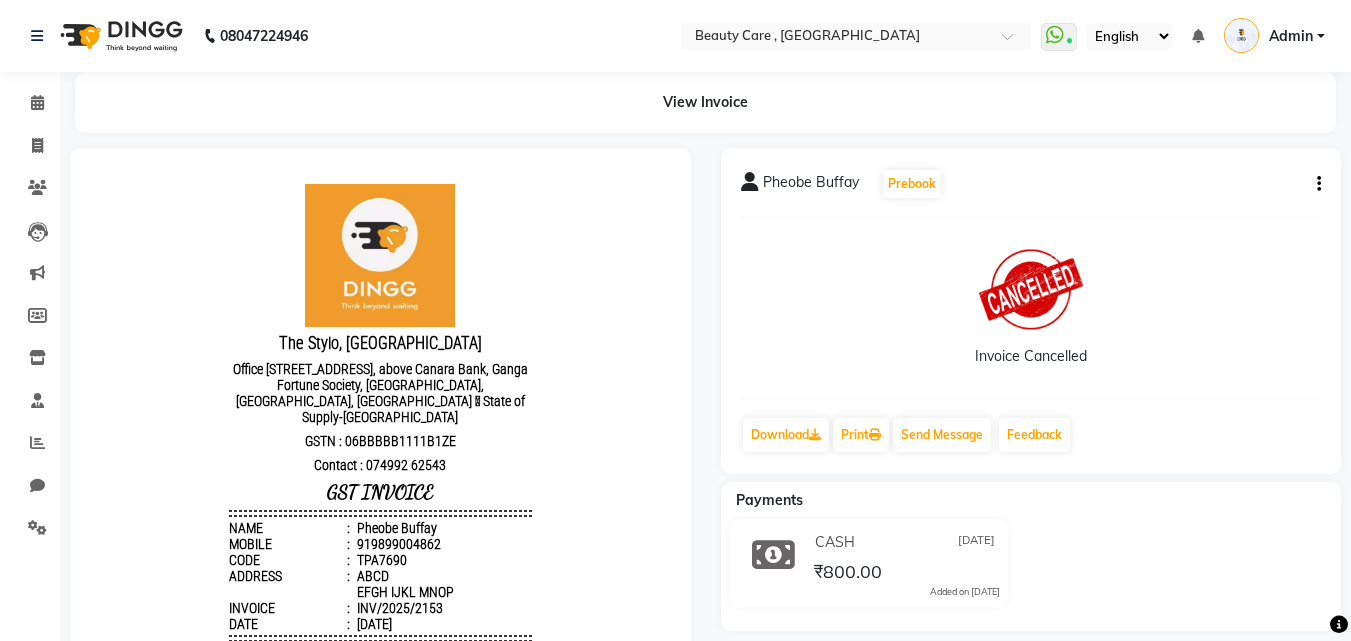 scroll, scrollTop: 0, scrollLeft: 0, axis: both 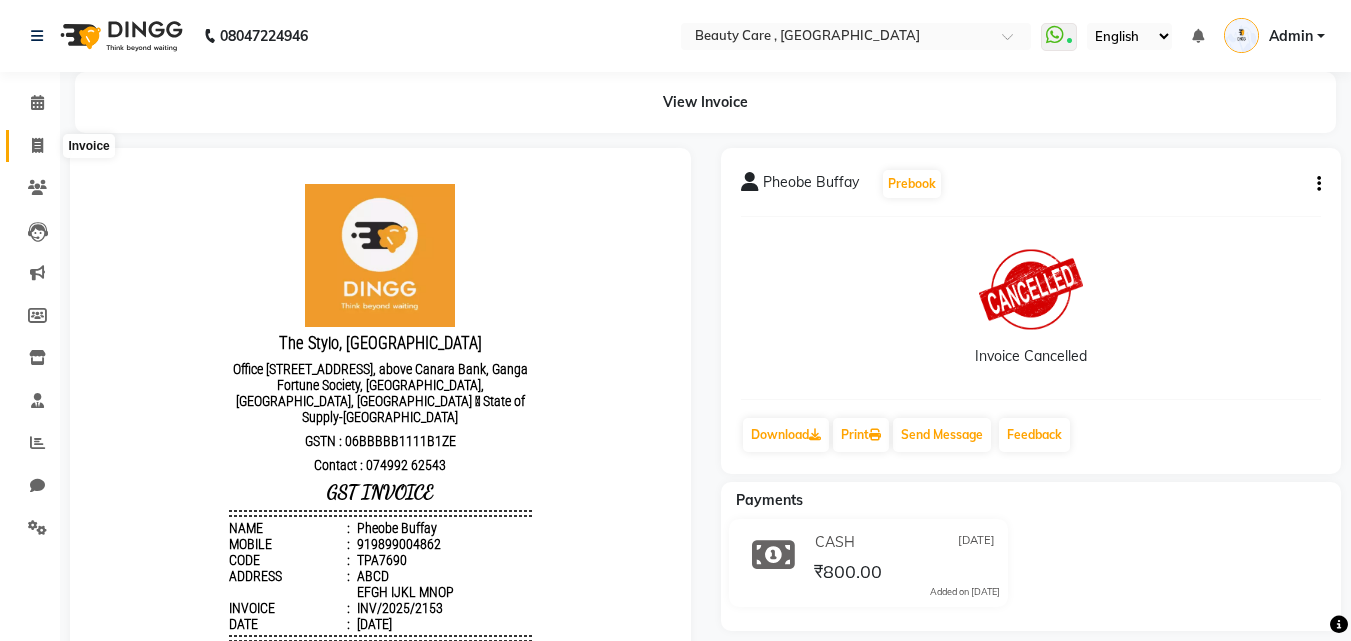 click 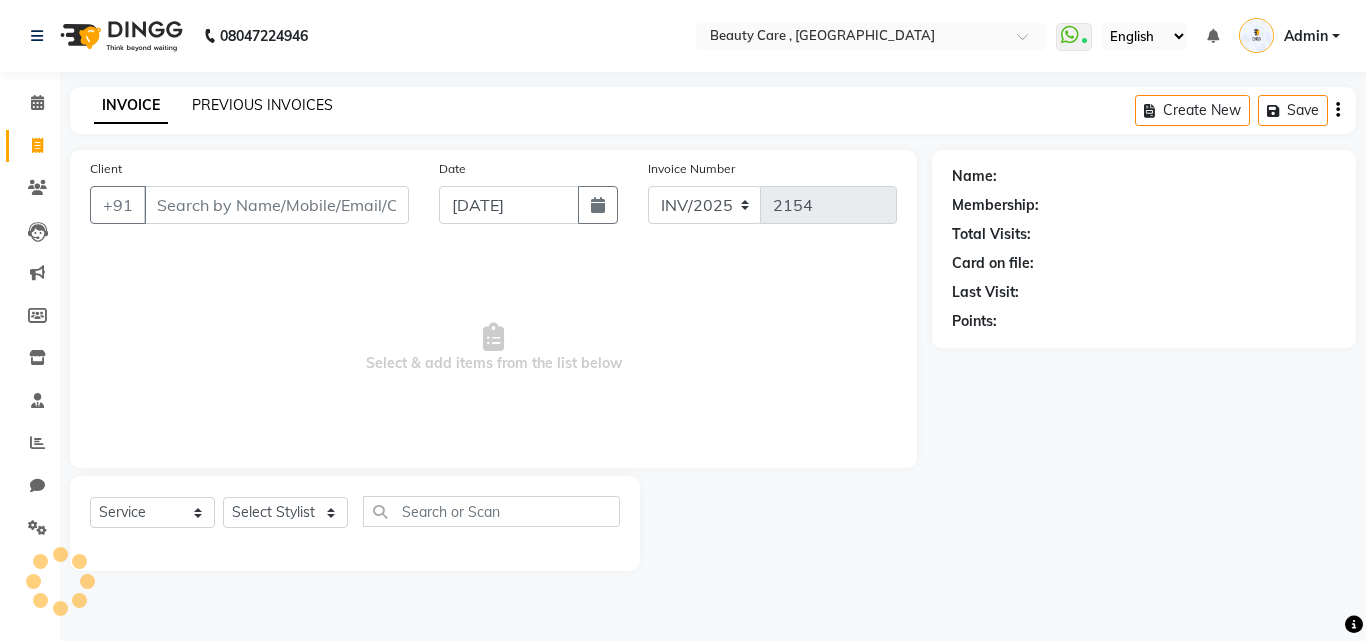 click on "PREVIOUS INVOICES" 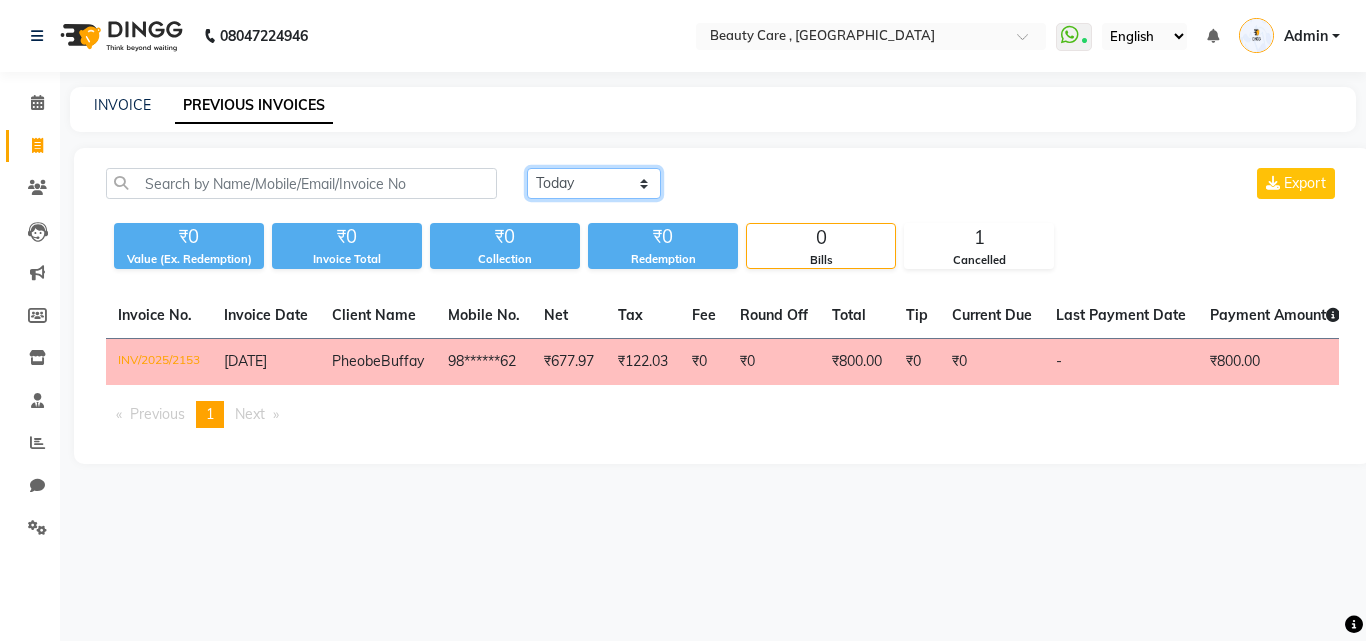 click on "[DATE] [DATE] Custom Range" 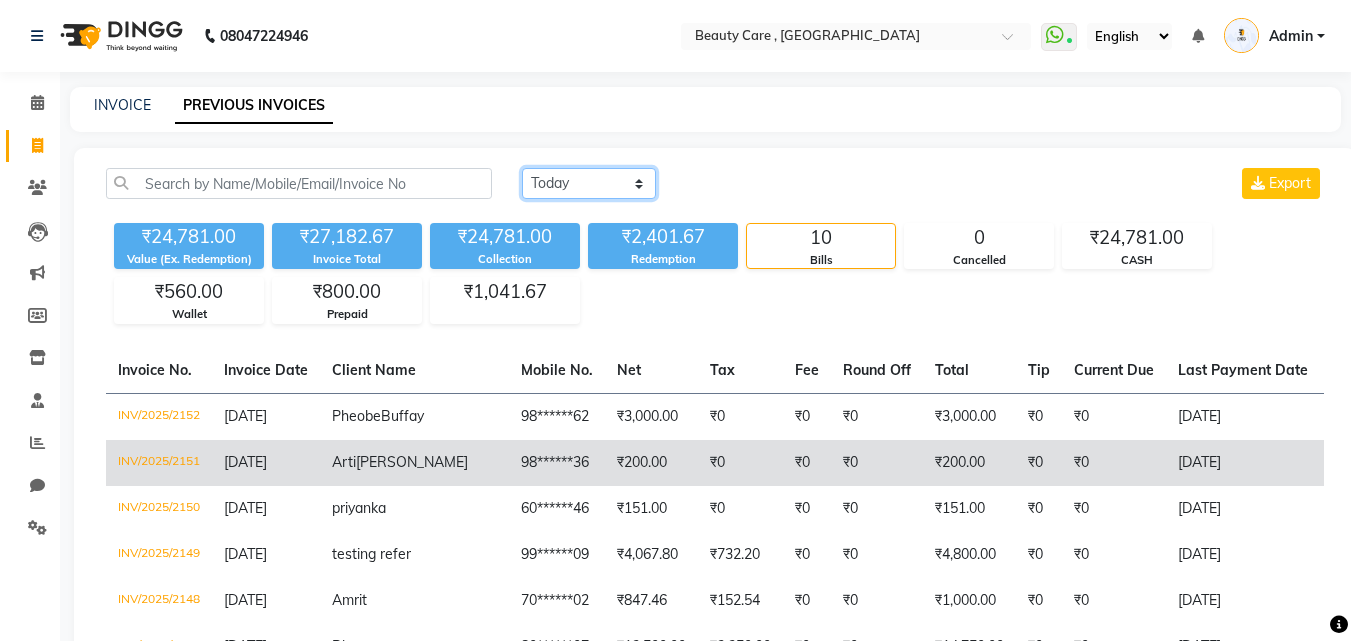 scroll, scrollTop: 200, scrollLeft: 0, axis: vertical 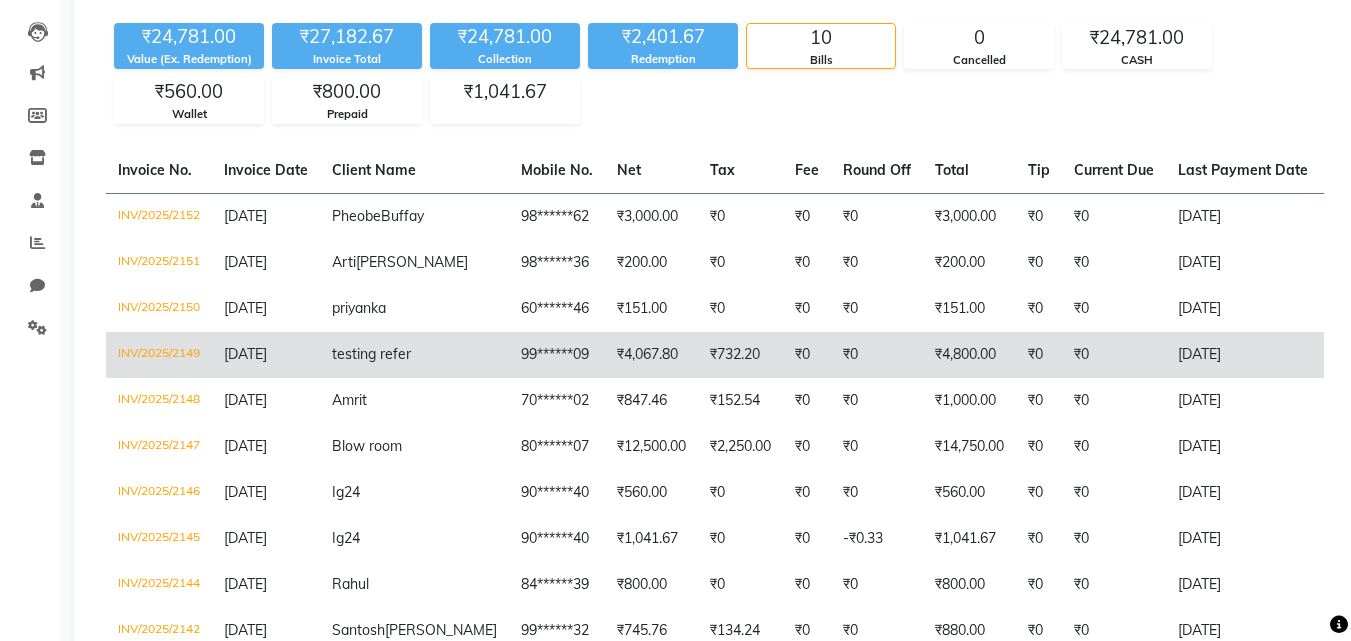 click on "testing refer" 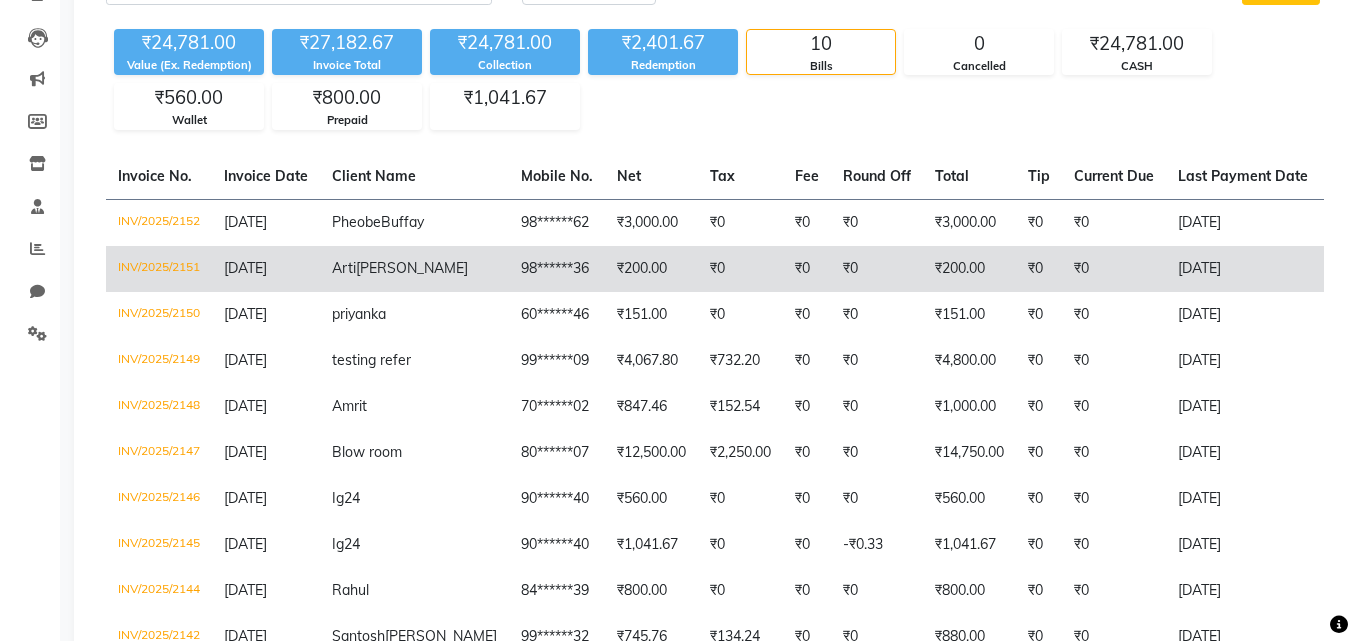 scroll, scrollTop: 0, scrollLeft: 0, axis: both 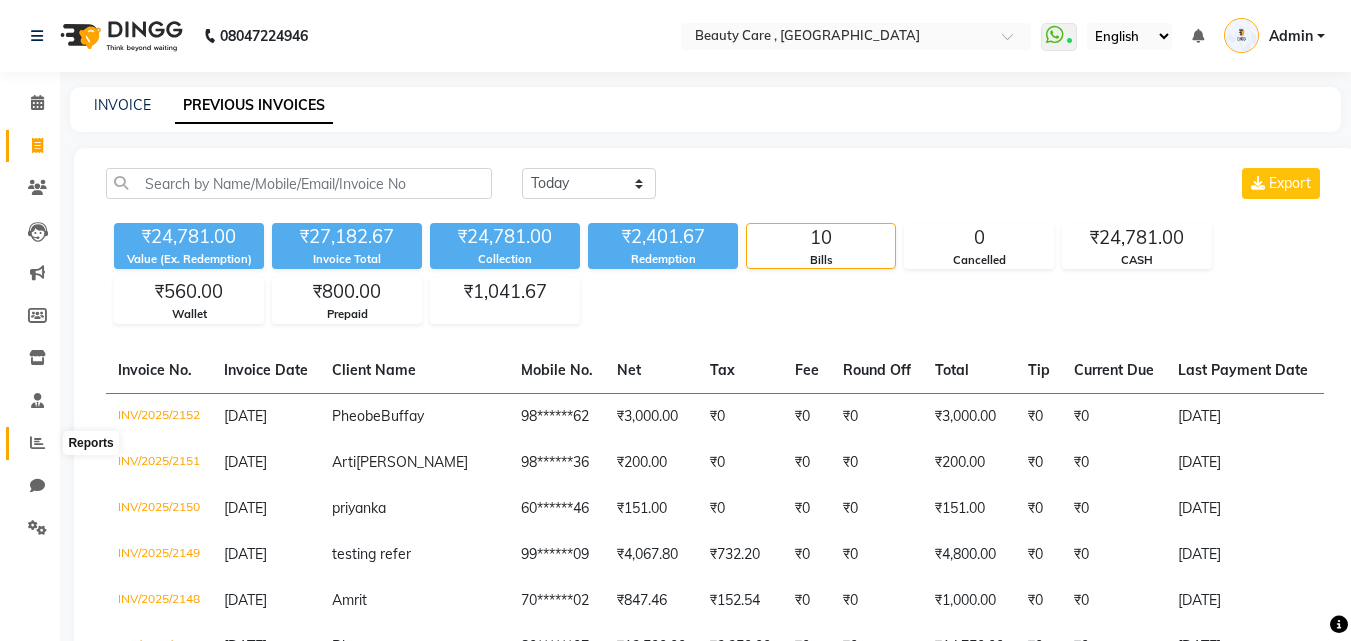 click 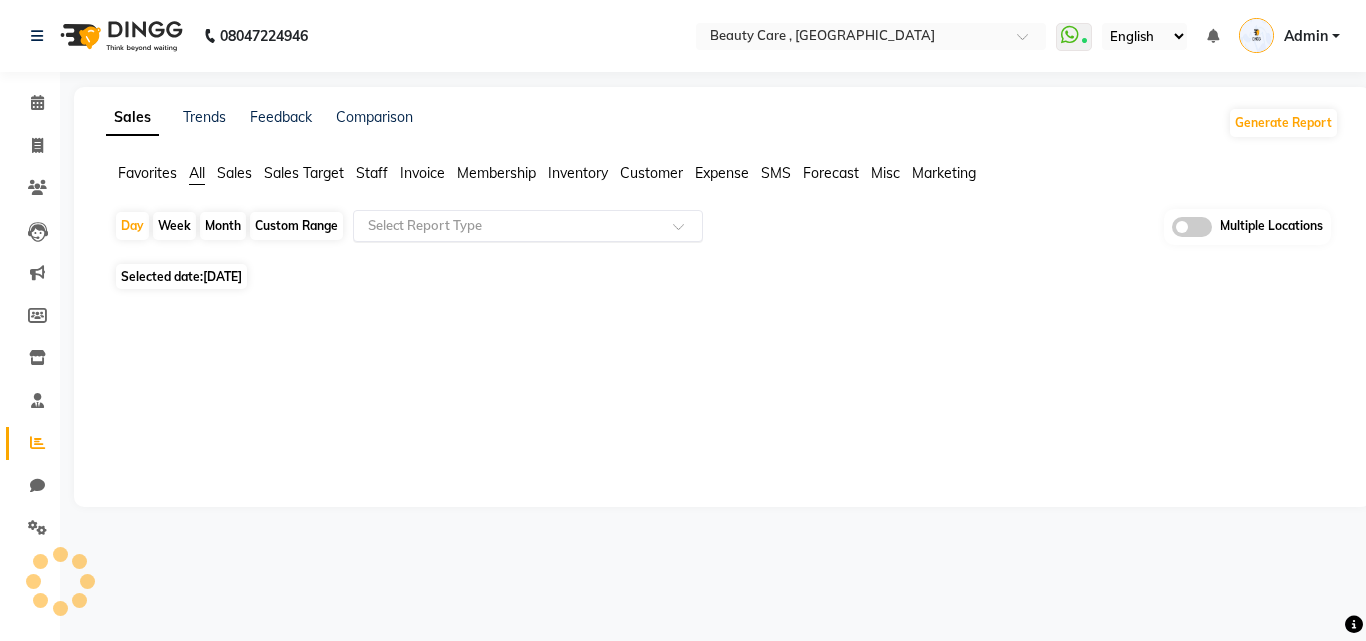 click 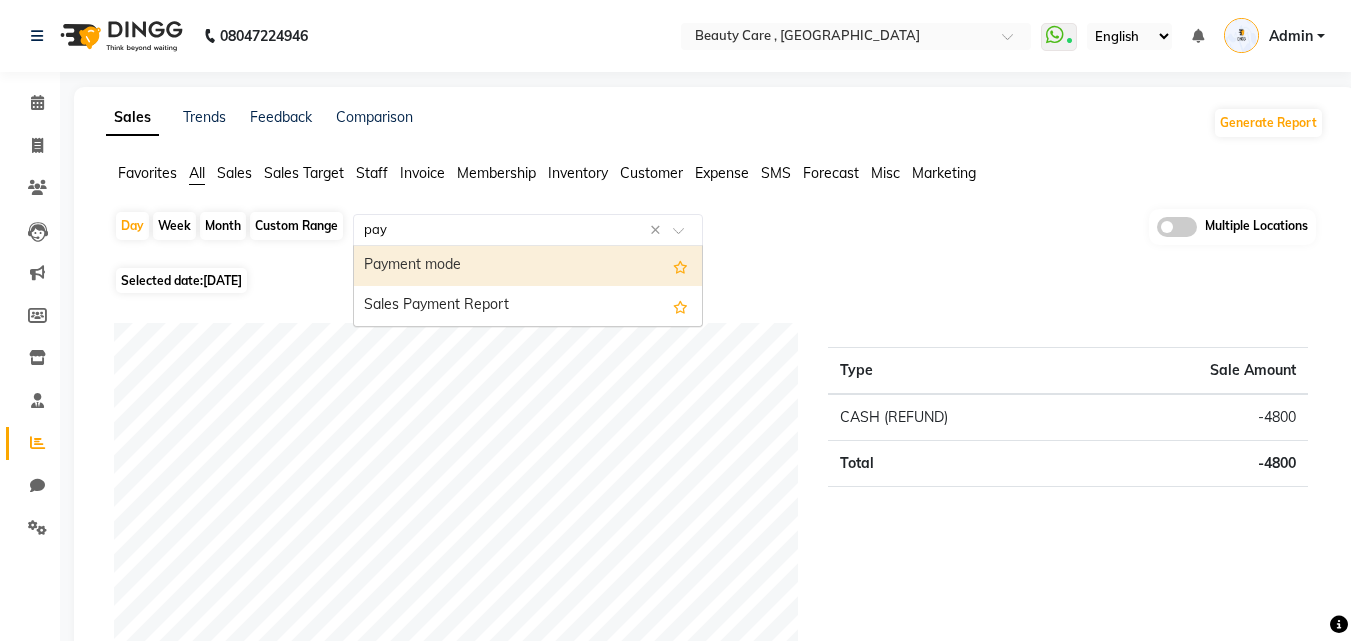 type on "paym" 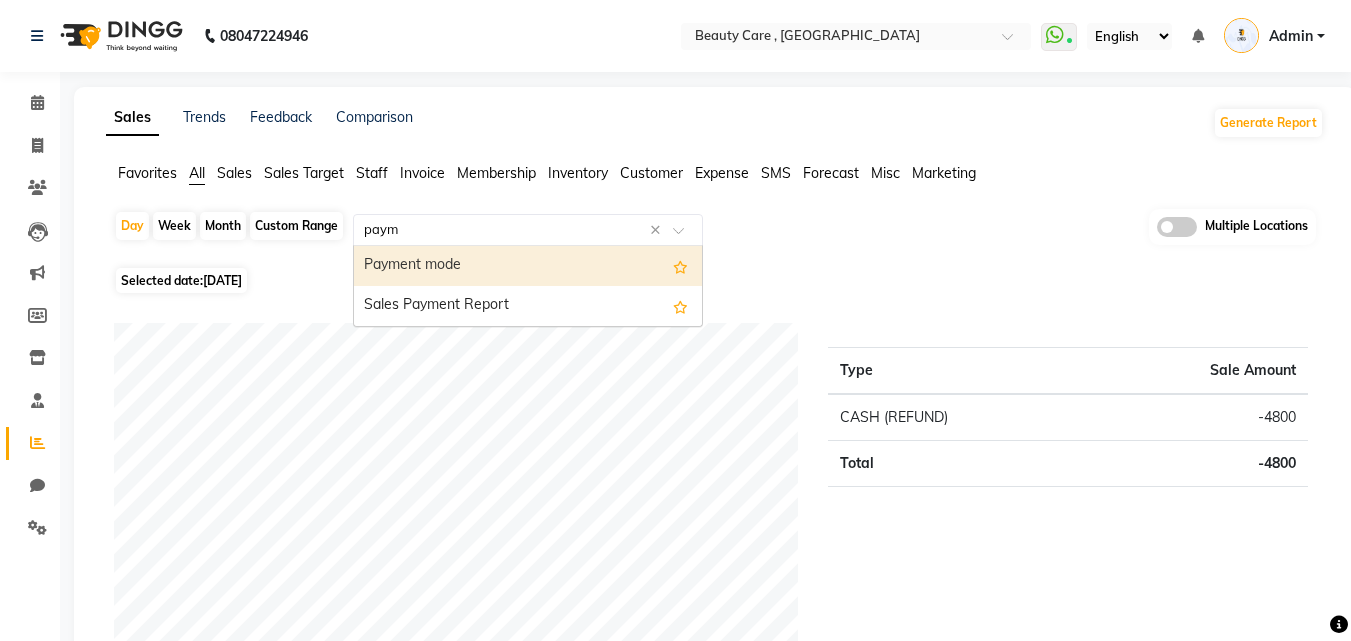 click on "Payment mode" at bounding box center [528, 266] 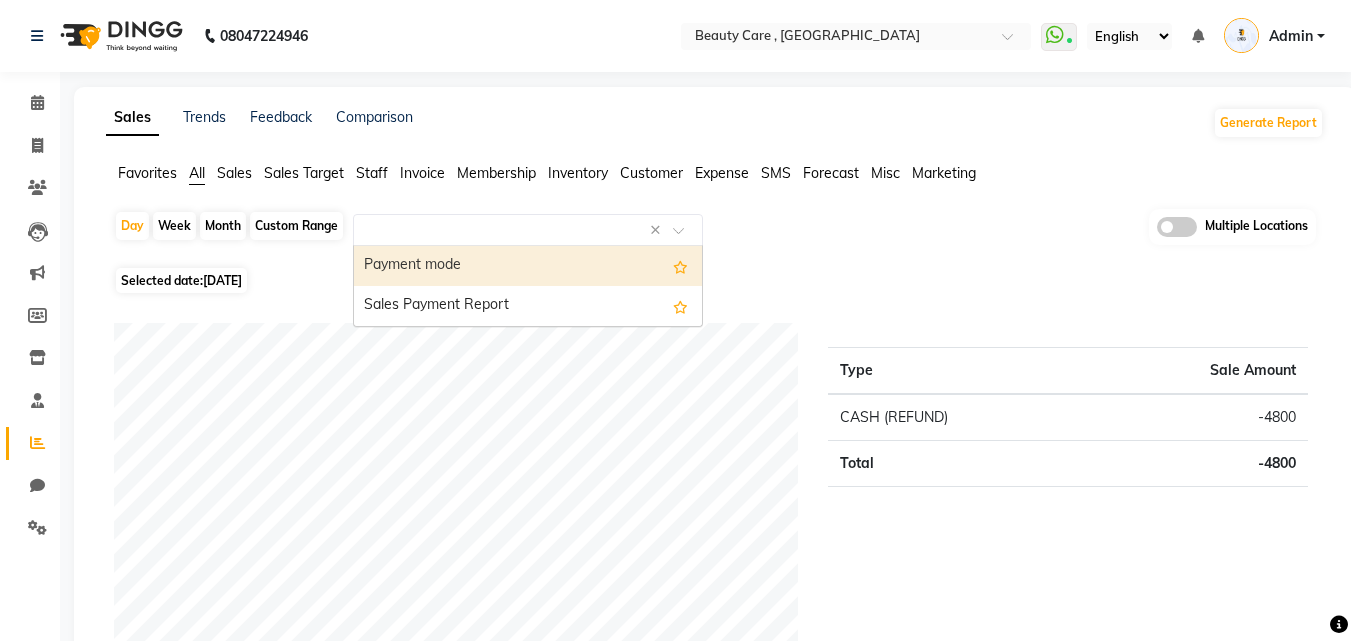 select on "pdf" 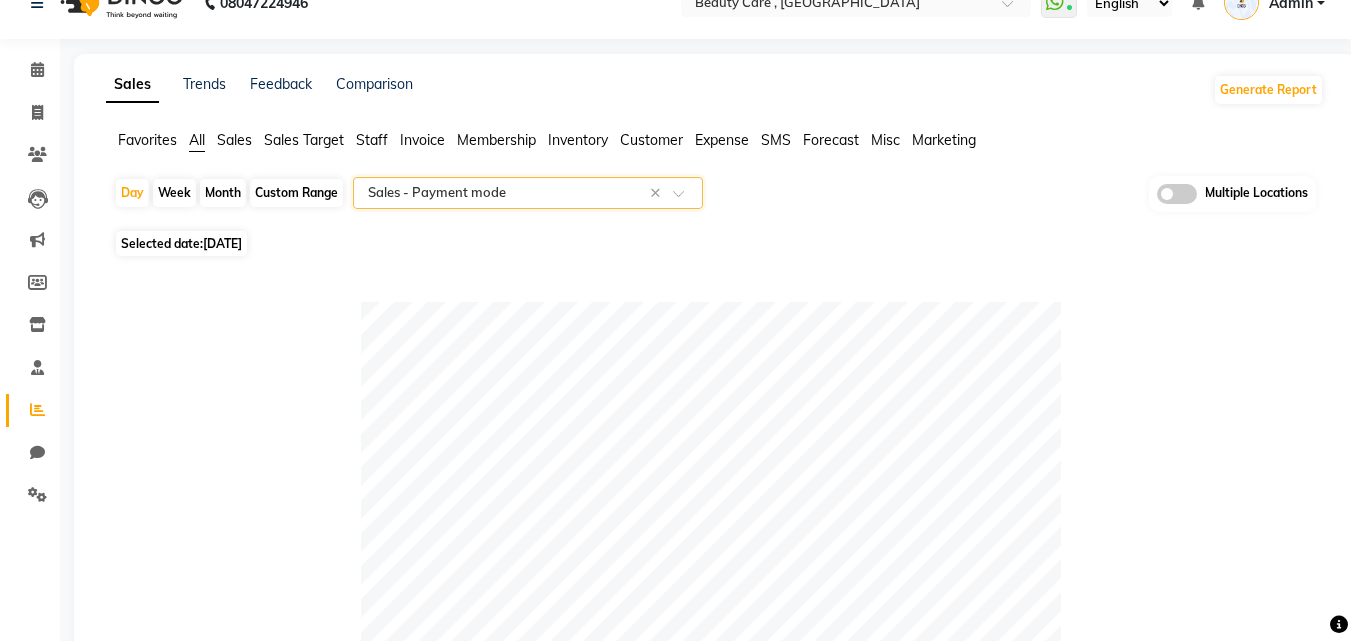 scroll, scrollTop: 0, scrollLeft: 0, axis: both 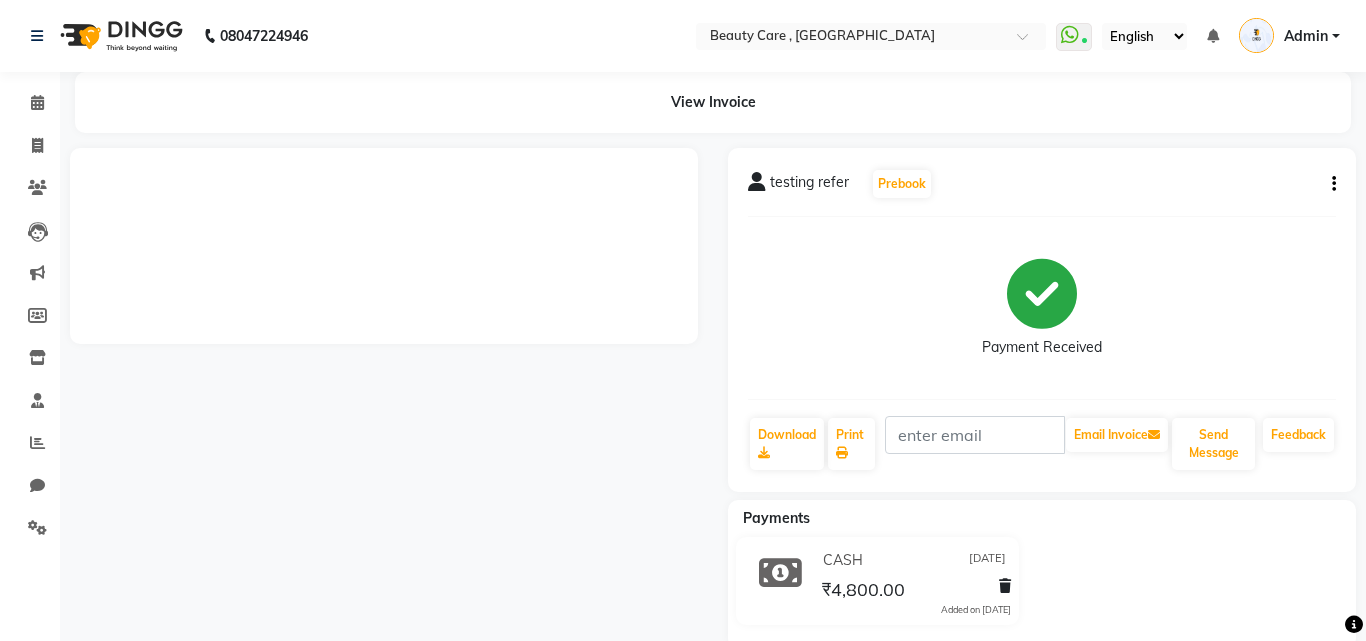 click 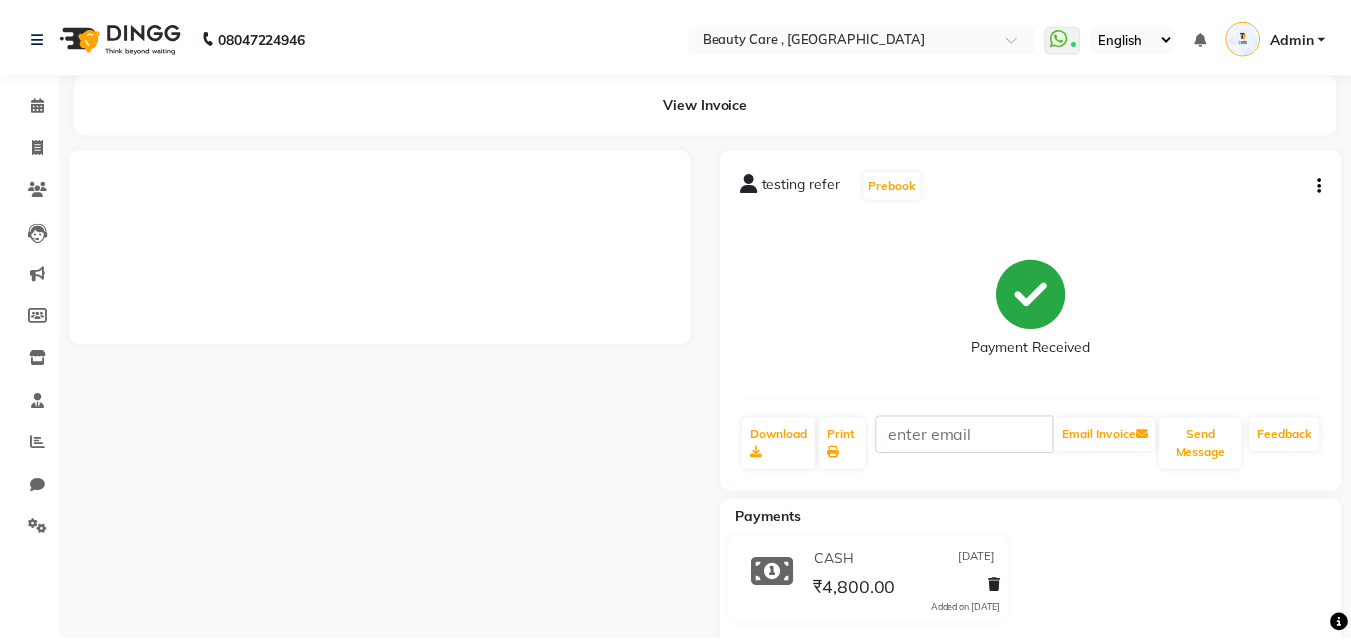 scroll, scrollTop: 0, scrollLeft: 0, axis: both 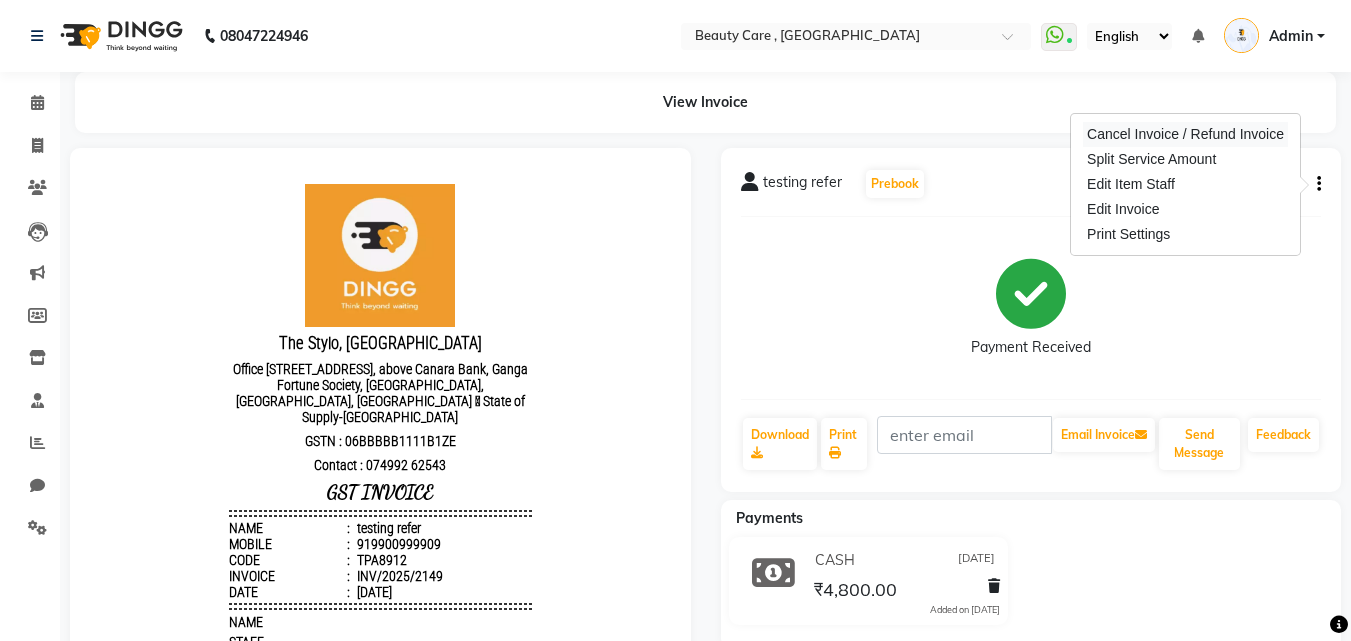 click on "Cancel Invoice / Refund Invoice" at bounding box center [1185, 134] 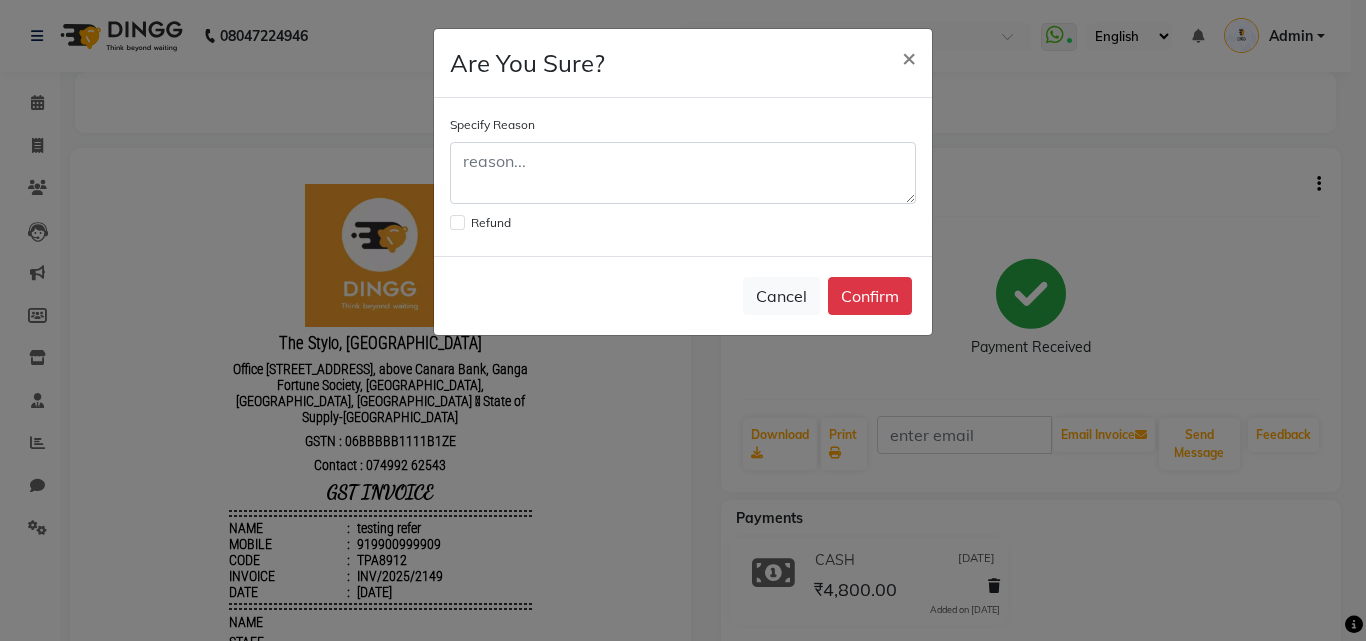 click 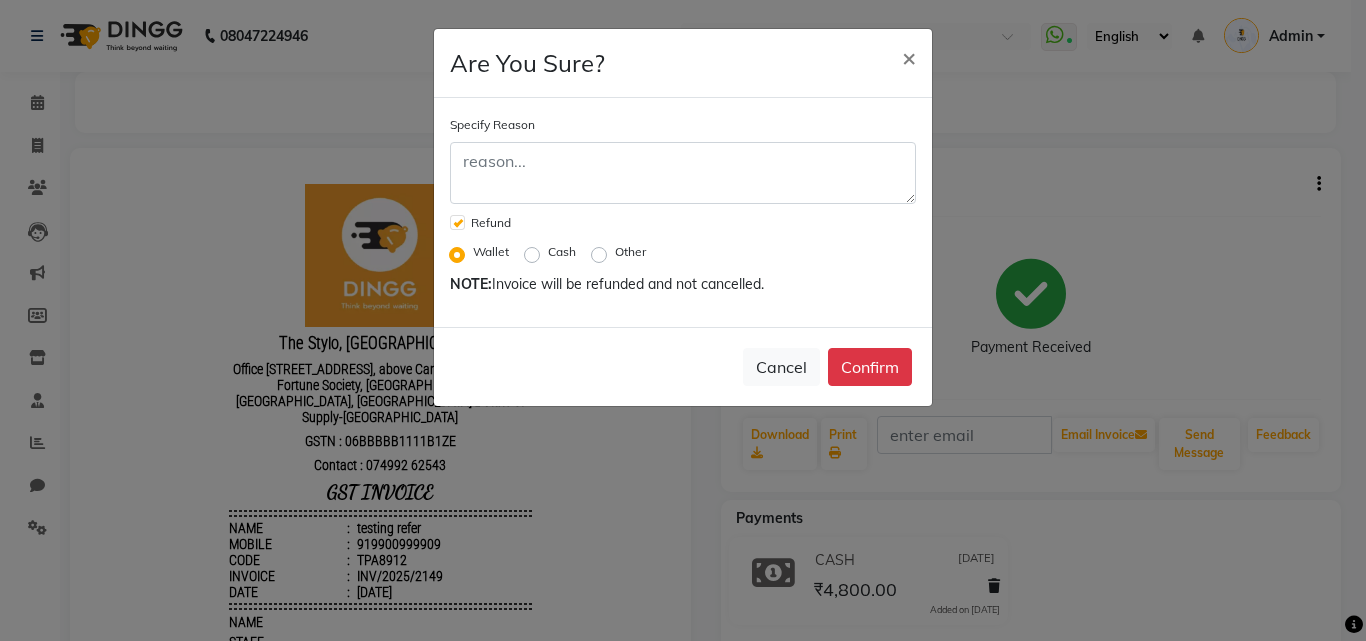 click on "Wallet   Cash   Other" 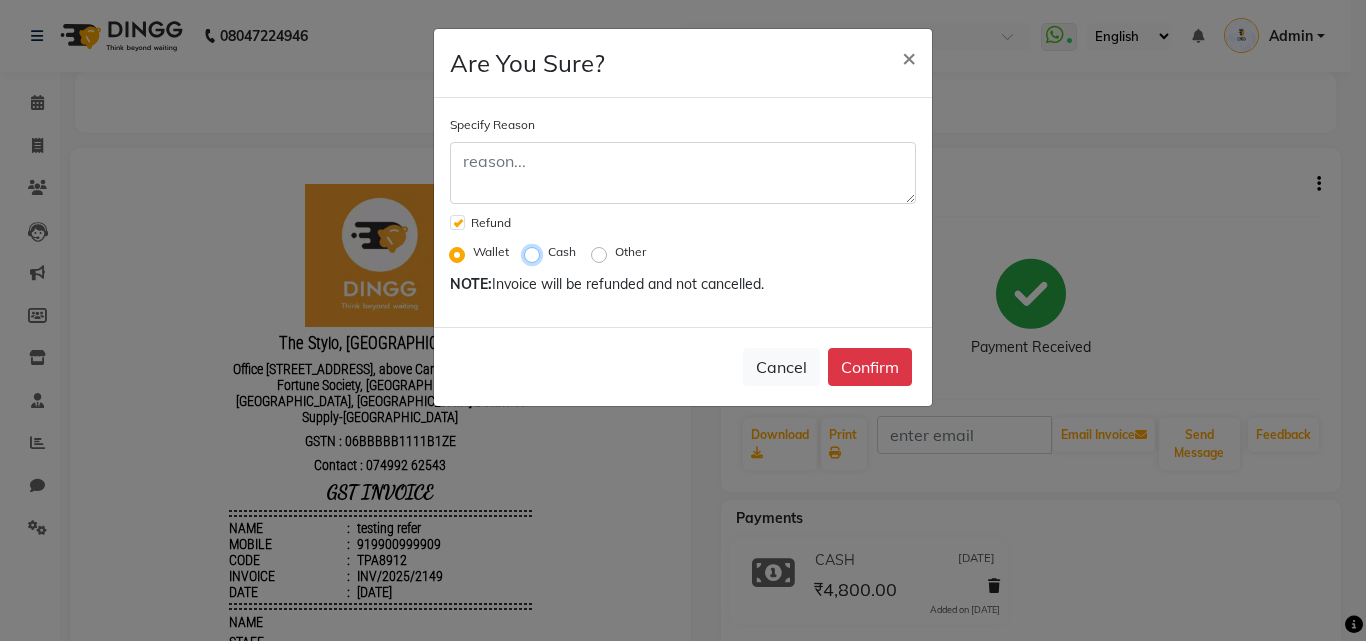 click on "Cash" at bounding box center (536, 252) 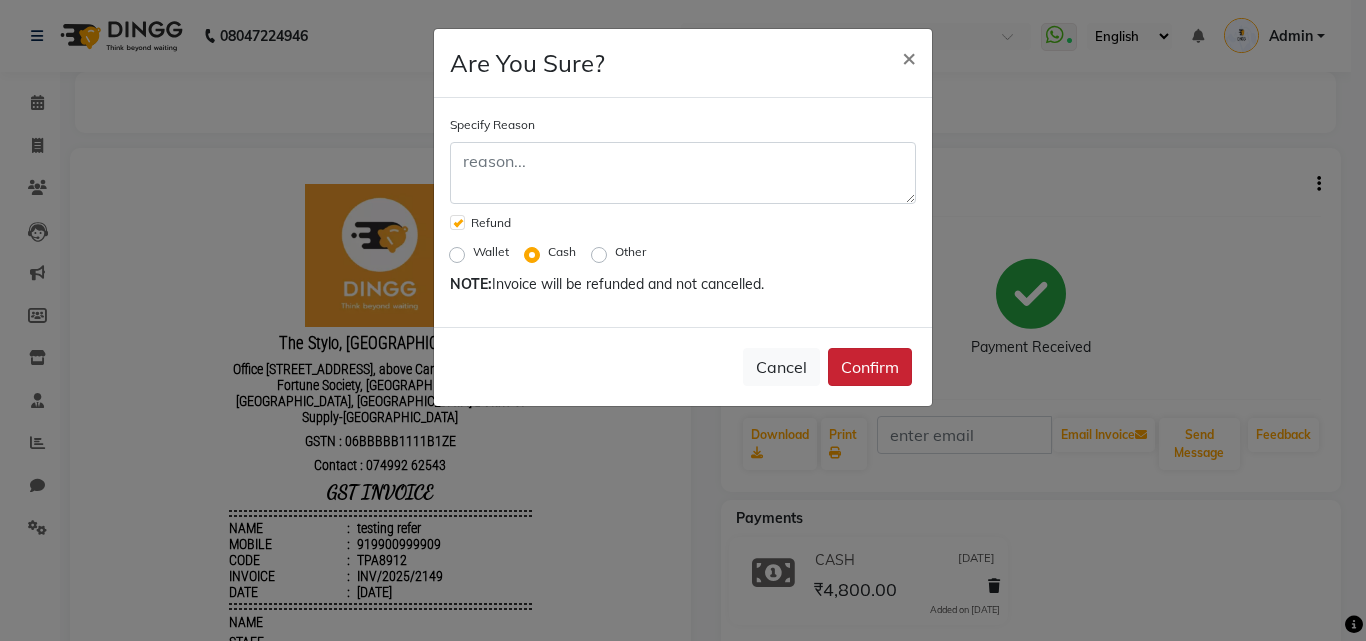 click on "Confirm" 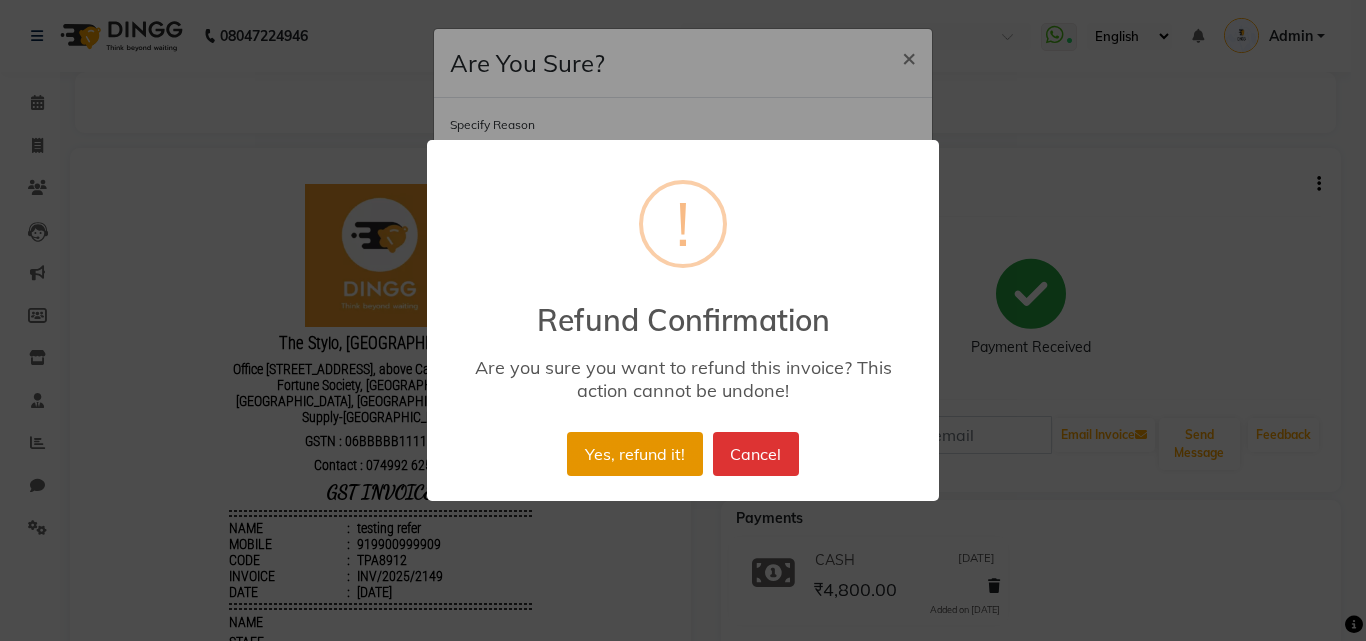 click on "Yes, refund it!" at bounding box center (634, 454) 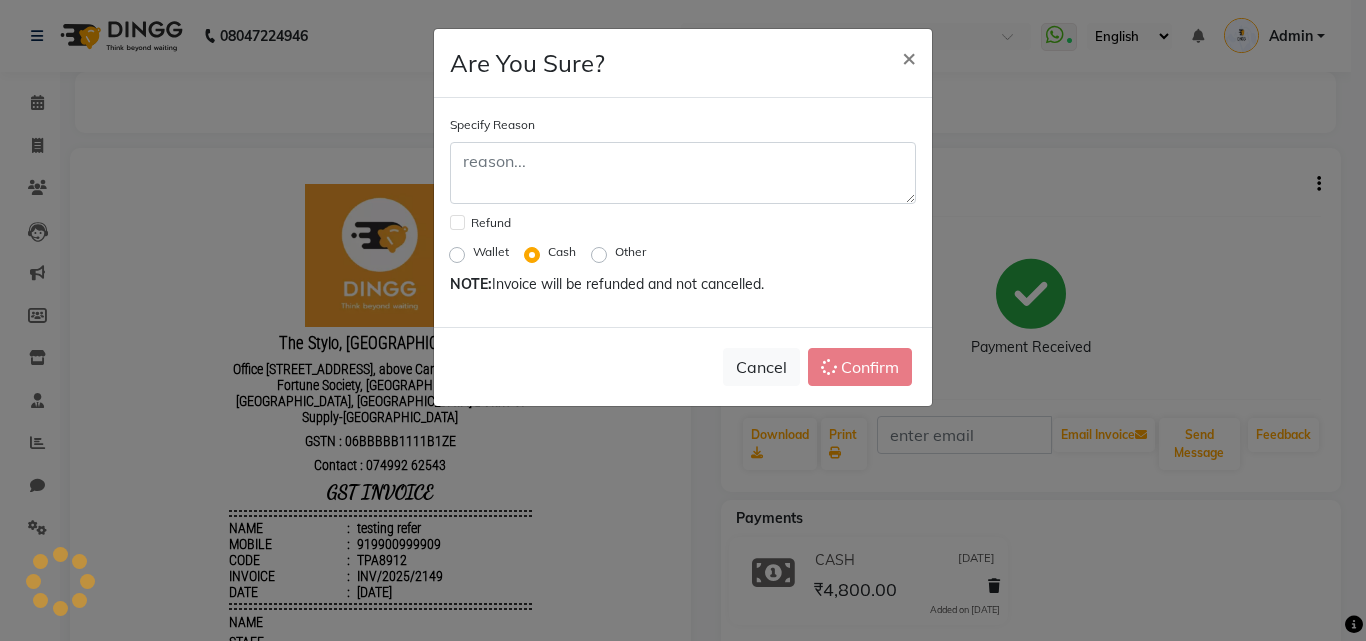 checkbox on "false" 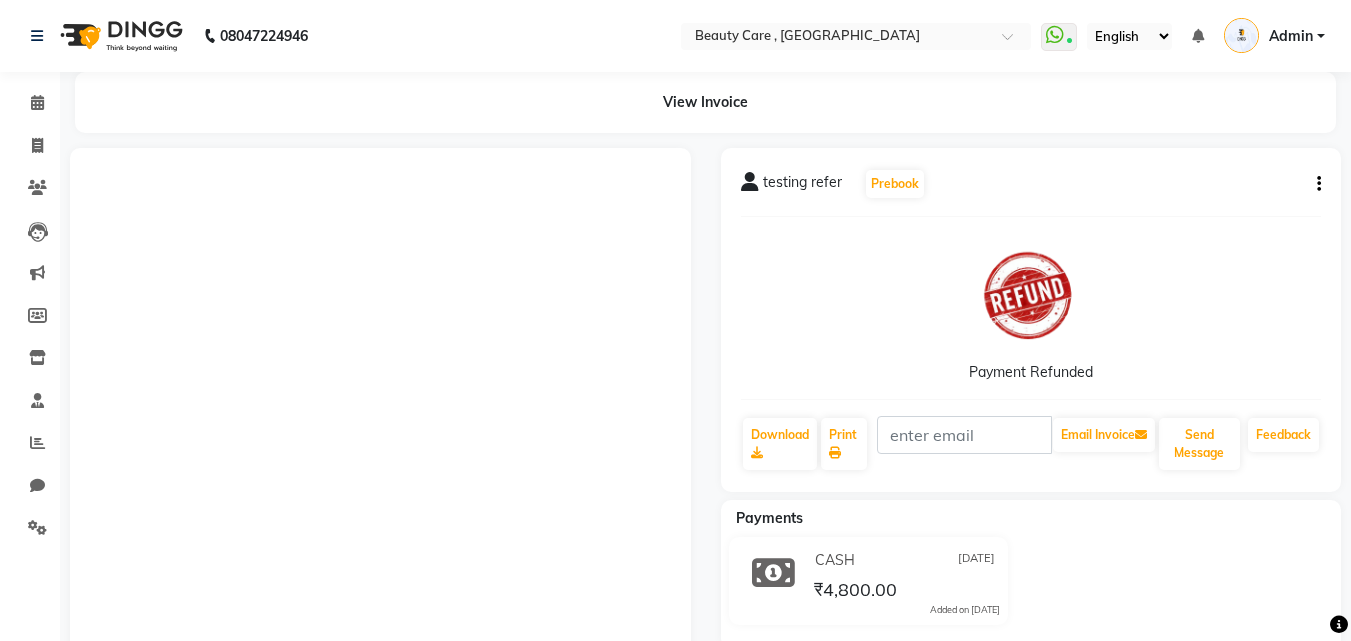 scroll, scrollTop: 0, scrollLeft: 0, axis: both 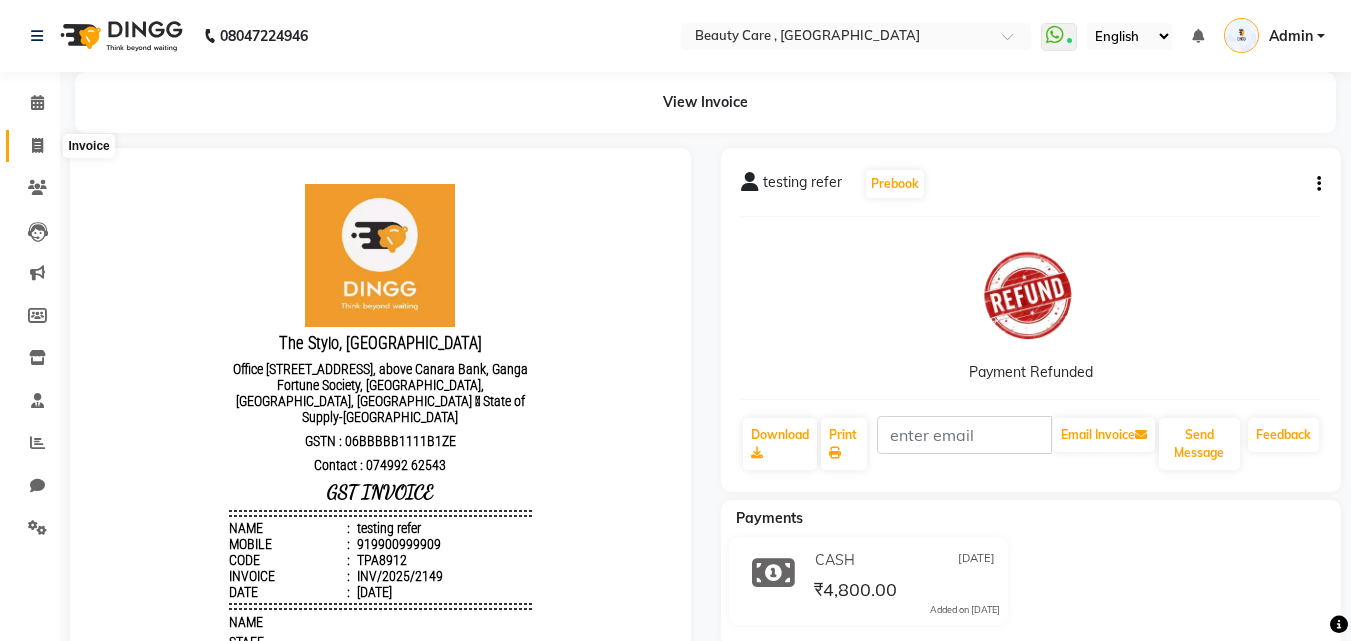 click 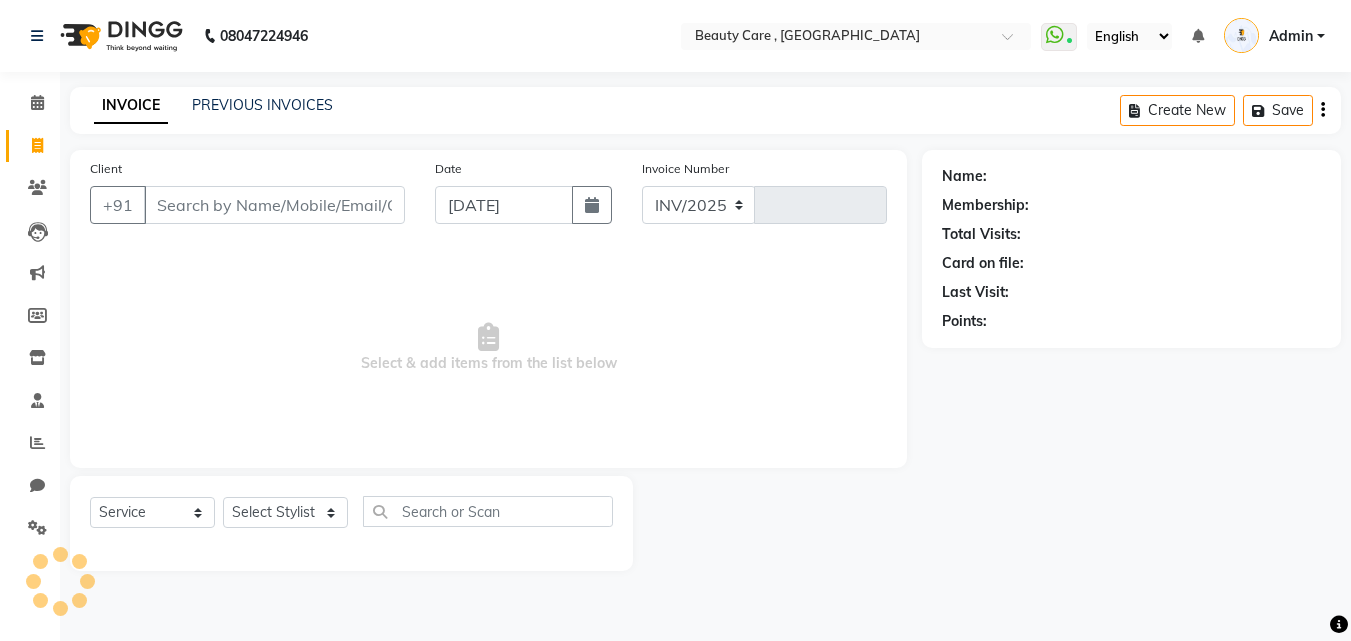 select on "5646" 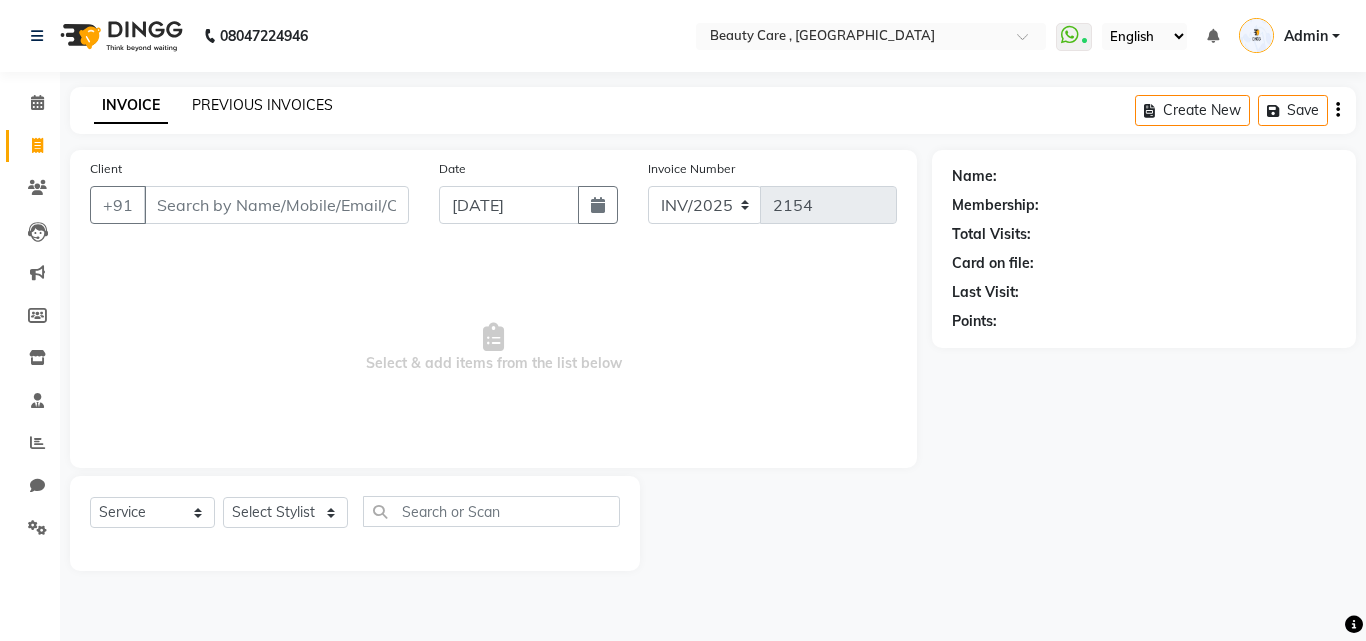 click on "PREVIOUS INVOICES" 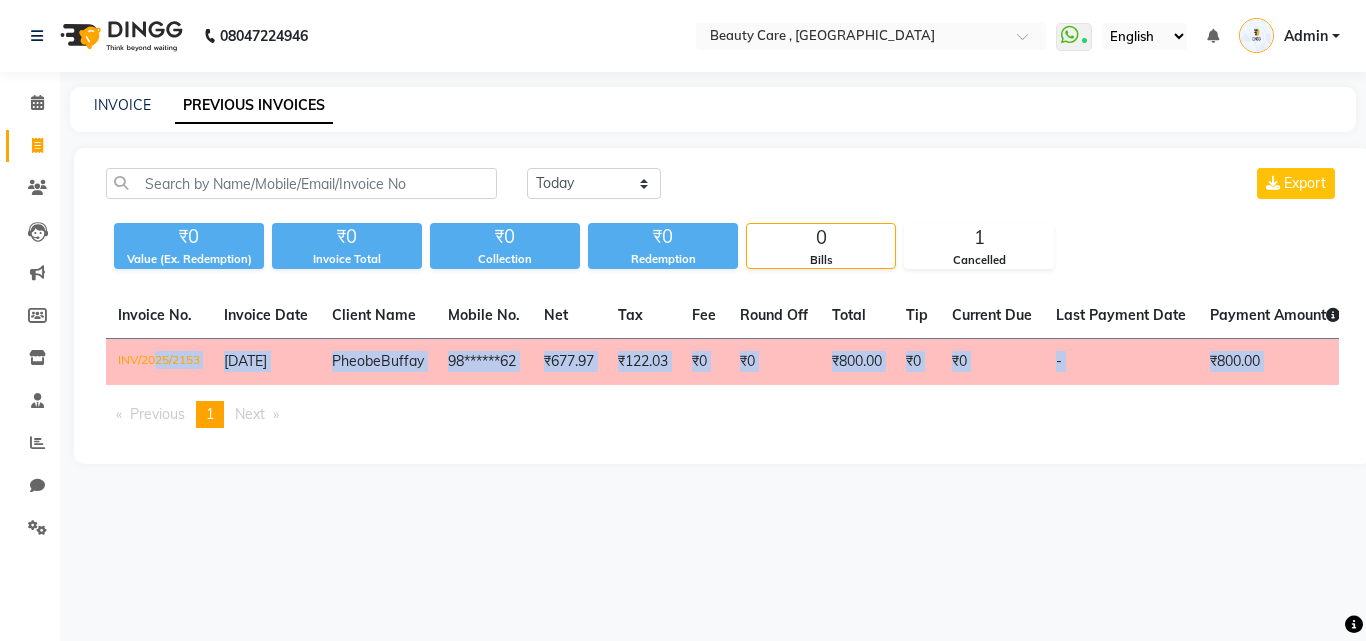 drag, startPoint x: 421, startPoint y: 398, endPoint x: 1289, endPoint y: 469, distance: 870.899 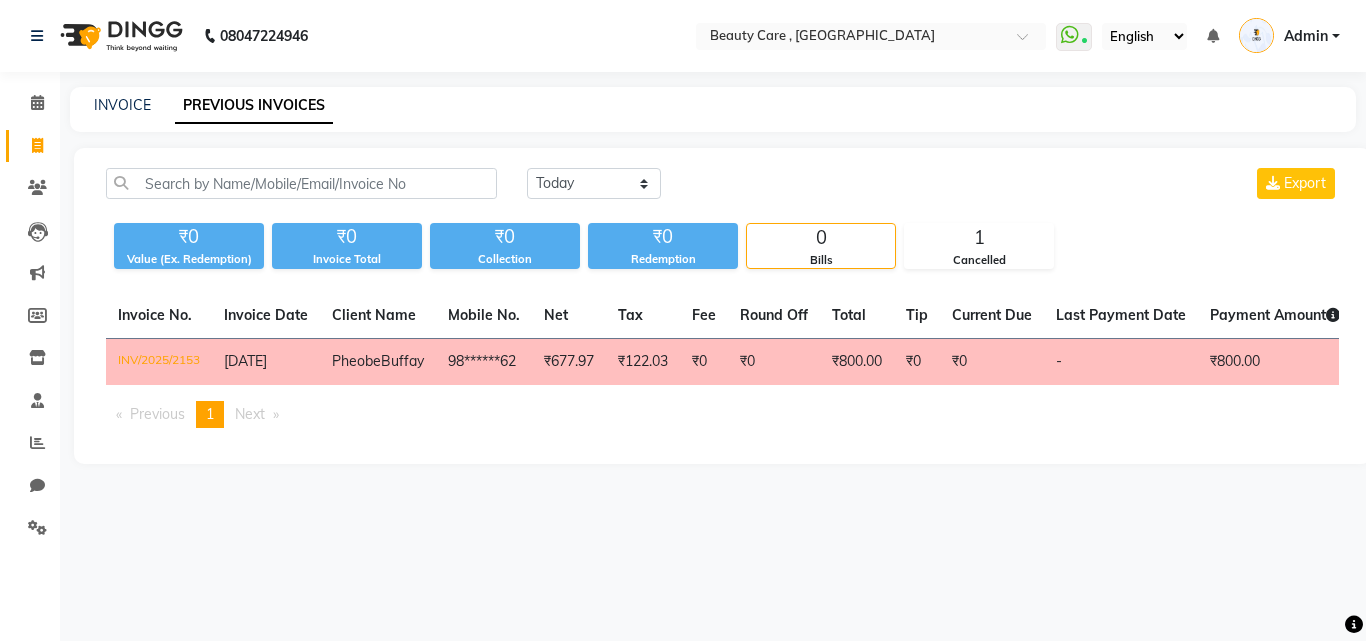 scroll, scrollTop: 0, scrollLeft: 402, axis: horizontal 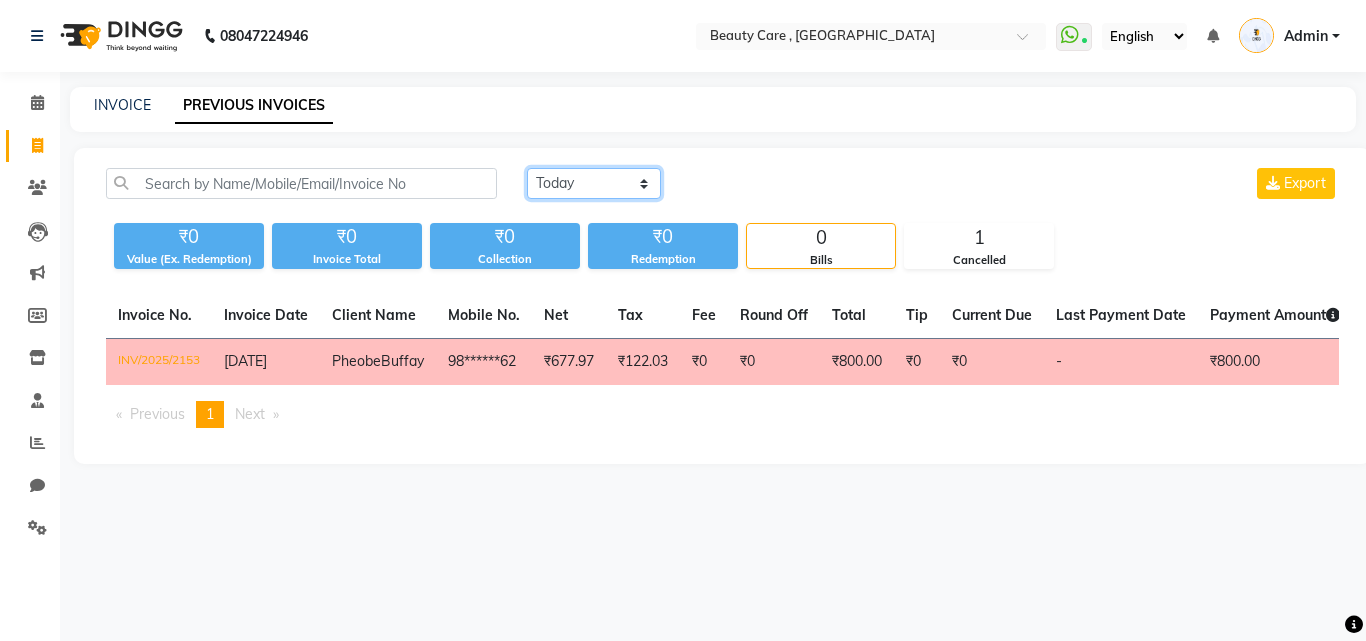 click on "Today Yesterday Custom Range" 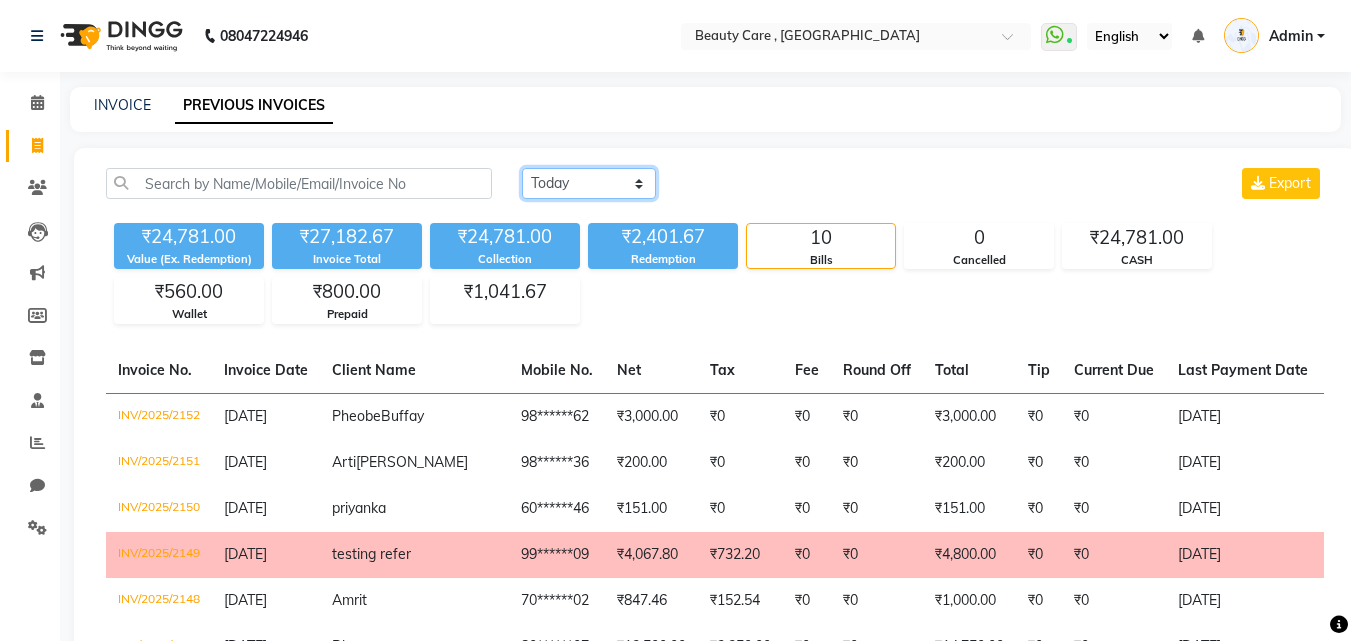 scroll, scrollTop: 300, scrollLeft: 0, axis: vertical 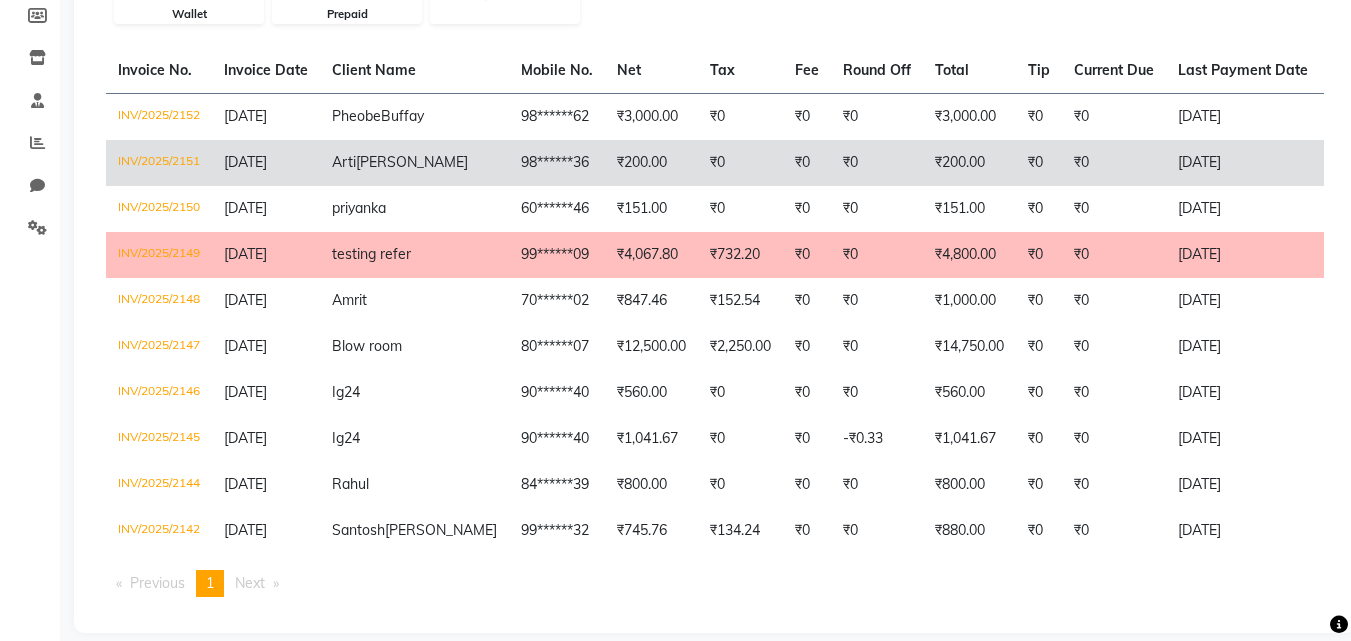 click on "₹200.00" 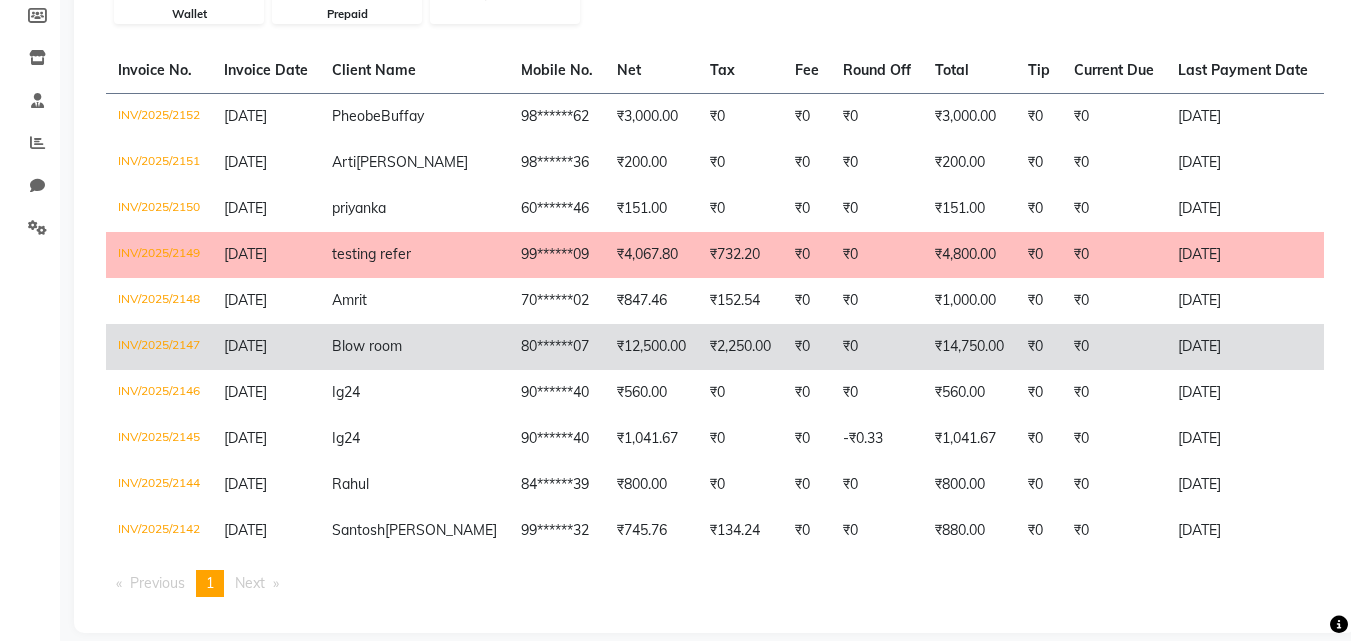 scroll, scrollTop: 137, scrollLeft: 0, axis: vertical 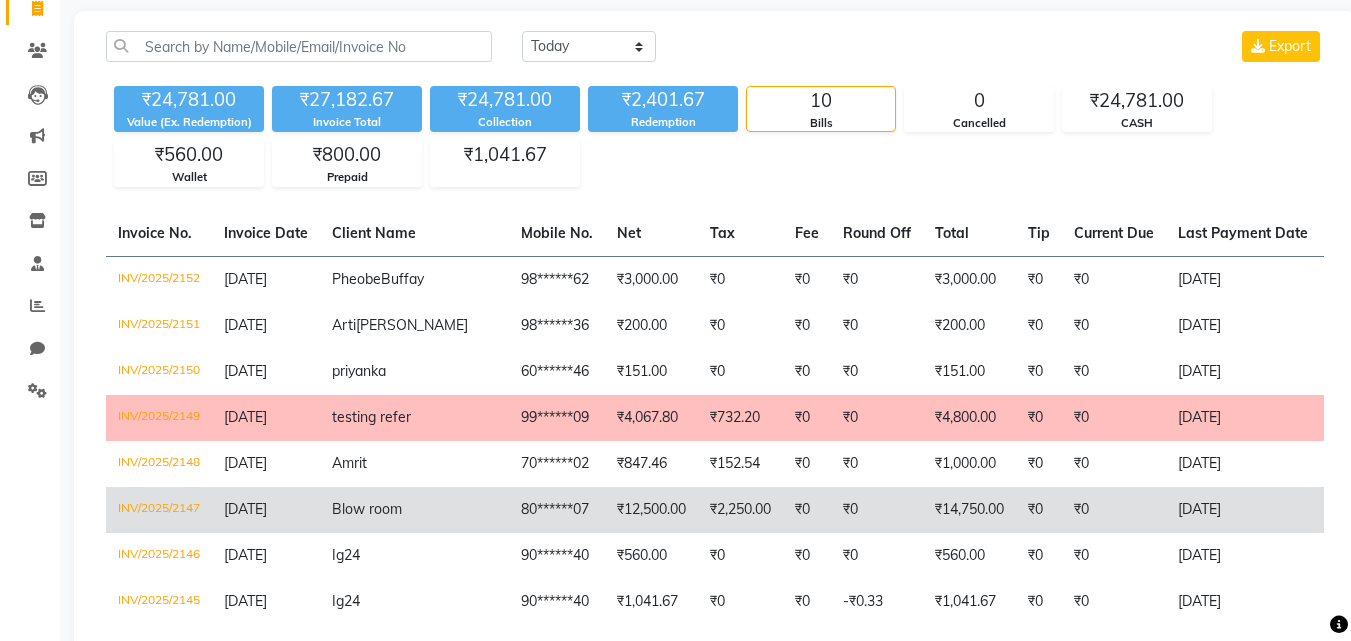 drag, startPoint x: 641, startPoint y: 523, endPoint x: 1266, endPoint y: 273, distance: 673.1456 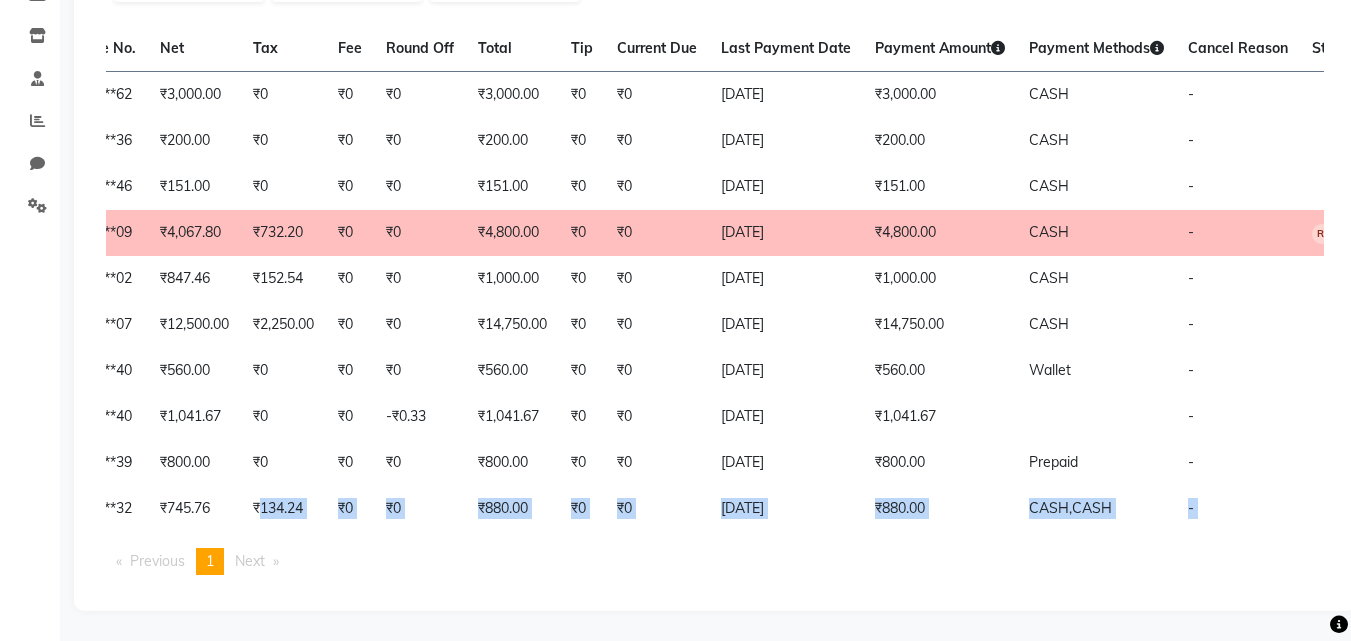 scroll, scrollTop: 0, scrollLeft: 0, axis: both 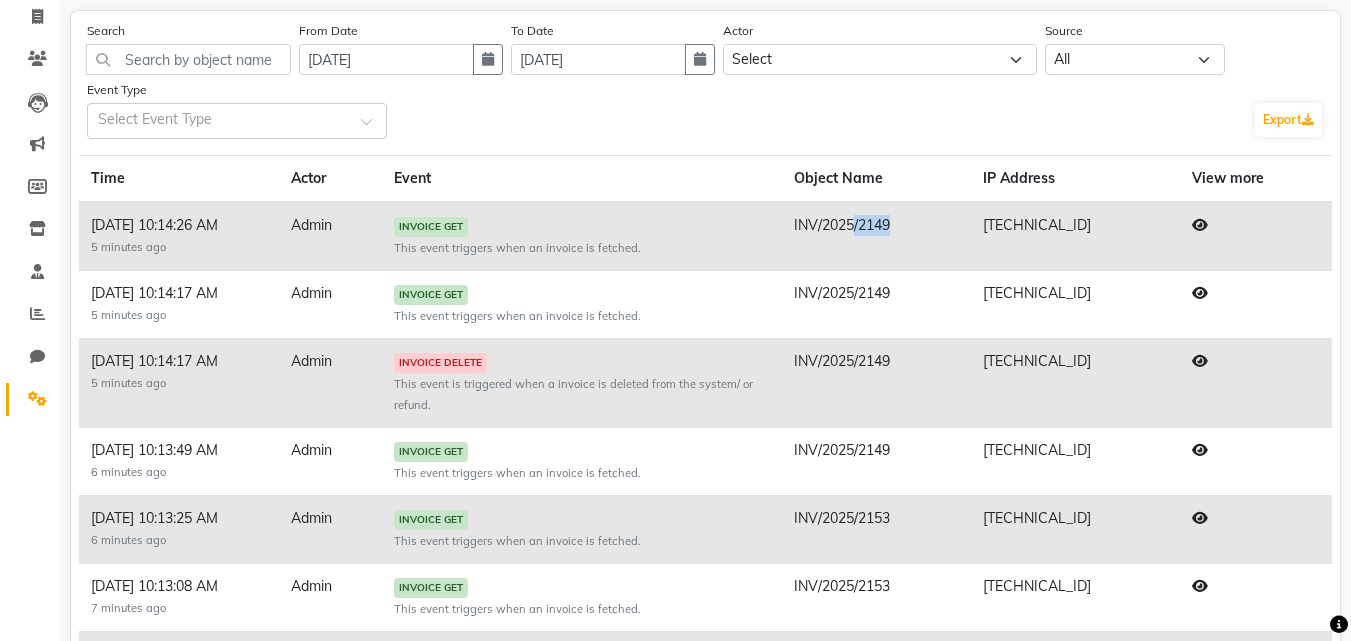 drag, startPoint x: 859, startPoint y: 230, endPoint x: 905, endPoint y: 227, distance: 46.09772 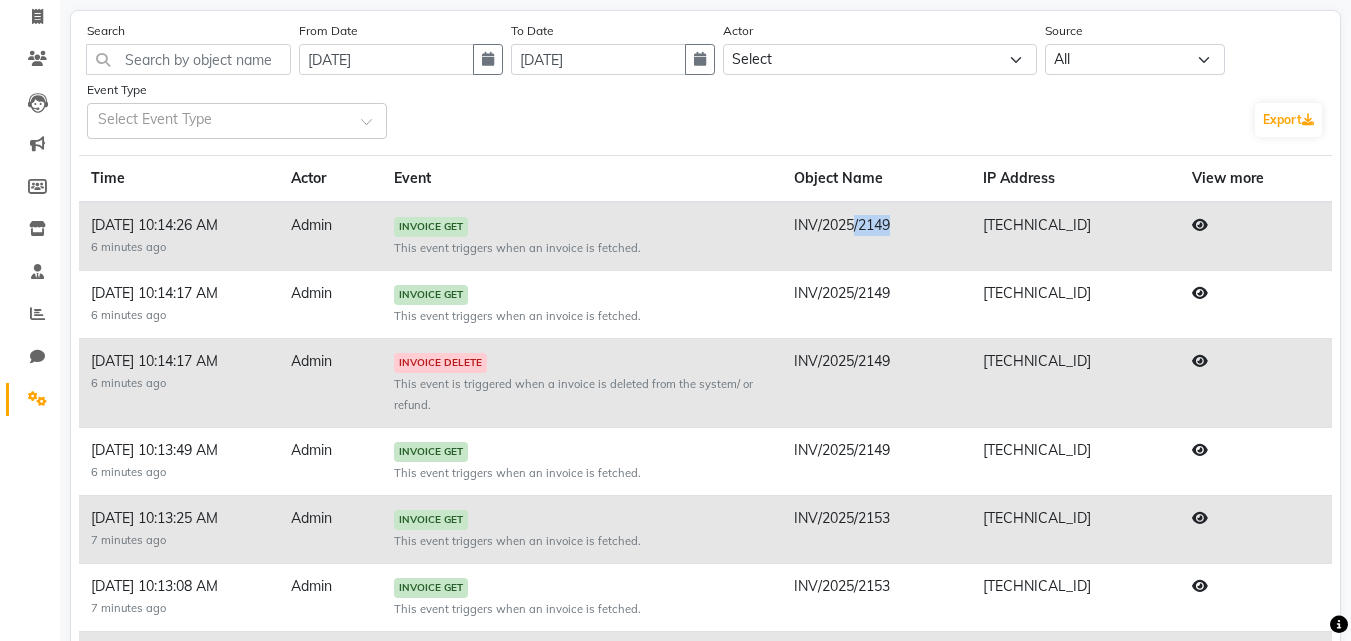 click on "INV/2025/2149" 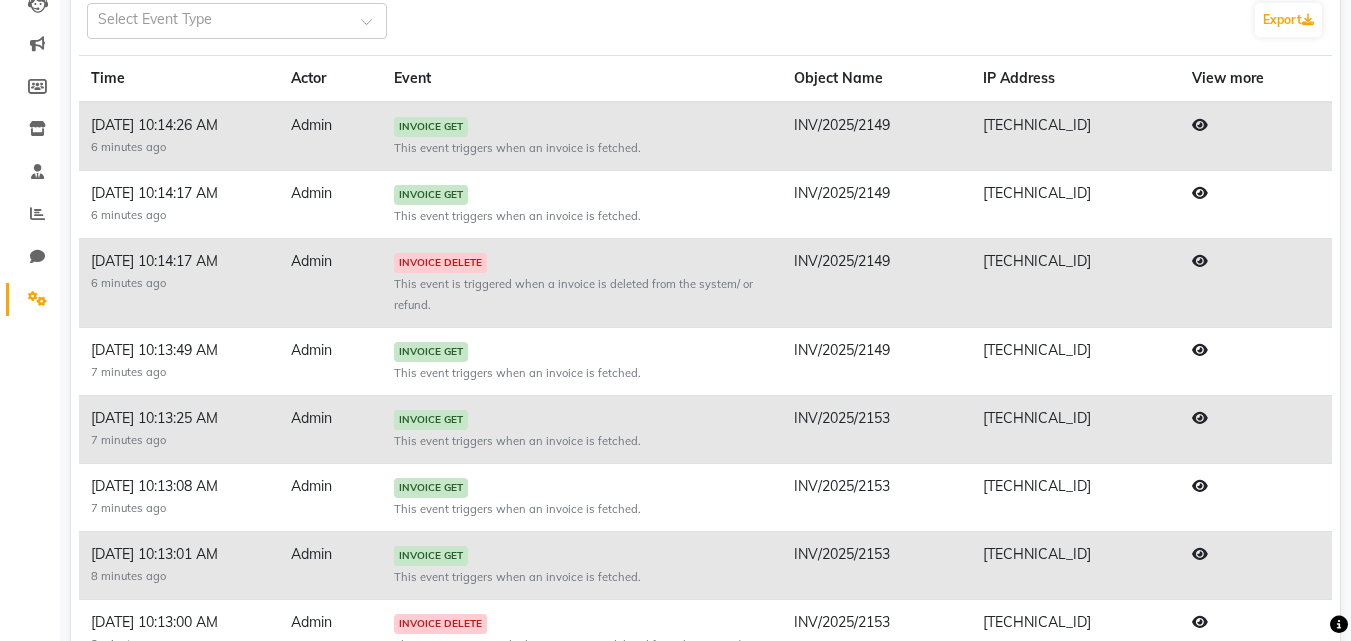 scroll, scrollTop: 329, scrollLeft: 0, axis: vertical 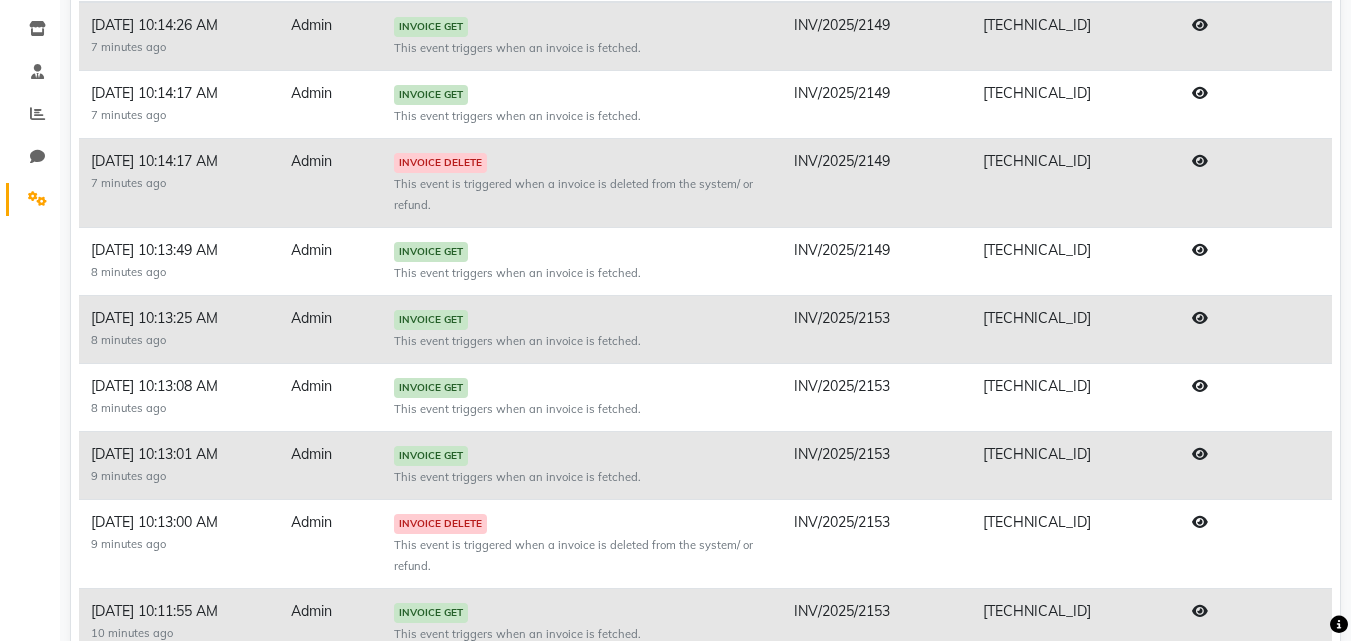 click 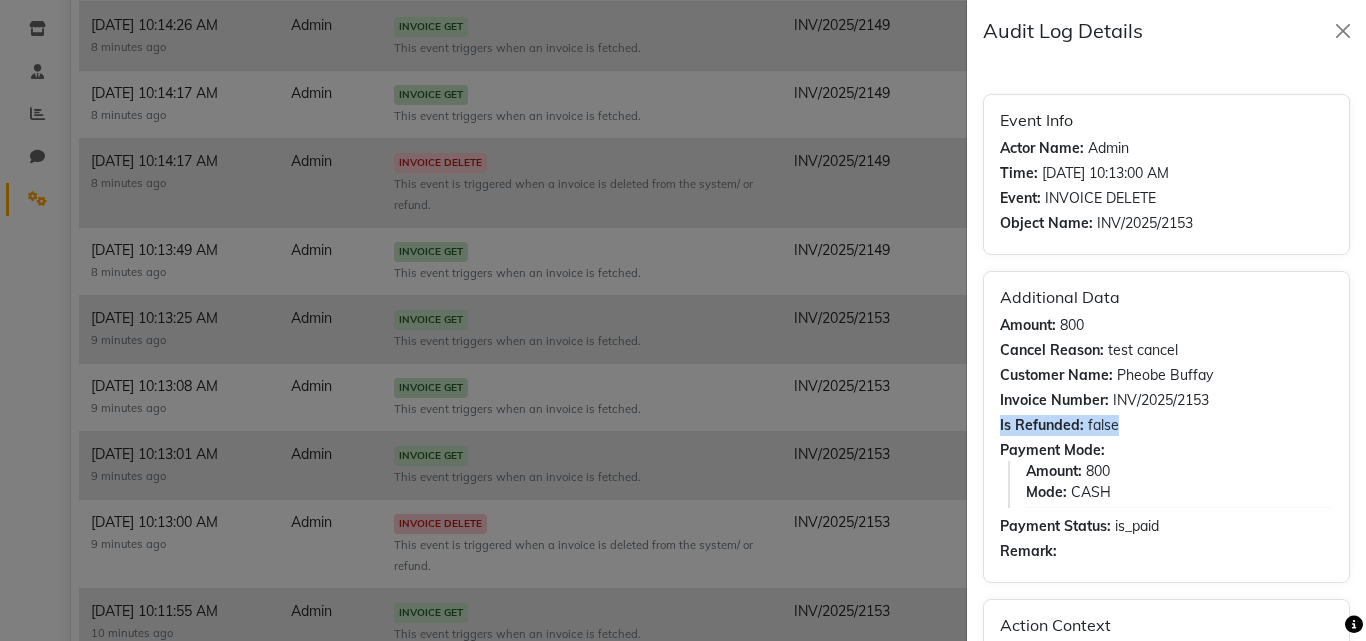 drag, startPoint x: 996, startPoint y: 426, endPoint x: 1125, endPoint y: 429, distance: 129.03488 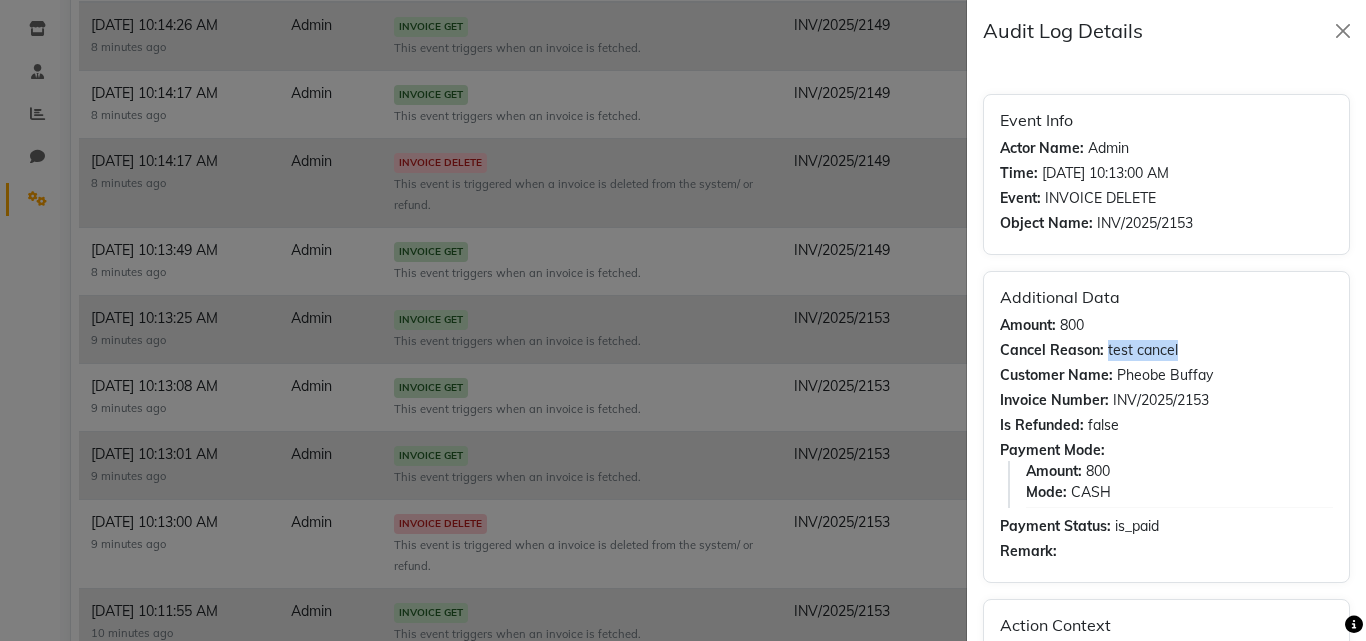 drag, startPoint x: 1107, startPoint y: 351, endPoint x: 1186, endPoint y: 348, distance: 79.05694 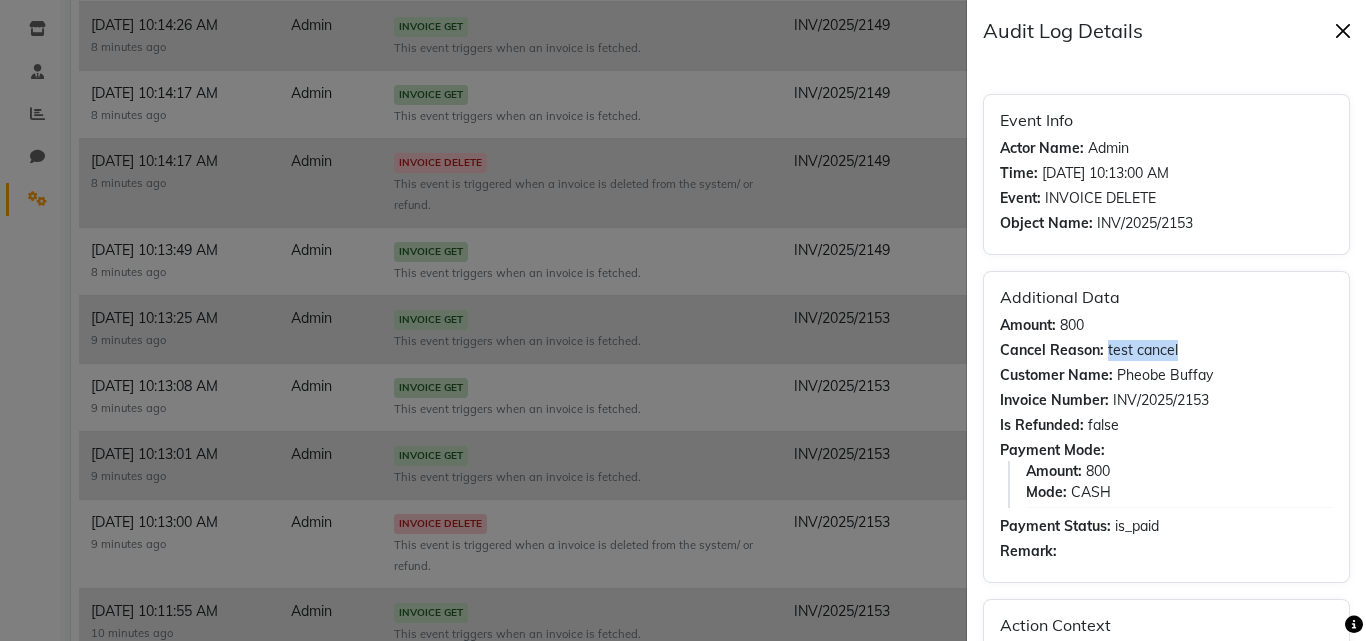 click at bounding box center (1343, 31) 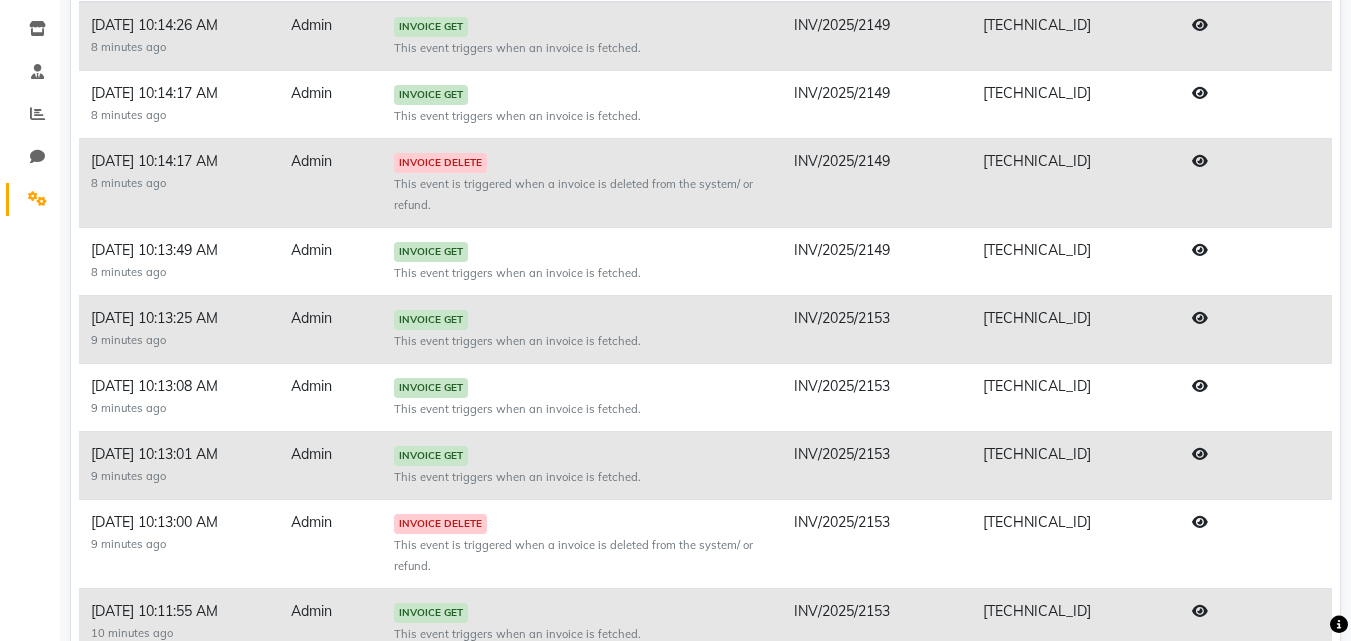 click 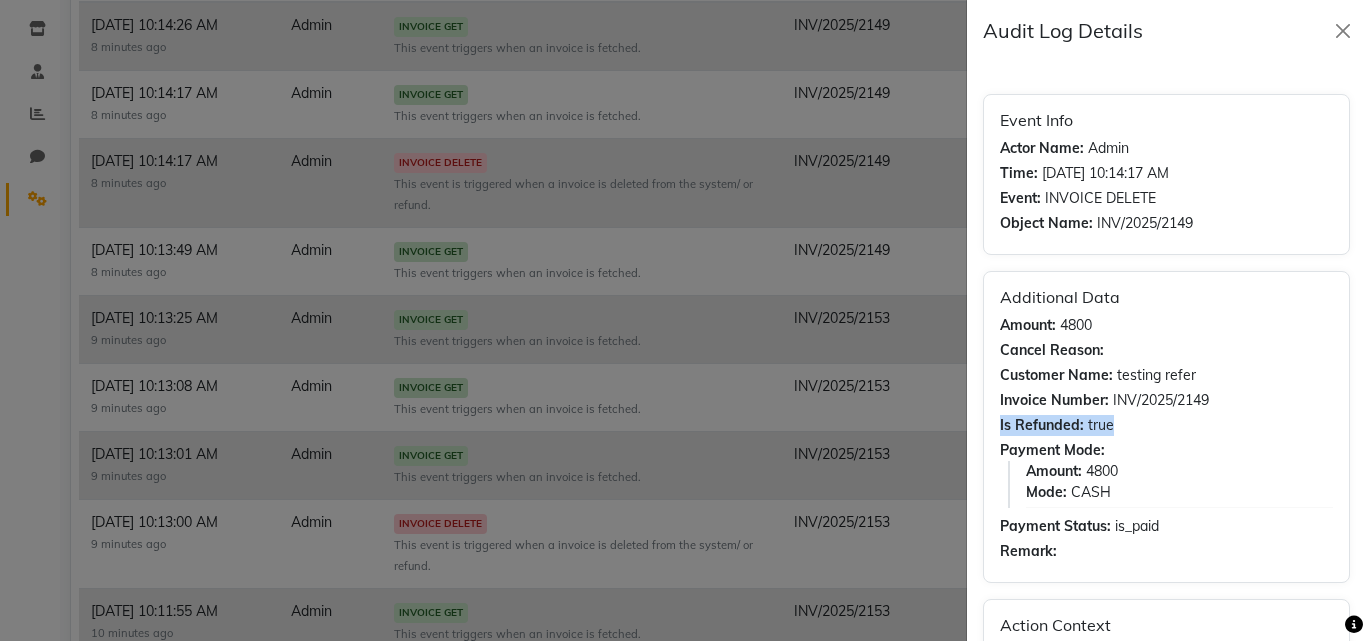drag, startPoint x: 994, startPoint y: 426, endPoint x: 1128, endPoint y: 426, distance: 134 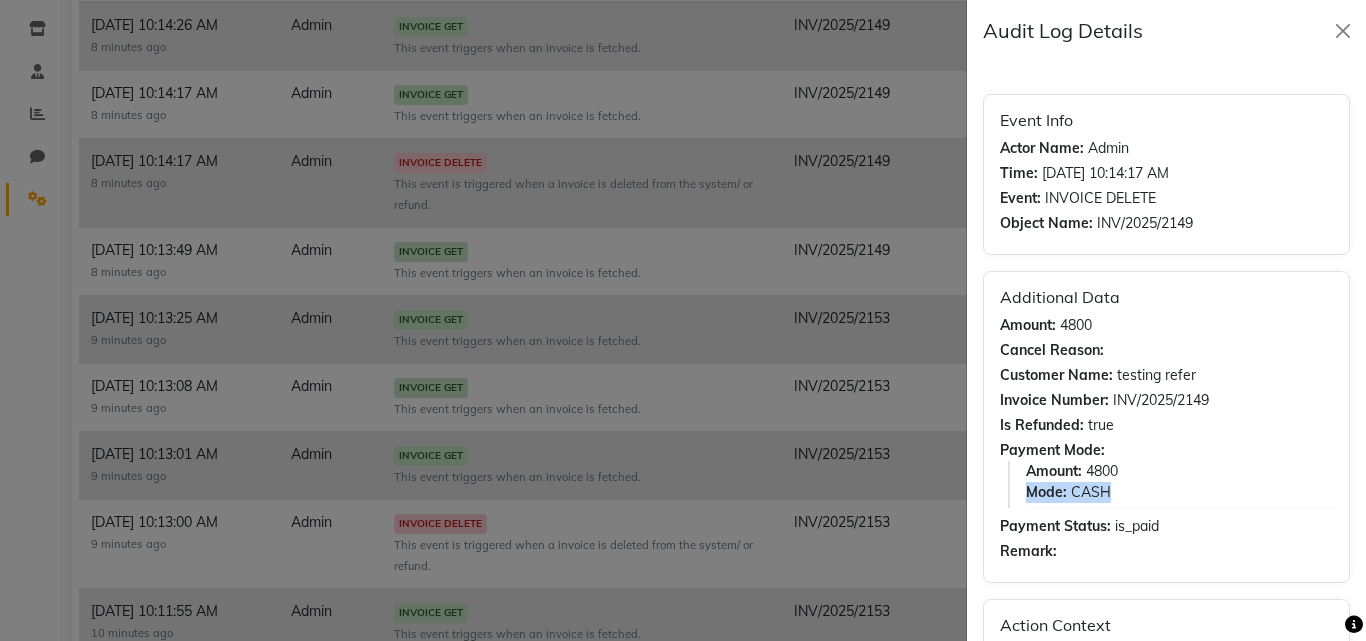 drag, startPoint x: 1017, startPoint y: 495, endPoint x: 1130, endPoint y: 497, distance: 113.0177 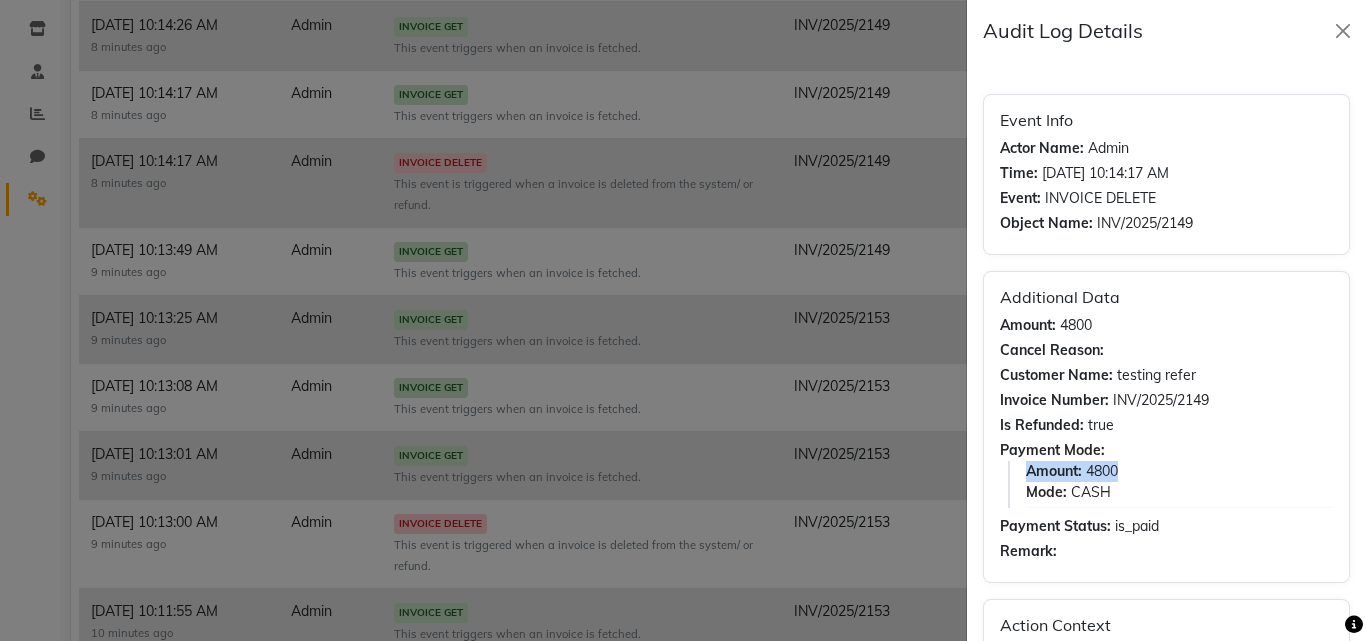 drag, startPoint x: 1027, startPoint y: 470, endPoint x: 1166, endPoint y: 470, distance: 139 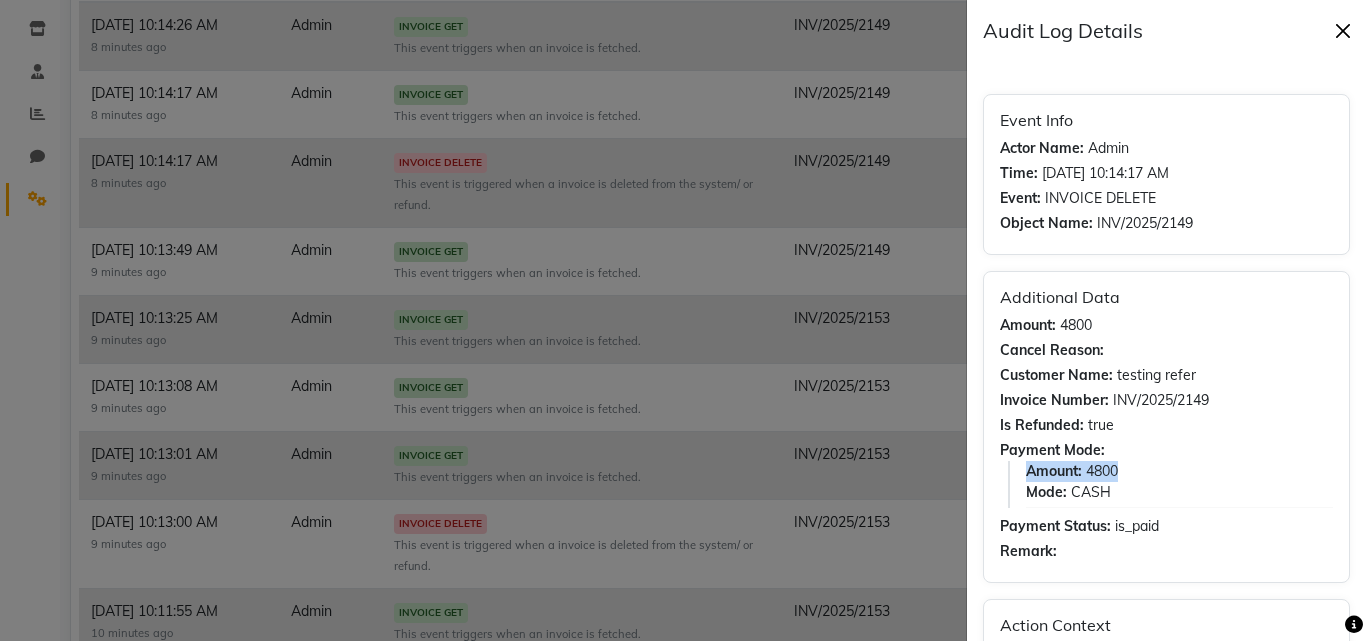 click at bounding box center [1343, 31] 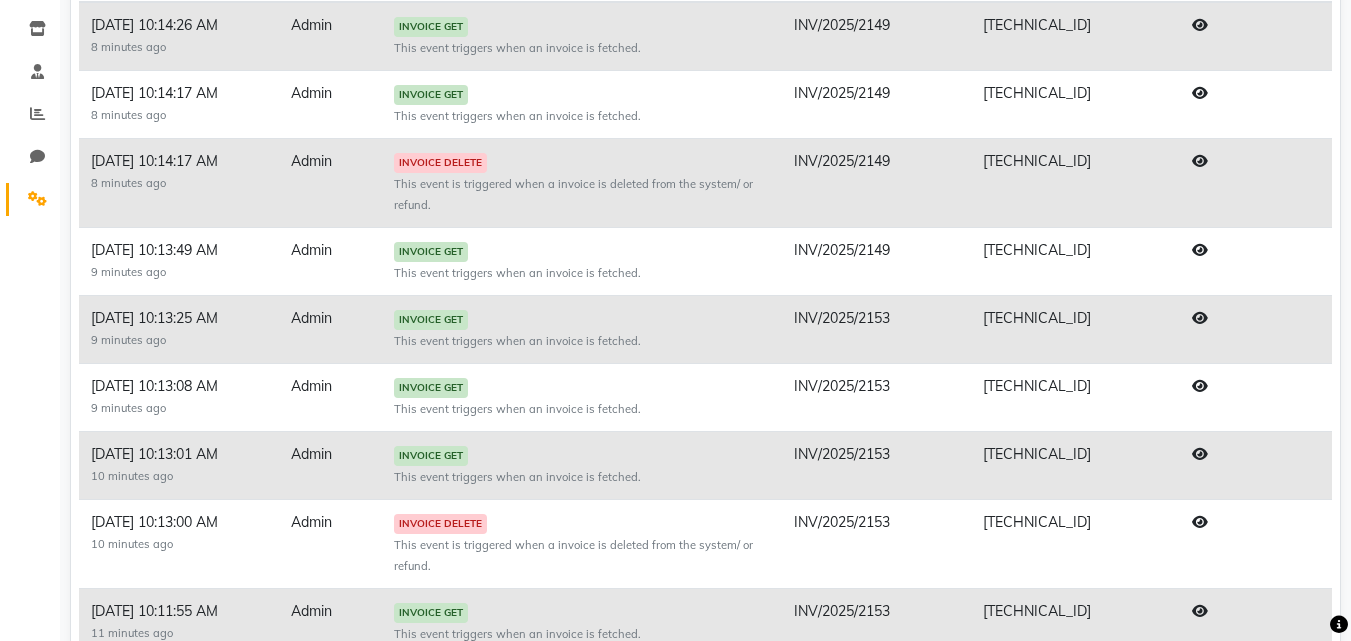 click 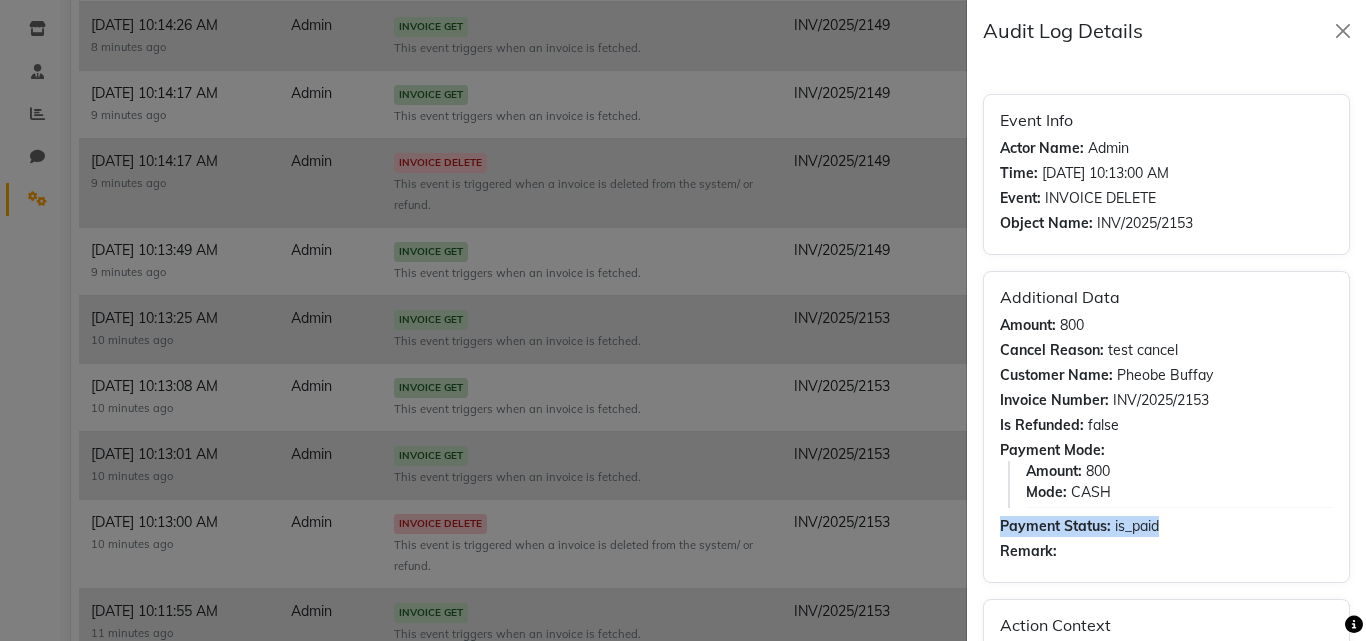 drag, startPoint x: 1001, startPoint y: 527, endPoint x: 1171, endPoint y: 518, distance: 170.23807 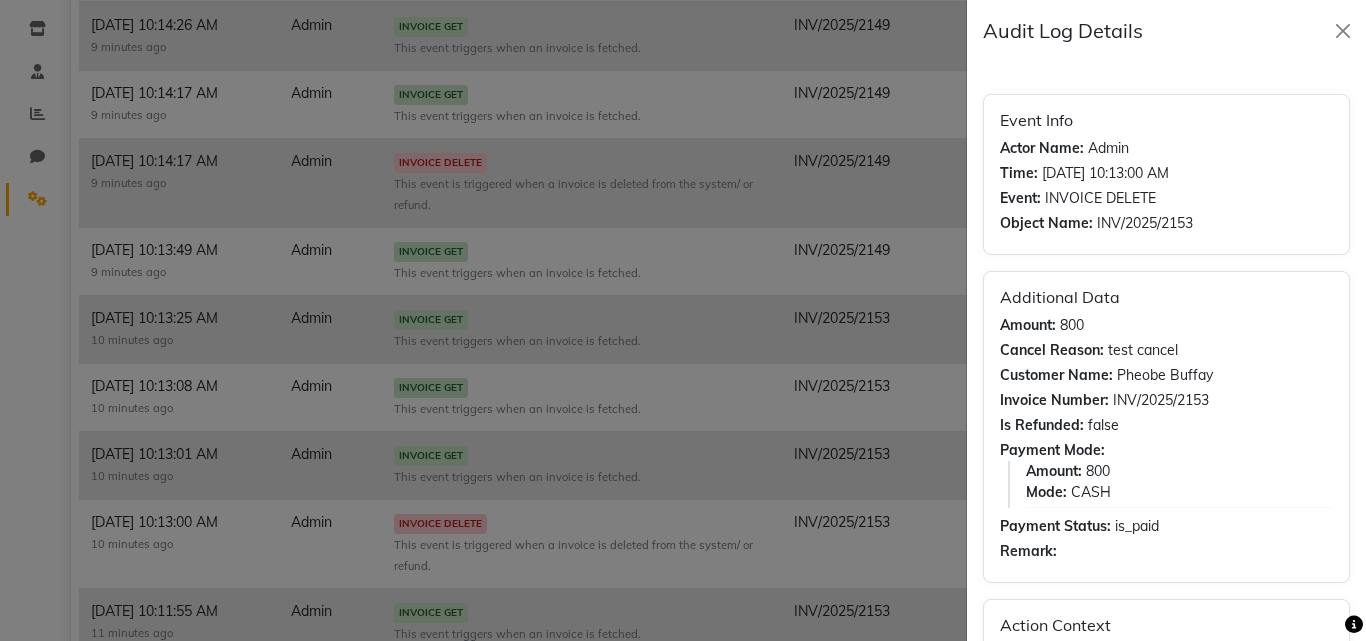 click on "Remark:" at bounding box center (1166, 551) 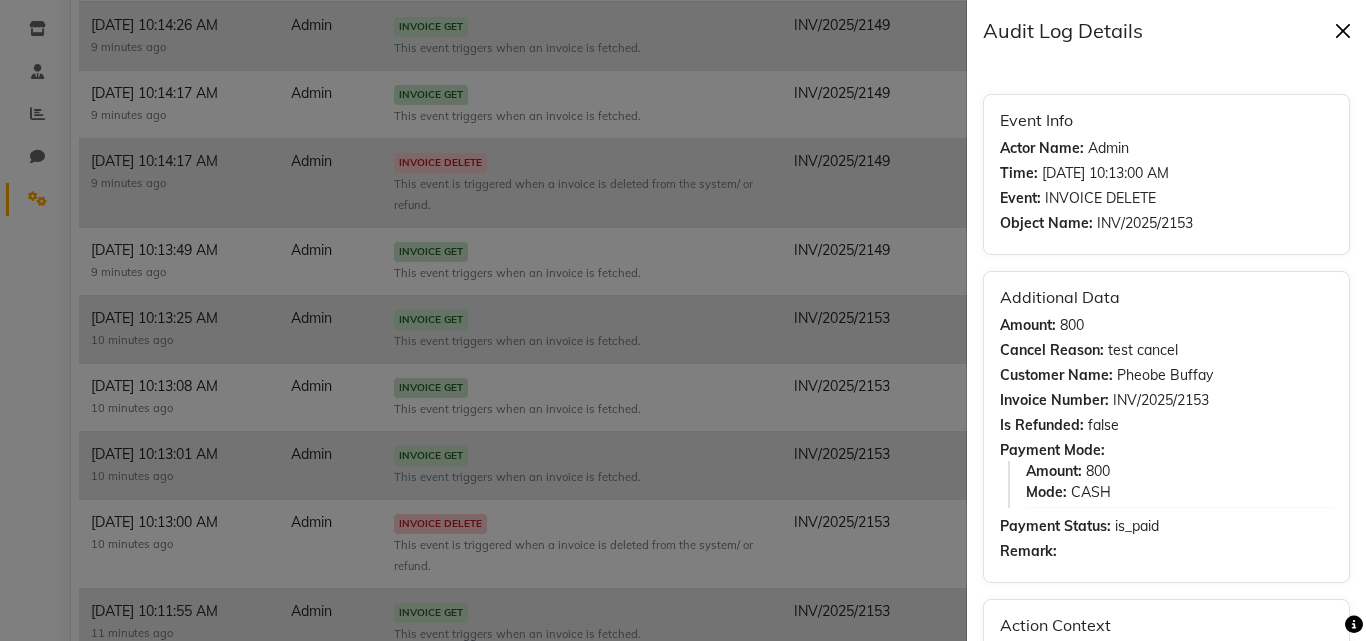 click at bounding box center [1343, 31] 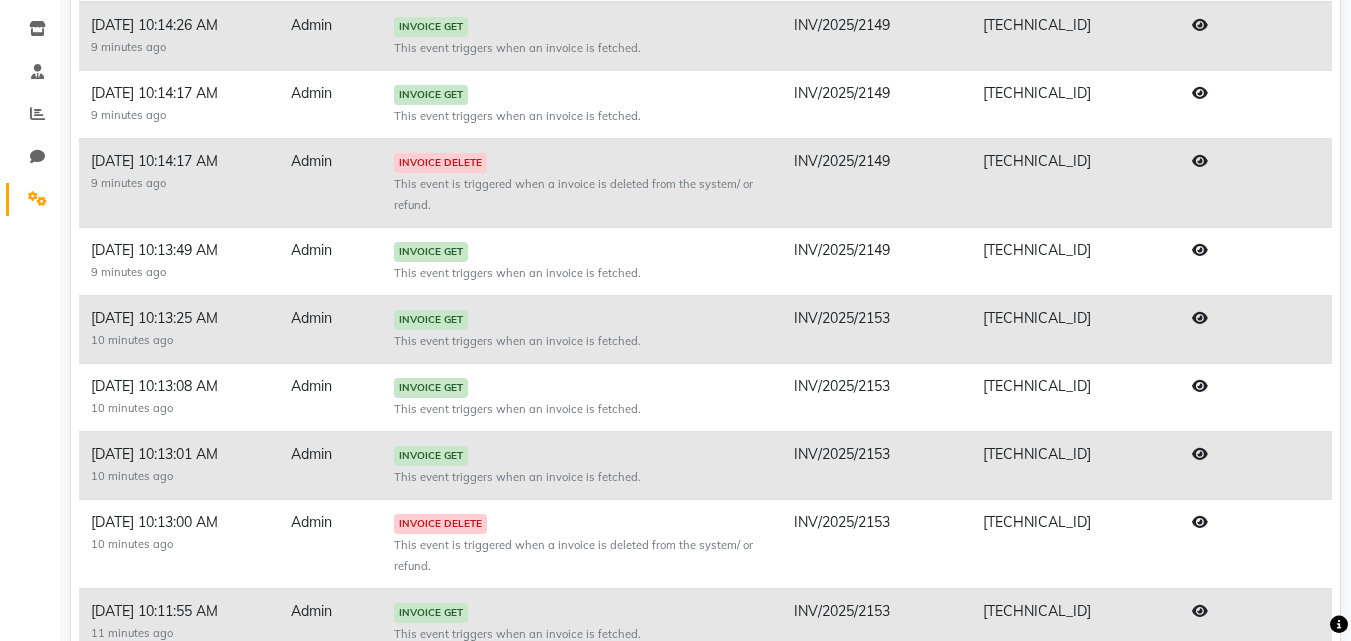 scroll, scrollTop: 0, scrollLeft: 0, axis: both 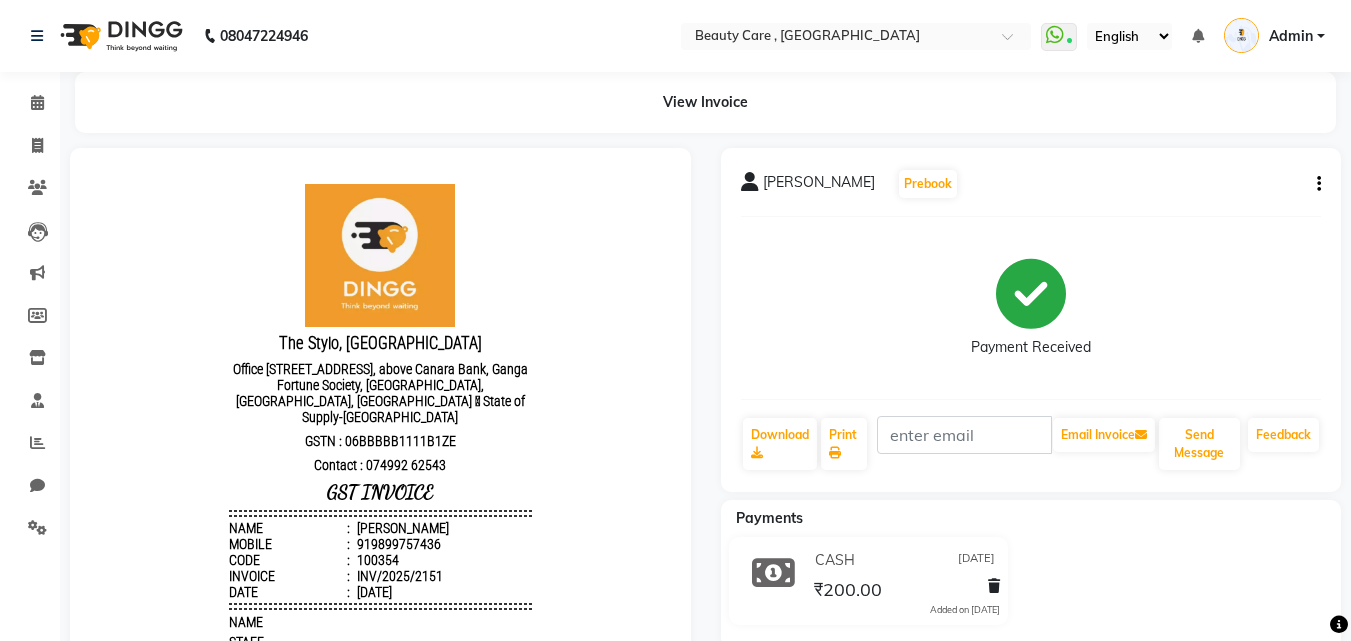 click 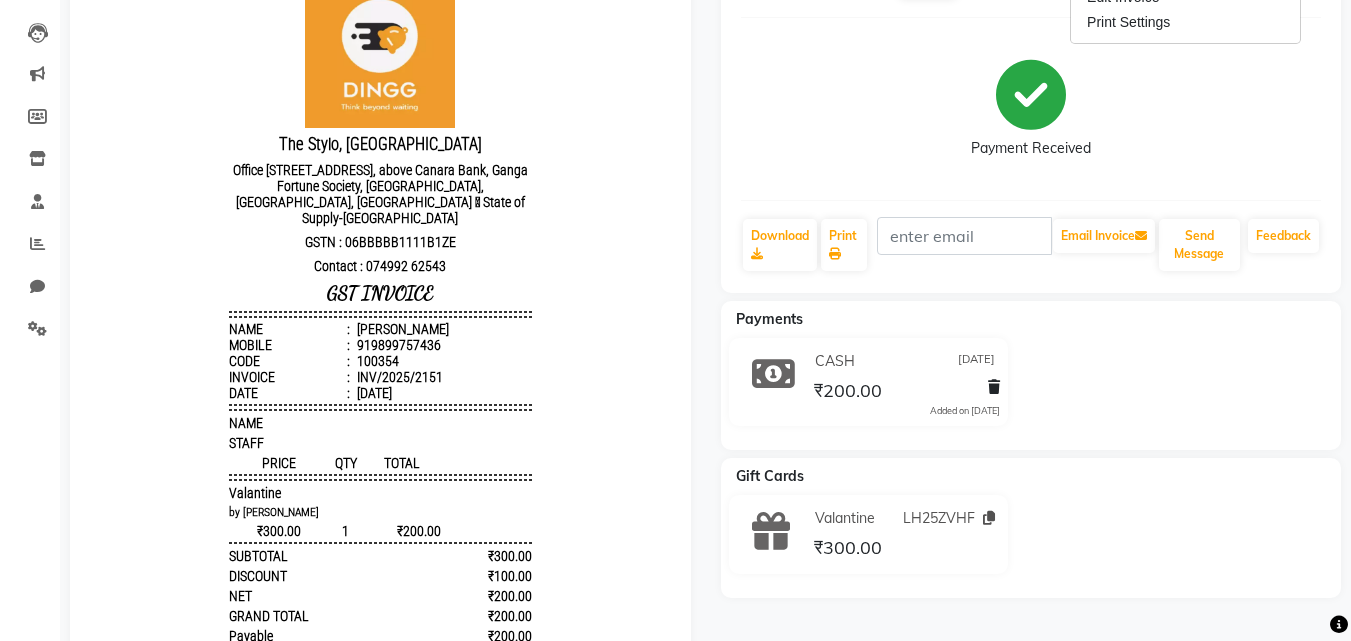 scroll, scrollTop: 100, scrollLeft: 0, axis: vertical 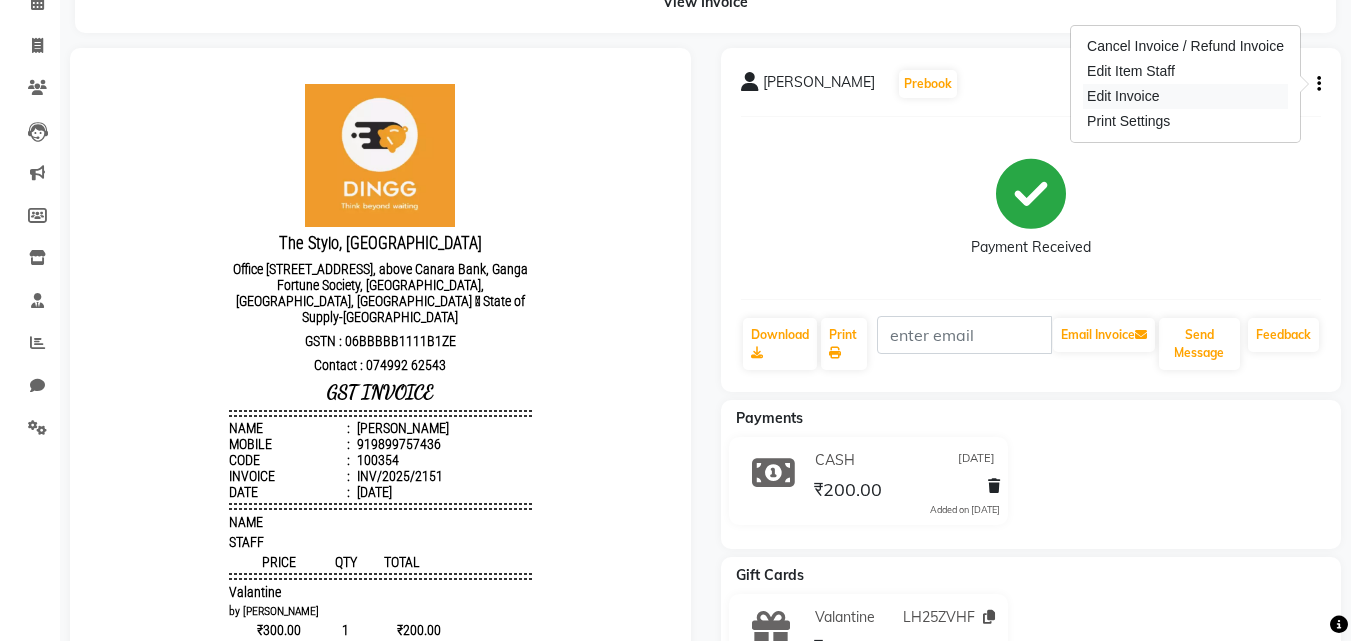 click on "Edit Invoice" at bounding box center (1185, 96) 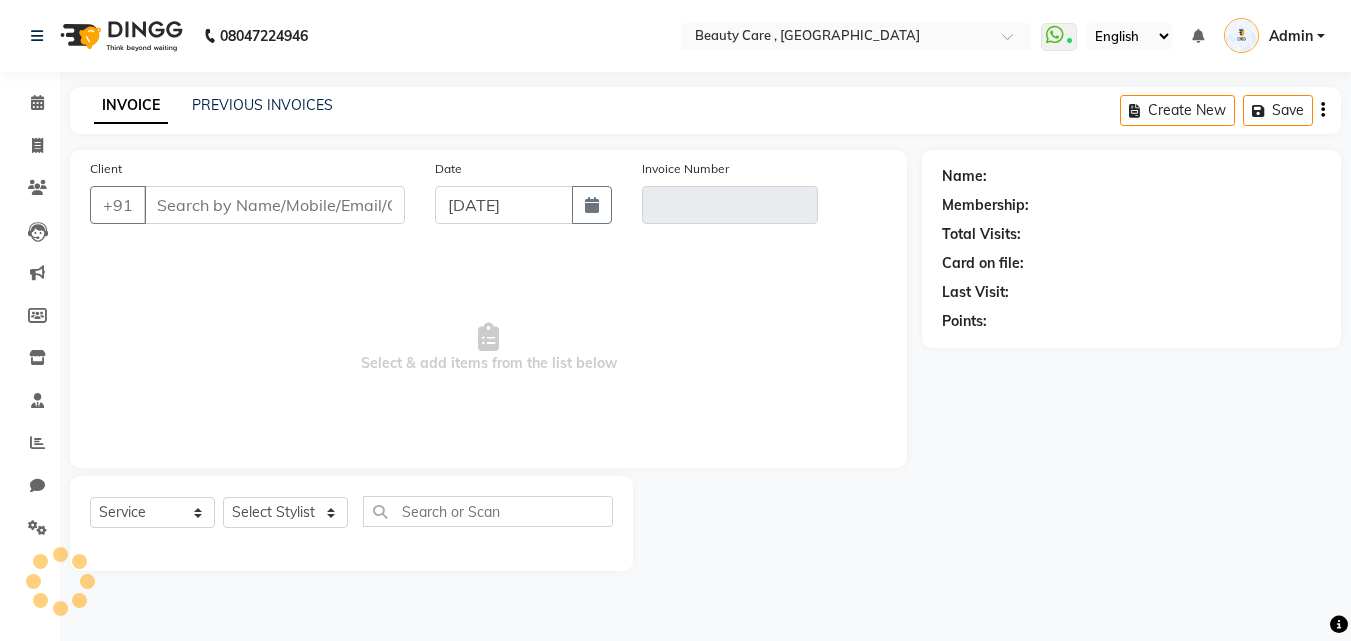 scroll, scrollTop: 0, scrollLeft: 0, axis: both 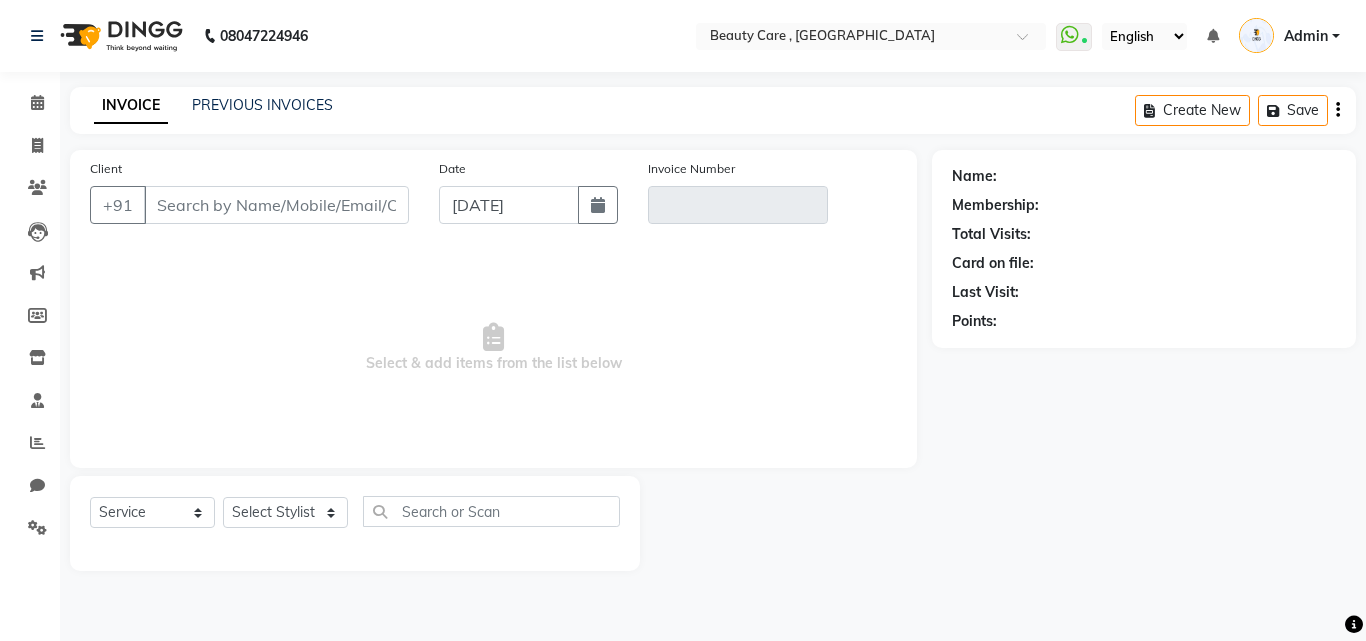 type on "98******36" 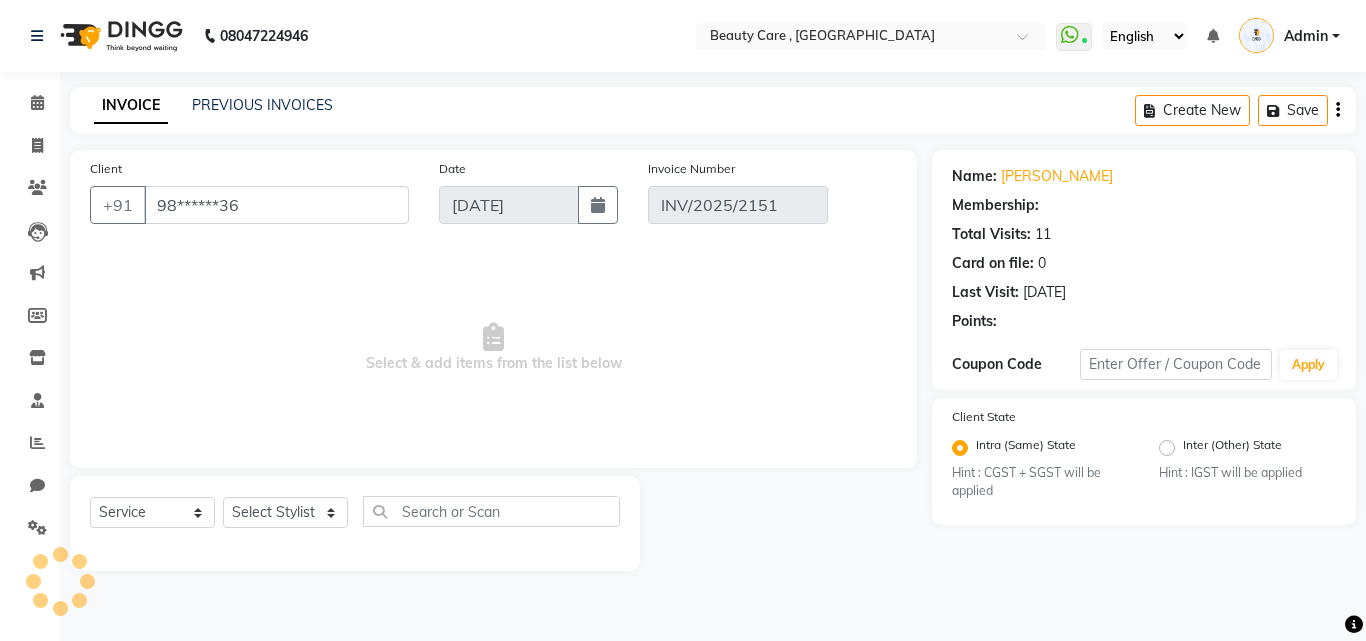 type on "[DATE]" 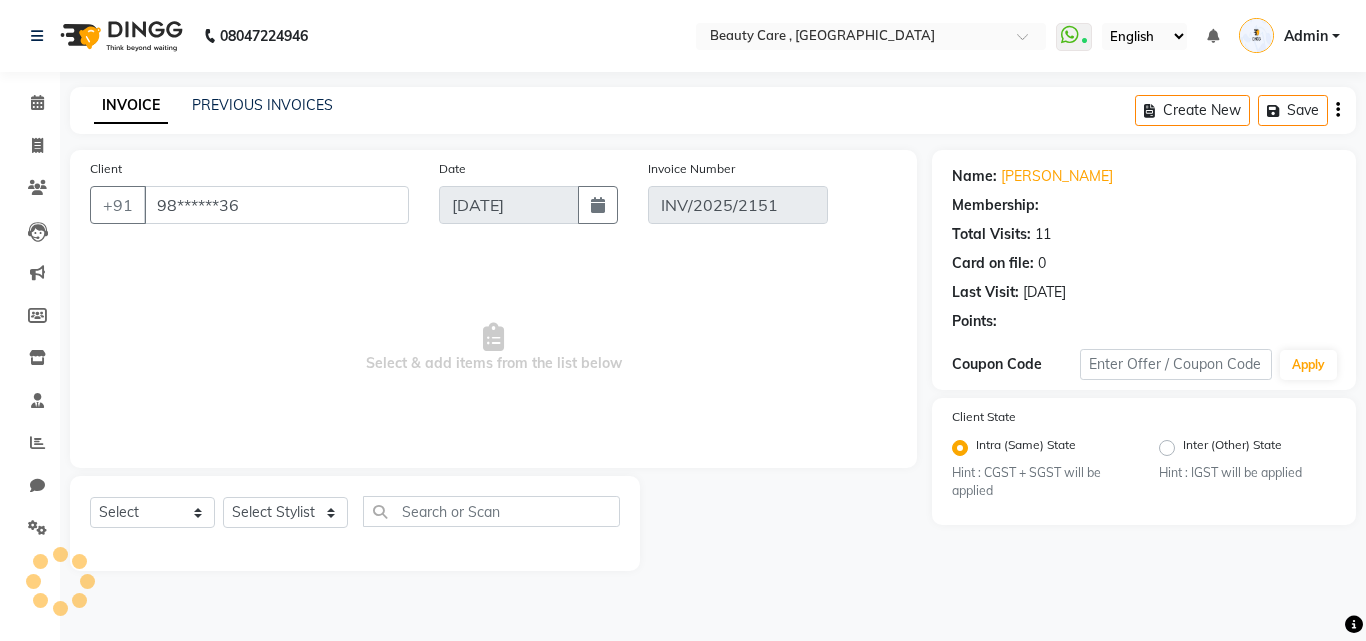 select on "2: Object" 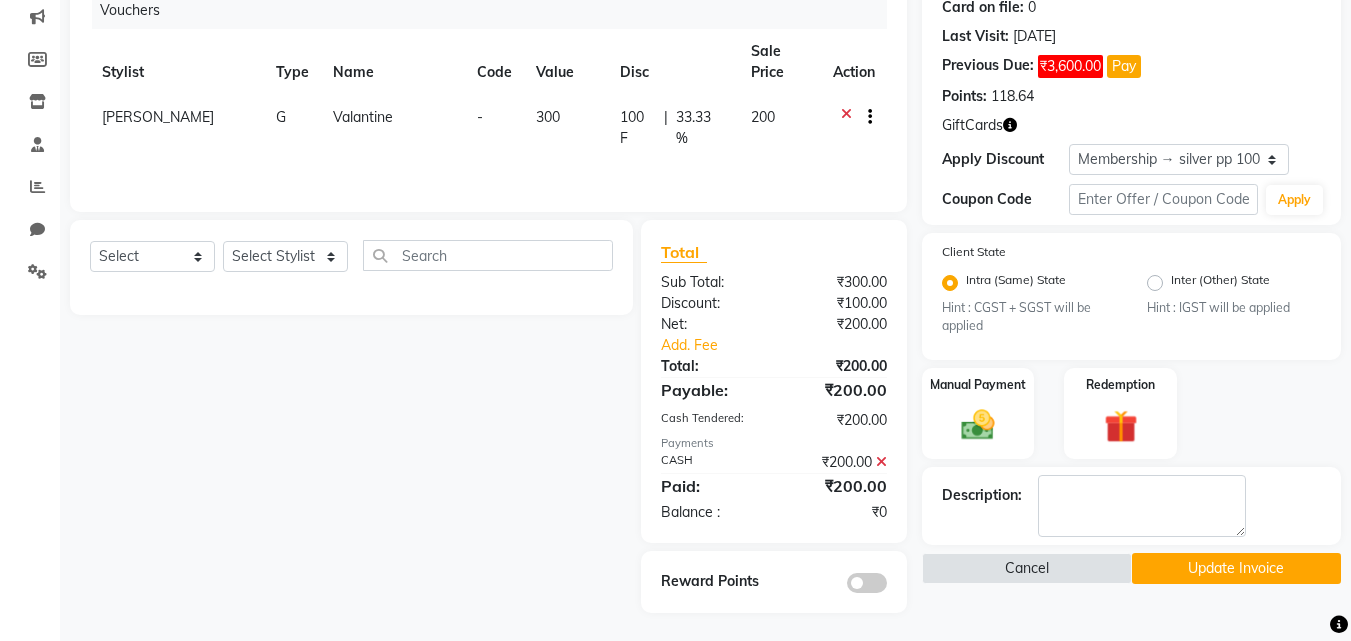 scroll, scrollTop: 258, scrollLeft: 0, axis: vertical 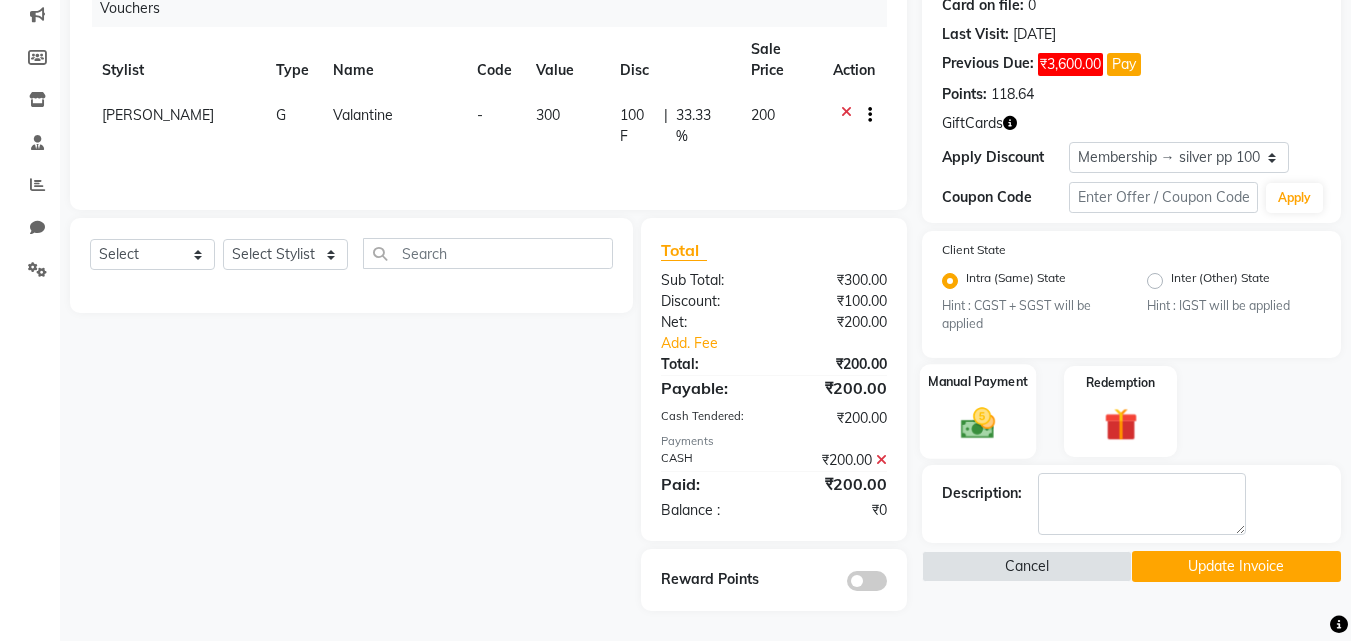 click on "Manual Payment" 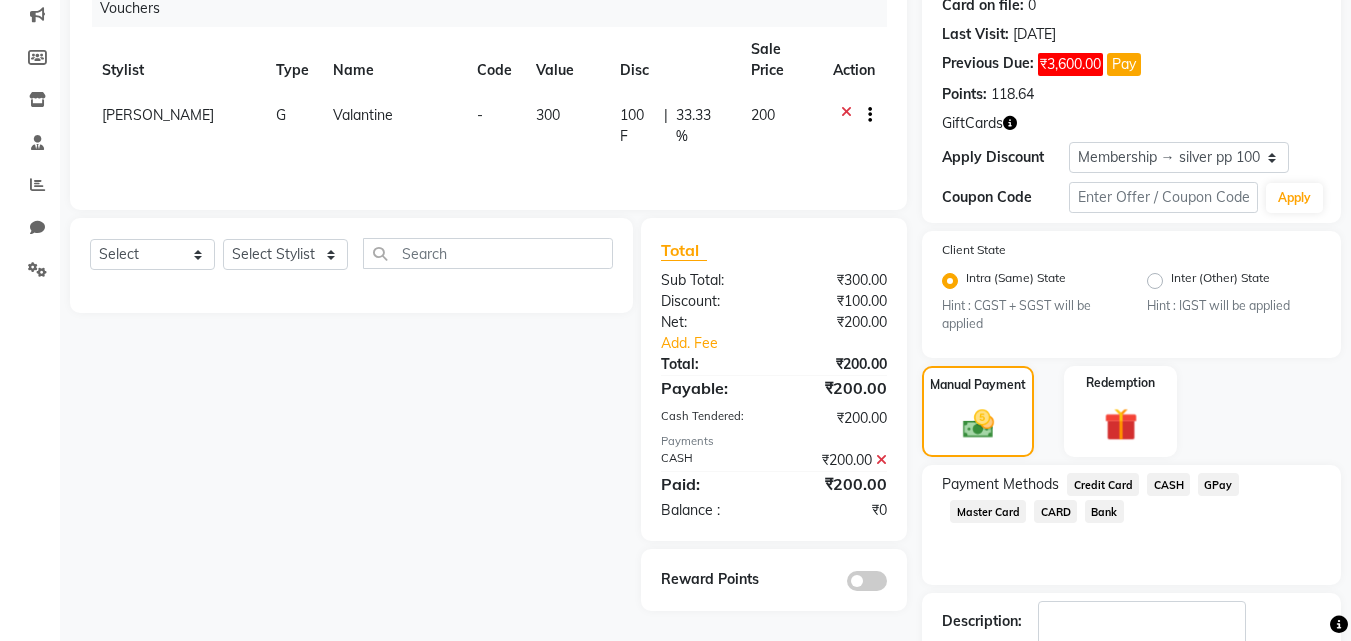 click on "CARD" 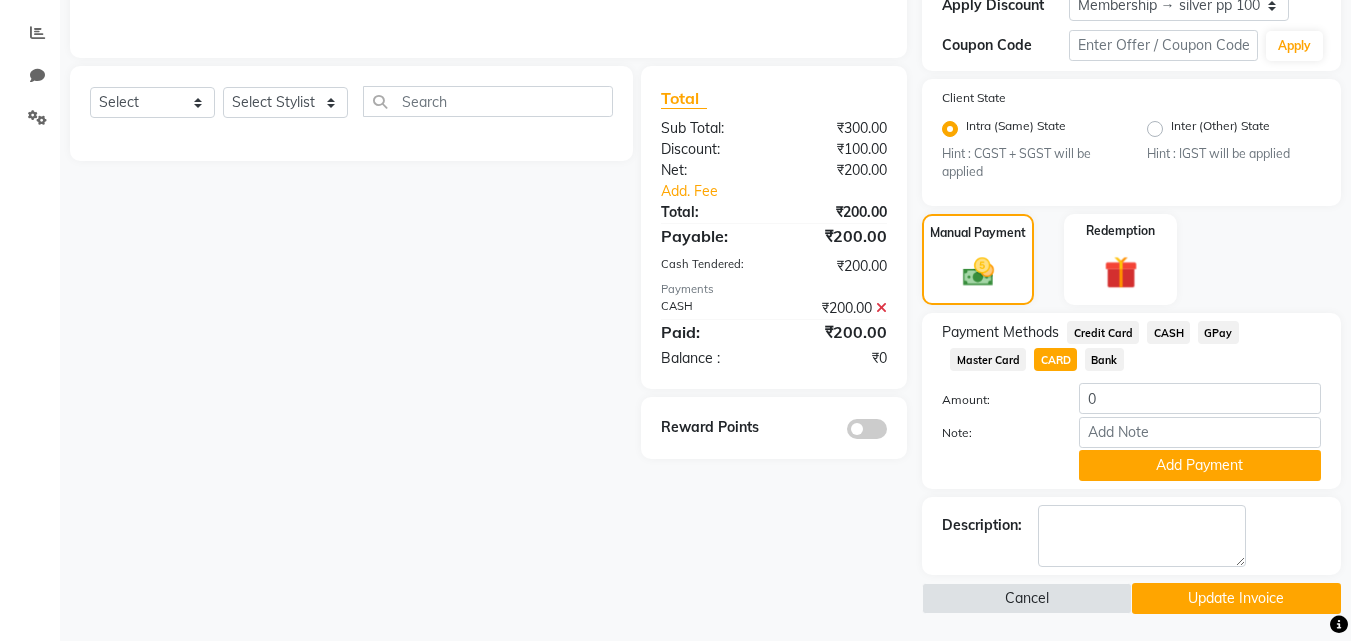 scroll, scrollTop: 413, scrollLeft: 0, axis: vertical 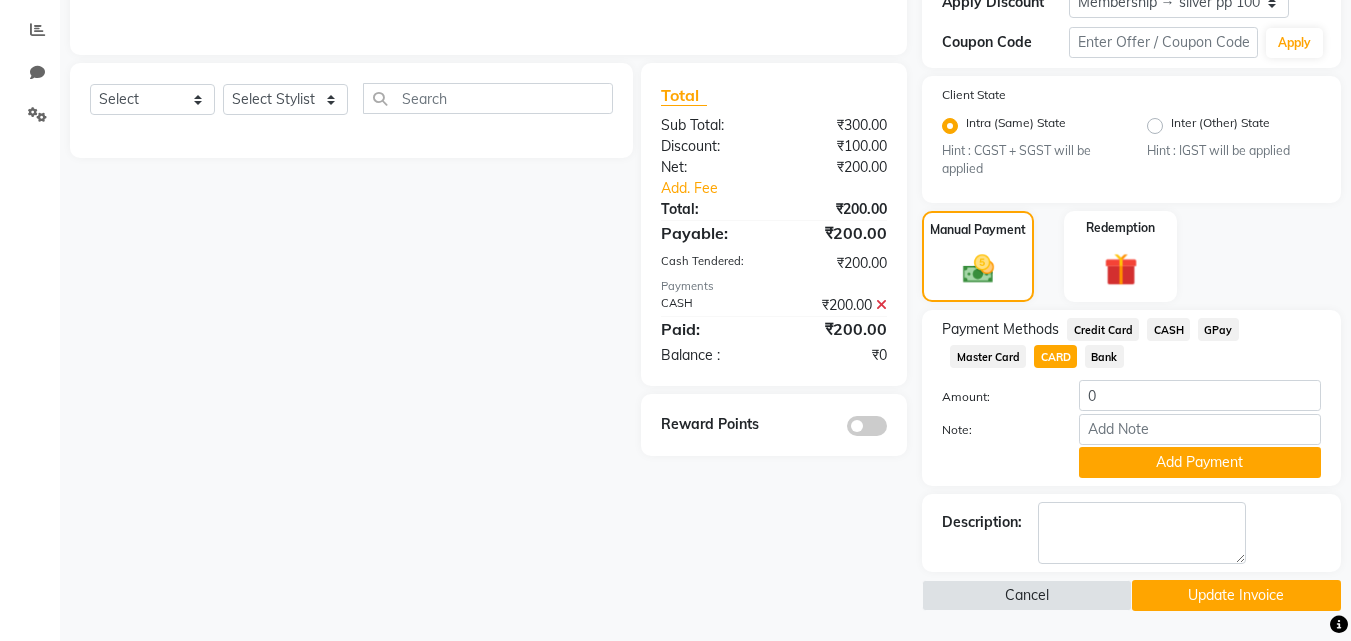 click on "Update Invoice" 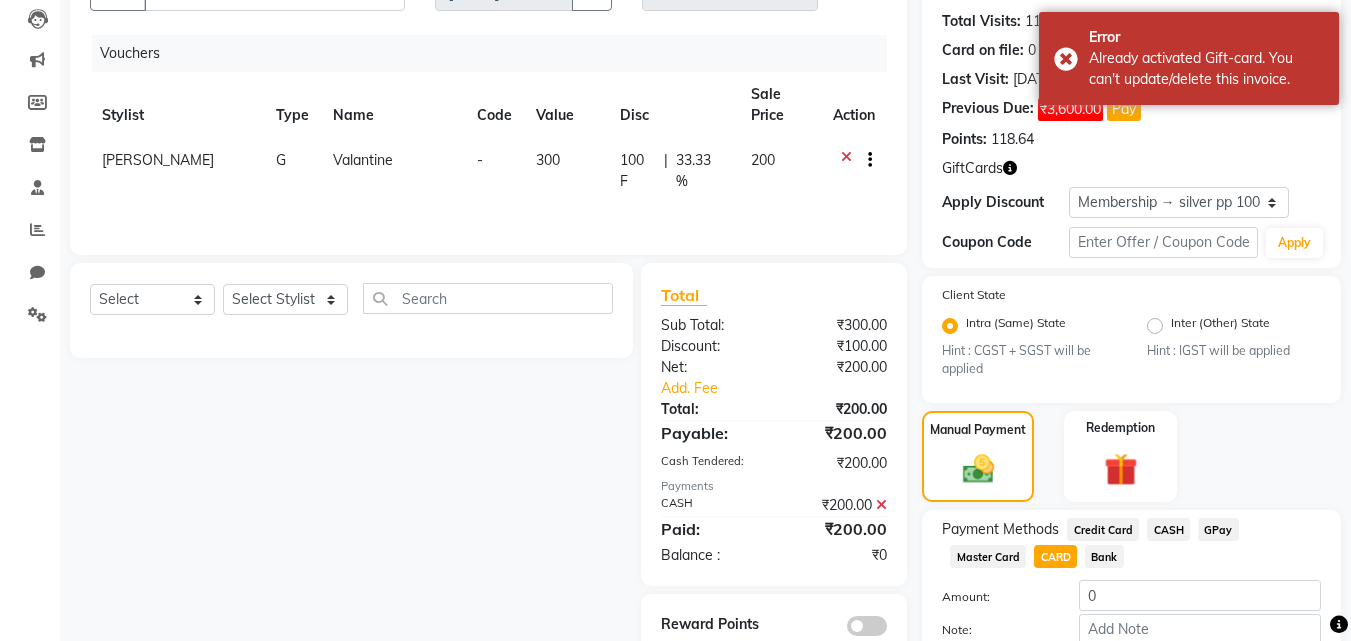 scroll, scrollTop: 313, scrollLeft: 0, axis: vertical 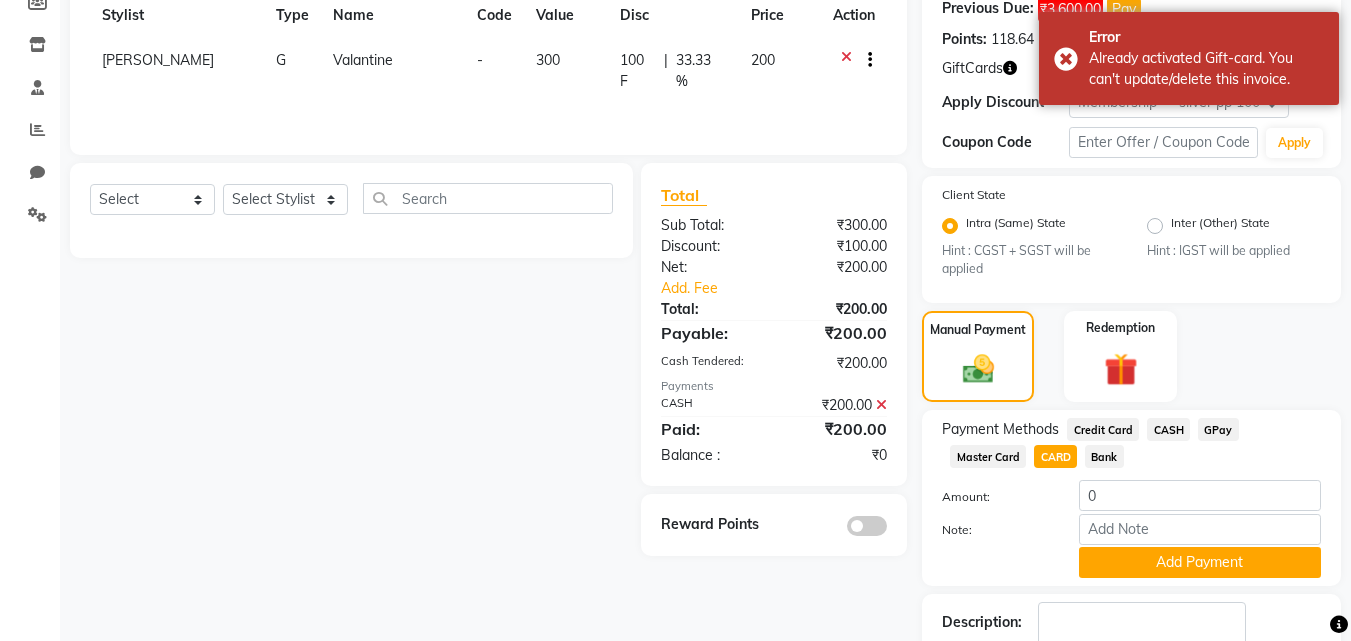 click 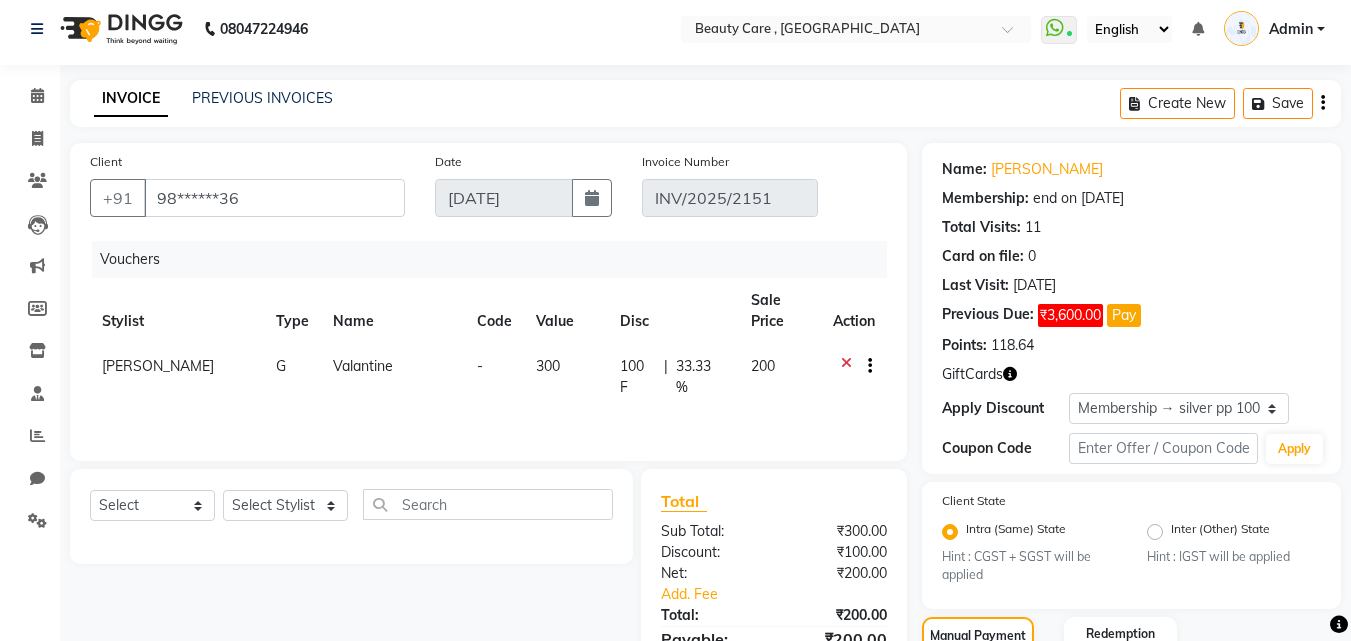 scroll, scrollTop: 0, scrollLeft: 0, axis: both 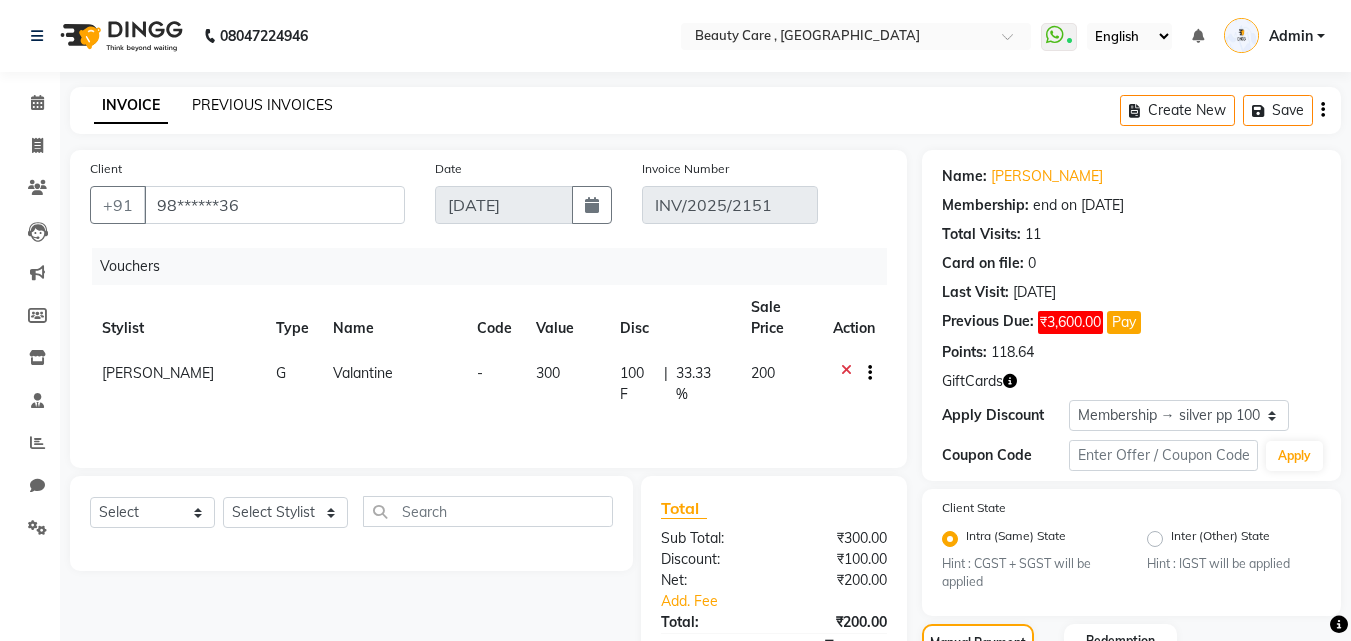 click on "PREVIOUS INVOICES" 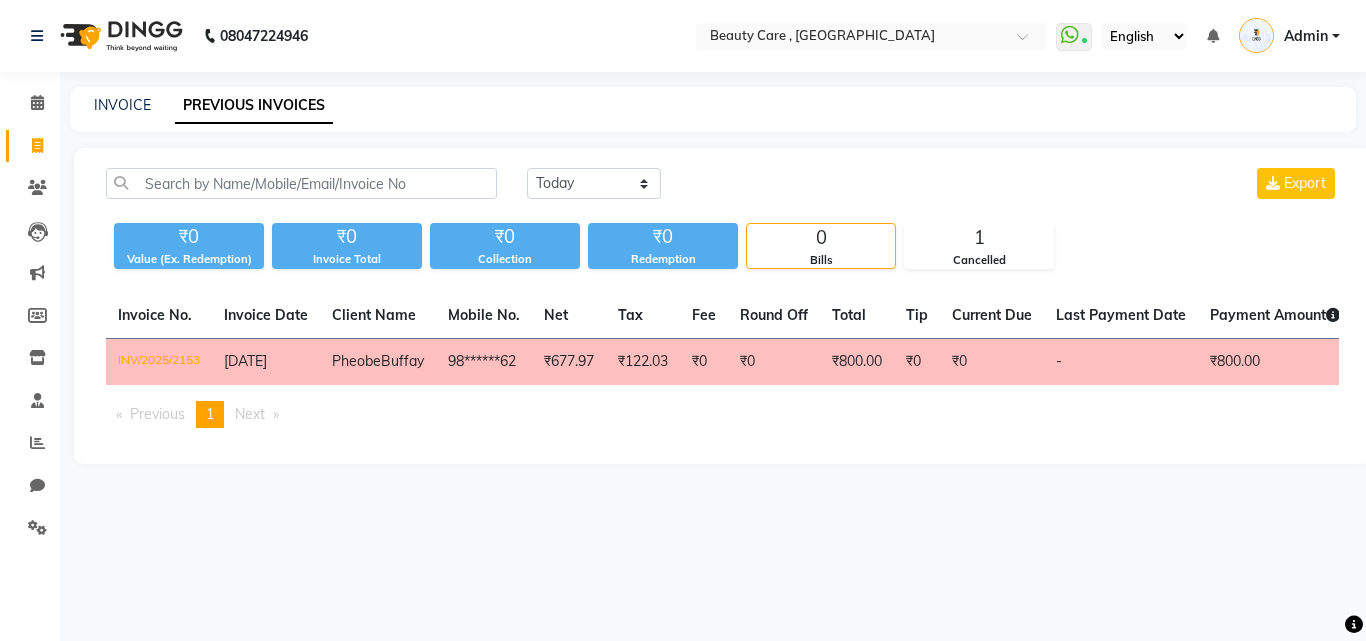 click on "Today Yesterday Custom Range Export ₹0 Value (Ex. Redemption) ₹0 Invoice Total  ₹0 Collection ₹0 Redemption 0 Bills 1 Cancelled  Invoice No.   Invoice Date   Client Name   Mobile No.   Net   Tax   Fee   Round Off   Total   Tip   Current Due   Last Payment Date   Payment Amount   Payment Methods   Cancel Reason   Status   INV/2025/2153  11 July 2025 Pheobe  Buffay 98******62 ₹677.97 ₹122.03  ₹0  ₹0 ₹800.00 ₹0 ₹0 - ₹800.00  test cancel CANCELLED  Previous  page  1 / 1  You're on page  1  Next  page" 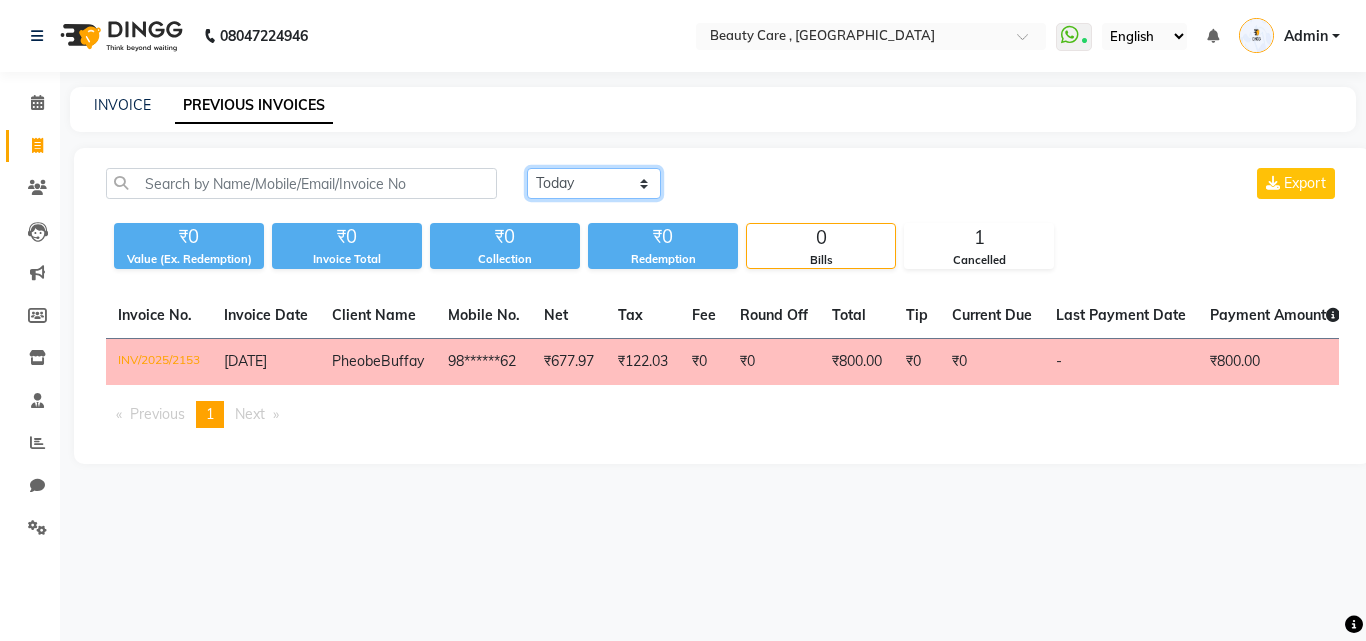 click on "Today Yesterday Custom Range" 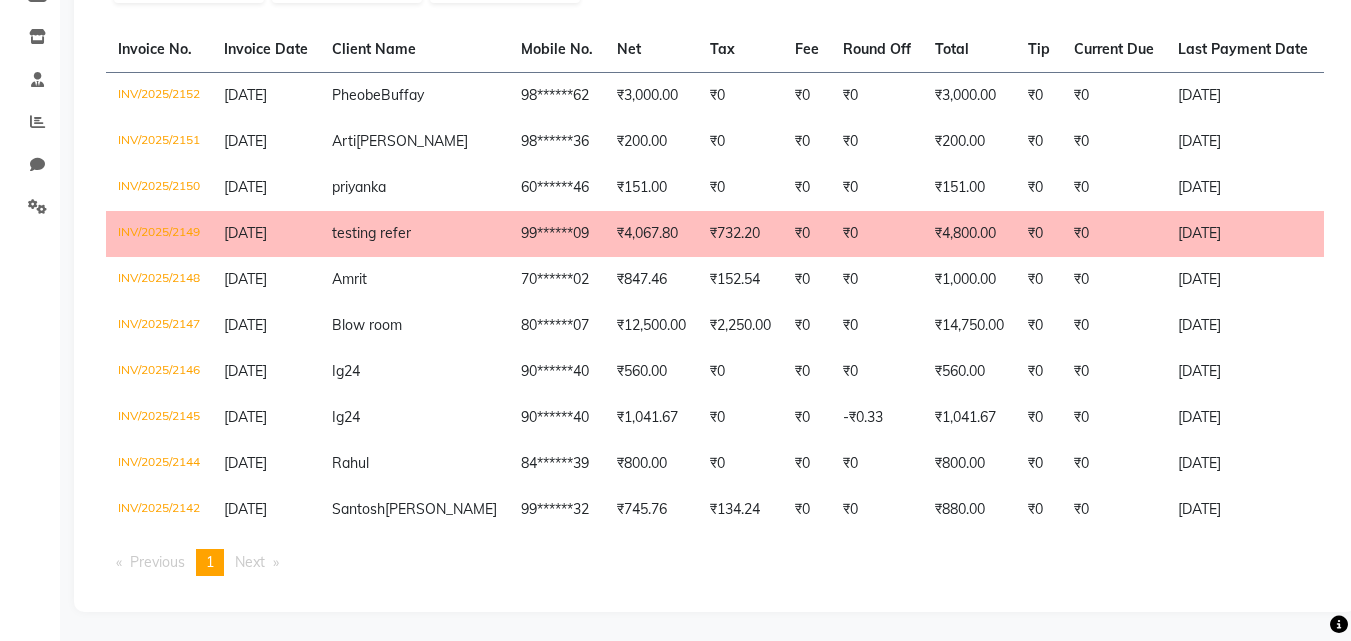 scroll, scrollTop: 377, scrollLeft: 0, axis: vertical 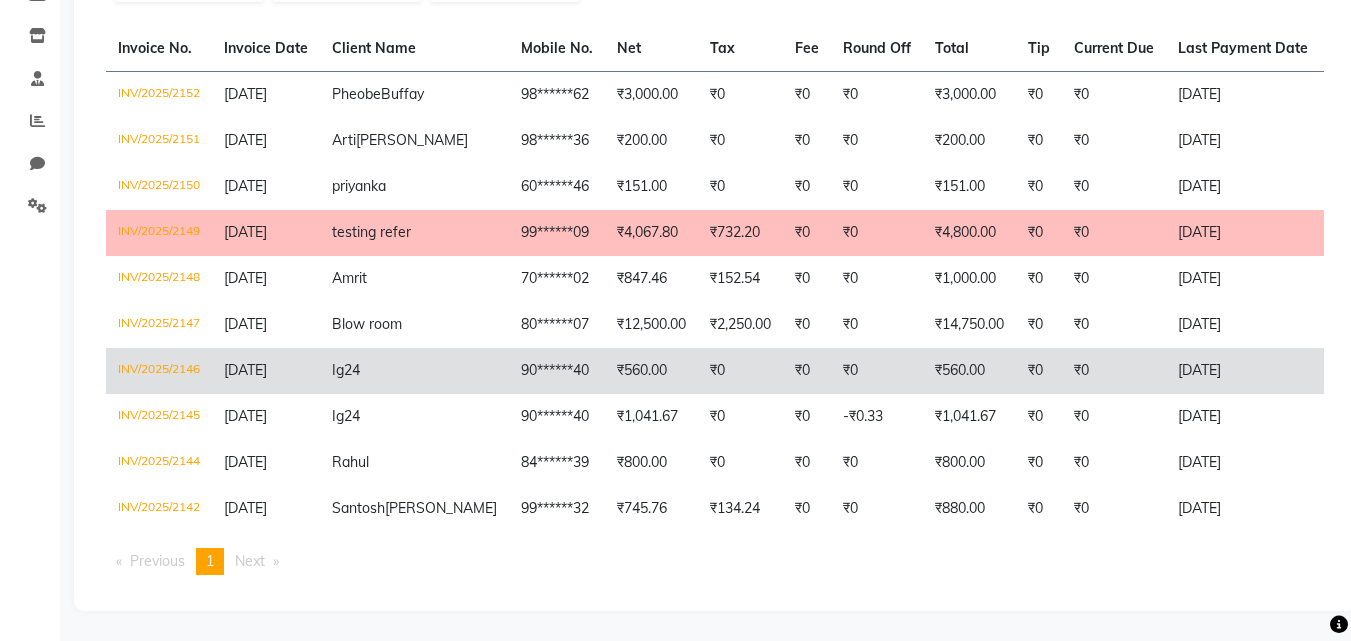 click on "₹0" 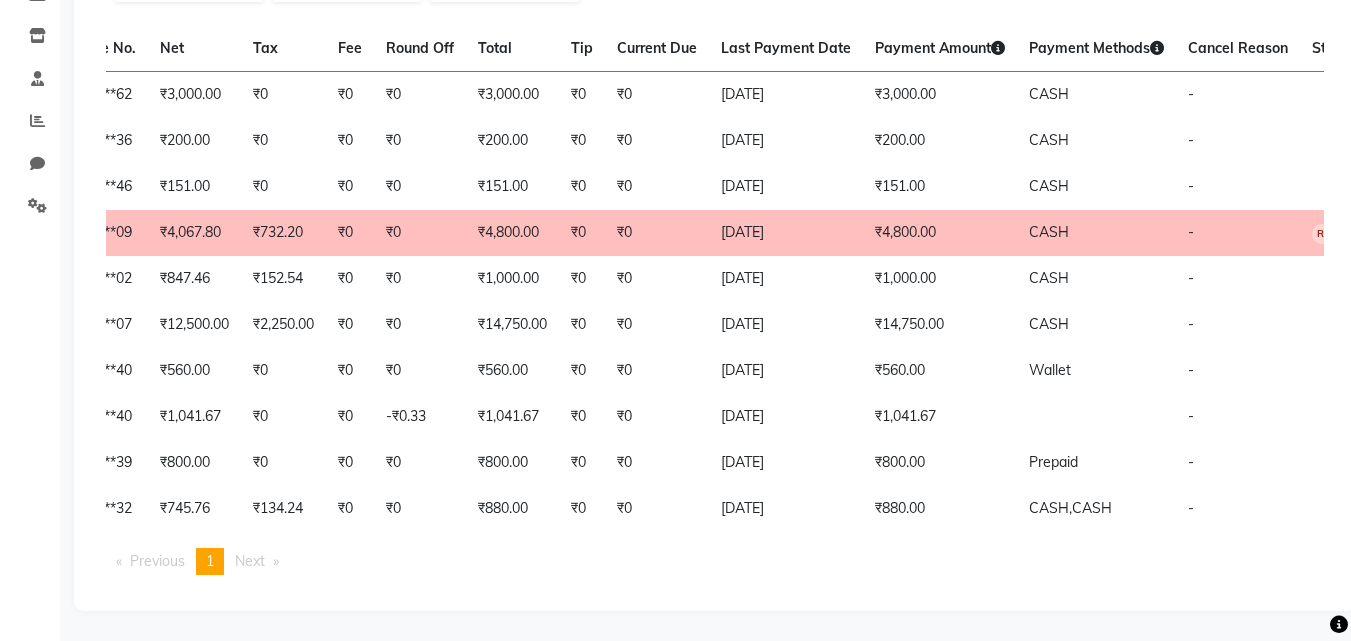 scroll, scrollTop: 0, scrollLeft: 0, axis: both 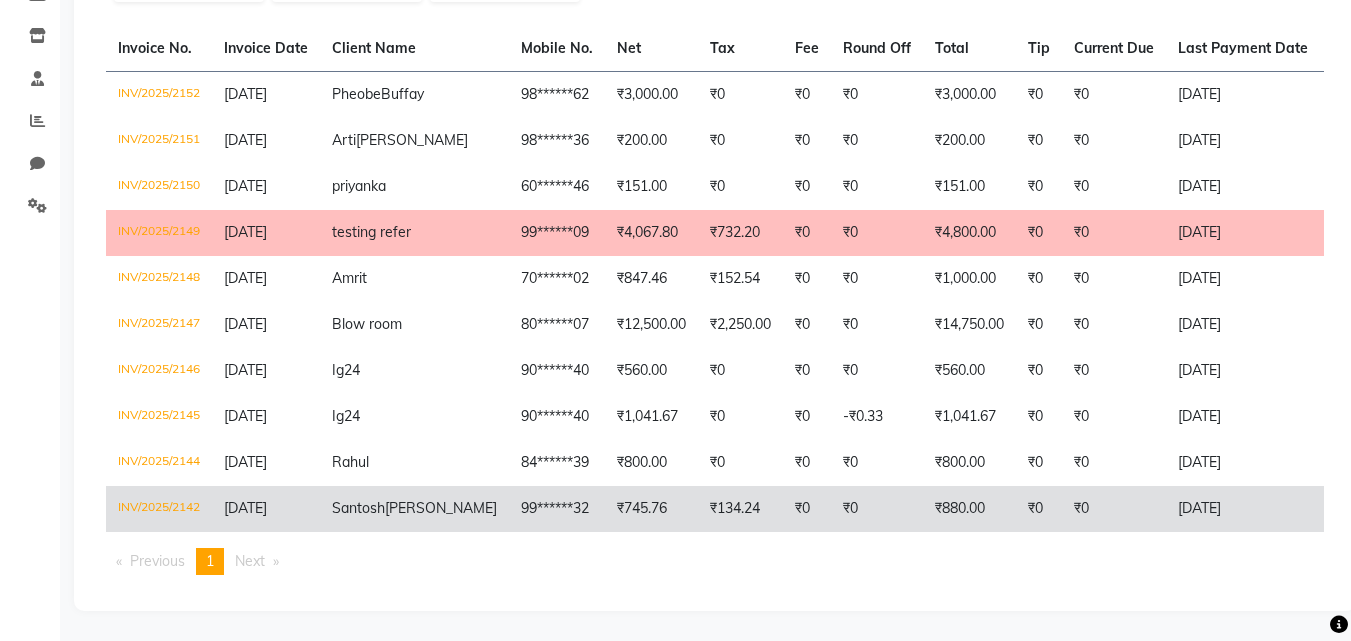 click on "₹745.76" 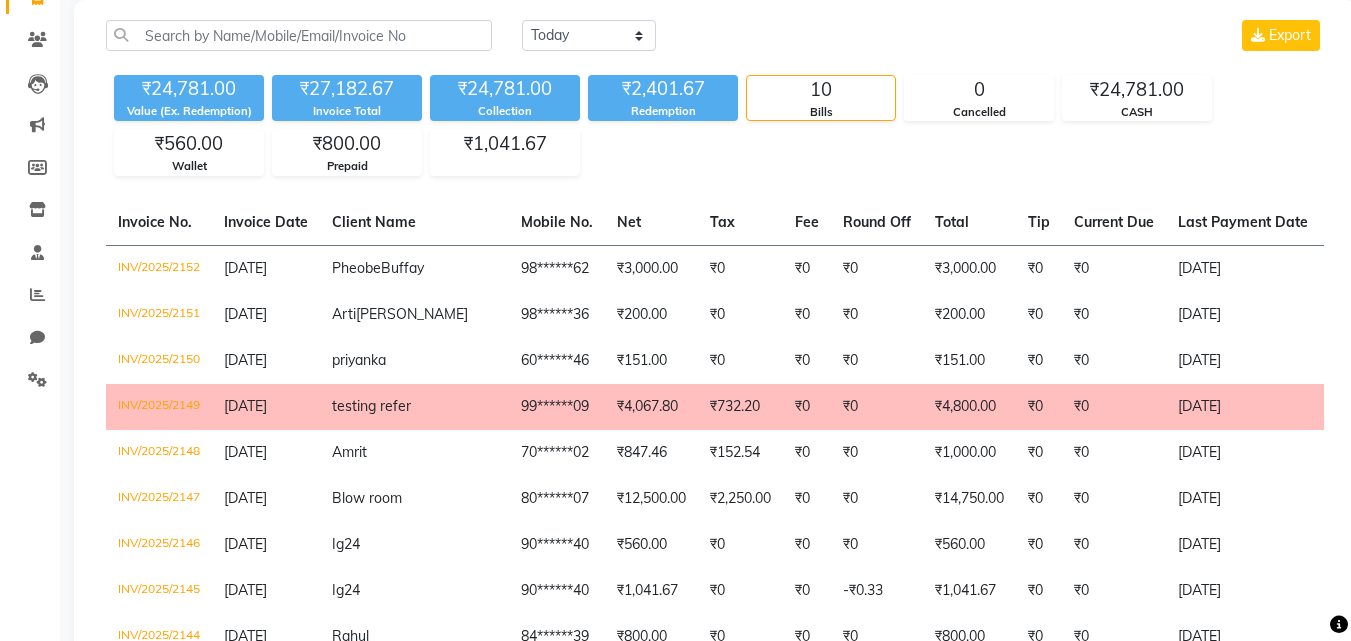 scroll, scrollTop: 0, scrollLeft: 0, axis: both 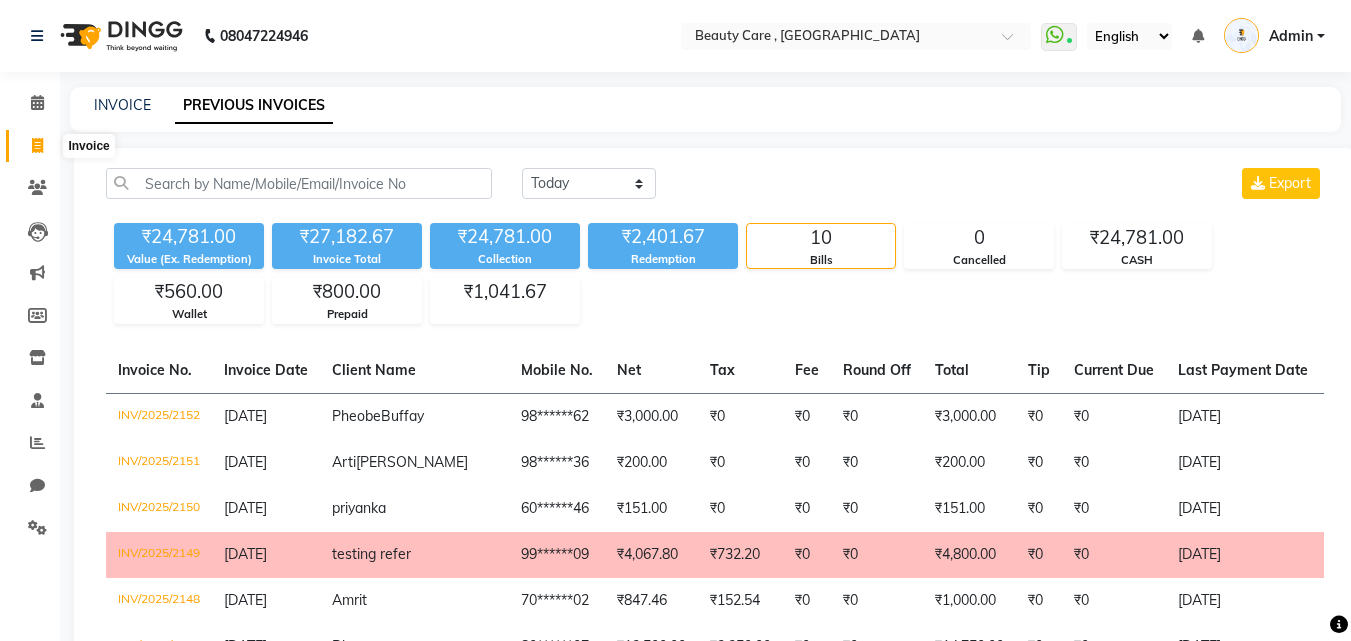 click 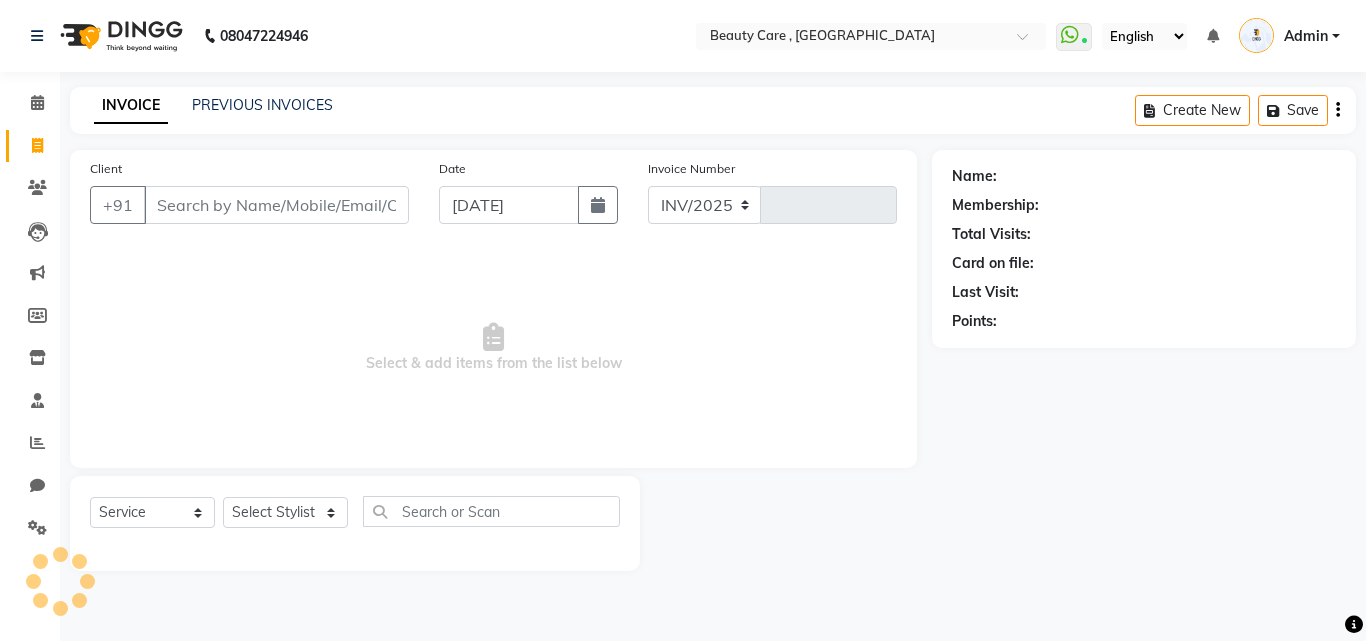 select on "5646" 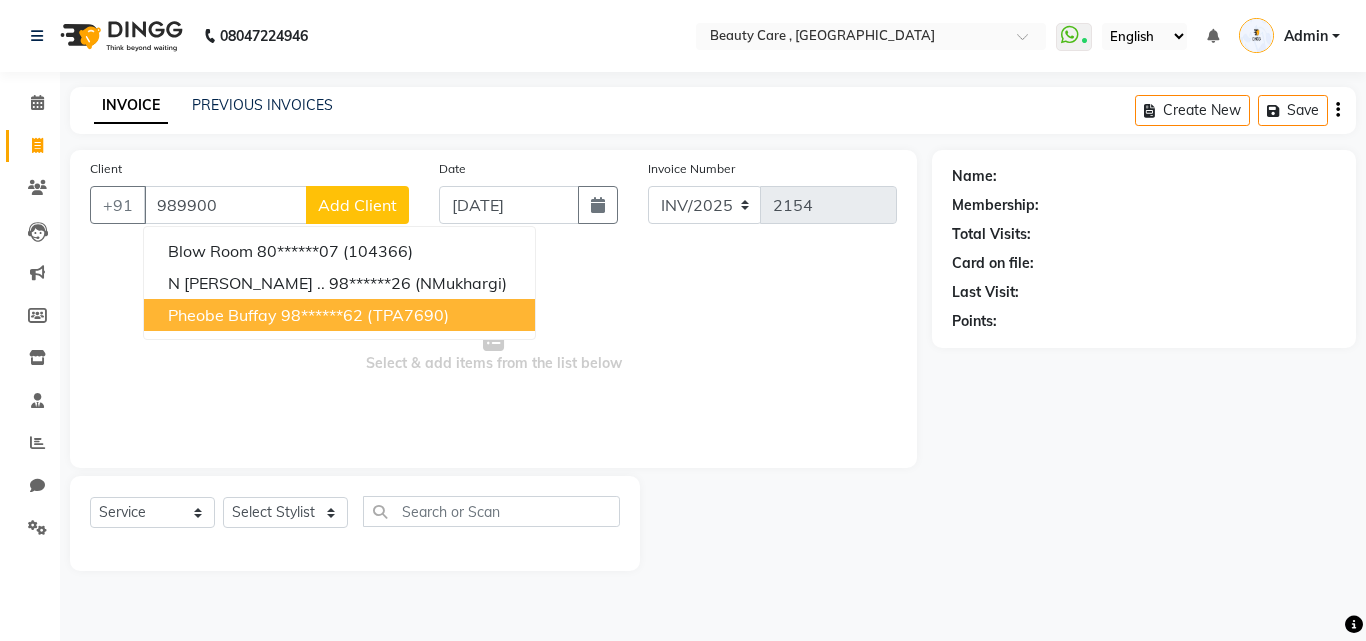 click on "Pheobe Buffay" at bounding box center [222, 315] 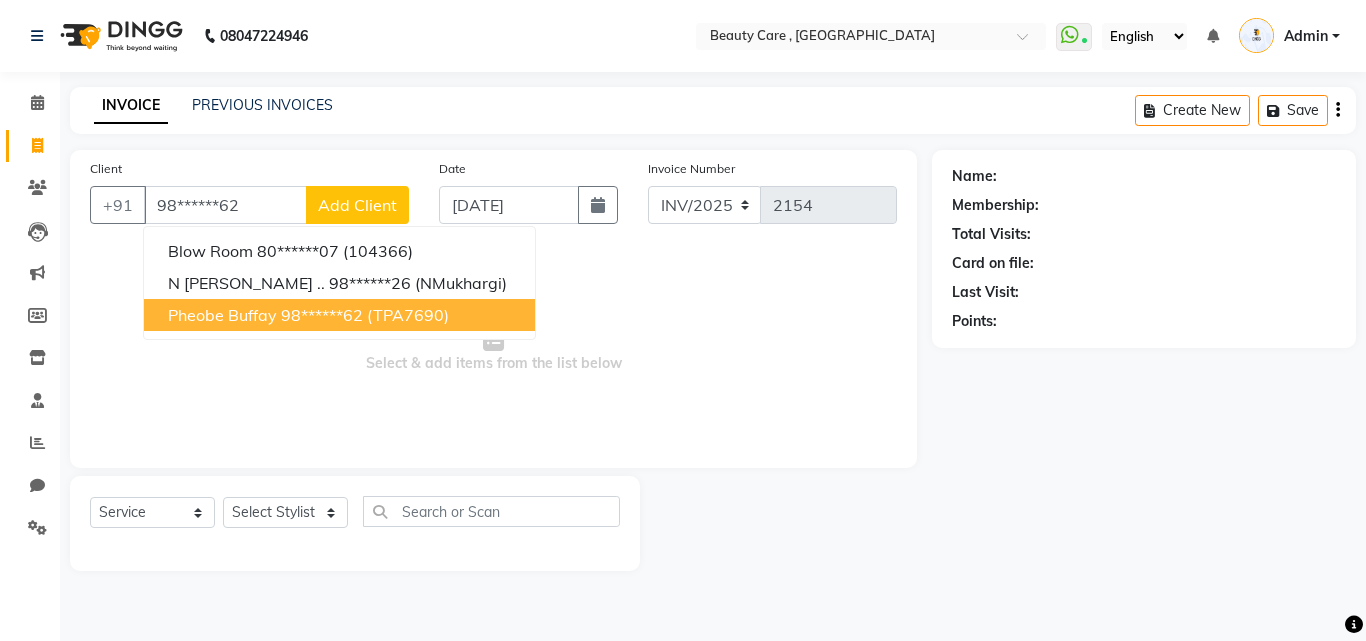 type on "98******62" 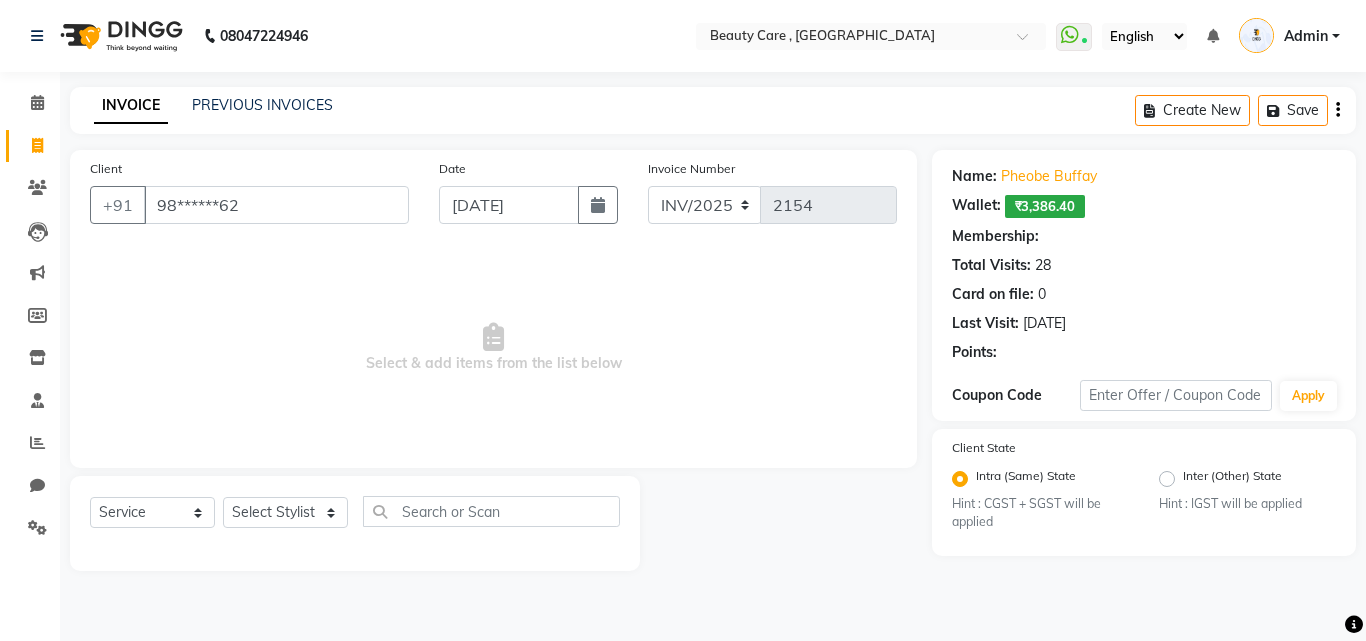select on "1: Object" 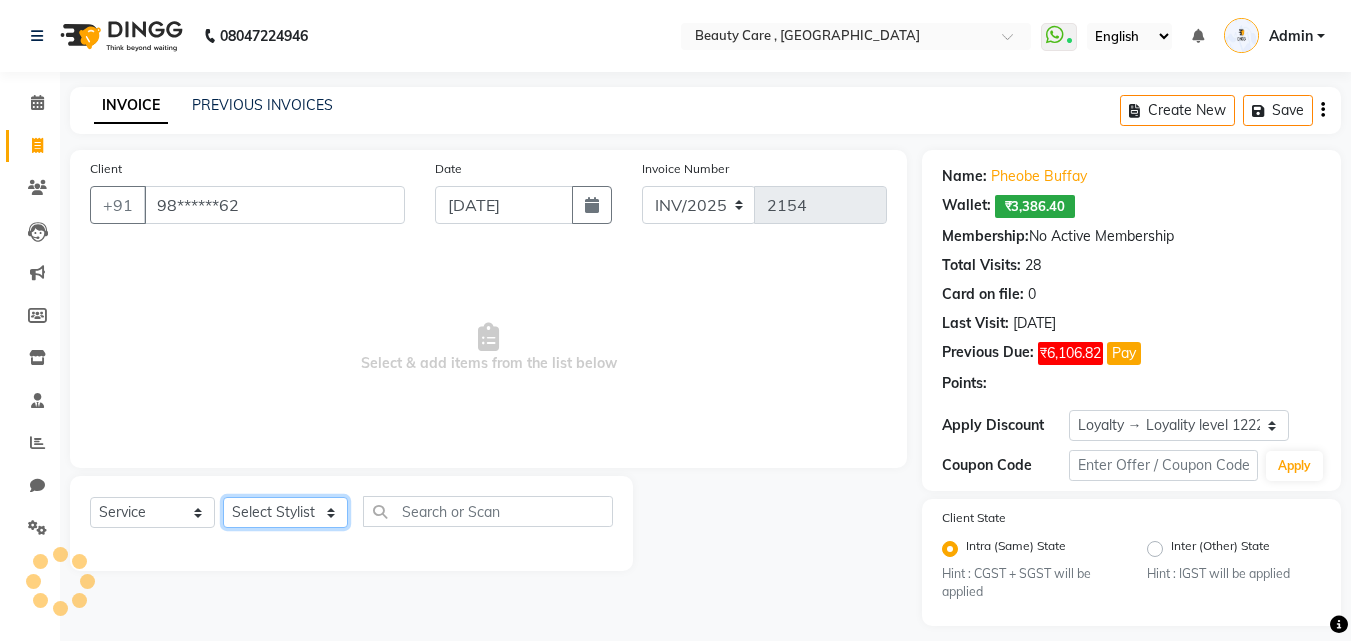 click on "Select Stylist AAAAA Admin A Jagdish K Ankit Ashvin asif Avinash Avneesh  Bhakti bhavesh Bikesh dhiraj DINGG Staff Disha Divyani Ganesh harsh JAGDISH kiran Komal Mahendra Vishwakarma MANDEEP KAUR  Manual Test DND Neeraj Rode new staff Ninad  Omkar play salon Prakash Pranav Pranil Praveen Priyanka QA Staff-1 Rahul ram Ross Geller Ruchi Rupal Samyak Saraf Sandhya Sanjeevni shivam snehal StaffForReports staff-qa-1 staff-qa-2 staff-qa-3 Sukanya sumit Sumit Kadam Sushmita test Test Staff Vidhi xyz sa" 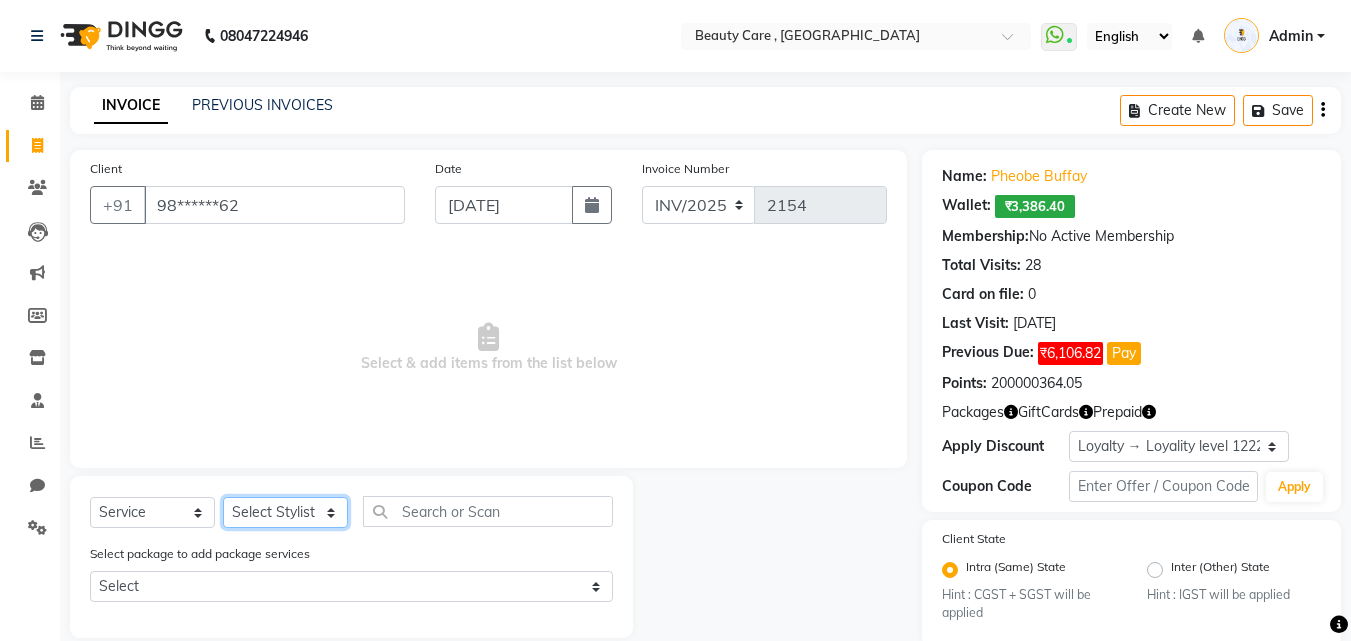 select on "41773" 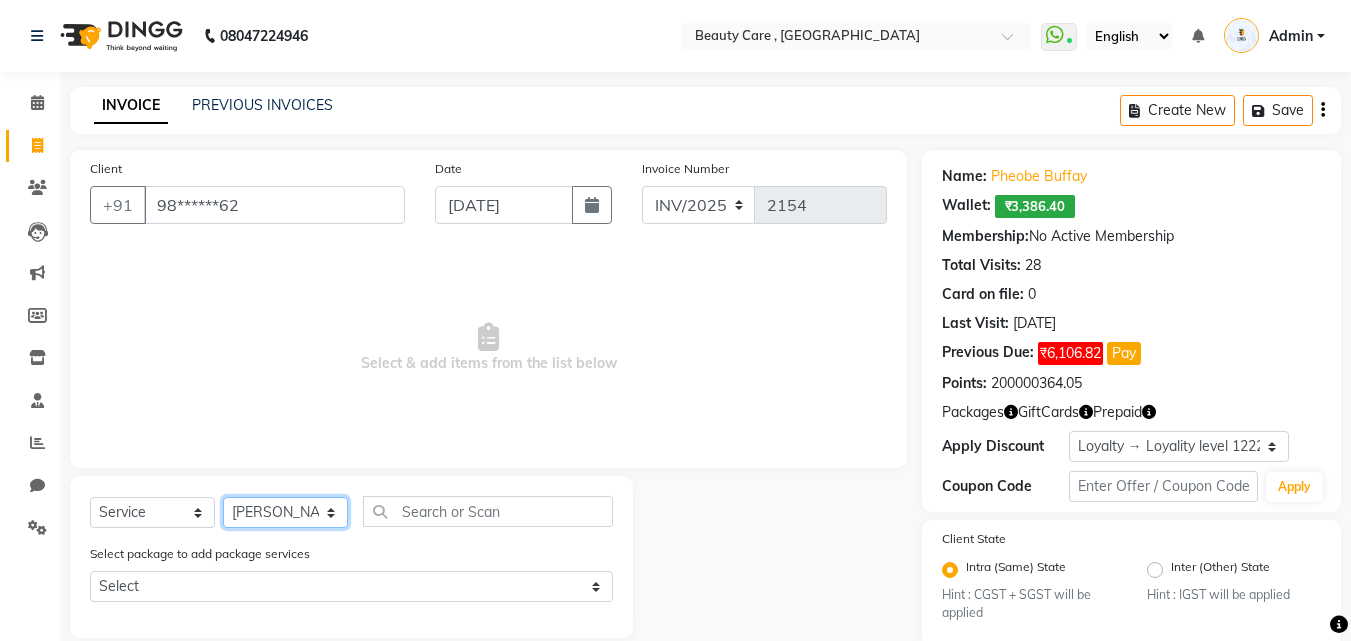 click on "Select Stylist AAAAA Admin A [PERSON_NAME] K Ankit [DATE][PERSON_NAME] [PERSON_NAME] [PERSON_NAME] [PERSON_NAME] DINGG Staff Disha [PERSON_NAME] [PERSON_NAME] kiran [PERSON_NAME] [PERSON_NAME]  Manual Test DND [PERSON_NAME] new staff [PERSON_NAME] play salon [PERSON_NAME] [PERSON_NAME] Priyanka QA Staff-1 [PERSON_NAME] [PERSON_NAME] [PERSON_NAME] [PERSON_NAME] [PERSON_NAME] [PERSON_NAME] StaffForReports staff-qa-1 staff-qa-2 staff-qa-3 Sukanya sumit Sumit [PERSON_NAME] test Test Staff [PERSON_NAME] xyz sa" 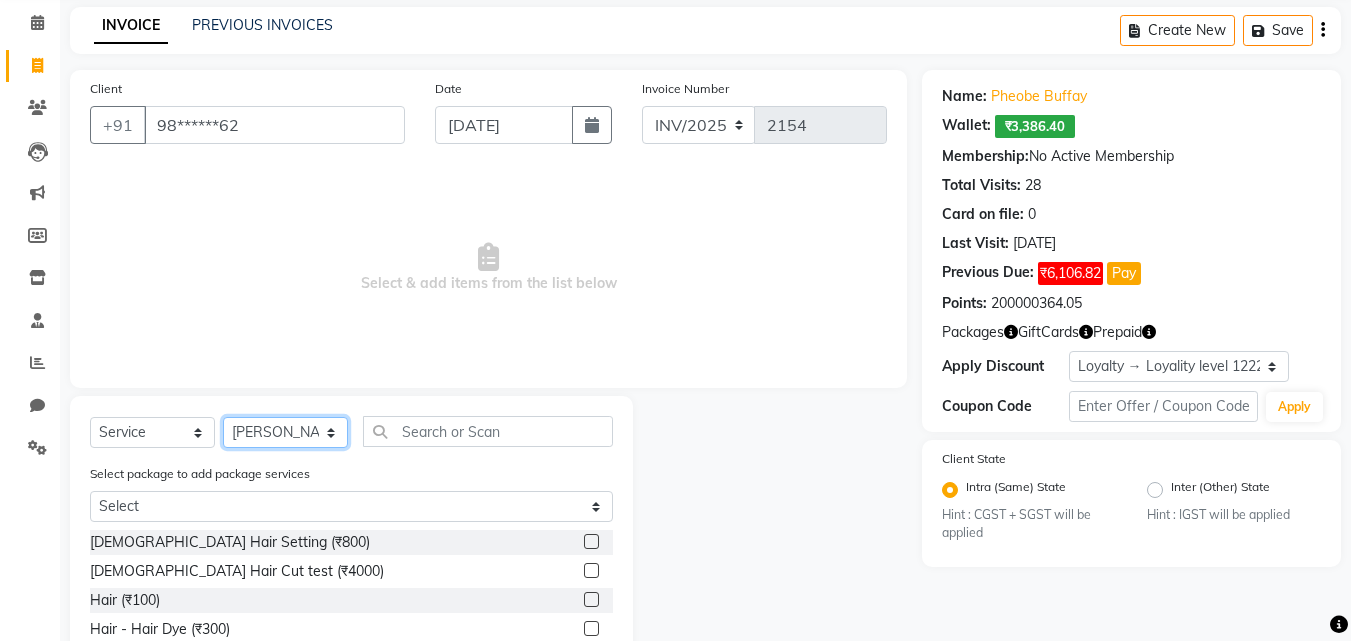 scroll, scrollTop: 200, scrollLeft: 0, axis: vertical 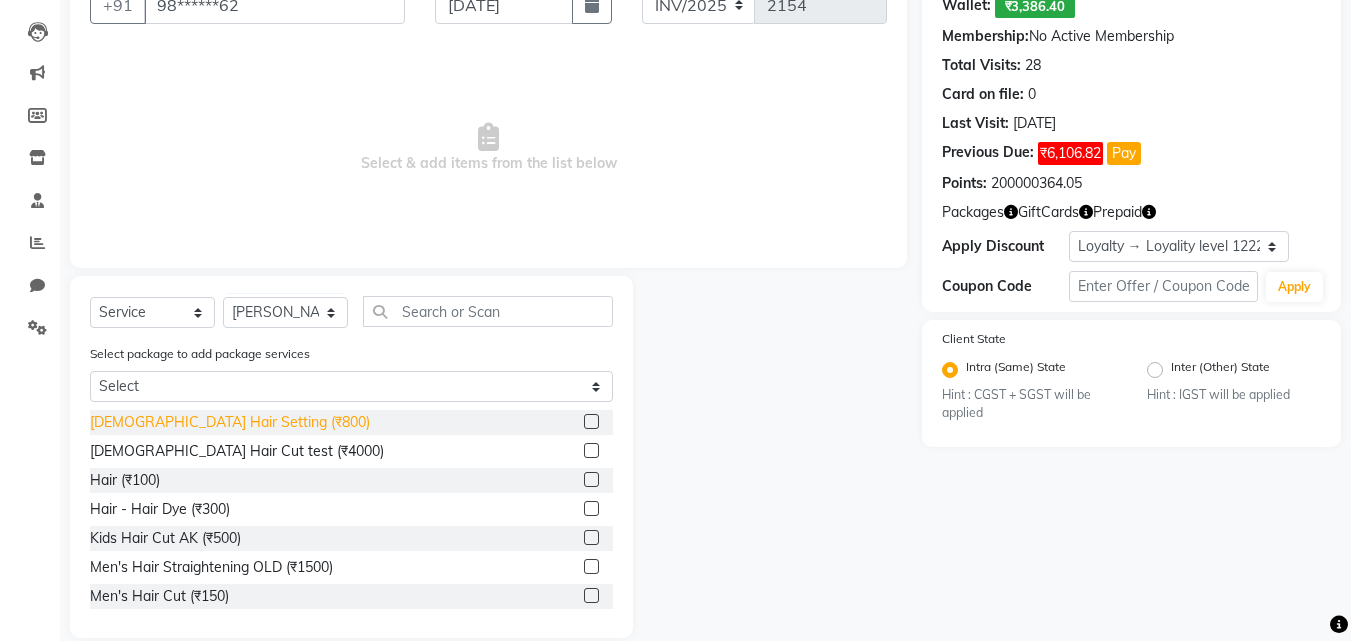 click on "[DEMOGRAPHIC_DATA] Hair Setting (₹800)" 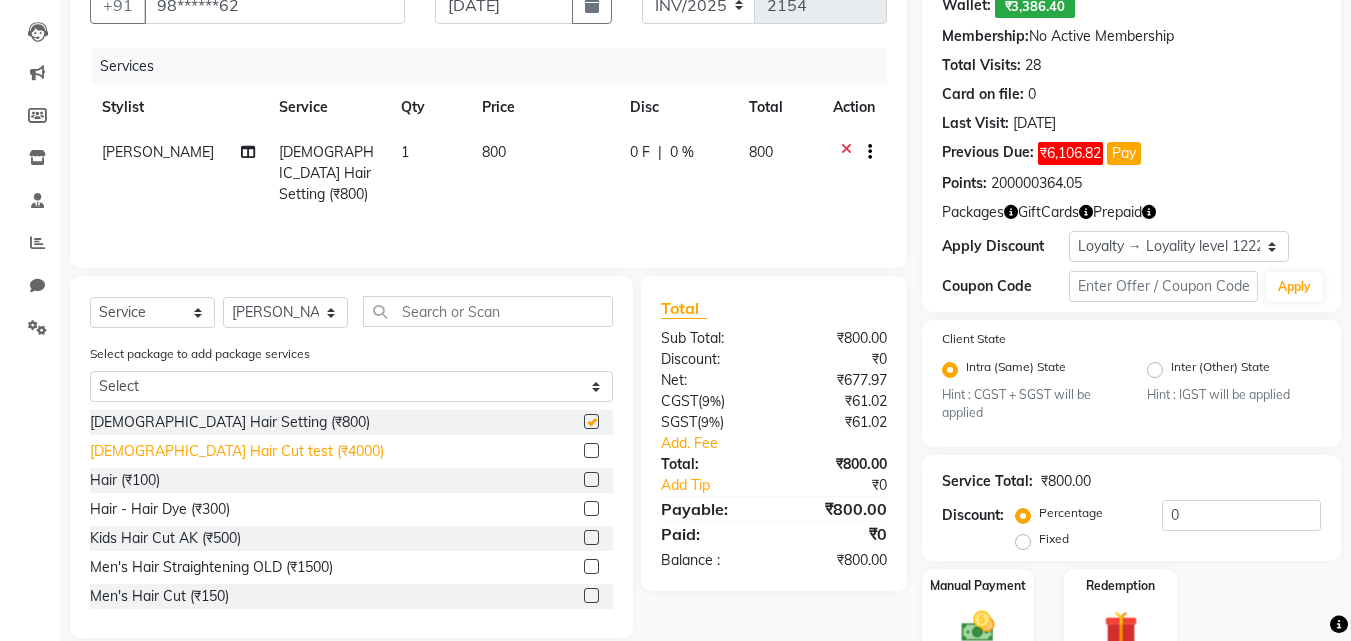 checkbox on "false" 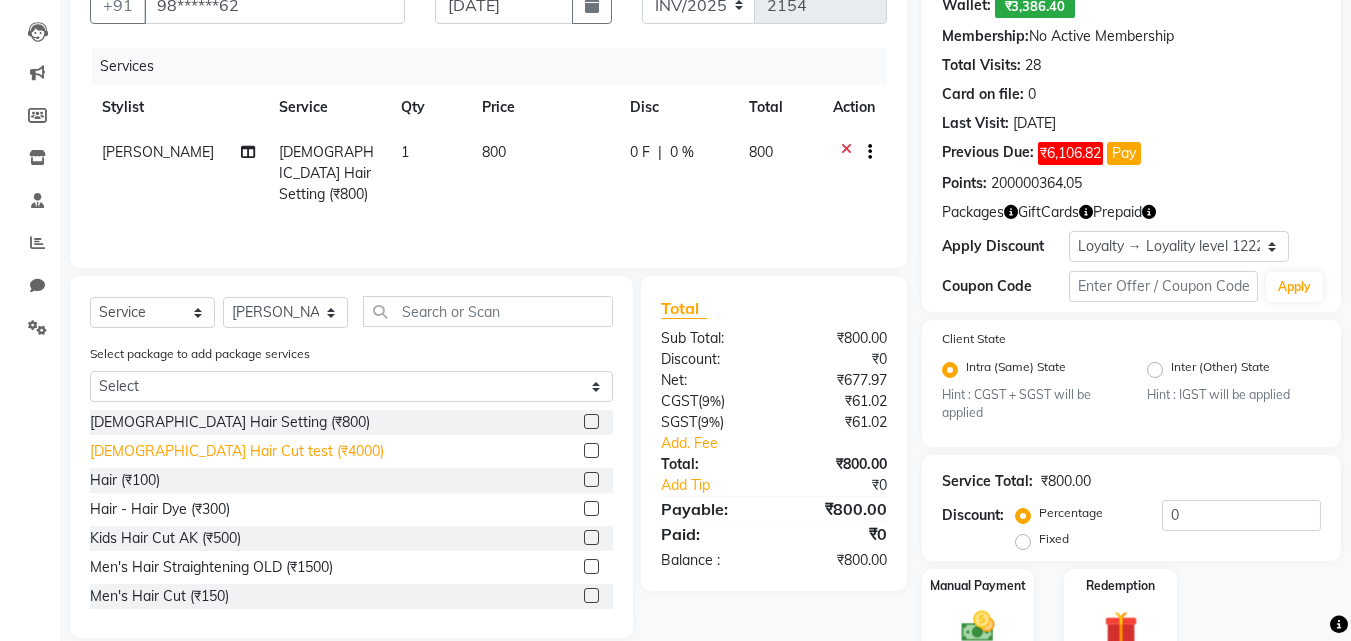 click on "[DEMOGRAPHIC_DATA] Hair Cut test (₹4000)" 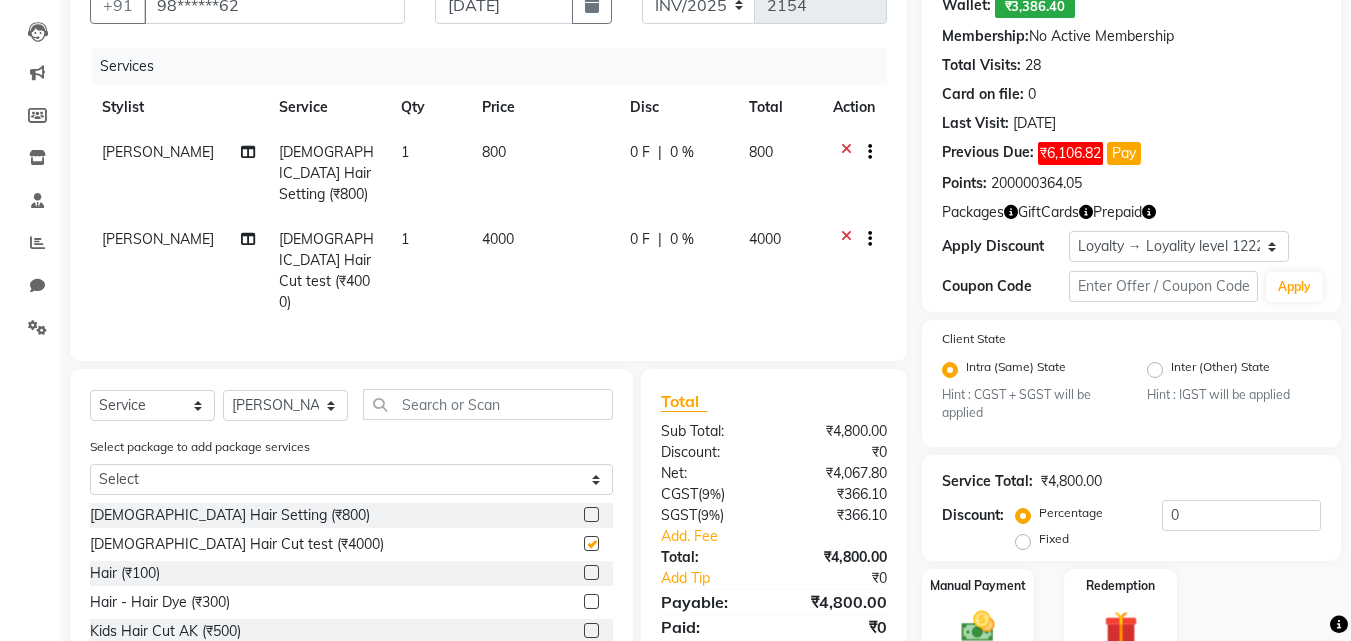 checkbox on "false" 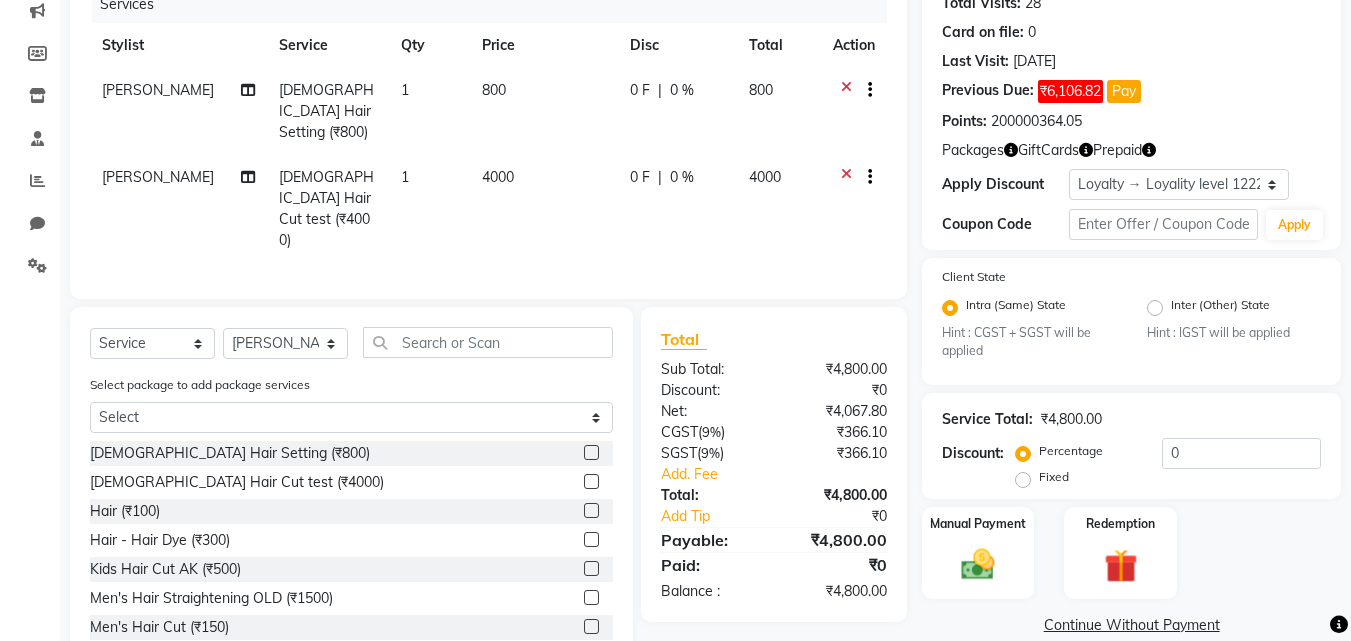 scroll, scrollTop: 291, scrollLeft: 0, axis: vertical 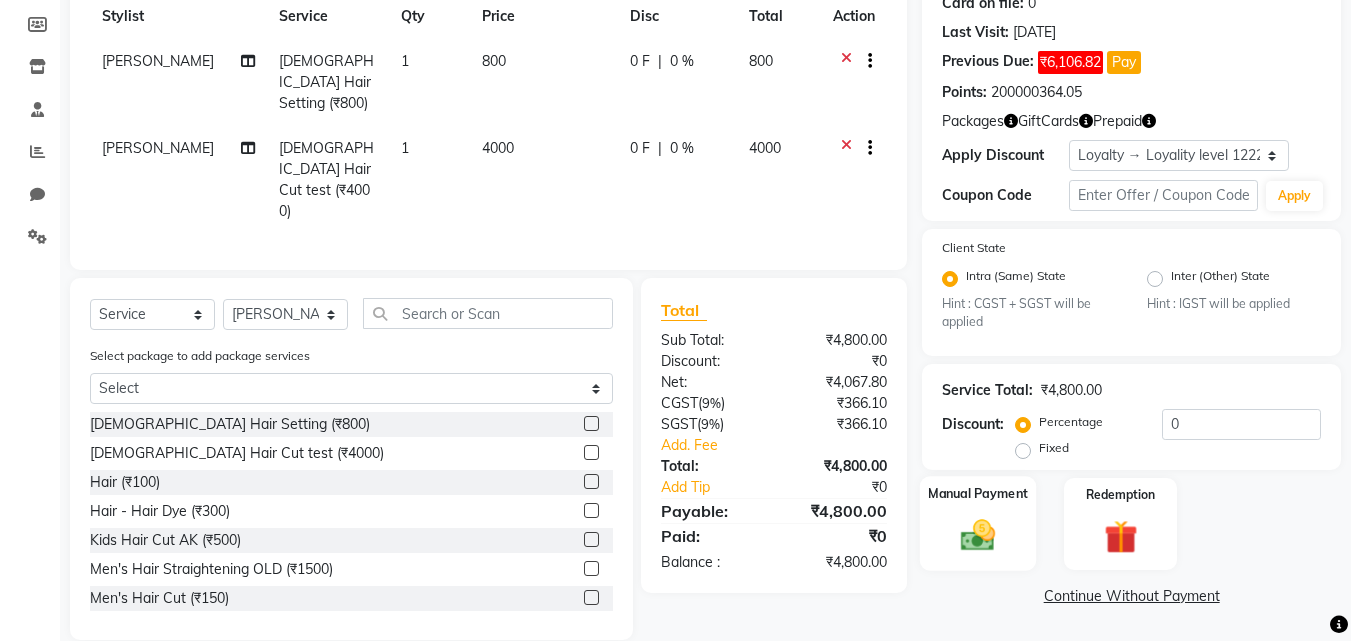 click 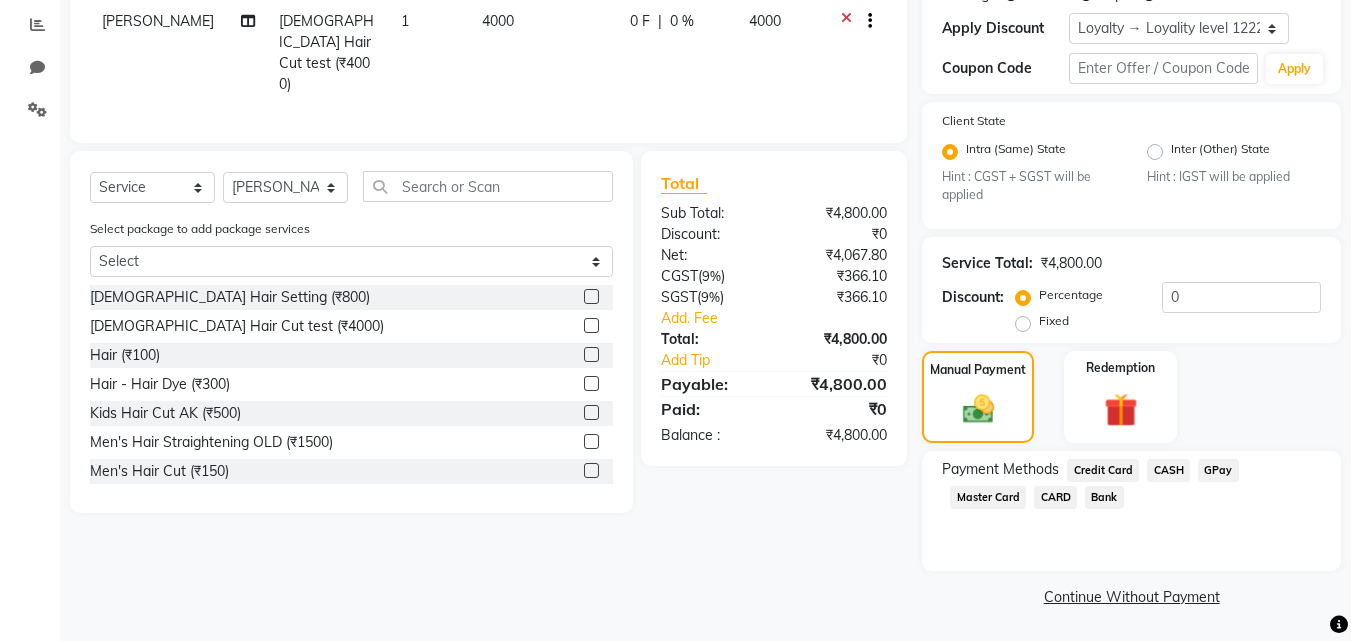 scroll, scrollTop: 419, scrollLeft: 0, axis: vertical 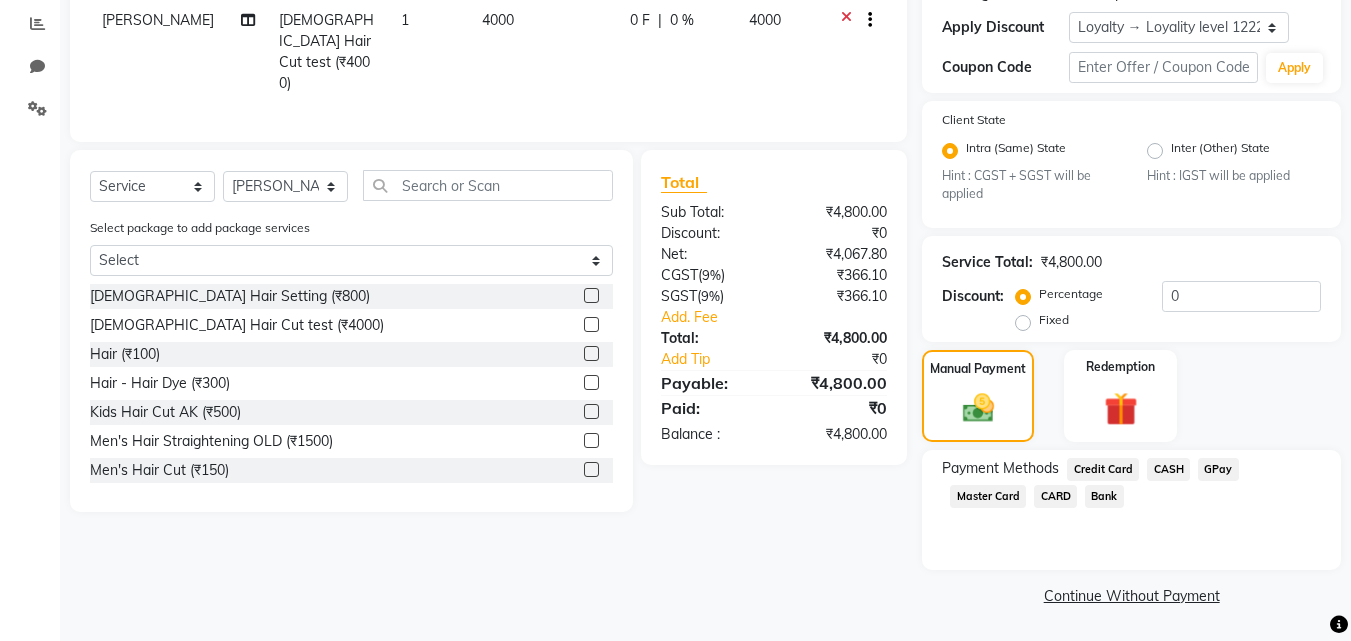 click on "CASH" 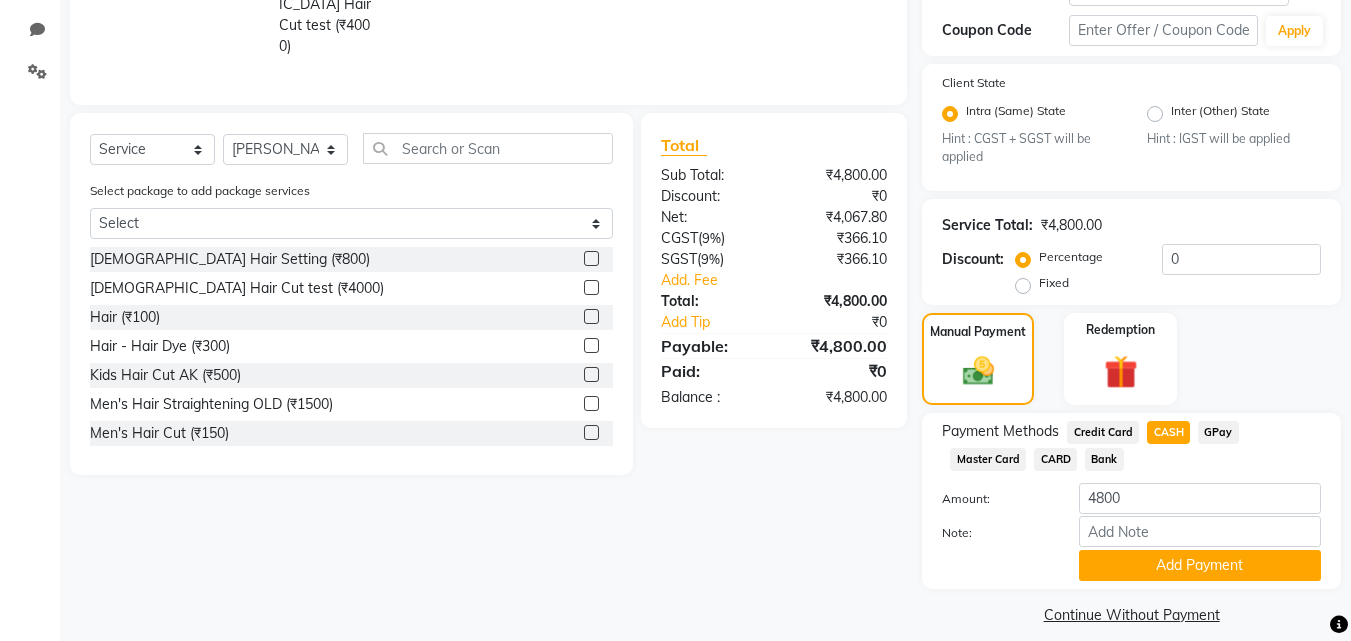 scroll, scrollTop: 475, scrollLeft: 0, axis: vertical 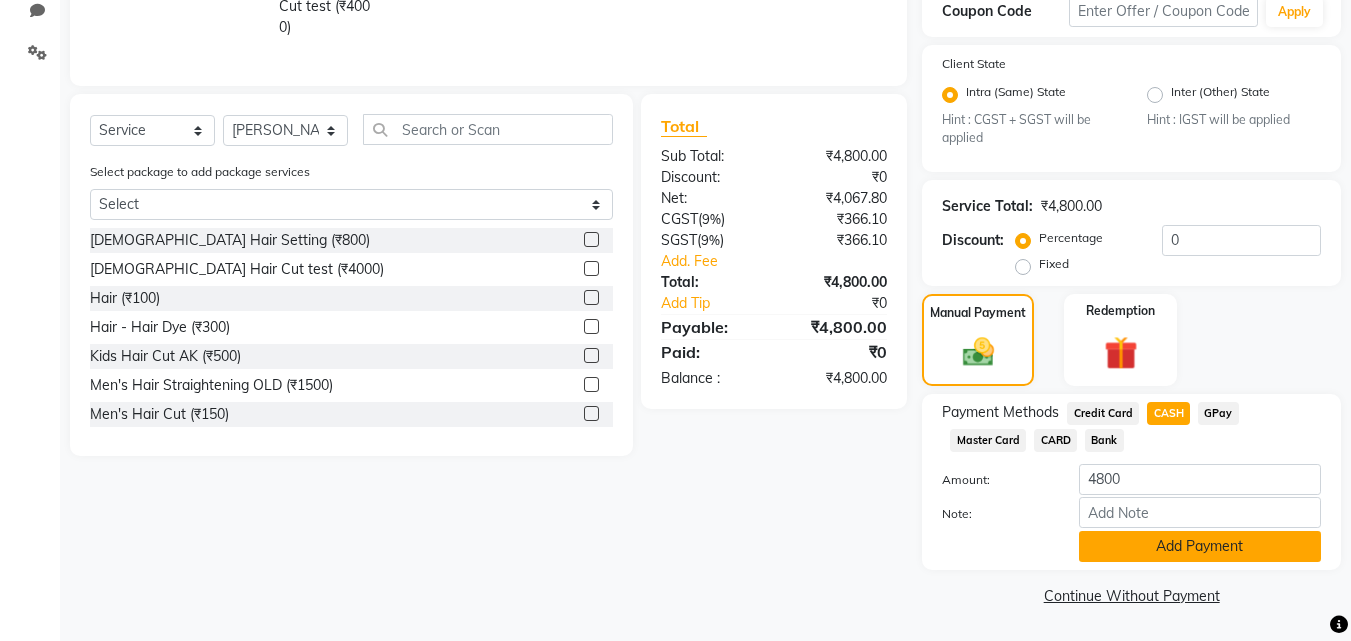 click on "Add Payment" 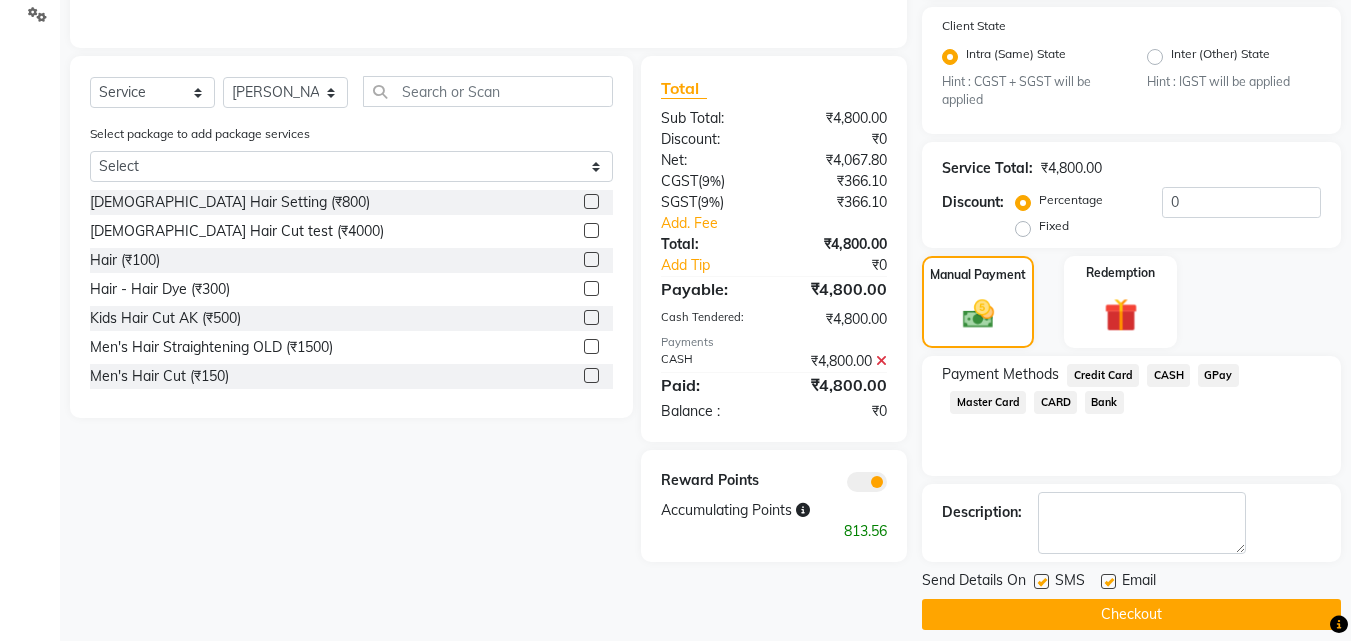 scroll, scrollTop: 532, scrollLeft: 0, axis: vertical 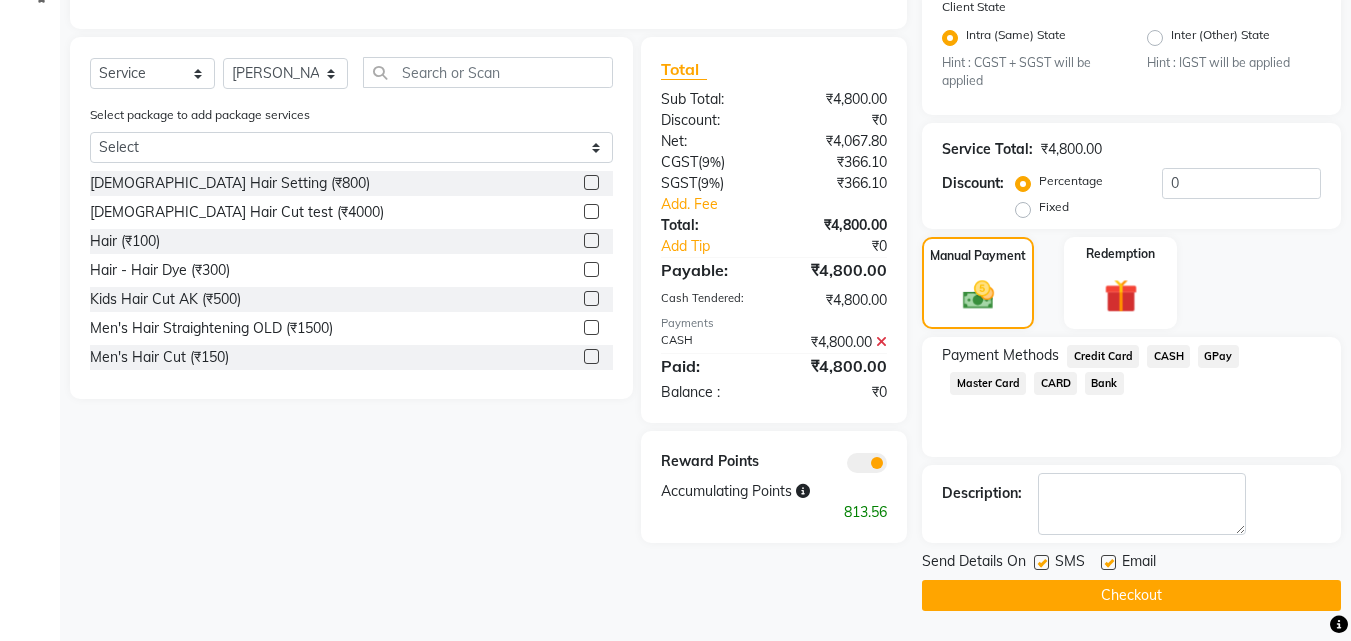 click 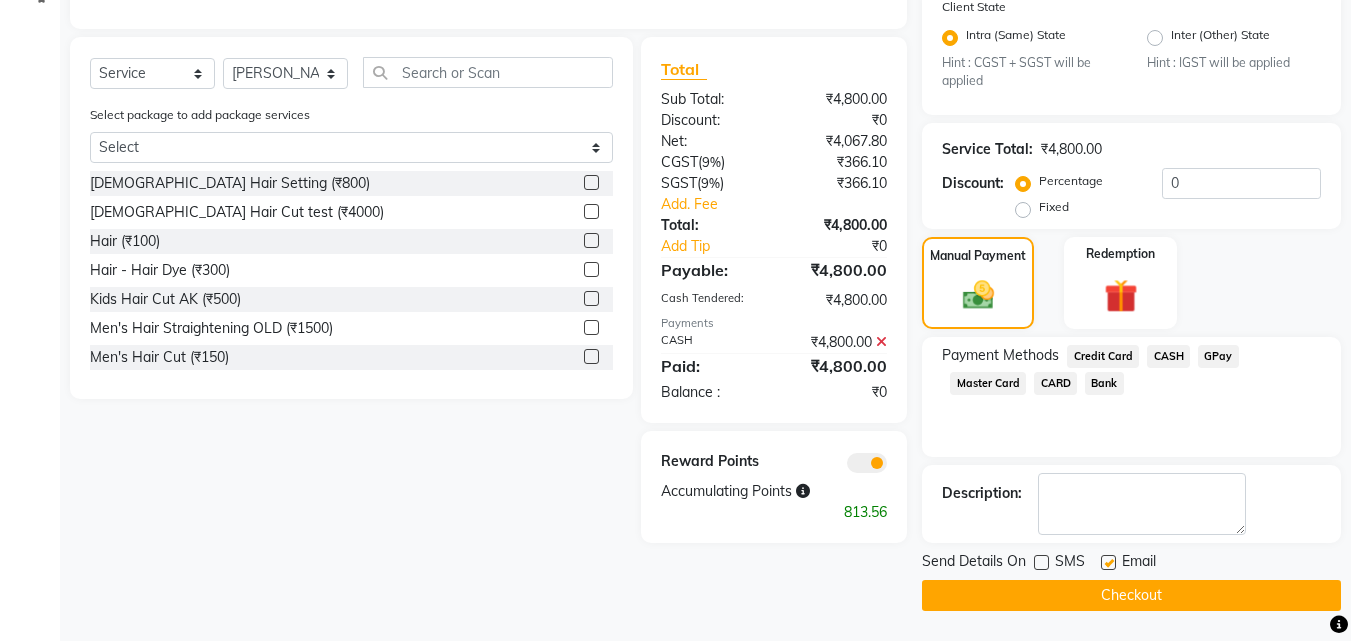 click 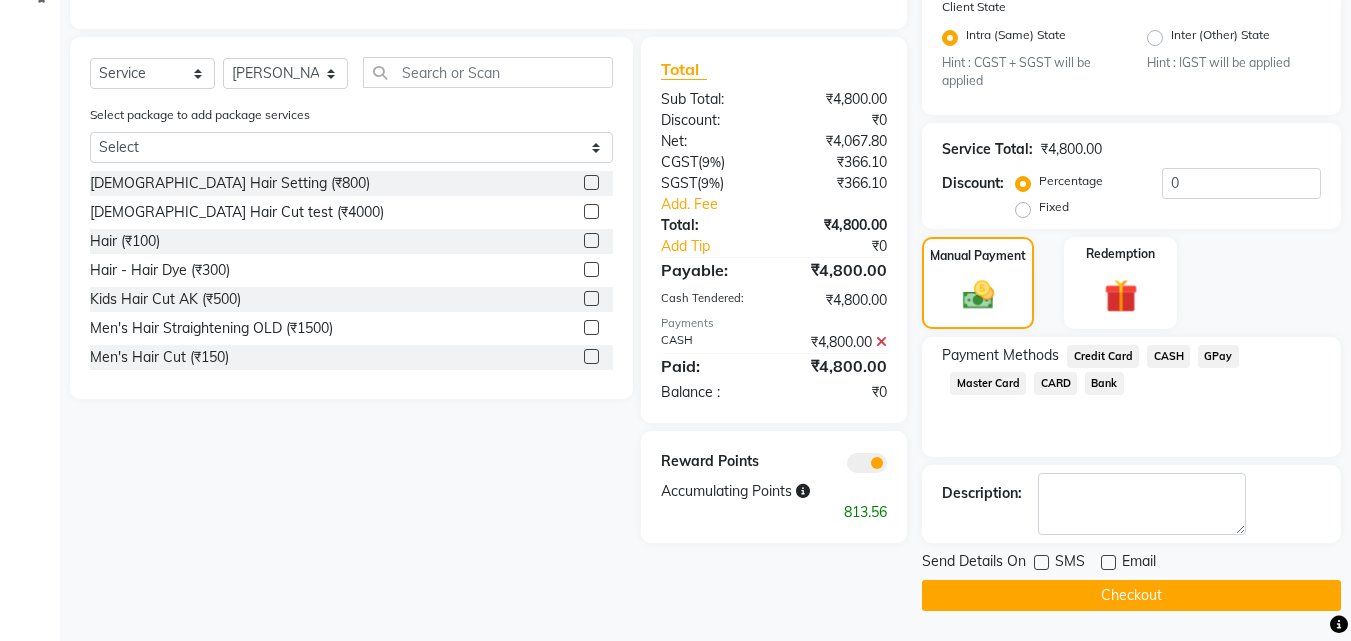 click on "Checkout" 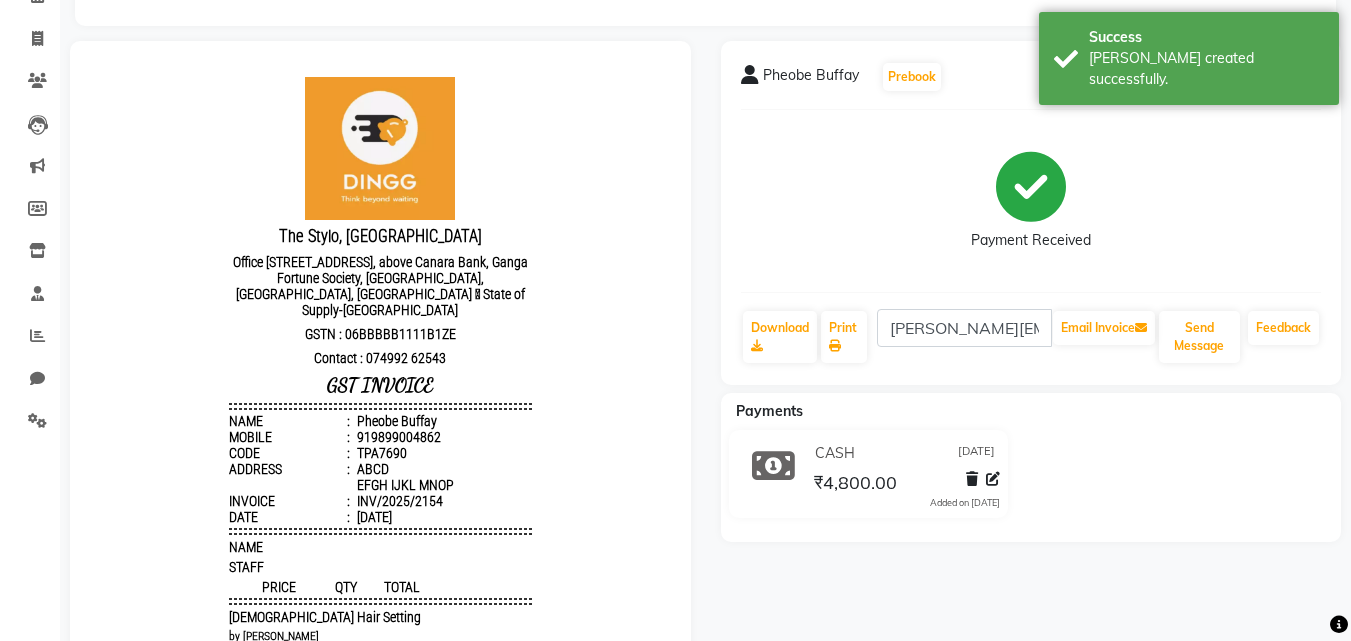 scroll, scrollTop: 200, scrollLeft: 0, axis: vertical 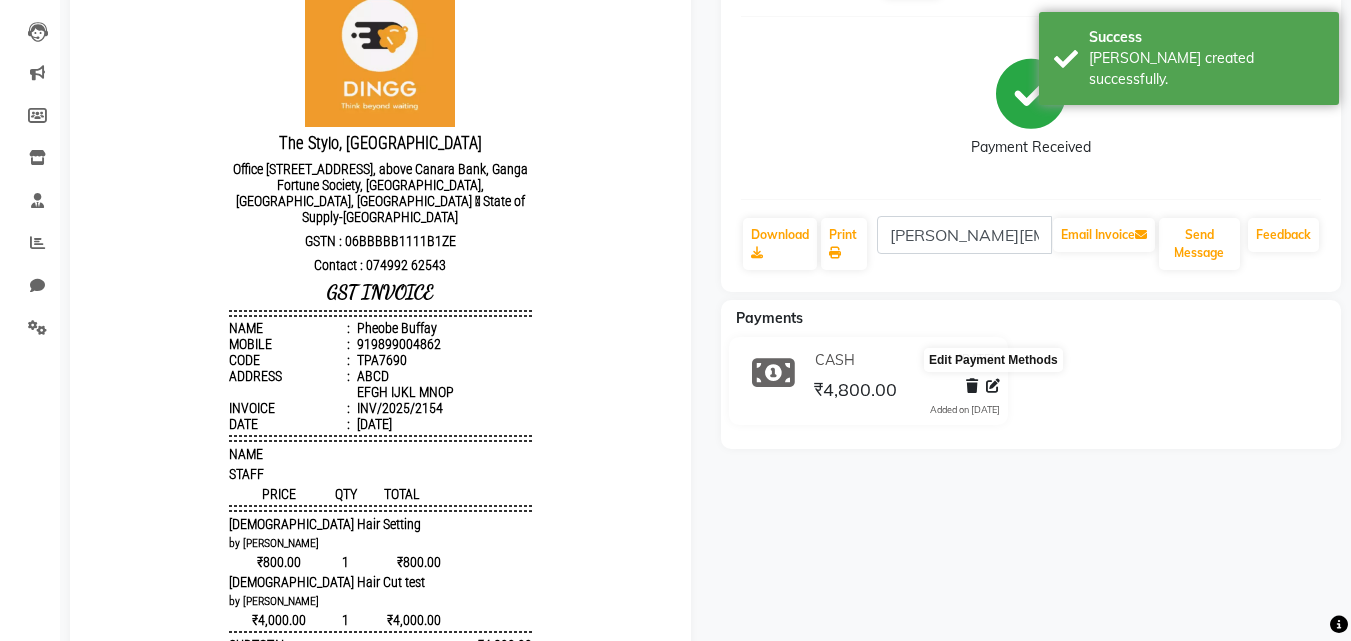 click 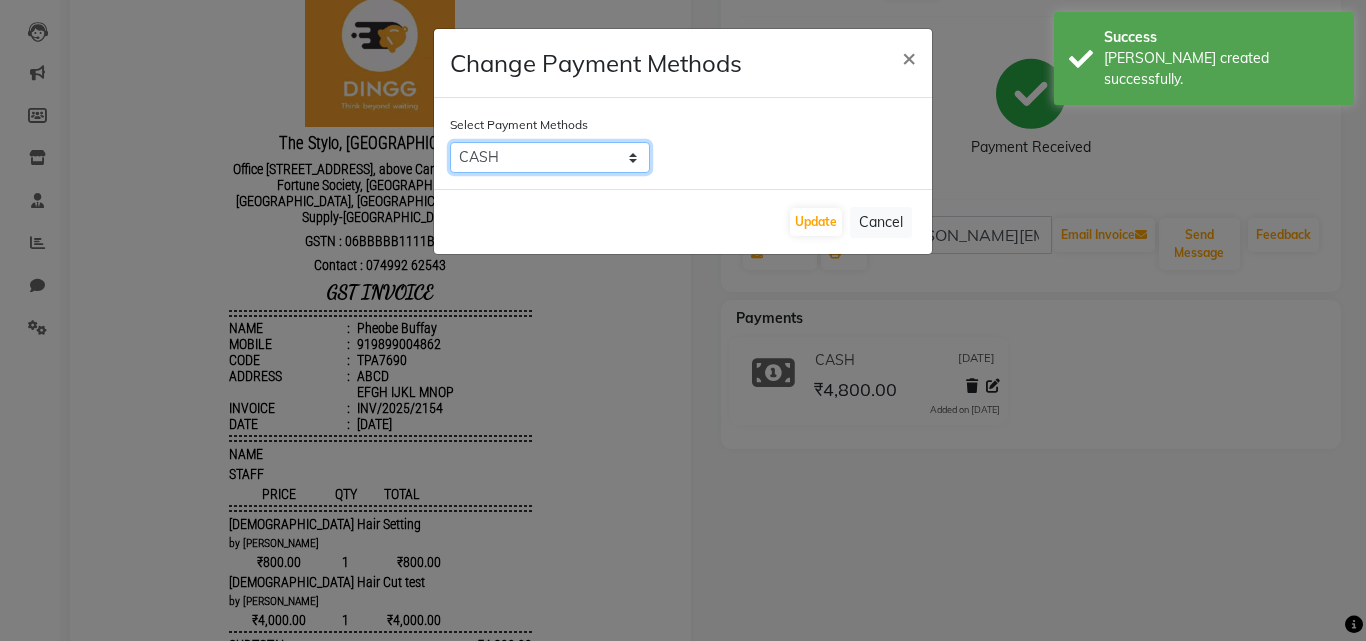 click on "Credit Card   CASH   GPay   Master Card   CARD   Bank" 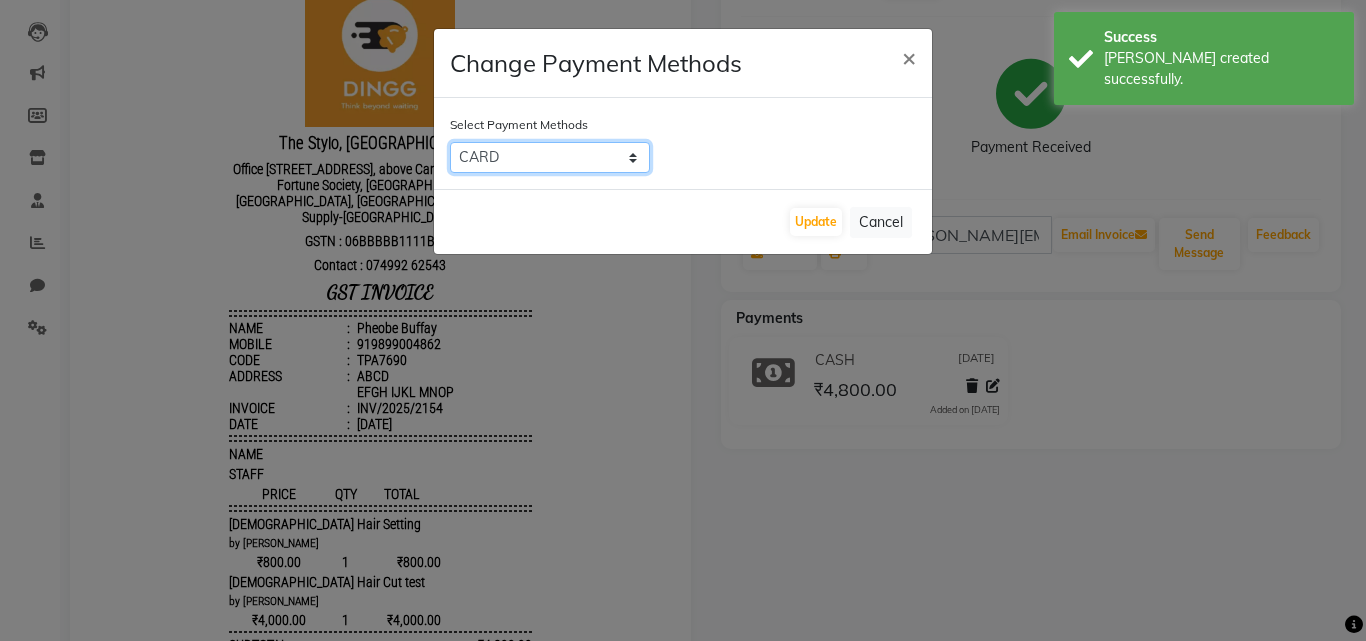 click on "Credit Card   CASH   GPay   Master Card   CARD   Bank" 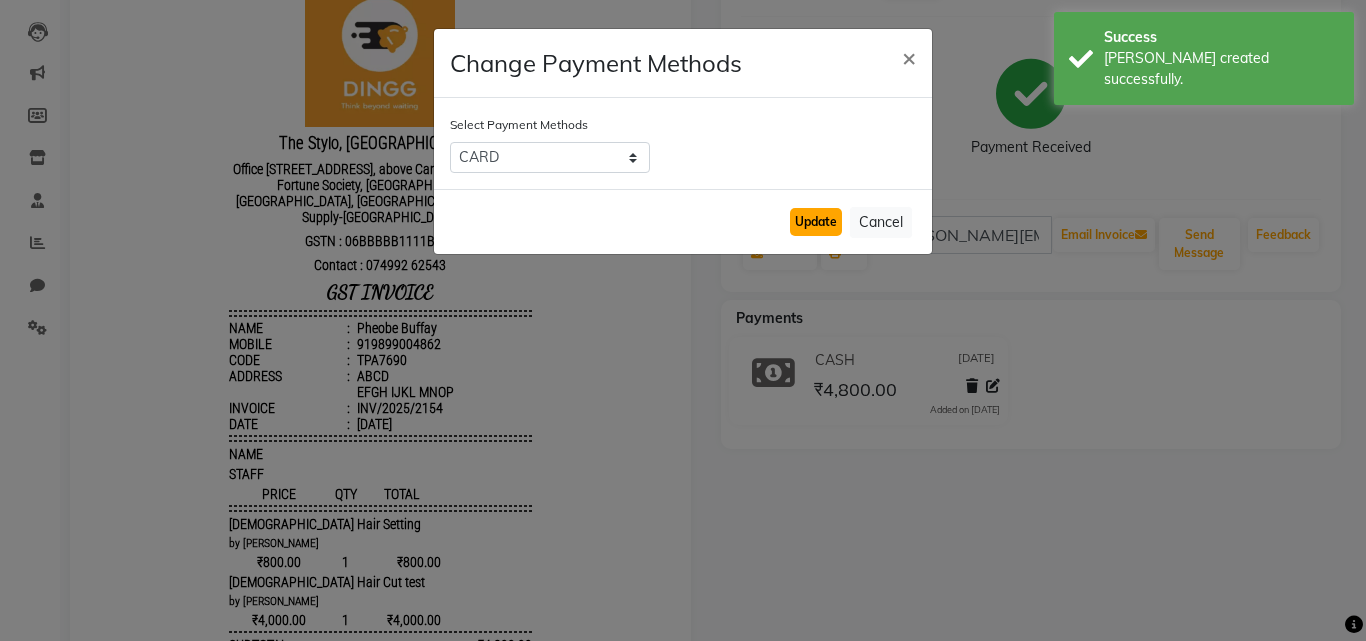 click on "Update" 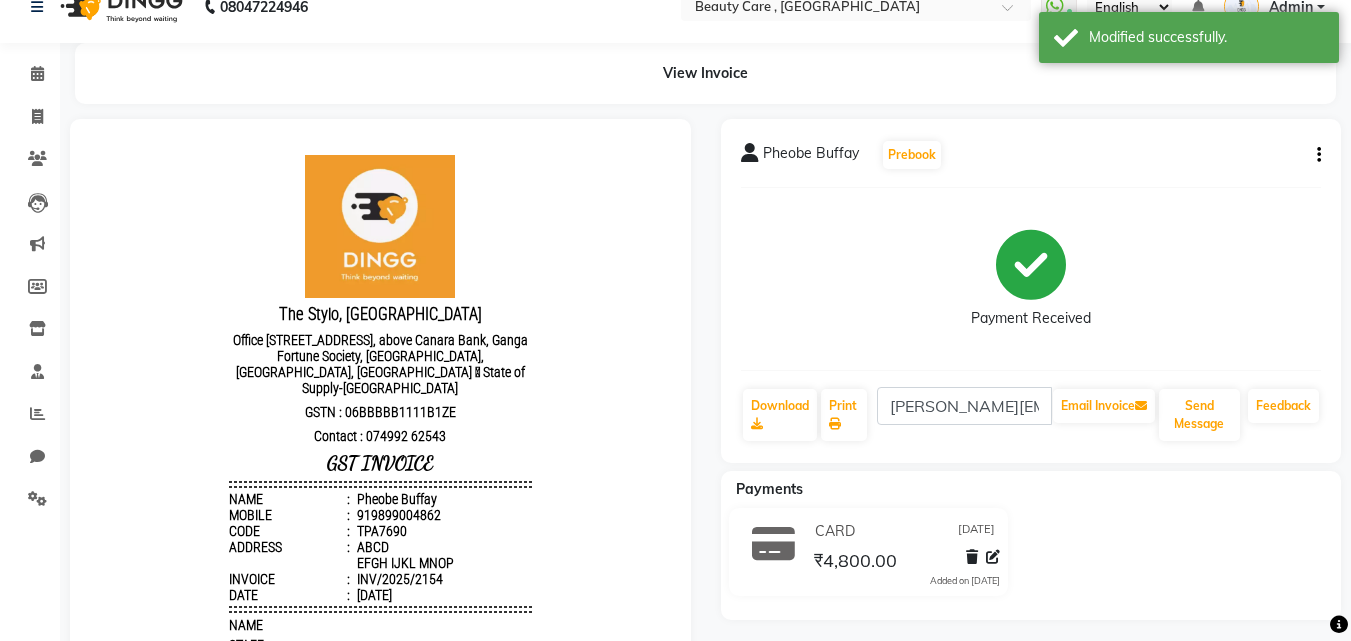 scroll, scrollTop: 0, scrollLeft: 0, axis: both 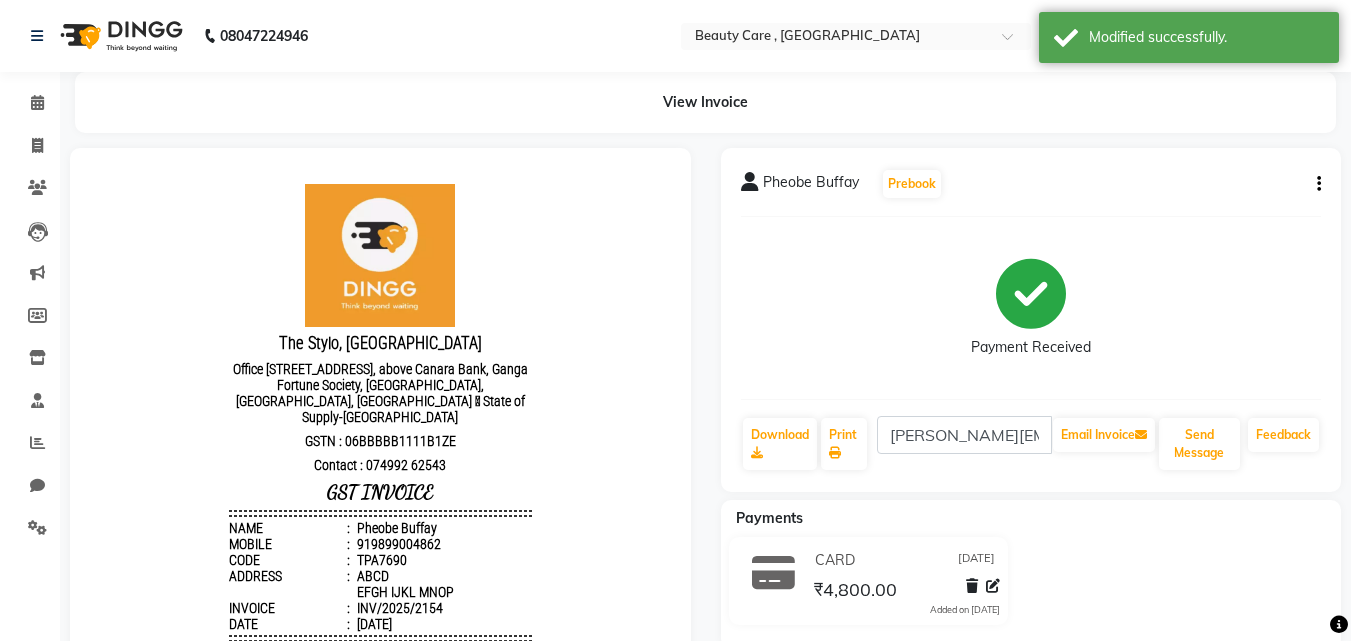 click 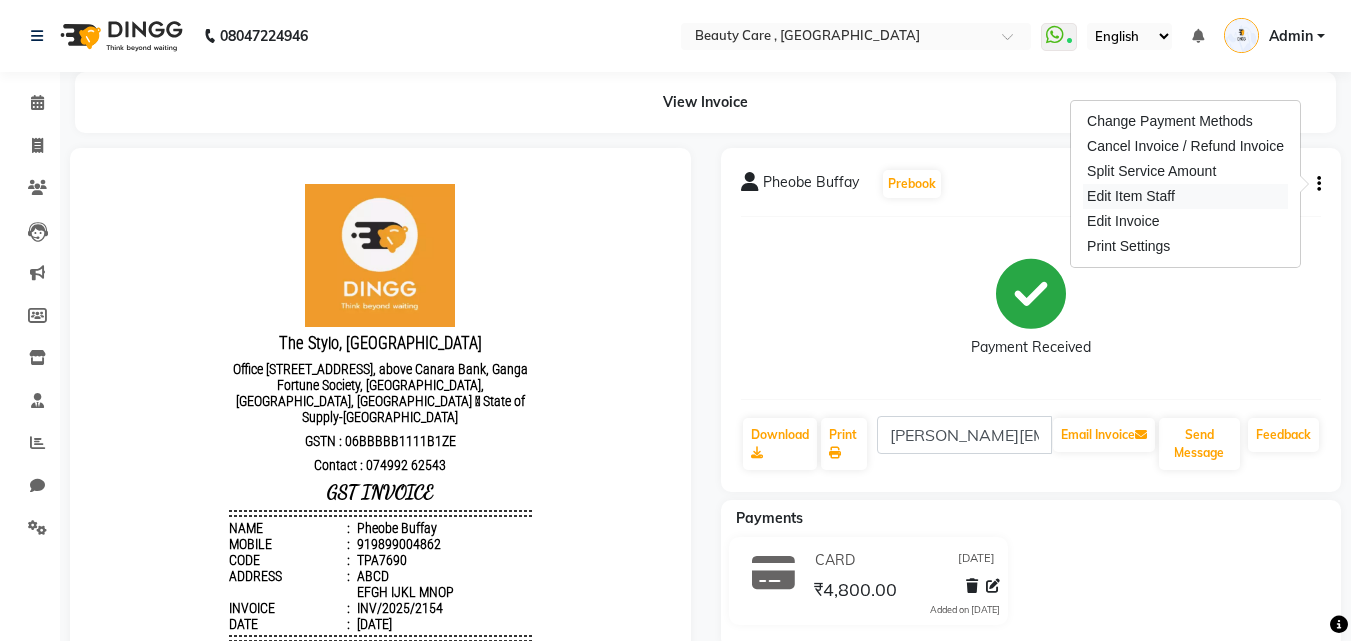 click on "Edit Item Staff" at bounding box center (1185, 196) 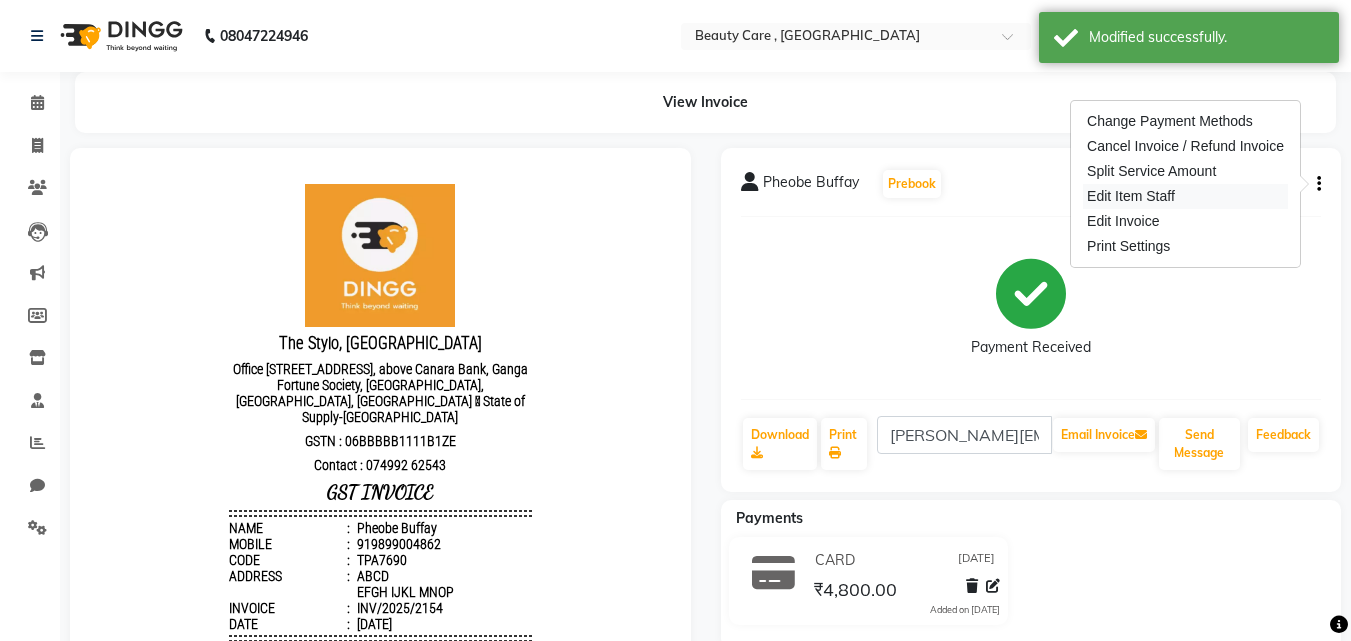 select on "41773" 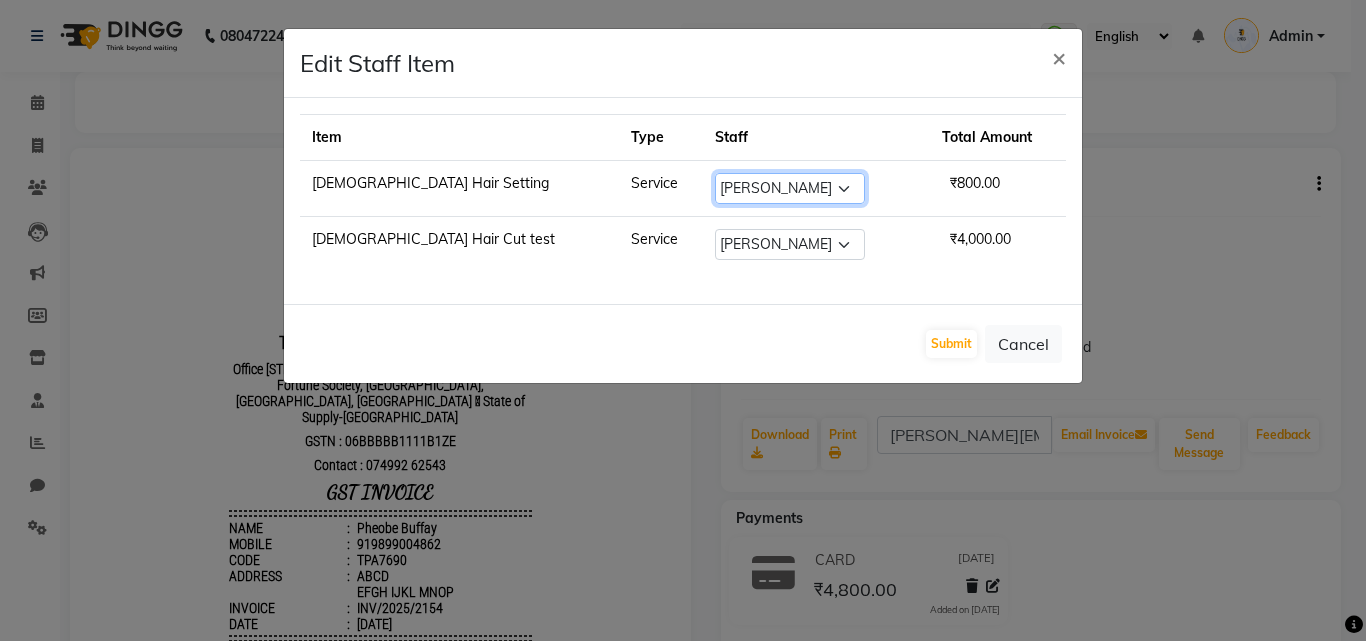 click on "Select  AAAAA   Admin   A Jagdish K   Ankit   Ashvin   asif   Avinash   Avneesh    Bhakti   bhavesh   Bikesh   dhiraj   DINGG Staff   Disha   Divyani   Ganesh   harsh   JAGDISH   kiran   Komal   Mahendra Vishwakarma   MANDEEP KAUR    Manual Test DND   Neeraj Rode   new staff   Ninad    Omkar   play salon   Prakash   Pranav   Pranil   Praveen   Priyanka   QA Staff-1   Rahul   ram   Ross Geller   Ruchi   Rupal   Samyak Saraf   Sandhya   Sanjeevni   shivam   snehal   StaffForReports   staff-qa-1   staff-qa-2   staff-qa-3   Sukanya   sumit   Sumit Kadam   Sushmita   test   Test Staff   Vidhi   xyz sa" 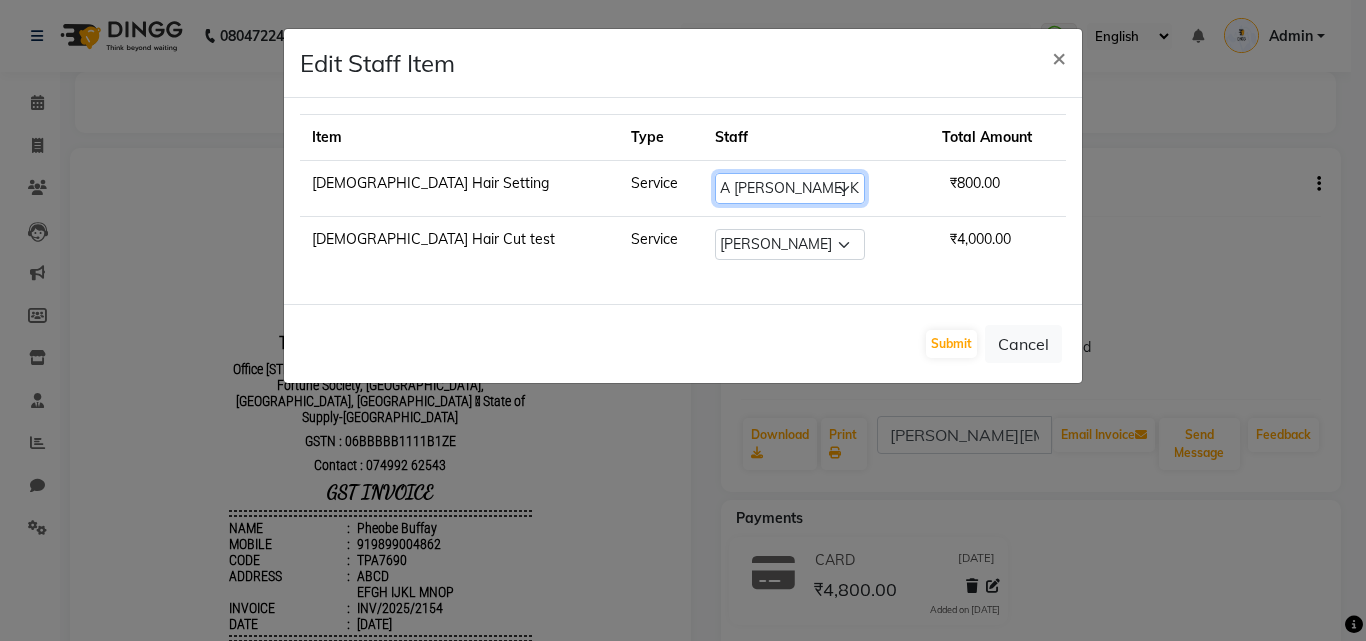 click on "Select  AAAAA   Admin   A Jagdish K   Ankit   Ashvin   asif   Avinash   Avneesh    Bhakti   bhavesh   Bikesh   dhiraj   DINGG Staff   Disha   Divyani   Ganesh   harsh   JAGDISH   kiran   Komal   Mahendra Vishwakarma   MANDEEP KAUR    Manual Test DND   Neeraj Rode   new staff   Ninad    Omkar   play salon   Prakash   Pranav   Pranil   Praveen   Priyanka   QA Staff-1   Rahul   ram   Ross Geller   Ruchi   Rupal   Samyak Saraf   Sandhya   Sanjeevni   shivam   snehal   StaffForReports   staff-qa-1   staff-qa-2   staff-qa-3   Sukanya   sumit   Sumit Kadam   Sushmita   test   Test Staff   Vidhi   xyz sa" 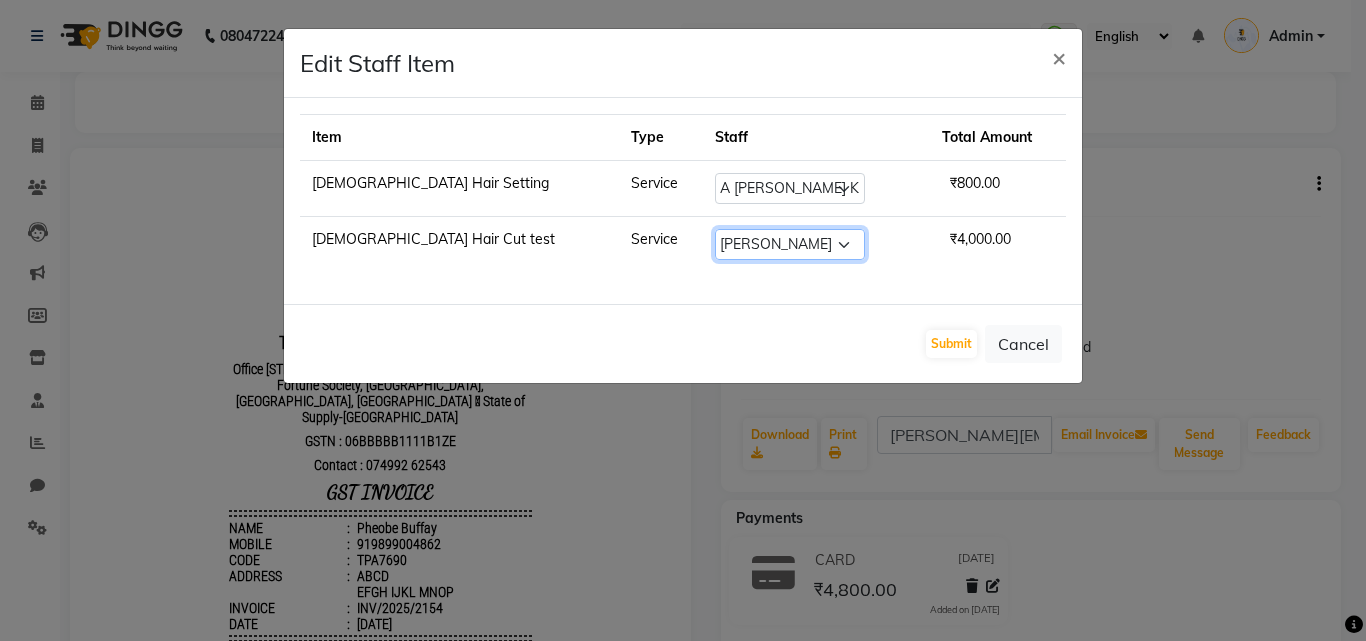 click on "Select  AAAAA   Admin   A Jagdish K   Ankit   Ashvin   asif   Avinash   Avneesh    Bhakti   bhavesh   Bikesh   dhiraj   DINGG Staff   Disha   Divyani   Ganesh   harsh   JAGDISH   kiran   Komal   Mahendra Vishwakarma   MANDEEP KAUR    Manual Test DND   Neeraj Rode   new staff   Ninad    Omkar   play salon   Prakash   Pranav   Pranil   Praveen   Priyanka   QA Staff-1   Rahul   ram   Ross Geller   Ruchi   Rupal   Samyak Saraf   Sandhya   Sanjeevni   shivam   snehal   StaffForReports   staff-qa-1   staff-qa-2   staff-qa-3   Sukanya   sumit   Sumit Kadam   Sushmita   test   Test Staff   Vidhi   xyz sa" 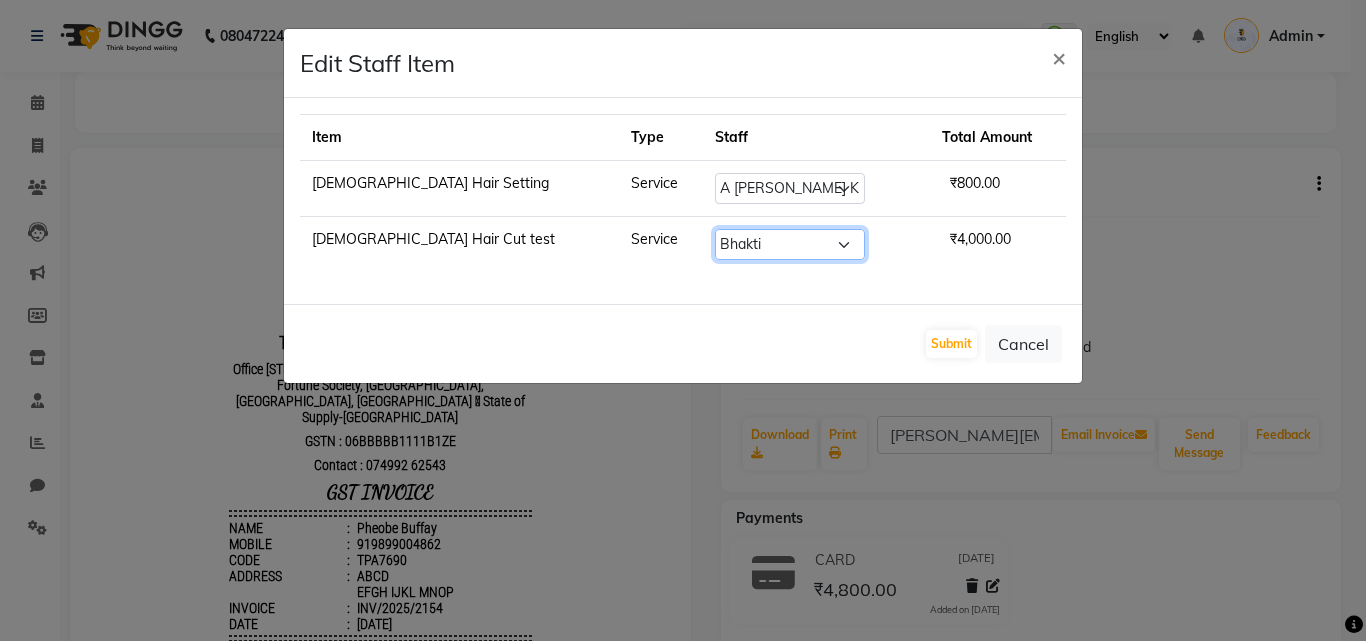 click on "Select  AAAAA   Admin   A Jagdish K   Ankit   Ashvin   asif   Avinash   Avneesh    Bhakti   bhavesh   Bikesh   dhiraj   DINGG Staff   Disha   Divyani   Ganesh   harsh   JAGDISH   kiran   Komal   Mahendra Vishwakarma   MANDEEP KAUR    Manual Test DND   Neeraj Rode   new staff   Ninad    Omkar   play salon   Prakash   Pranav   Pranil   Praveen   Priyanka   QA Staff-1   Rahul   ram   Ross Geller   Ruchi   Rupal   Samyak Saraf   Sandhya   Sanjeevni   shivam   snehal   StaffForReports   staff-qa-1   staff-qa-2   staff-qa-3   Sukanya   sumit   Sumit Kadam   Sushmita   test   Test Staff   Vidhi   xyz sa" 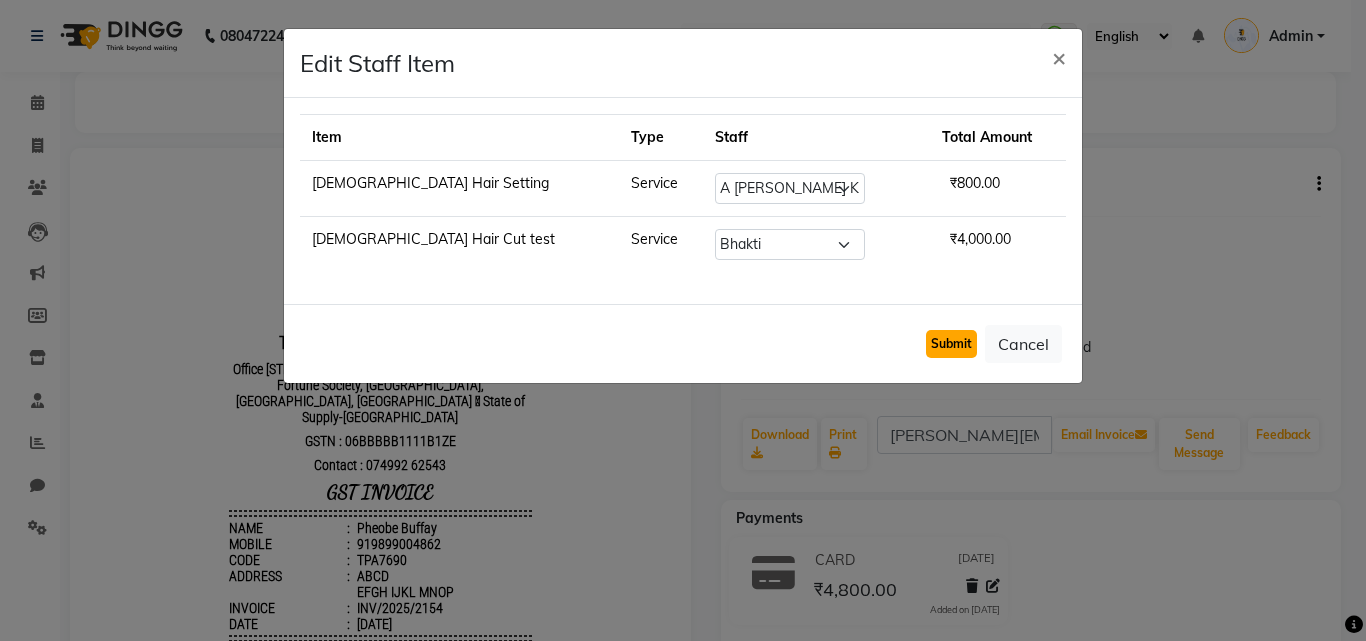 click on "Submit" 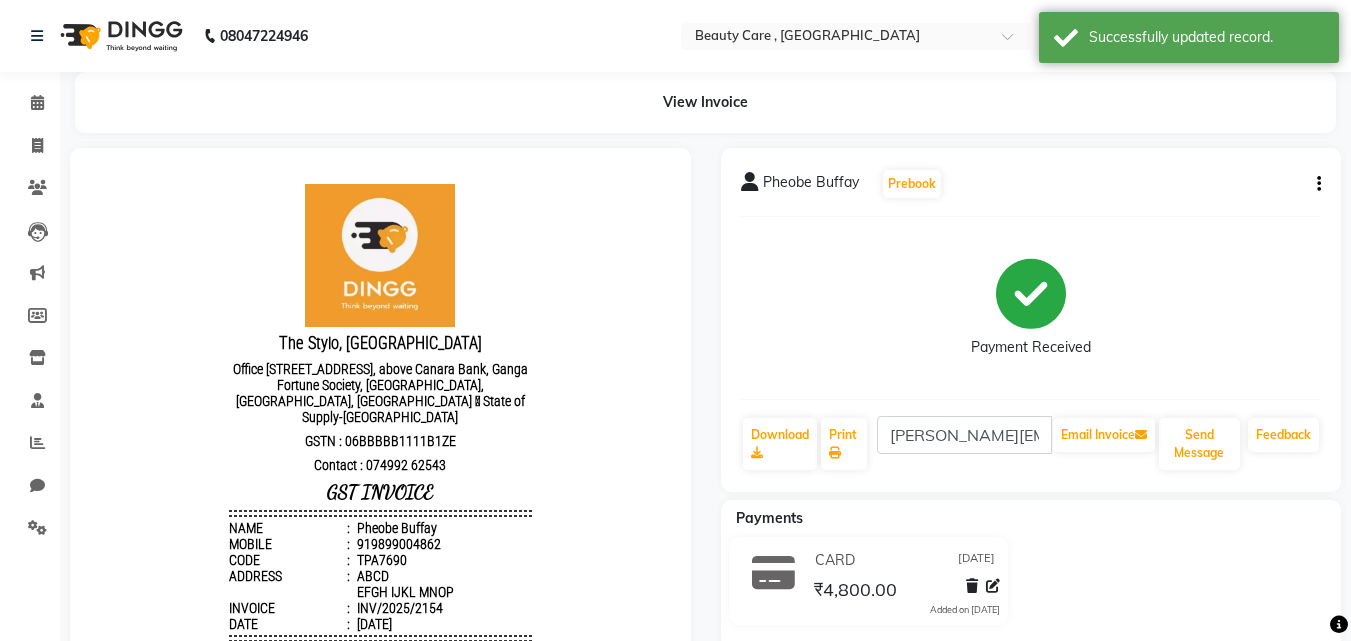 scroll, scrollTop: 16, scrollLeft: 0, axis: vertical 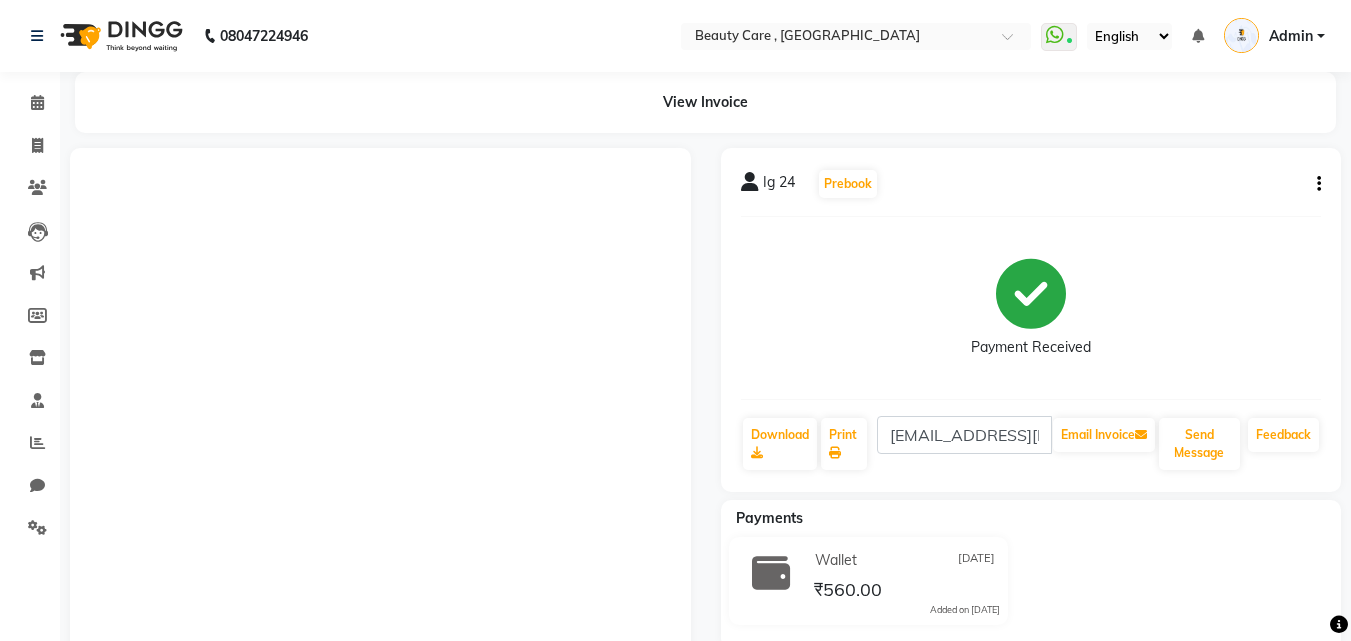 click 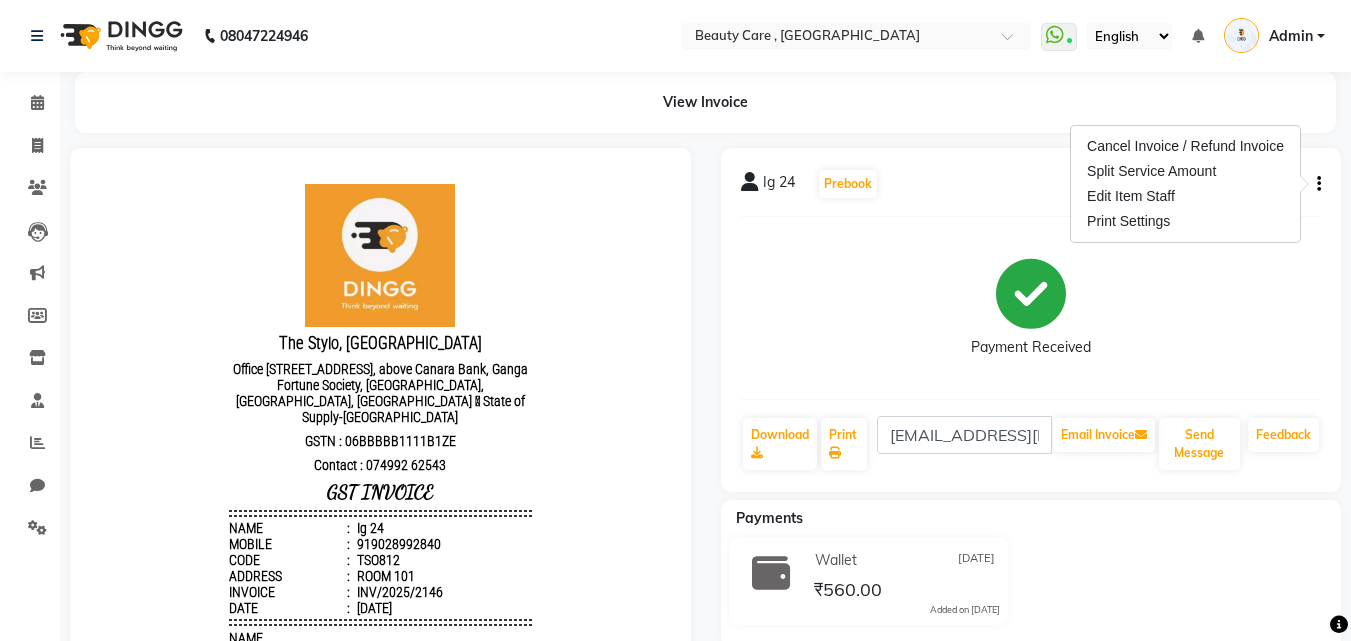 scroll, scrollTop: 0, scrollLeft: 0, axis: both 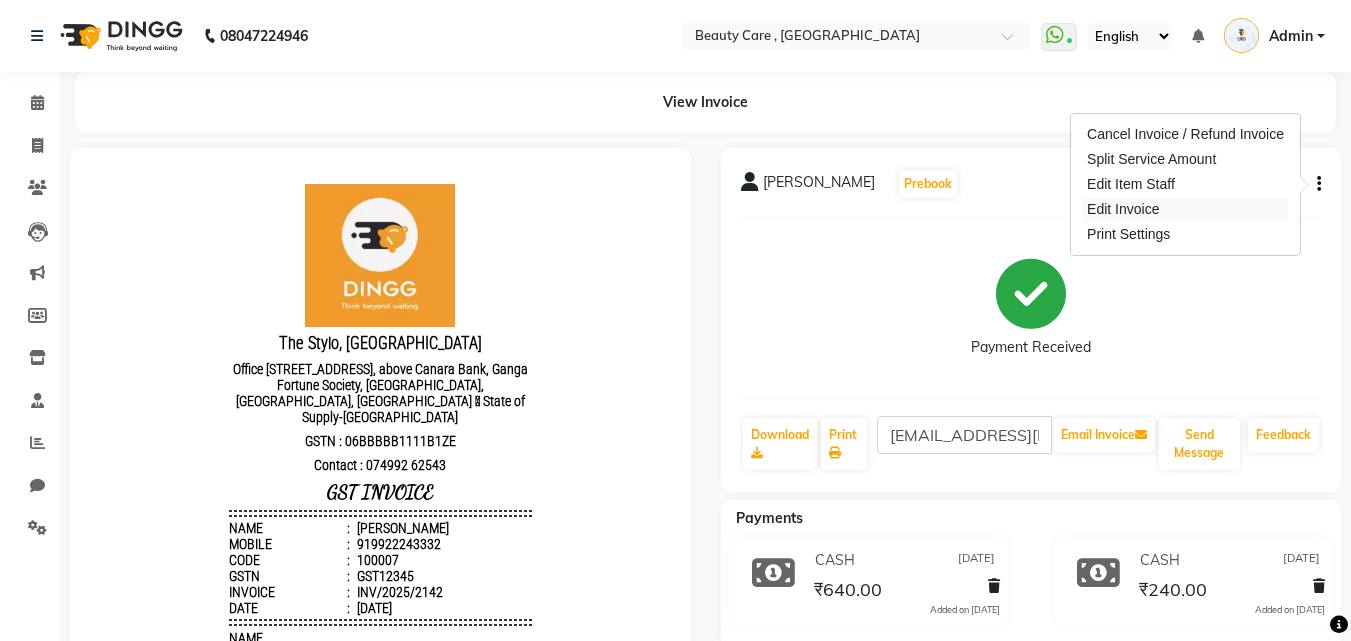click on "Edit Invoice" at bounding box center (1185, 209) 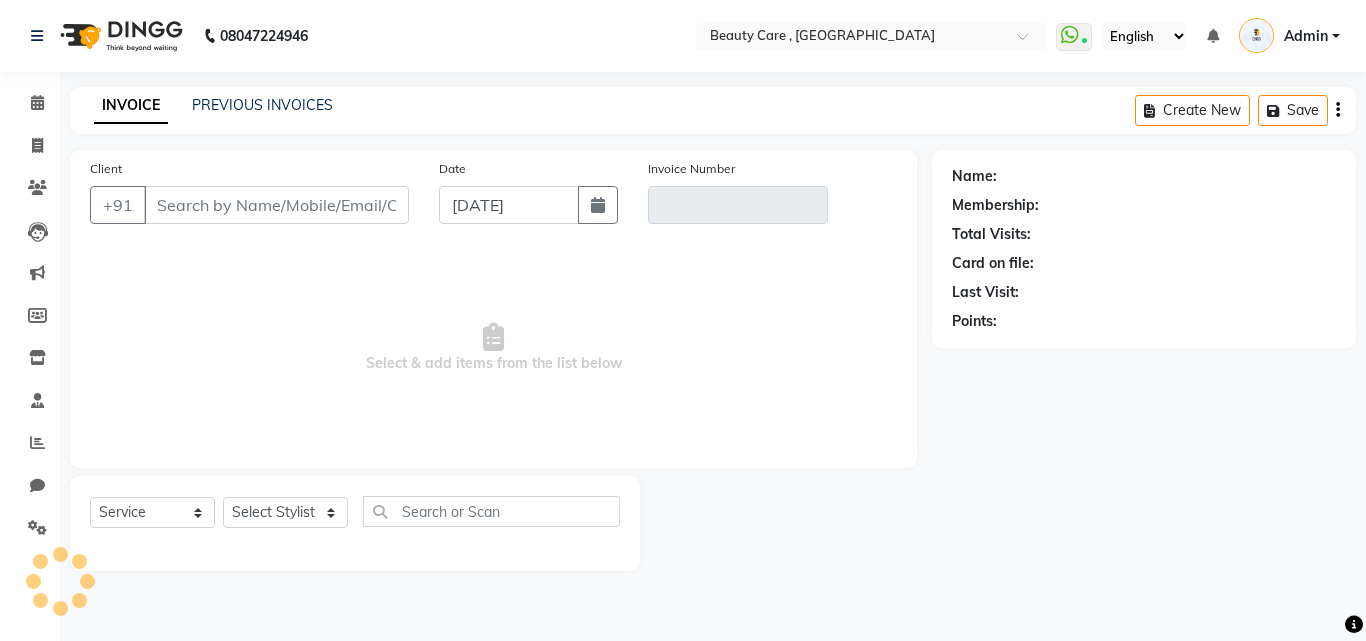 type on "99******32" 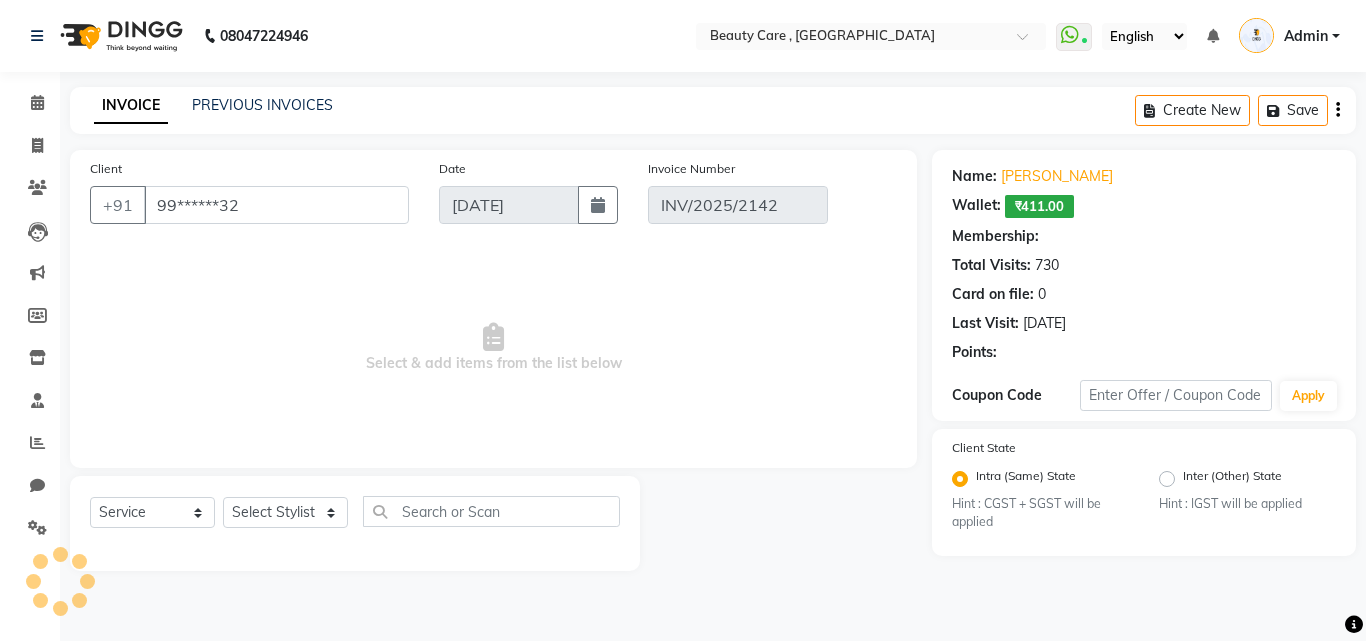 select on "2: Object" 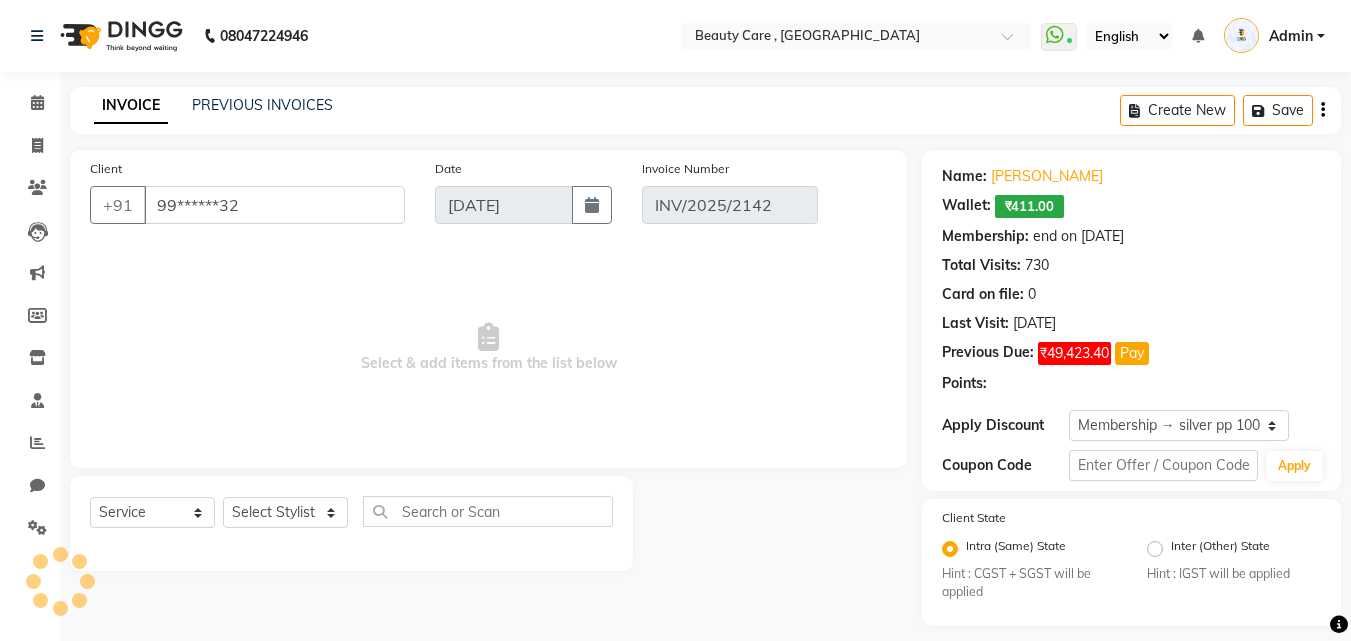 type on "10 July 2025" 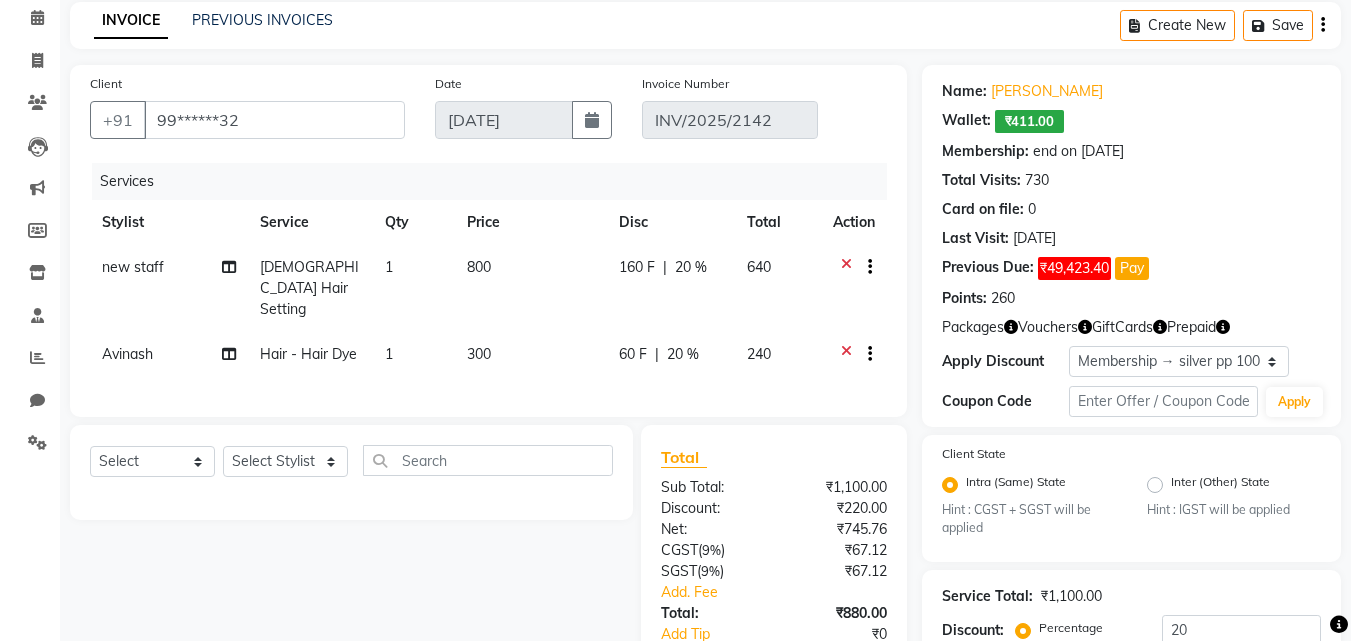 scroll, scrollTop: 375, scrollLeft: 0, axis: vertical 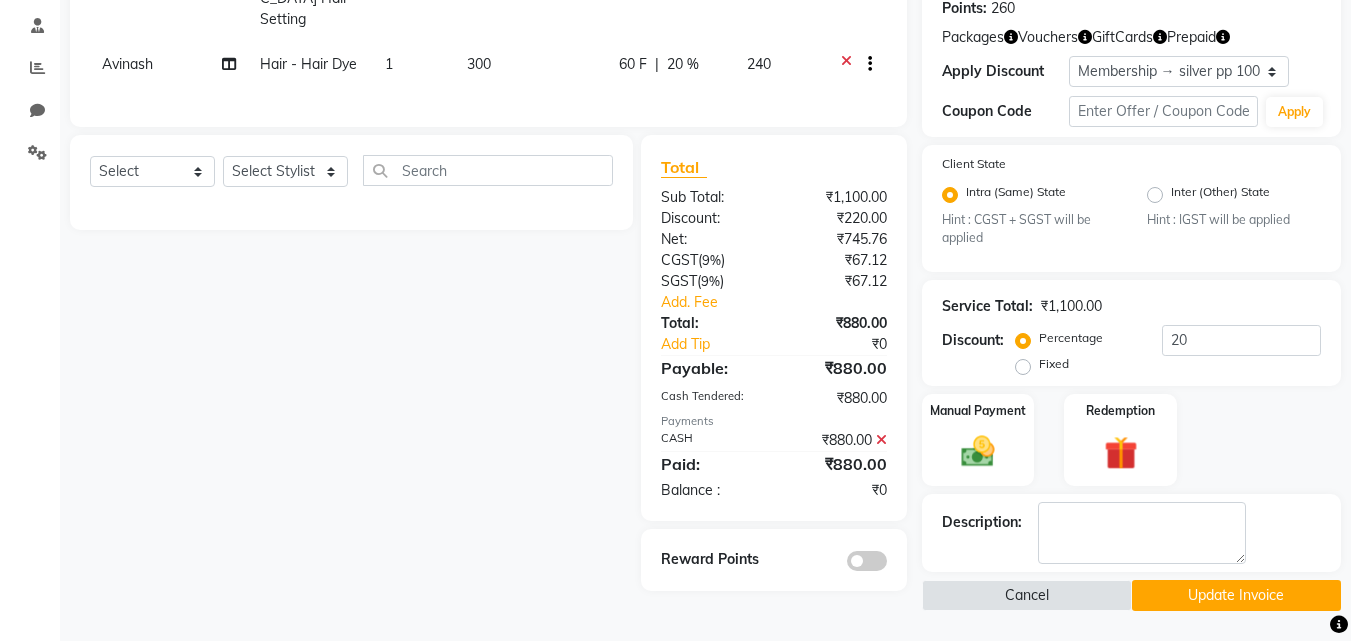click 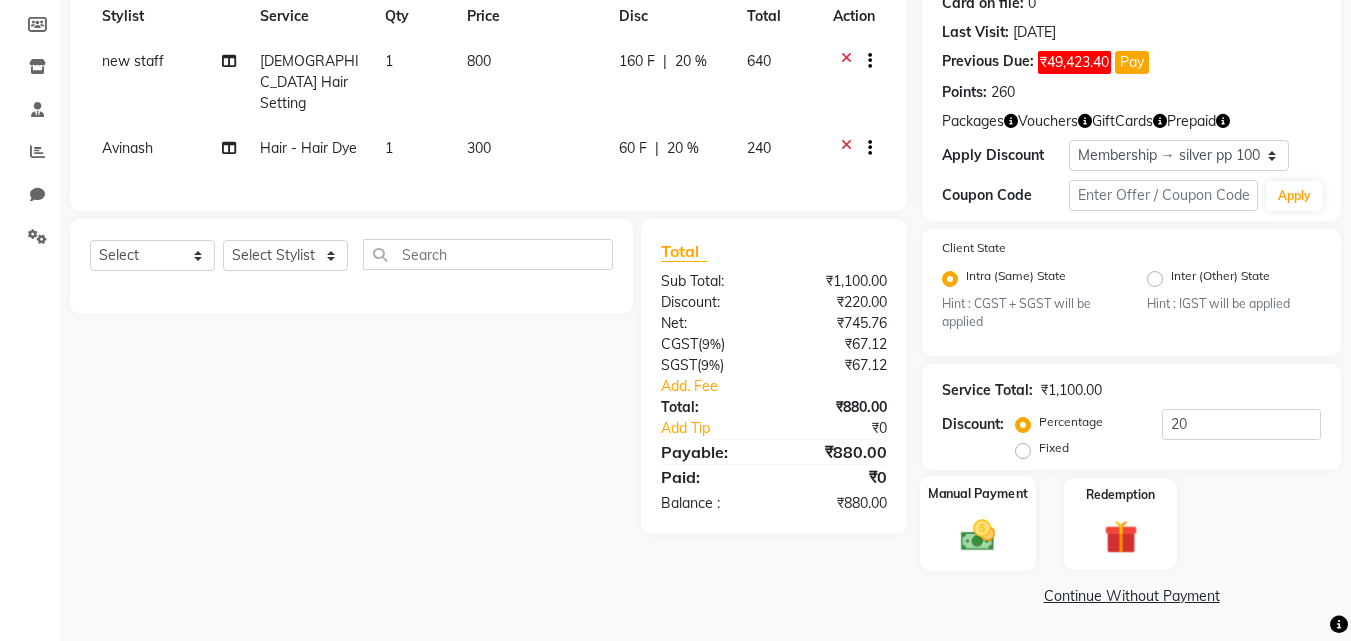 click on "Manual Payment" 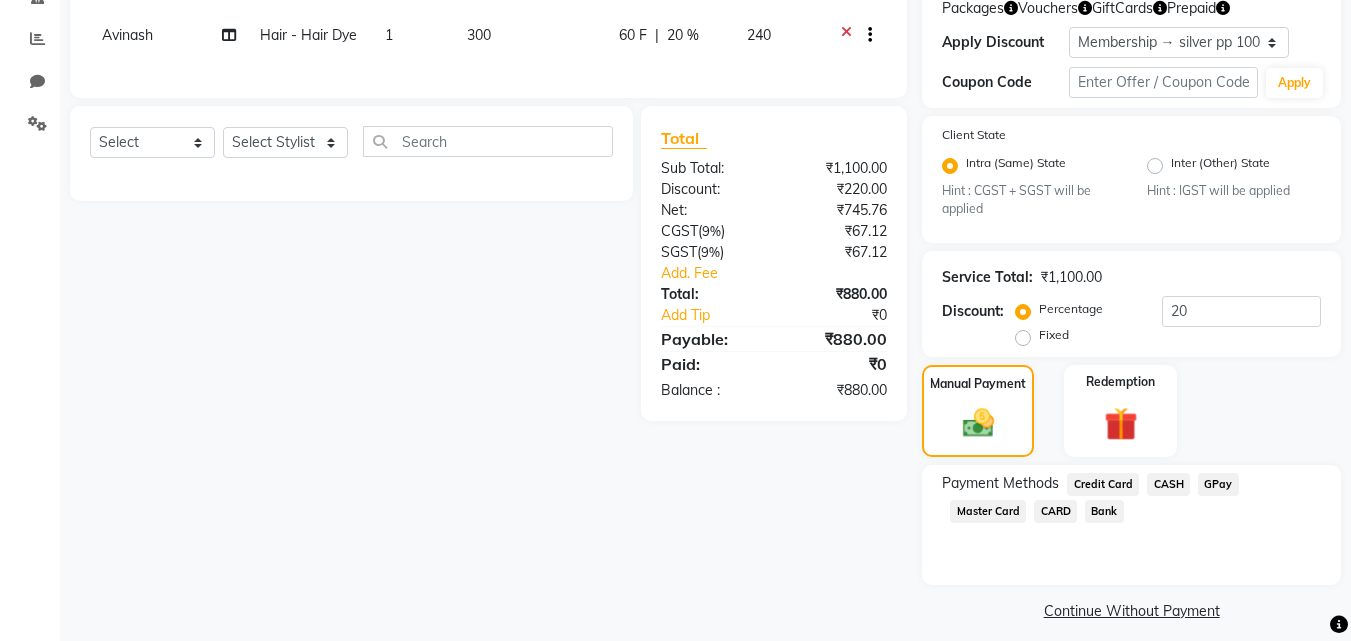 scroll, scrollTop: 419, scrollLeft: 0, axis: vertical 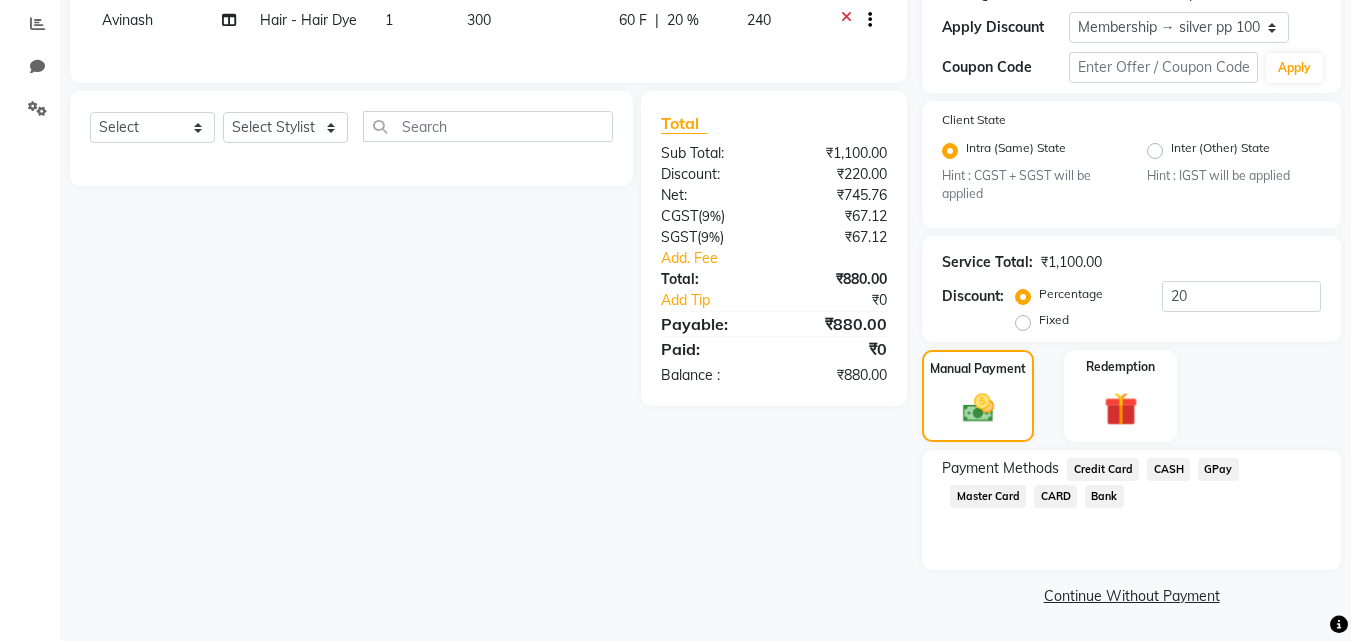 click on "CARD" 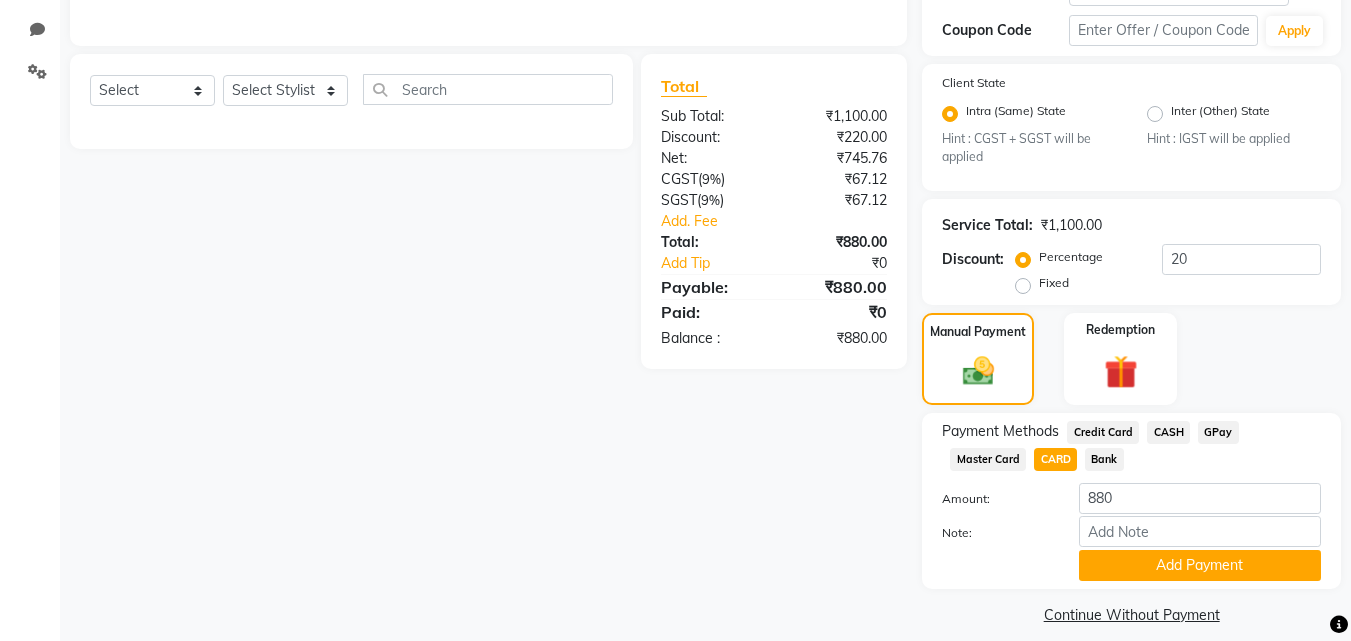 scroll, scrollTop: 475, scrollLeft: 0, axis: vertical 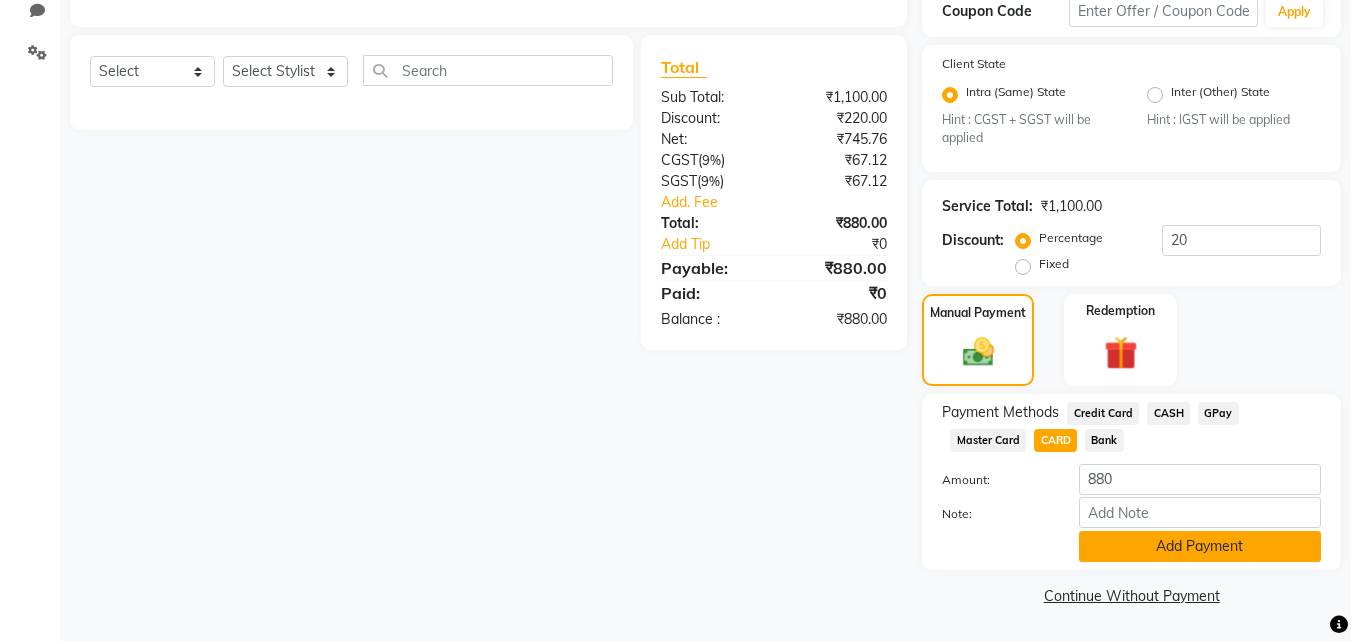 click on "Add Payment" 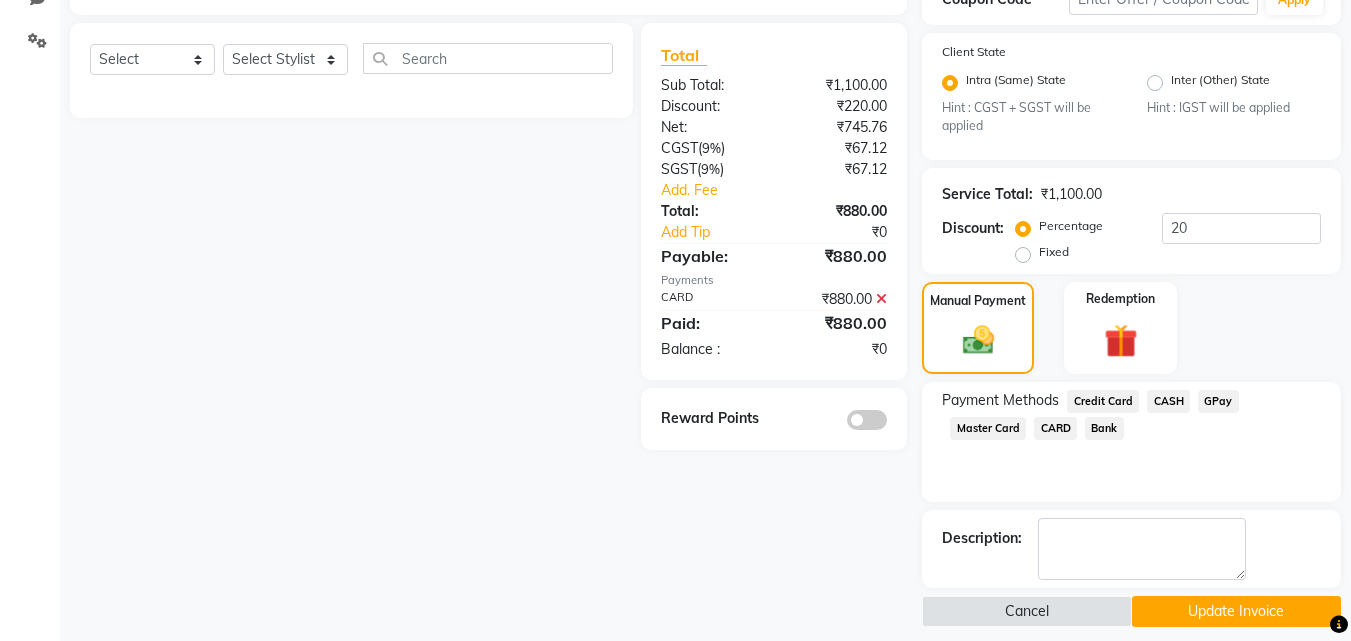 scroll, scrollTop: 503, scrollLeft: 0, axis: vertical 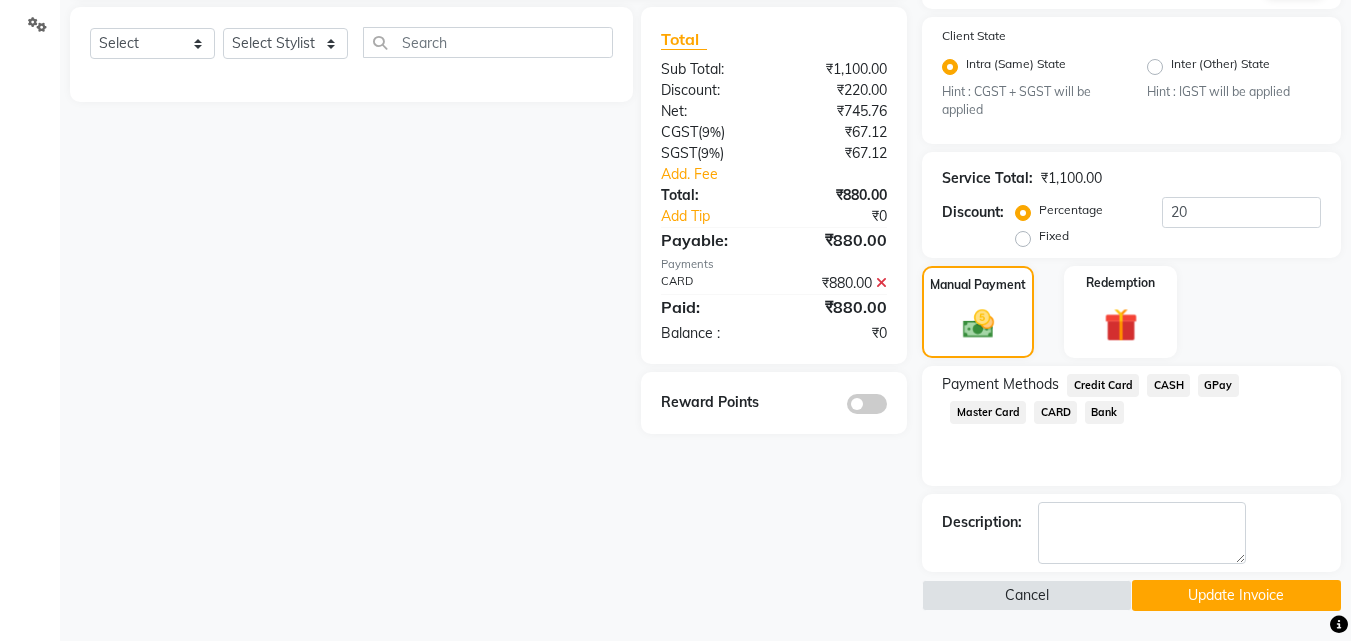 click on "Update Invoice" 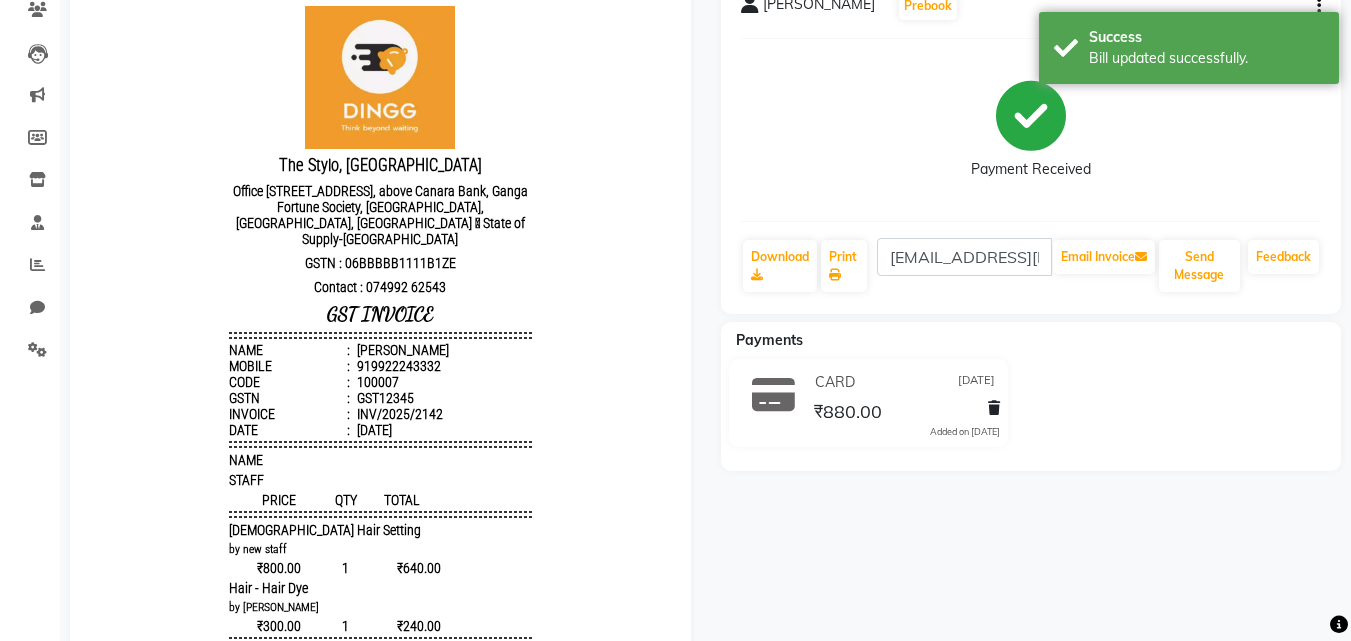 scroll, scrollTop: 0, scrollLeft: 0, axis: both 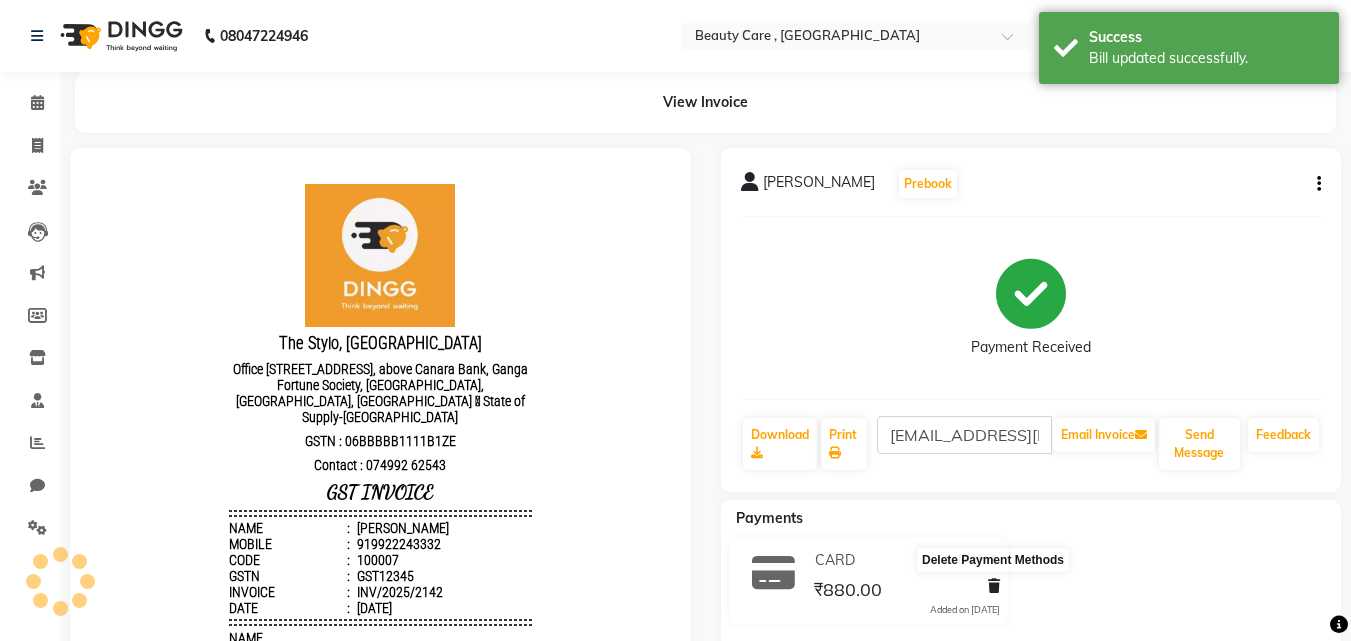 click 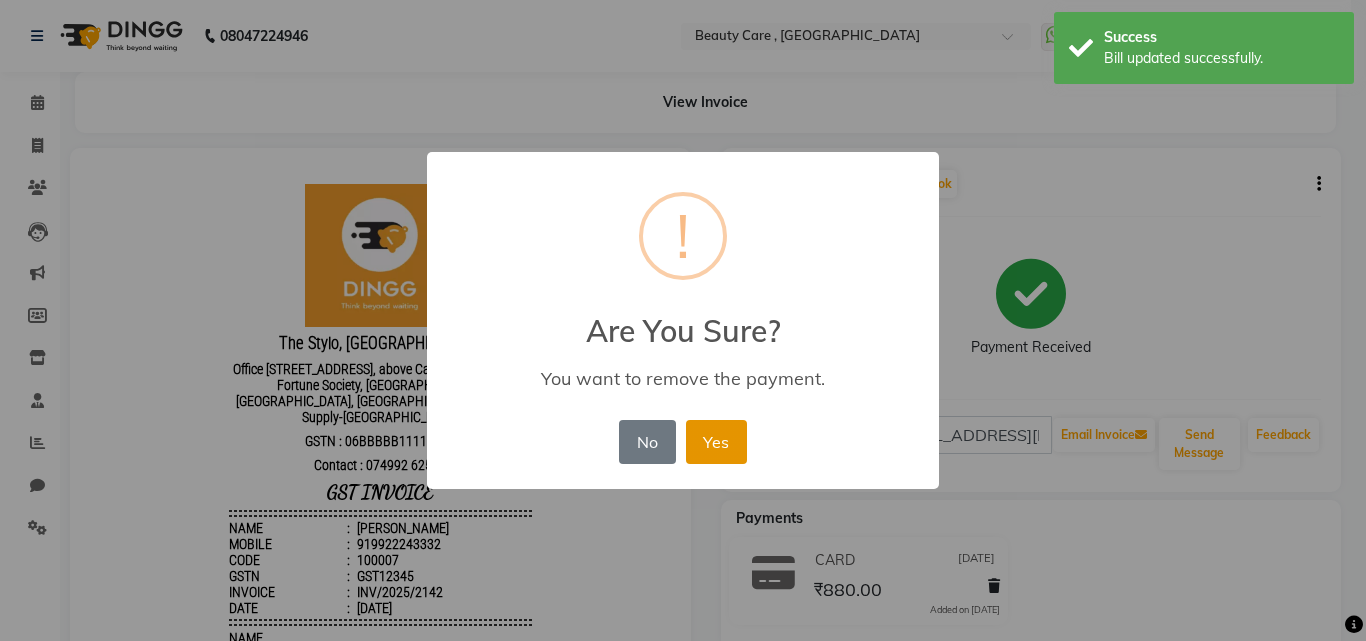 click on "Yes" at bounding box center (716, 442) 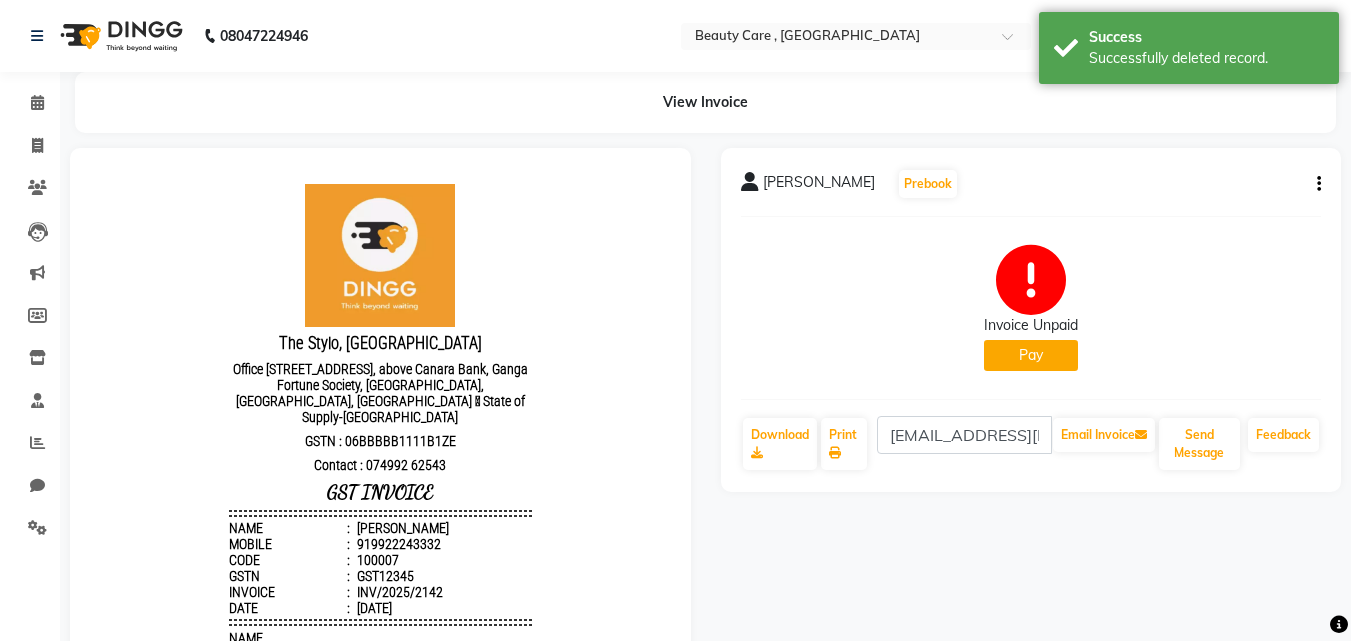 click 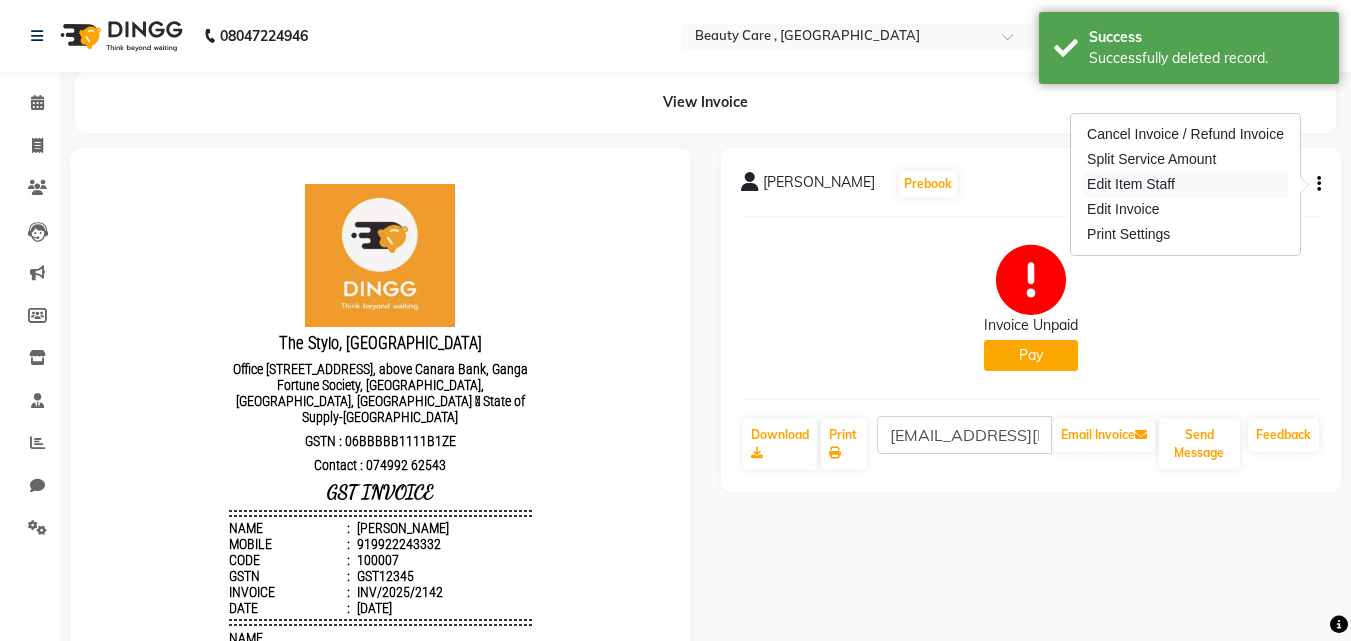 click on "Edit Item Staff" at bounding box center [1185, 184] 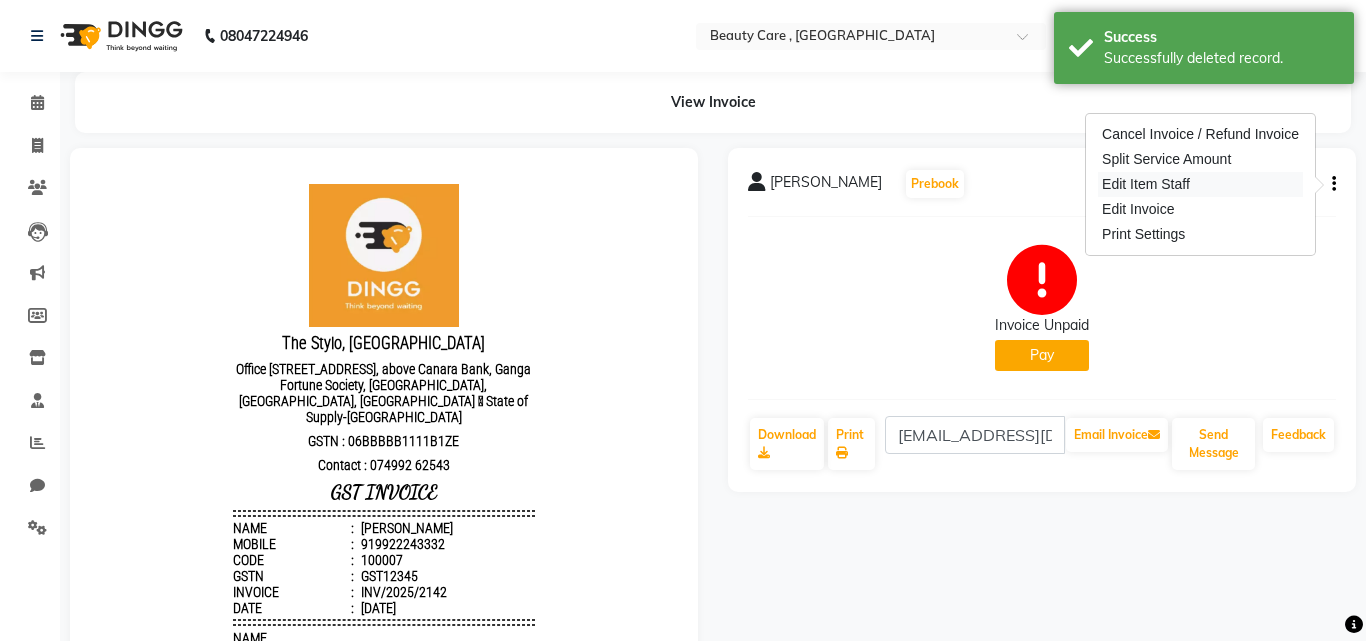 select on "70709" 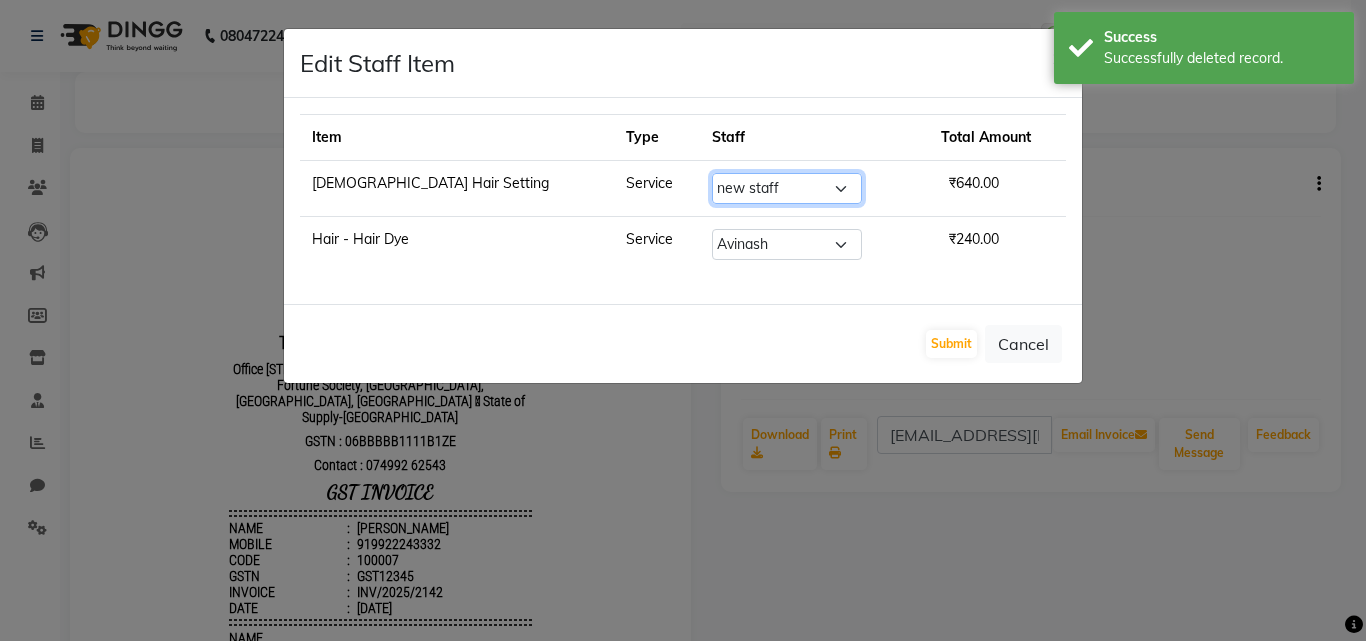 click on "Select  AAAAA   Admin   A Jagdish K   Ankit   Ashvin   asif   Avinash   Avneesh    Bhakti   bhavesh   Bikesh   dhiraj   DINGG Staff   Disha   Divyani   Ganesh   harsh   JAGDISH   kiran   Komal   Mahendra Vishwakarma   MANDEEP KAUR    Manual Test DND   Neeraj Rode   new staff   Ninad    Omkar   play salon   Prakash   Pranav   Pranil   Praveen   Priyanka   QA Staff-1   Rahul   ram   Ross Geller   Ruchi   Rupal   Samyak Saraf   Sandhya   Sanjeevni   shivam   snehal   StaffForReports   staff-qa-1   staff-qa-2   staff-qa-3   Sukanya   sumit   Sumit Kadam   Sushmita   test   Test Staff   Vidhi   xyz sa" 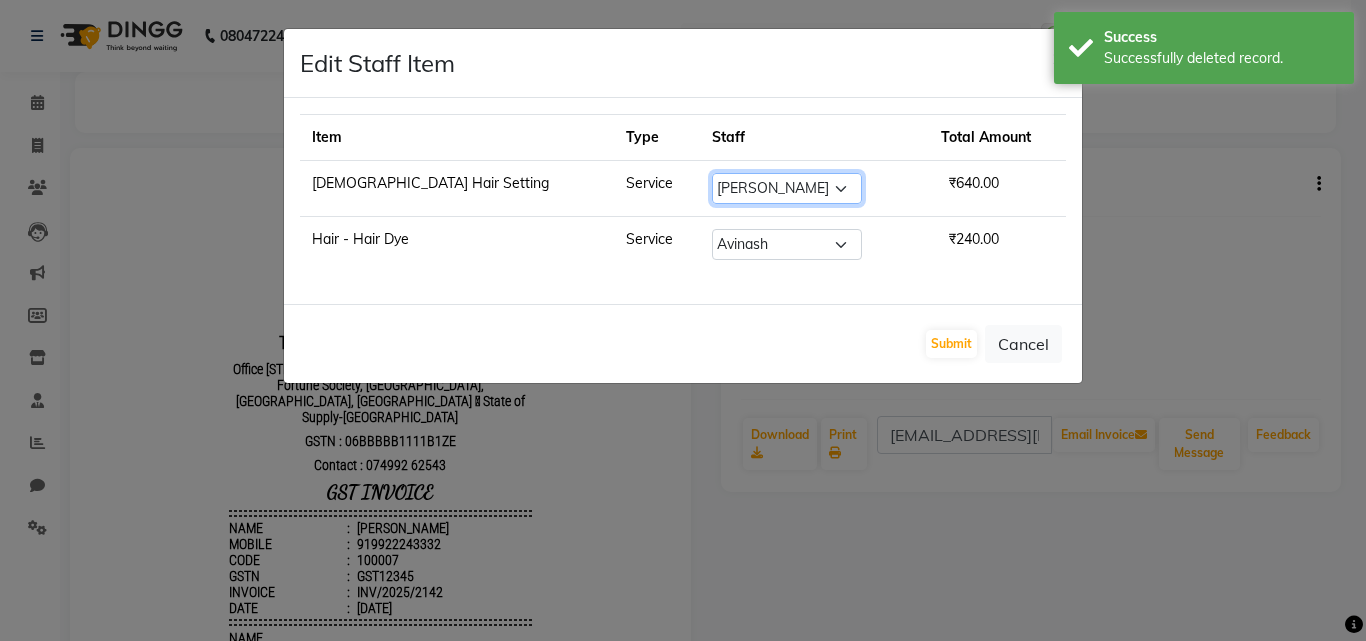 click on "Select  AAAAA   Admin   A Jagdish K   Ankit   Ashvin   asif   Avinash   Avneesh    Bhakti   bhavesh   Bikesh   dhiraj   DINGG Staff   Disha   Divyani   Ganesh   harsh   JAGDISH   kiran   Komal   Mahendra Vishwakarma   MANDEEP KAUR    Manual Test DND   Neeraj Rode   new staff   Ninad    Omkar   play salon   Prakash   Pranav   Pranil   Praveen   Priyanka   QA Staff-1   Rahul   ram   Ross Geller   Ruchi   Rupal   Samyak Saraf   Sandhya   Sanjeevni   shivam   snehal   StaffForReports   staff-qa-1   staff-qa-2   staff-qa-3   Sukanya   sumit   Sumit Kadam   Sushmita   test   Test Staff   Vidhi   xyz sa" 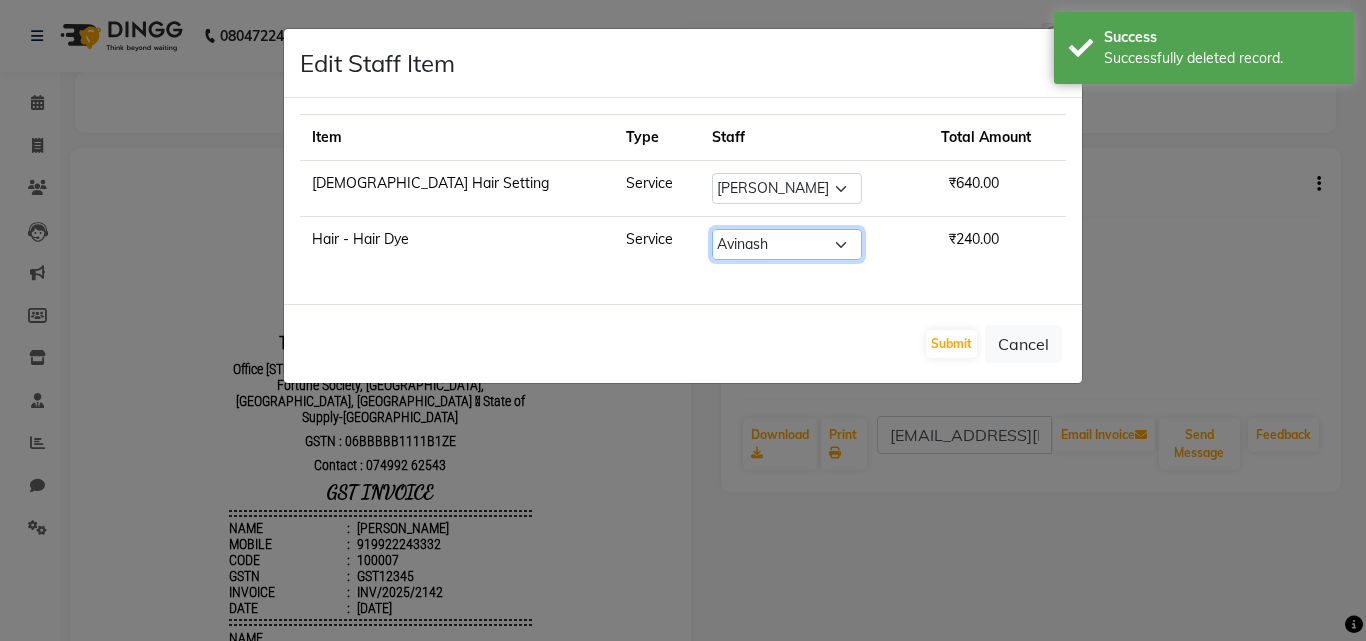 click on "Select  AAAAA   Admin   A Jagdish K   Ankit   Ashvin   asif   Avinash   Avneesh    Bhakti   bhavesh   Bikesh   dhiraj   DINGG Staff   Disha   Divyani   Ganesh   harsh   JAGDISH   kiran   Komal   Mahendra Vishwakarma   MANDEEP KAUR    Manual Test DND   Neeraj Rode   new staff   Ninad    Omkar   play salon   Prakash   Pranav   Pranil   Praveen   Priyanka   QA Staff-1   Rahul   ram   Ross Geller   Ruchi   Rupal   Samyak Saraf   Sandhya   Sanjeevni   shivam   snehal   StaffForReports   staff-qa-1   staff-qa-2   staff-qa-3   Sukanya   sumit   Sumit Kadam   Sushmita   test   Test Staff   Vidhi   xyz sa" 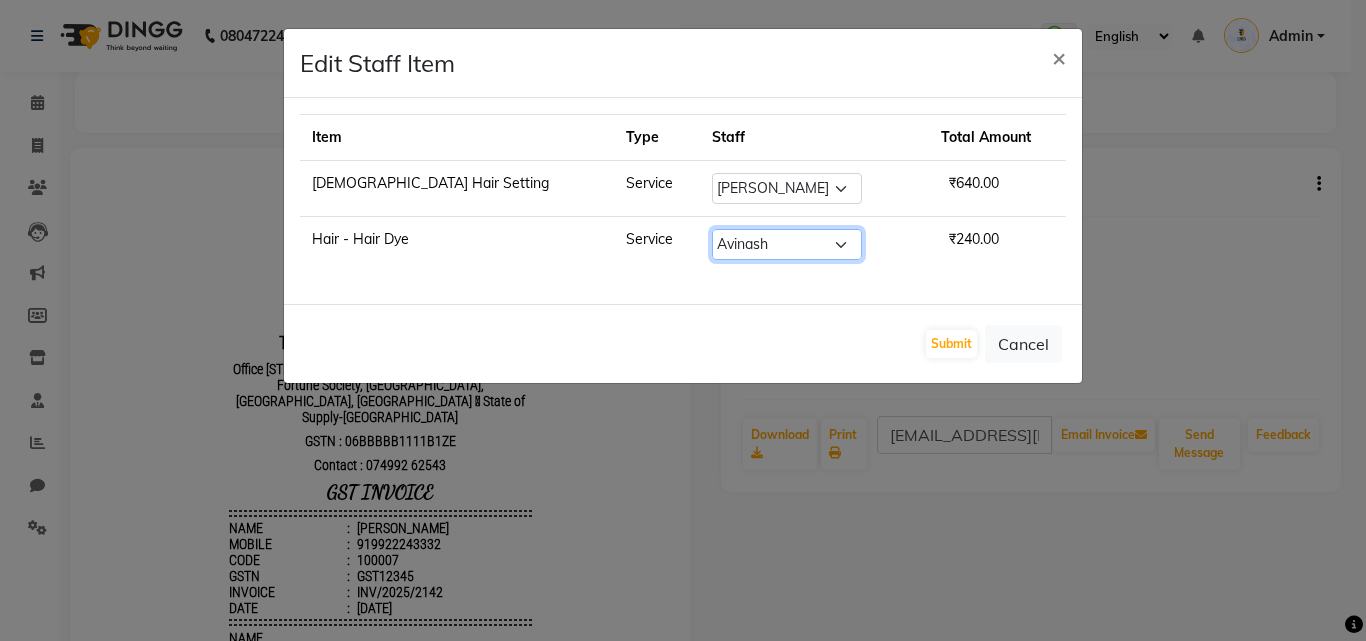 select on "1777" 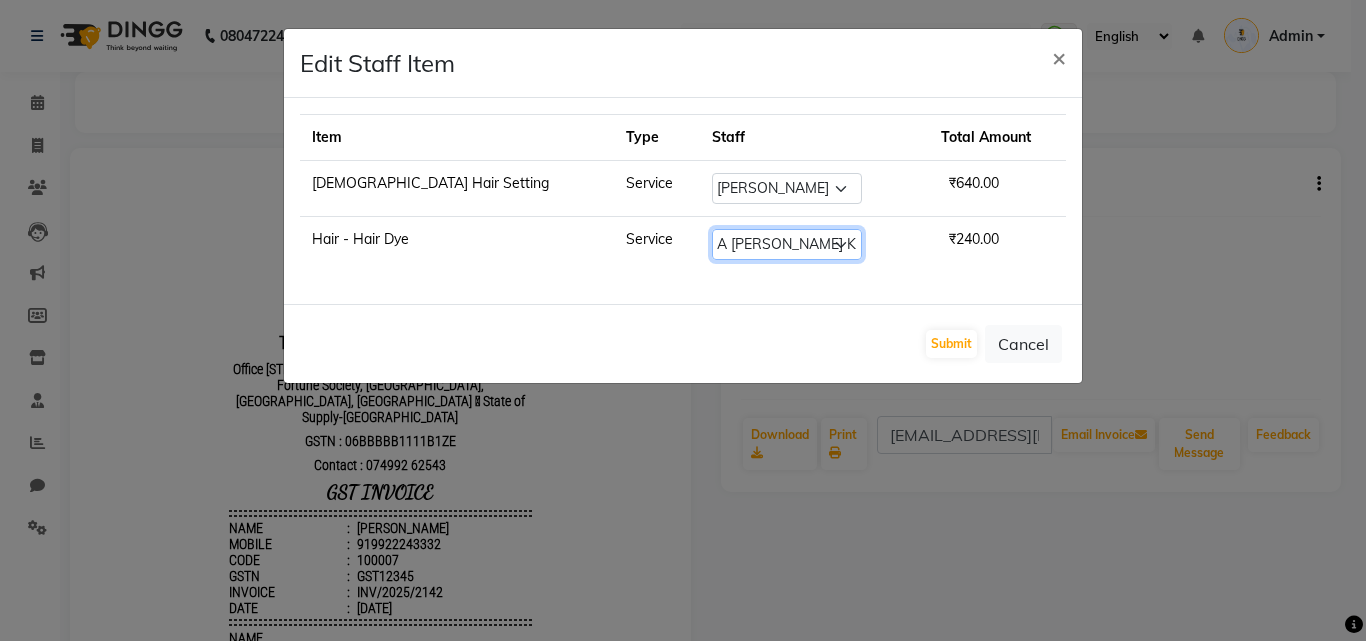 click on "Select  AAAAA   Admin   A Jagdish K   Ankit   Ashvin   asif   Avinash   Avneesh    Bhakti   bhavesh   Bikesh   dhiraj   DINGG Staff   Disha   Divyani   Ganesh   harsh   JAGDISH   kiran   Komal   Mahendra Vishwakarma   MANDEEP KAUR    Manual Test DND   Neeraj Rode   new staff   Ninad    Omkar   play salon   Prakash   Pranav   Pranil   Praveen   Priyanka   QA Staff-1   Rahul   ram   Ross Geller   Ruchi   Rupal   Samyak Saraf   Sandhya   Sanjeevni   shivam   snehal   StaffForReports   staff-qa-1   staff-qa-2   staff-qa-3   Sukanya   sumit   Sumit Kadam   Sushmita   test   Test Staff   Vidhi   xyz sa" 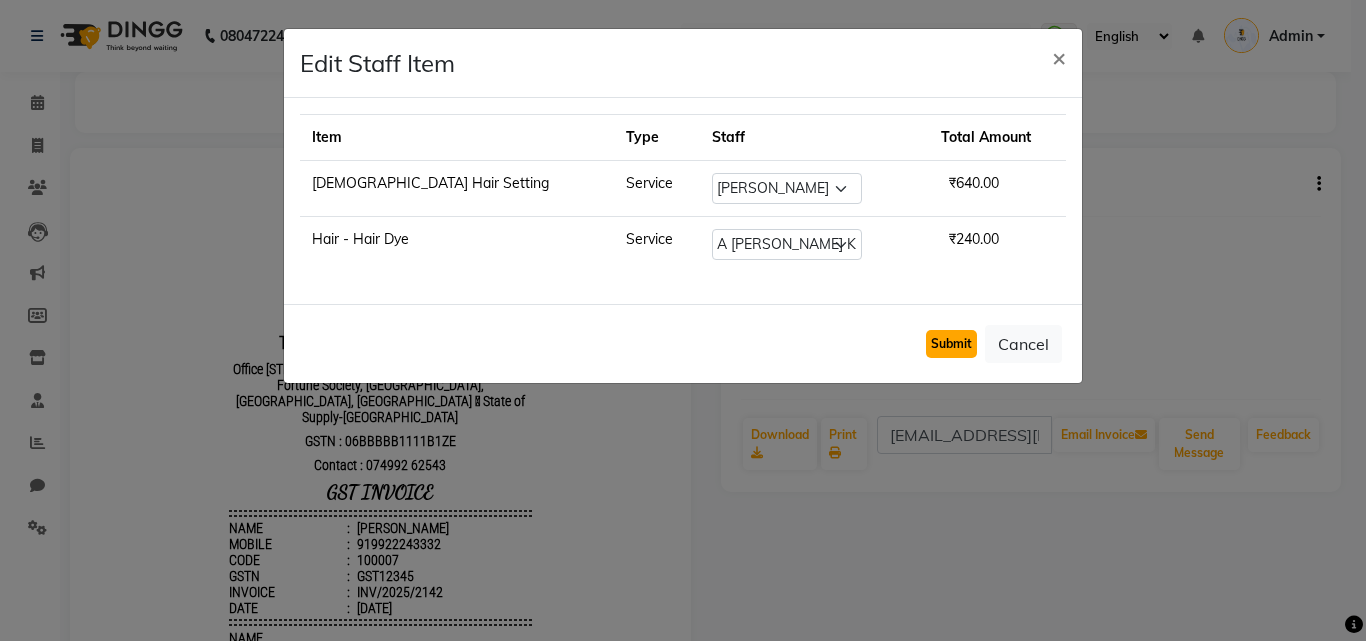 click on "Submit" 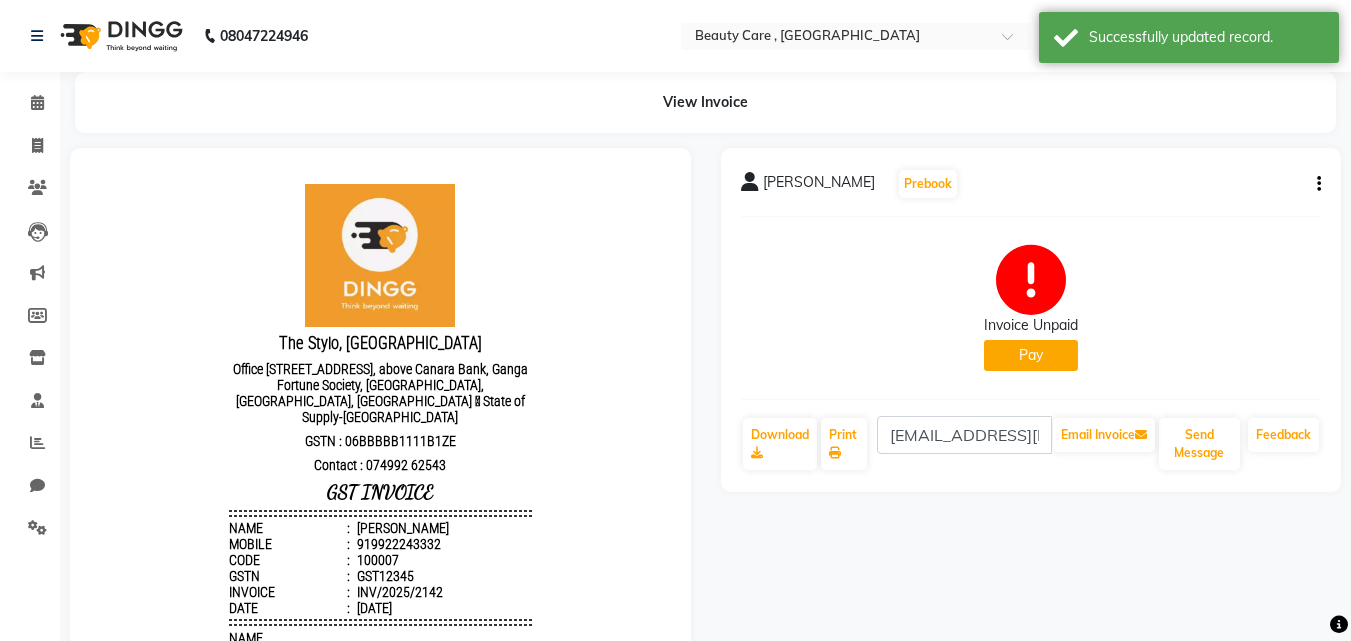 click 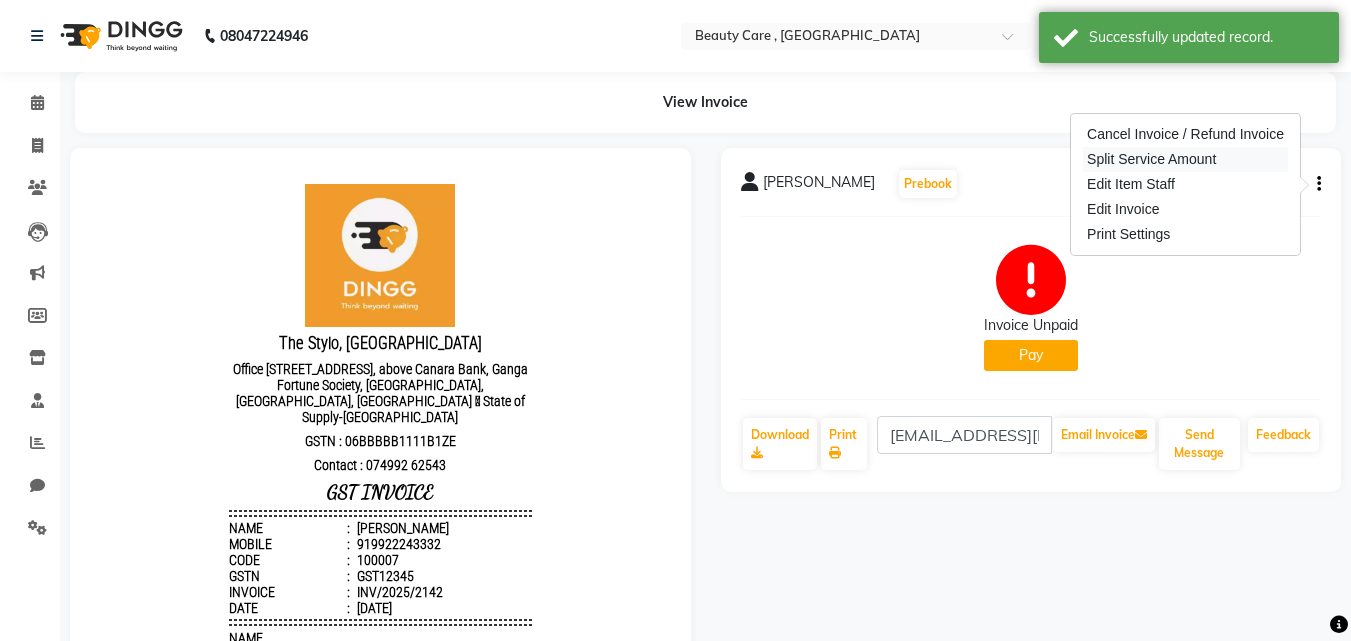 click on "Split Service Amount" at bounding box center (1185, 159) 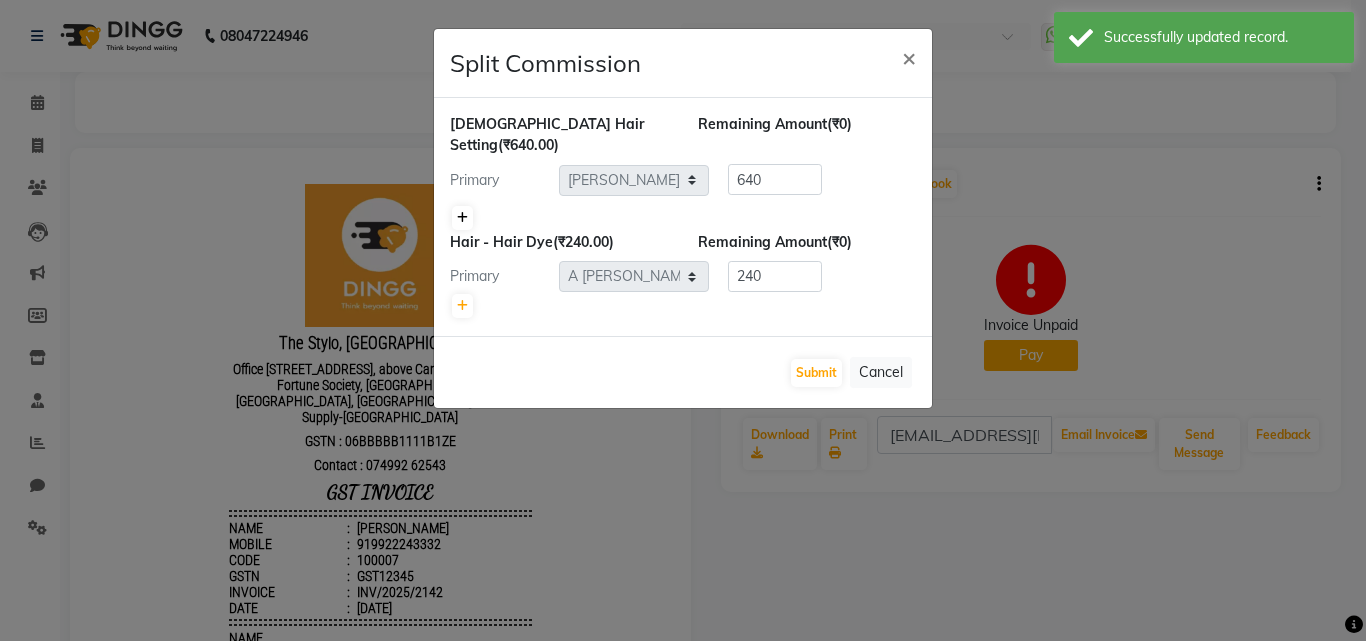 click 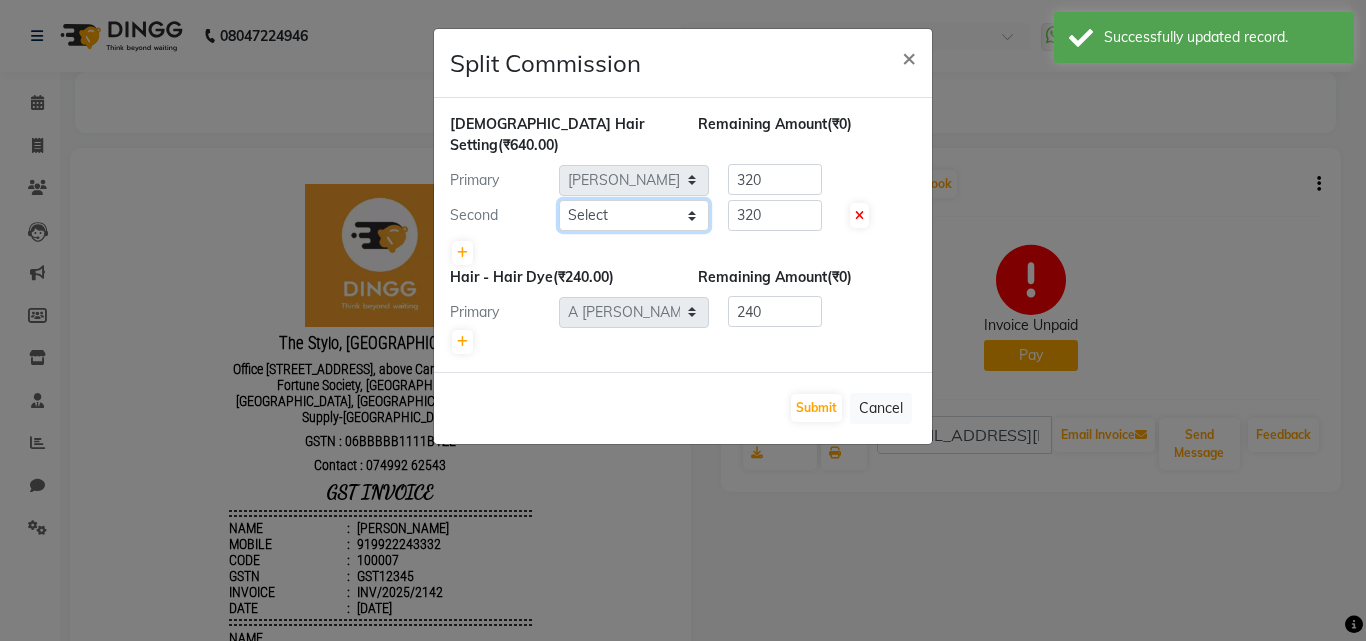 click on "Select  AAAAA   Admin   A Jagdish K   Ankit   Ashvin   asif   Avinash   Avneesh    Bhakti   bhavesh   Bikesh   dhiraj   DINGG Staff   Disha   Divyani   Ganesh   harsh   JAGDISH   kiran   Komal   Mahendra Vishwakarma   MANDEEP KAUR    Manual Test DND   Neeraj Rode   new staff   Ninad    Omkar   play salon   Prakash   Pranav   Pranil   Praveen   Priyanka   QA Staff-1   Rahul   ram   Ross Geller   Ruchi   Rupal   Samyak Saraf   Sandhya   Sanjeevni   shivam   snehal   StaffForReports   staff-qa-1   staff-qa-2   staff-qa-3   Sukanya   sumit   Sumit Kadam   Sushmita   test   Test Staff   Vidhi   xyz sa" 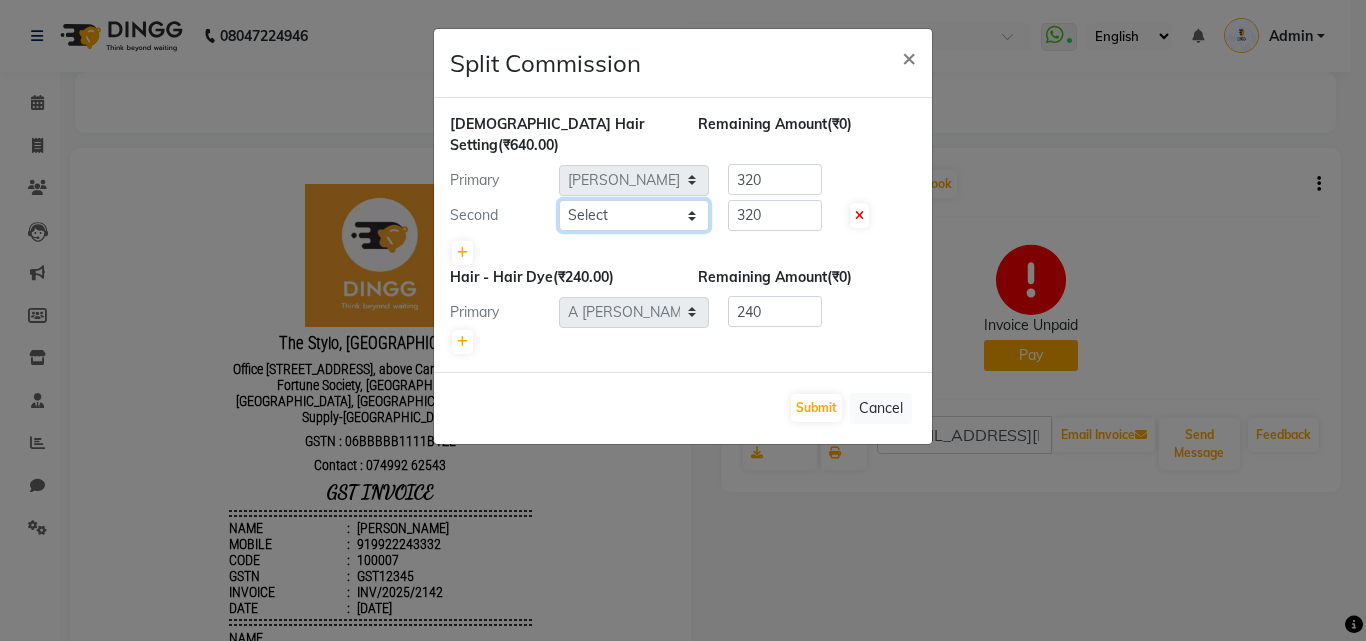 select on "35489" 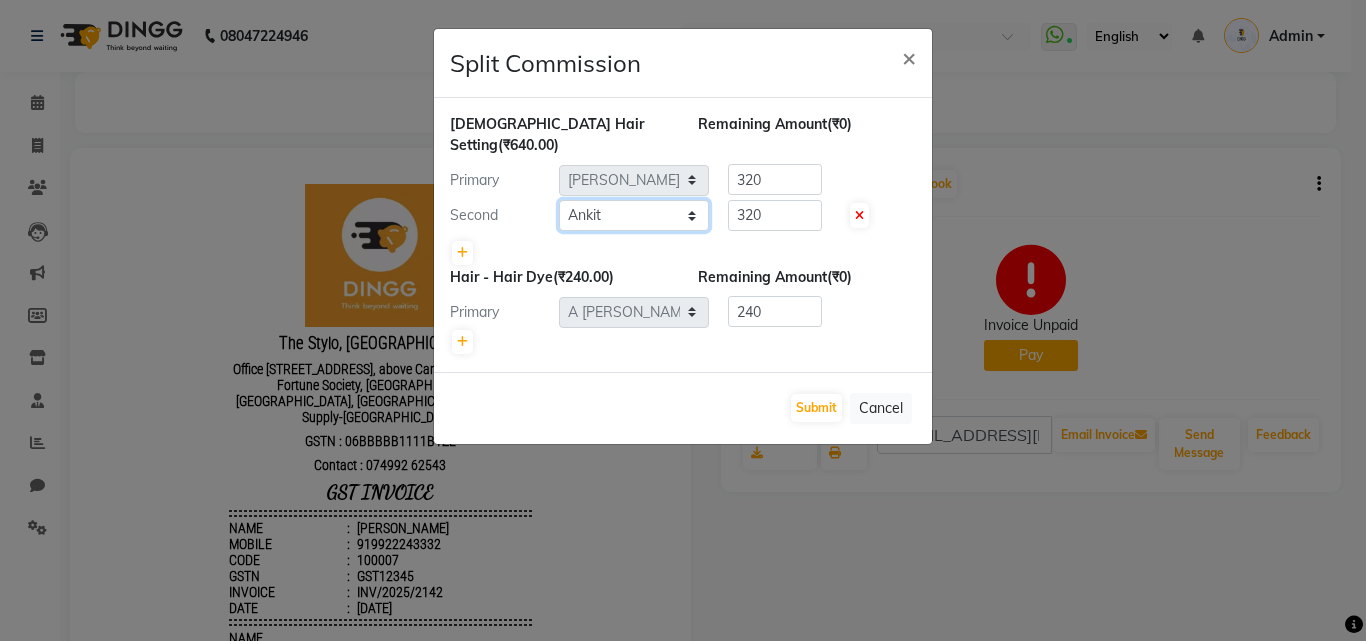 click on "Select  AAAAA   Admin   A Jagdish K   Ankit   Ashvin   asif   Avinash   Avneesh    Bhakti   bhavesh   Bikesh   dhiraj   DINGG Staff   Disha   Divyani   Ganesh   harsh   JAGDISH   kiran   Komal   Mahendra Vishwakarma   MANDEEP KAUR    Manual Test DND   Neeraj Rode   new staff   Ninad    Omkar   play salon   Prakash   Pranav   Pranil   Praveen   Priyanka   QA Staff-1   Rahul   ram   Ross Geller   Ruchi   Rupal   Samyak Saraf   Sandhya   Sanjeevni   shivam   snehal   StaffForReports   staff-qa-1   staff-qa-2   staff-qa-3   Sukanya   sumit   Sumit Kadam   Sushmita   test   Test Staff   Vidhi   xyz sa" 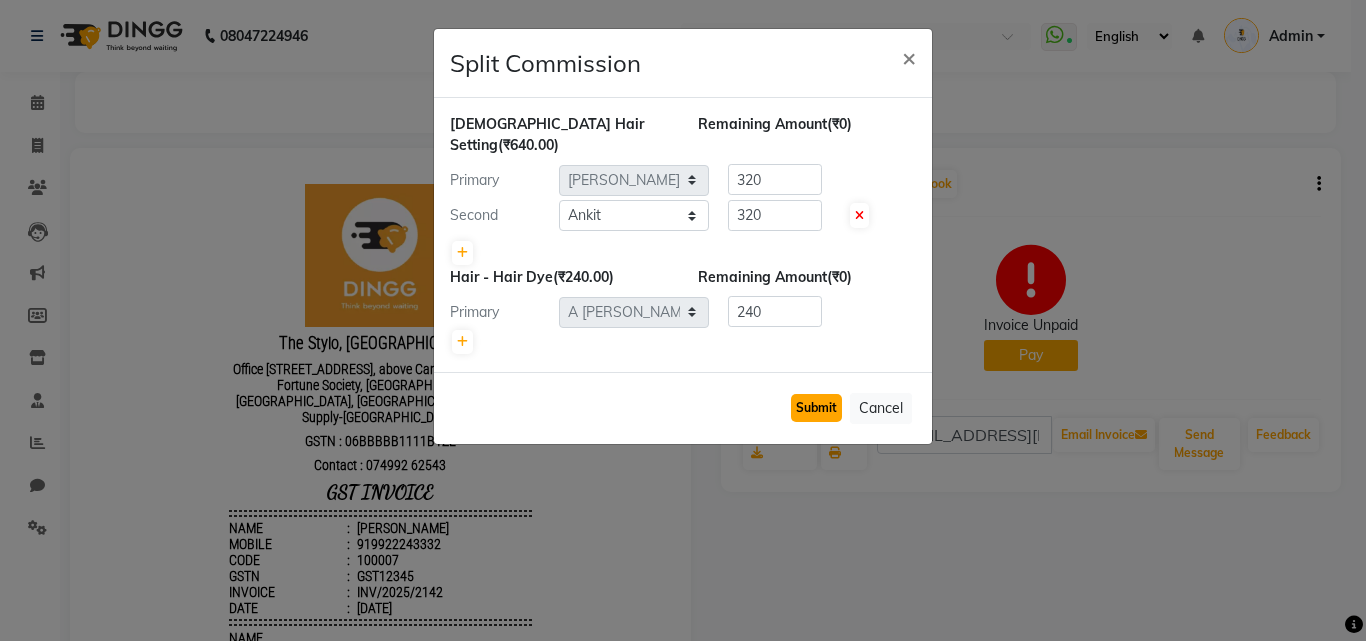 click on "Submit" 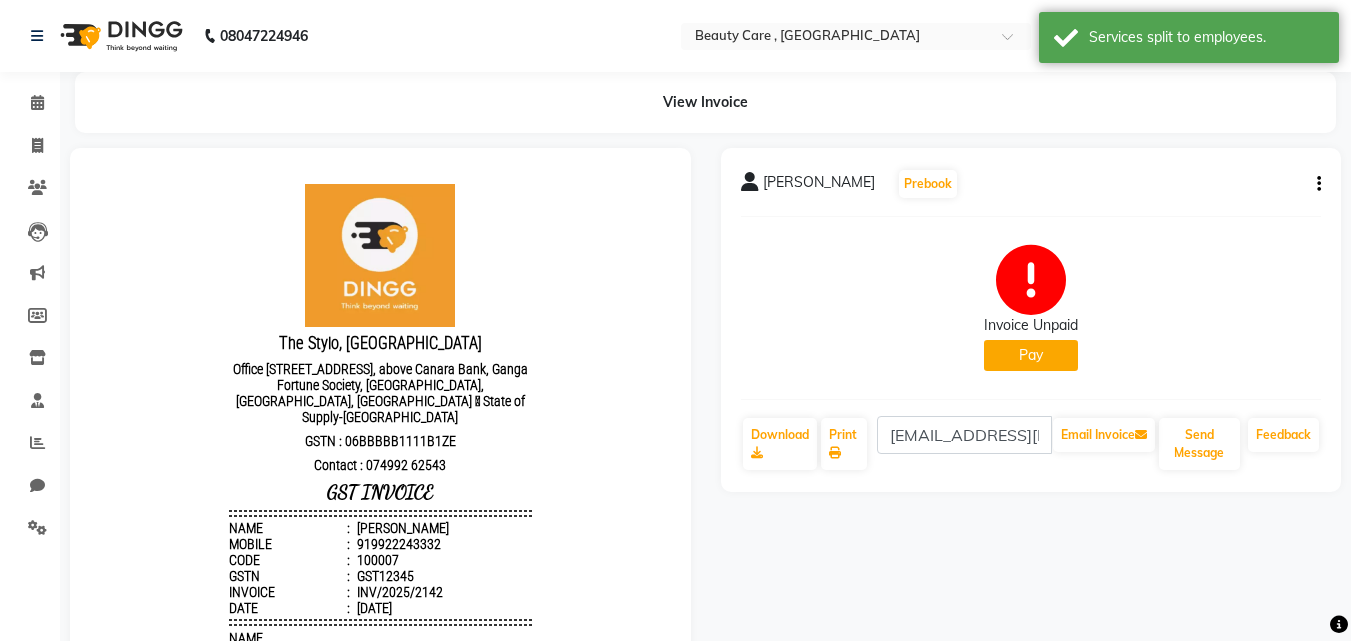 click 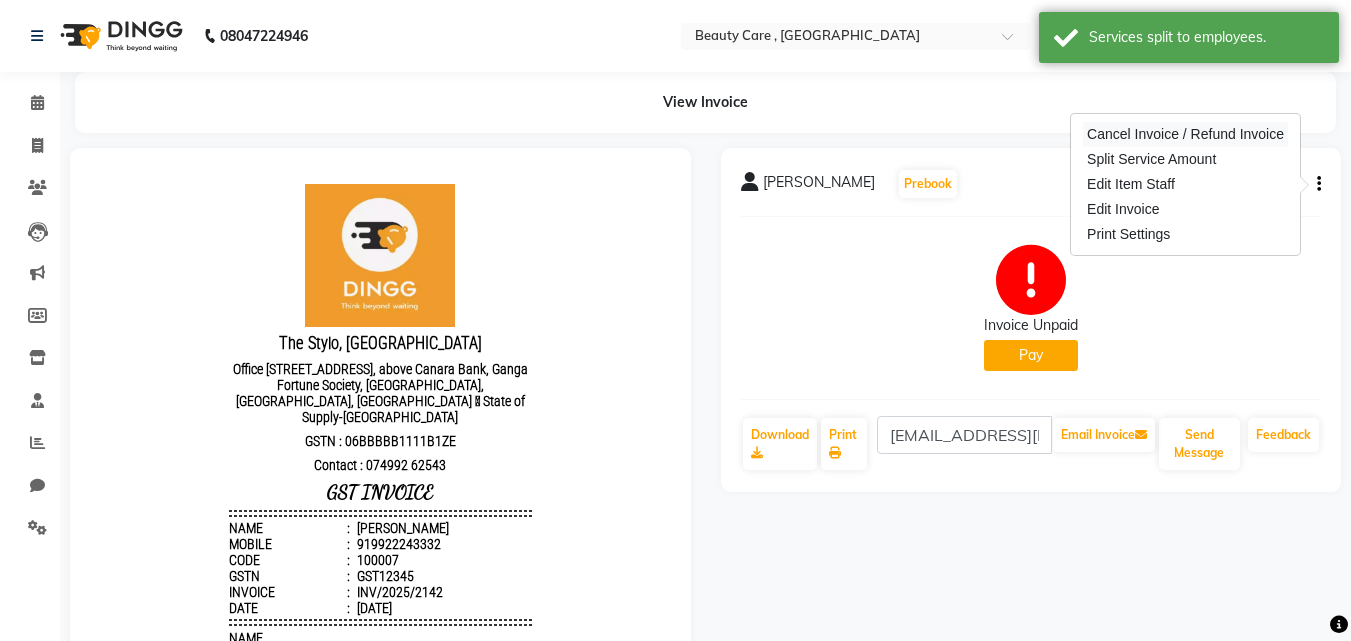 click on "Cancel Invoice / Refund Invoice" at bounding box center [1185, 134] 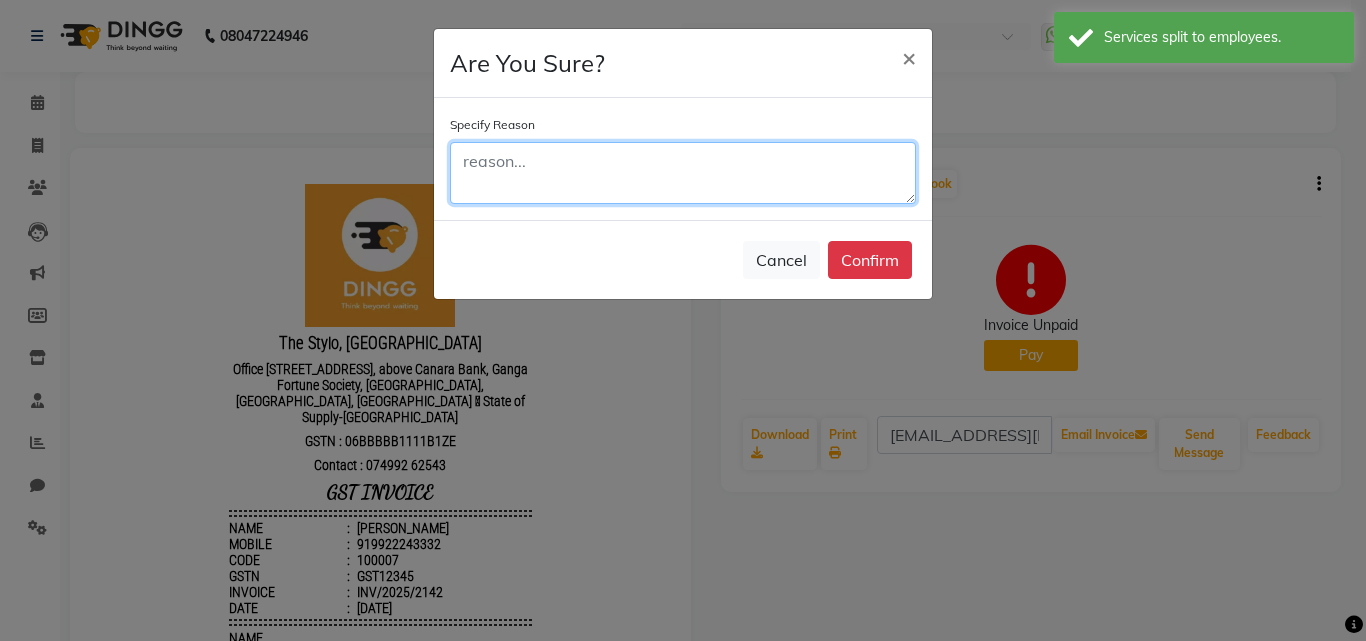 click 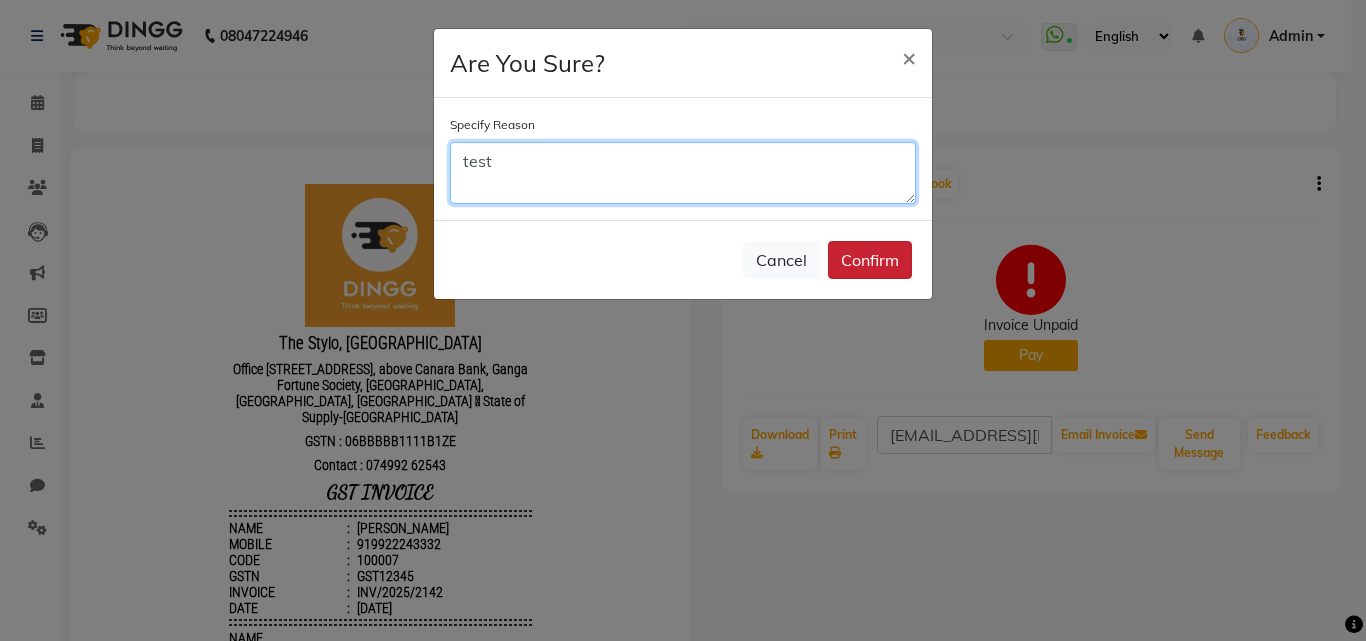 type on "test" 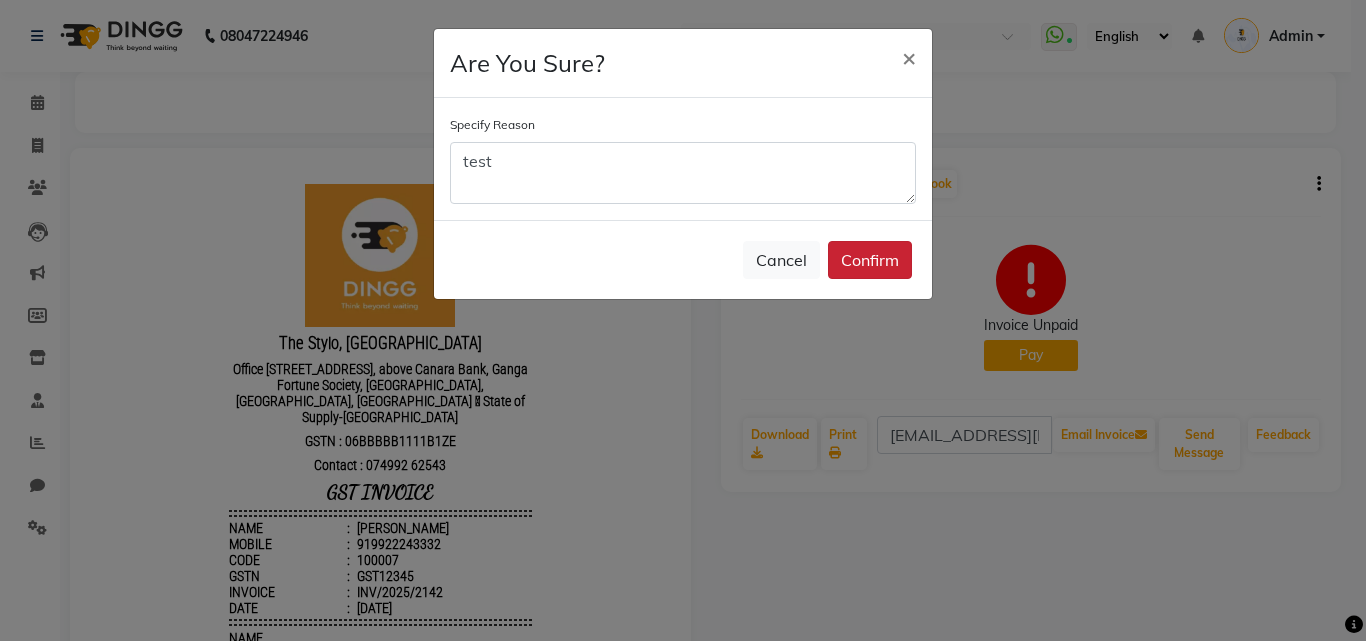 click on "Confirm" 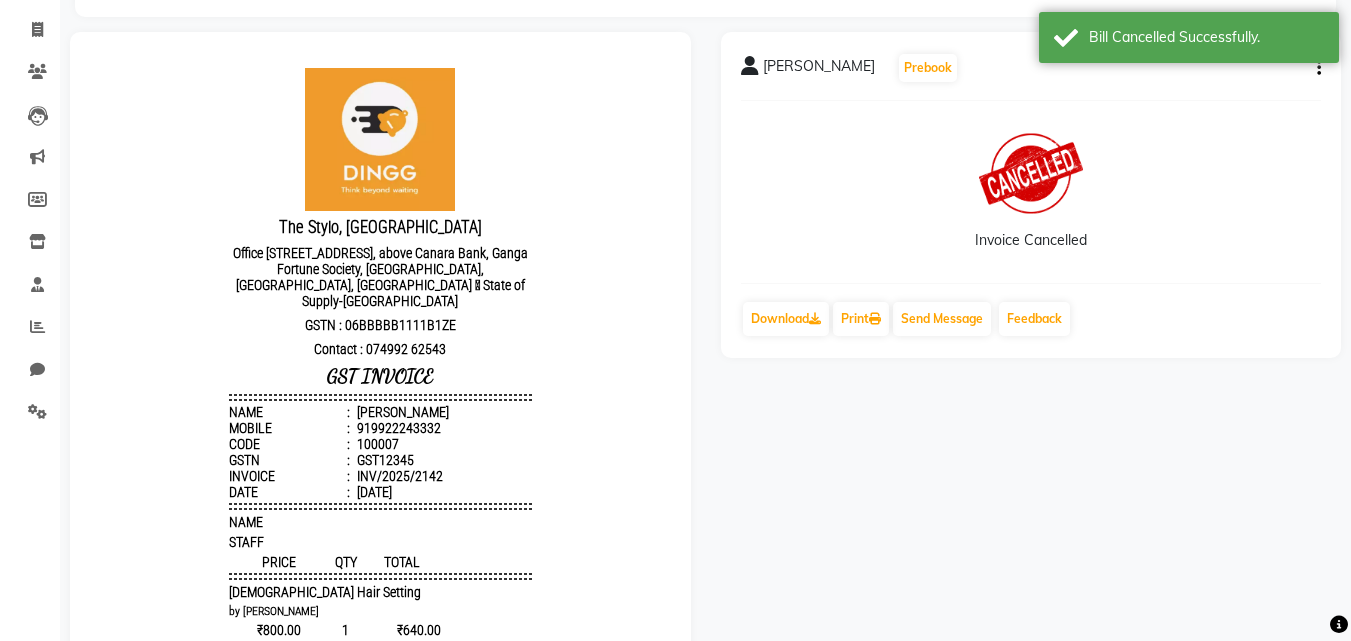 scroll, scrollTop: 0, scrollLeft: 0, axis: both 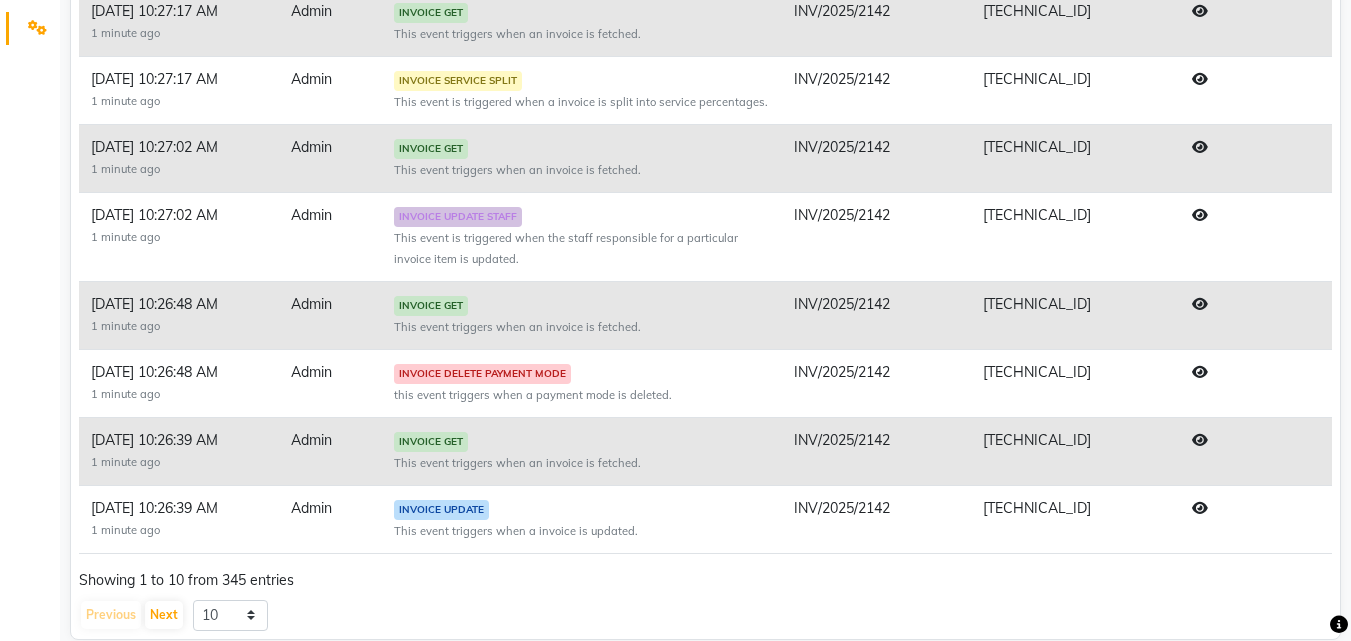 click 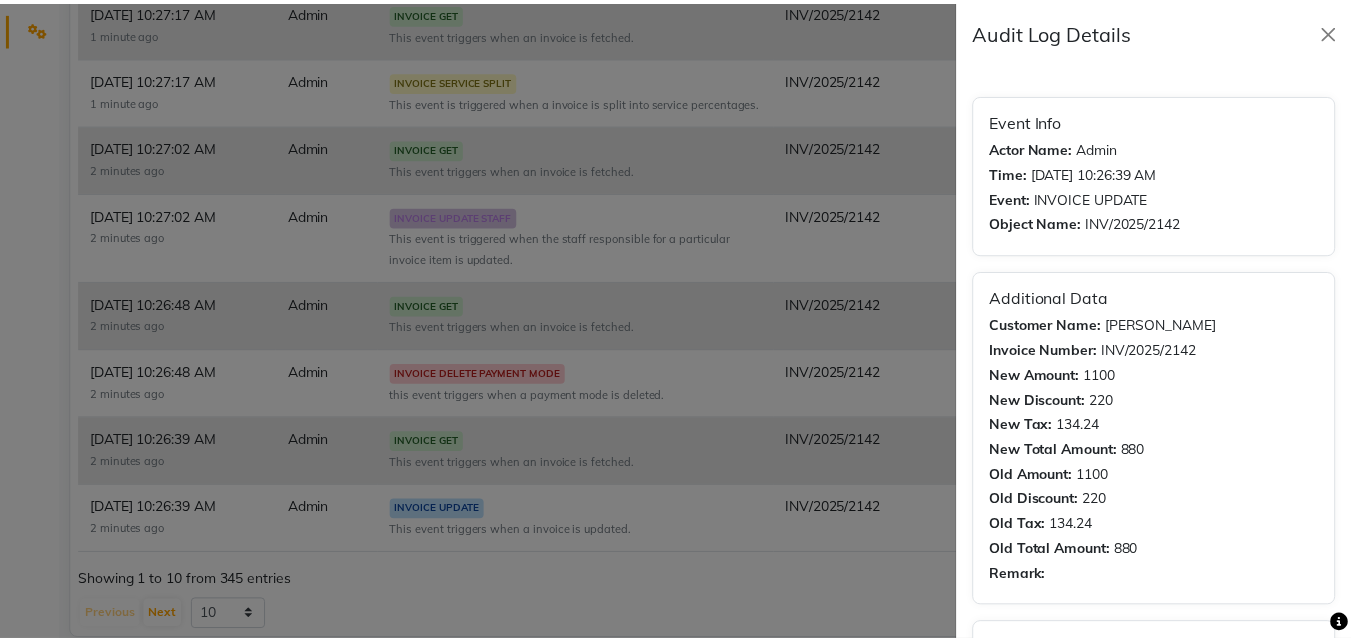 scroll, scrollTop: 207, scrollLeft: 0, axis: vertical 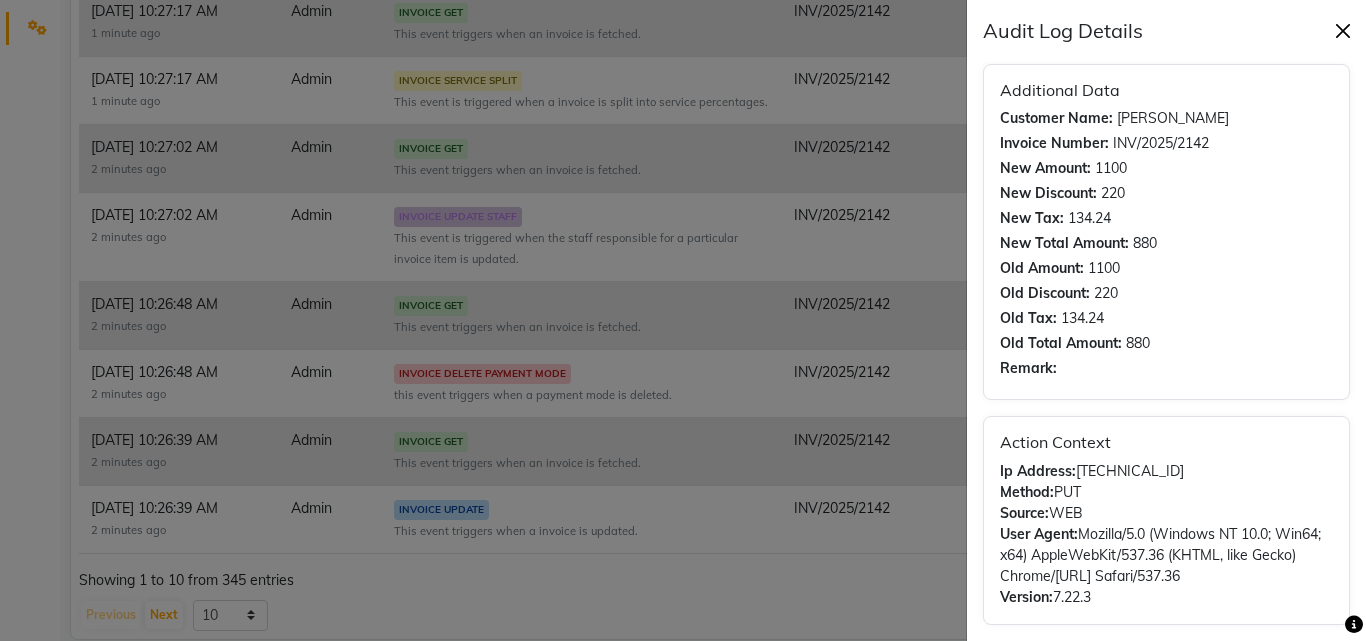click at bounding box center [1343, 31] 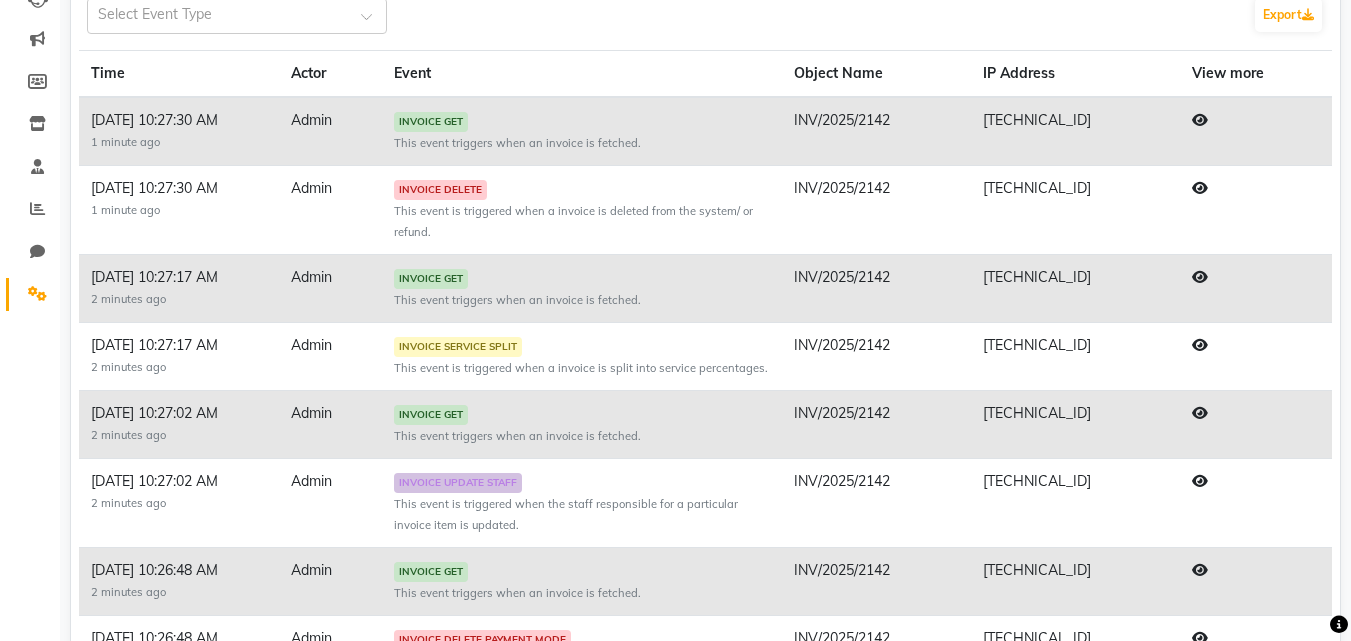 scroll, scrollTop: 200, scrollLeft: 0, axis: vertical 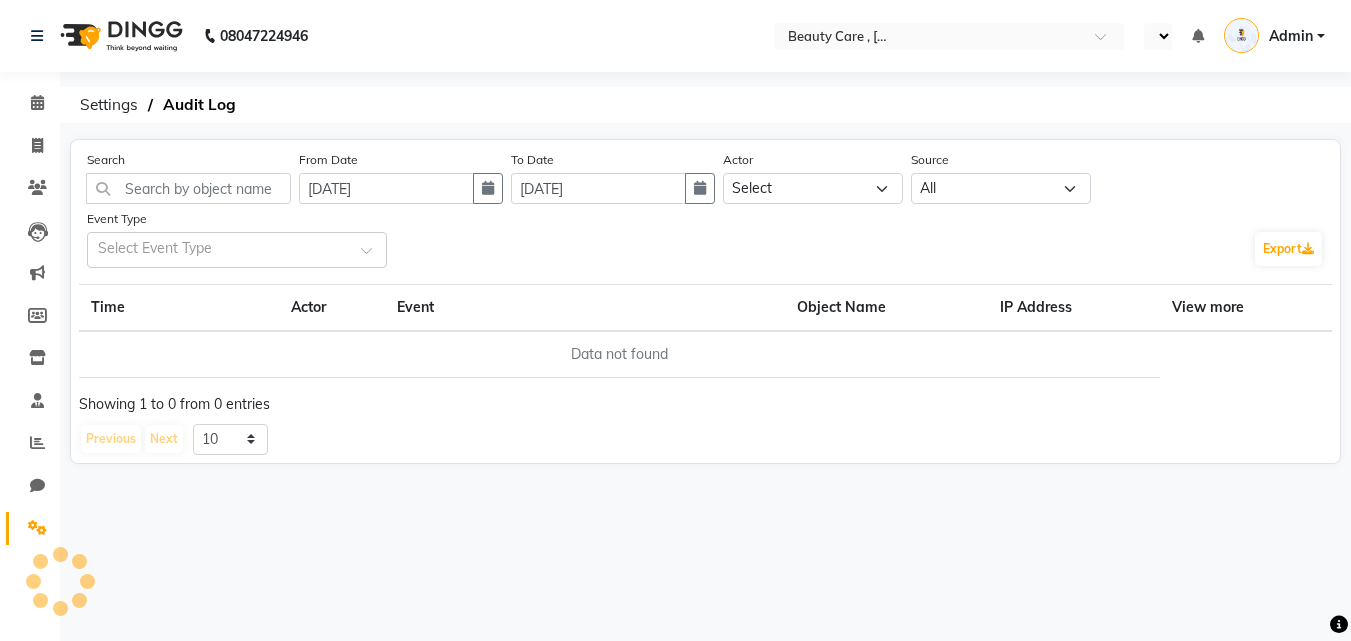 select on "en" 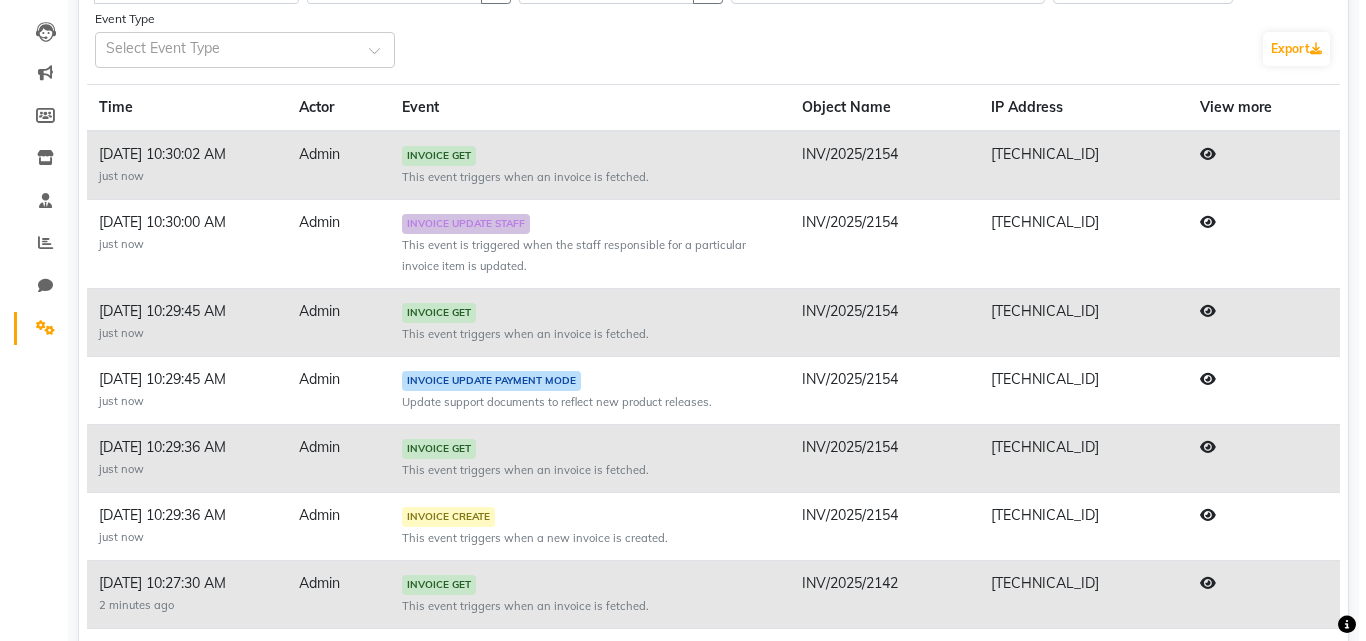 scroll, scrollTop: 300, scrollLeft: 0, axis: vertical 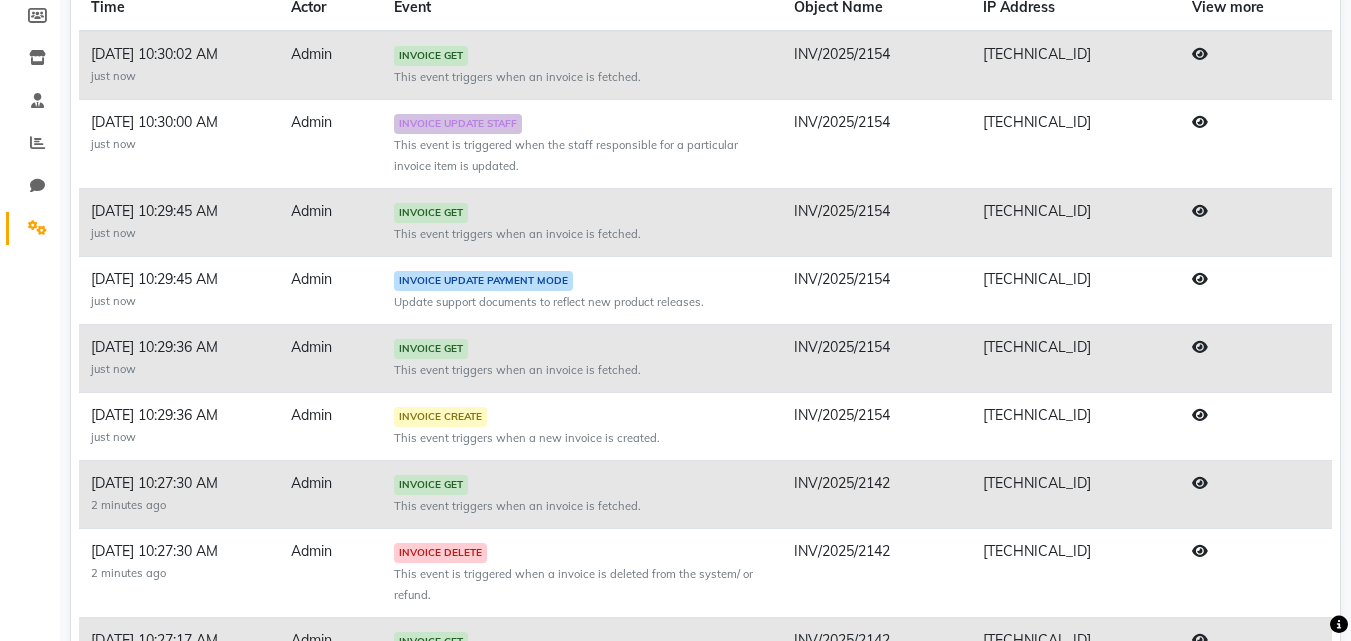 click 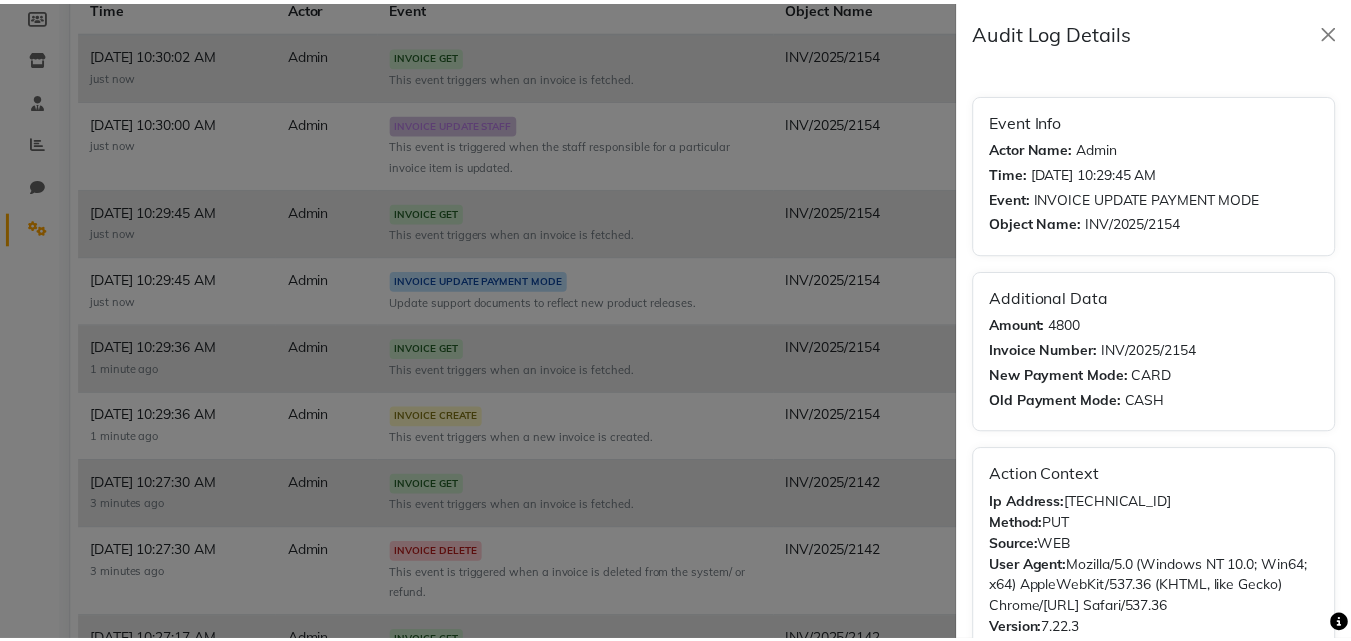 scroll, scrollTop: 32, scrollLeft: 0, axis: vertical 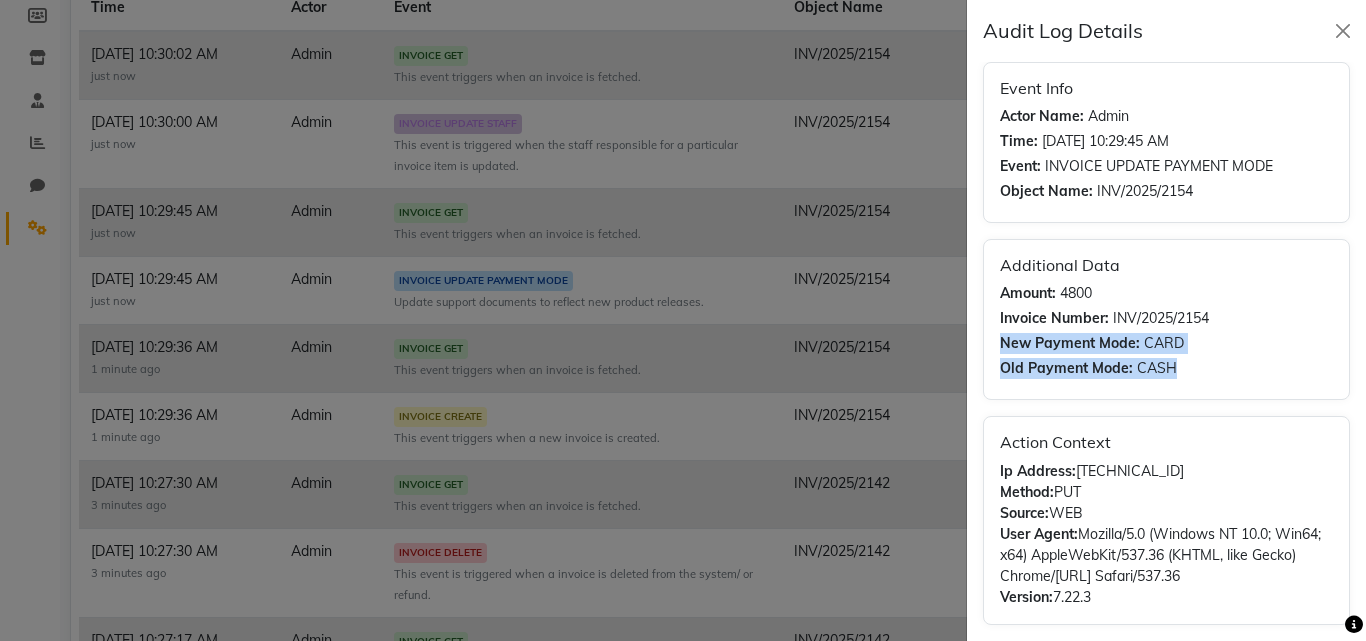 drag, startPoint x: 1005, startPoint y: 343, endPoint x: 1178, endPoint y: 372, distance: 175.4138 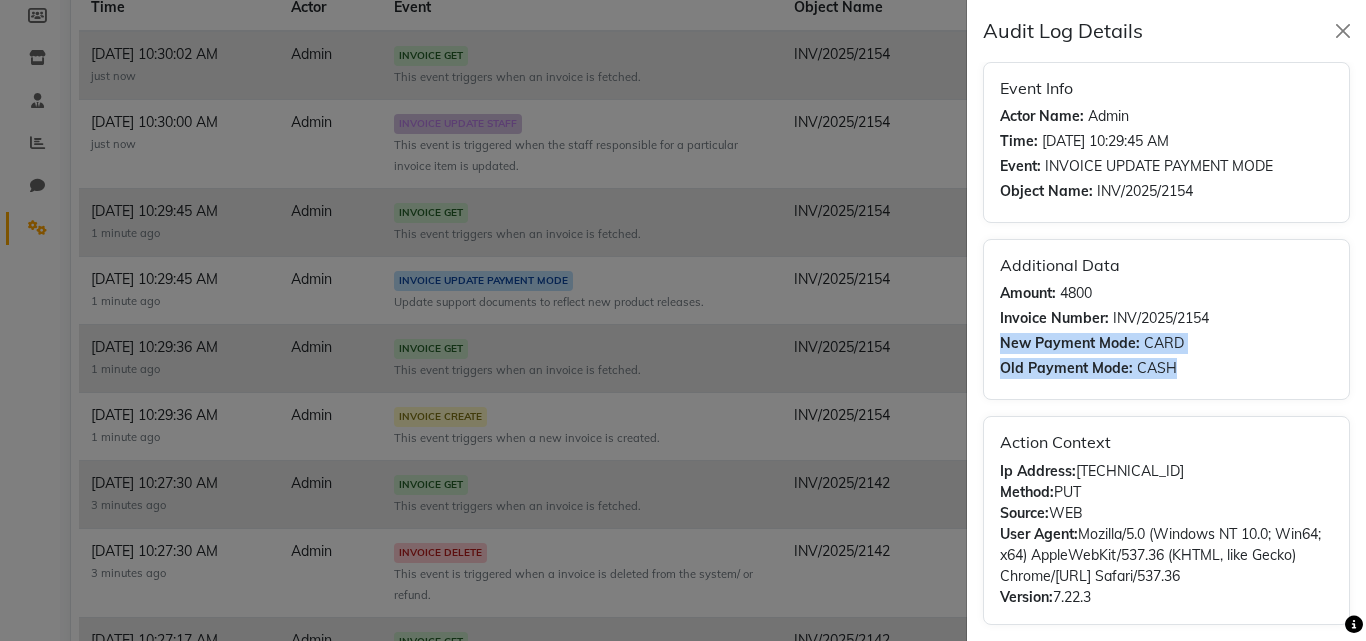 click on "Old Payment Mode: CASH" at bounding box center [1166, 368] 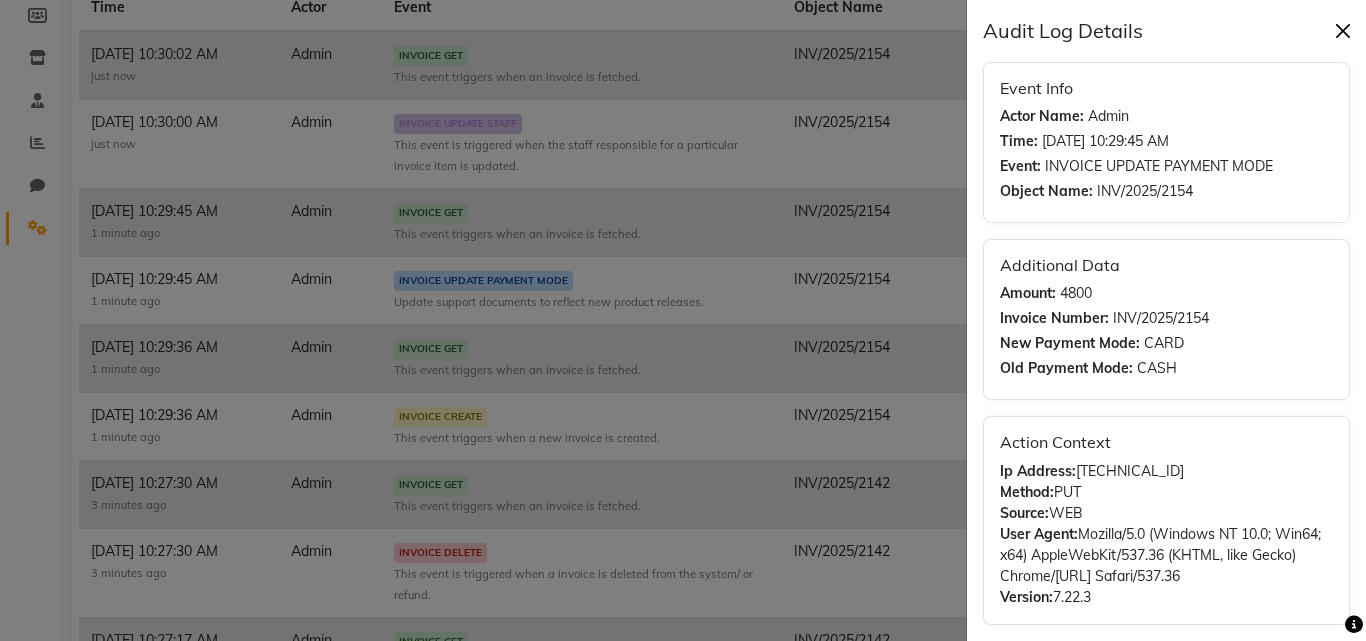 click at bounding box center [1343, 31] 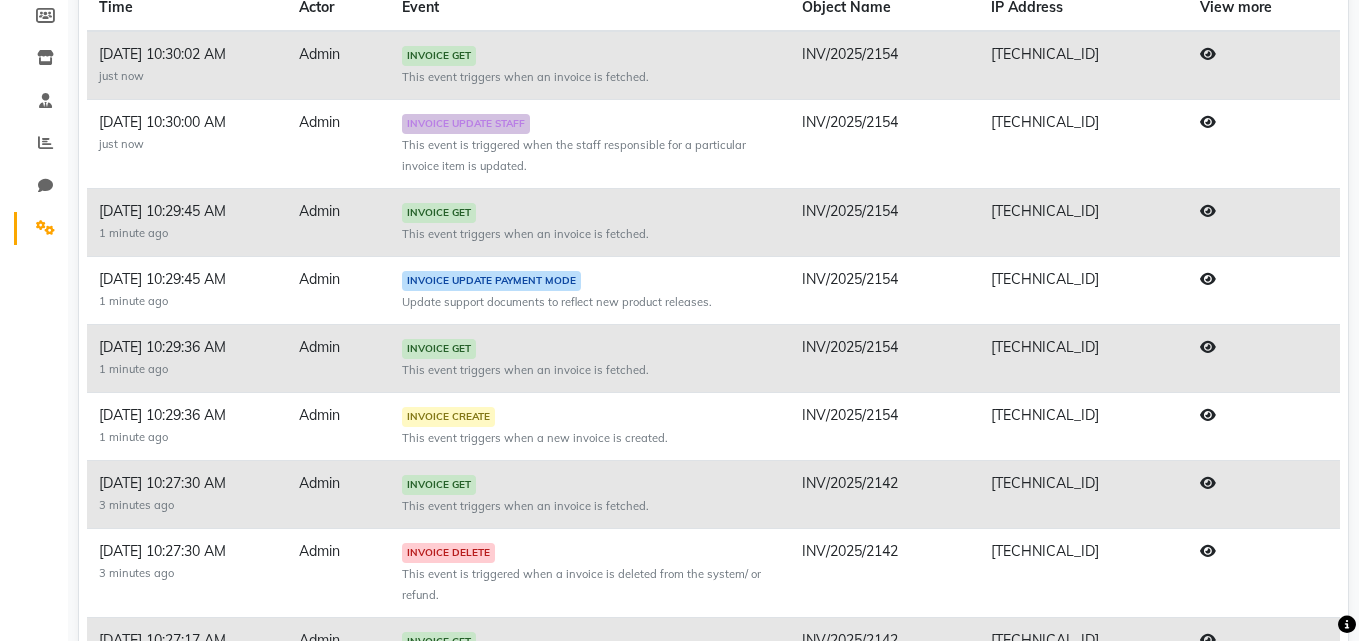 scroll, scrollTop: 200, scrollLeft: 0, axis: vertical 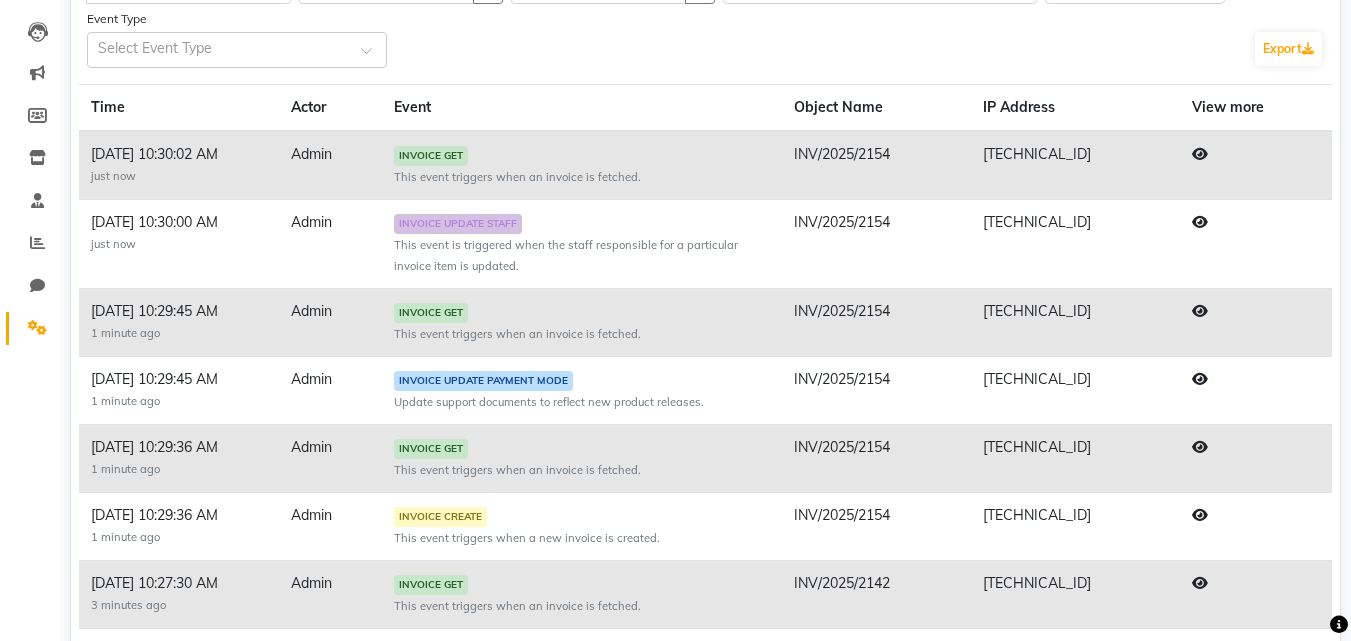 click 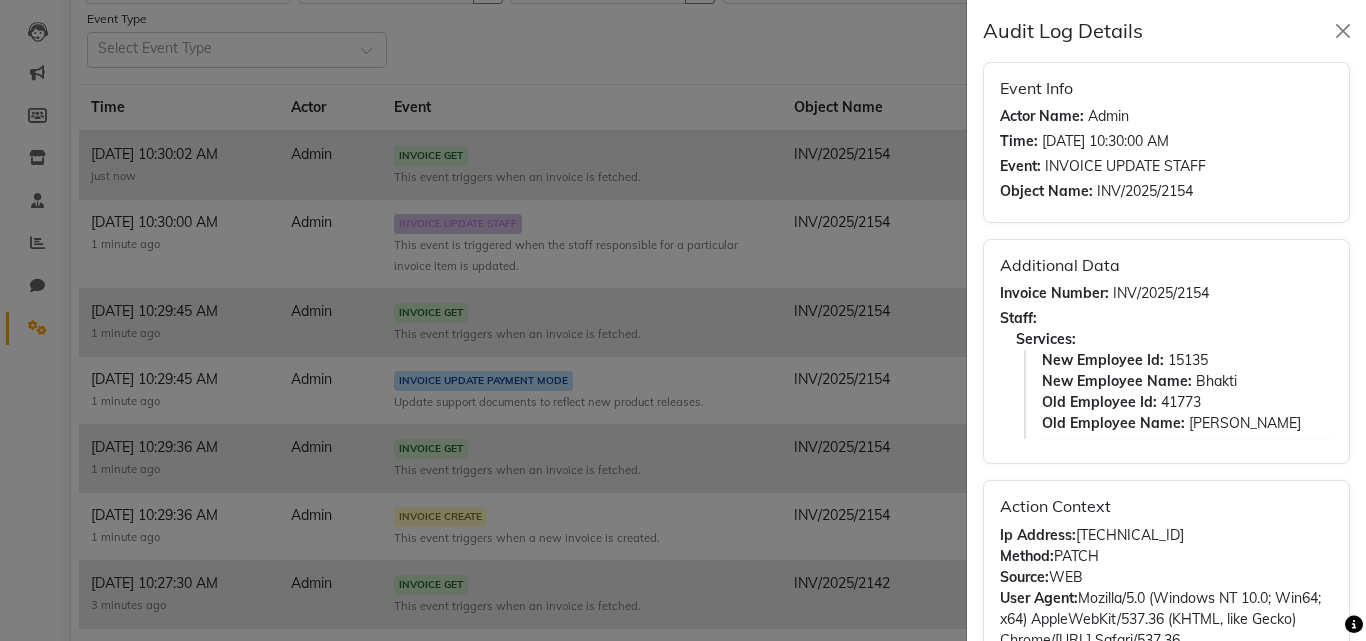 scroll, scrollTop: 96, scrollLeft: 0, axis: vertical 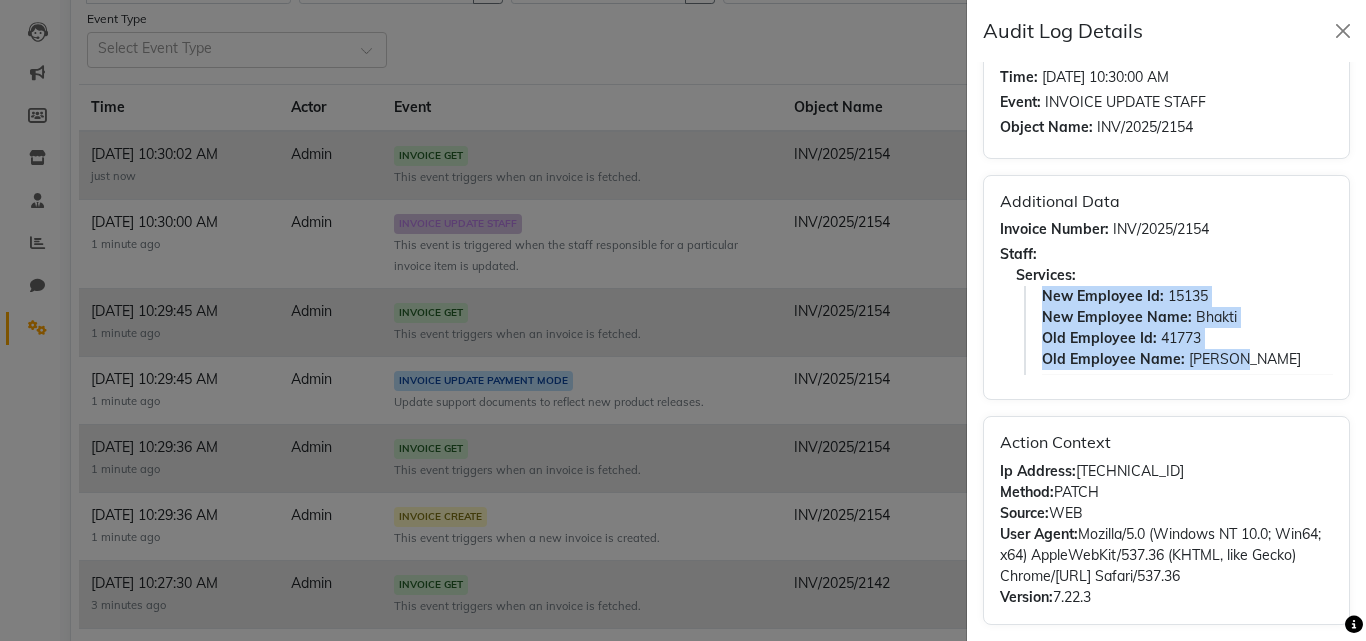 drag, startPoint x: 1043, startPoint y: 297, endPoint x: 1256, endPoint y: 360, distance: 222.12158 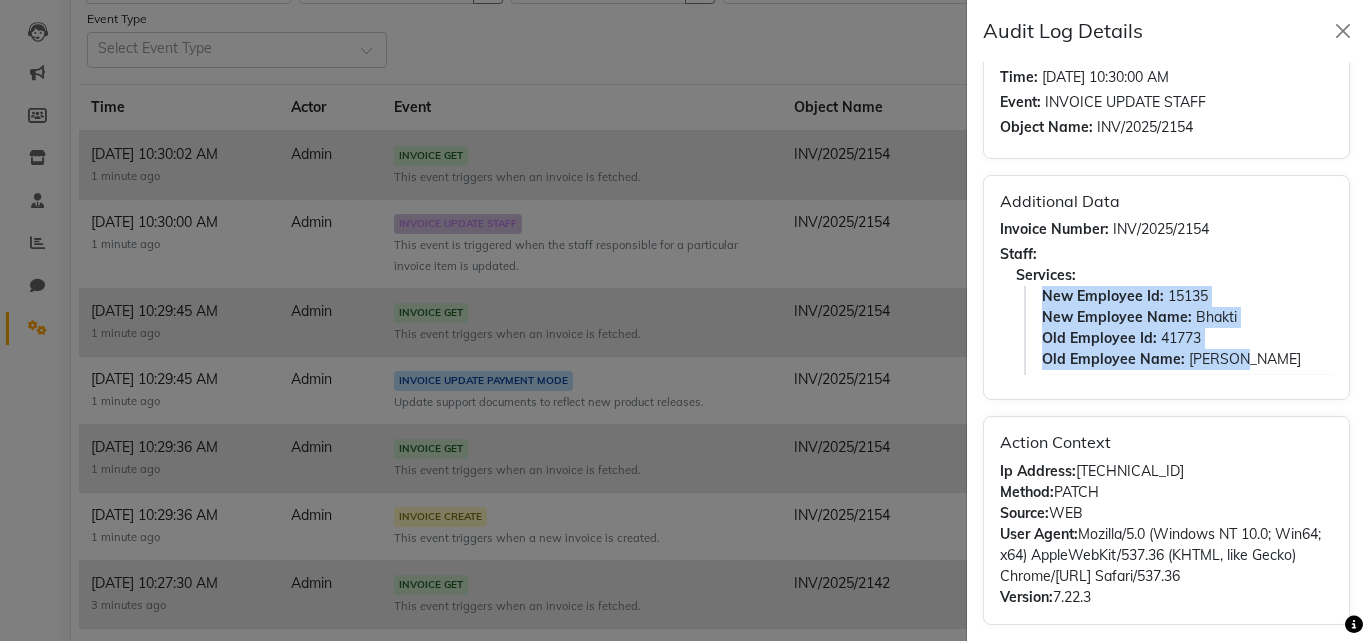 scroll, scrollTop: 0, scrollLeft: 0, axis: both 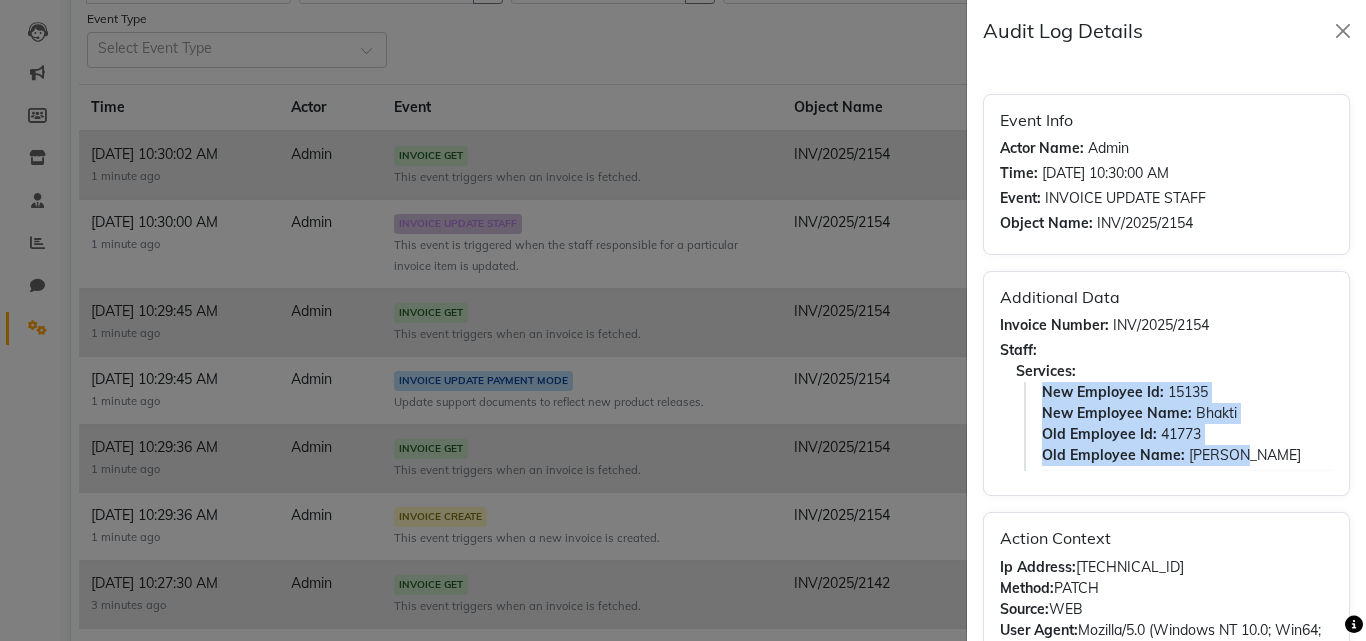 click on "New Employee Name: [PERSON_NAME]" at bounding box center [1187, 413] 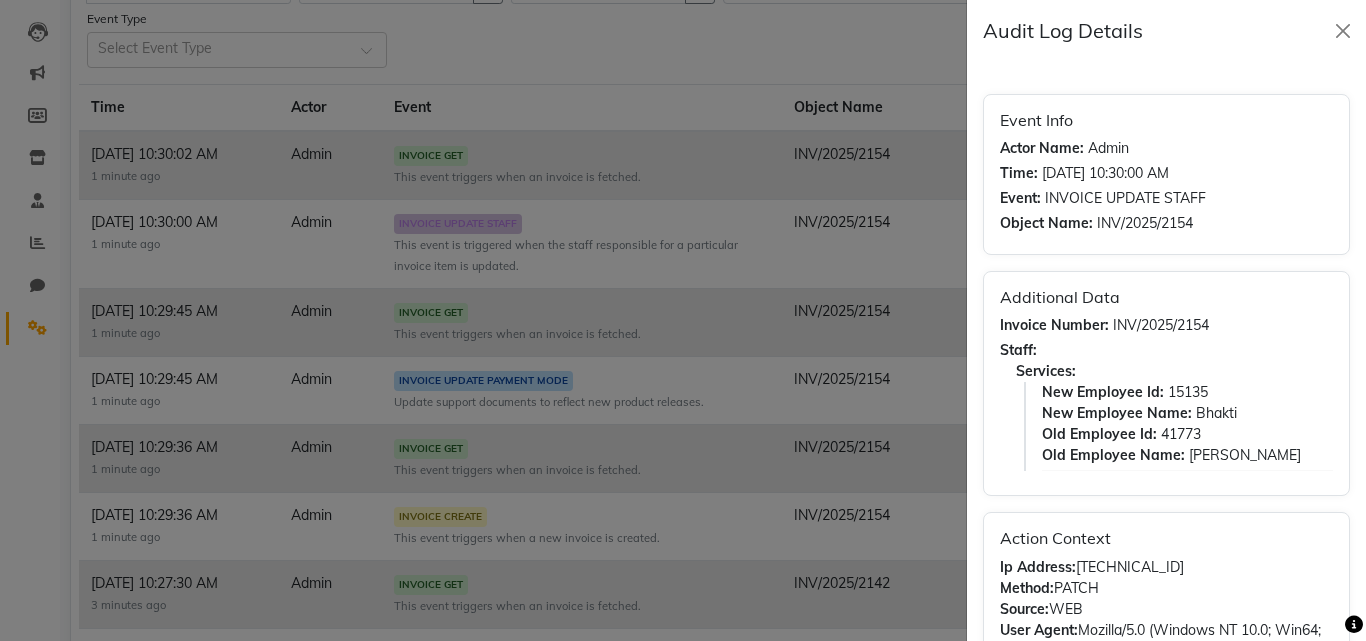 scroll, scrollTop: 96, scrollLeft: 0, axis: vertical 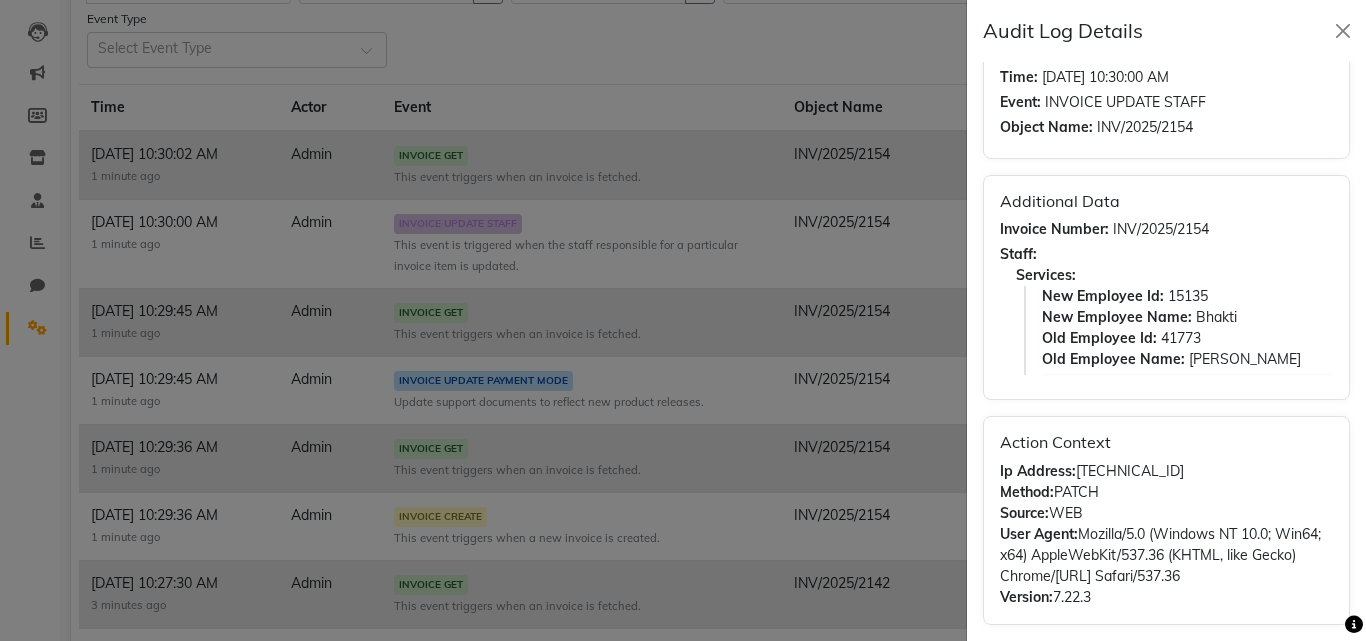 click on "New Employee Id: 15135 New Employee Name: Bhakti Old Employee Id: 41773 Old Employee Name: [PERSON_NAME]" at bounding box center [1178, 330] 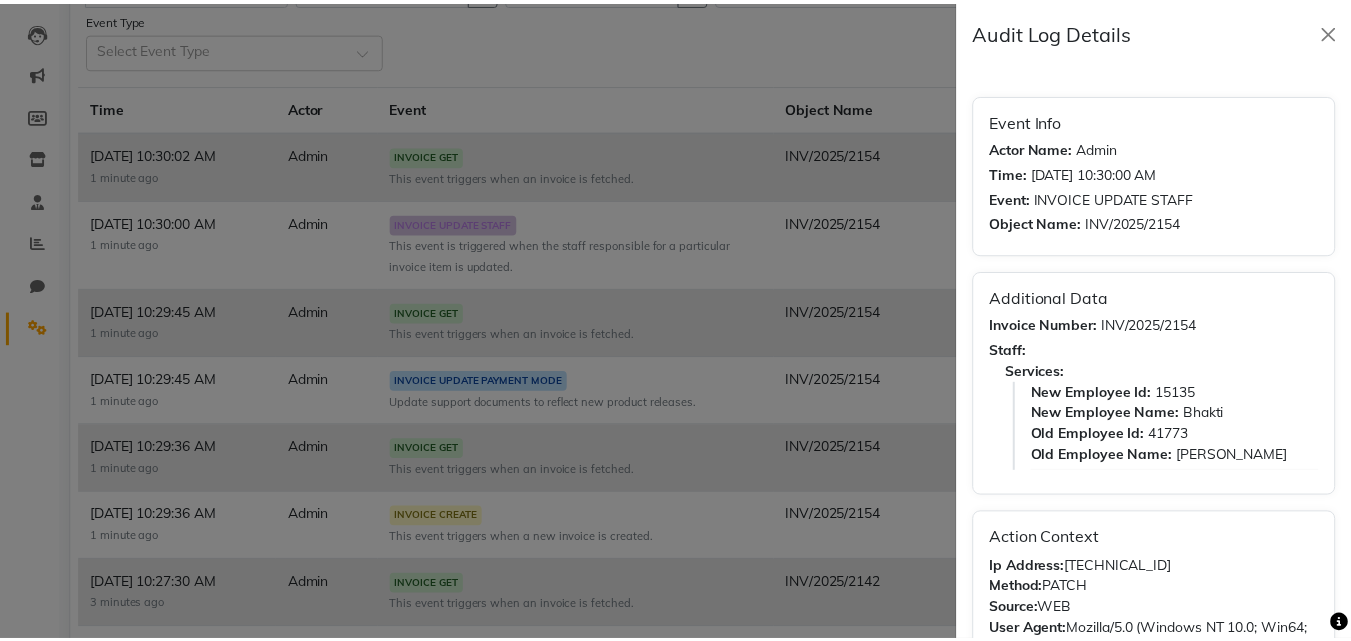 scroll, scrollTop: 96, scrollLeft: 0, axis: vertical 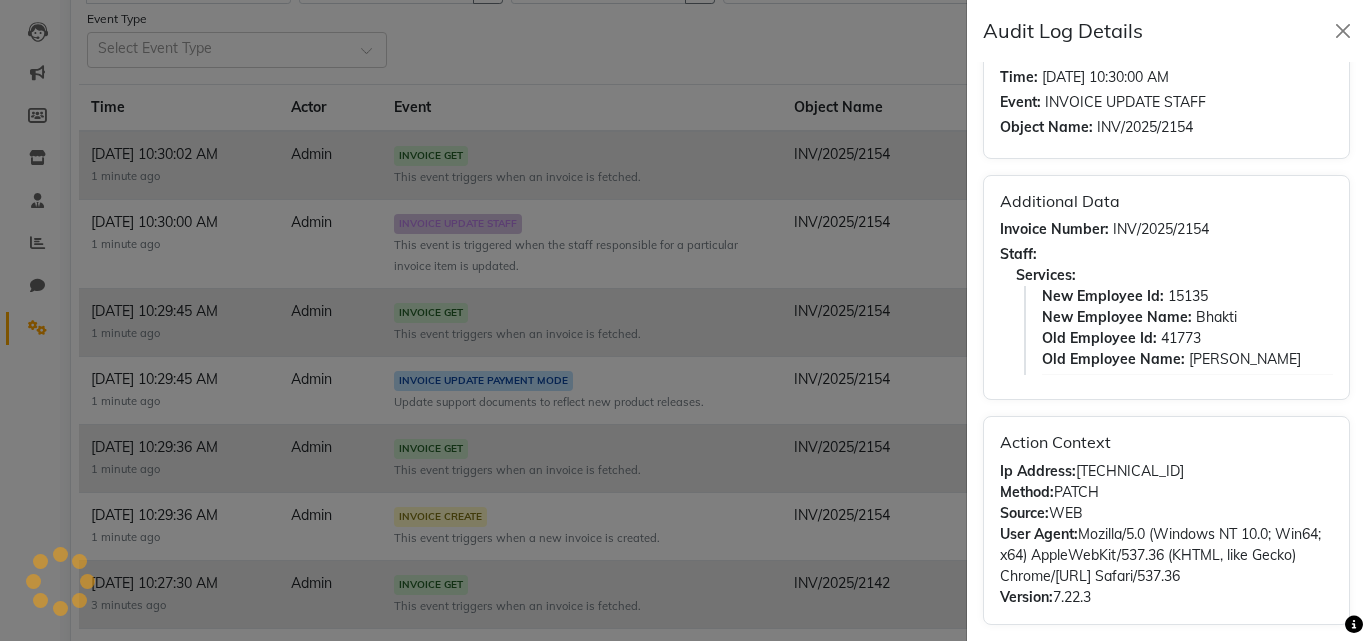 click on "[PERSON_NAME]" at bounding box center (1245, 359) 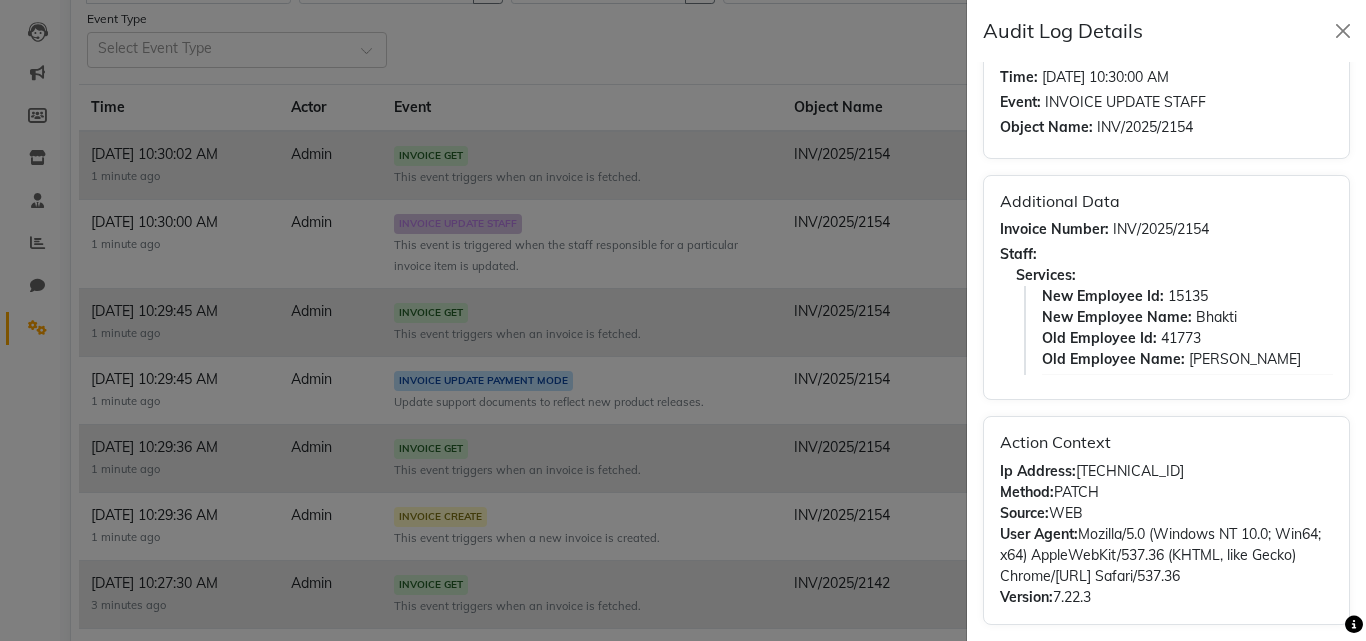 click on "Staff: Services: New Employee Id: 15135 New Employee Name: Bhakti Old Employee Id: 41773 Old Employee Name: [PERSON_NAME]" at bounding box center [1166, 313] 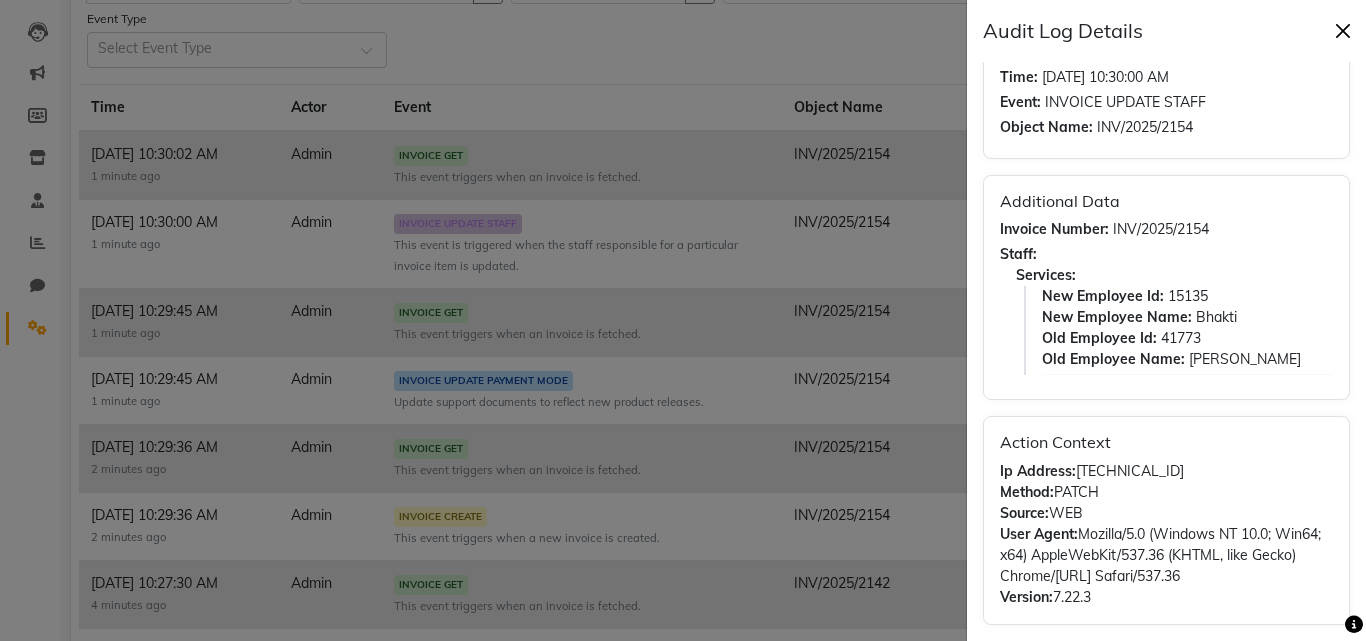 click at bounding box center [1343, 31] 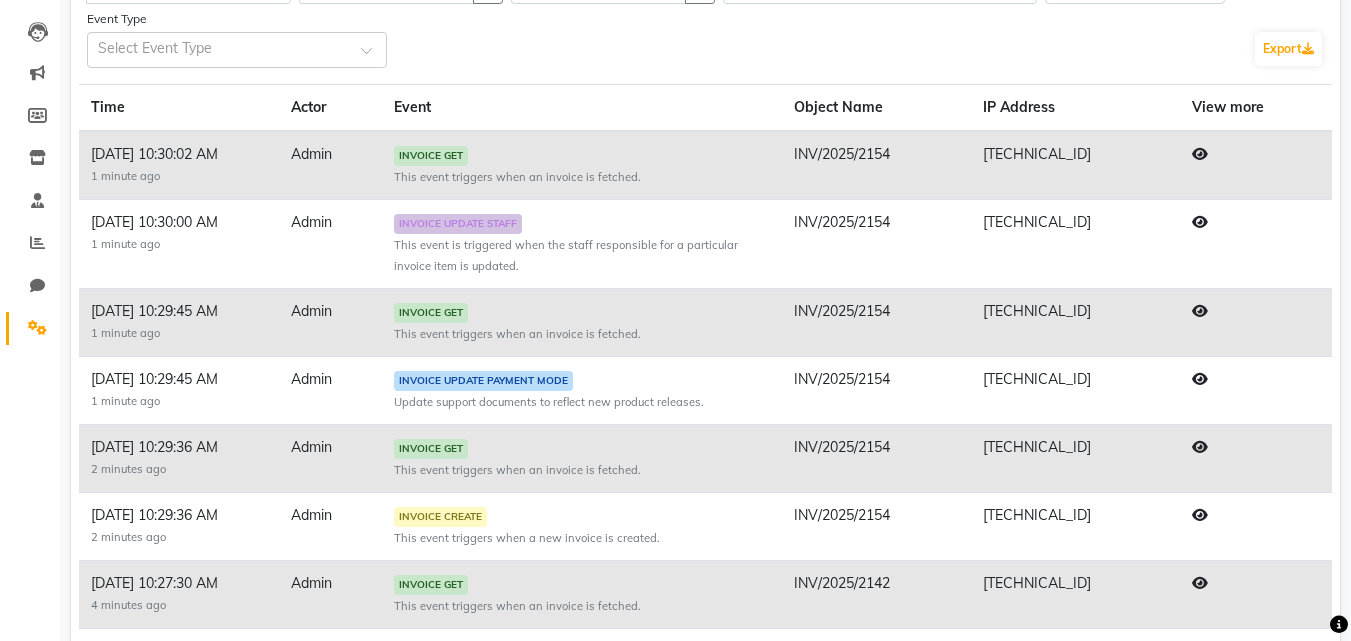 scroll, scrollTop: 0, scrollLeft: 0, axis: both 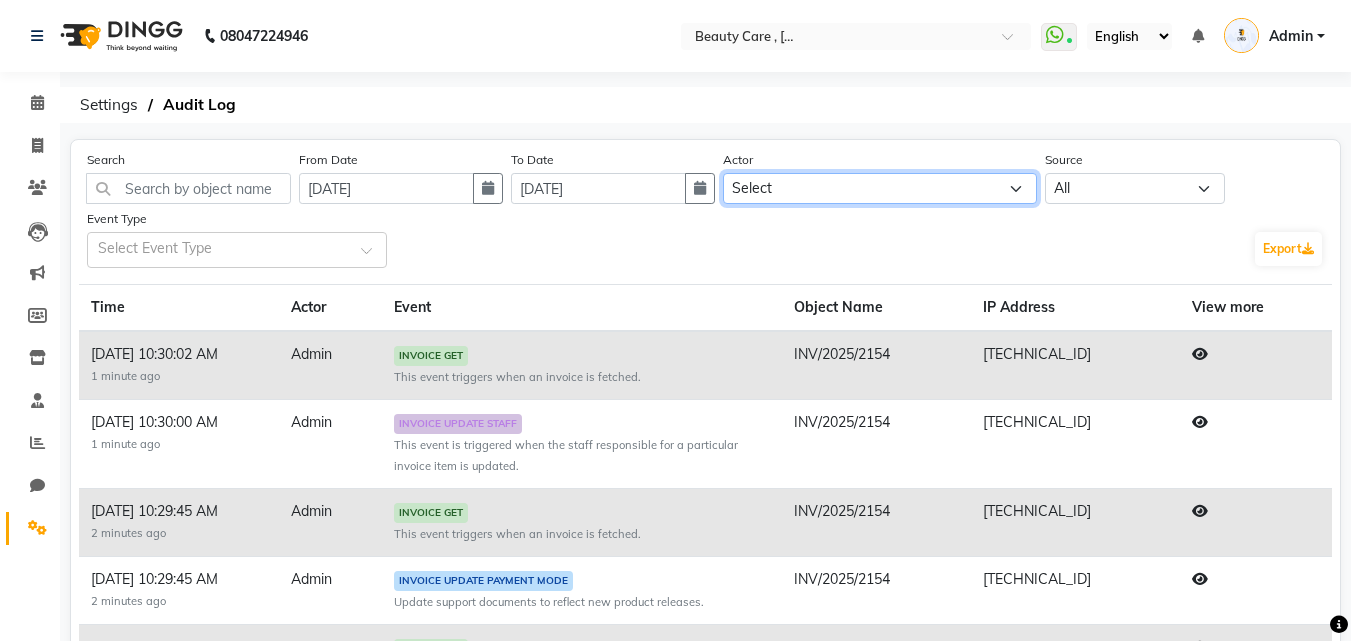 click on "Select  Admin   Komal   Ankit Jain   Prakash    Ninad    Aayush Yadav   Bhakti    Bhavesh   Sanjeevni   Ankit Yadav   Ganesh   Ankit   Mahendra    Rupal   Omkar   Ashvin   Lokesh   Pranil   Pranav" 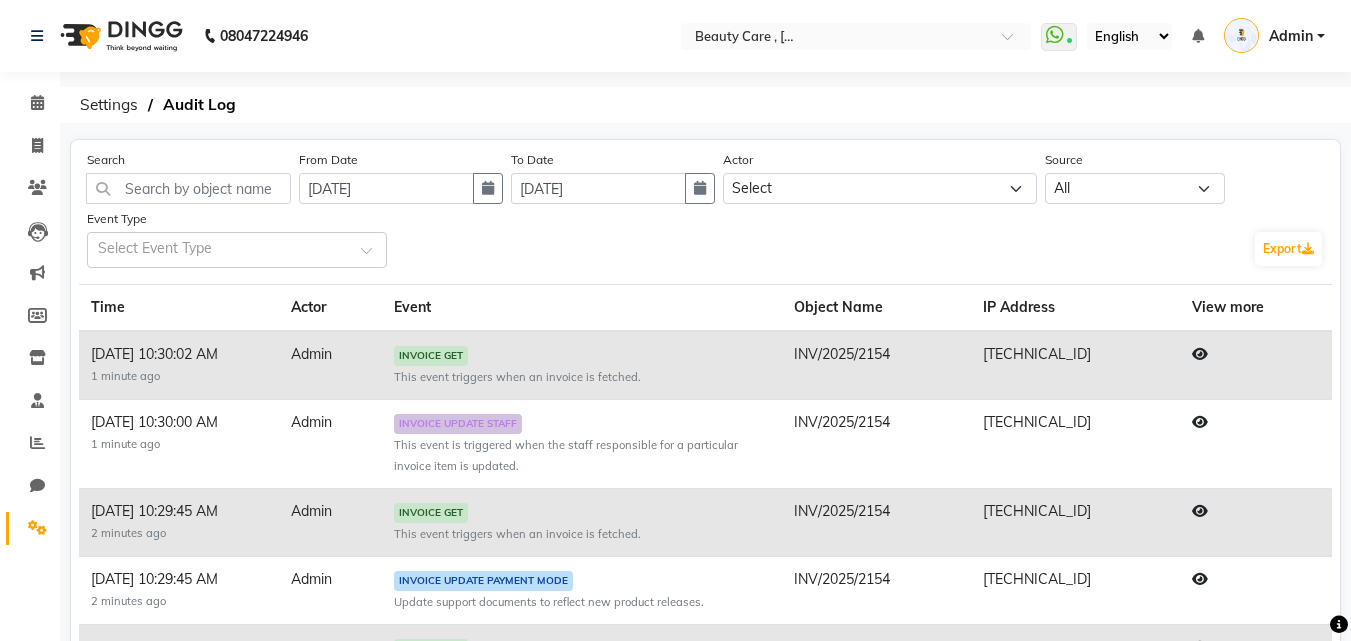 click on "Event Type Select Event Type" 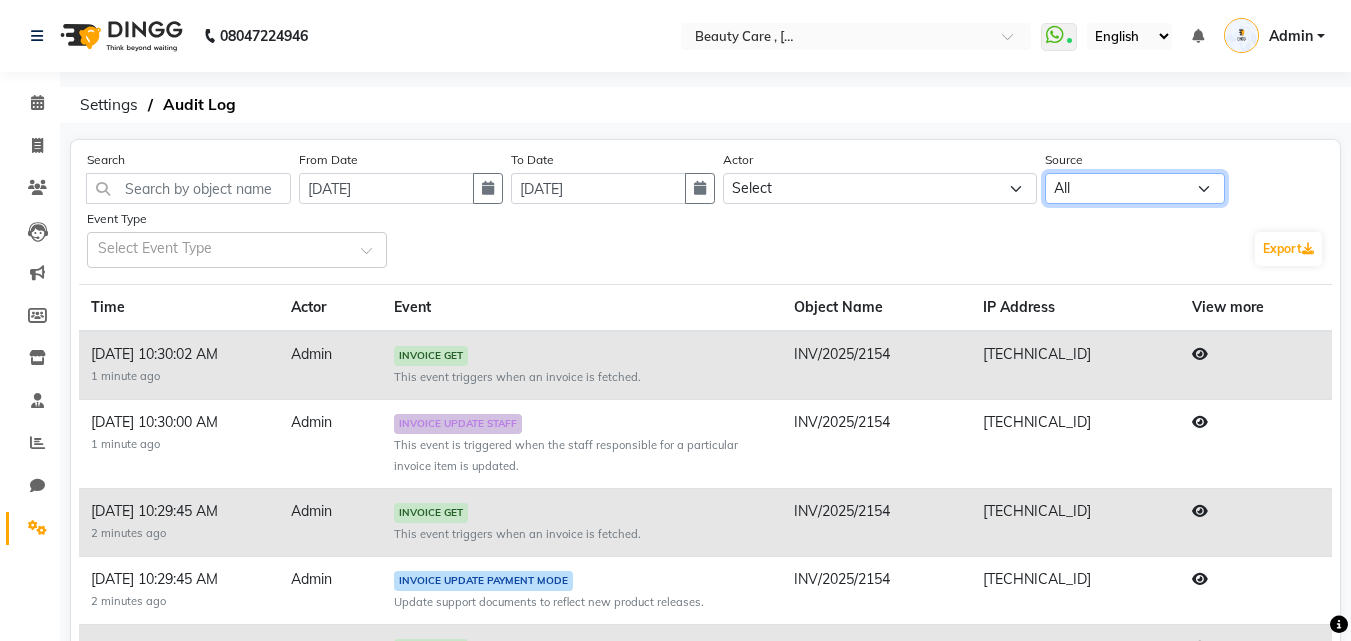 click on "All WEB" 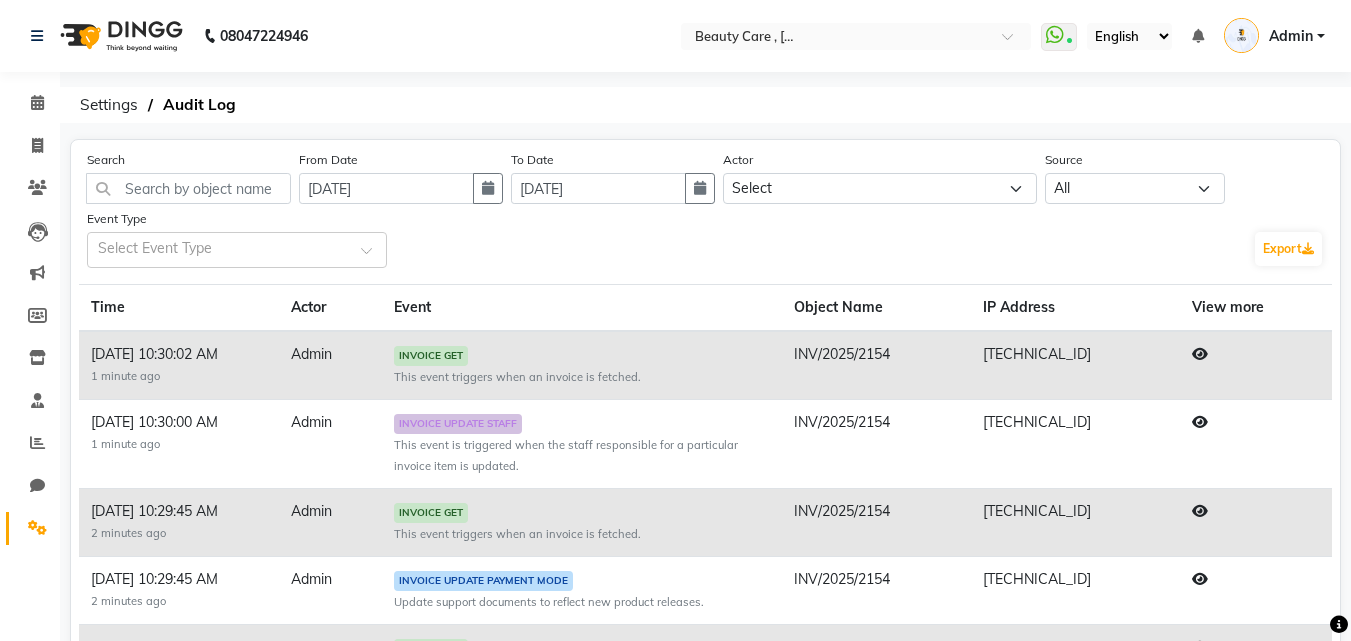 click on "Event Type Select Event Type" 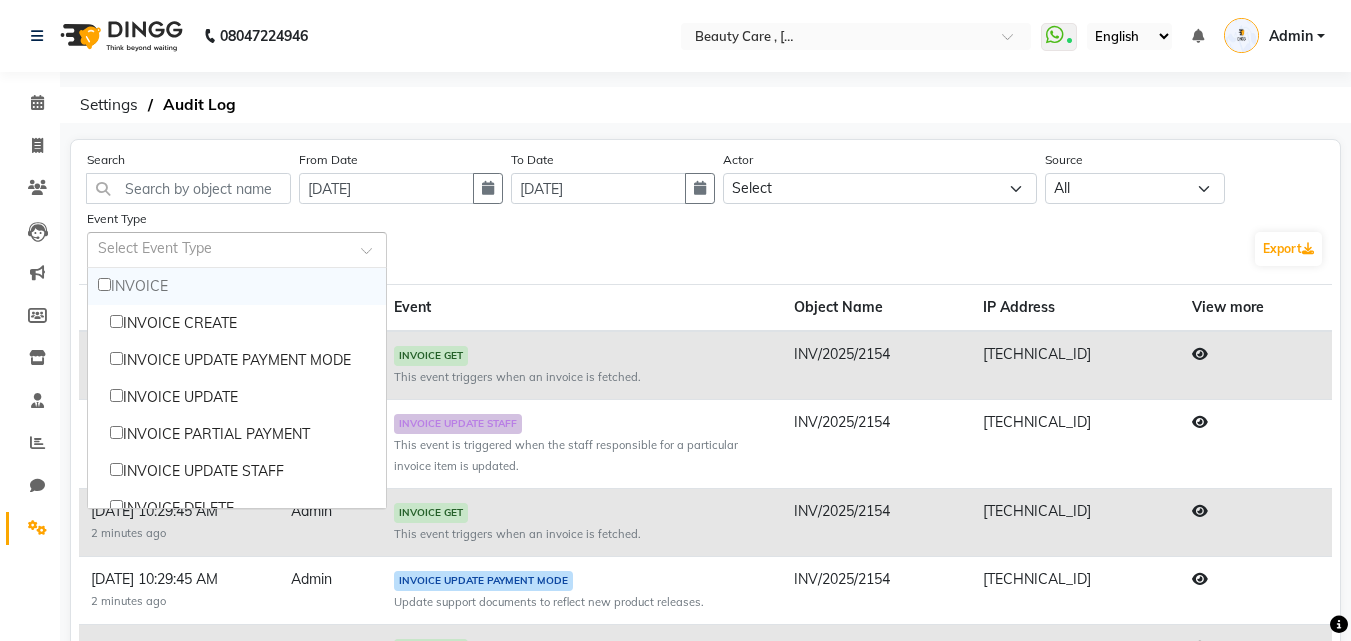click 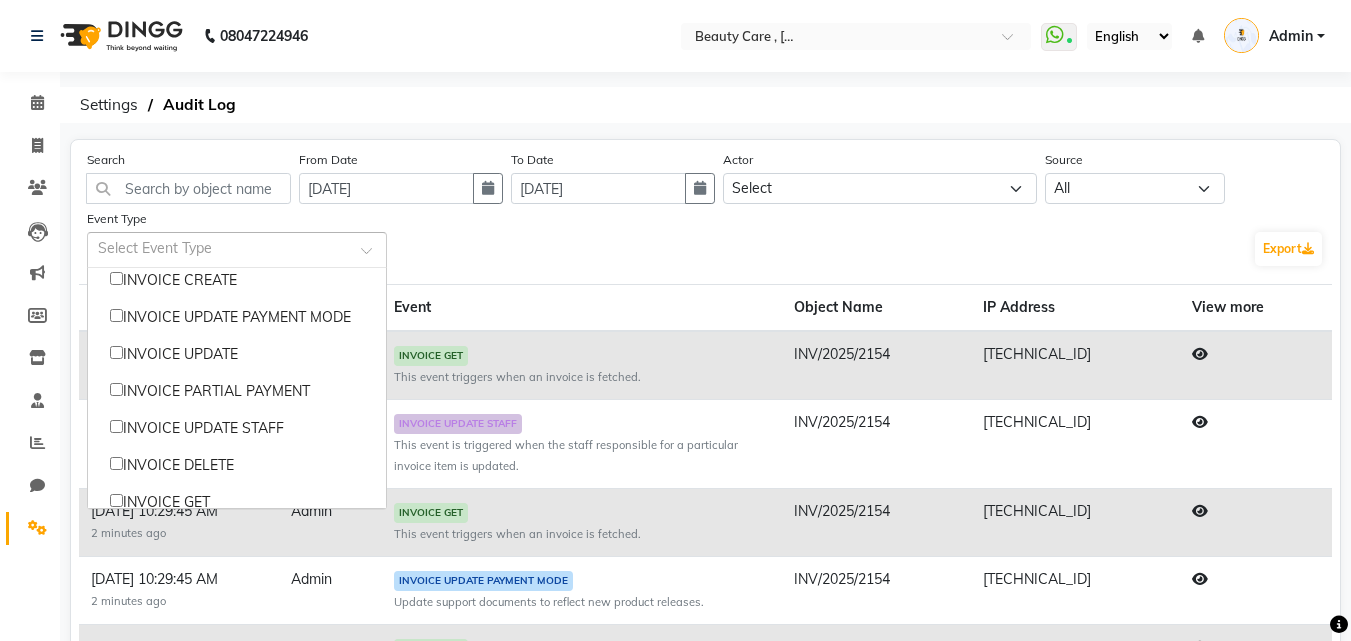 scroll, scrollTop: 0, scrollLeft: 0, axis: both 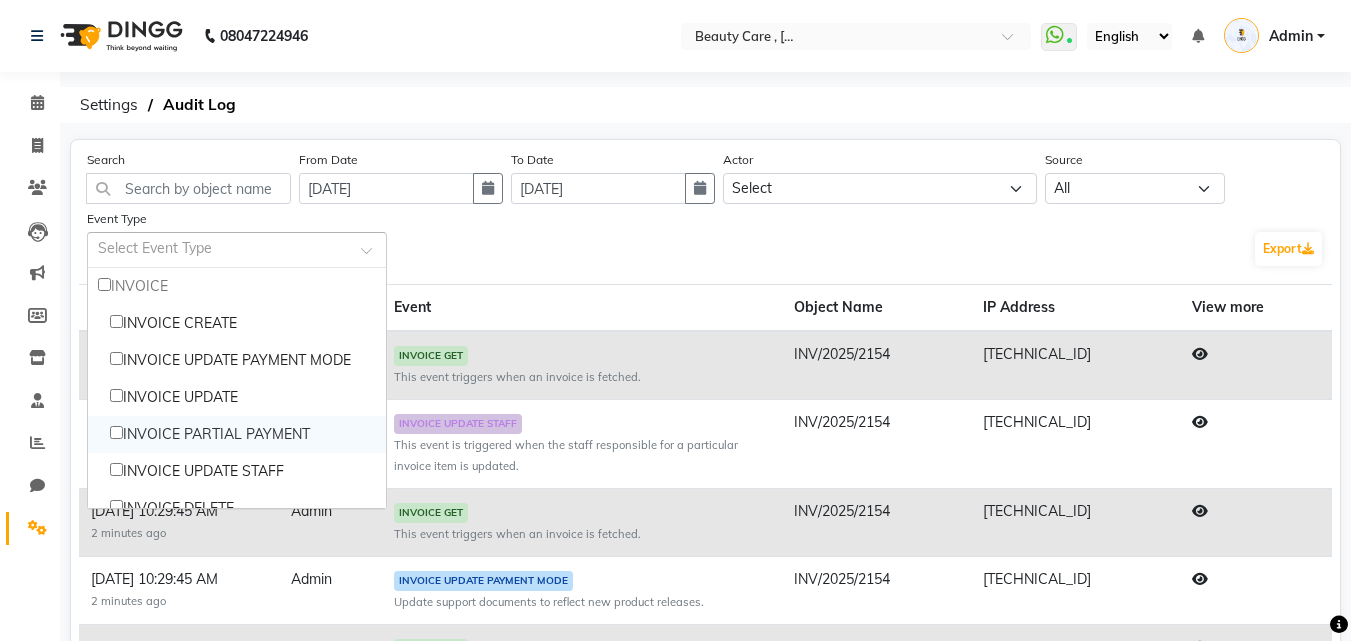 click on "Event Type Select Event Type  INVOICE   INVOICE CREATE   INVOICE UPDATE PAYMENT MODE   INVOICE UPDATE   INVOICE PARTIAL PAYMENT   INVOICE UPDATE STAFF   INVOICE DELETE   INVOICE GET   GIFTCARD GET   GIFTCARD INVOICE CREATED   INVOICE SERVICE SPLIT   INVOICE DELETE PAYMENT MODE" 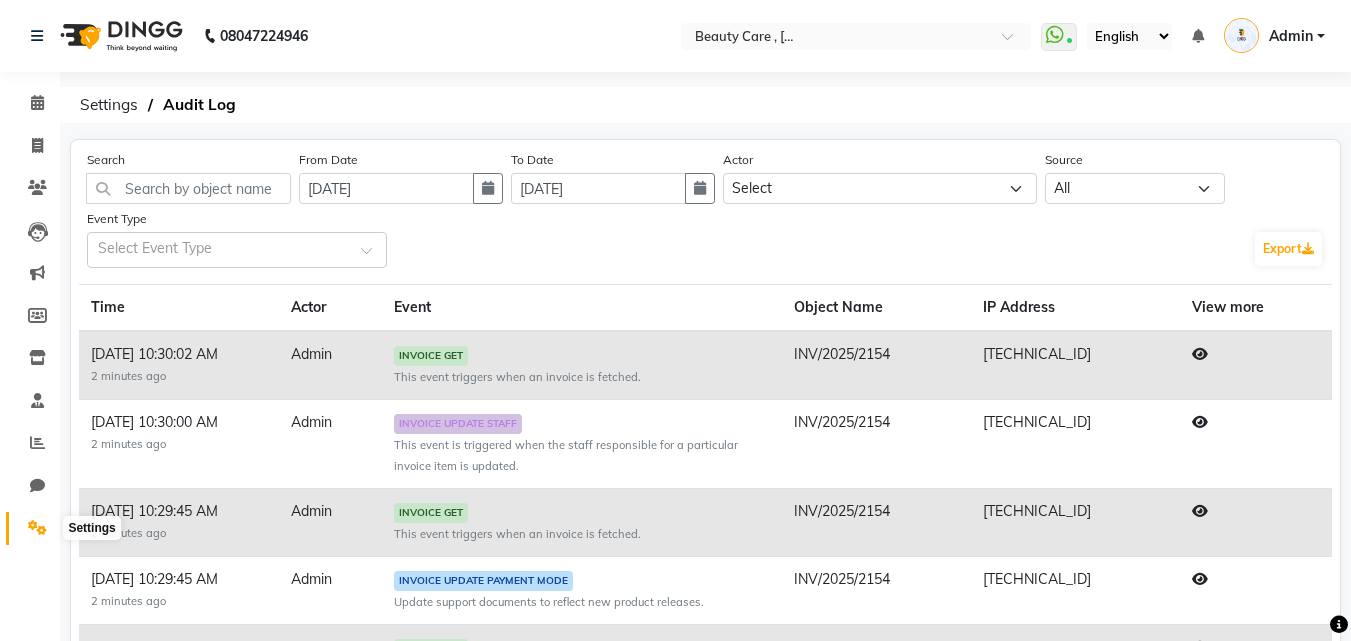 click 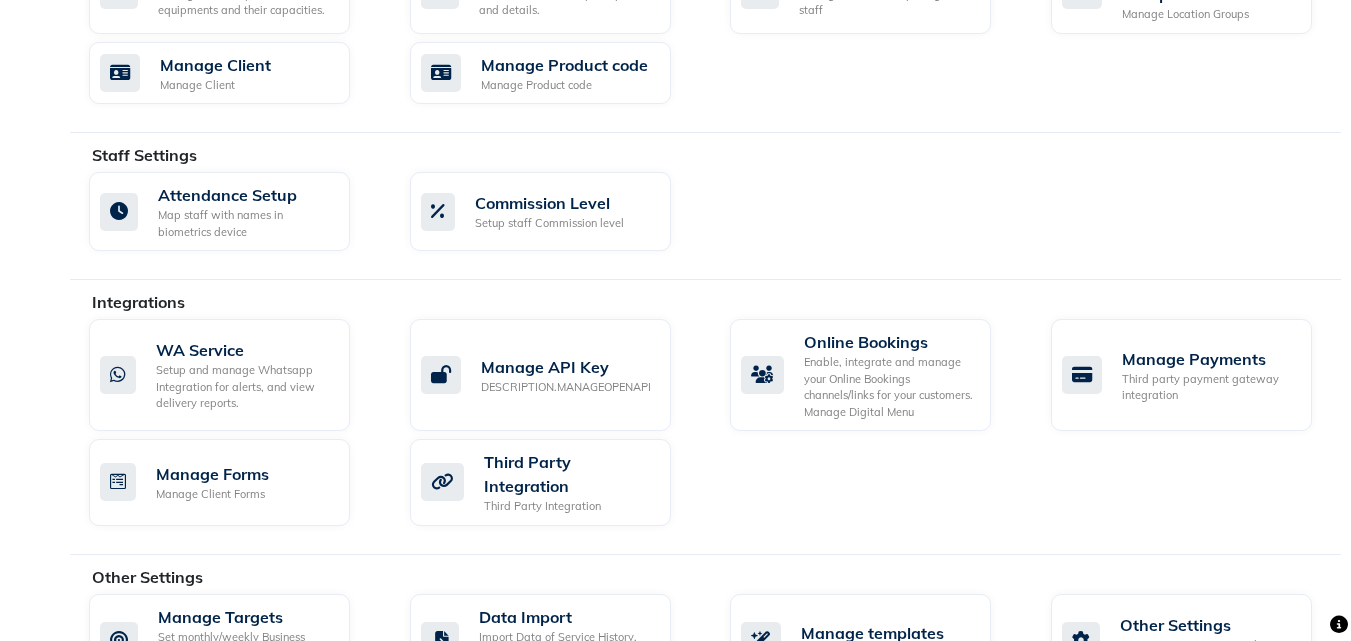 scroll, scrollTop: 1000, scrollLeft: 0, axis: vertical 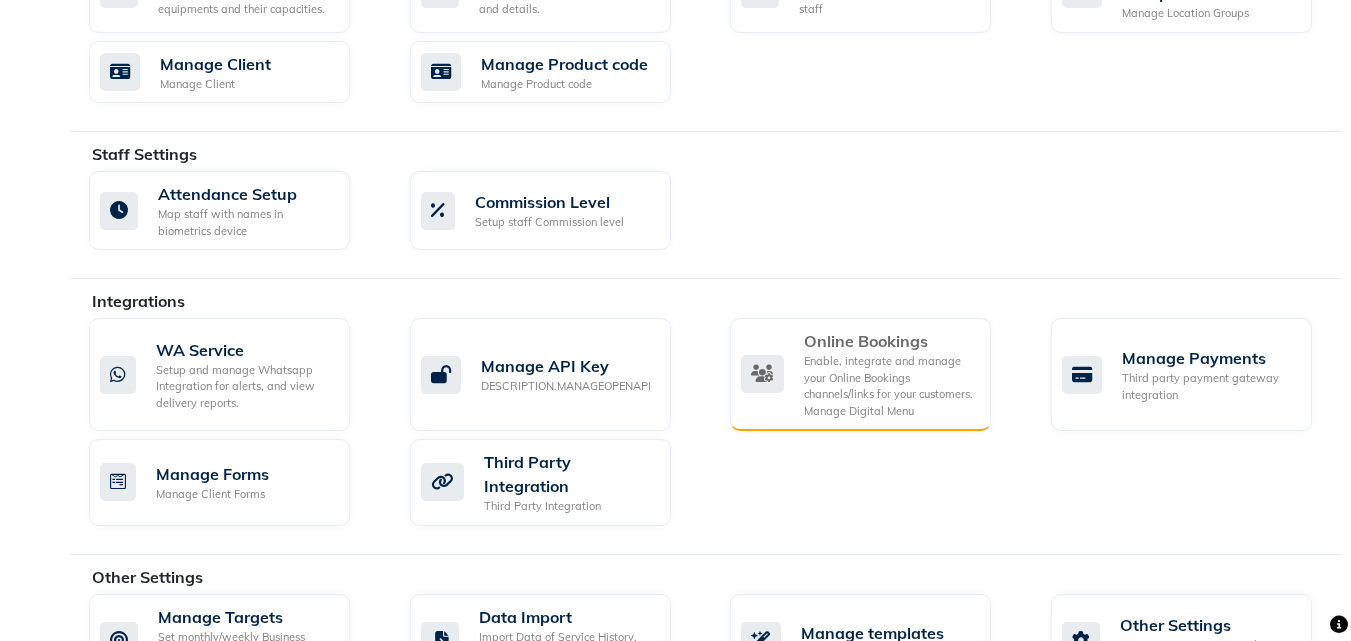 click on "Enable, integrate and manage your Online Bookings channels/links for your customers. Manage Digital Menu" 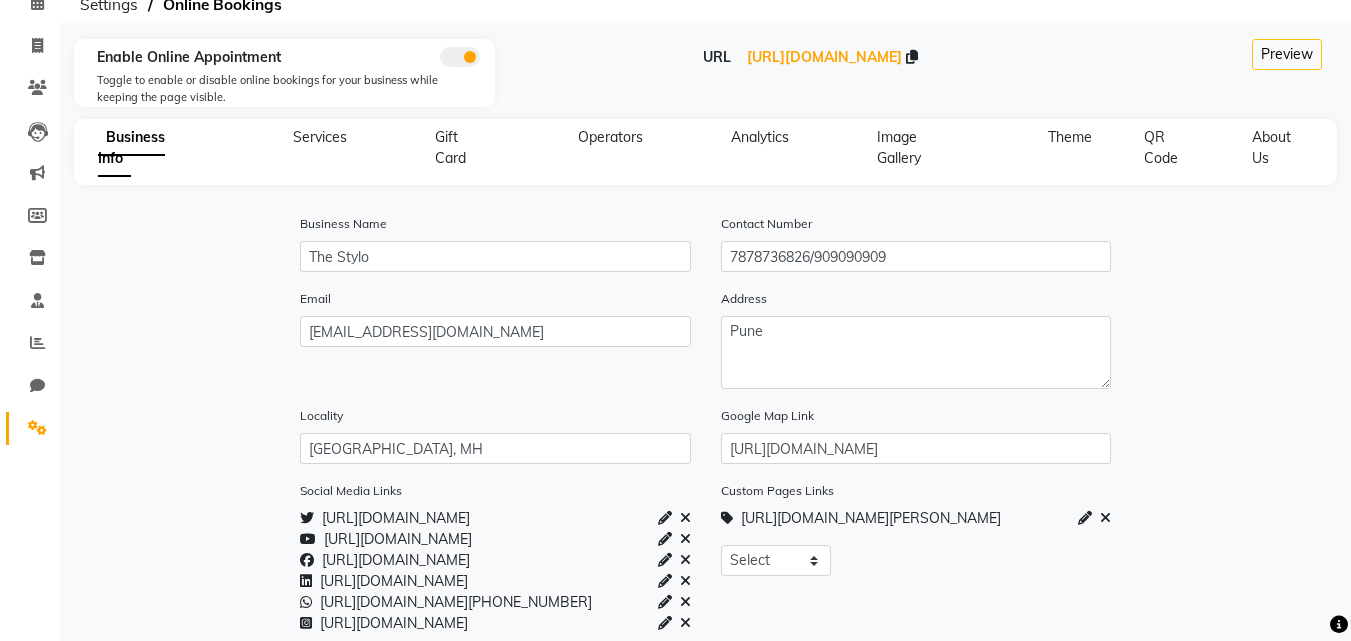 scroll, scrollTop: 200, scrollLeft: 0, axis: vertical 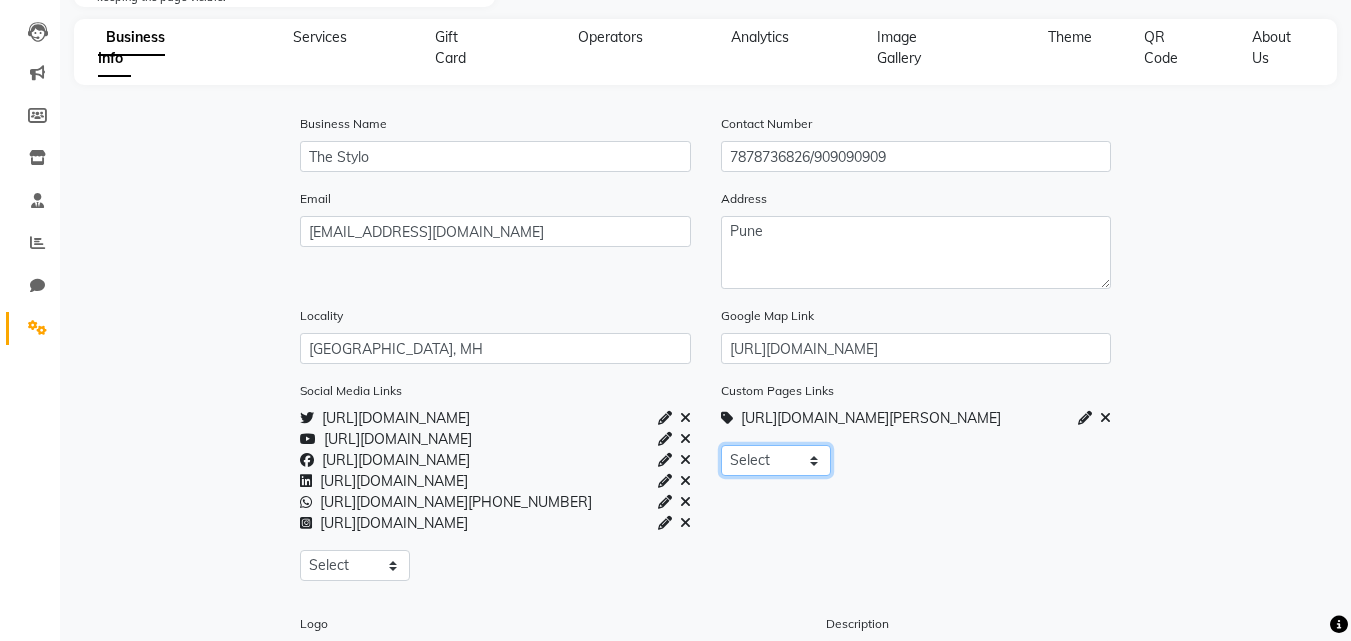 click on "Select About_us  Memberships  Products" 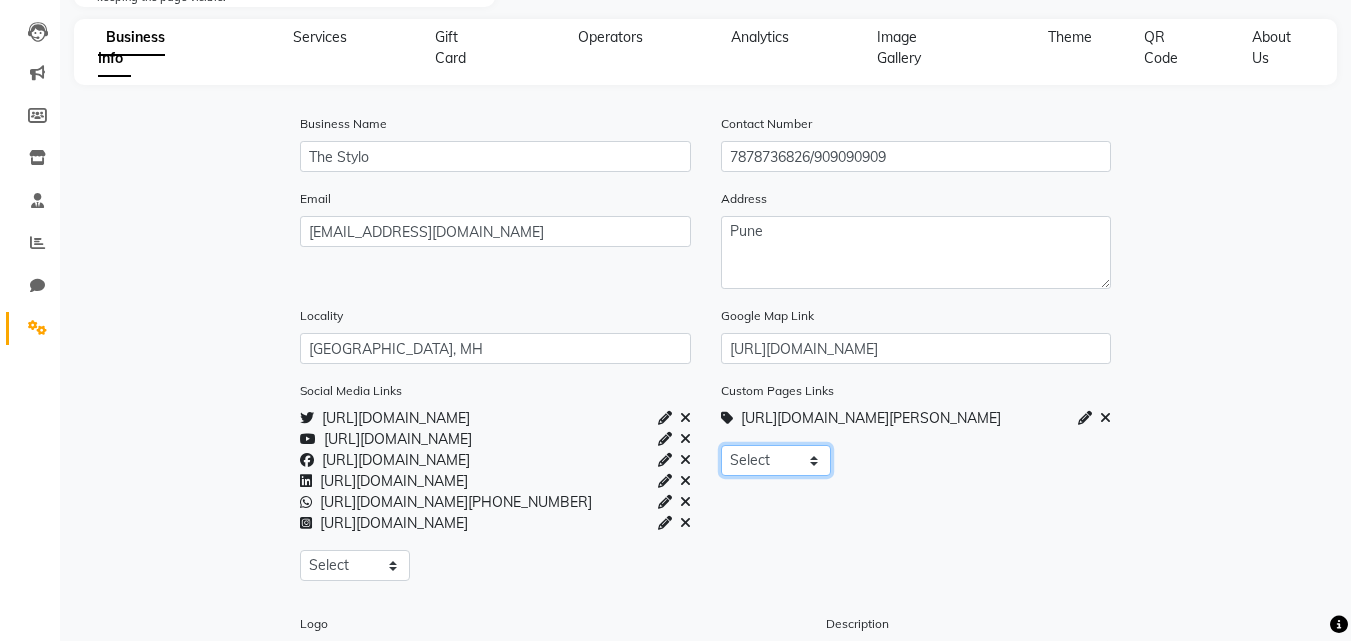 click on "Select About_us  Memberships  Products" 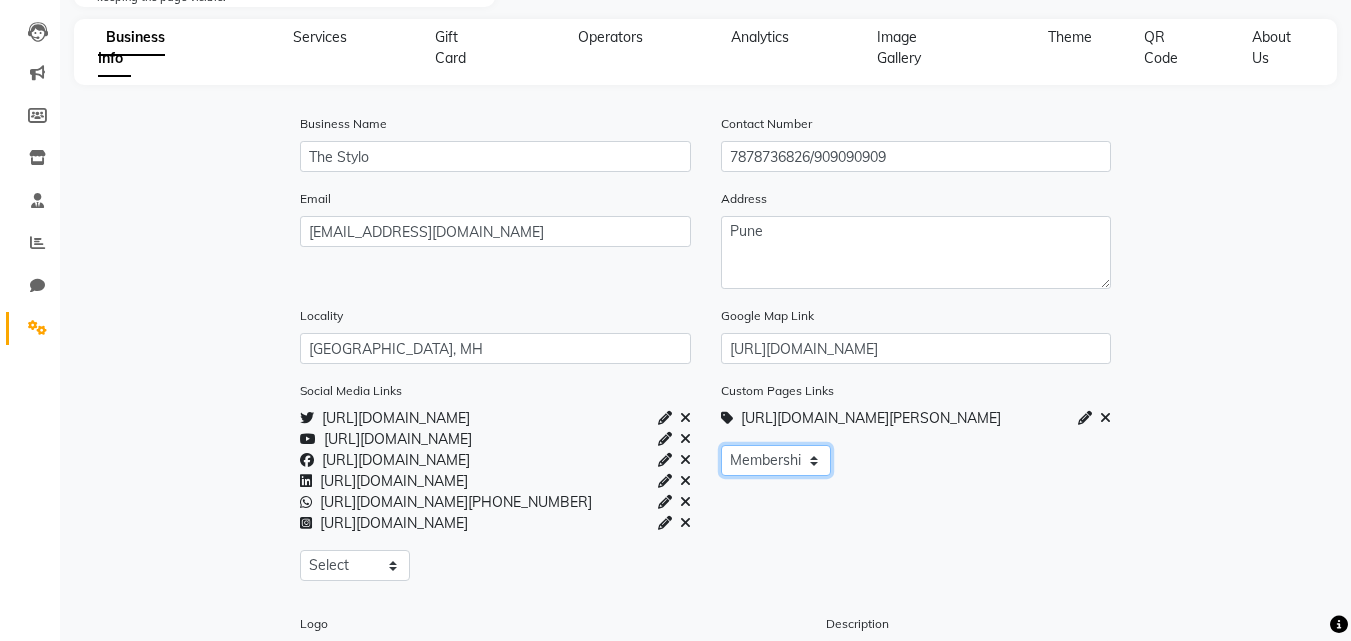 click on "Select About_us  Memberships  Products" 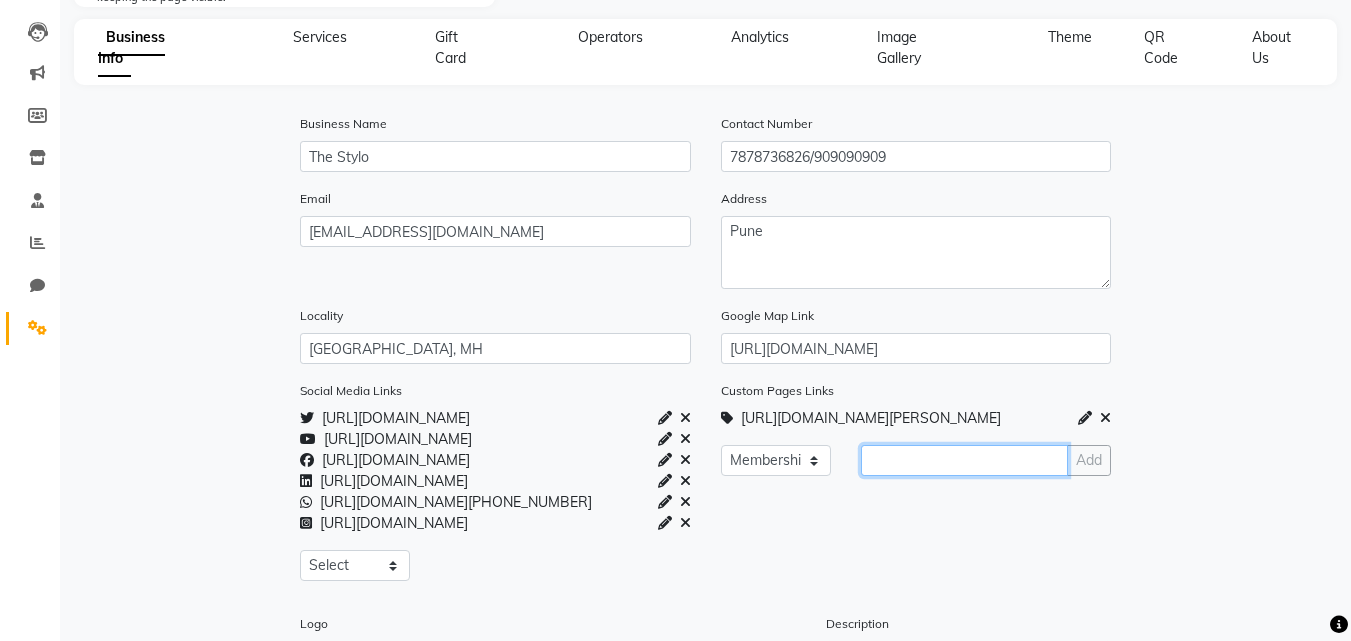 click 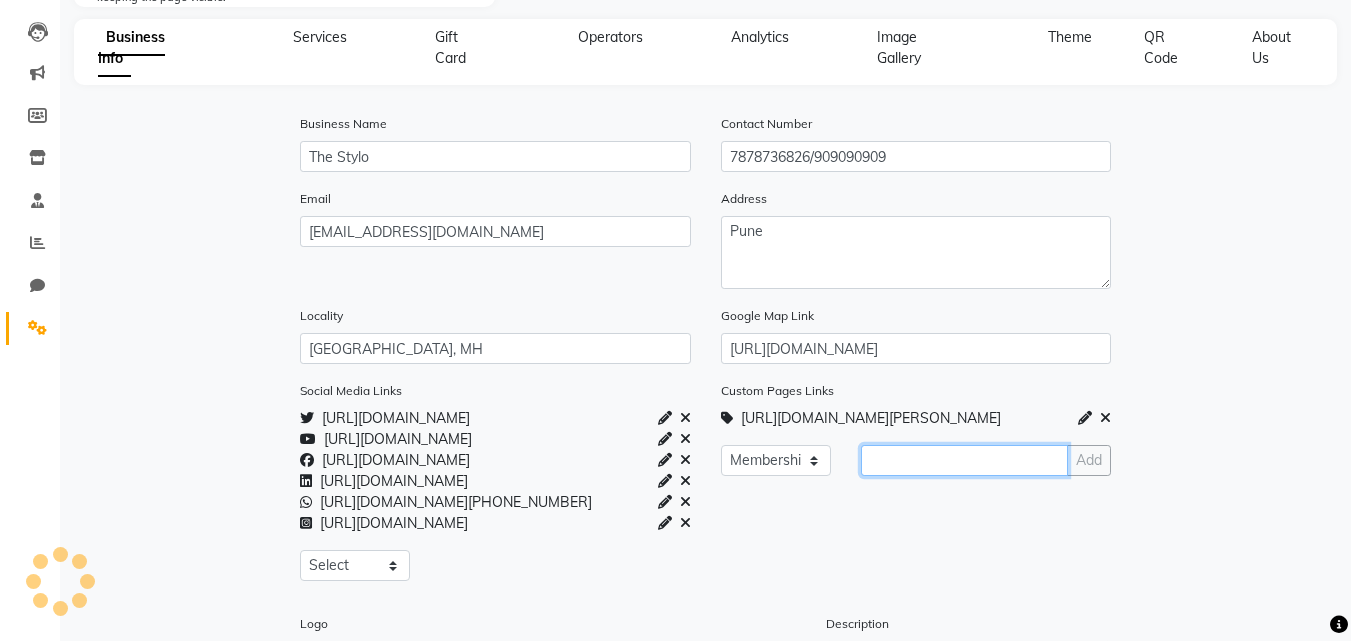 paste on "https://www.timesprime.com/categories/fashion-lifestyle/geetanjali-membership" 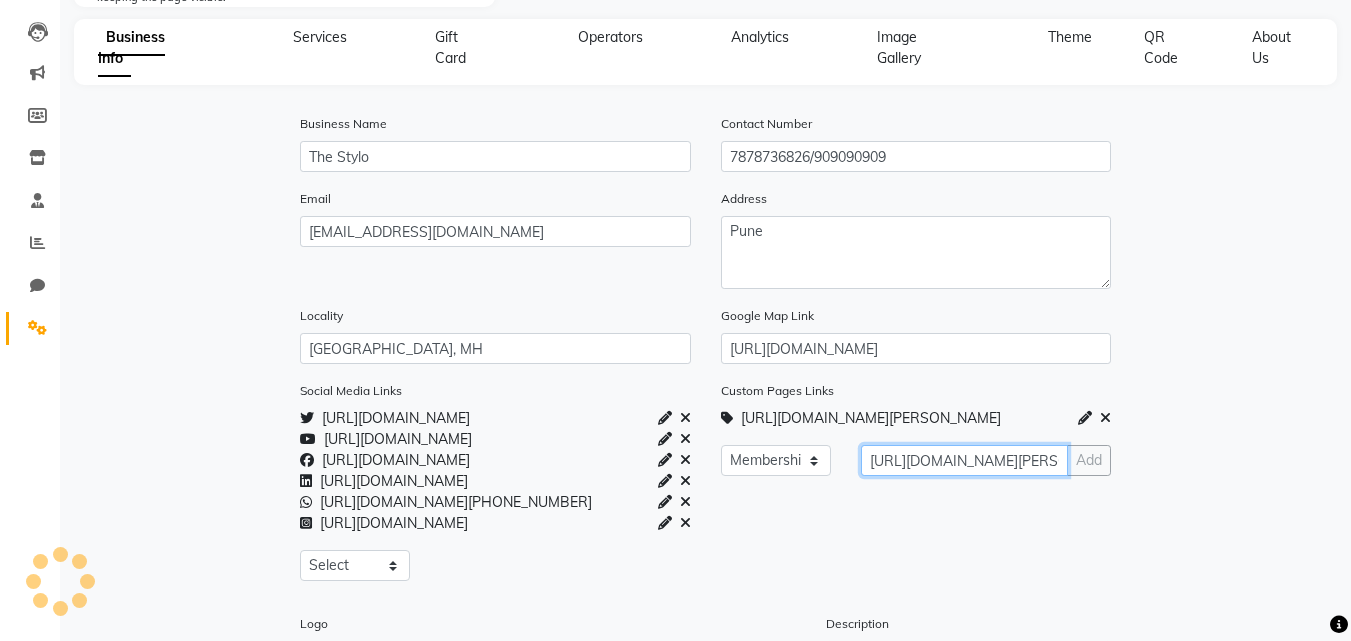 scroll, scrollTop: 0, scrollLeft: 327, axis: horizontal 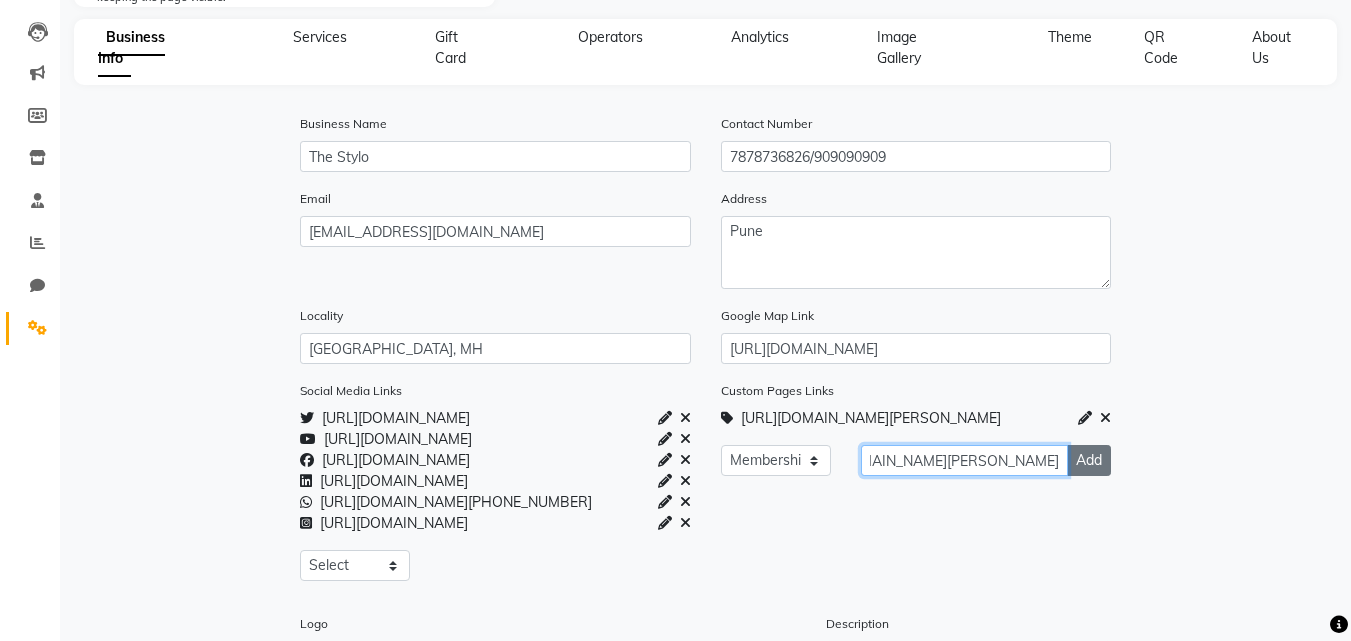 type on "https://www.timesprime.com/categories/fashion-lifestyle/geetanjali-membership" 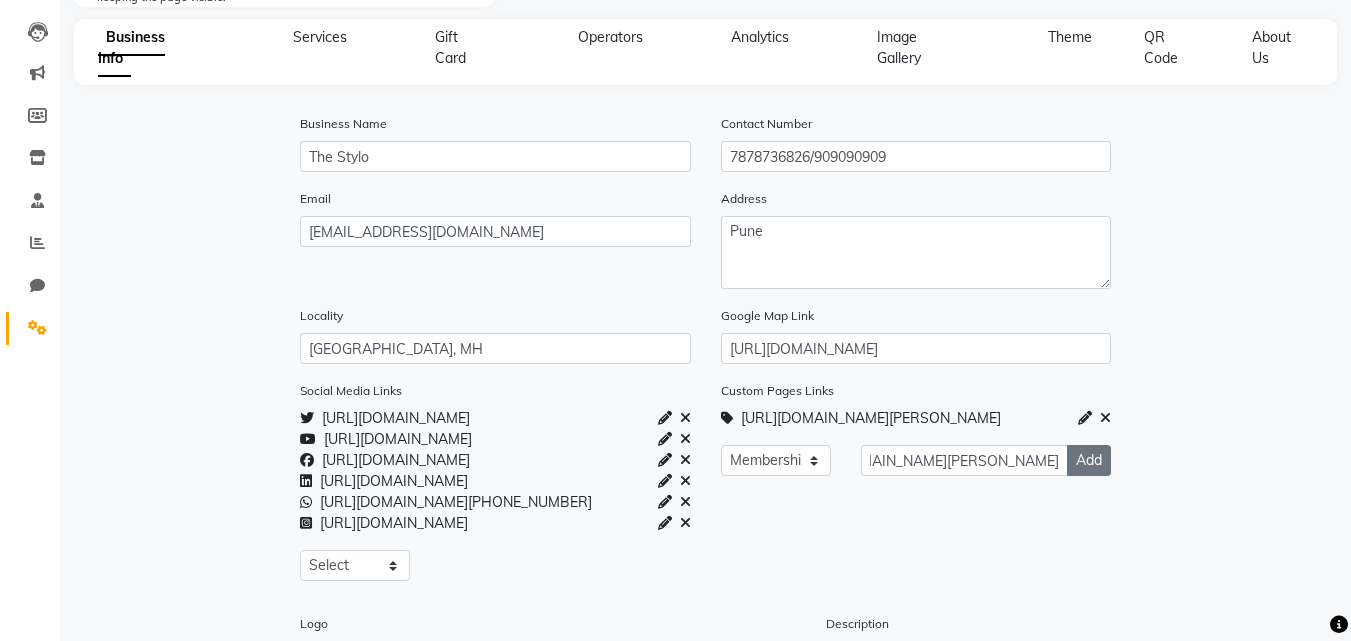 scroll, scrollTop: 0, scrollLeft: 0, axis: both 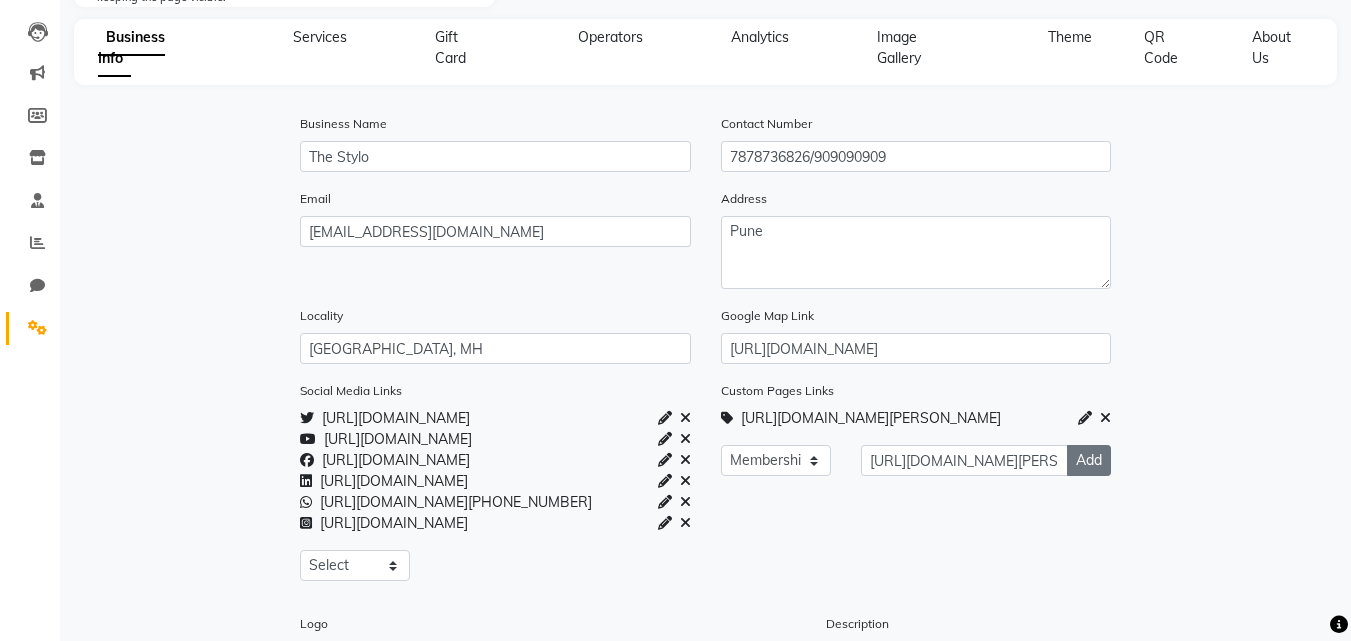 click on "Add" 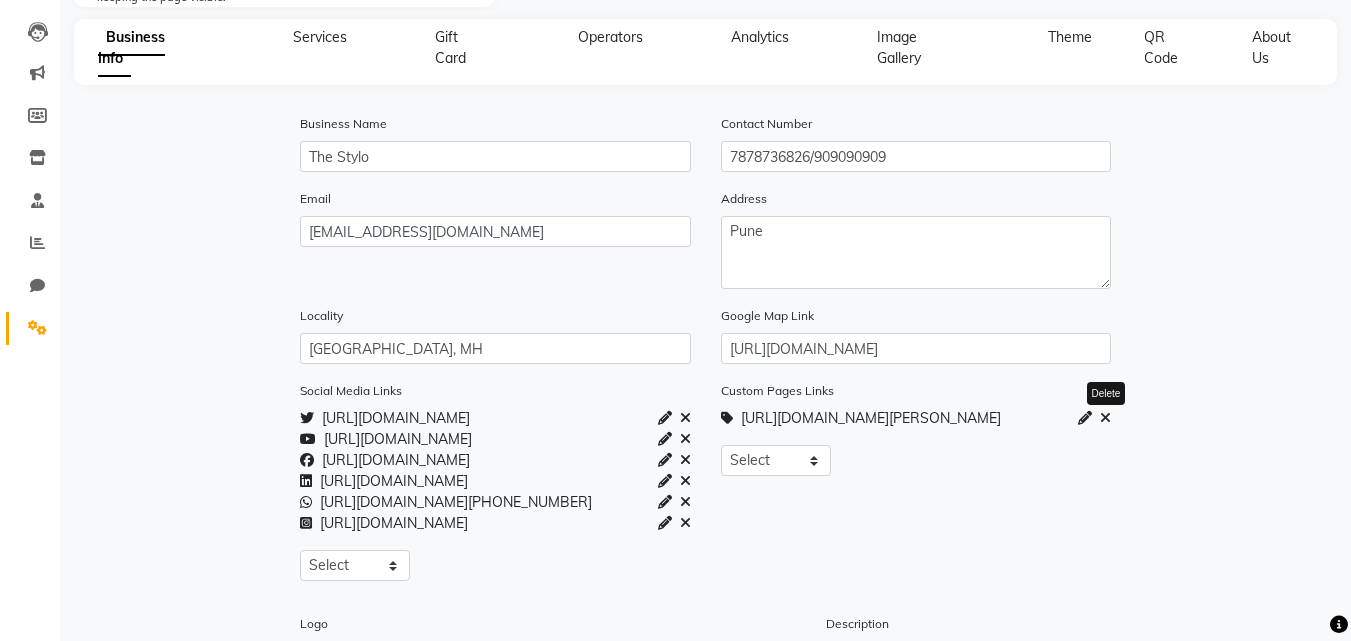 click 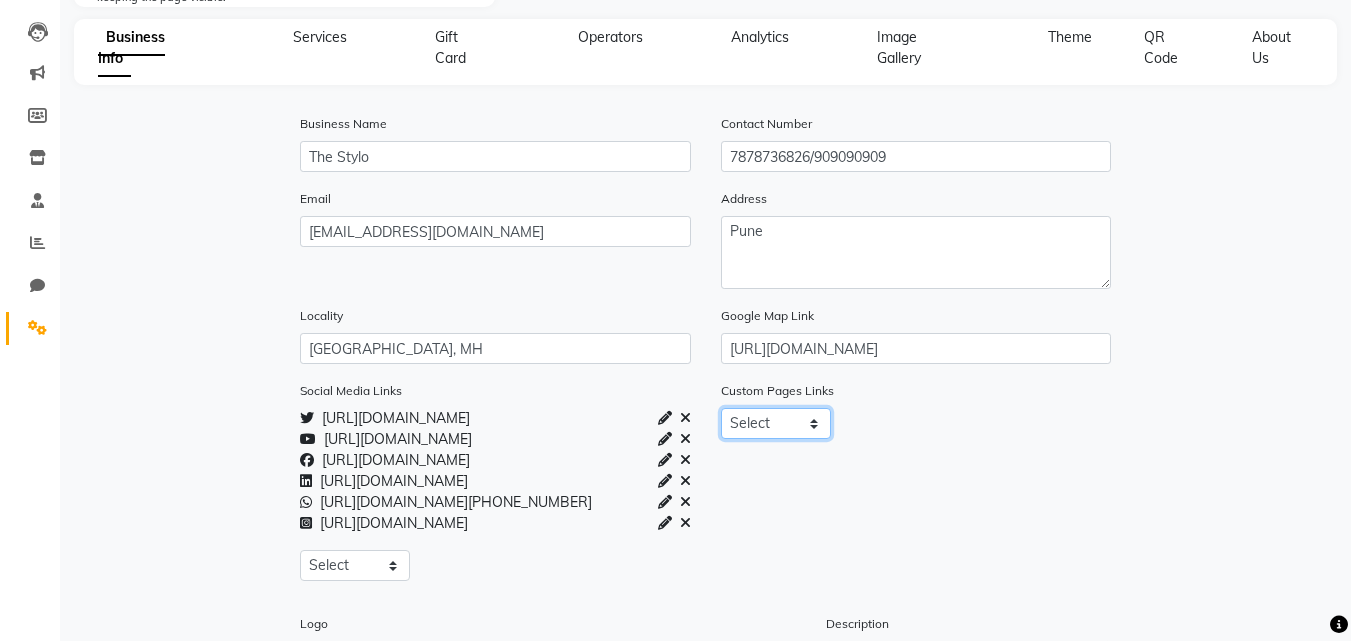 click on "Select About_us  Memberships  Products" 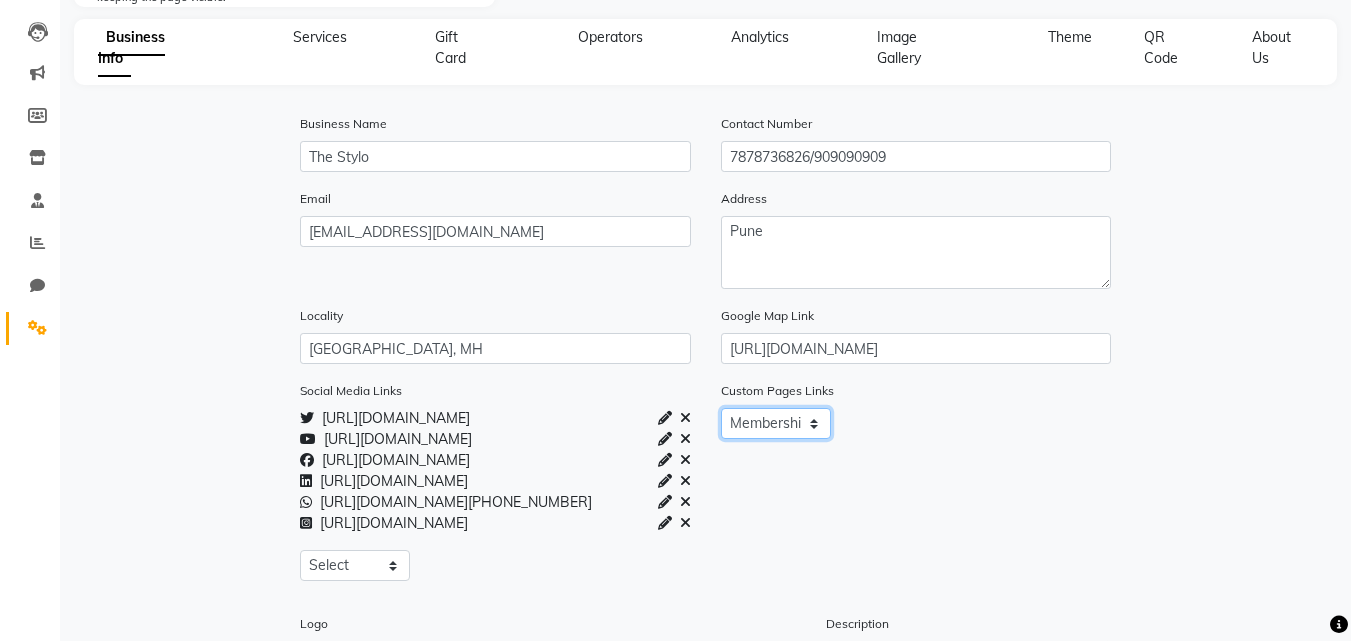 click on "Select About_us  Memberships  Products" 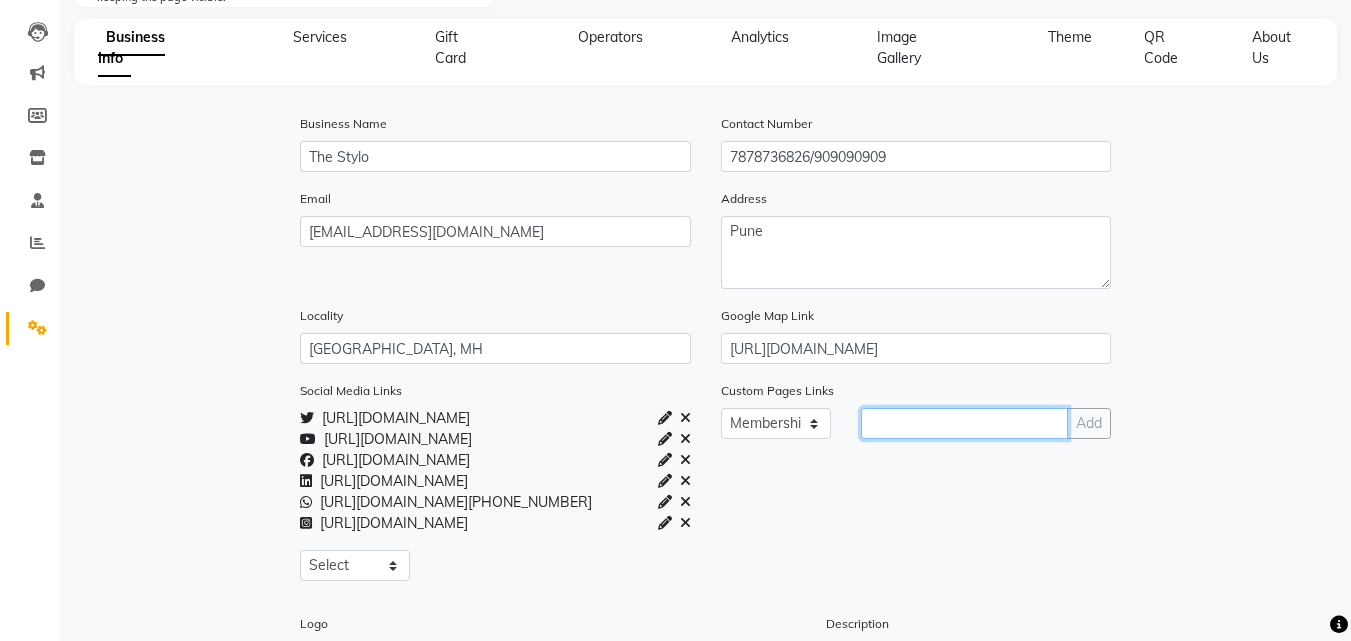 click 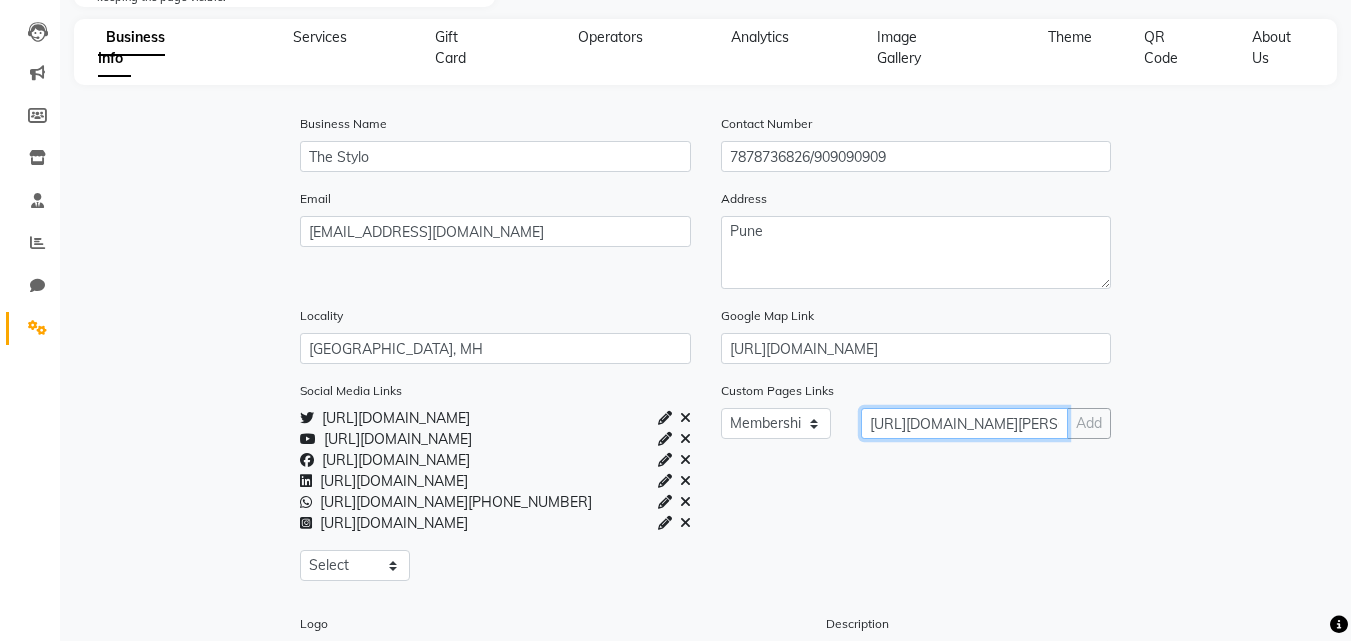 scroll, scrollTop: 0, scrollLeft: 327, axis: horizontal 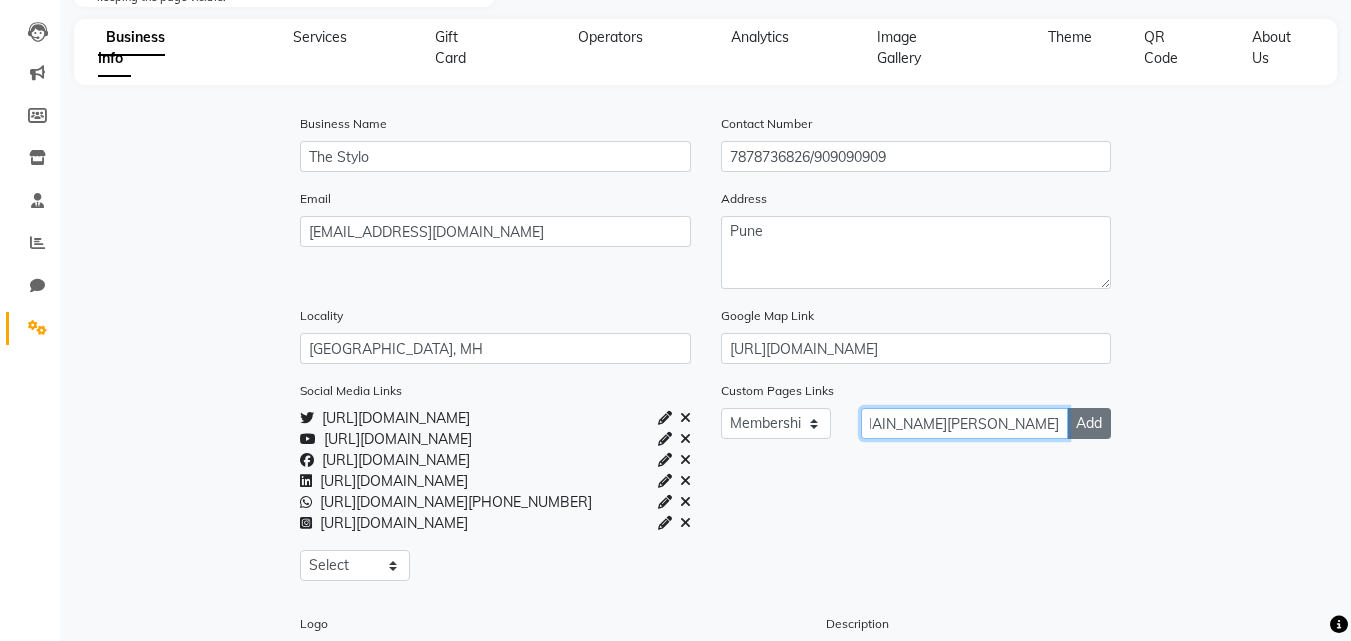 type on "https://www.timesprime.com/categories/fashion-lifestyle/geetanjali-membership" 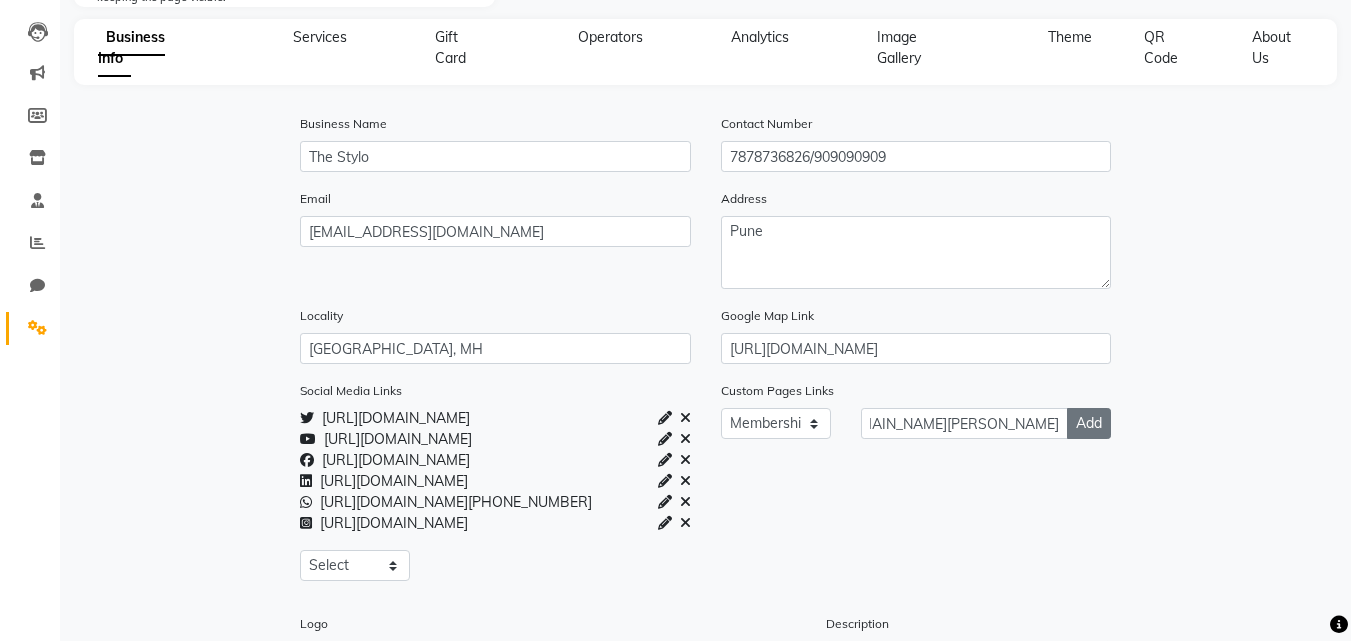 scroll, scrollTop: 0, scrollLeft: 0, axis: both 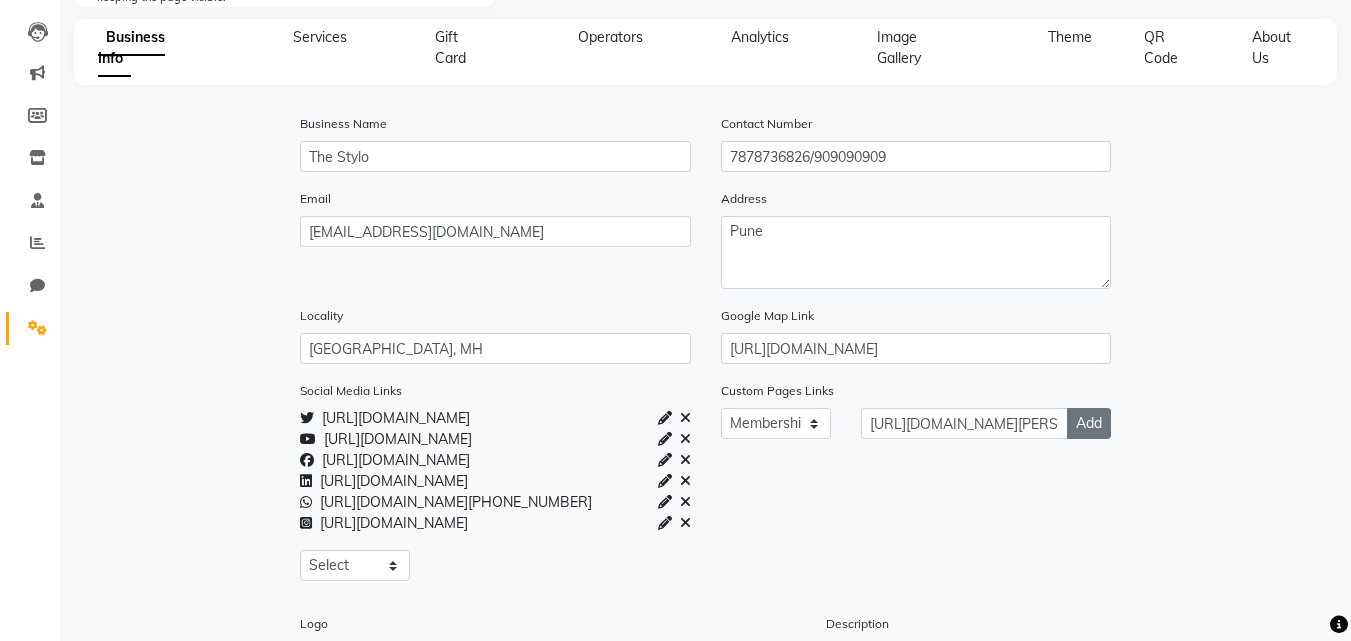 click on "Add" 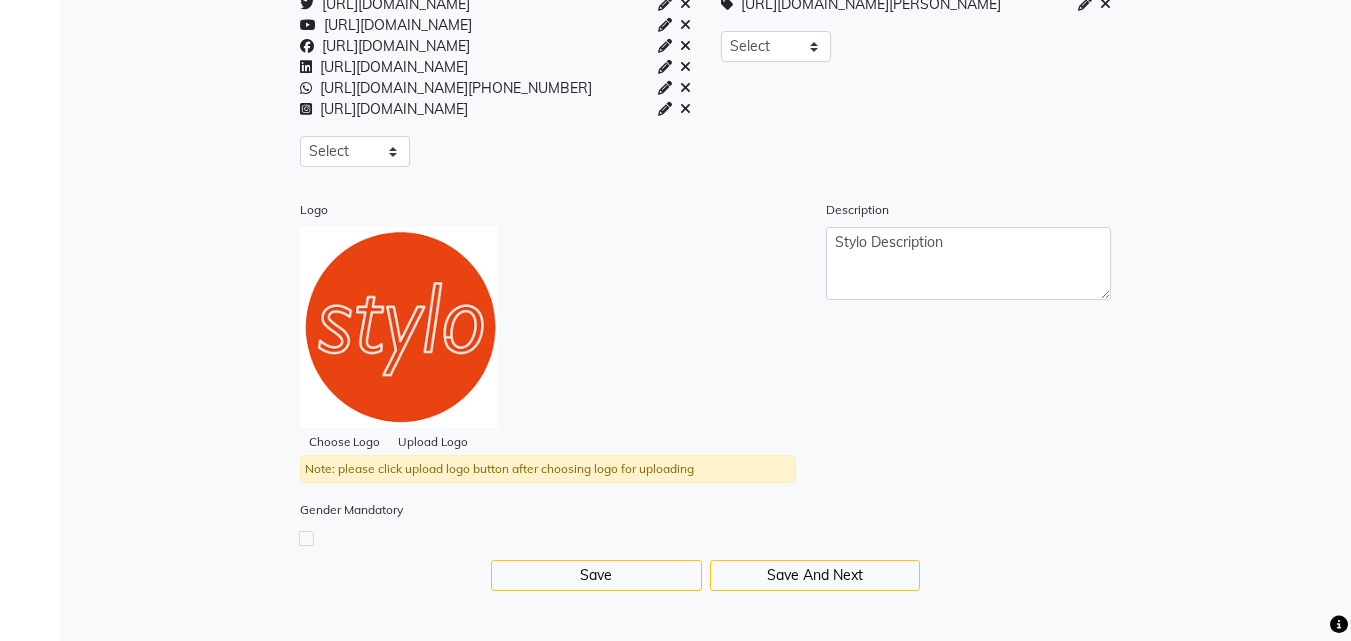 scroll, scrollTop: 635, scrollLeft: 0, axis: vertical 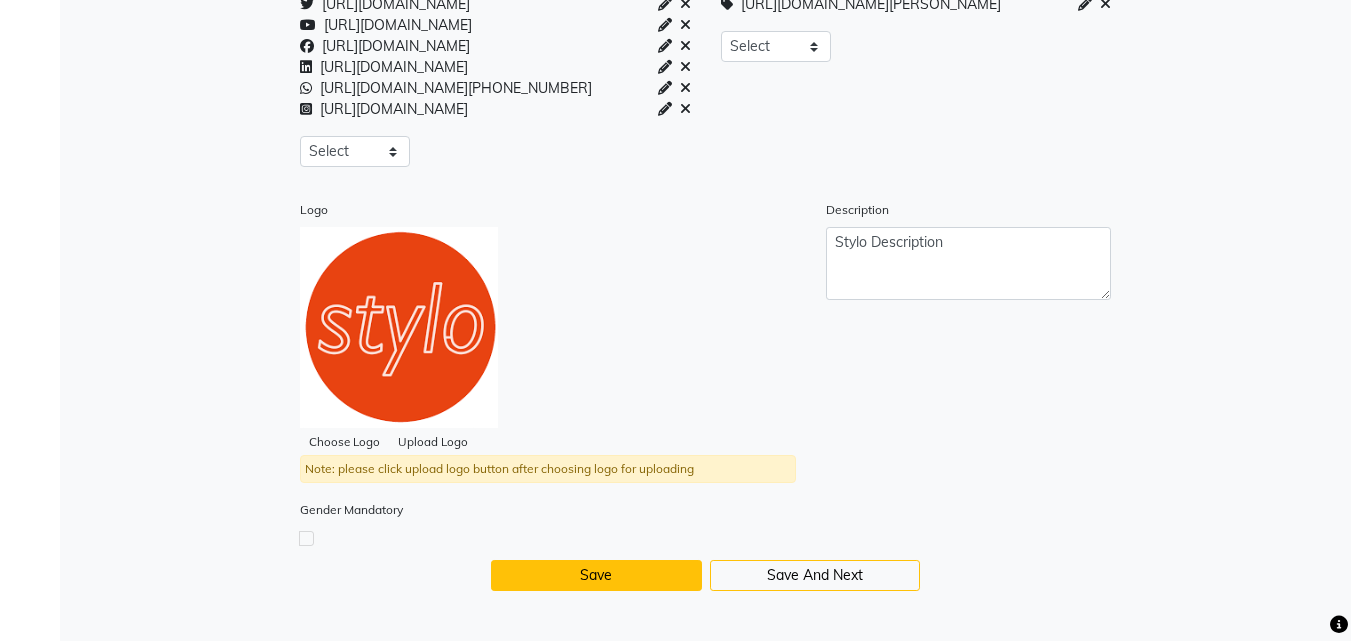 click on "Save" 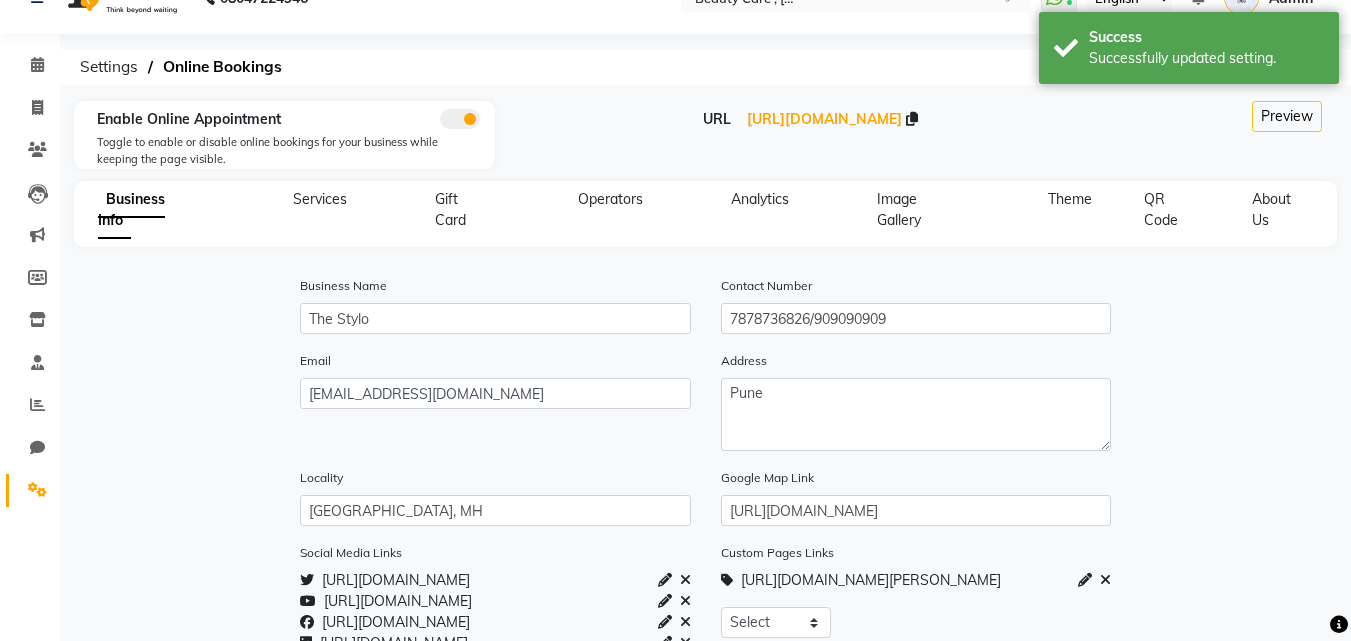 scroll, scrollTop: 0, scrollLeft: 0, axis: both 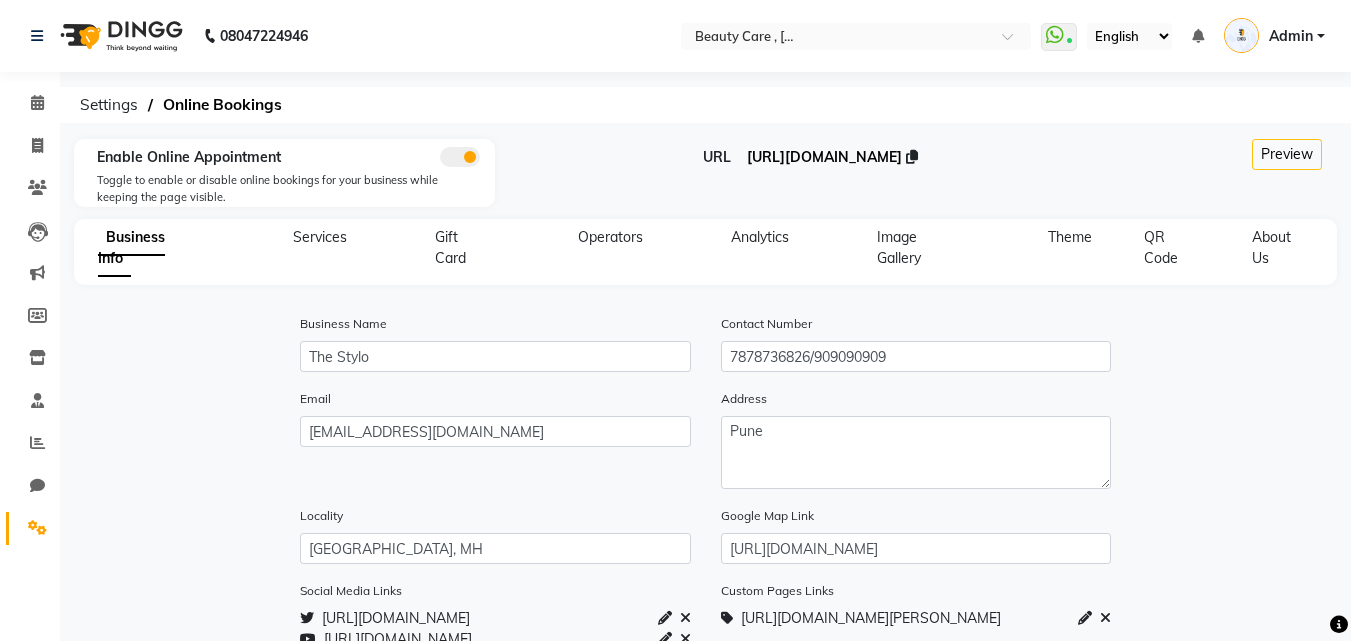 click on "https://dingg.app/booking/the-stylo-park-street" 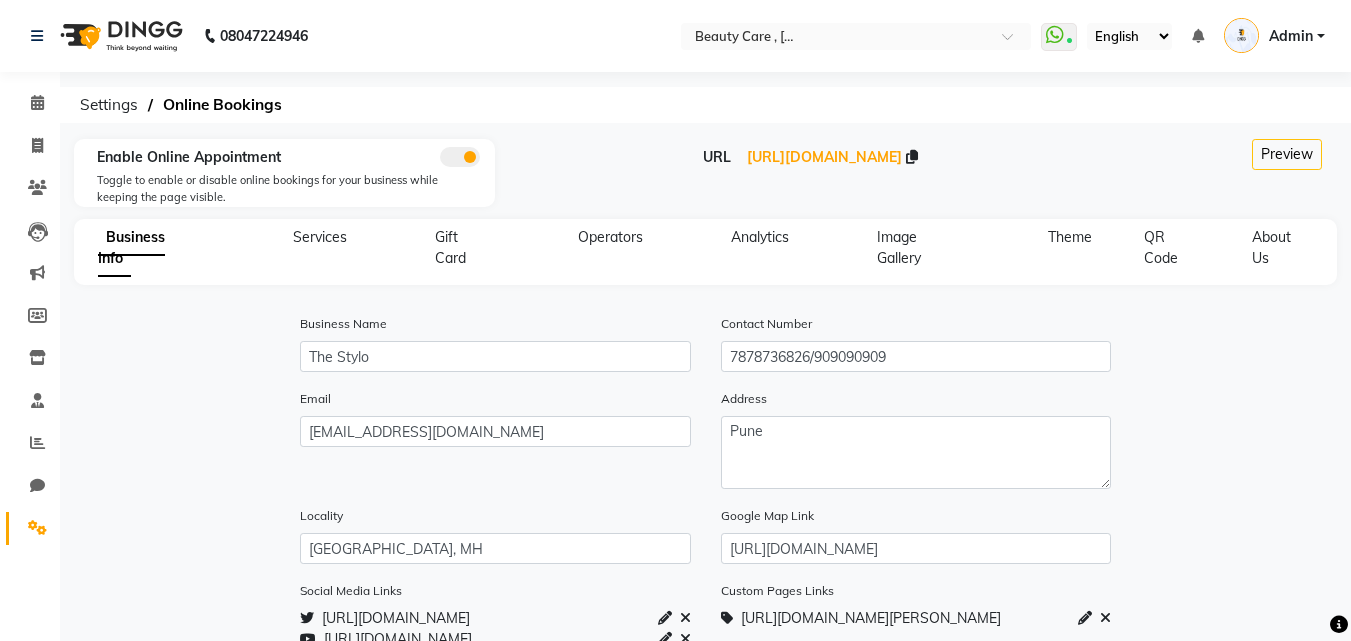 scroll, scrollTop: 100, scrollLeft: 0, axis: vertical 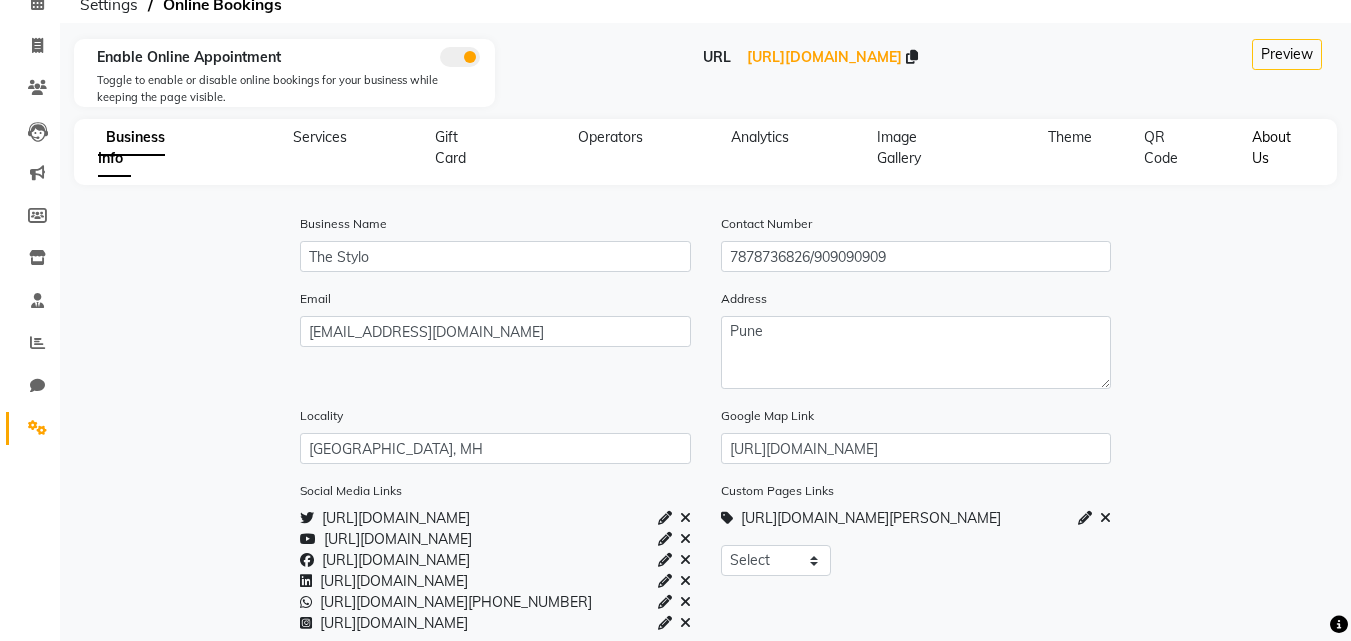 click on "About Us" 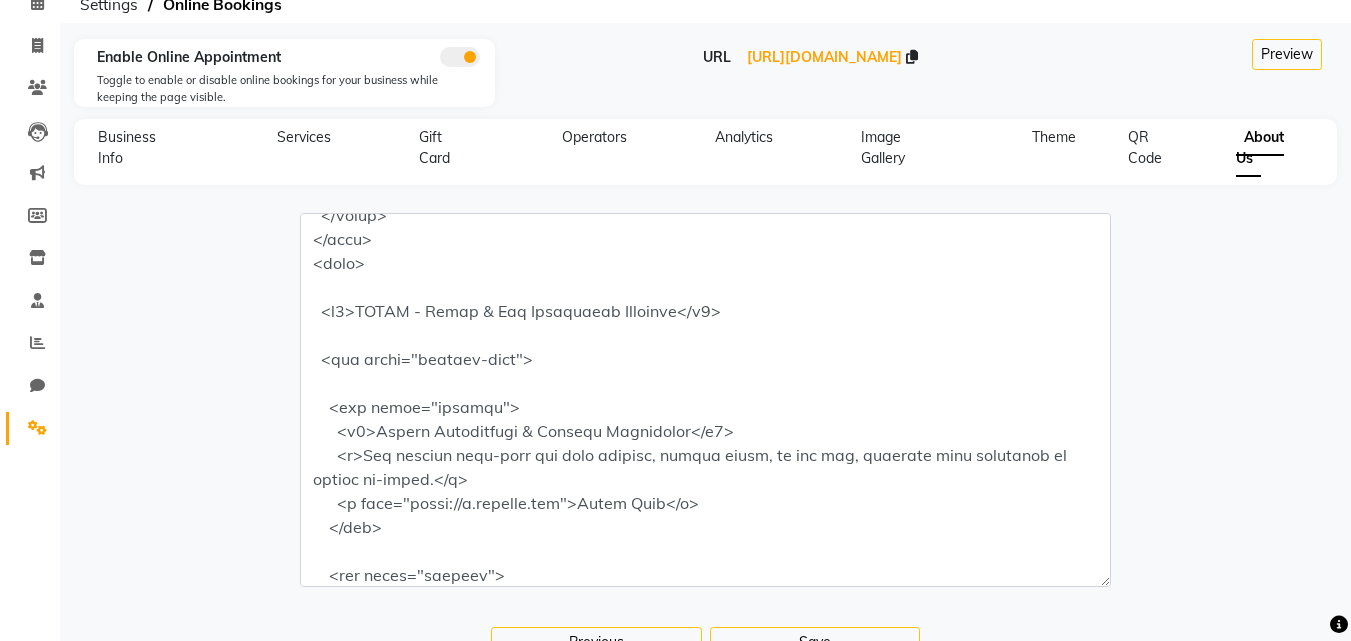 scroll, scrollTop: 700, scrollLeft: 0, axis: vertical 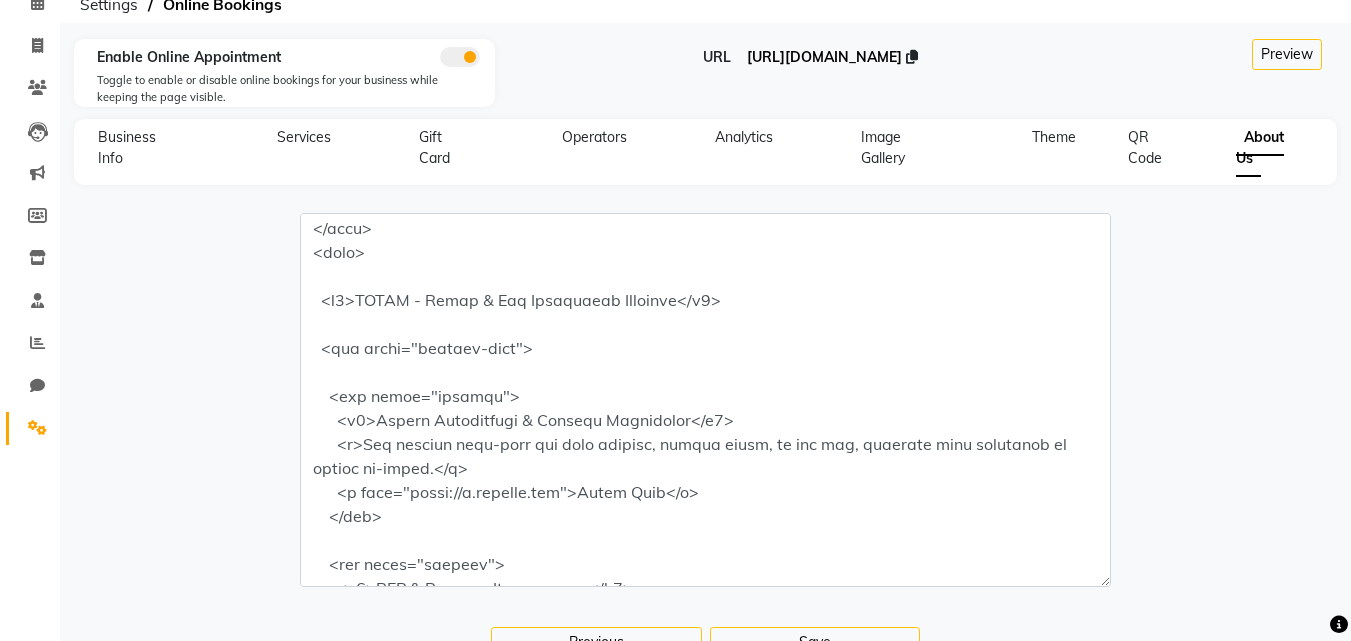click on "https://dingg.app/booking/the-stylo-park-street" 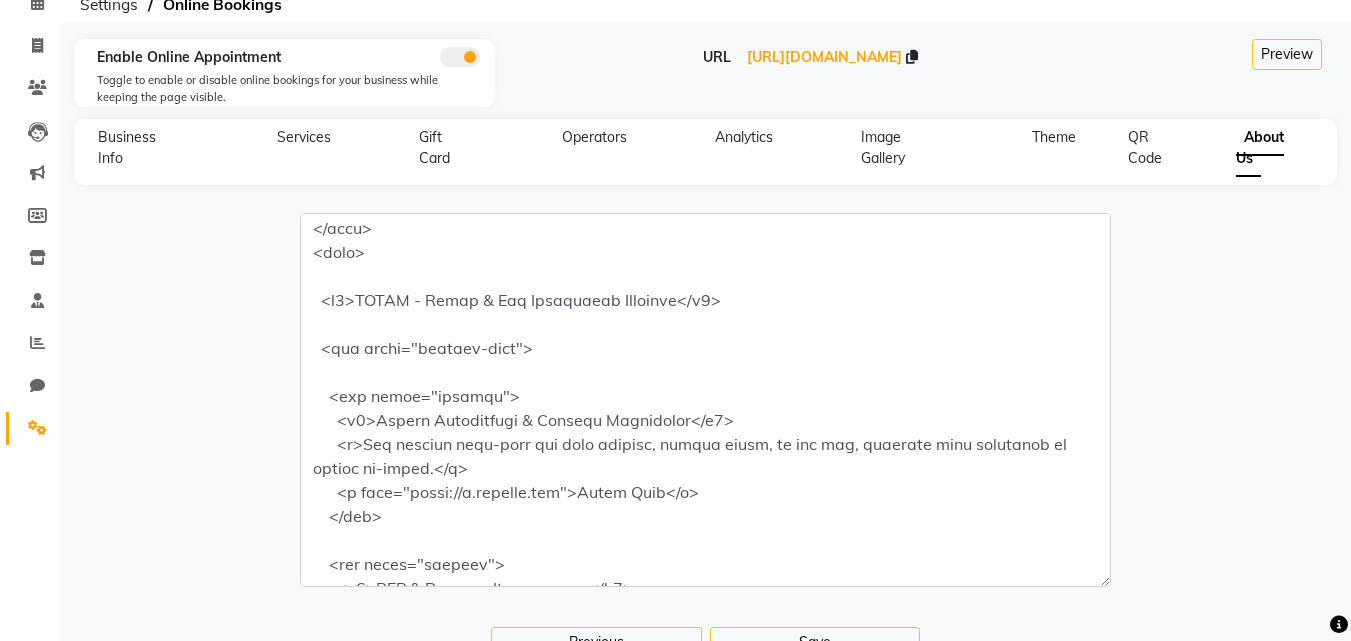 scroll, scrollTop: 0, scrollLeft: 0, axis: both 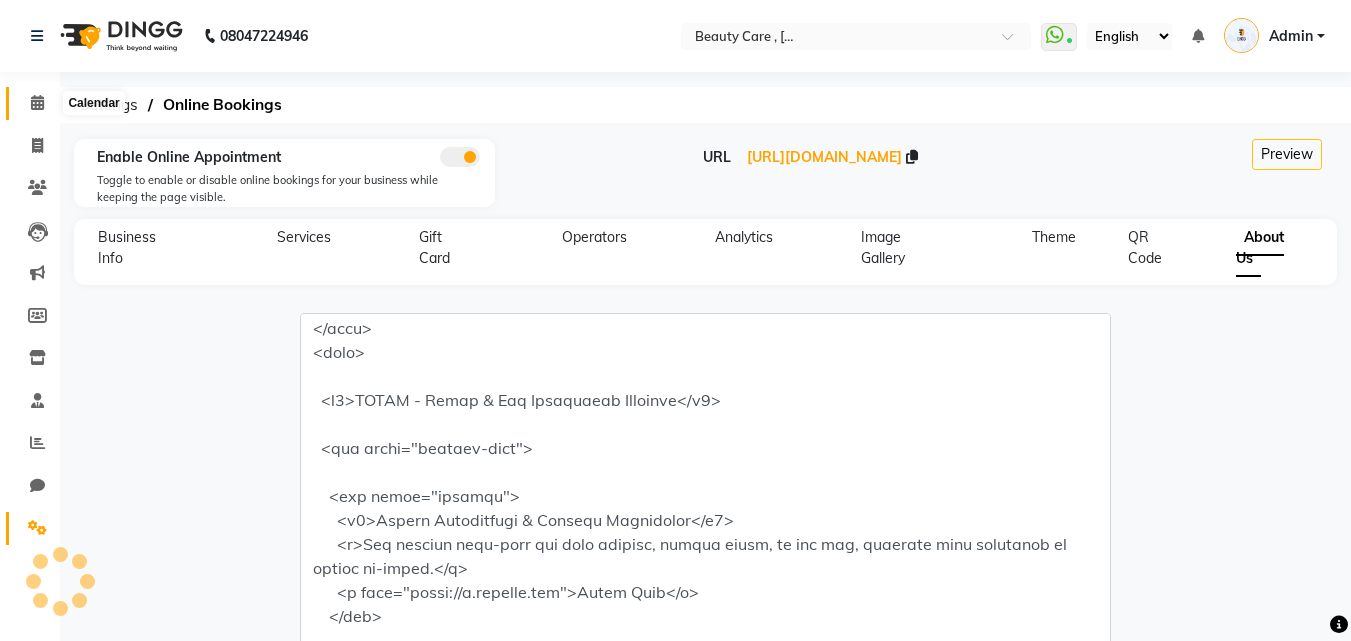 click 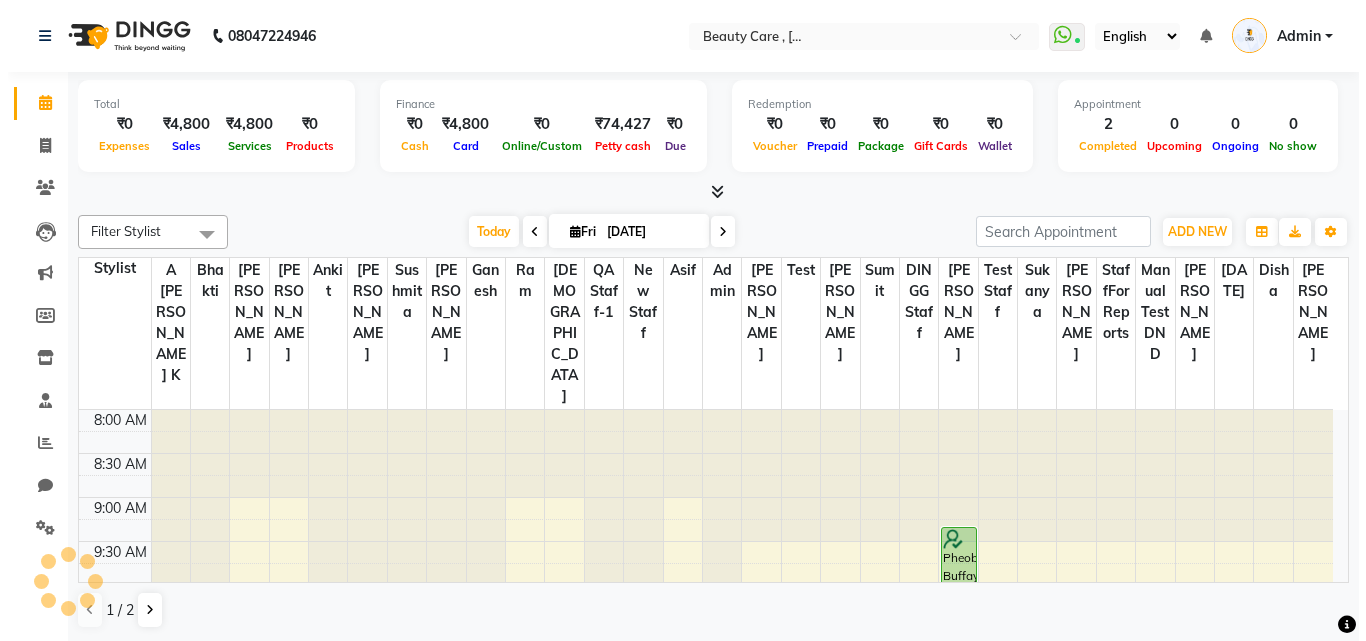 scroll, scrollTop: 177, scrollLeft: 0, axis: vertical 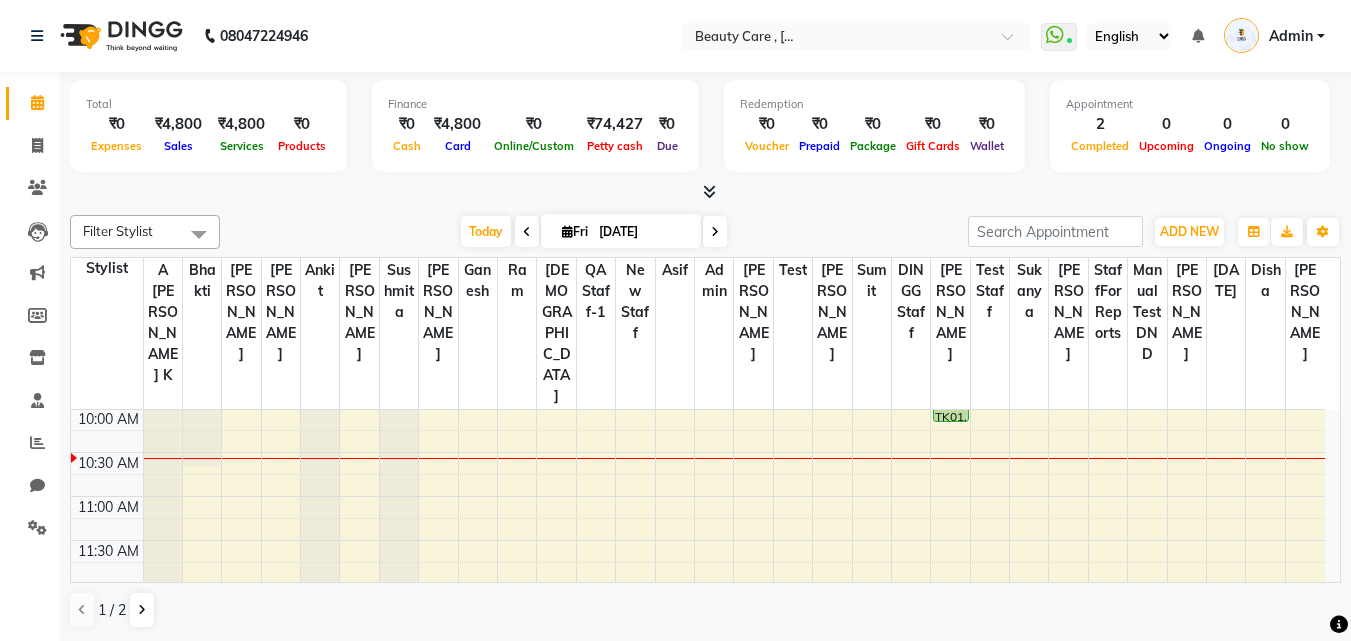 click on "English ENGLISH Español العربية मराठी हिंदी ગુજરાતી தமிழ் 中文" at bounding box center (1129, 36) 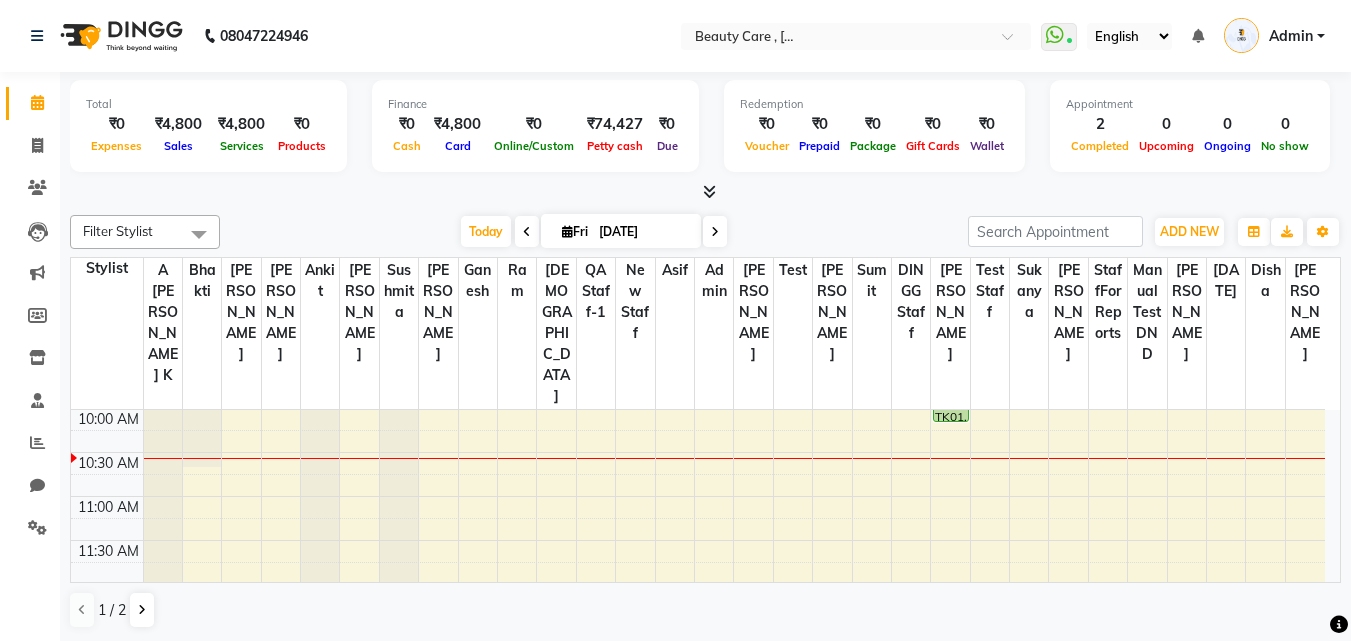 select on "es" 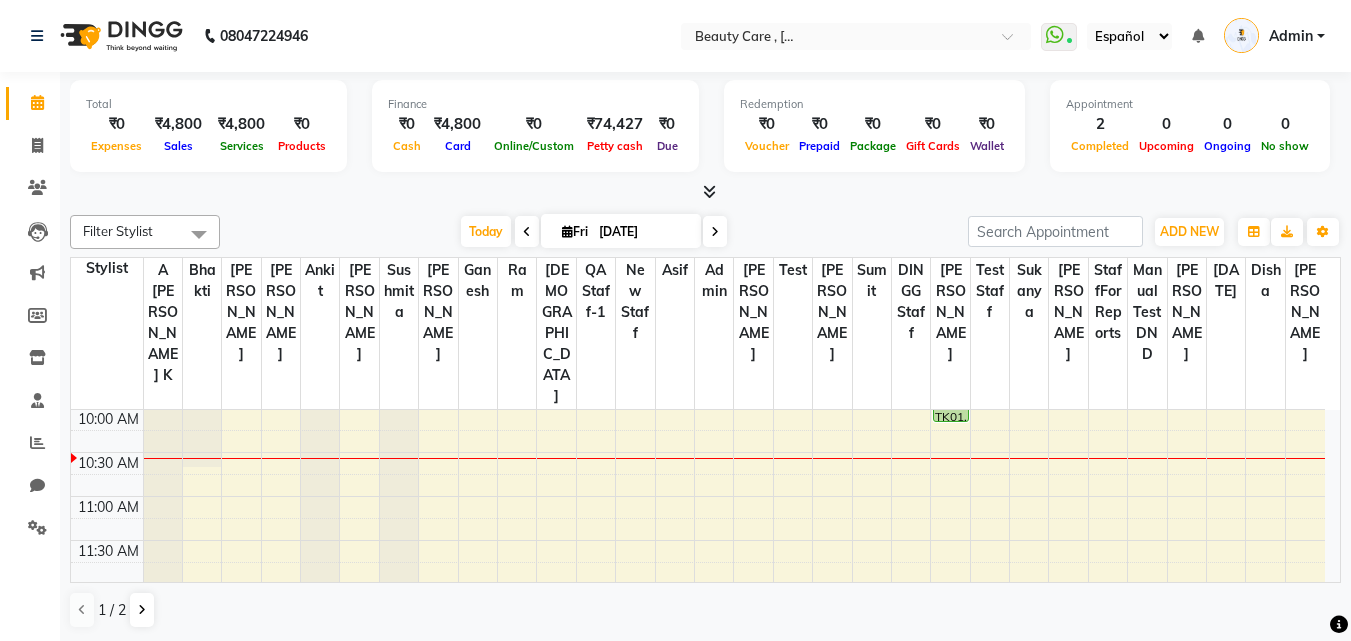 click on "English ENGLISH Español العربية मराठी हिंदी ગુજરાતી தமிழ் 中文" at bounding box center (1129, 36) 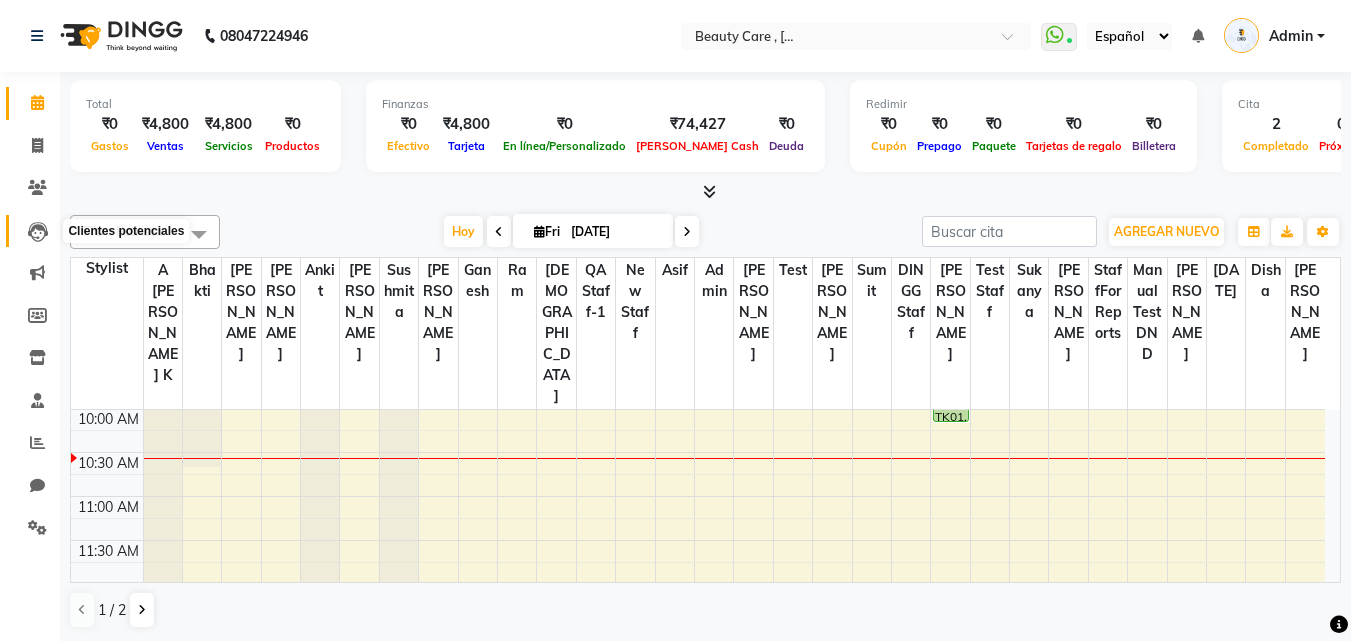 click 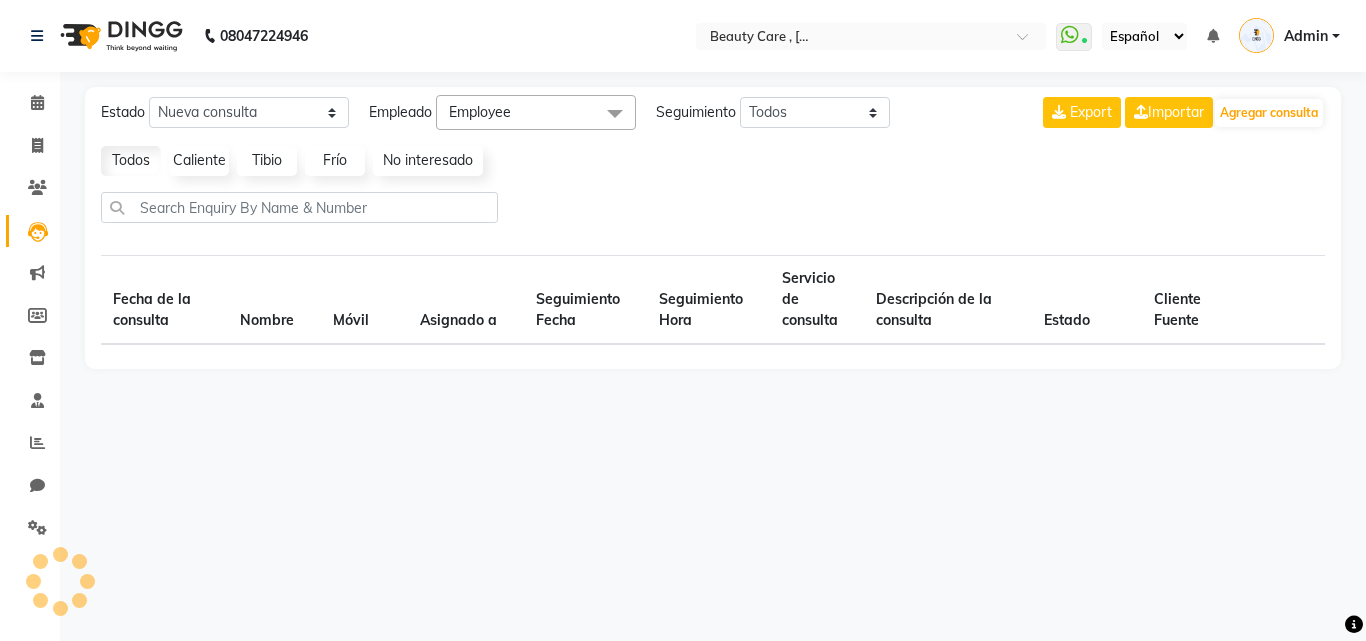 select on "10" 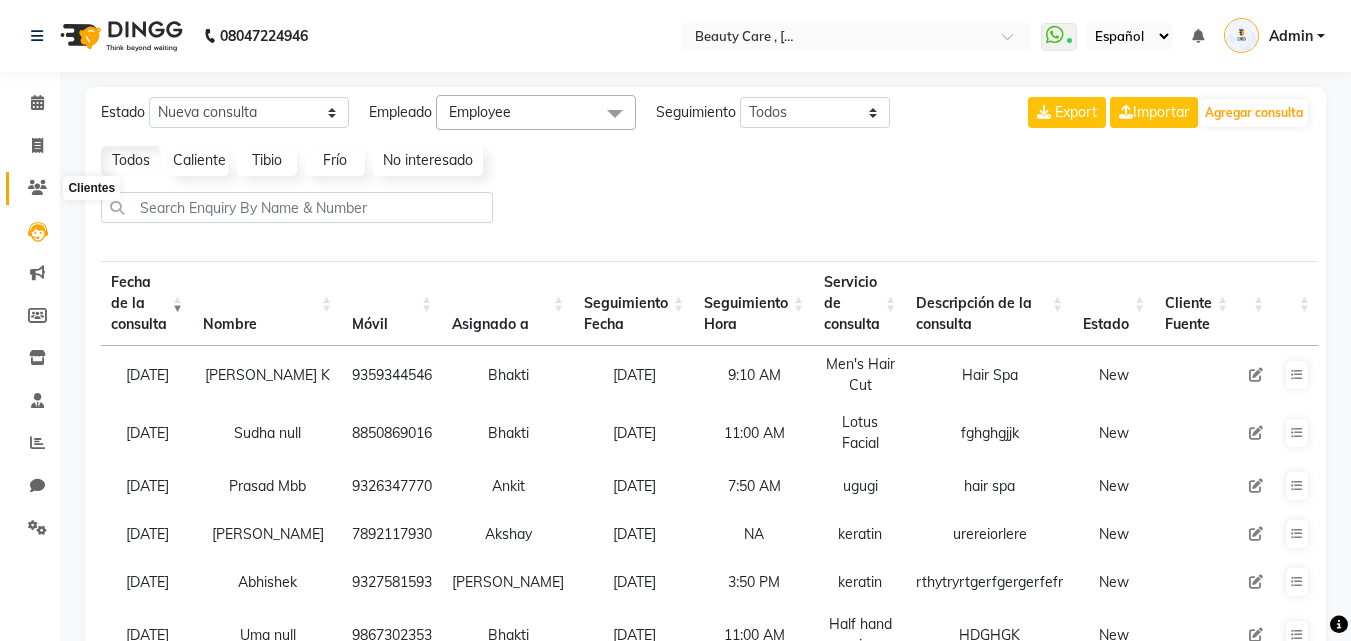 click 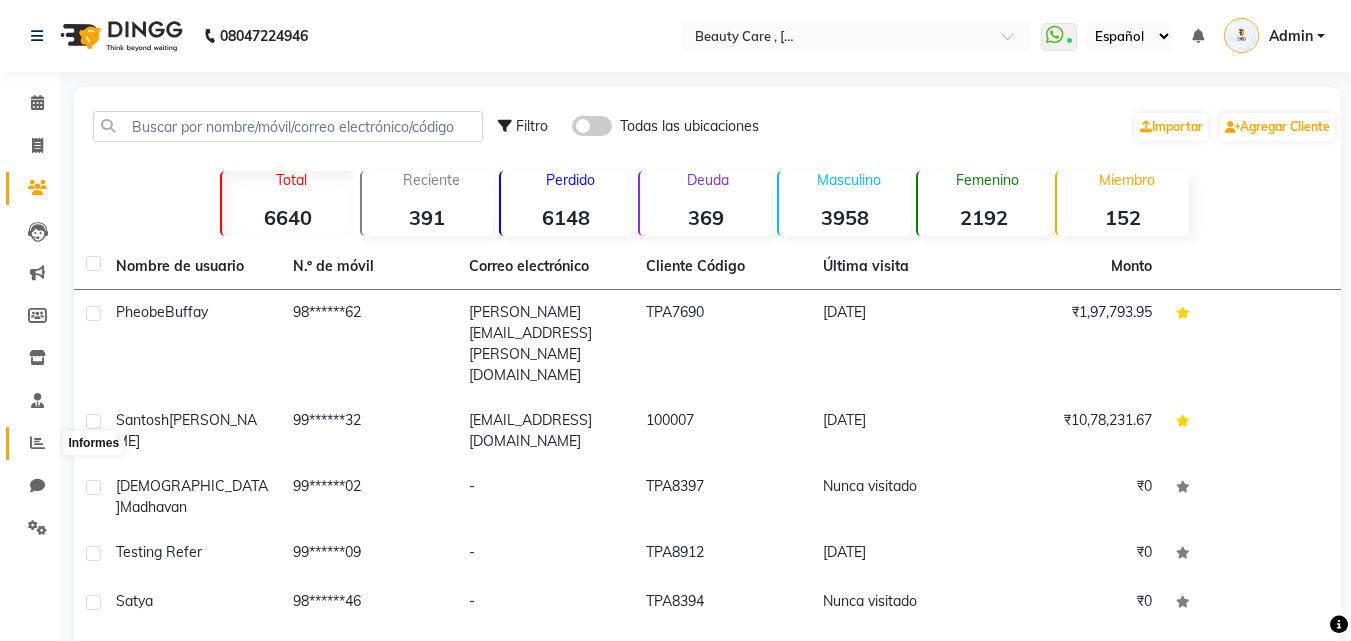 click 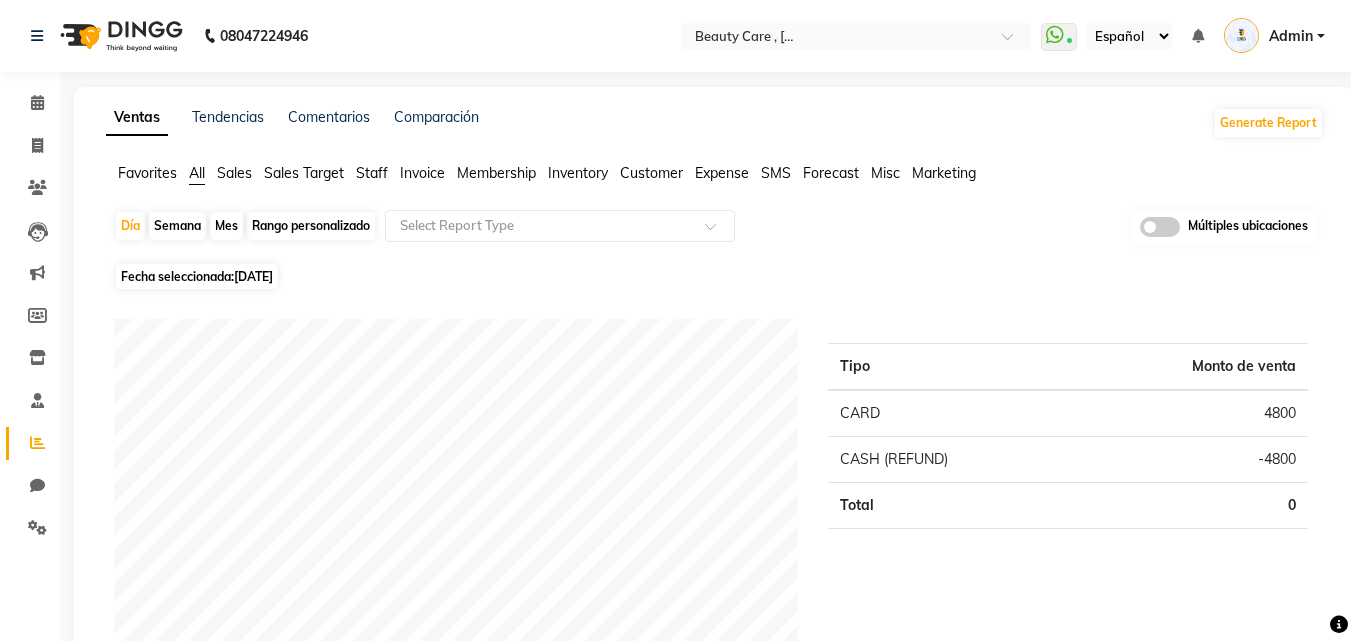 click on "Inglés INGLÉS Español العربية मराठी हिंदी ગુજરાતી தமிழ் 中文" at bounding box center (1129, 36) 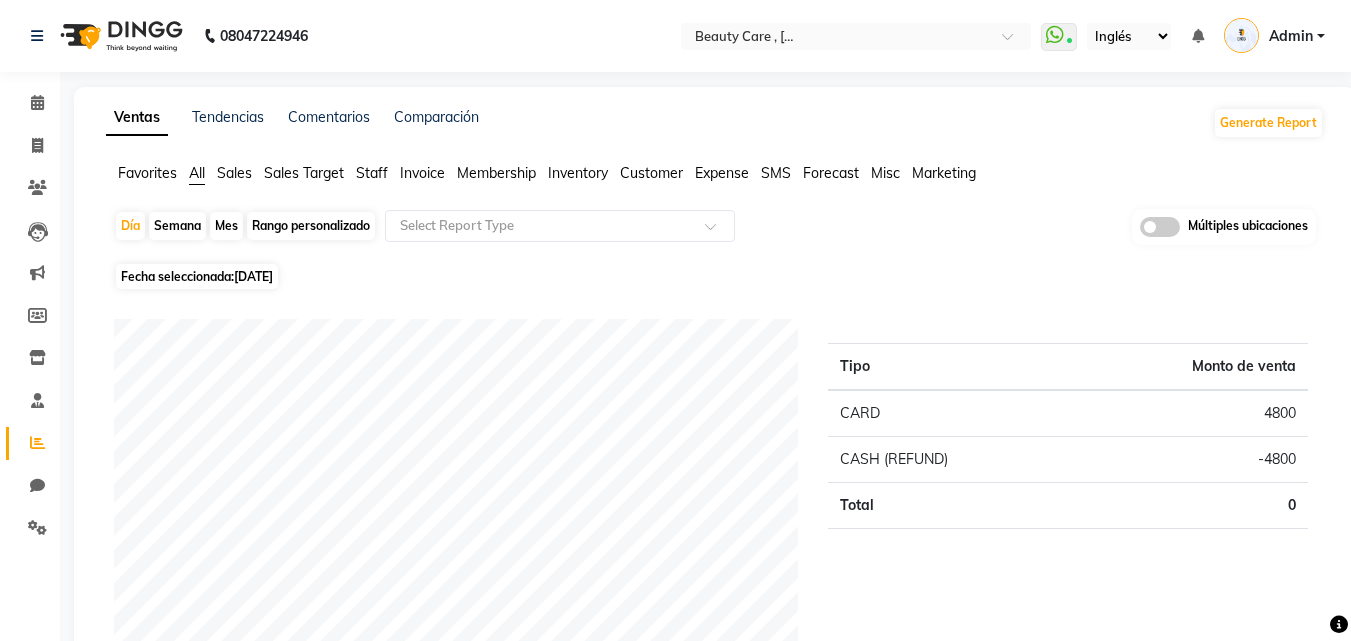 click on "Inglés INGLÉS Español العربية मराठी हिंदी ગુજરાતી தமிழ் 中文" at bounding box center [1129, 36] 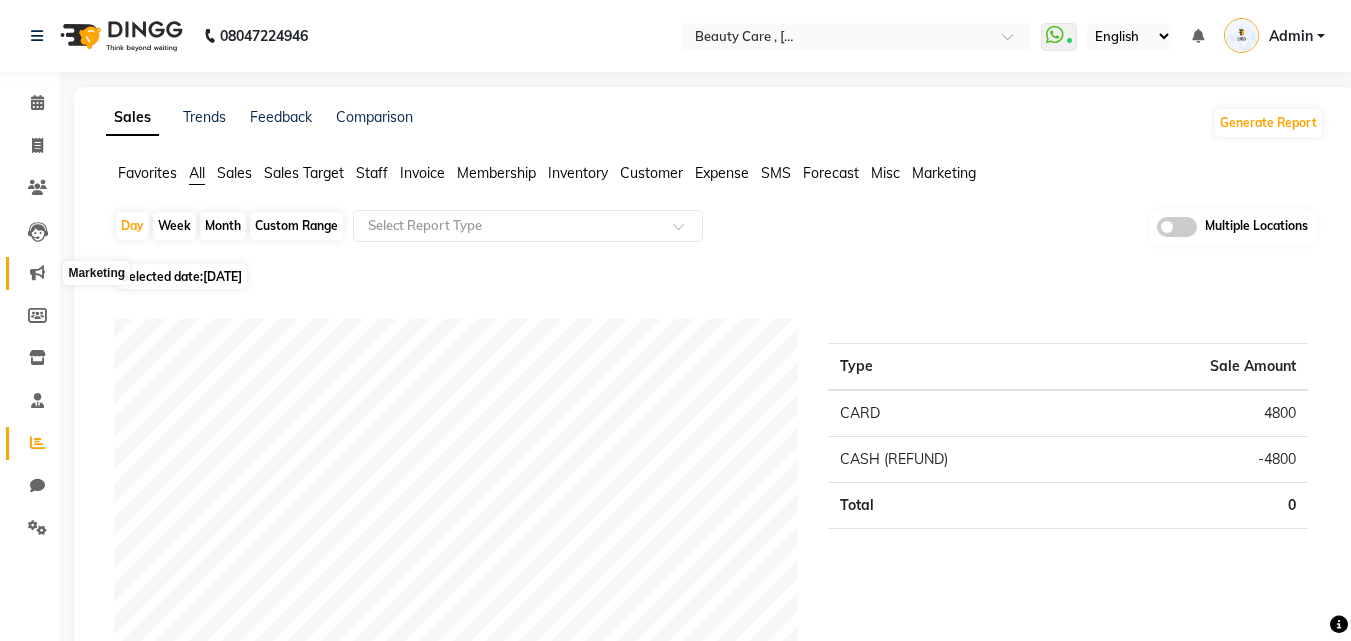 click 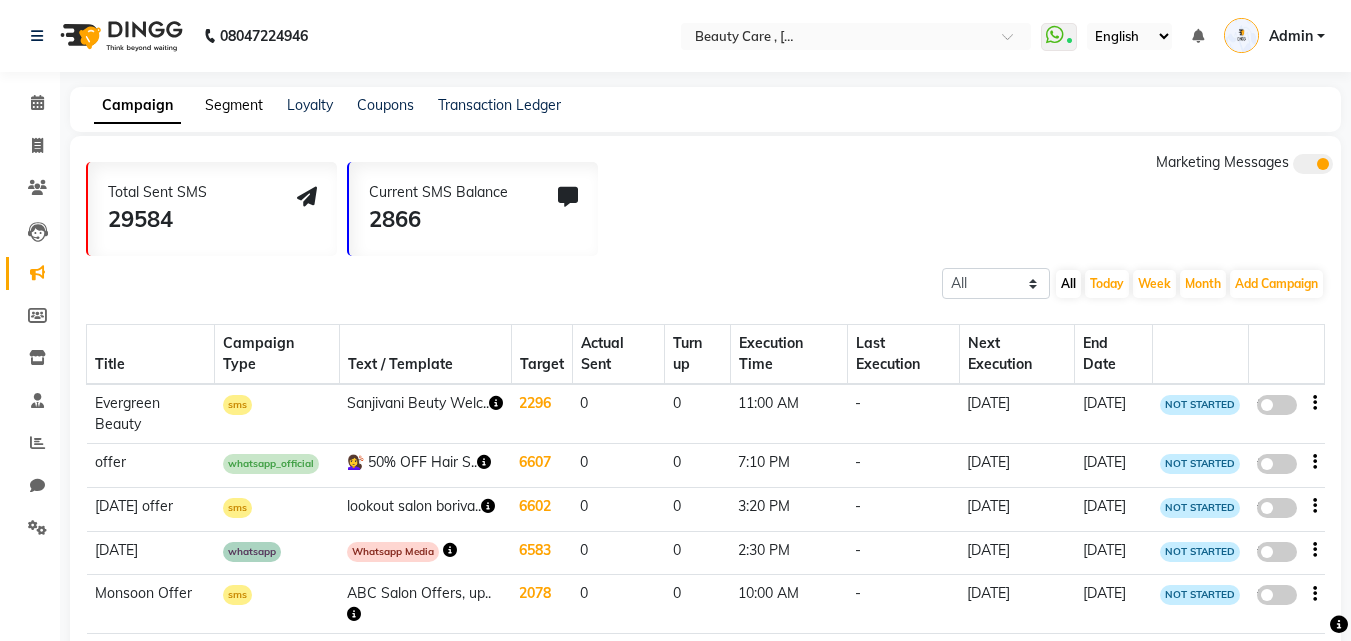 click on "Segment" 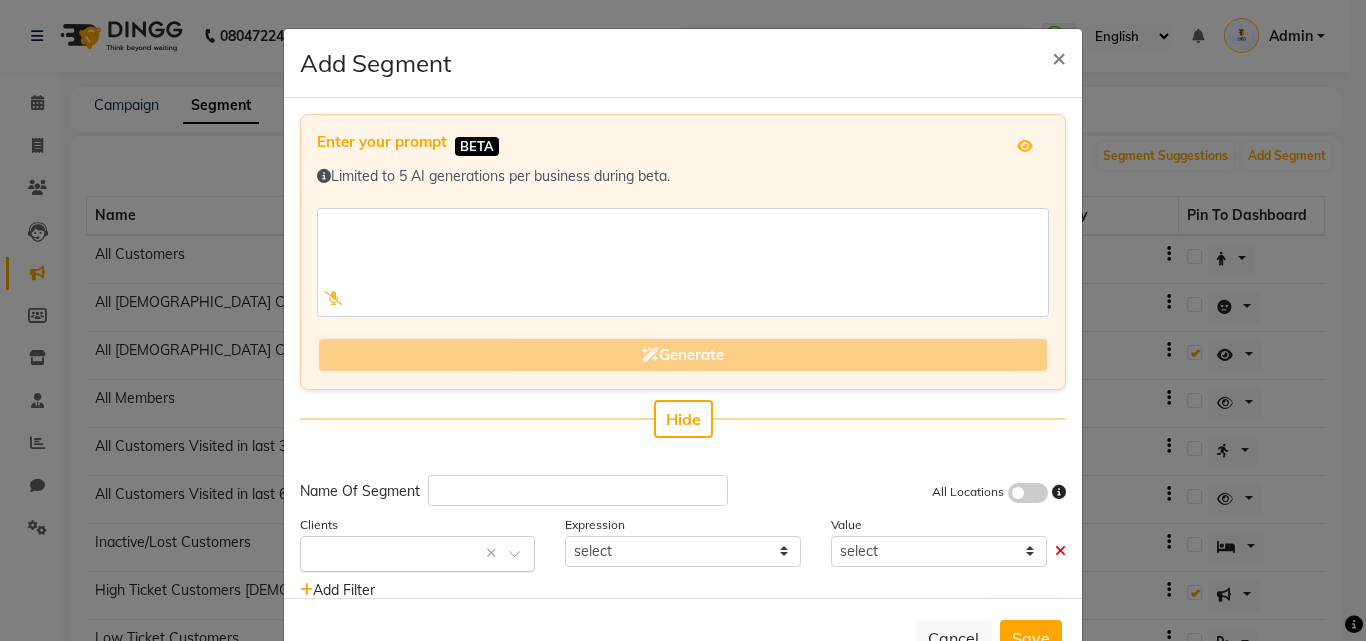 click 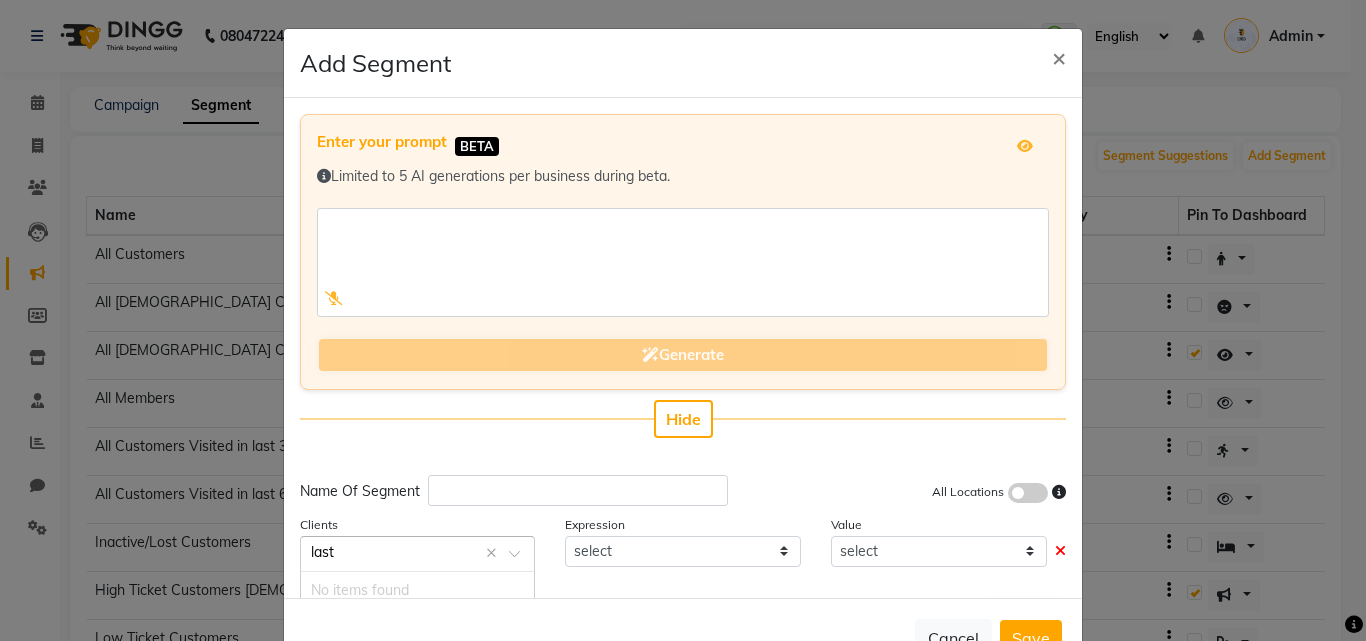 type on "last p" 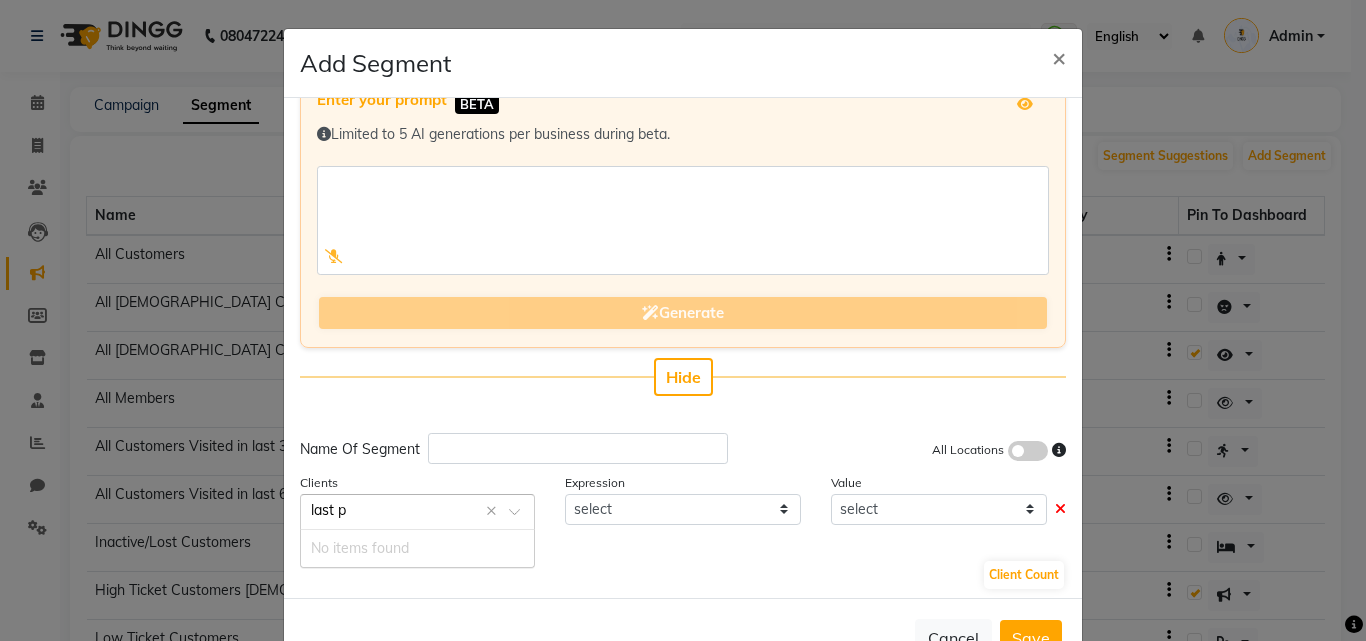 scroll, scrollTop: 51, scrollLeft: 0, axis: vertical 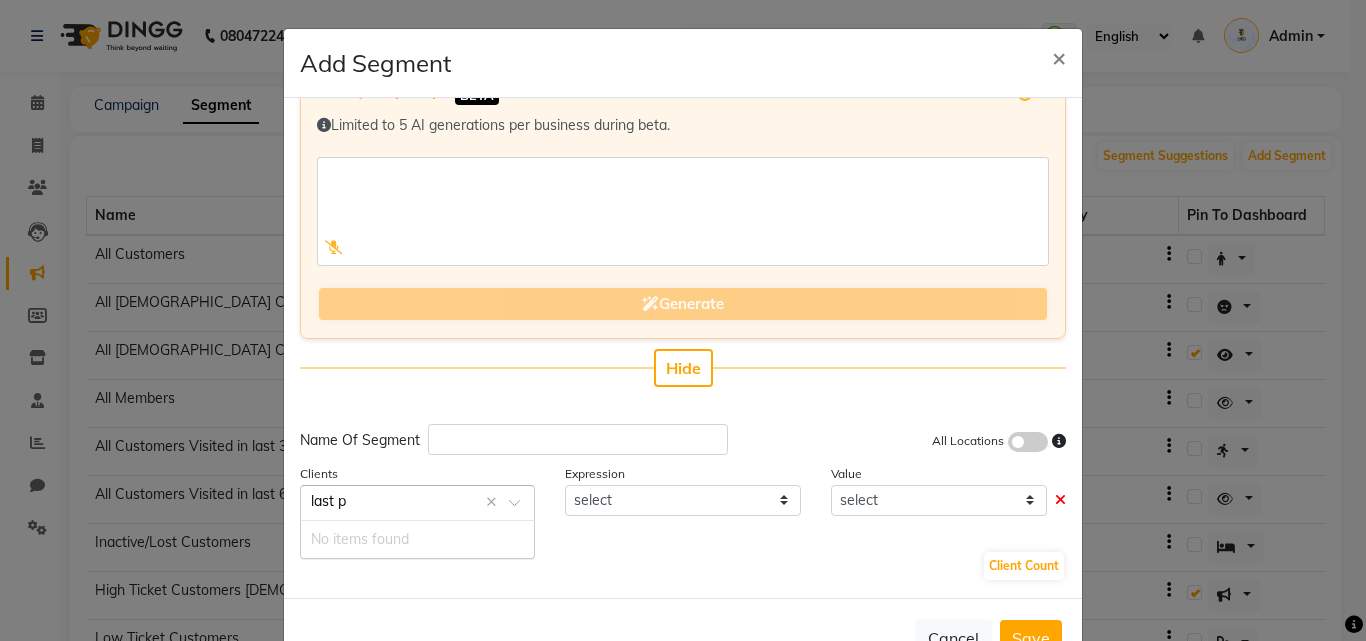 click on "last p" 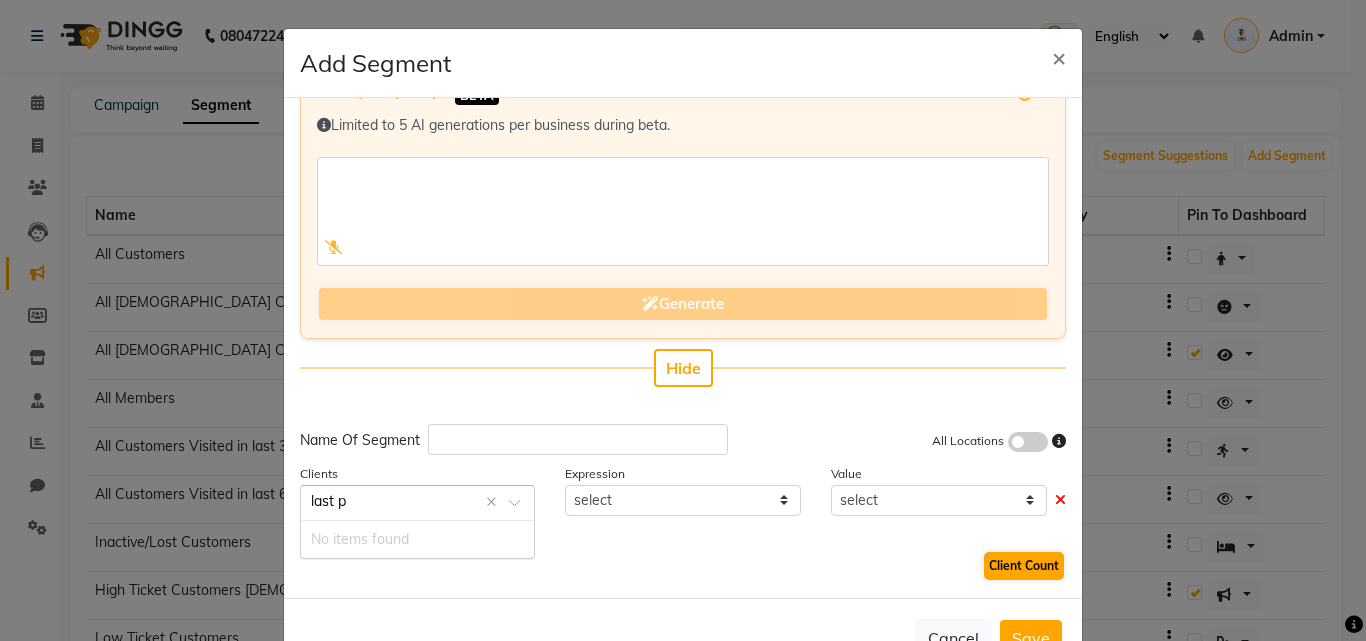 scroll, scrollTop: 65, scrollLeft: 0, axis: vertical 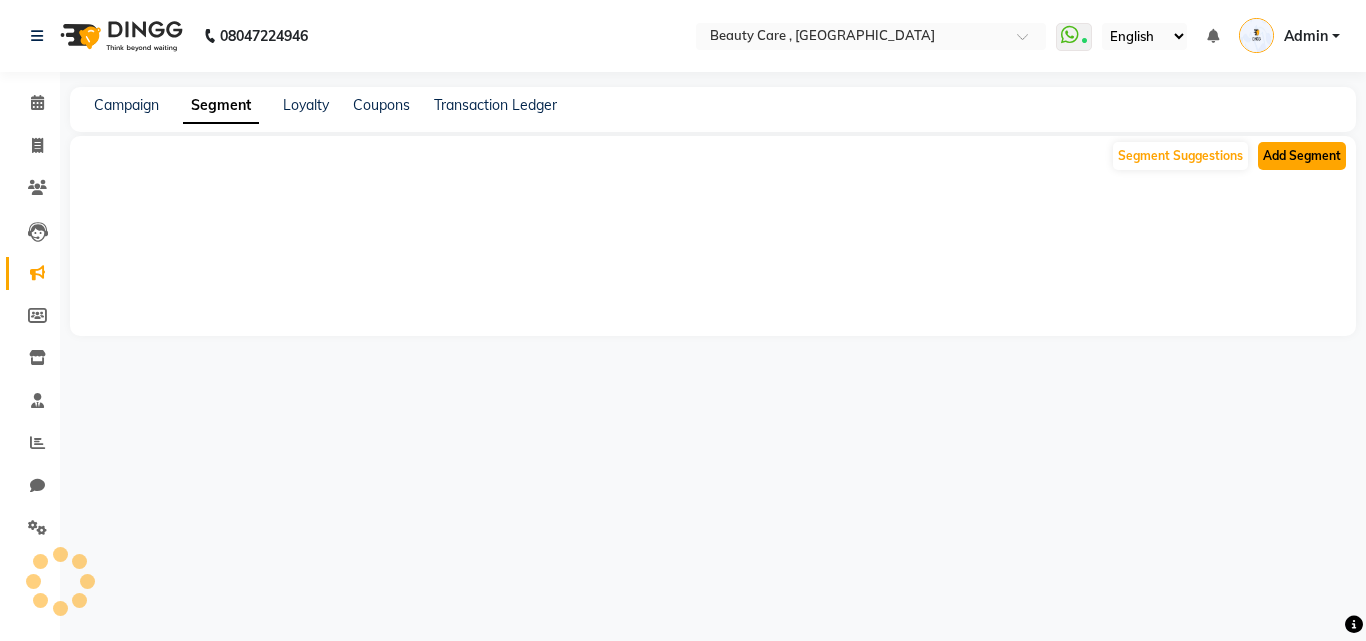 click on "Add Segment" 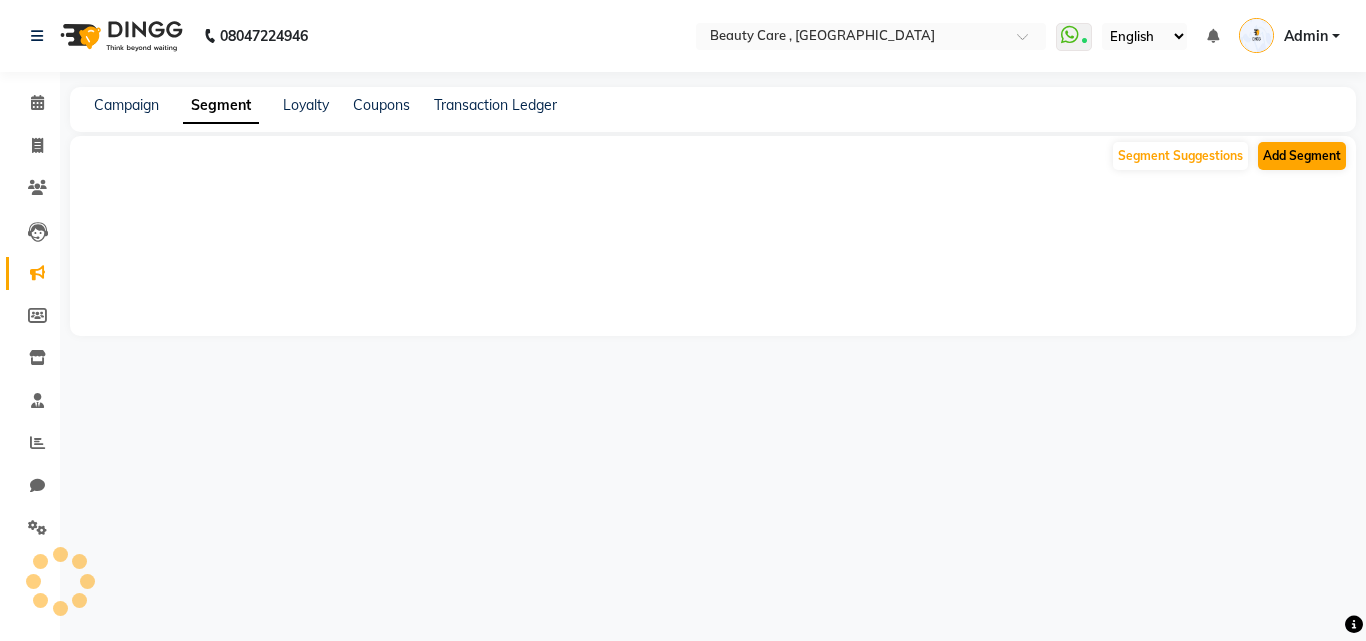 scroll, scrollTop: 0, scrollLeft: 0, axis: both 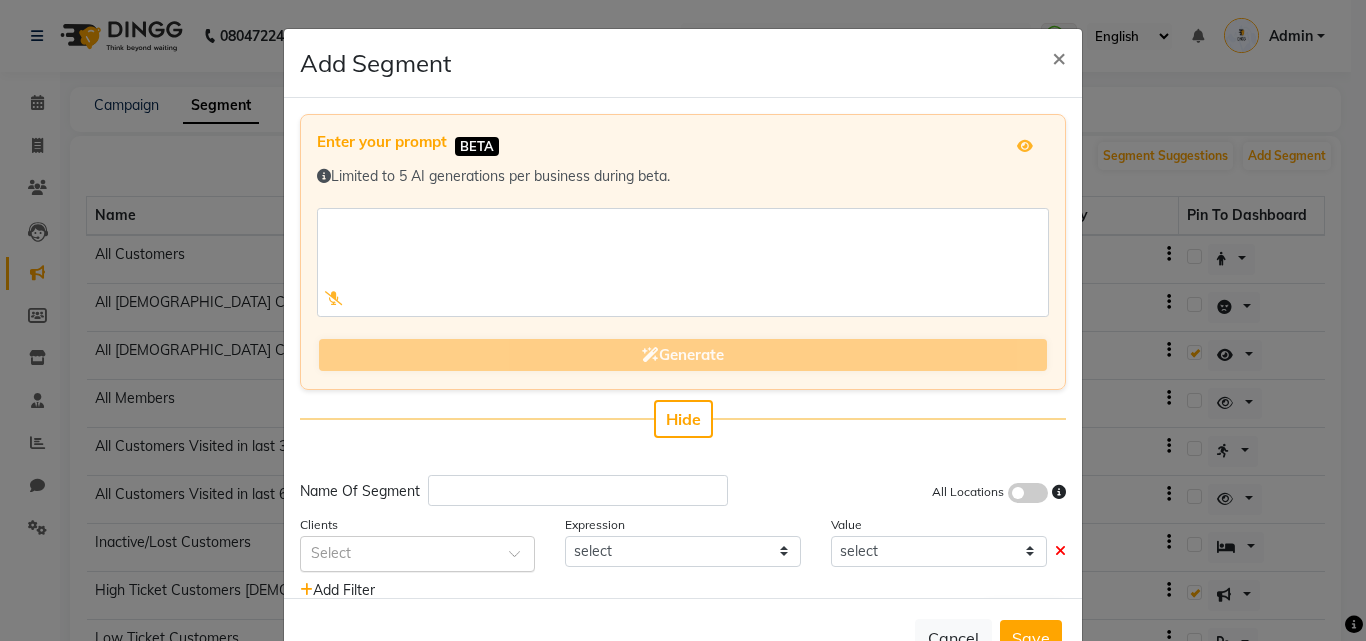click 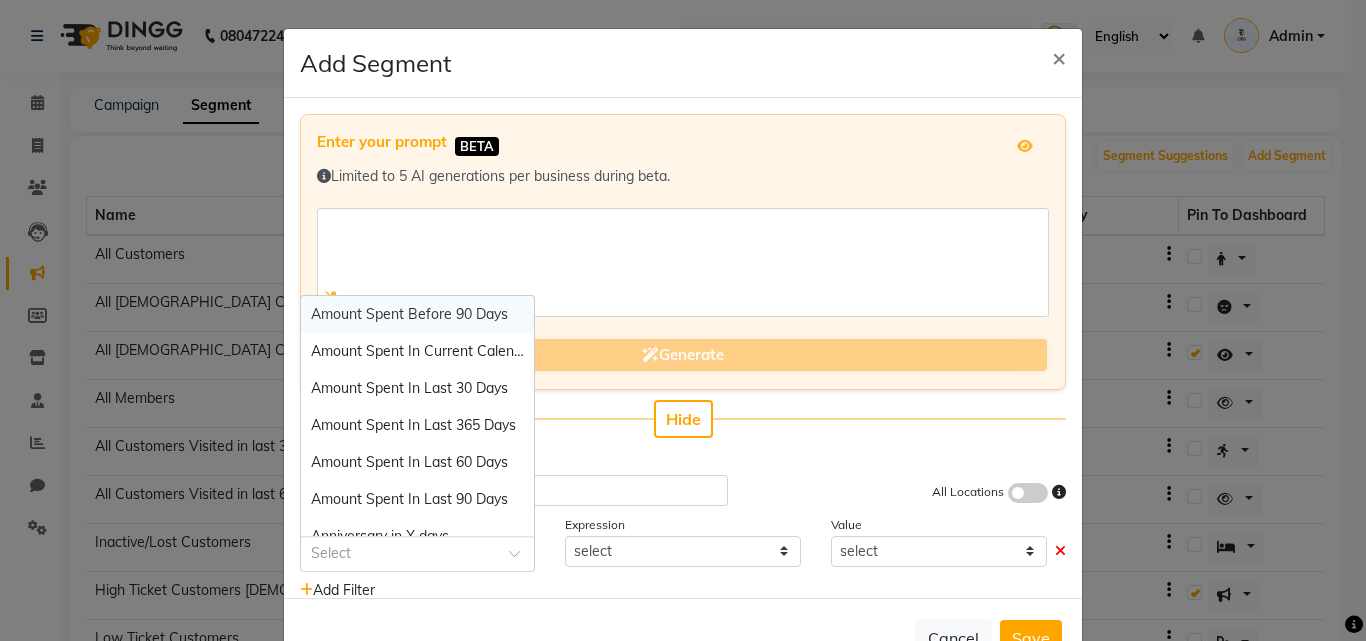 click 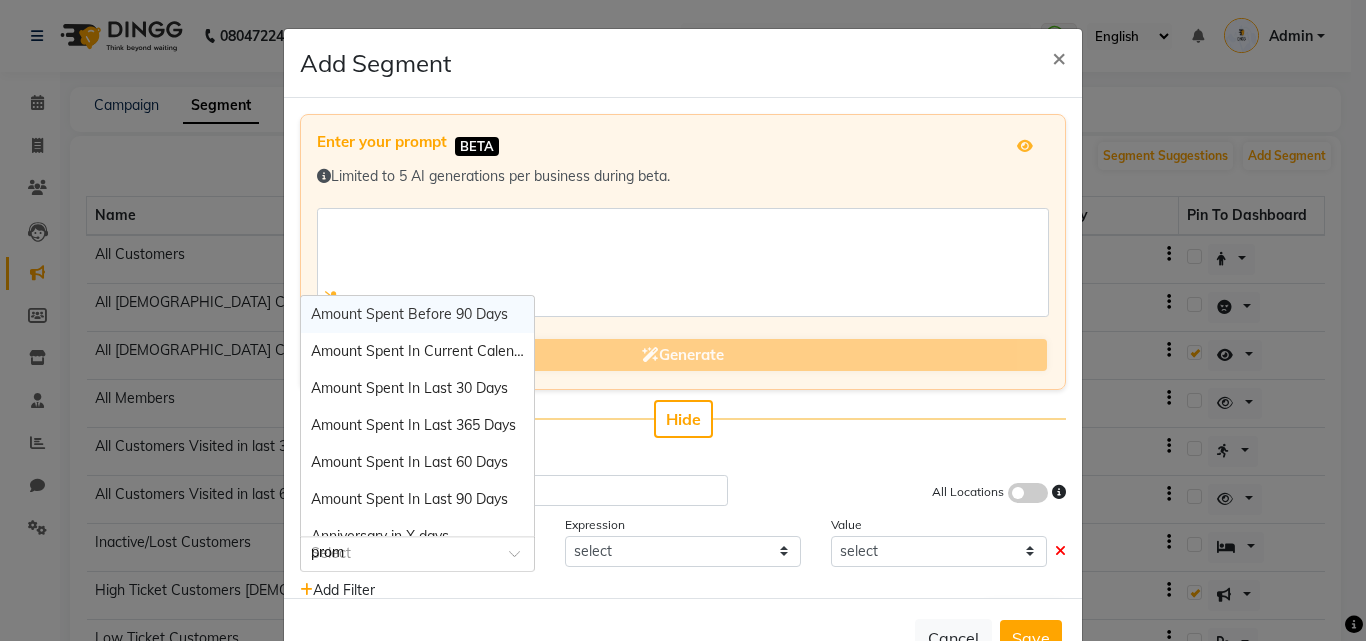 type on "promo" 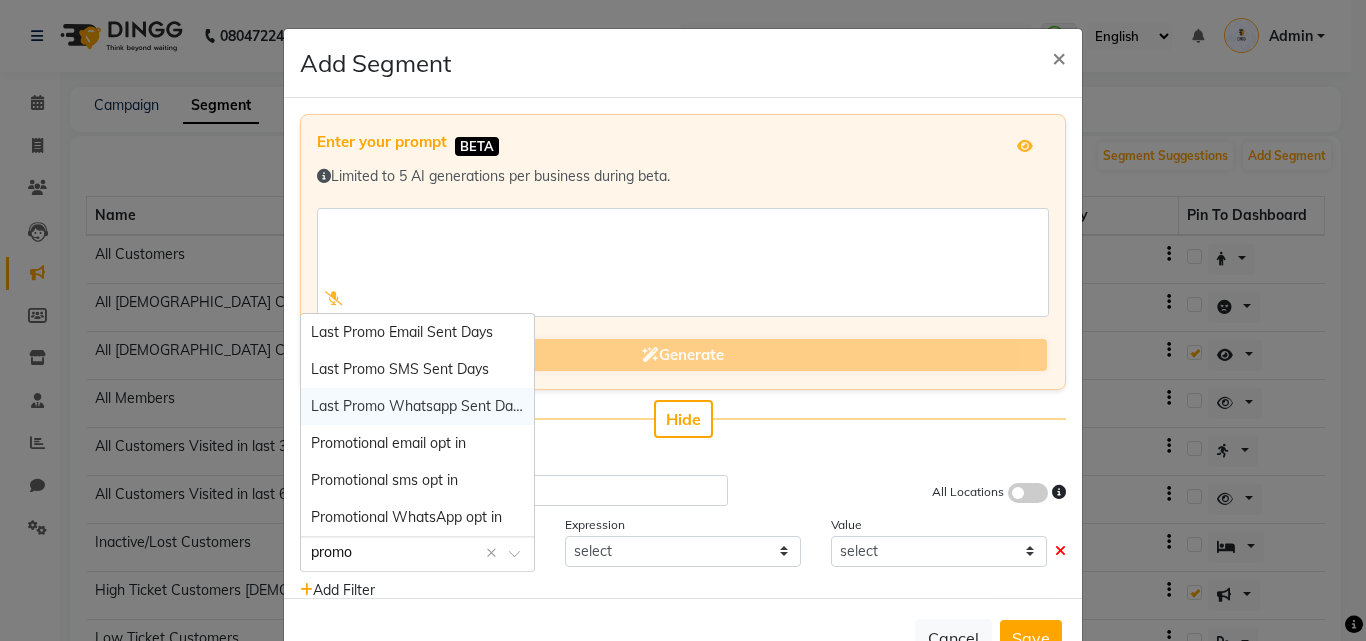 click on "Last Promo Whatsapp Sent Days" at bounding box center (417, 406) 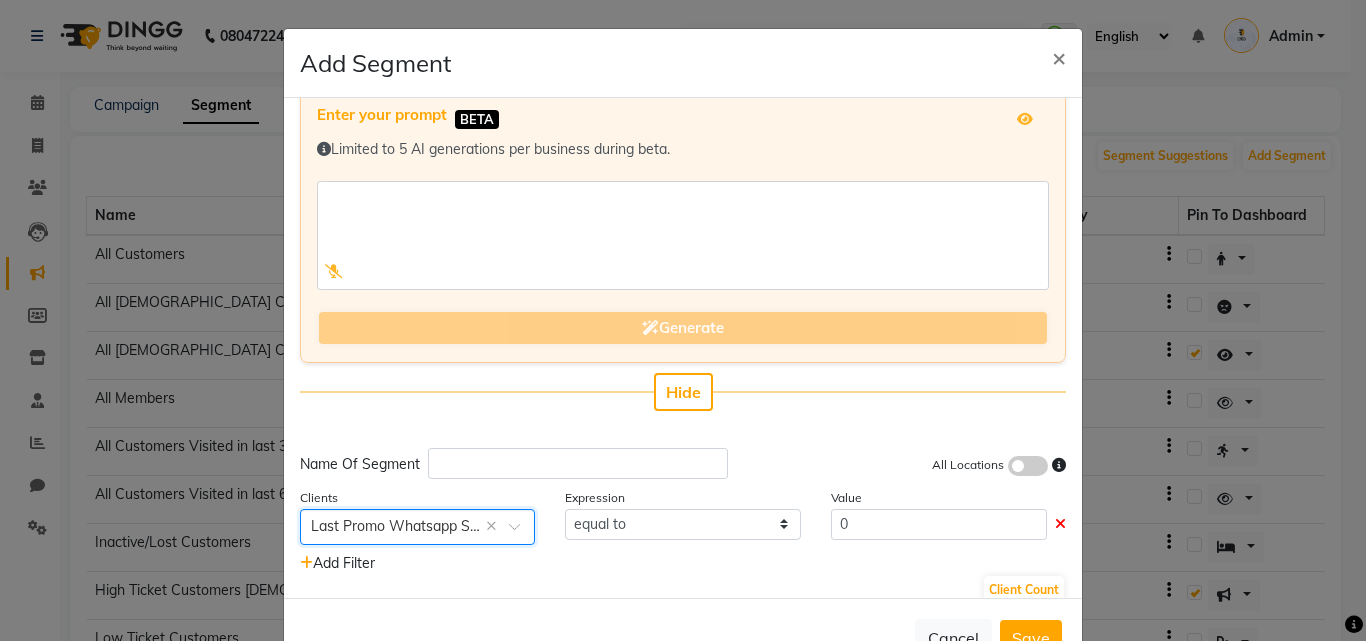 scroll, scrollTop: 51, scrollLeft: 0, axis: vertical 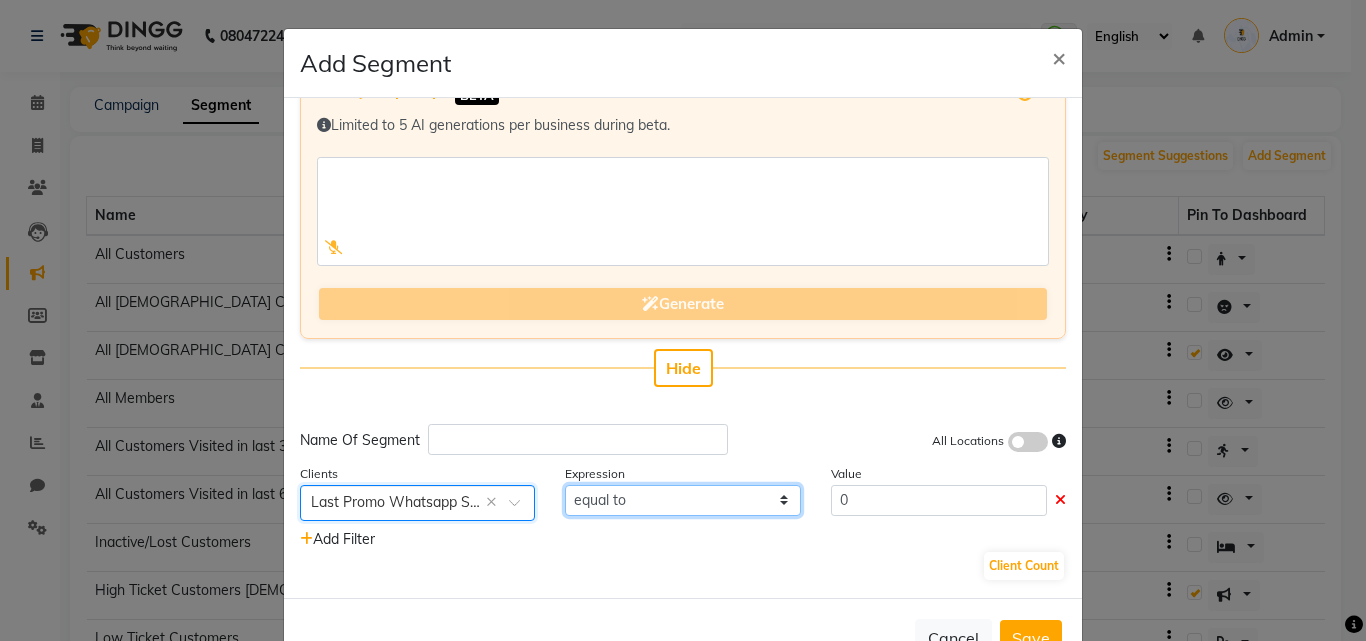 click on "equal to greater than greater than or equal to less than  less than or equal to" 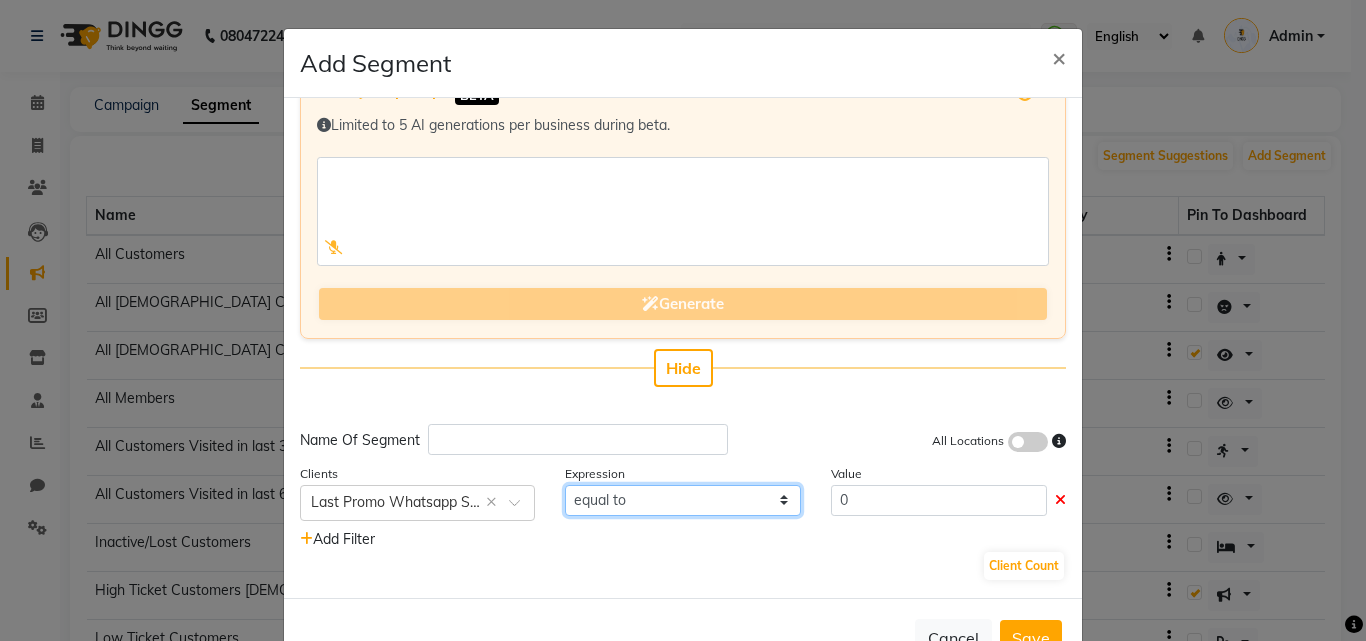 select on ">" 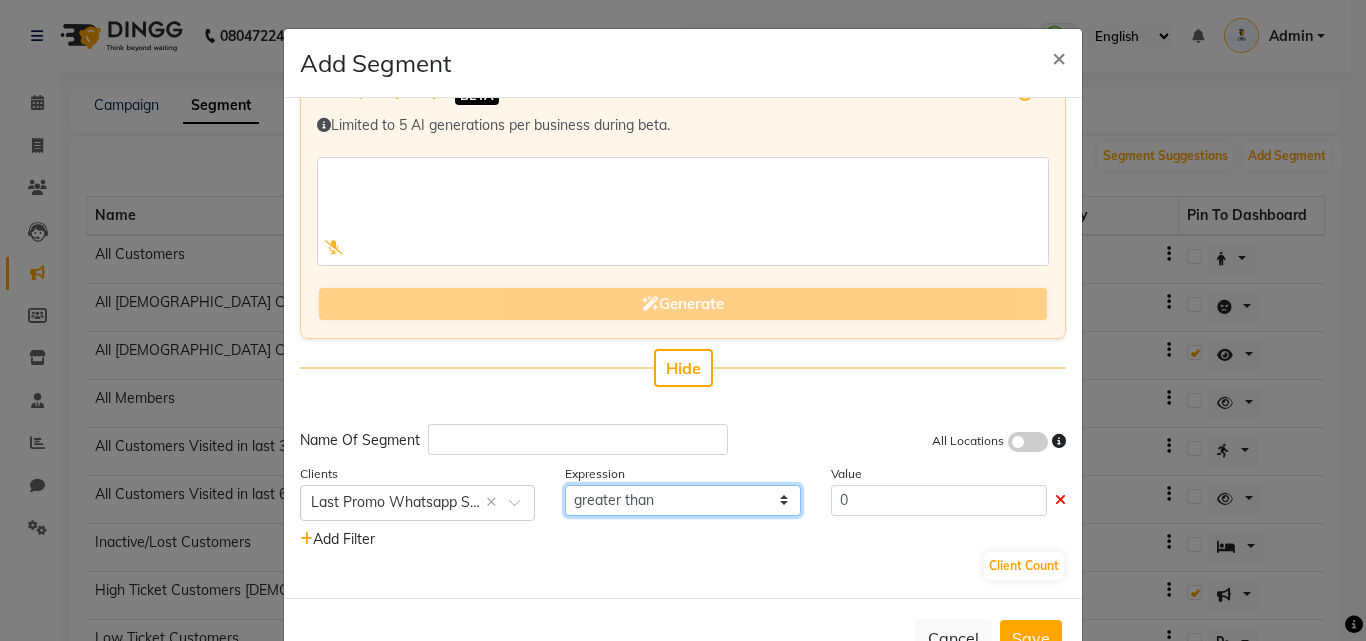 click on "equal to greater than greater than or equal to less than  less than or equal to" 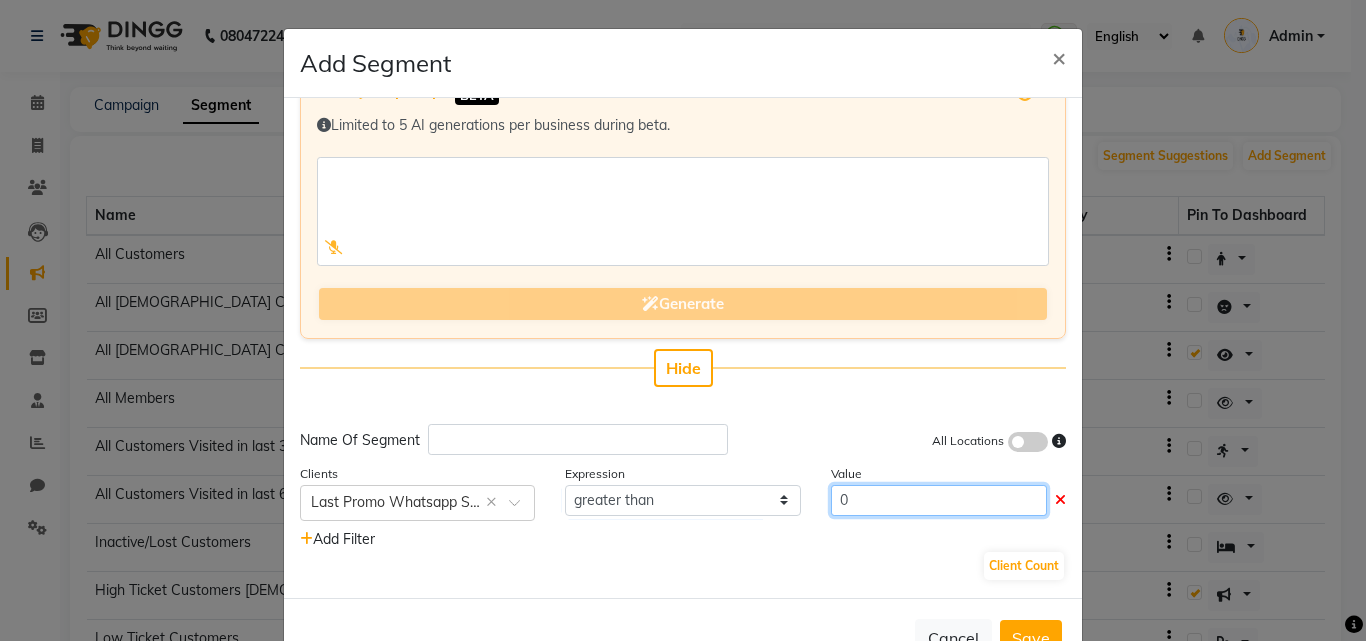 click on "0" 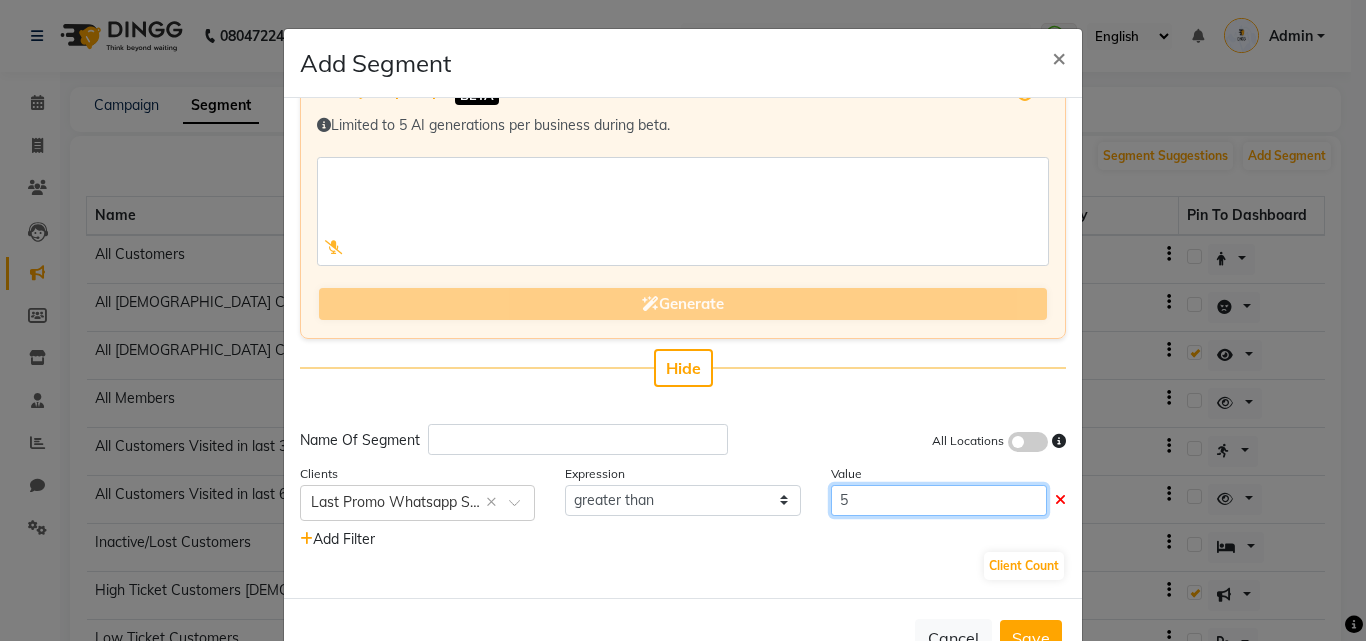 scroll, scrollTop: 65, scrollLeft: 0, axis: vertical 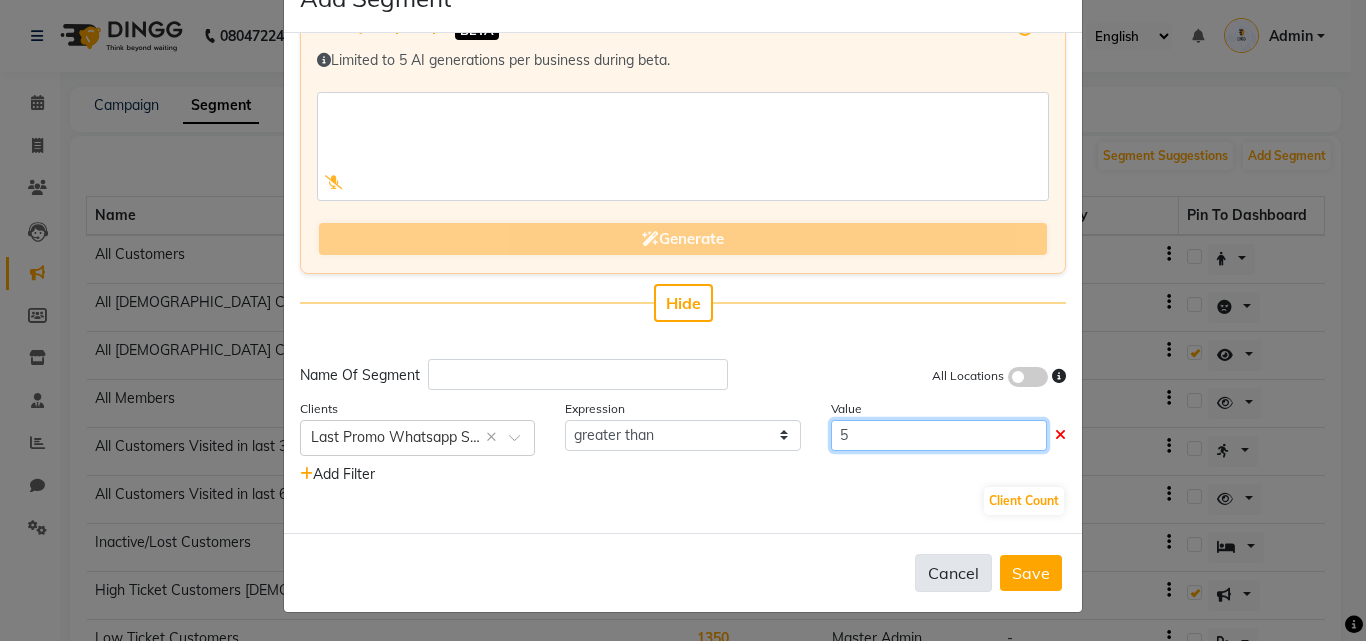 type on "5" 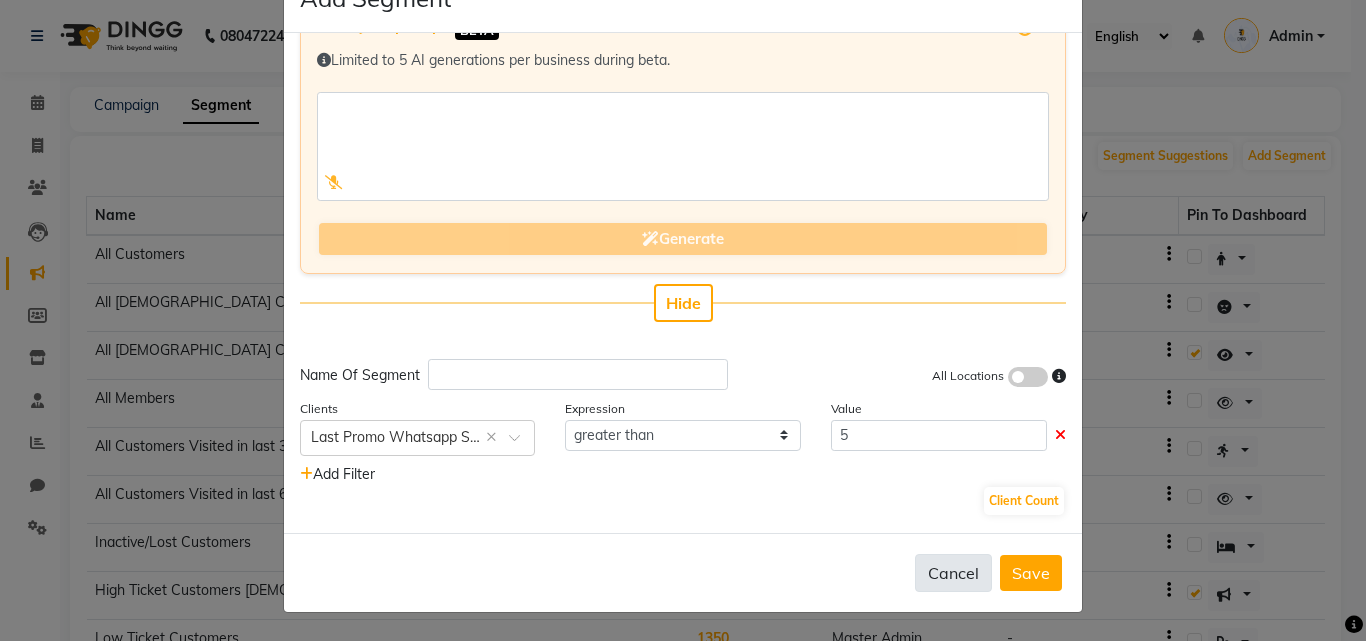 click on "Cancel" 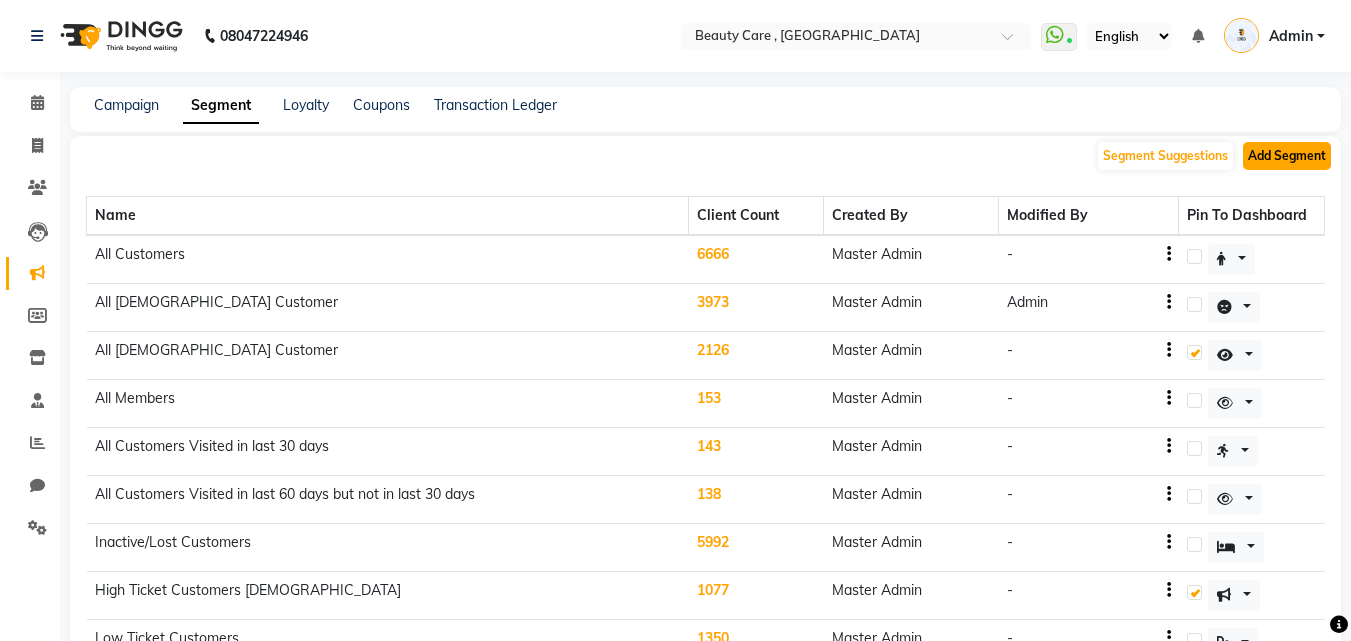 click on "Add Segment" 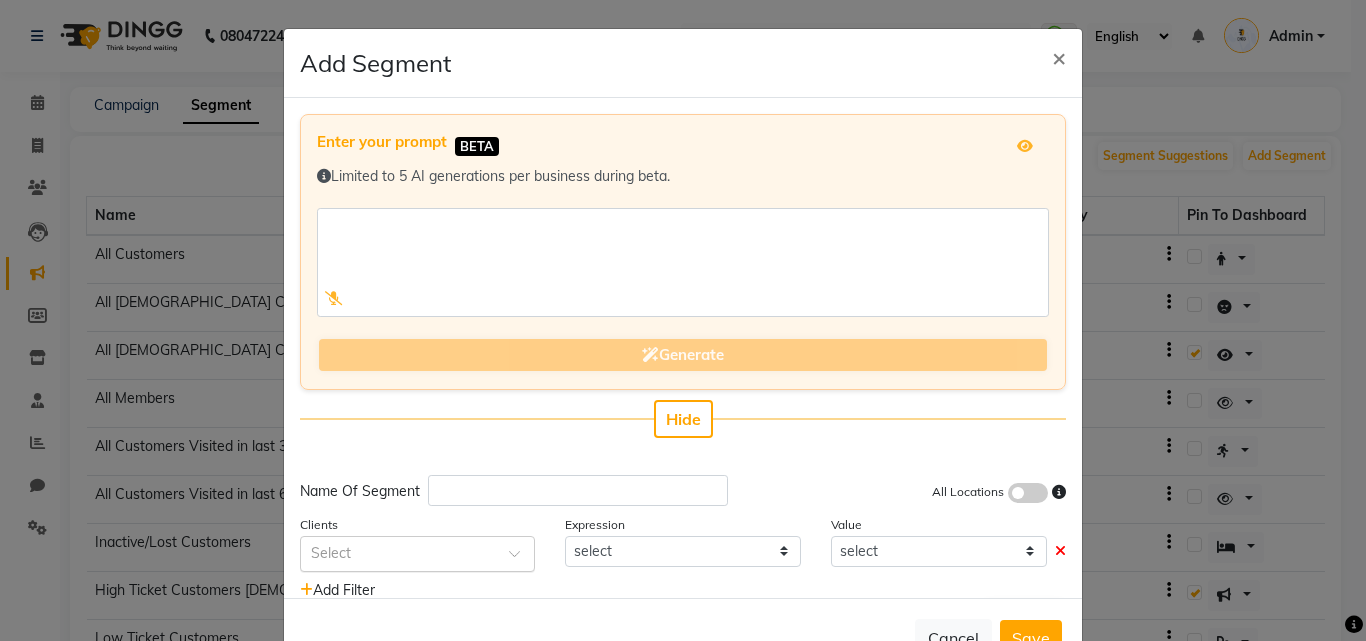 click 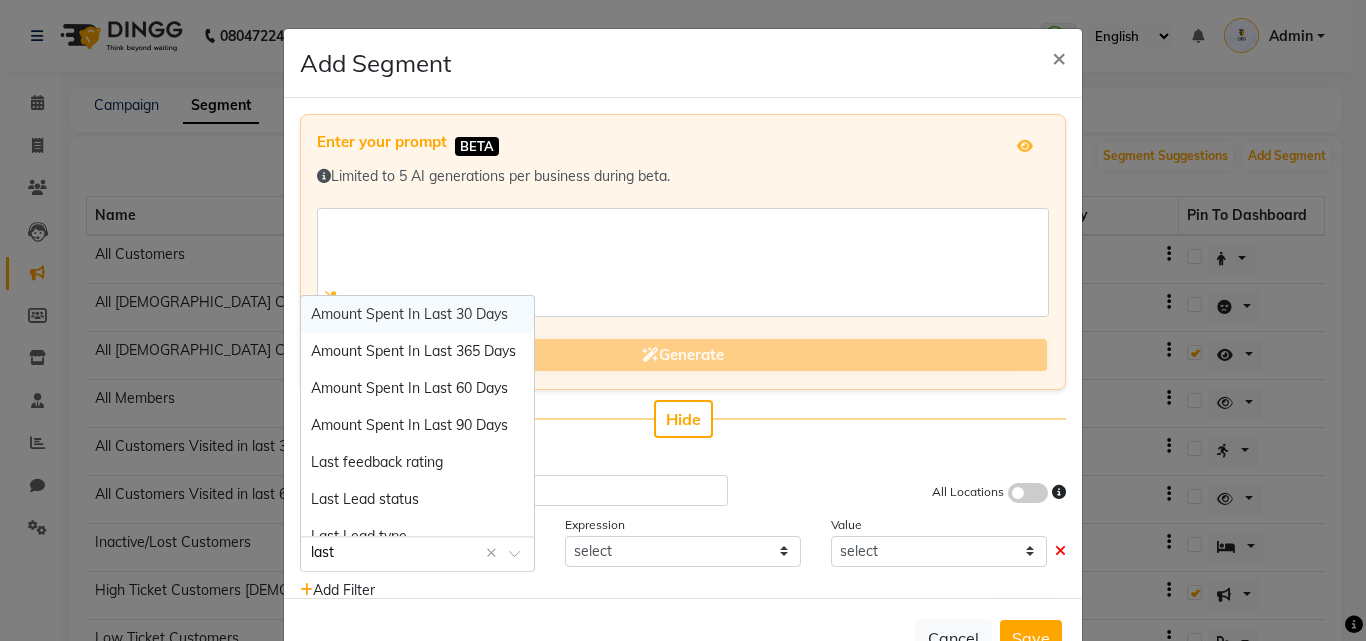 type on "last p" 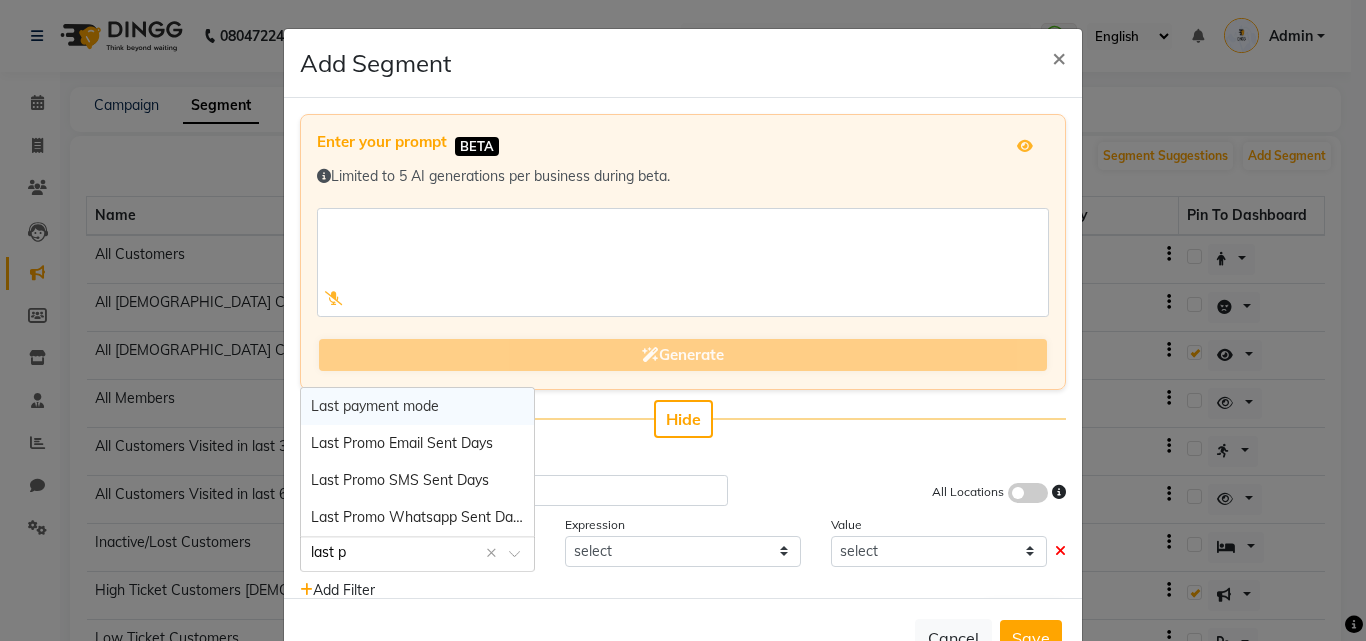 scroll, scrollTop: 51, scrollLeft: 0, axis: vertical 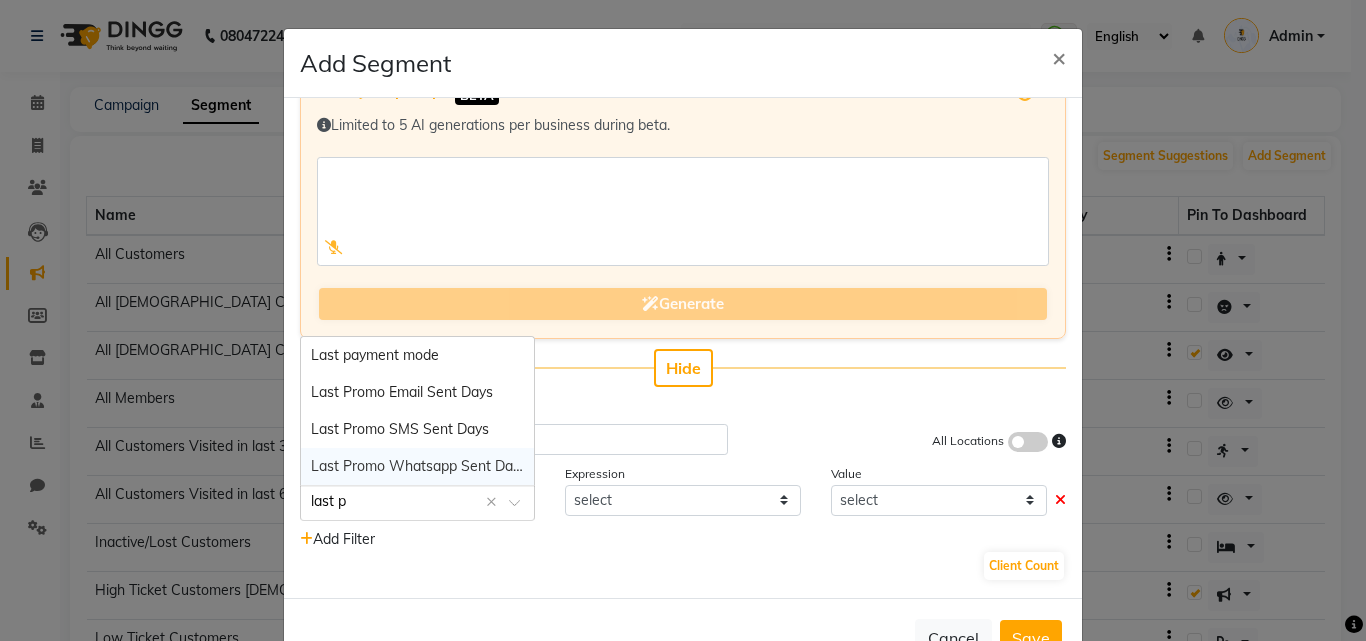 click on "Last Promo Whatsapp Sent Days" at bounding box center (417, 466) 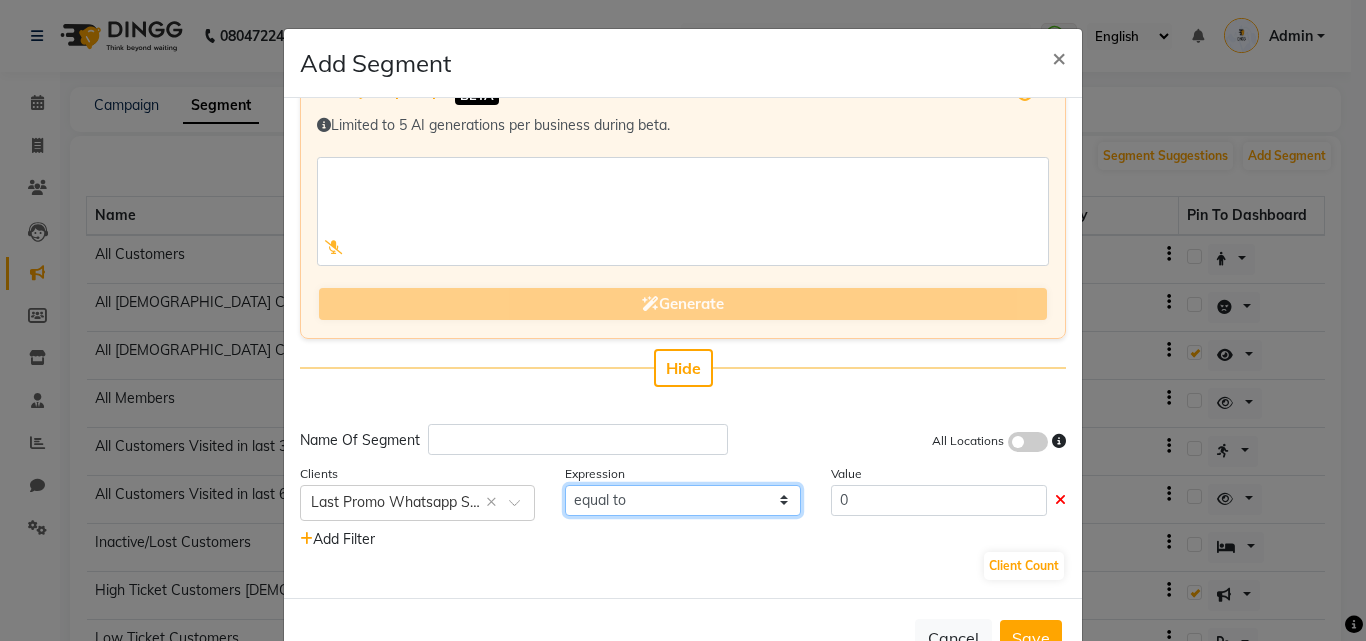 click on "equal to greater than greater than or equal to less than  less than or equal to" 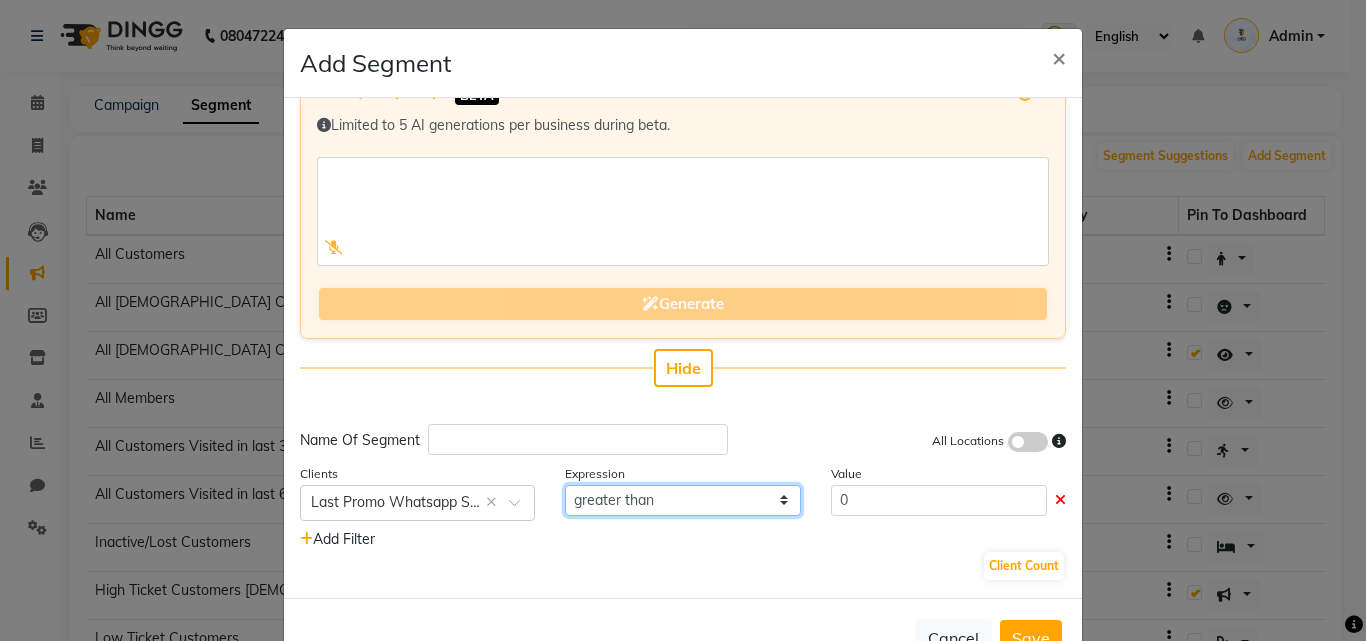 click on "equal to greater than greater than or equal to less than  less than or equal to" 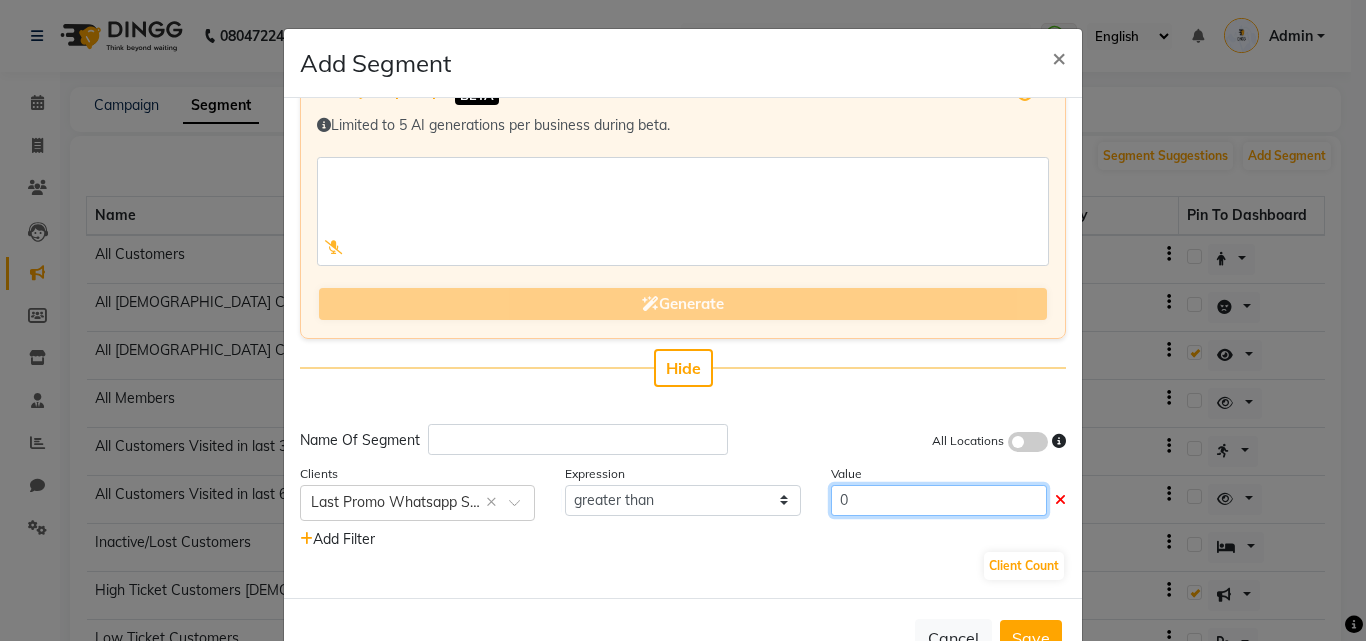 drag, startPoint x: 829, startPoint y: 502, endPoint x: 808, endPoint y: 497, distance: 21.587032 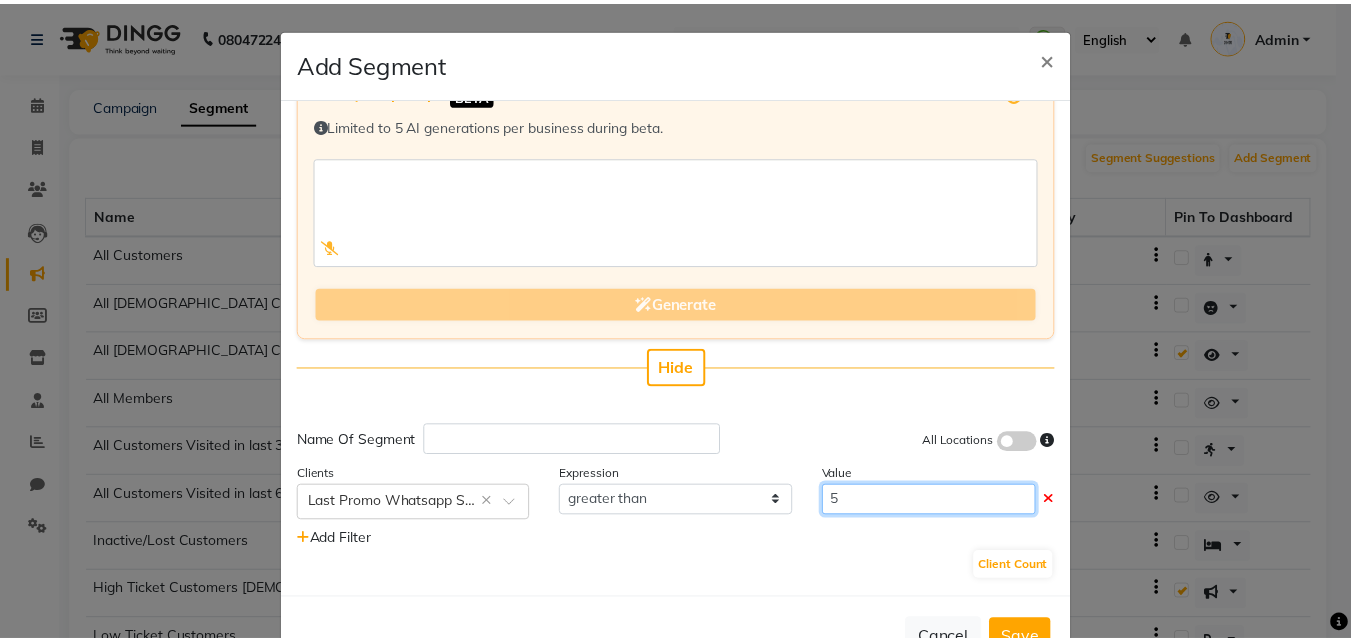 scroll, scrollTop: 65, scrollLeft: 0, axis: vertical 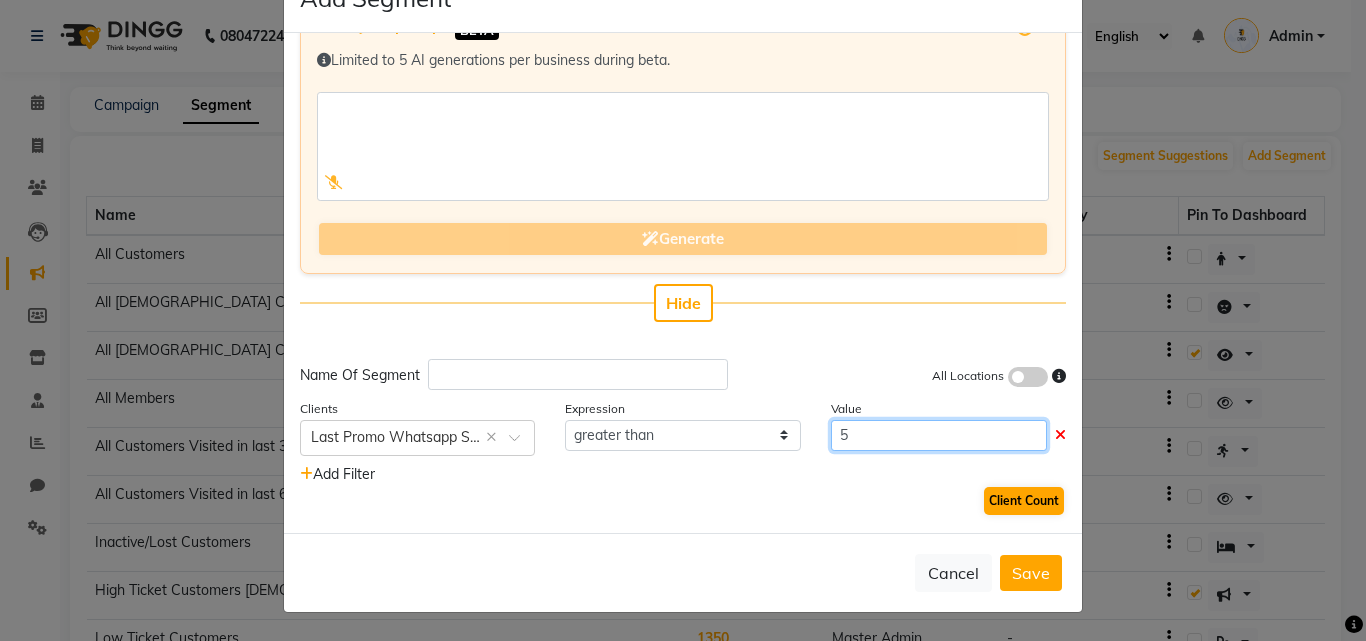type on "5" 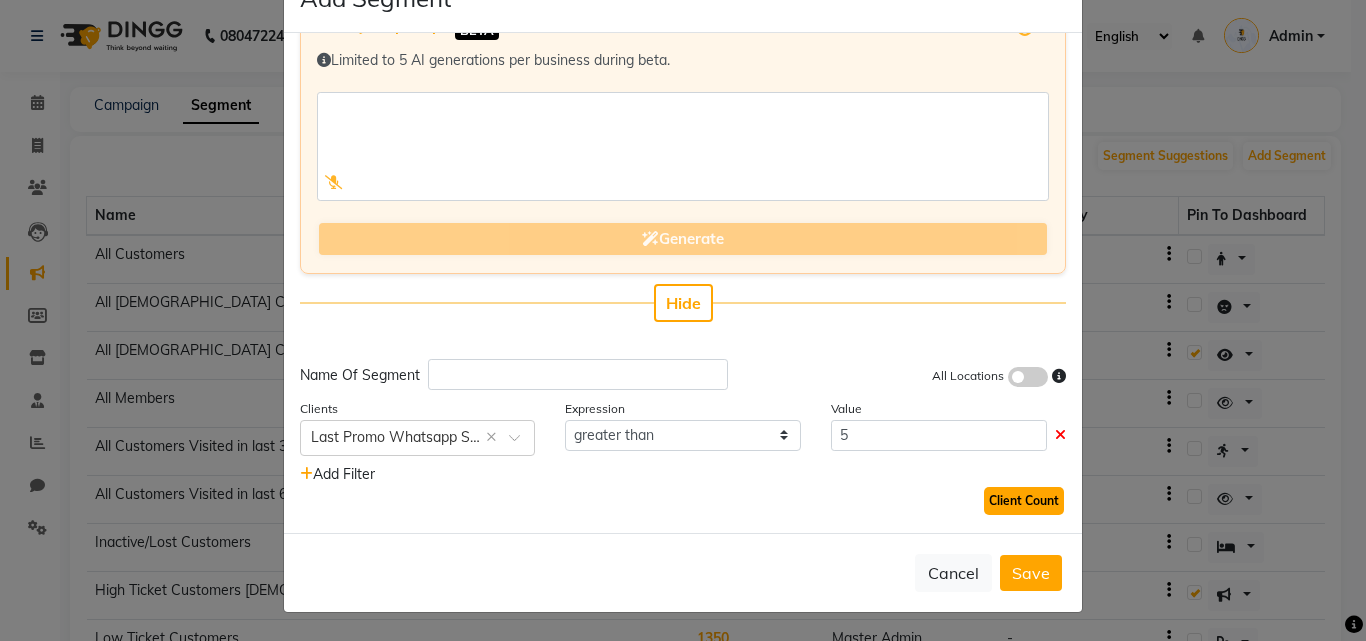 click on "Client Count" 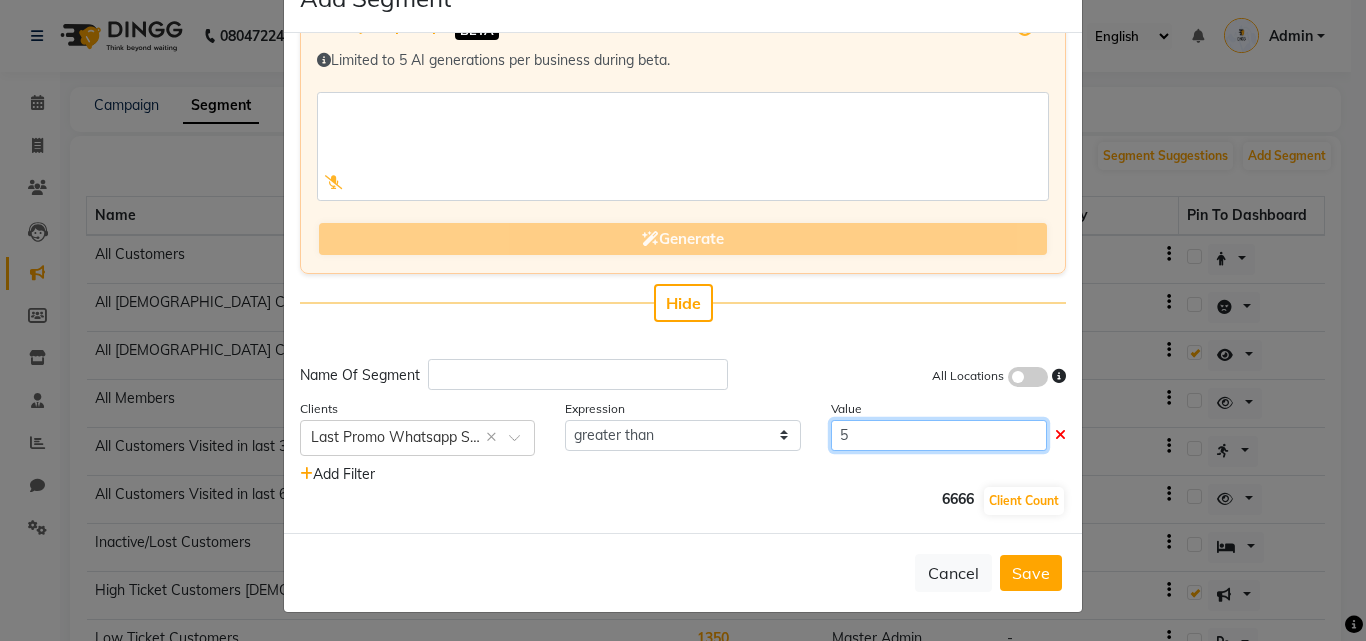 drag, startPoint x: 869, startPoint y: 428, endPoint x: 805, endPoint y: 436, distance: 64.49806 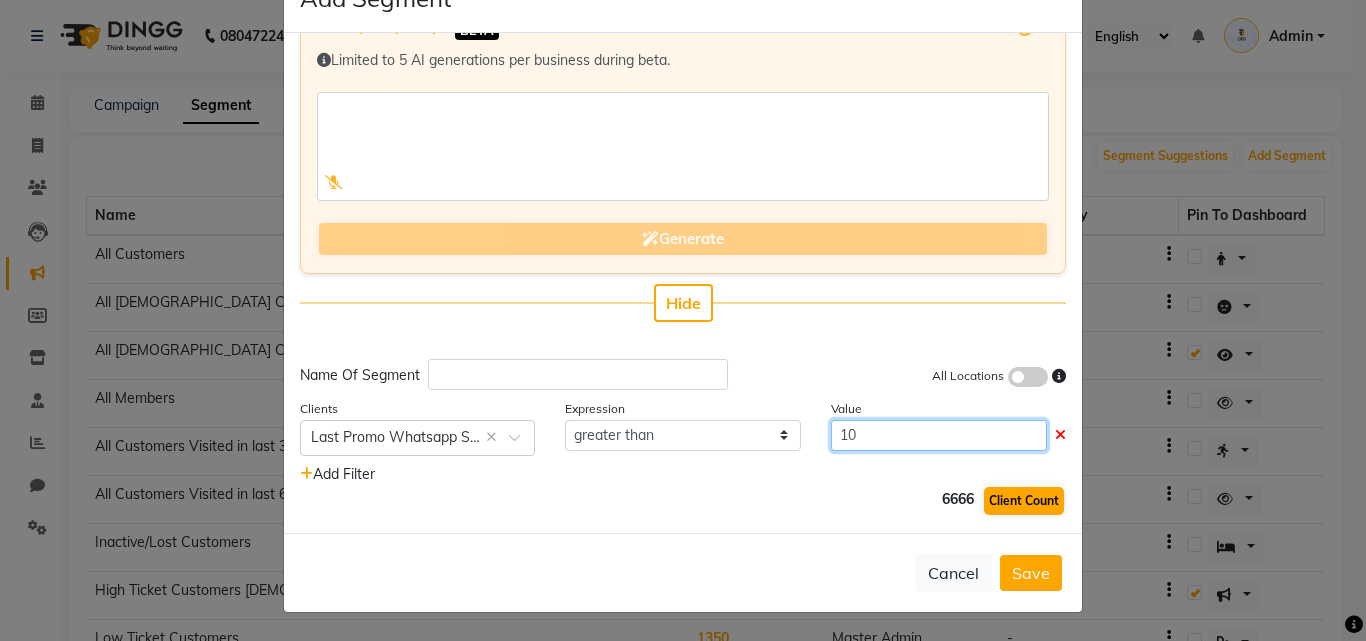 type on "10" 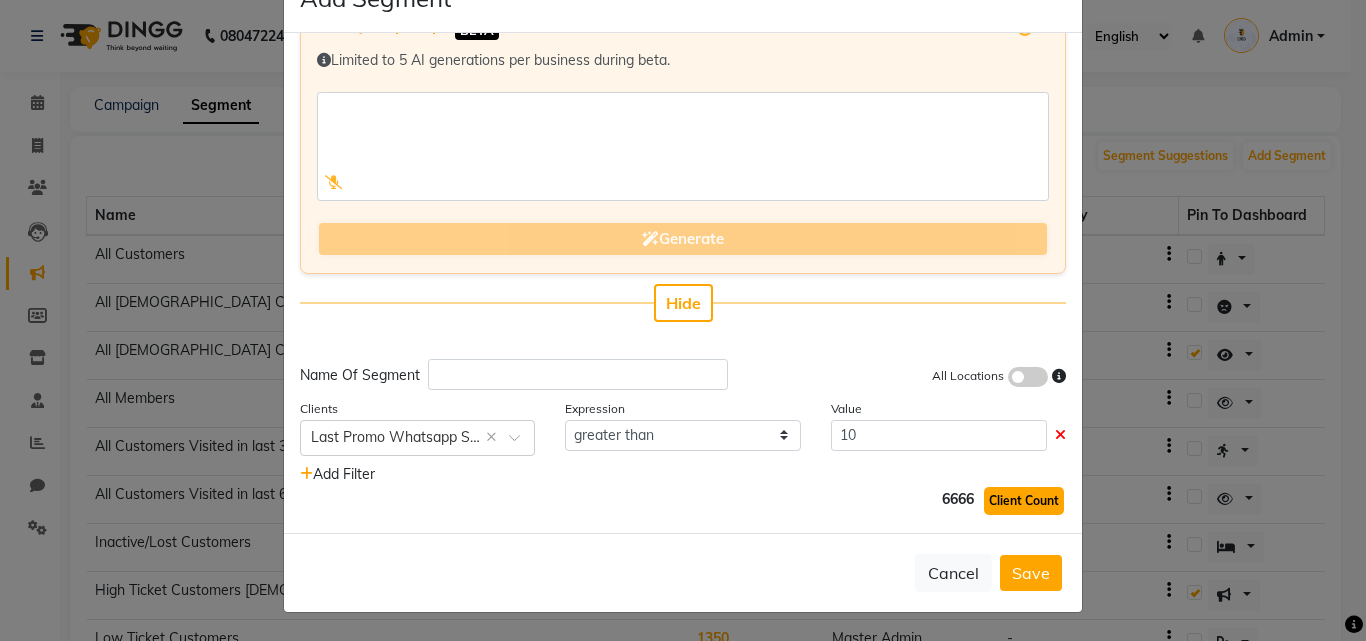 click on "Client Count" 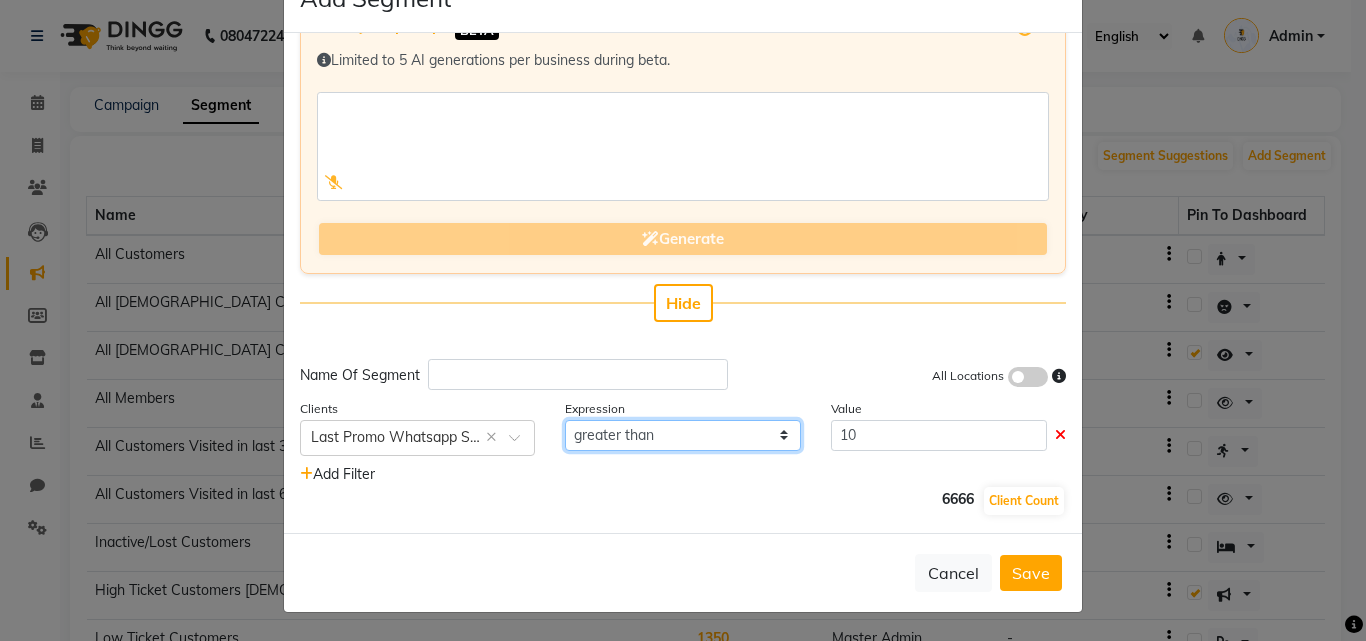 click on "equal to greater than greater than or equal to less than  less than or equal to" 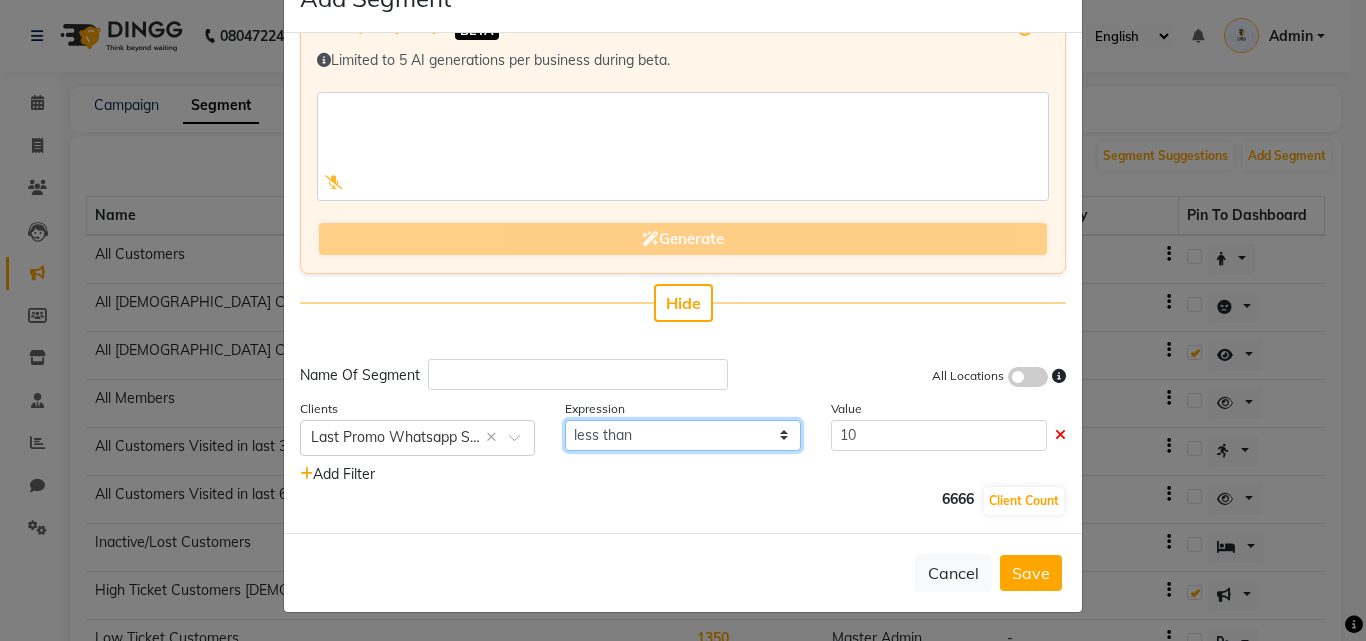 click on "equal to greater than greater than or equal to less than  less than or equal to" 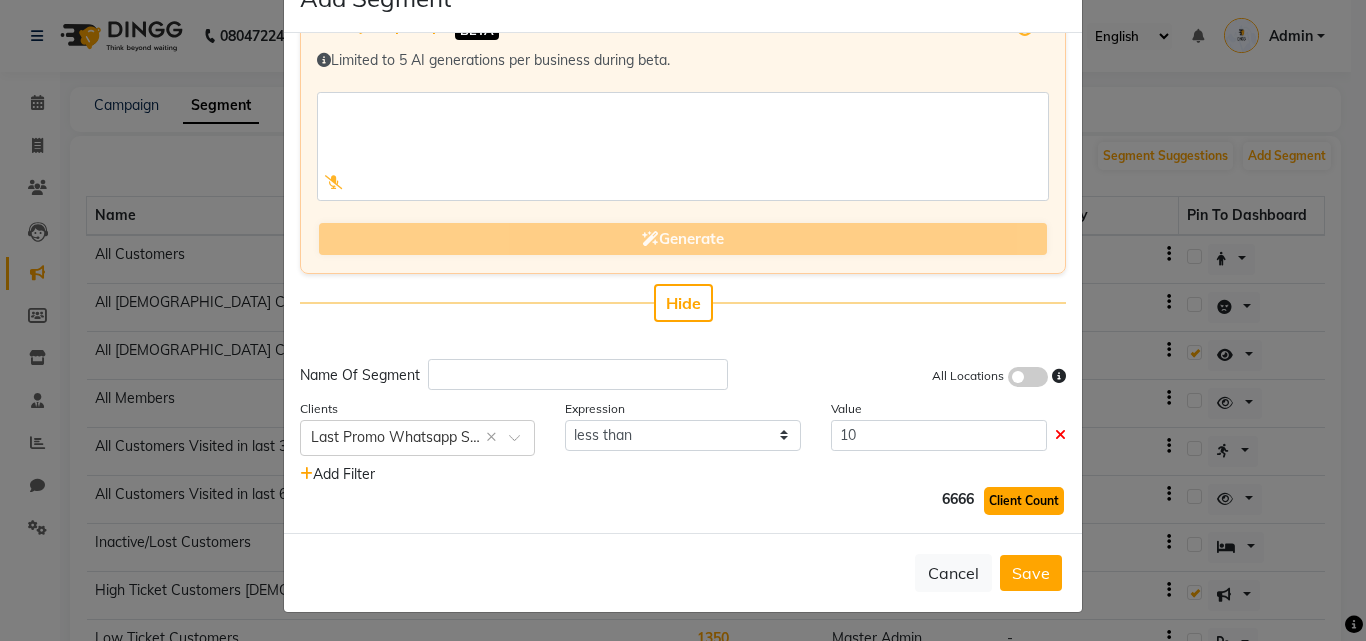 click on "Client Count" 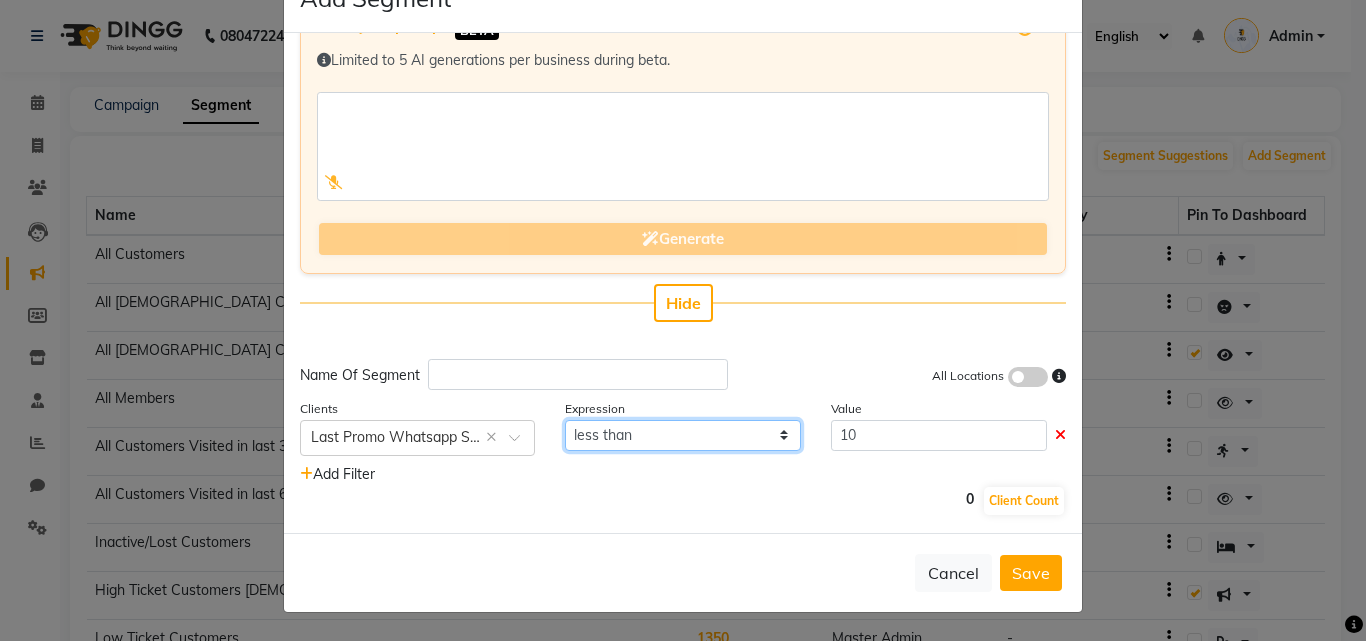 click on "equal to greater than greater than or equal to less than  less than or equal to" 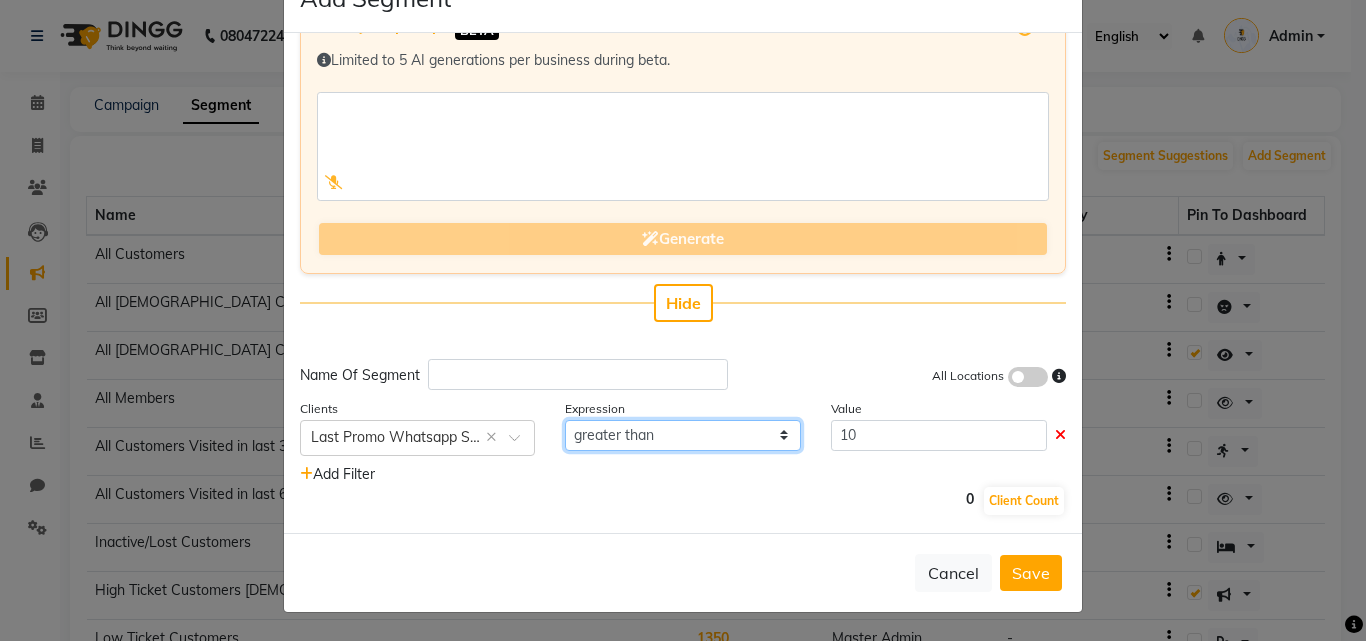 click on "equal to greater than greater than or equal to less than  less than or equal to" 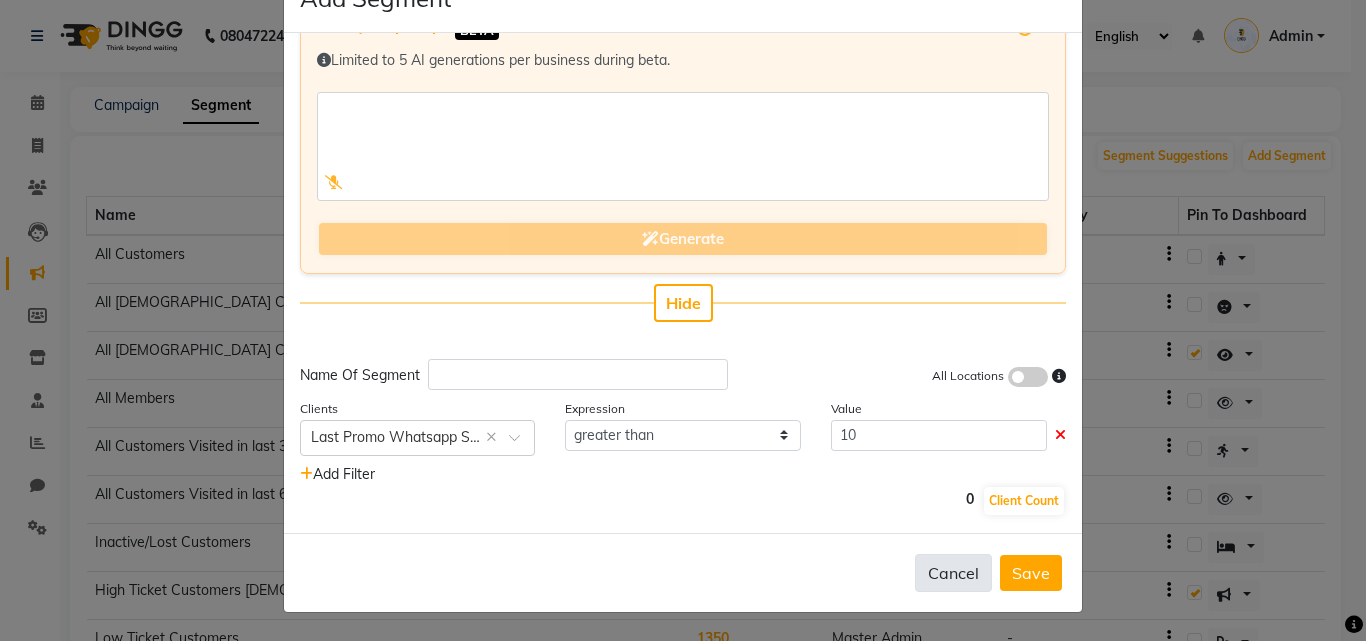 click on "Cancel" 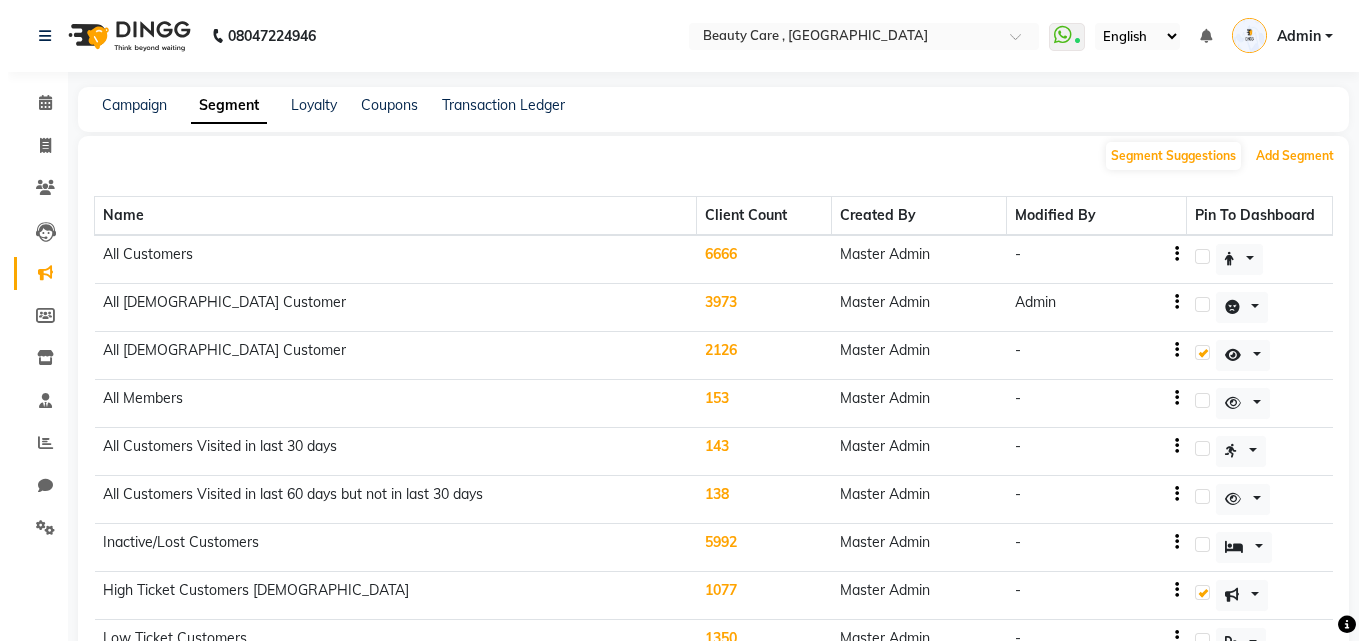 scroll, scrollTop: 100, scrollLeft: 0, axis: vertical 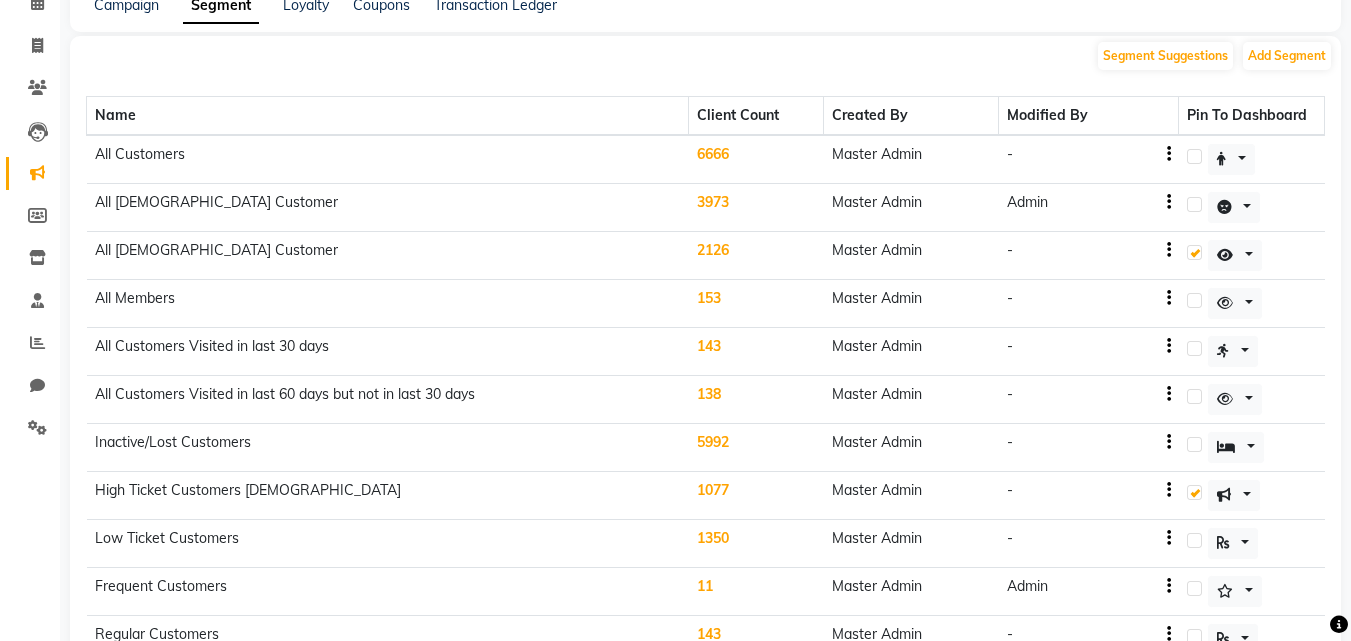 click on "2126" 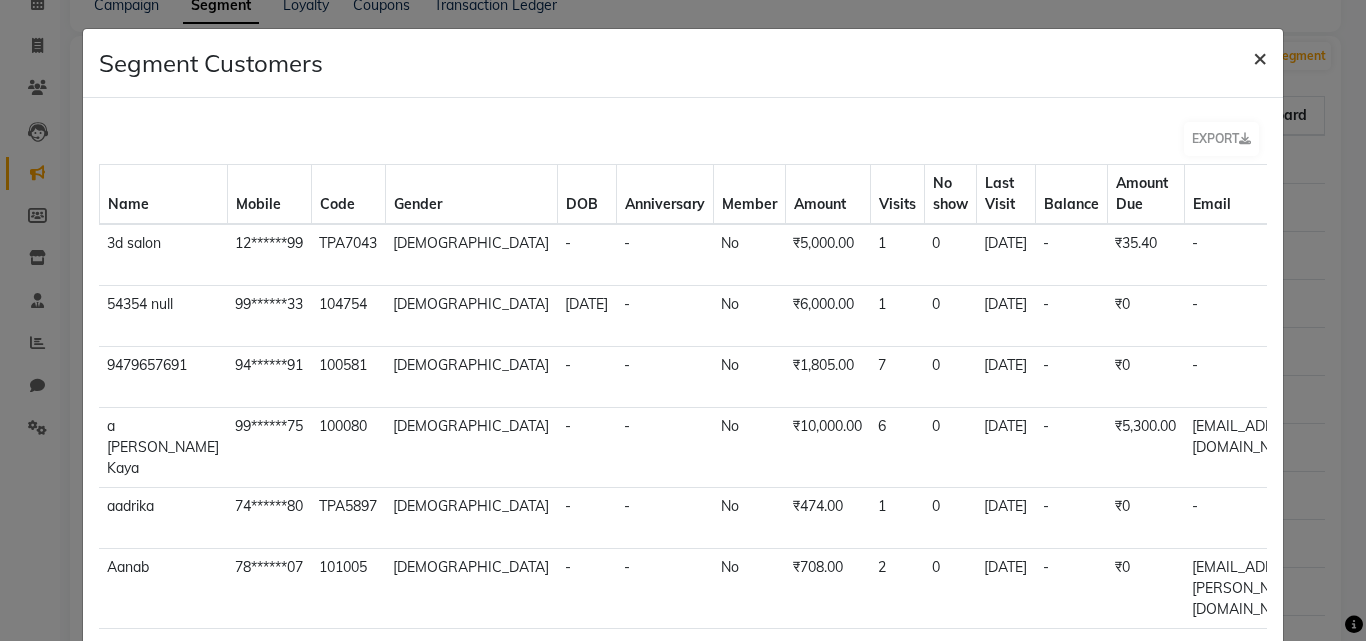 click on "×" 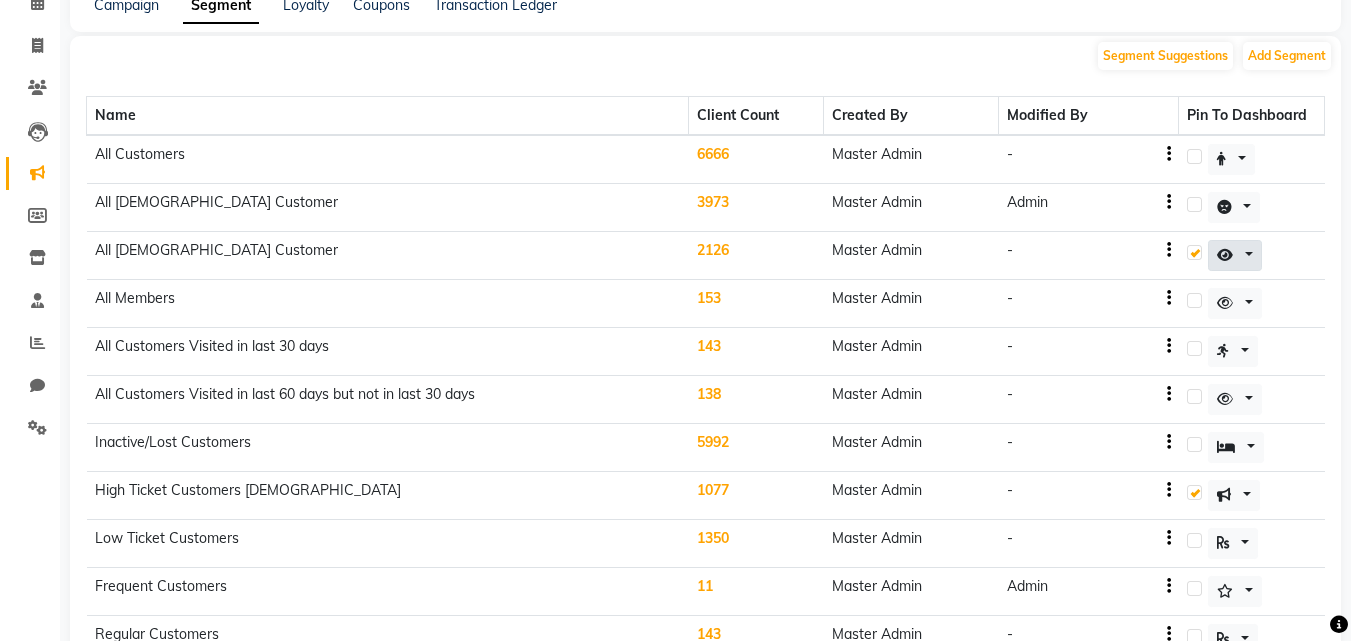 click at bounding box center (1231, 159) 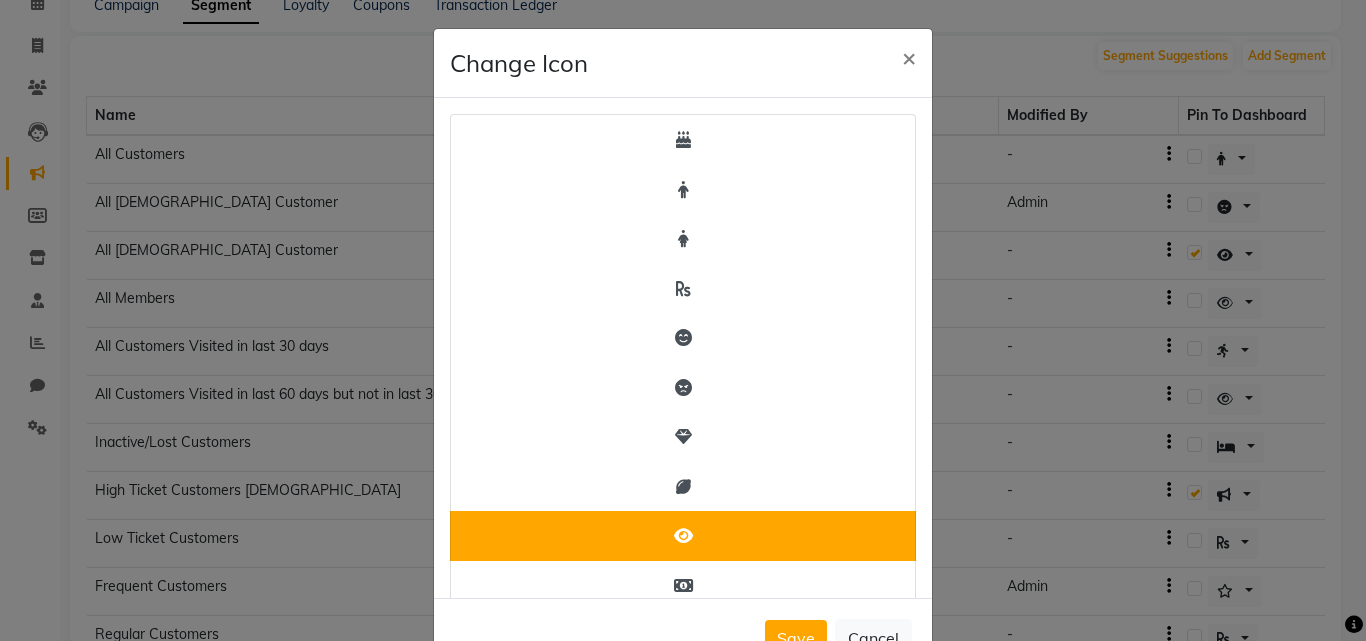 click on "Change Icon ×  Save   Cancel" 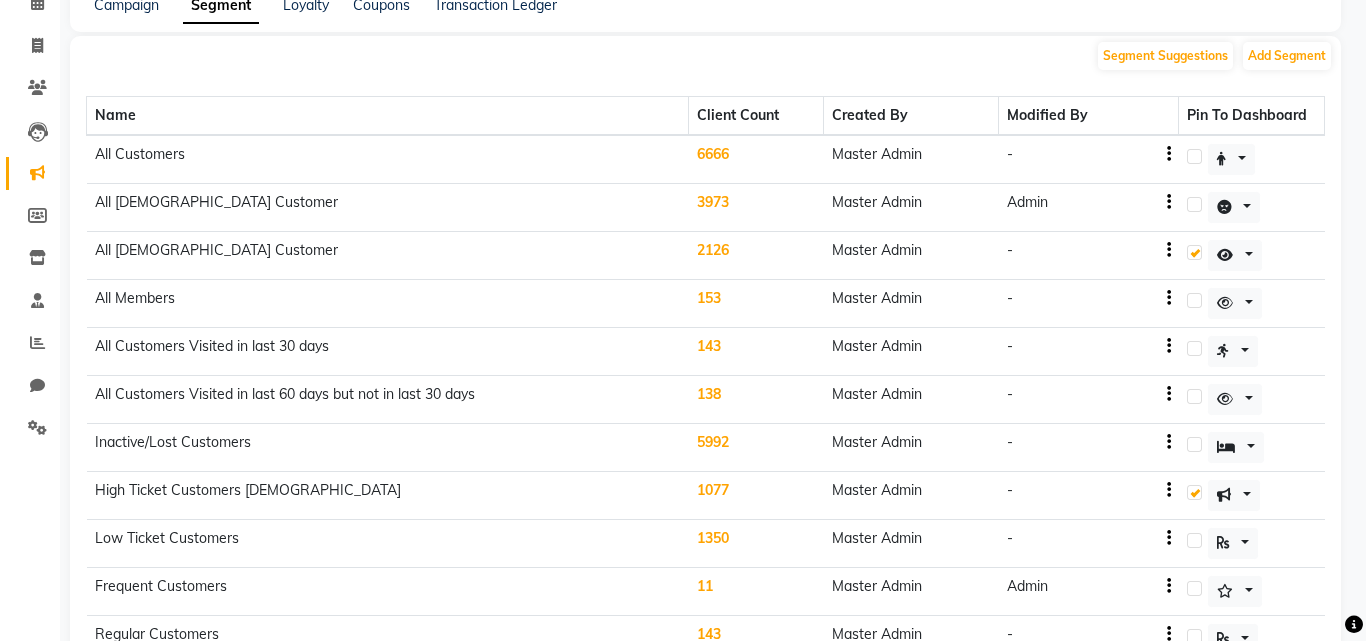 click 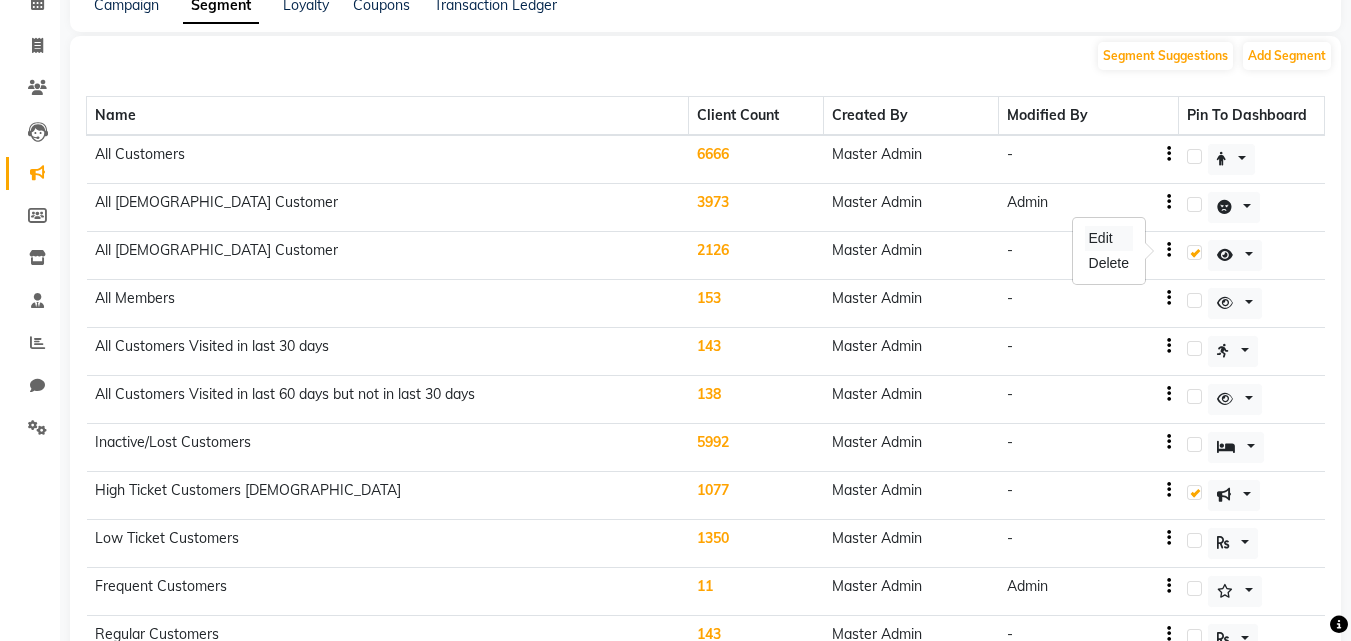 click on "Edit" at bounding box center (1109, 238) 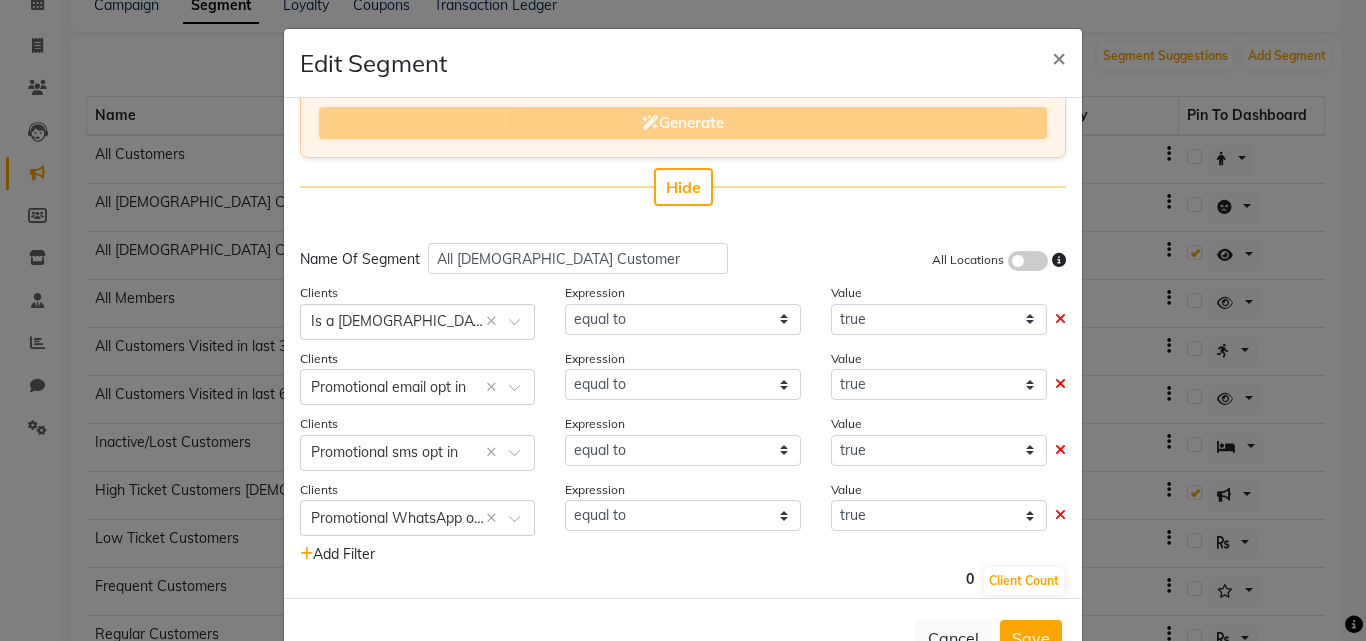 scroll, scrollTop: 247, scrollLeft: 0, axis: vertical 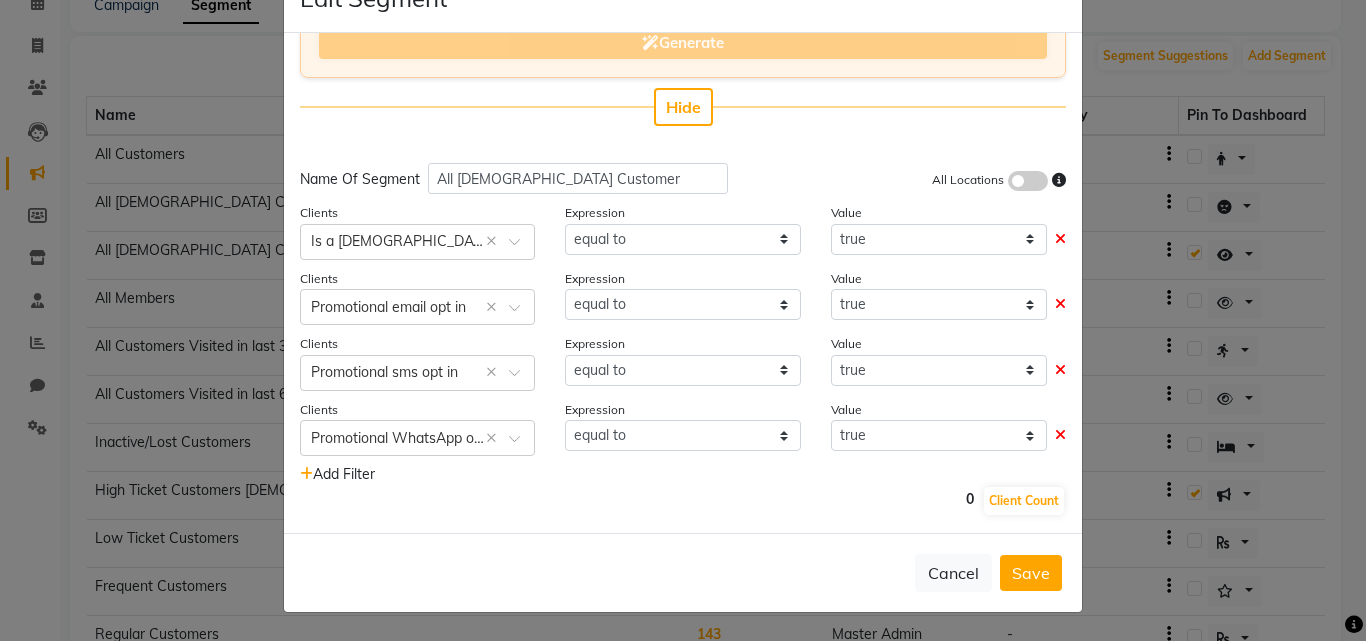 click on "Add Filter" 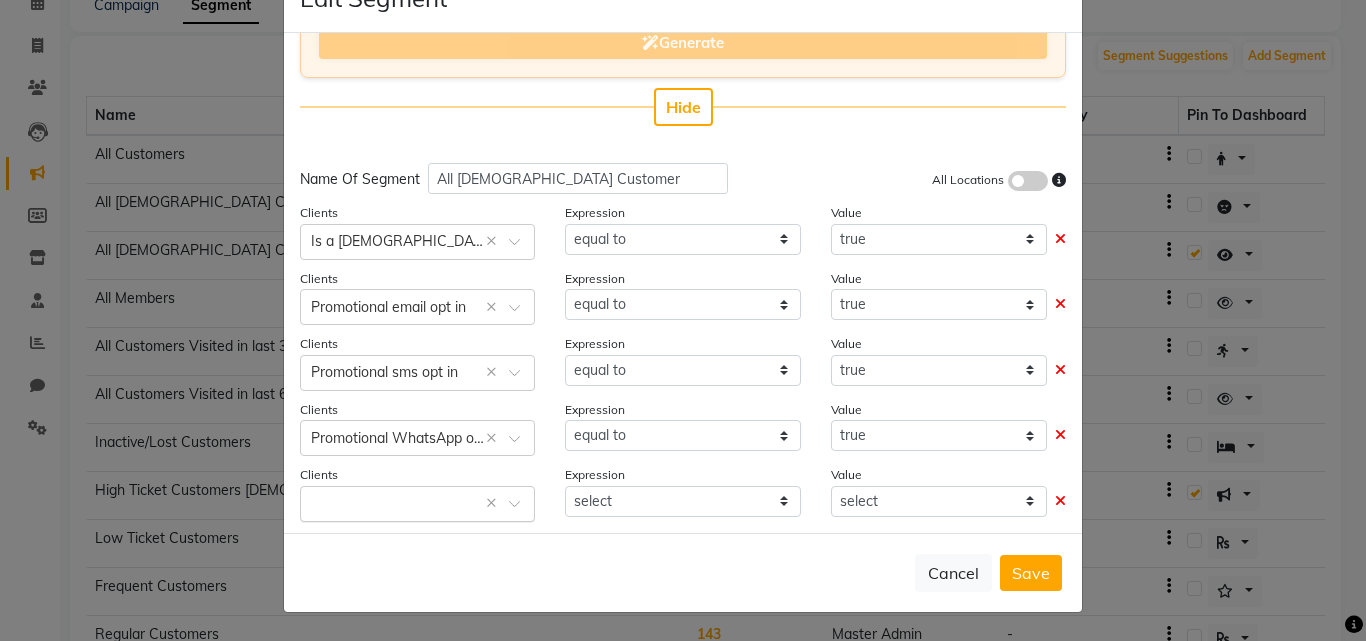 click 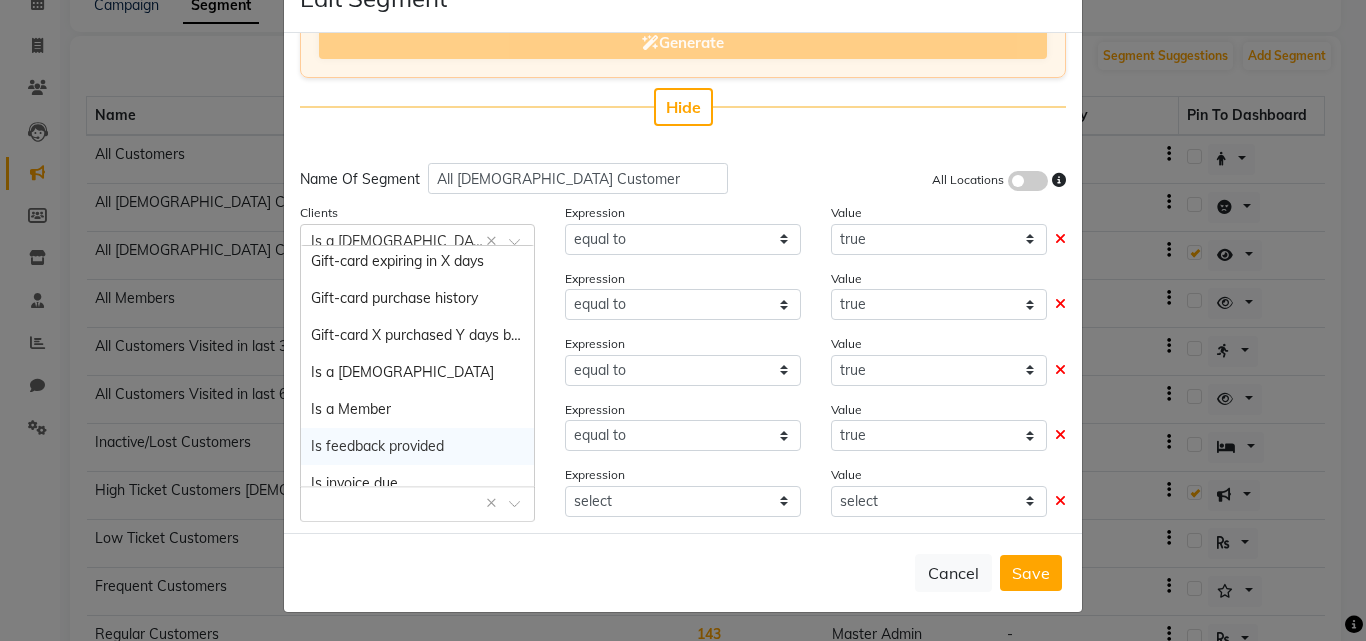 scroll, scrollTop: 600, scrollLeft: 0, axis: vertical 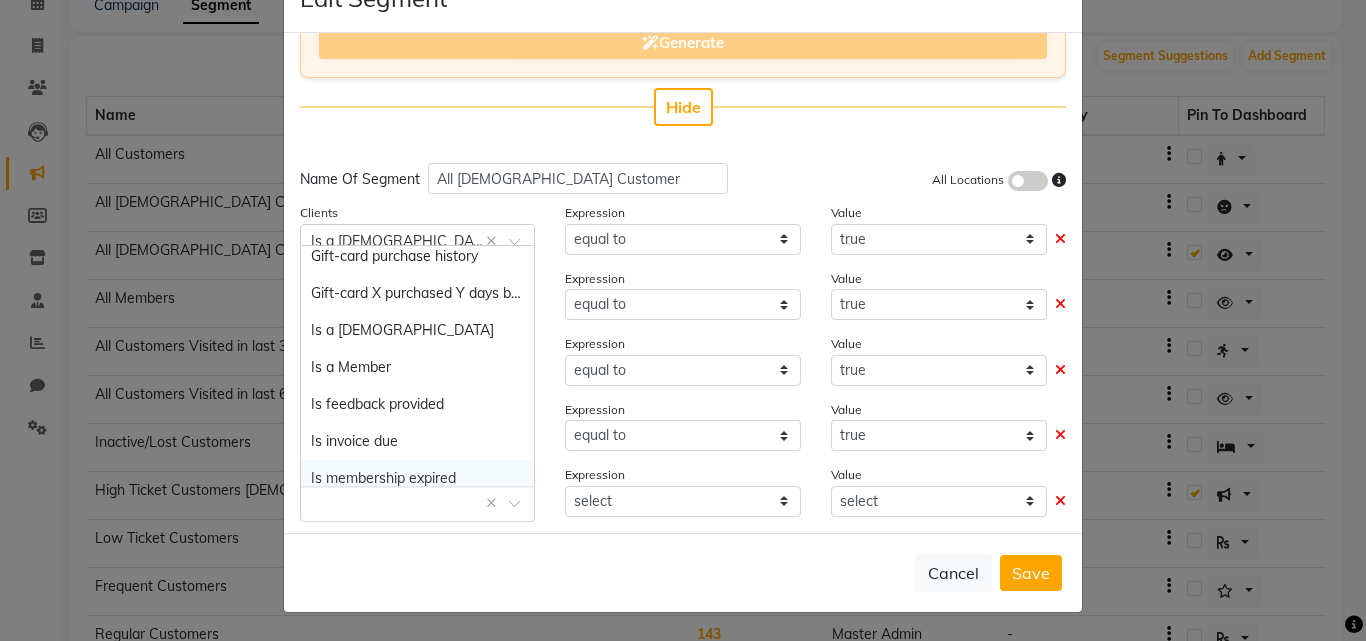 click on "Cancel   Save" 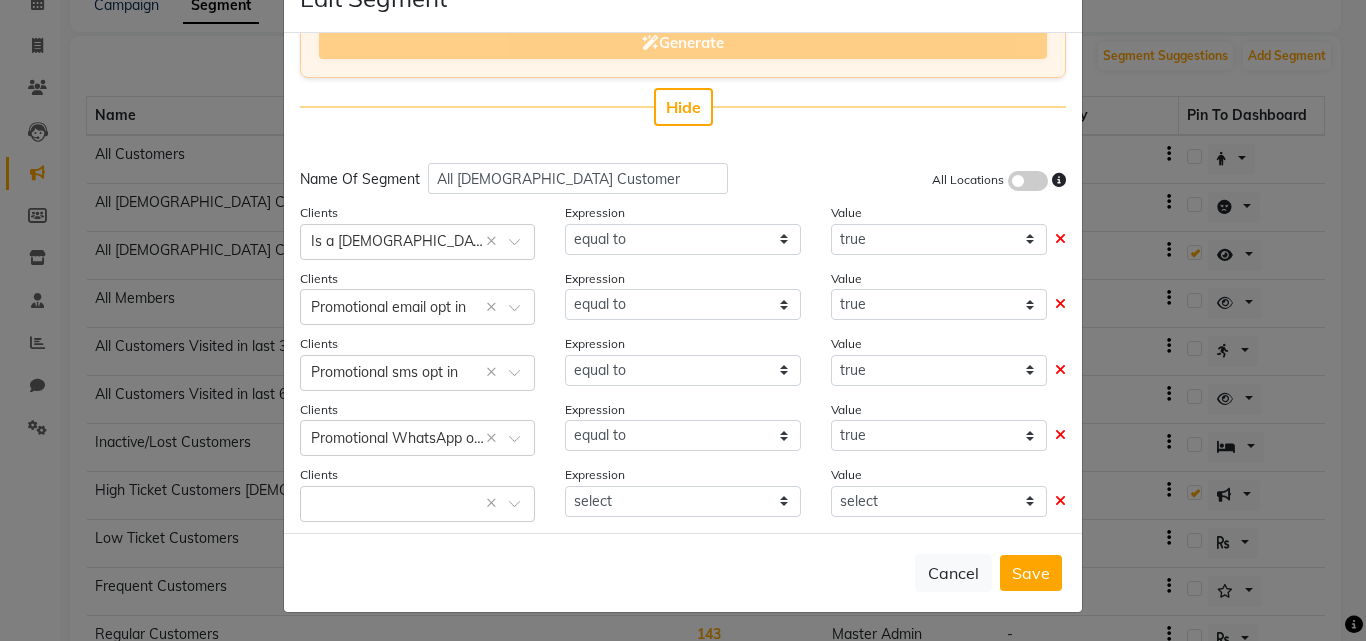 click 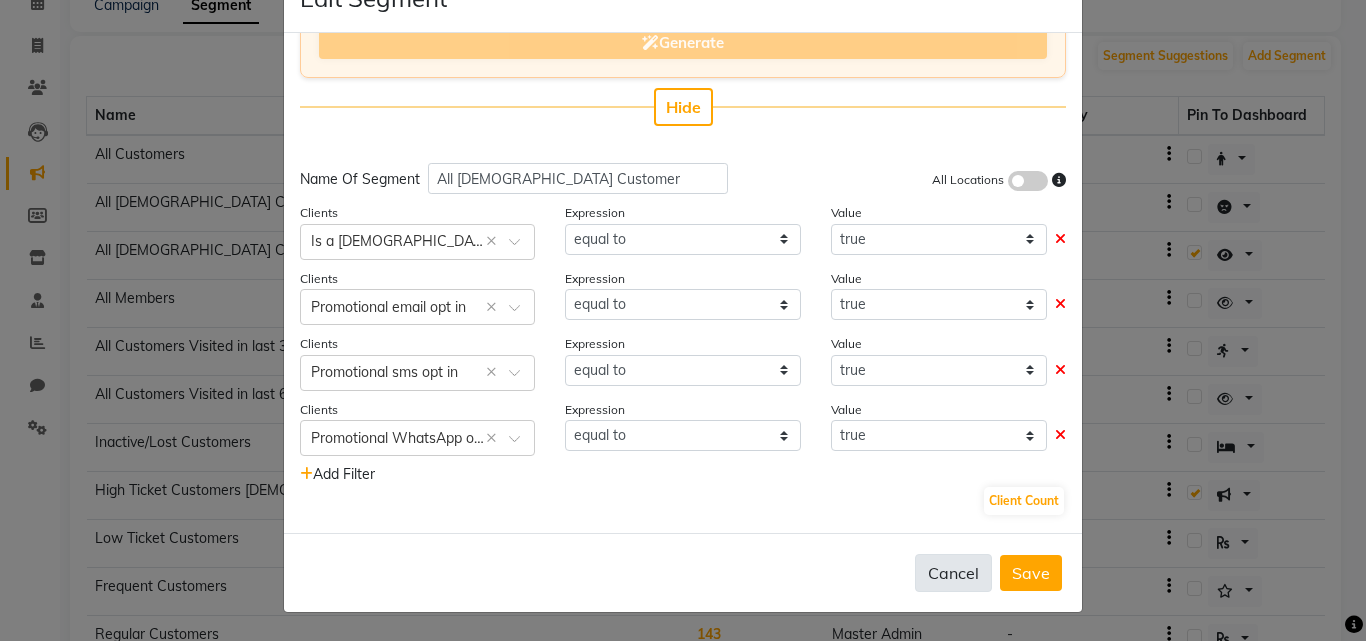 click on "Cancel" 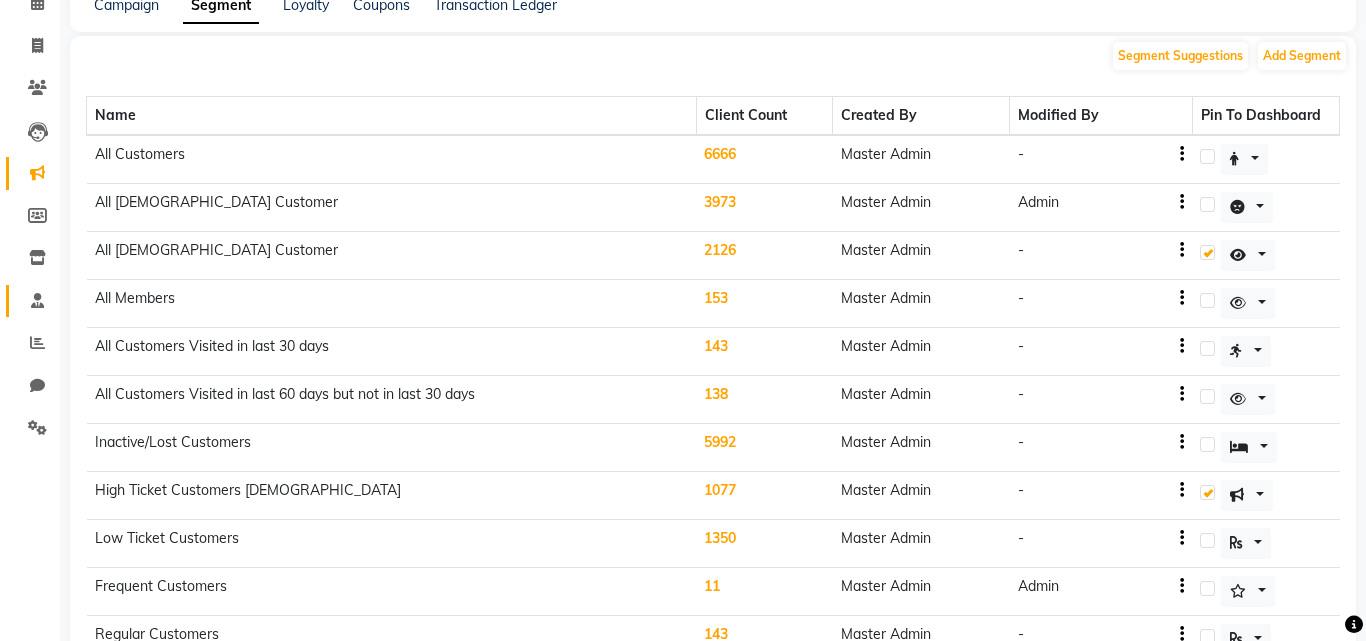 click 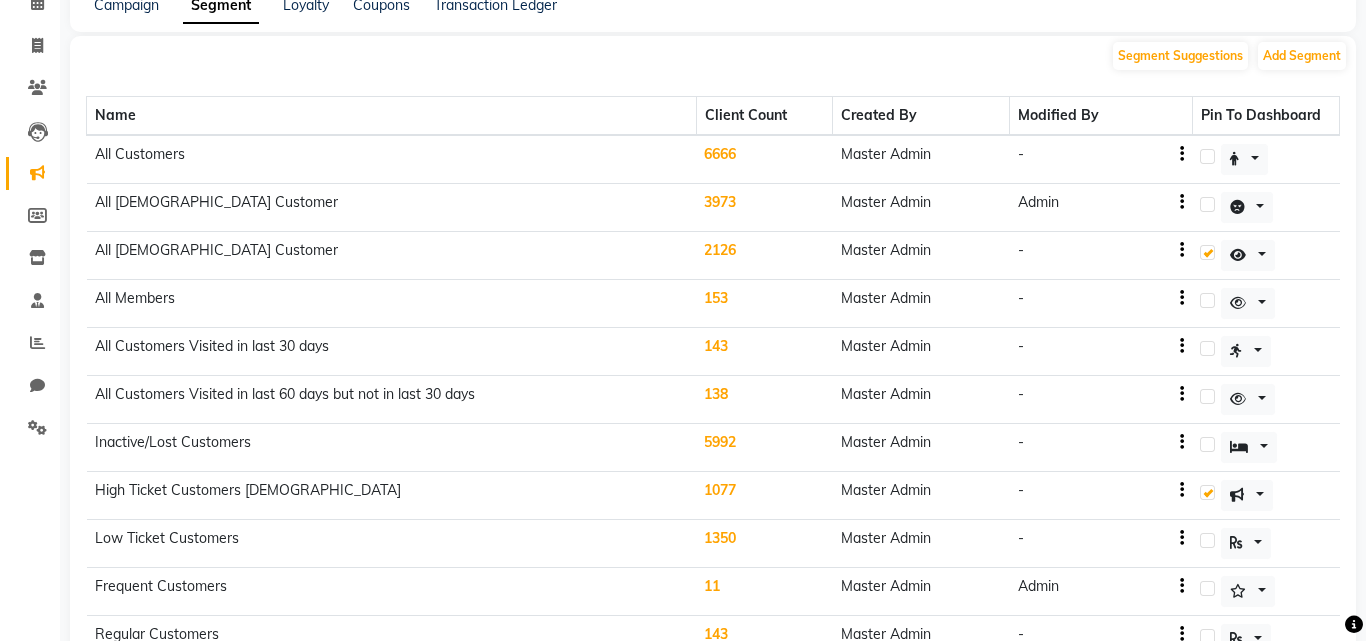 click on "Members" 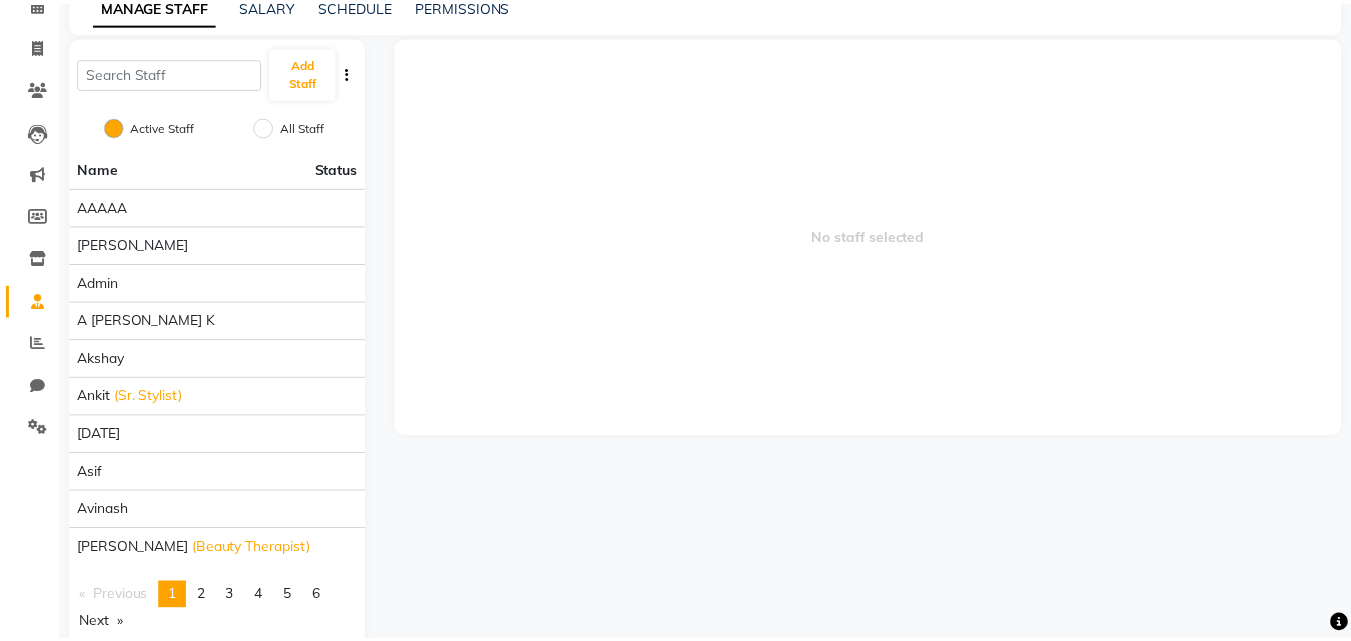 scroll, scrollTop: 0, scrollLeft: 0, axis: both 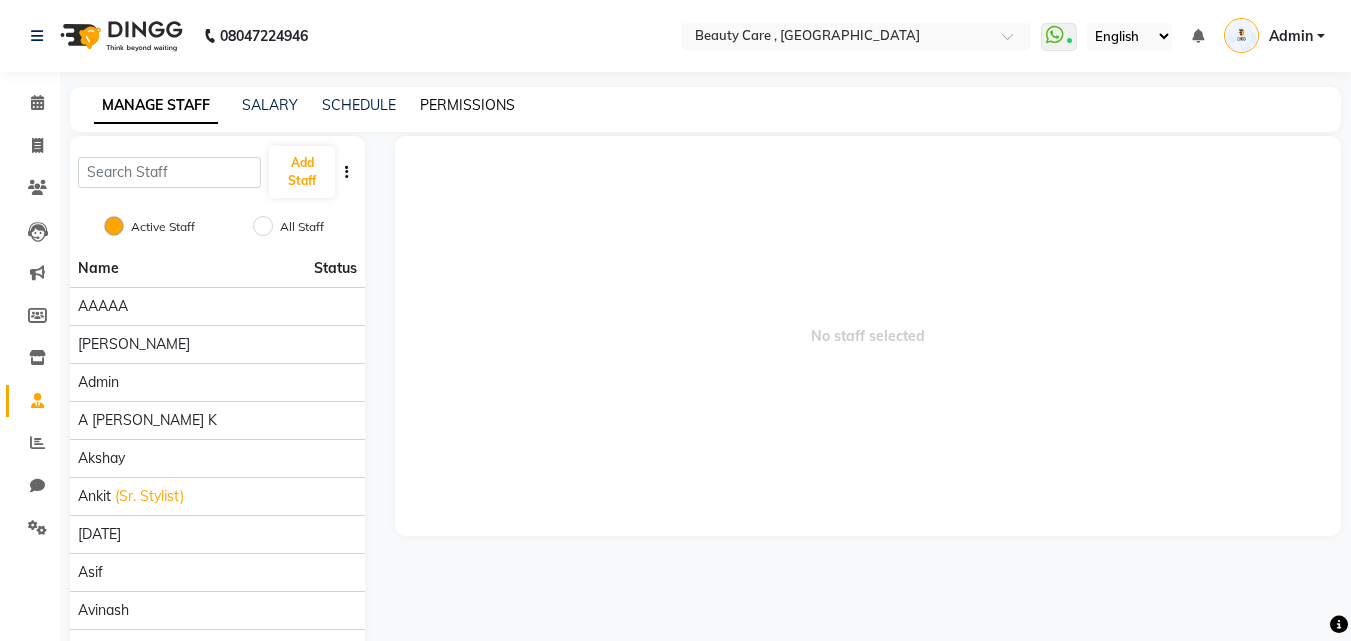 click on "PERMISSIONS" 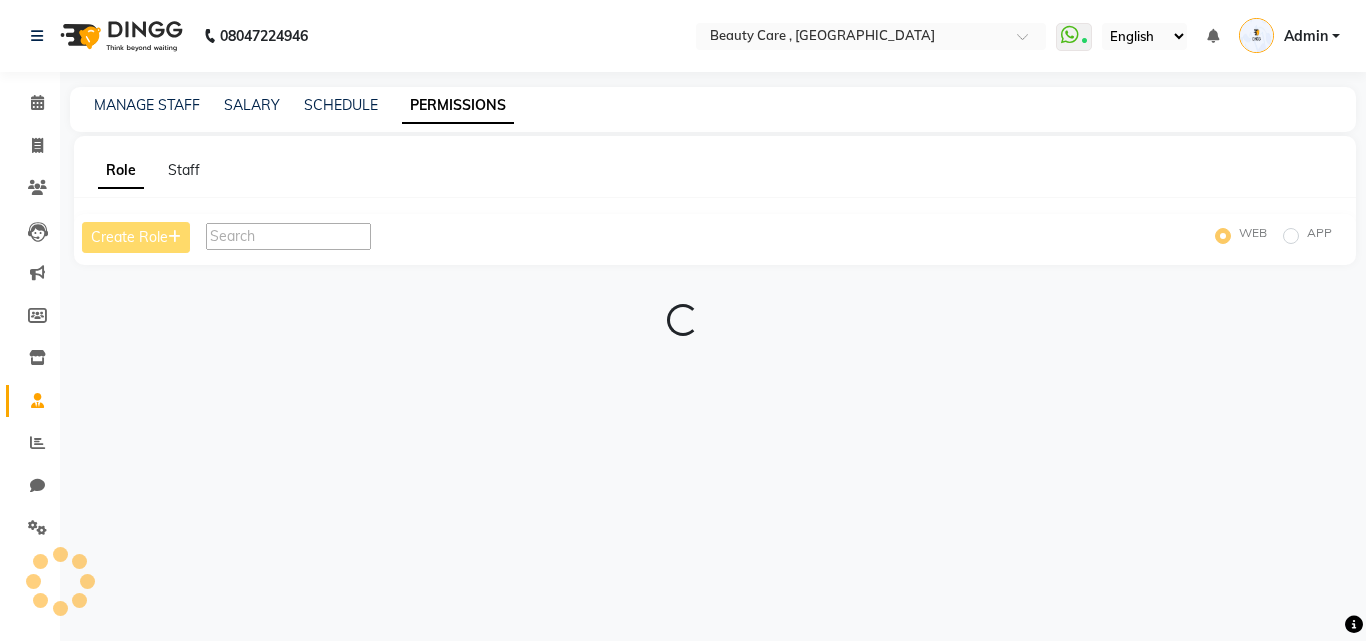 click at bounding box center [288, 236] 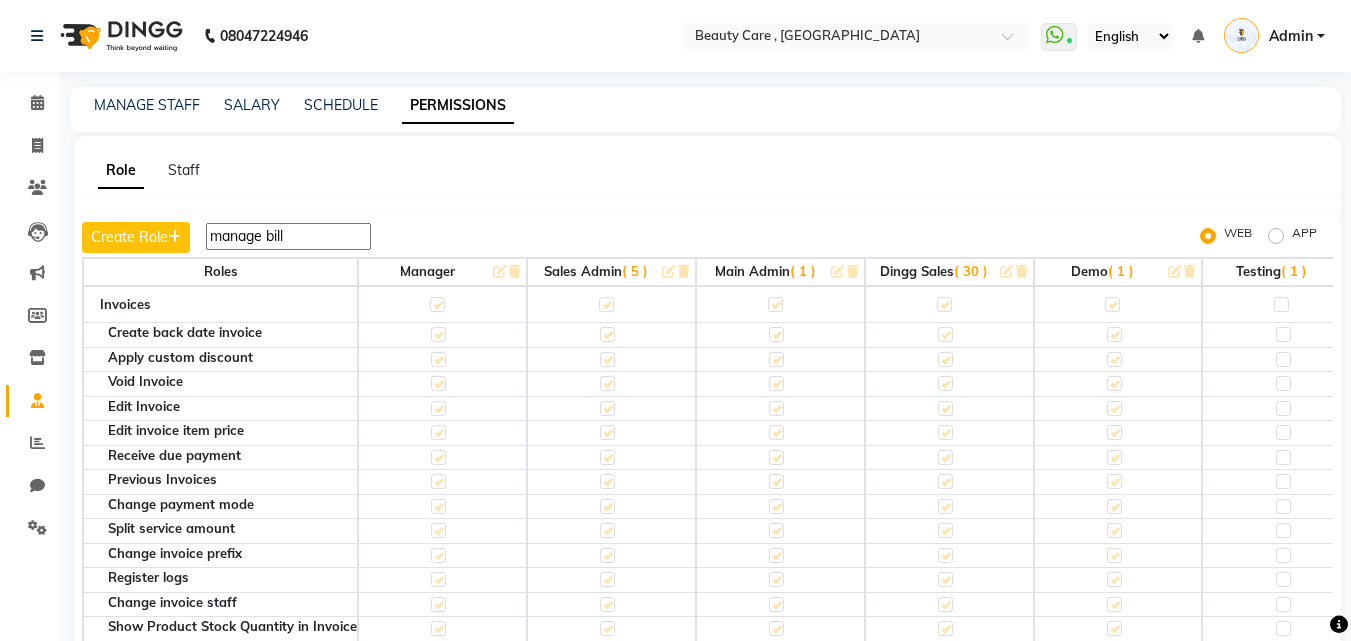 scroll, scrollTop: 1, scrollLeft: 0, axis: vertical 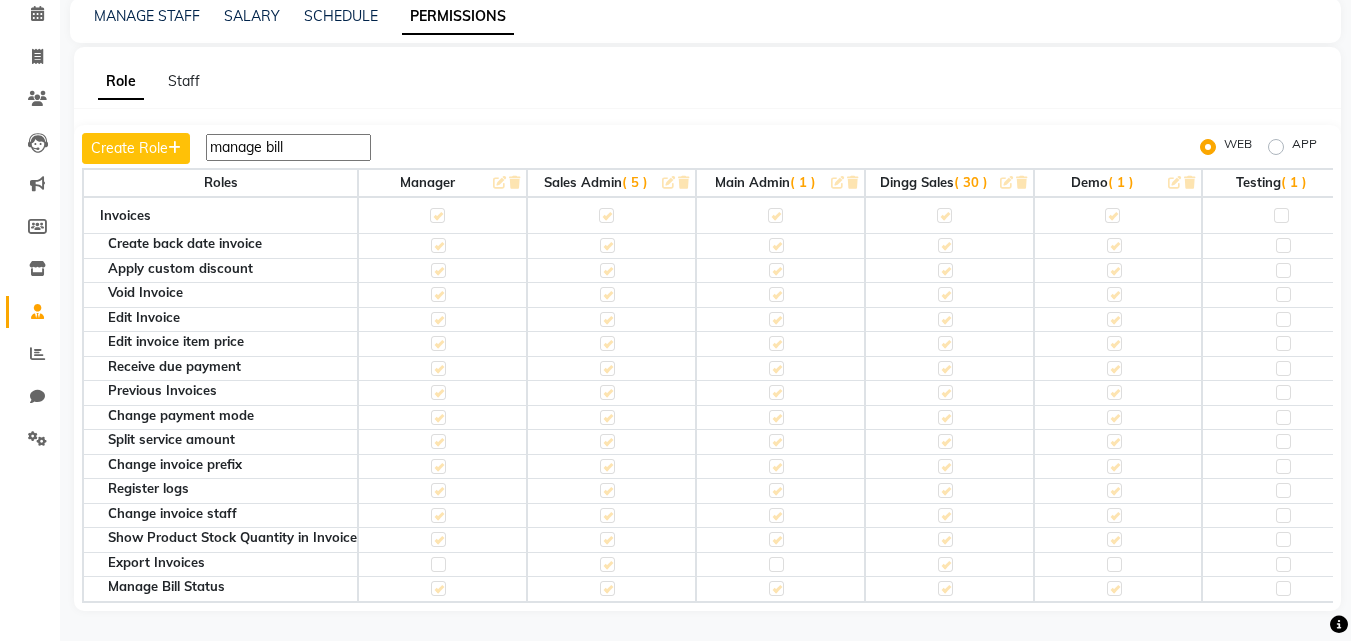 type on "manage bill" 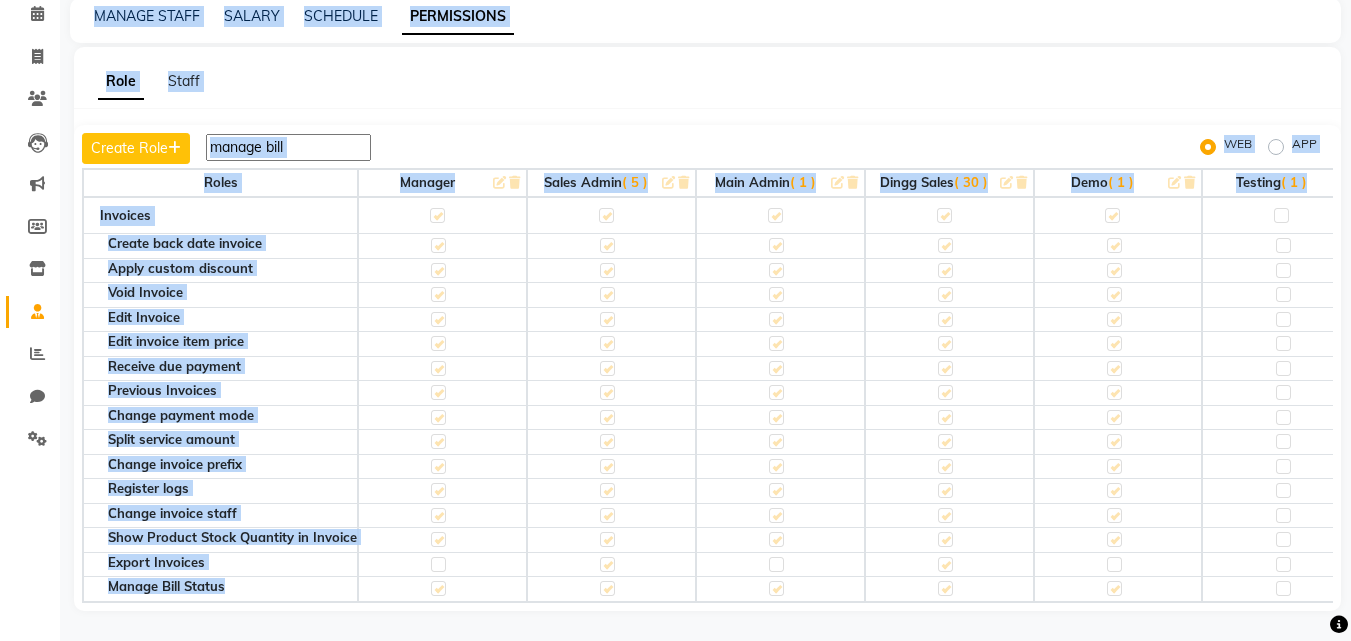 drag, startPoint x: 248, startPoint y: 579, endPoint x: 49, endPoint y: 579, distance: 199 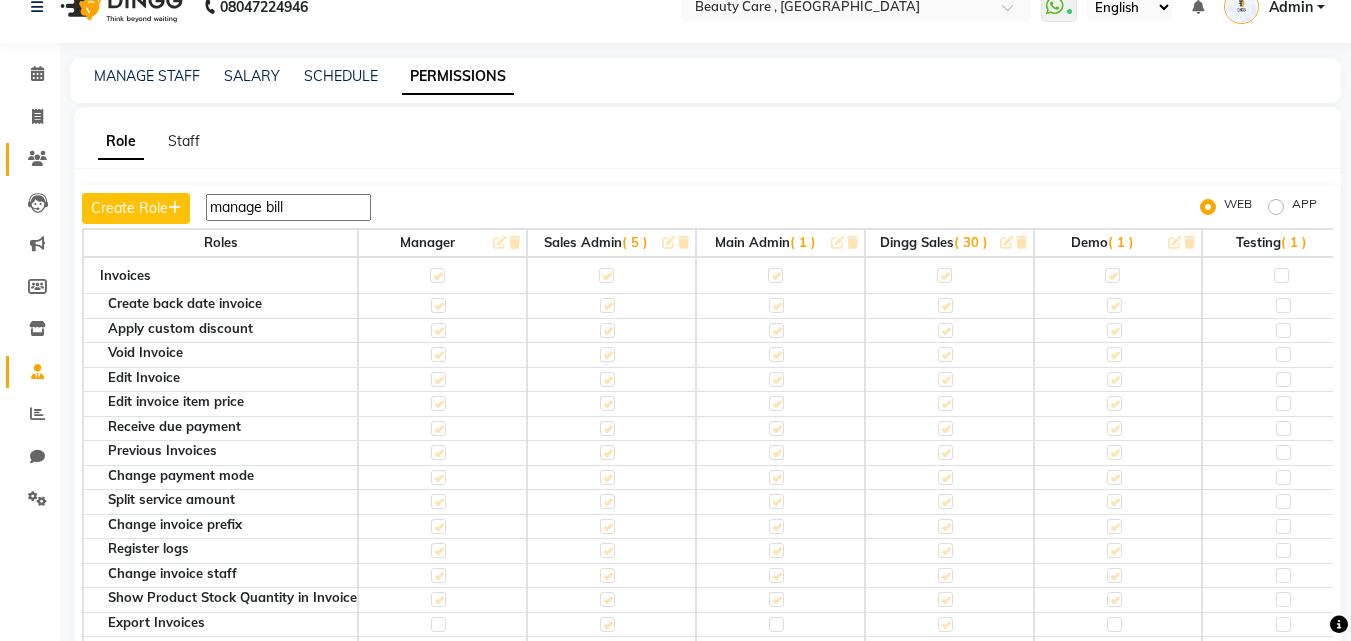 scroll, scrollTop: 0, scrollLeft: 0, axis: both 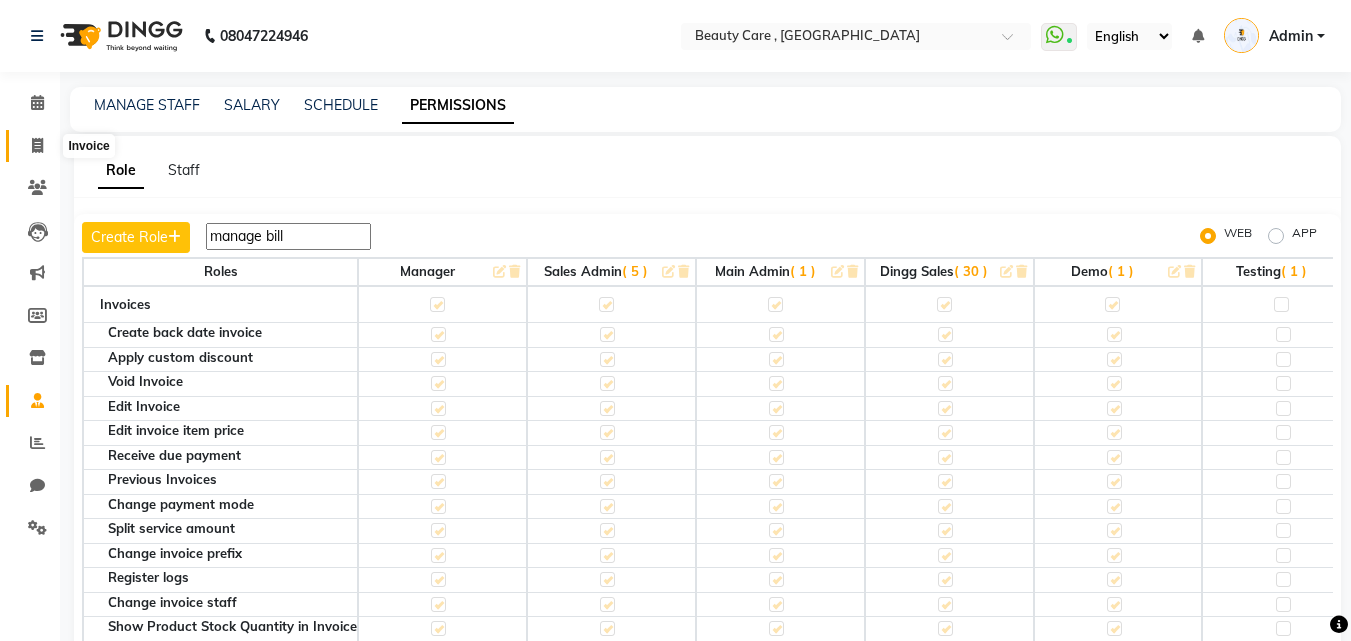 click 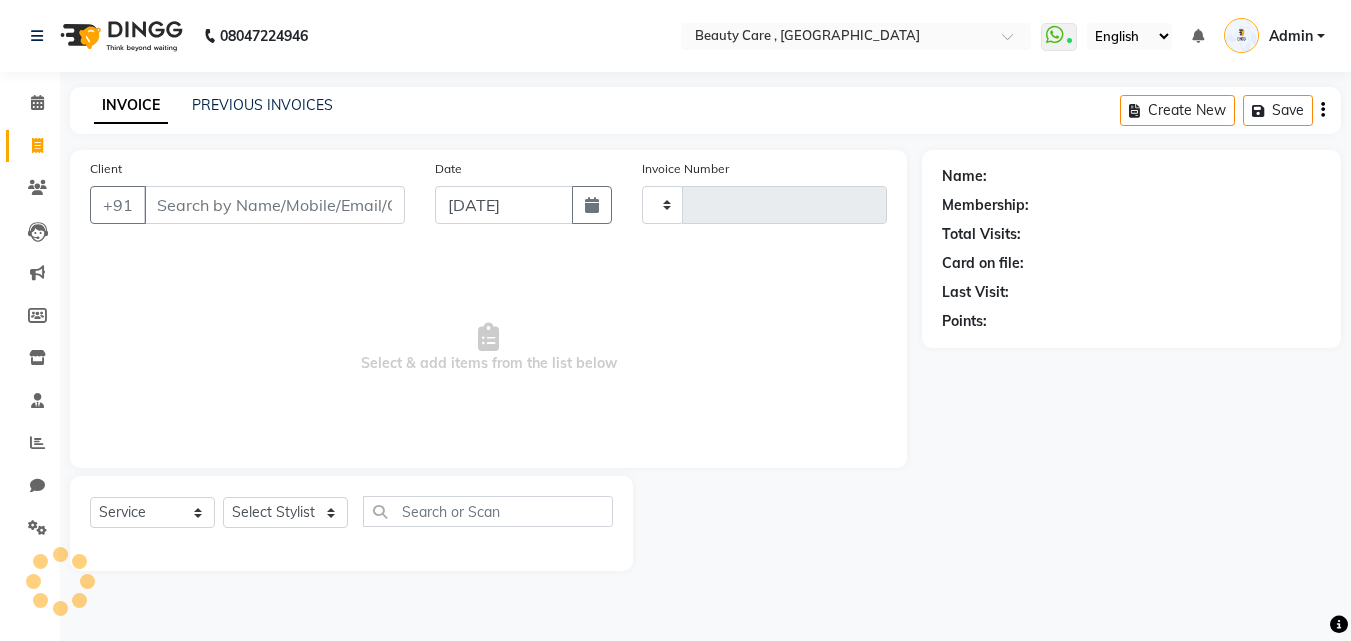 type on "2155" 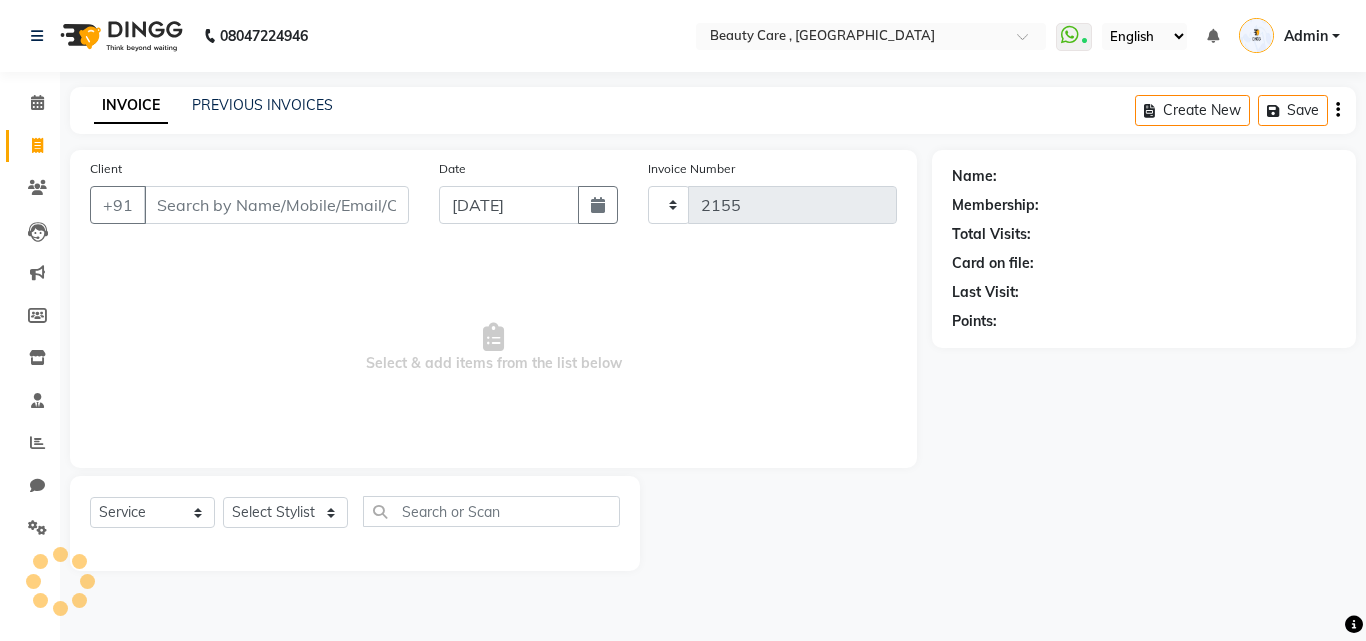 select on "5646" 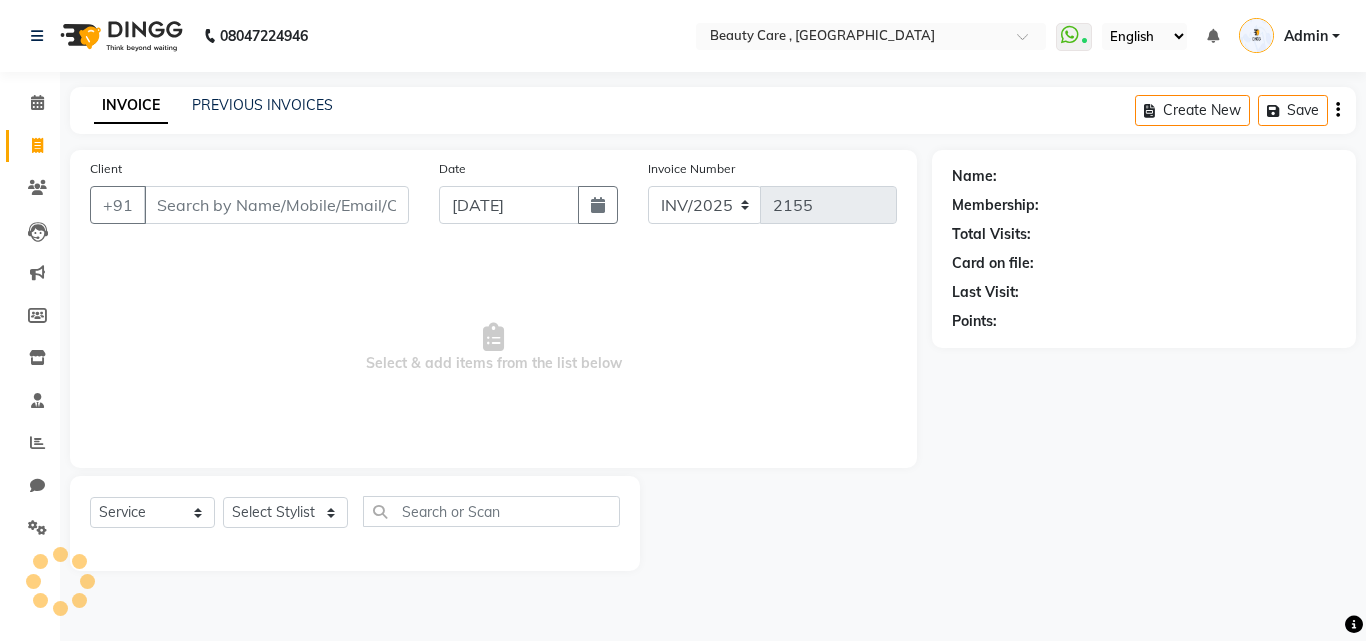 click on "Client" at bounding box center (276, 205) 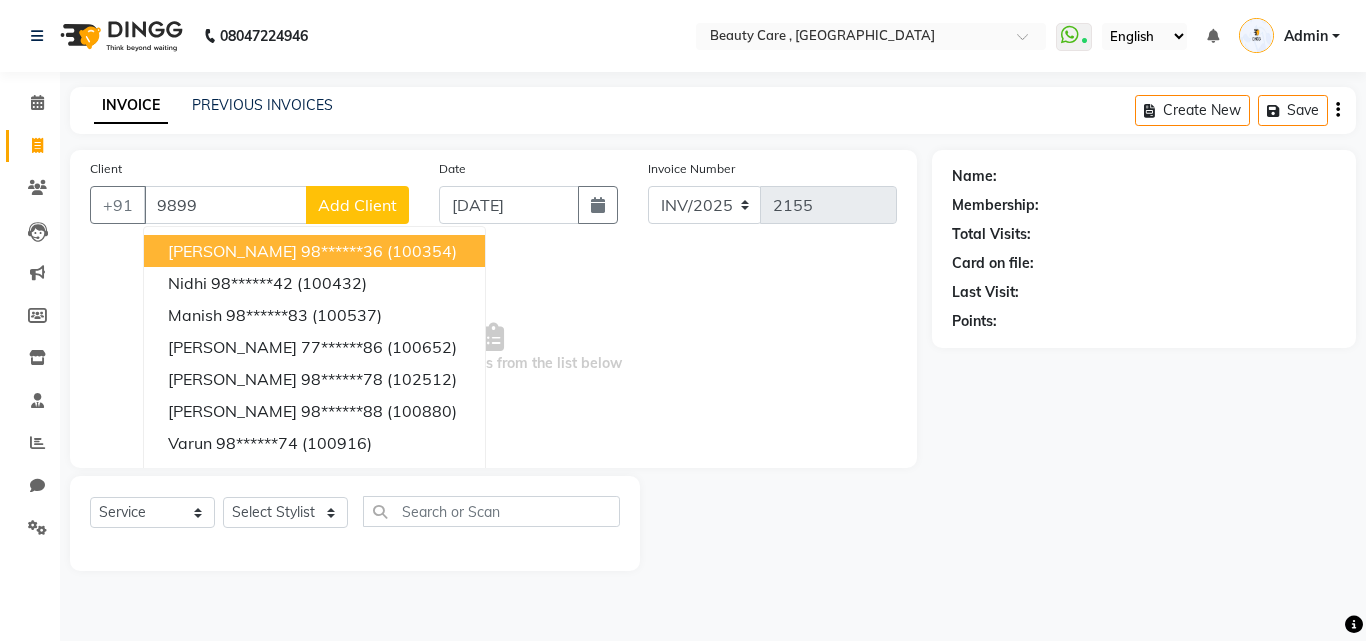 click on "98******36" at bounding box center [342, 251] 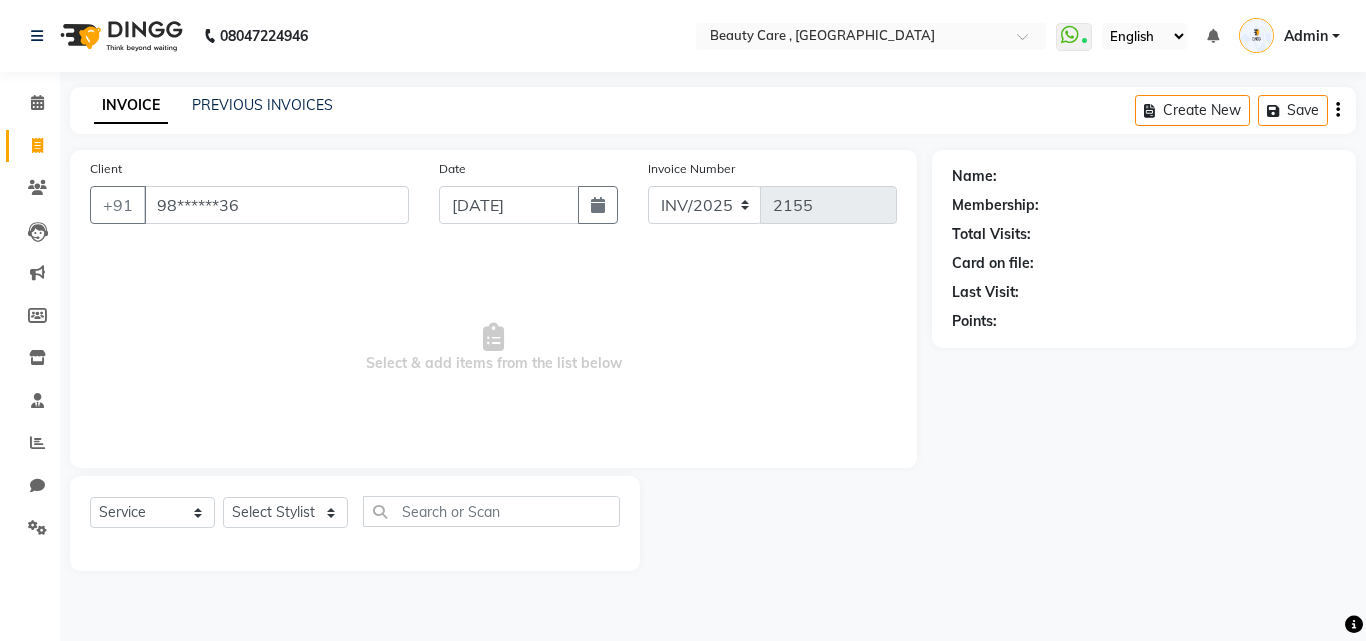 type on "98******36" 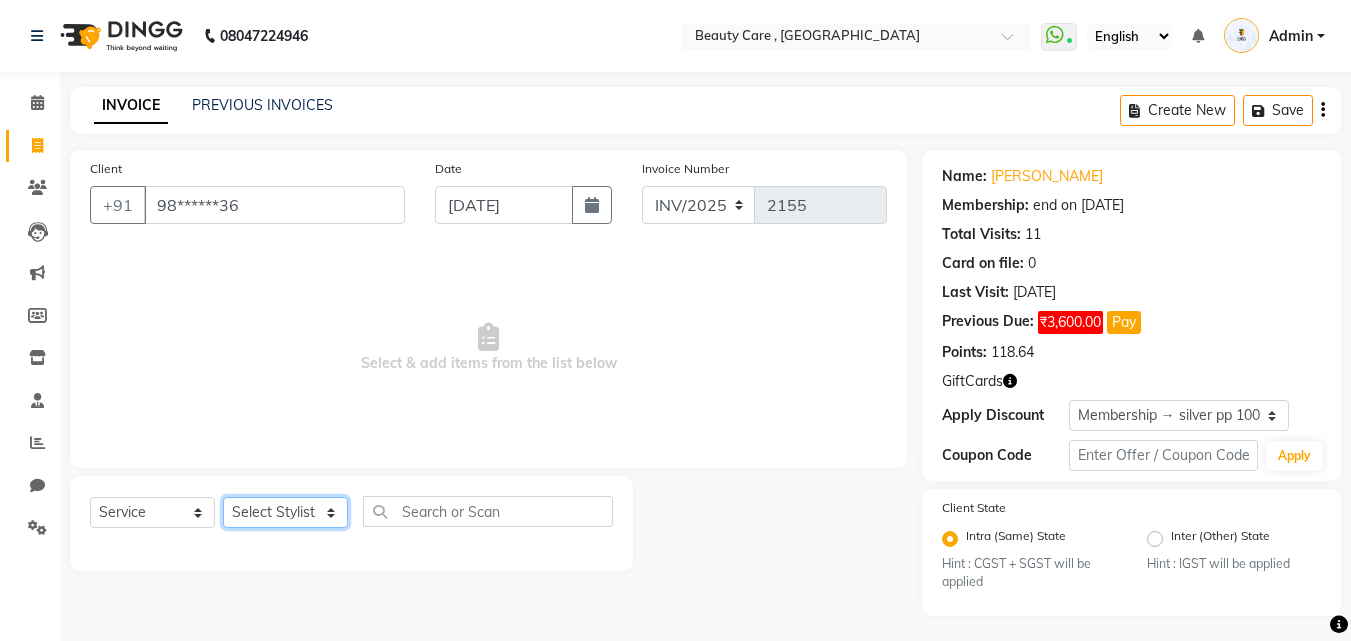 click on "Select Stylist AAAAA Admin A [PERSON_NAME] K Ankit [DATE][PERSON_NAME] [PERSON_NAME] [PERSON_NAME] [PERSON_NAME] DINGG Staff Disha [PERSON_NAME] [PERSON_NAME] kiran [PERSON_NAME] [PERSON_NAME]  Manual Test DND [PERSON_NAME] new staff [PERSON_NAME] play salon [PERSON_NAME] [PERSON_NAME] Priyanka QA Staff-1 [PERSON_NAME] [PERSON_NAME] [PERSON_NAME] [PERSON_NAME] [PERSON_NAME] [PERSON_NAME] StaffForReports staff-qa-1 staff-qa-2 staff-qa-3 Sukanya sumit Sumit [PERSON_NAME] test Test Staff [PERSON_NAME] xyz sa" 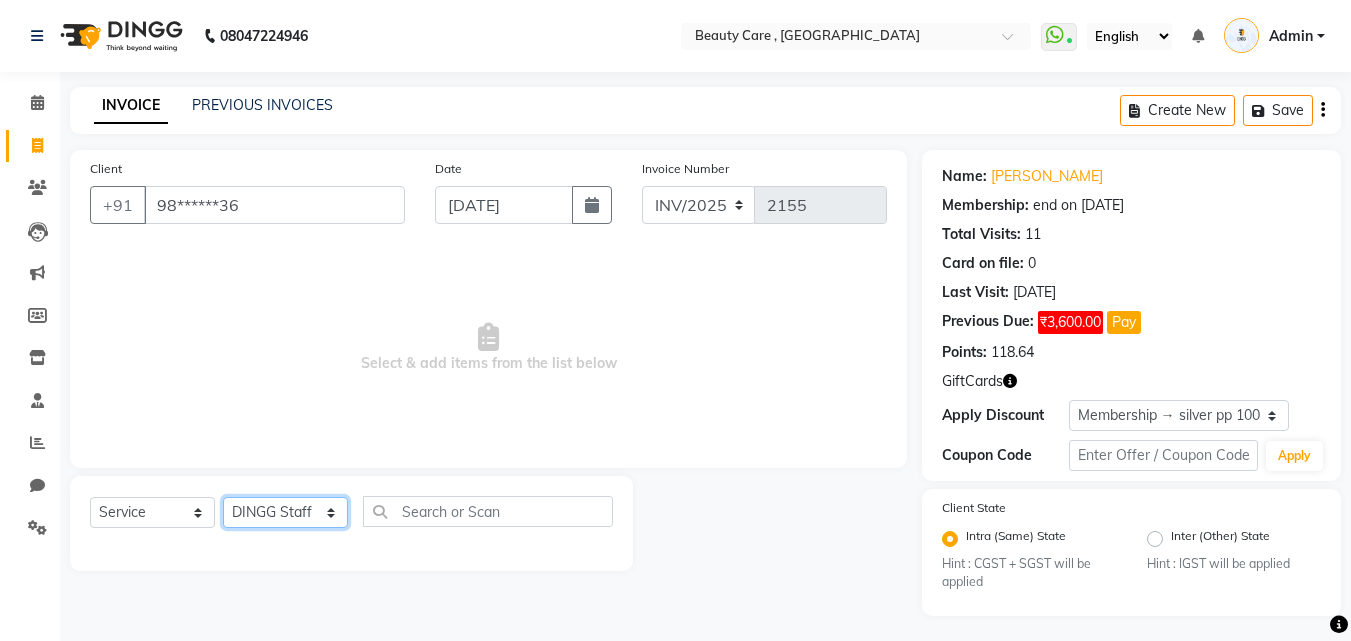 click on "Select Stylist AAAAA Admin A [PERSON_NAME] K Ankit [DATE][PERSON_NAME] [PERSON_NAME] [PERSON_NAME] [PERSON_NAME] DINGG Staff Disha [PERSON_NAME] [PERSON_NAME] kiran [PERSON_NAME] [PERSON_NAME]  Manual Test DND [PERSON_NAME] new staff [PERSON_NAME] play salon [PERSON_NAME] [PERSON_NAME] Priyanka QA Staff-1 [PERSON_NAME] [PERSON_NAME] [PERSON_NAME] [PERSON_NAME] [PERSON_NAME] [PERSON_NAME] StaffForReports staff-qa-1 staff-qa-2 staff-qa-3 Sukanya sumit Sumit [PERSON_NAME] test Test Staff [PERSON_NAME] xyz sa" 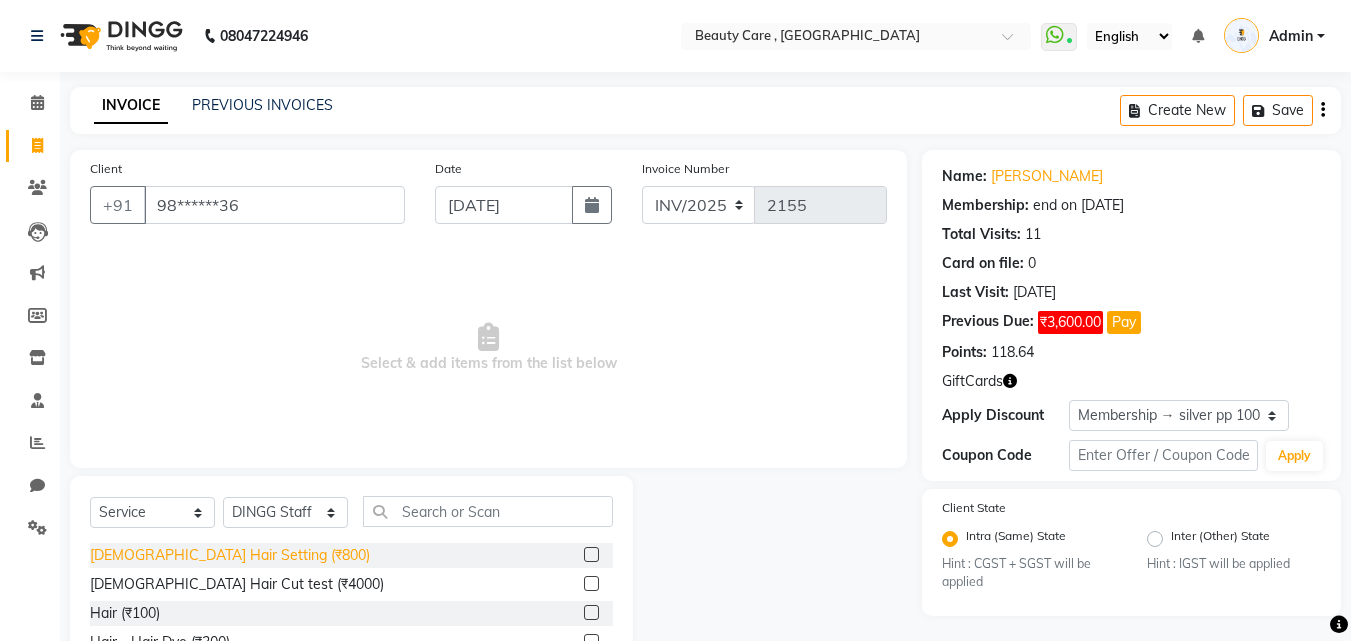 click on "[DEMOGRAPHIC_DATA] Hair Setting (₹800)" 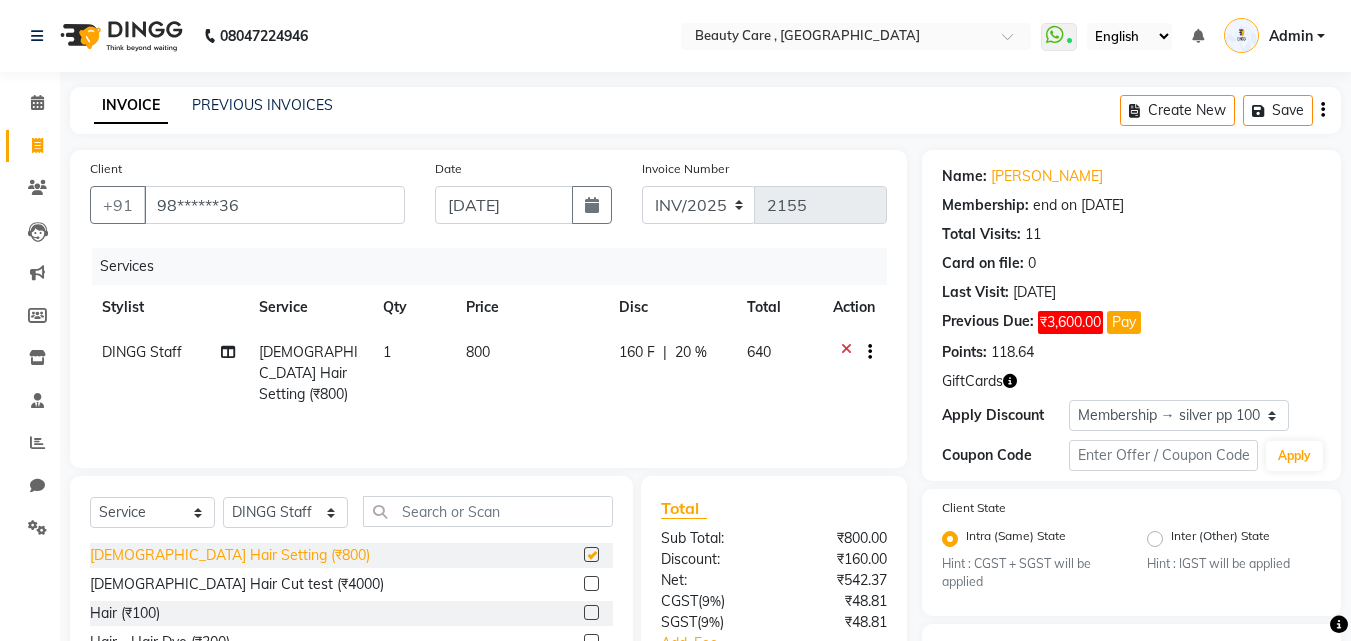 checkbox on "false" 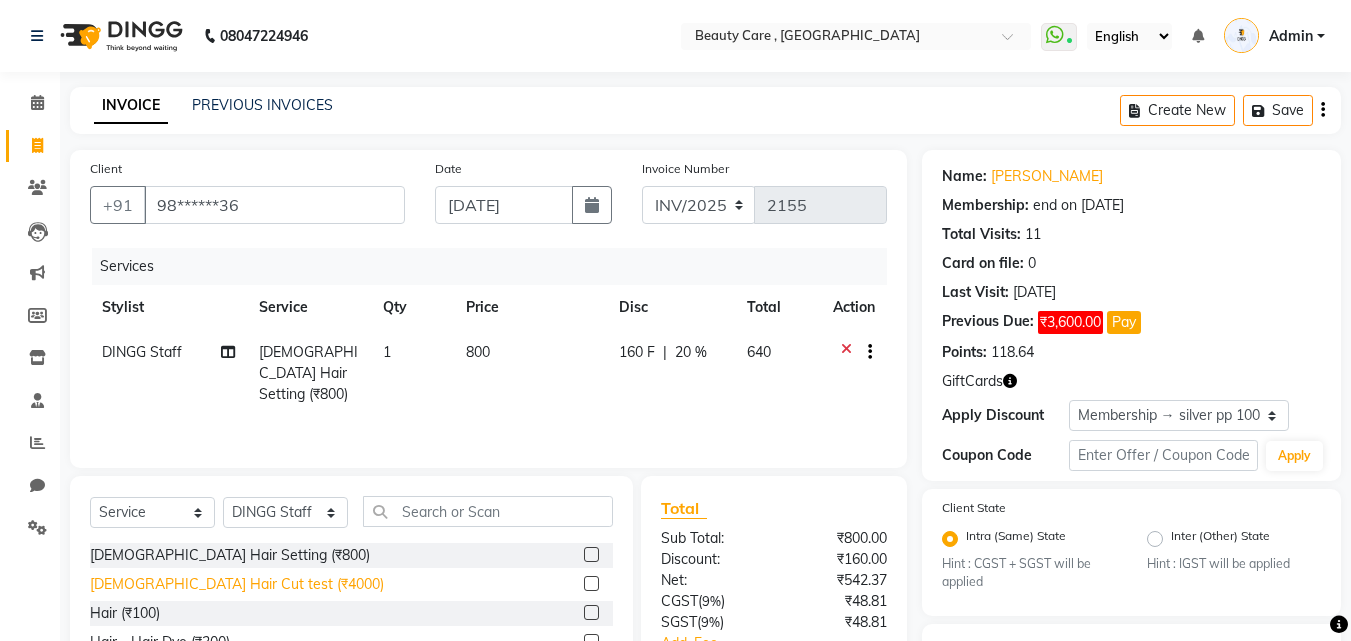 click on "[DEMOGRAPHIC_DATA] Hair Cut test (₹4000)" 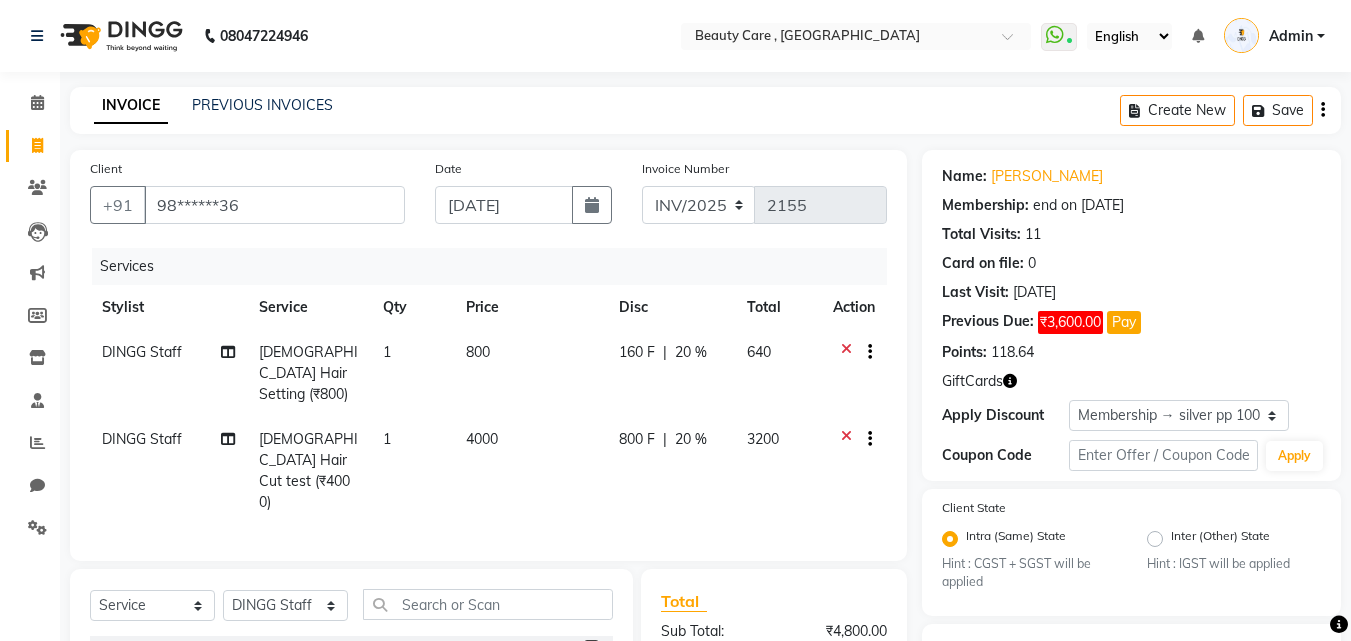 checkbox on "false" 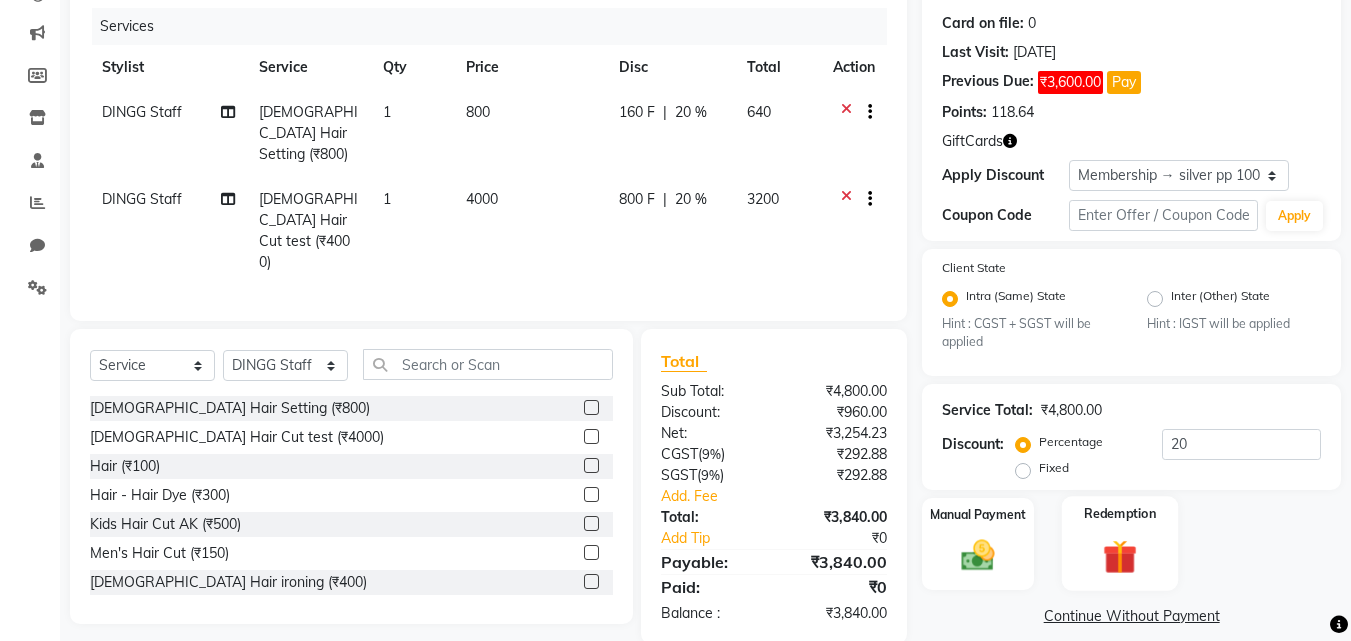 scroll, scrollTop: 260, scrollLeft: 0, axis: vertical 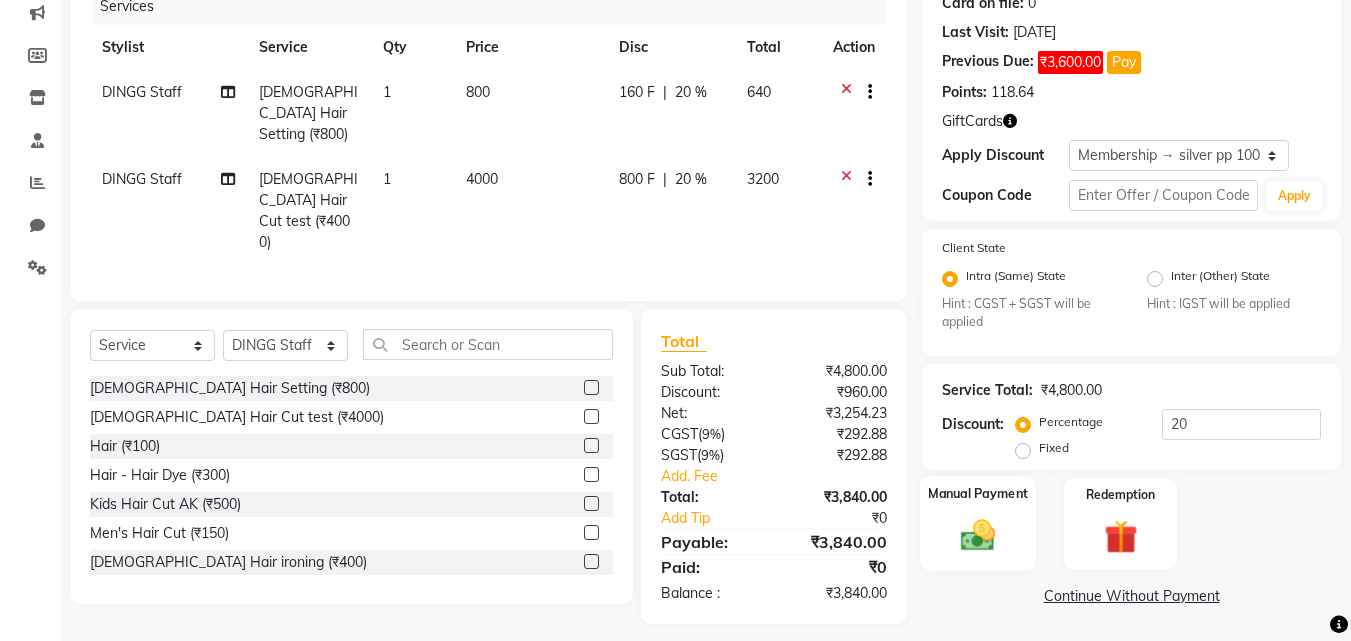 click on "Manual Payment" 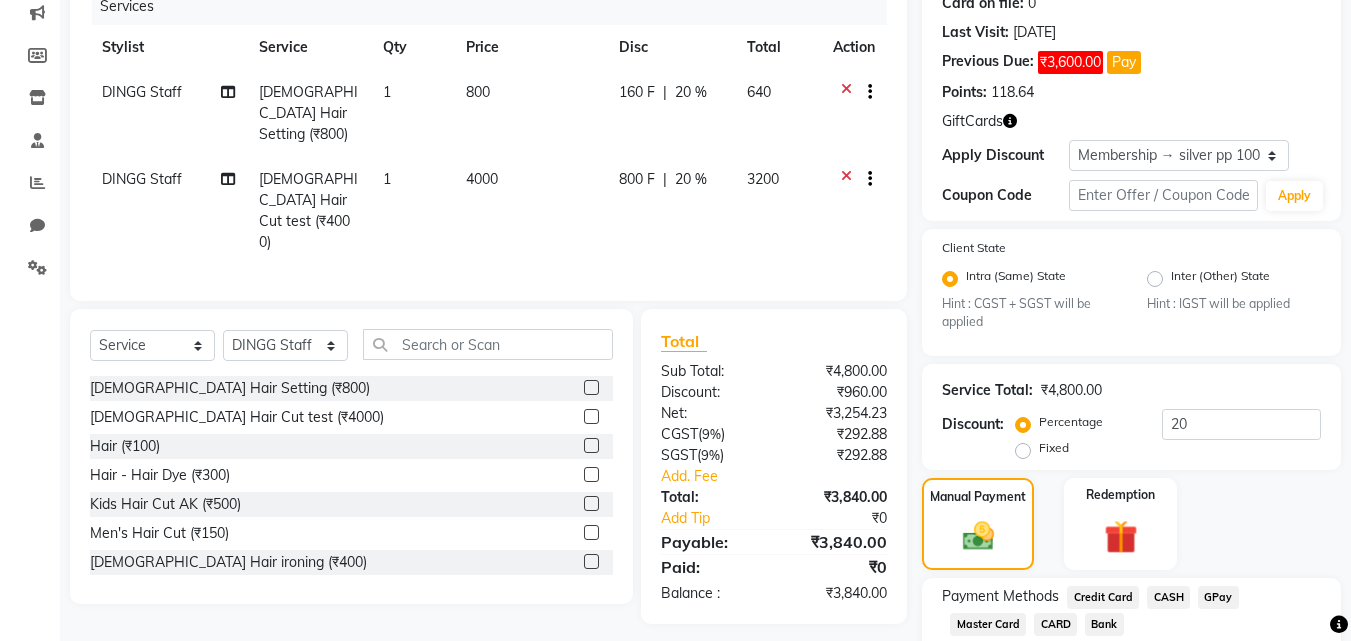 scroll, scrollTop: 388, scrollLeft: 0, axis: vertical 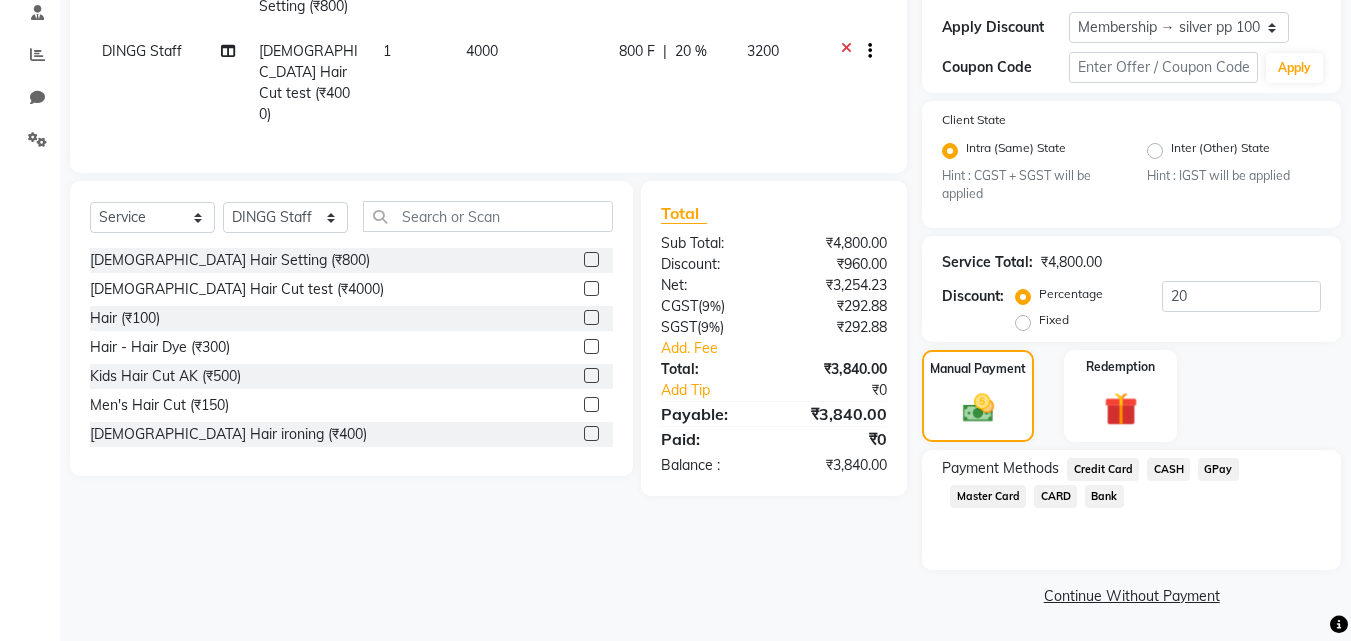 click on "CASH" 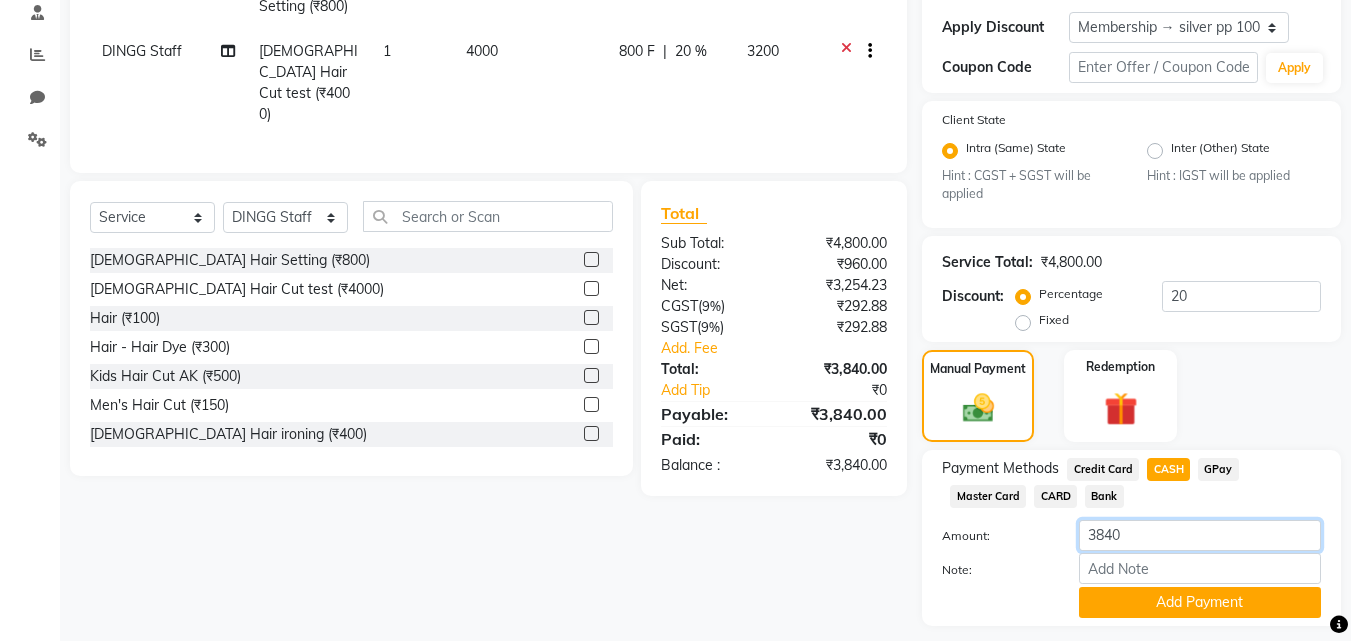 drag, startPoint x: 1131, startPoint y: 537, endPoint x: 1055, endPoint y: 536, distance: 76.00658 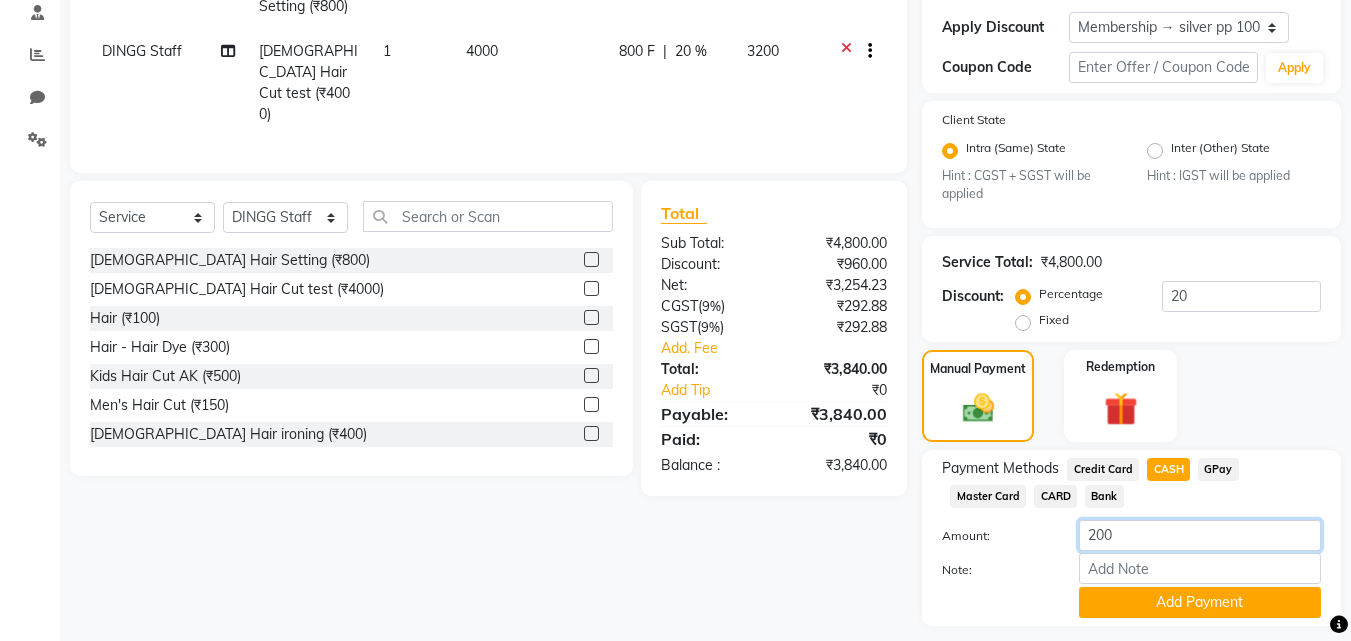 type on "2000" 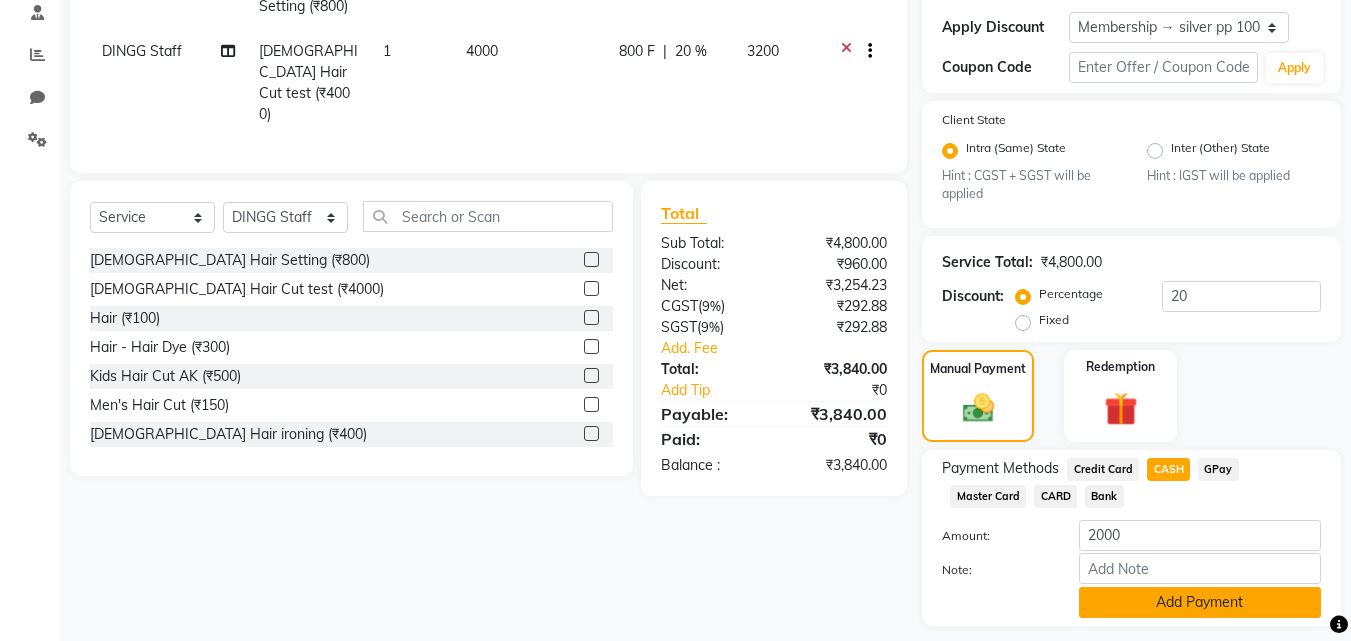 click on "Add Payment" 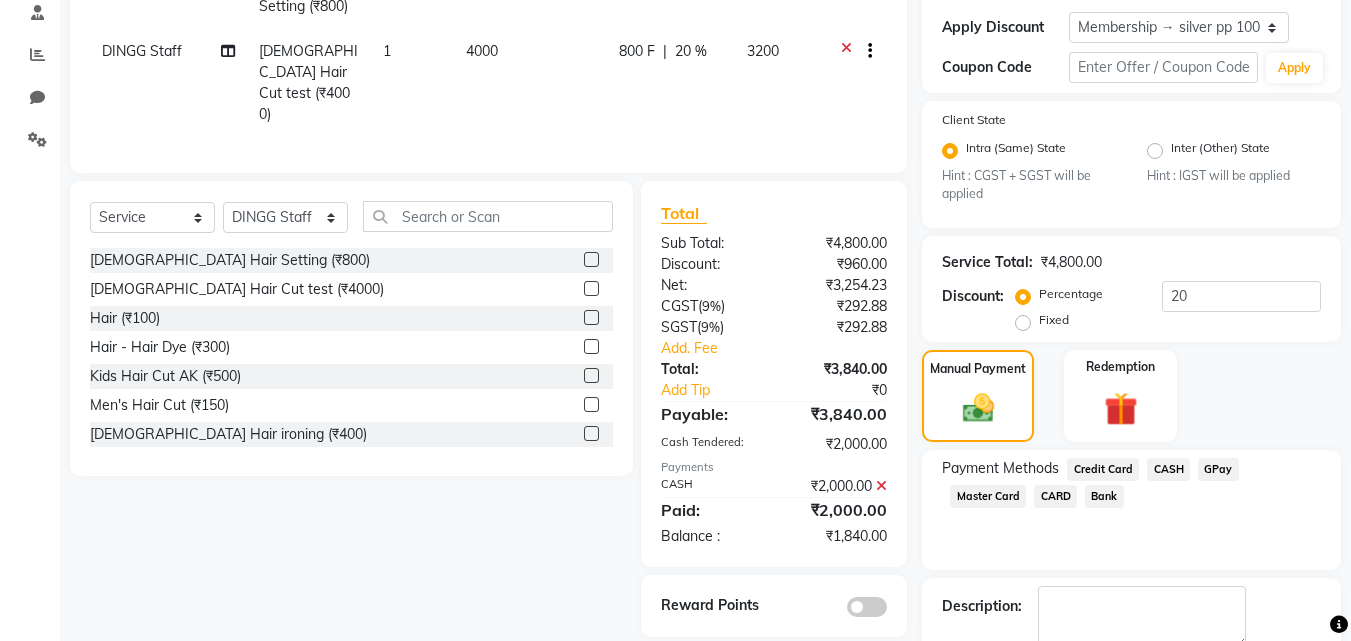 scroll, scrollTop: 501, scrollLeft: 0, axis: vertical 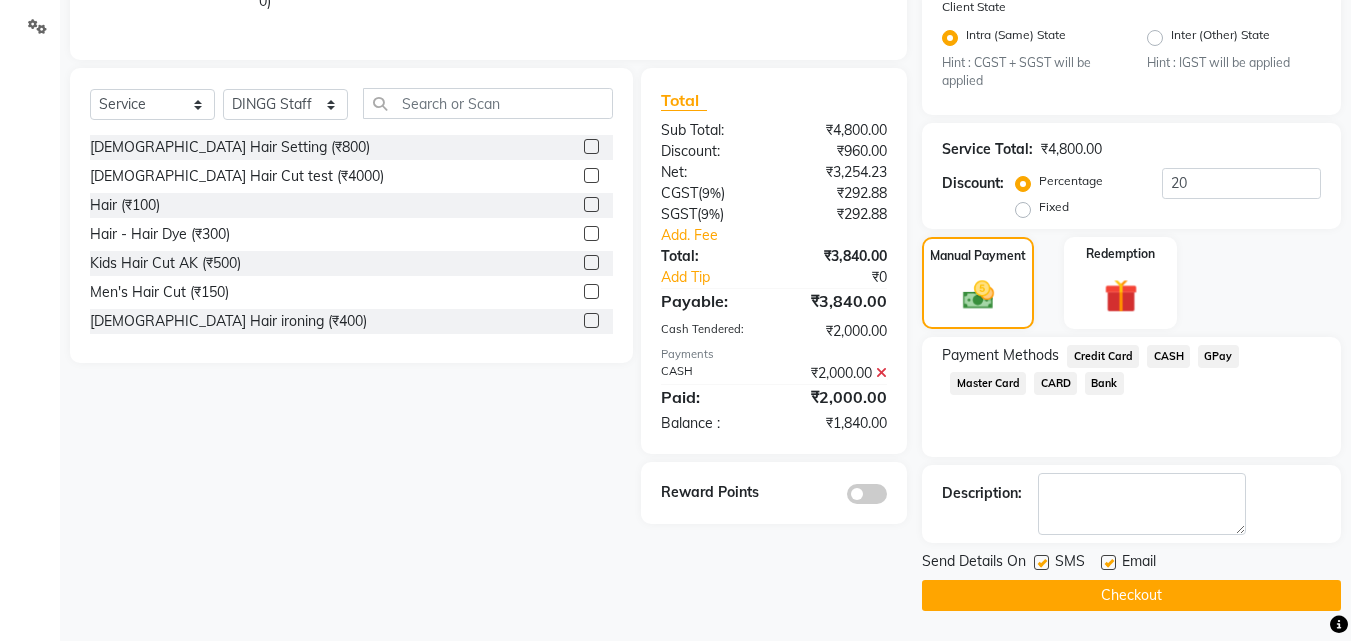 click 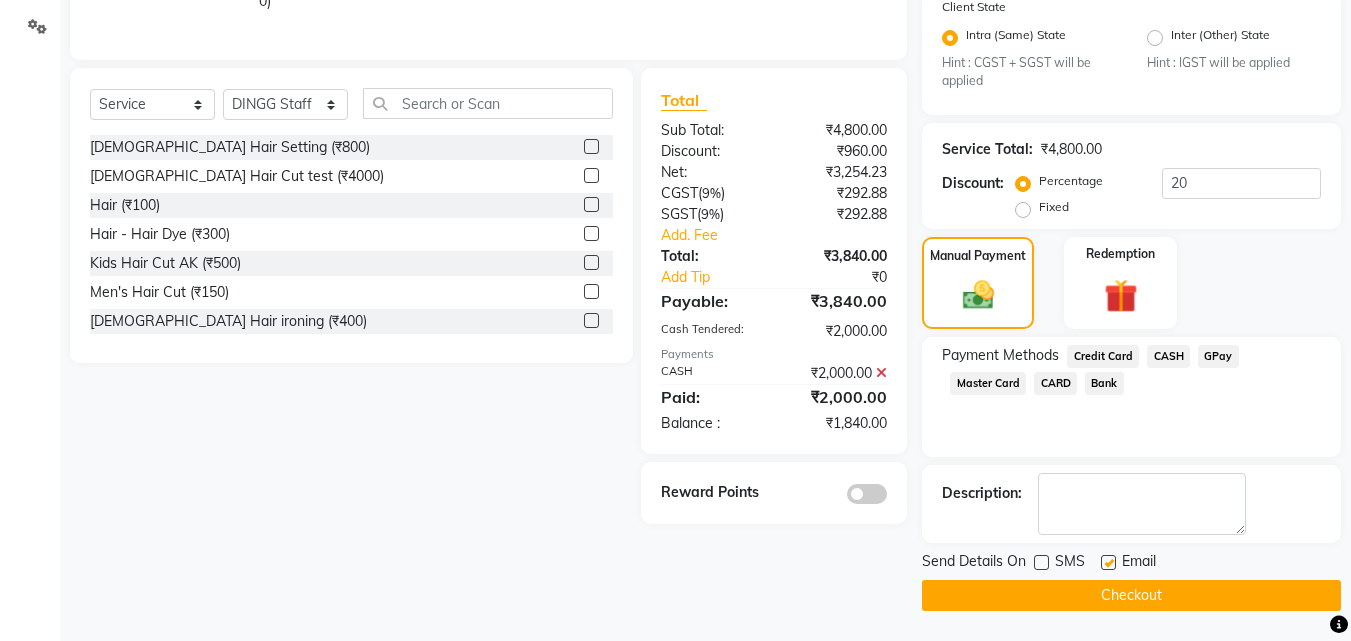 click 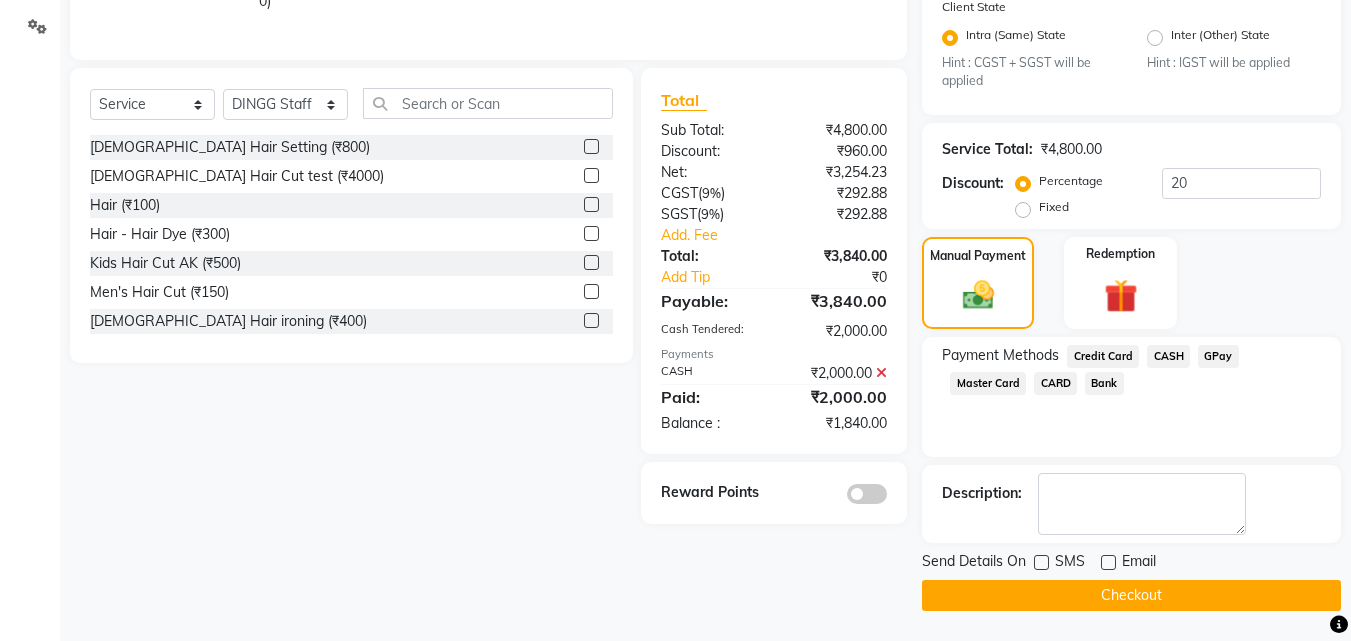 click on "Checkout" 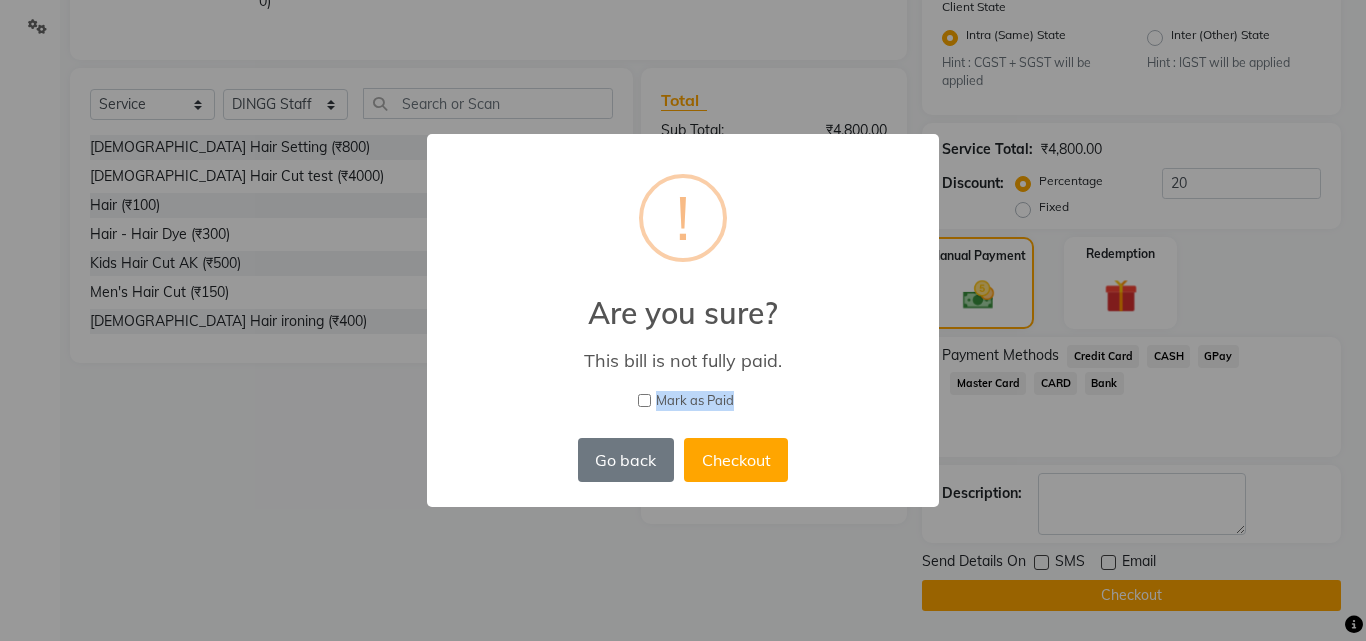 drag, startPoint x: 783, startPoint y: 402, endPoint x: 541, endPoint y: 401, distance: 242.00206 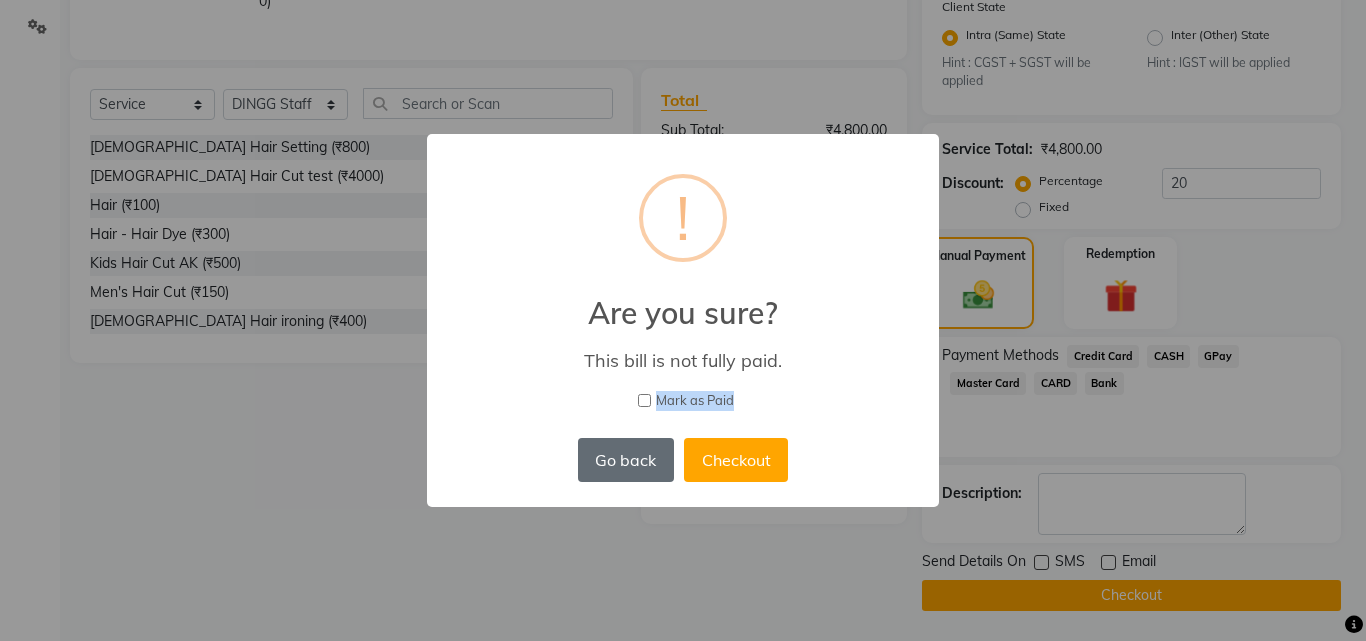 click on "Go back" at bounding box center (626, 460) 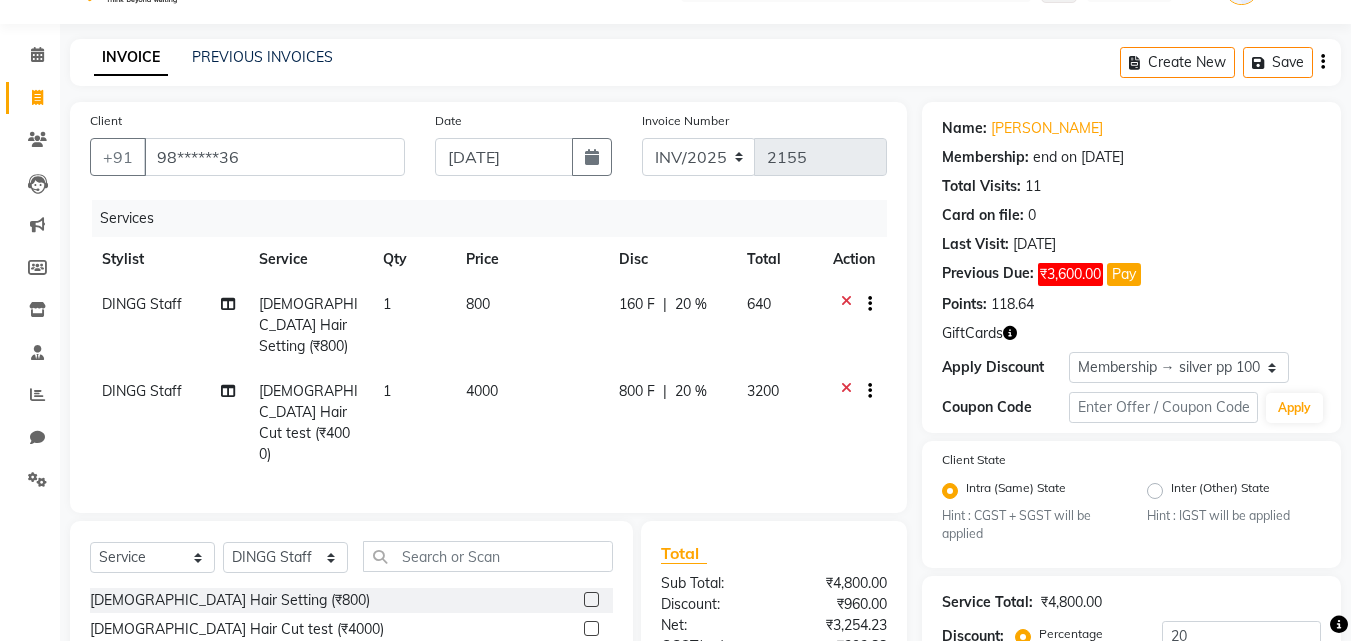 scroll, scrollTop: 0, scrollLeft: 0, axis: both 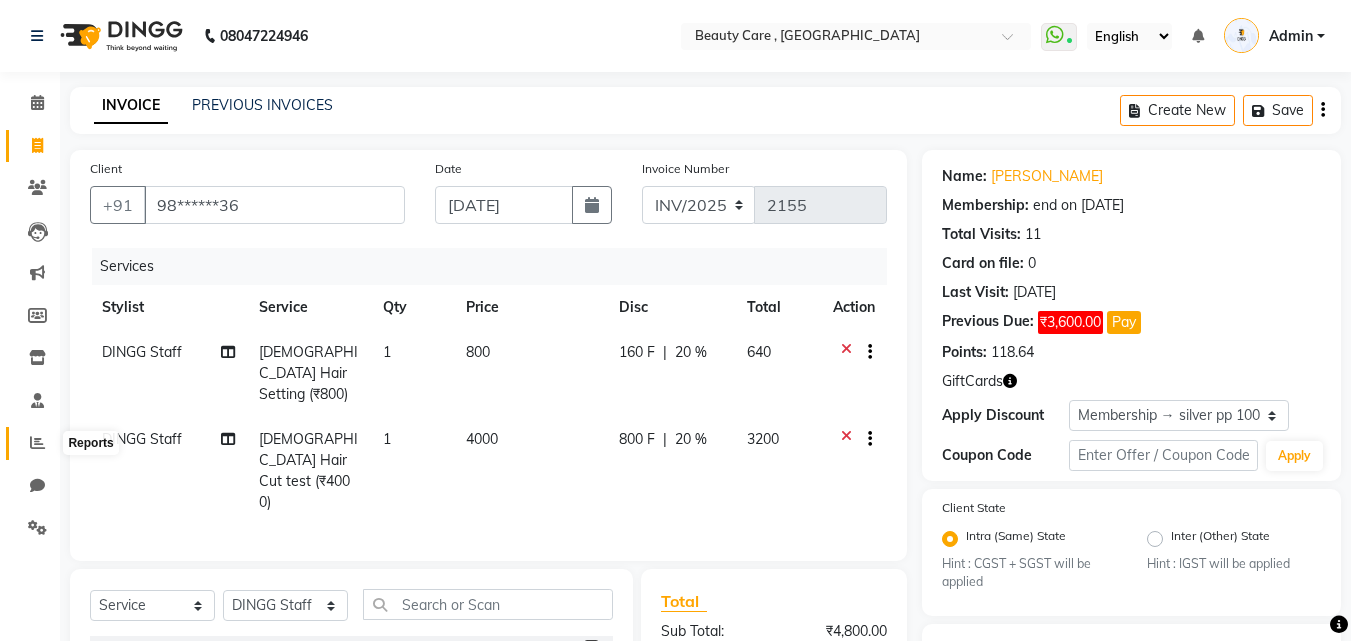 click 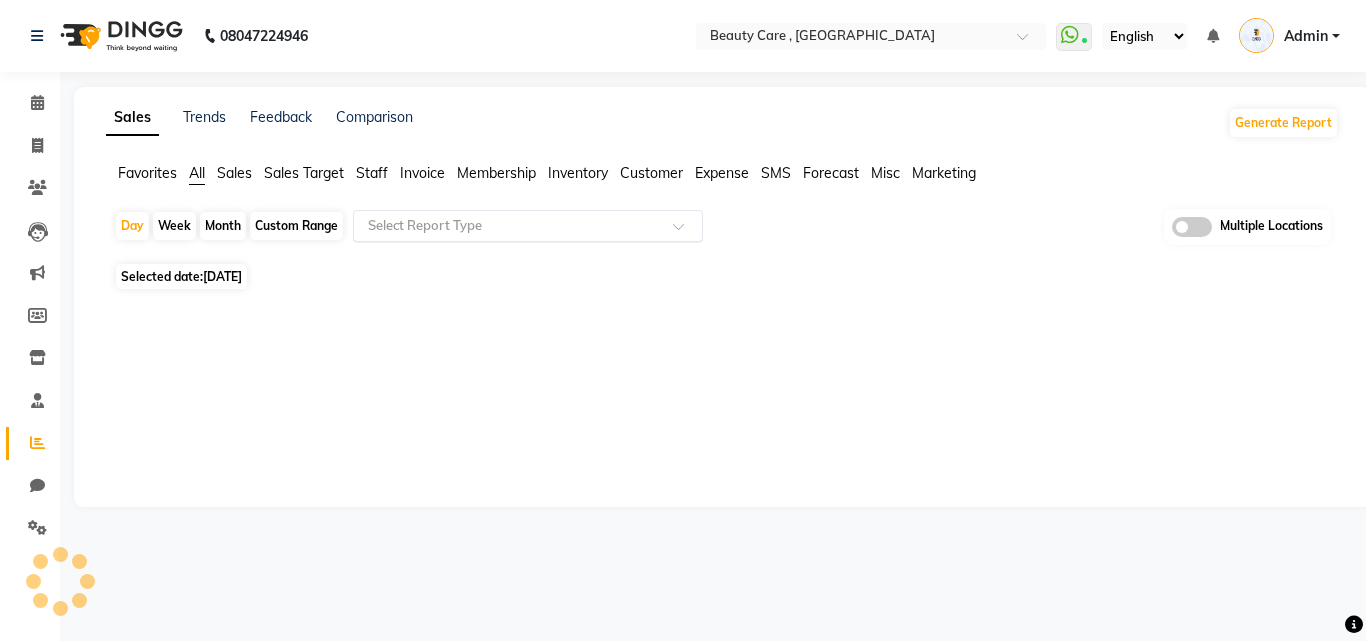 click 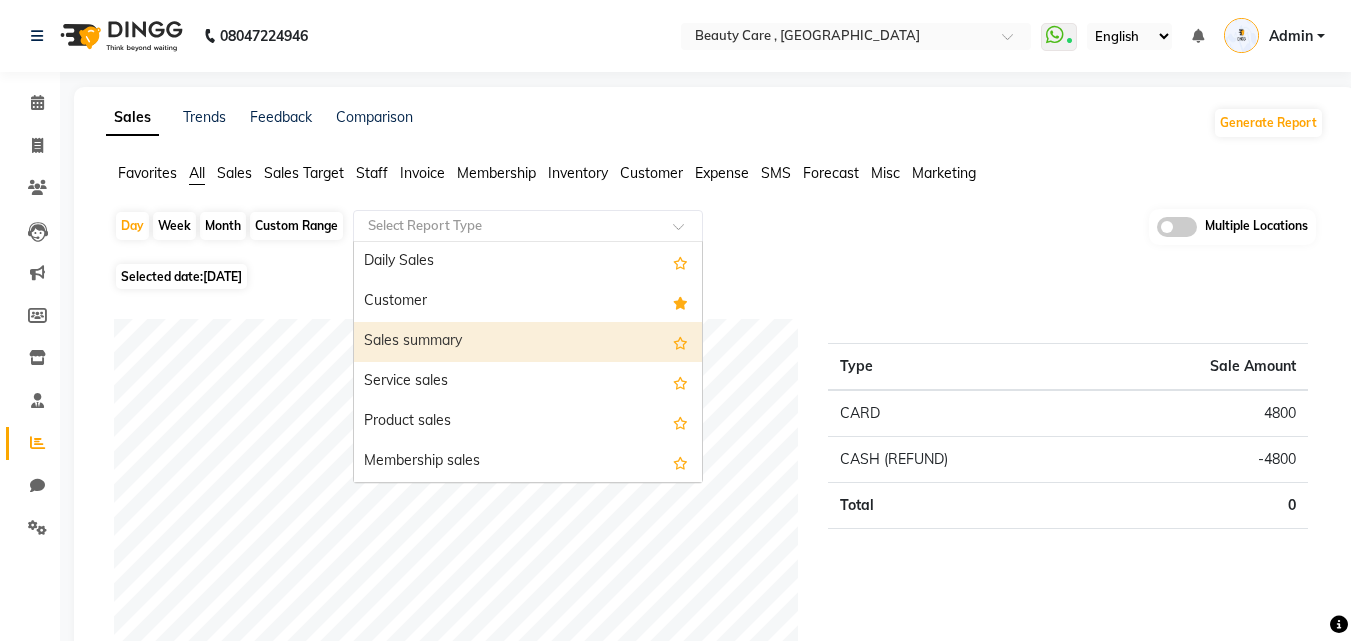 click on "Sales summary" at bounding box center [528, 342] 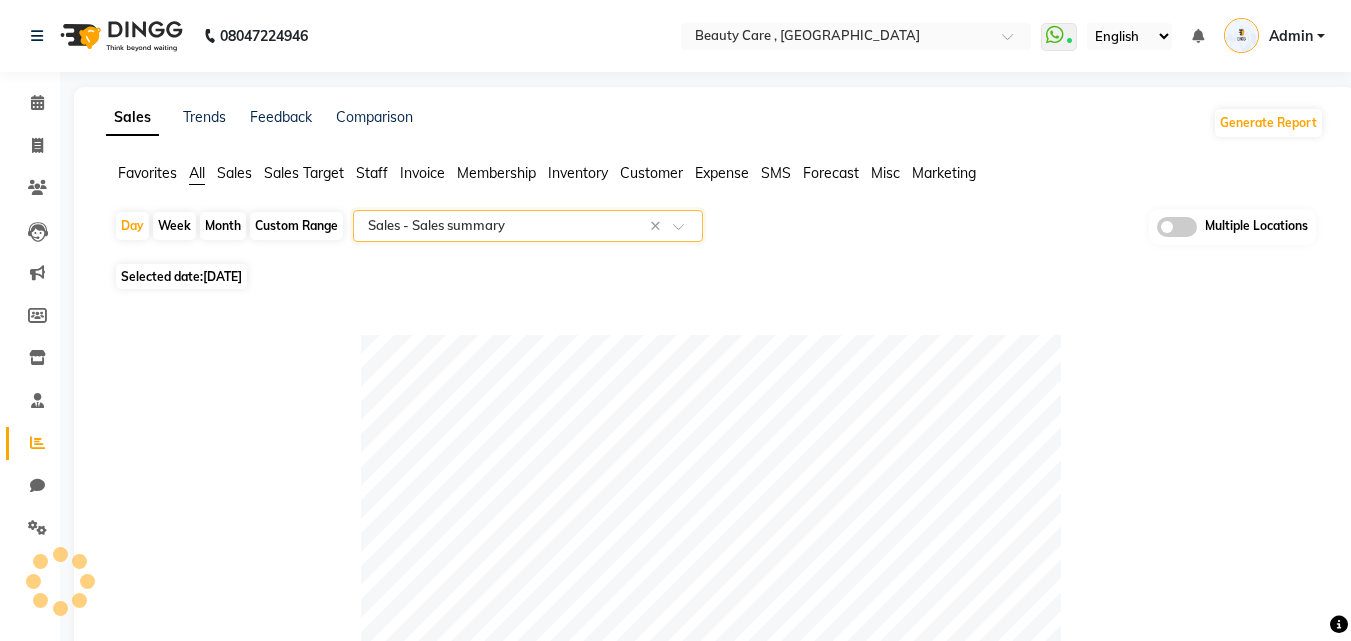 select on "10" 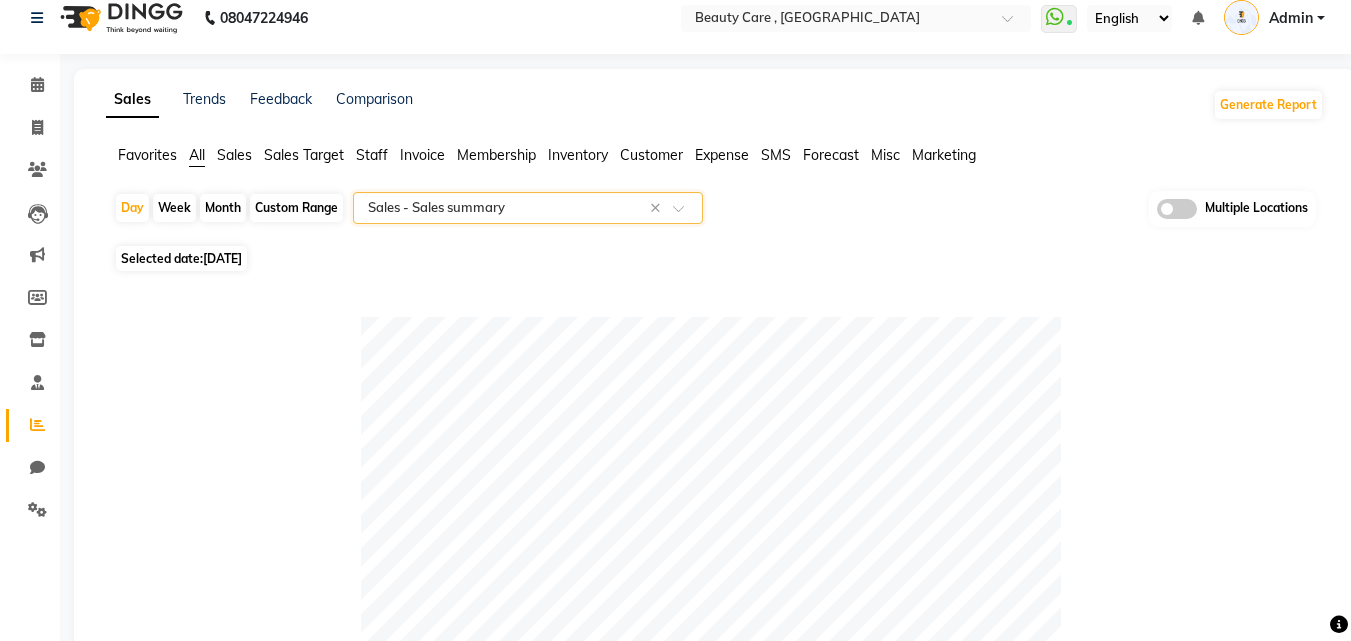 scroll, scrollTop: 22, scrollLeft: 0, axis: vertical 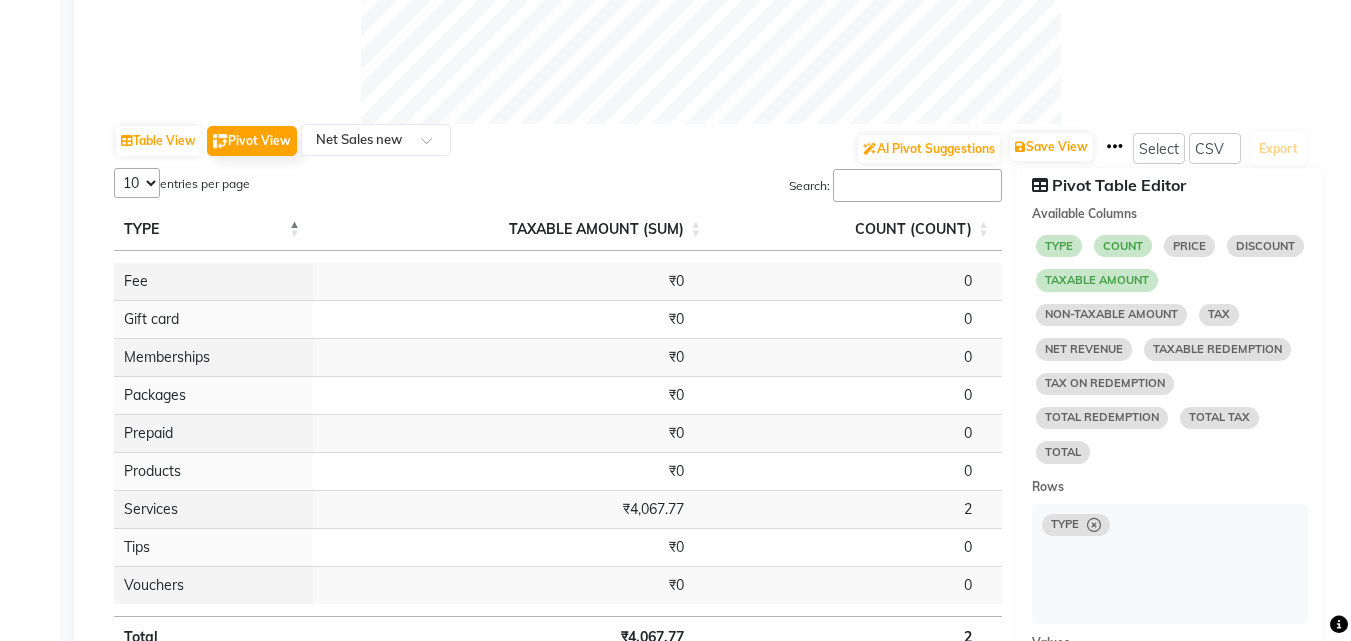 click 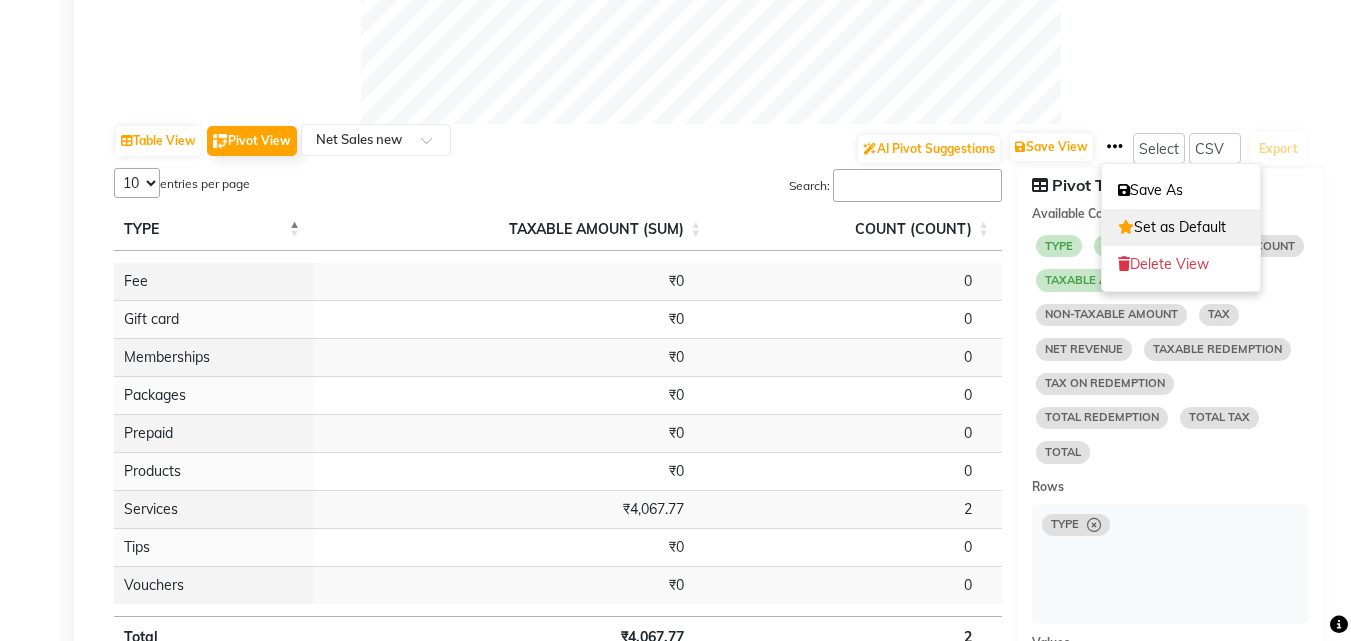 click on "Set as Default" 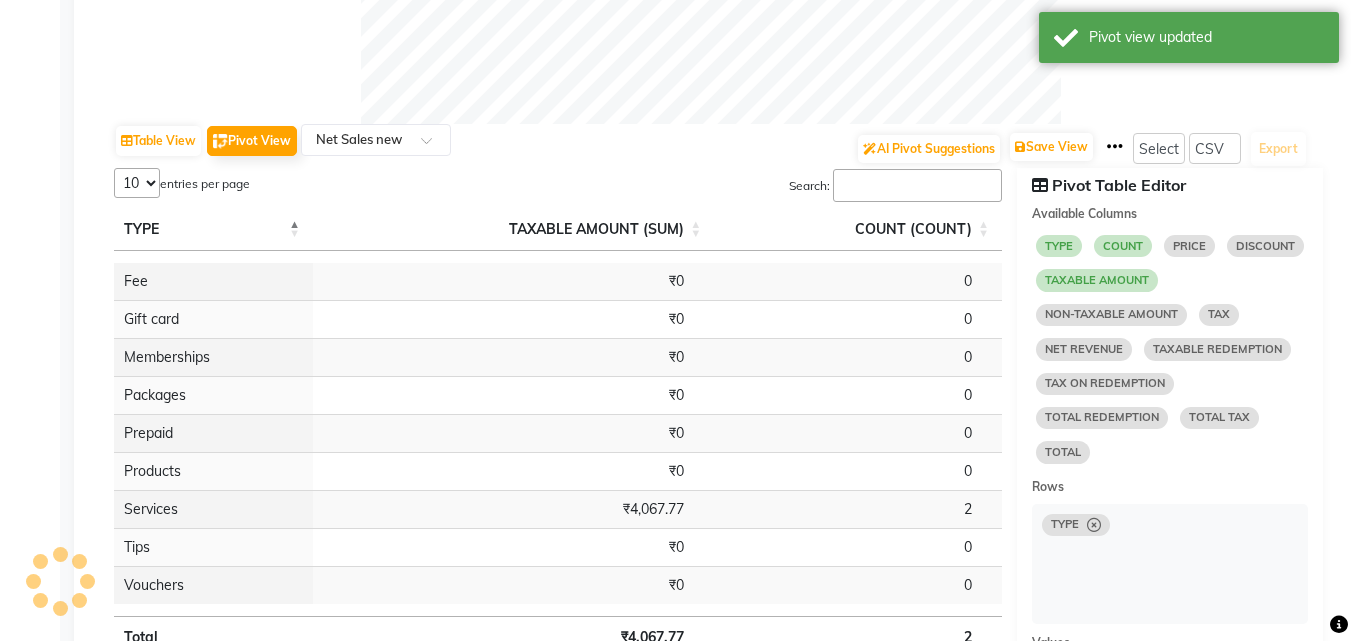 select on "pdf" 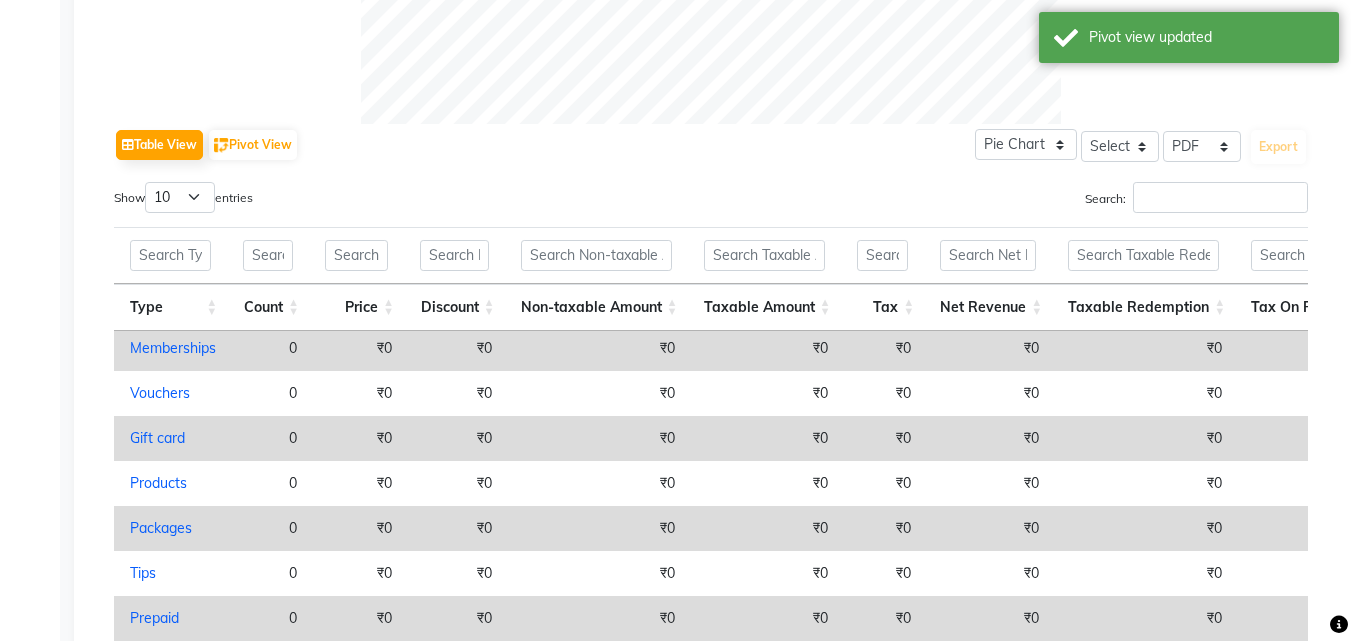 scroll, scrollTop: 0, scrollLeft: 0, axis: both 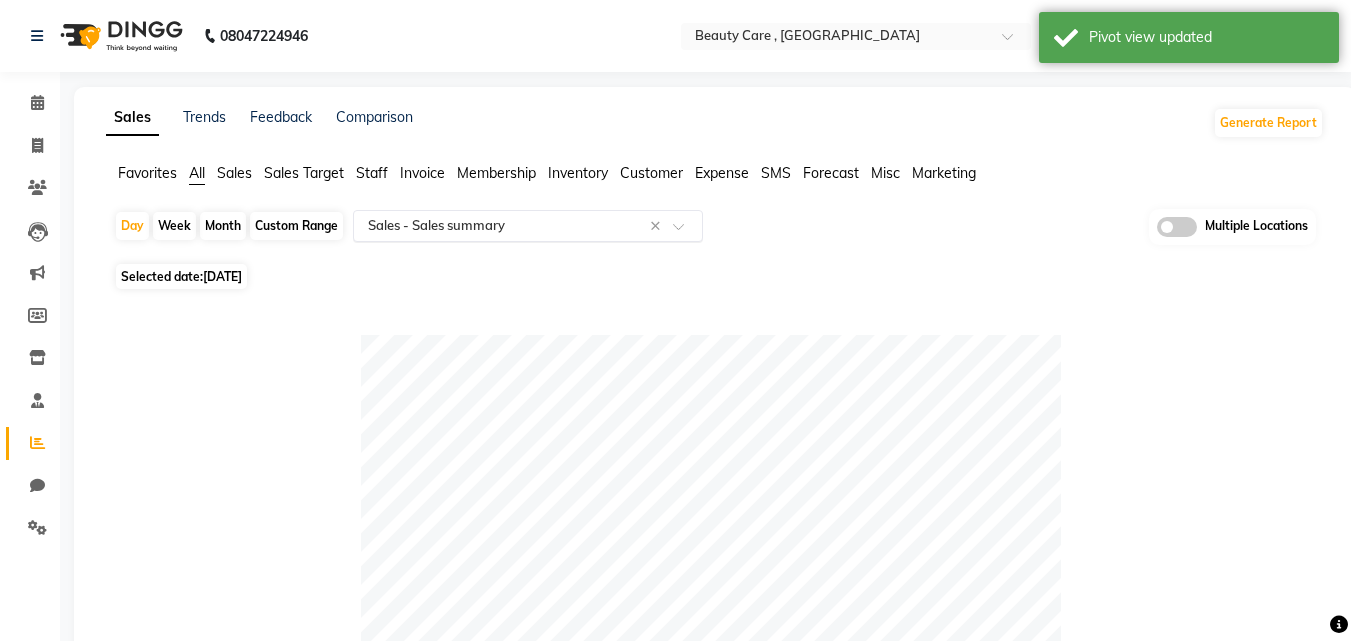 click 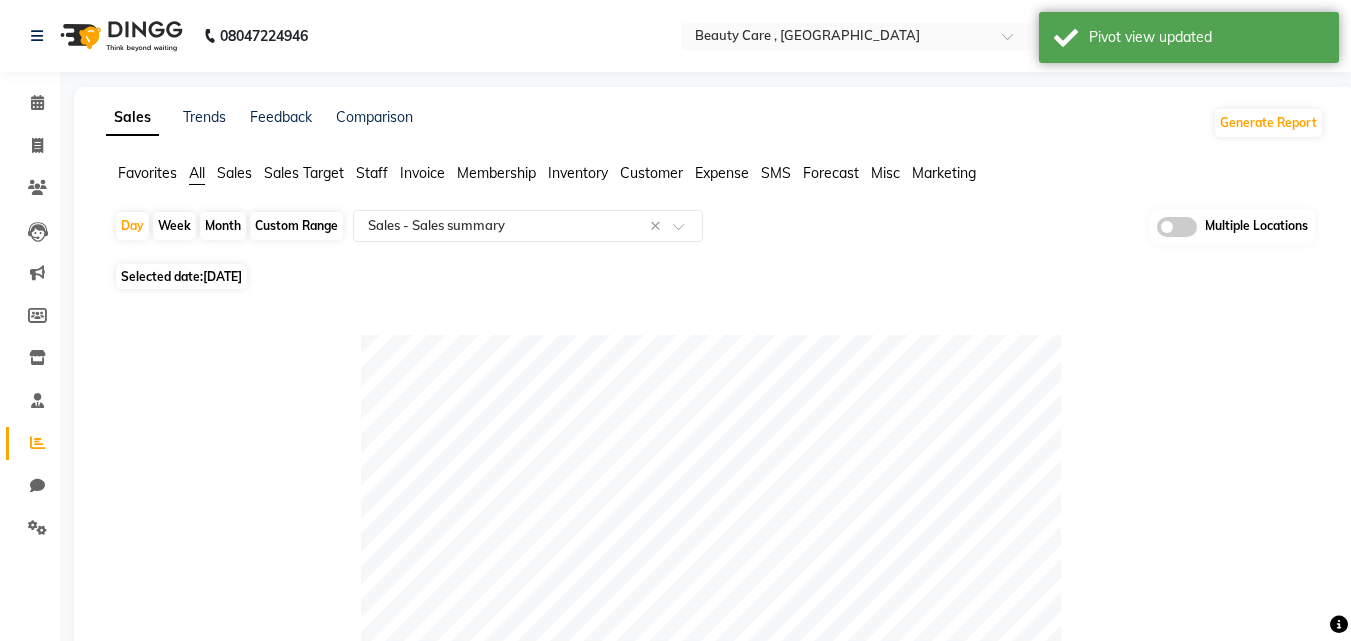 click on "Custom Range" 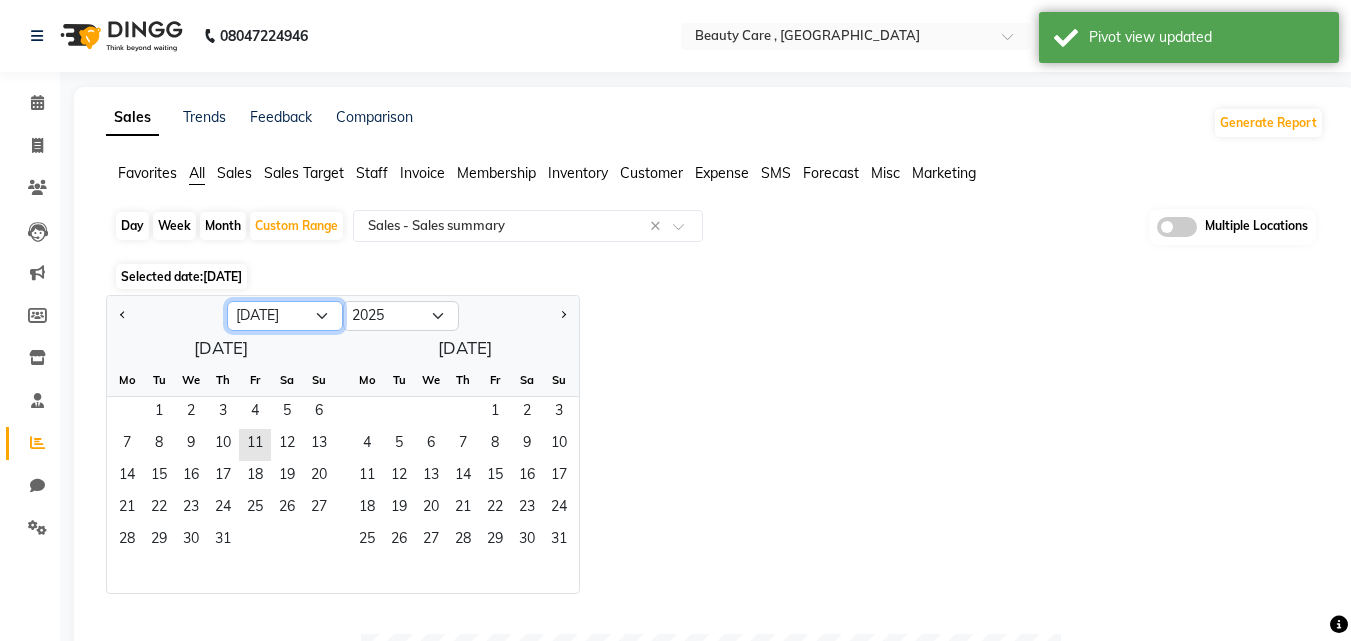 click on "Jan Feb Mar Apr May Jun [DATE] Aug Sep Oct Nov Dec" 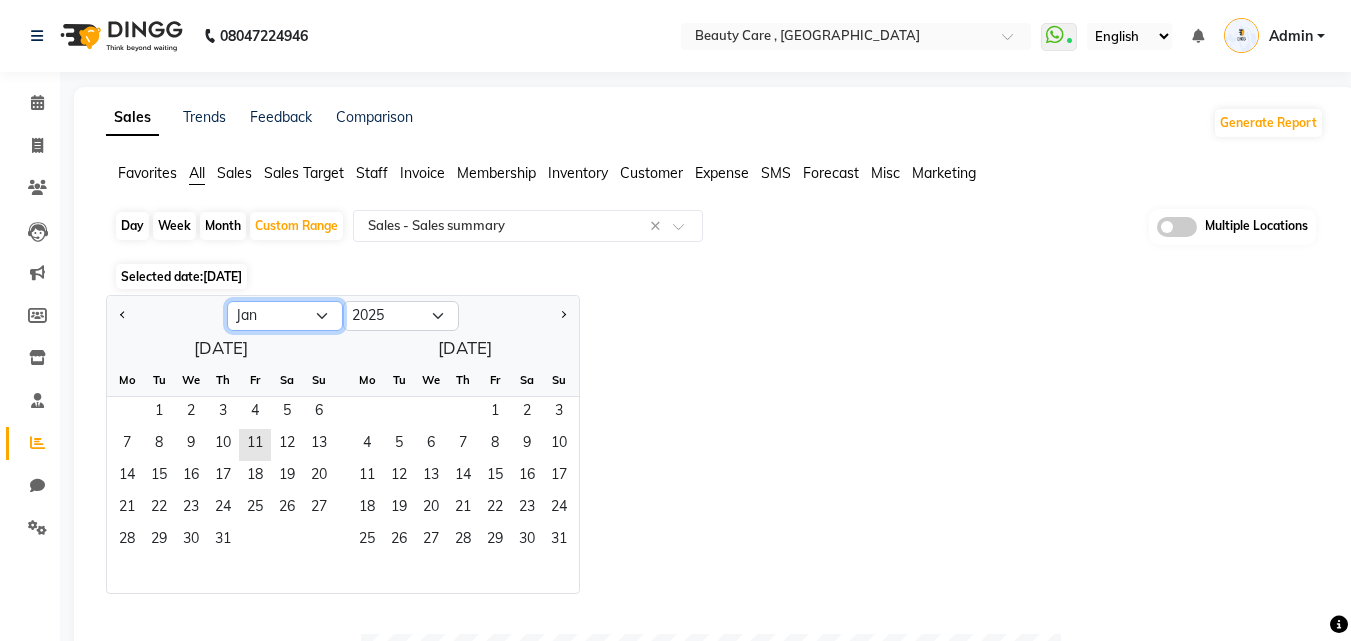 click on "Jan Feb Mar Apr May Jun [DATE] Aug Sep Oct Nov Dec" 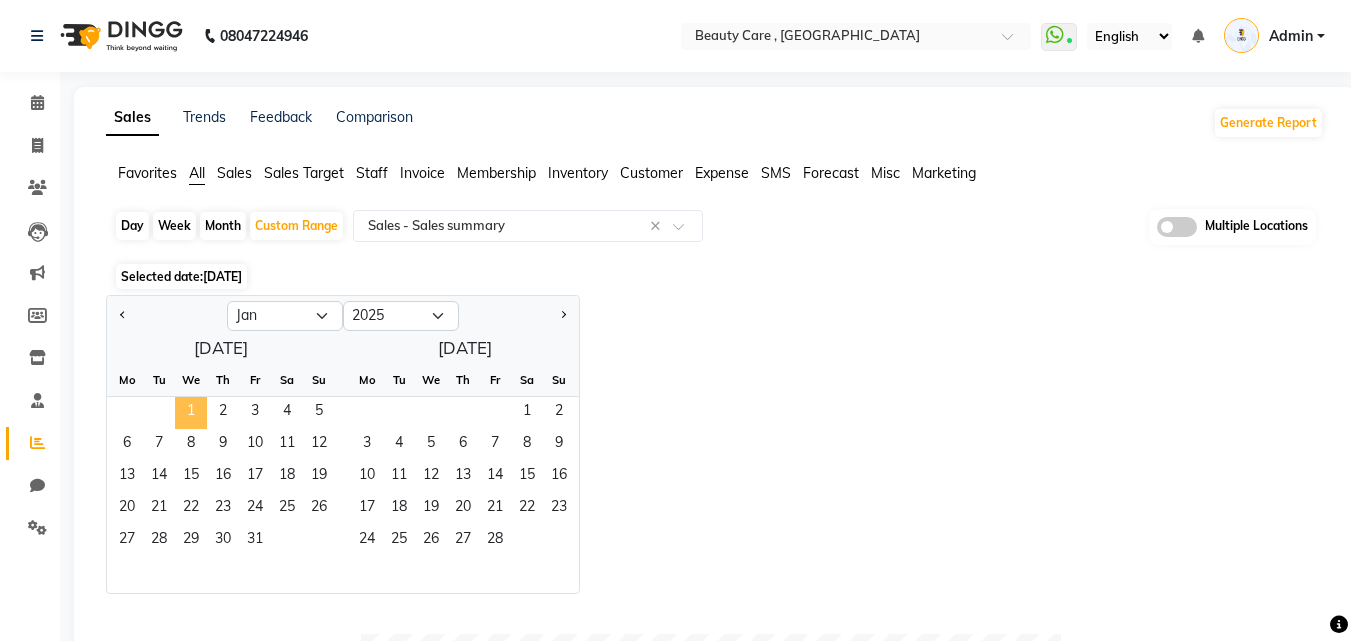 click on "1" 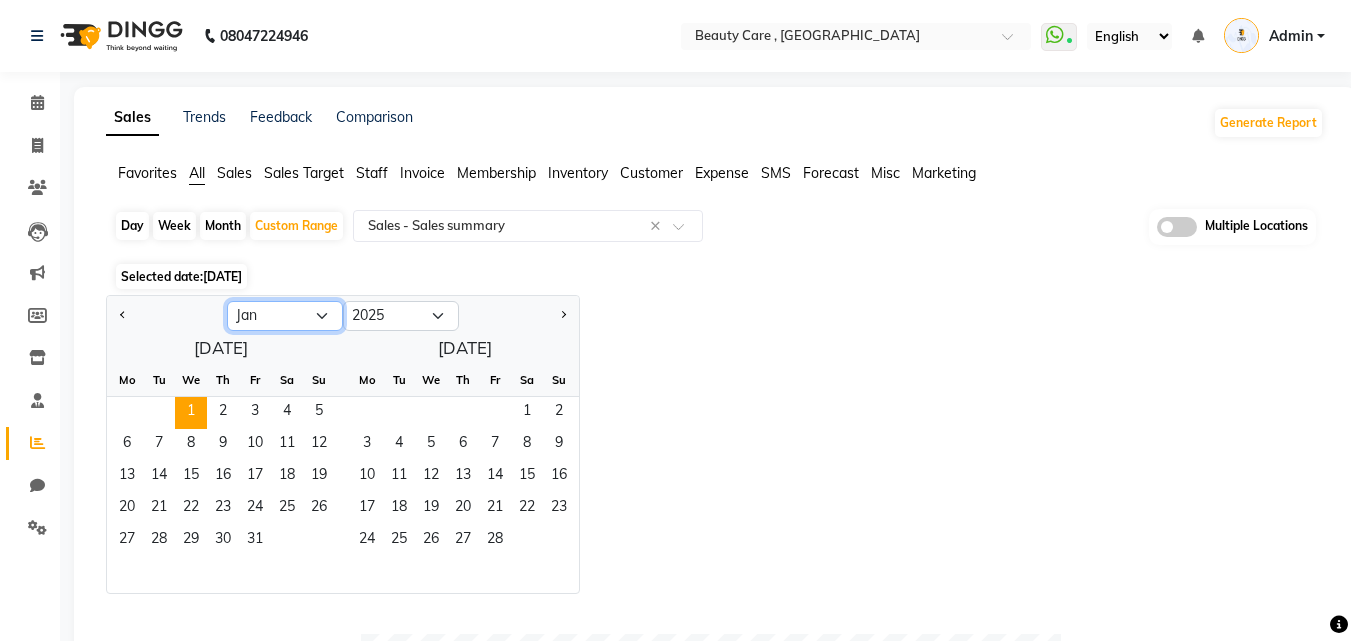 click on "Jan Feb Mar Apr May Jun [DATE] Aug Sep Oct Nov Dec" 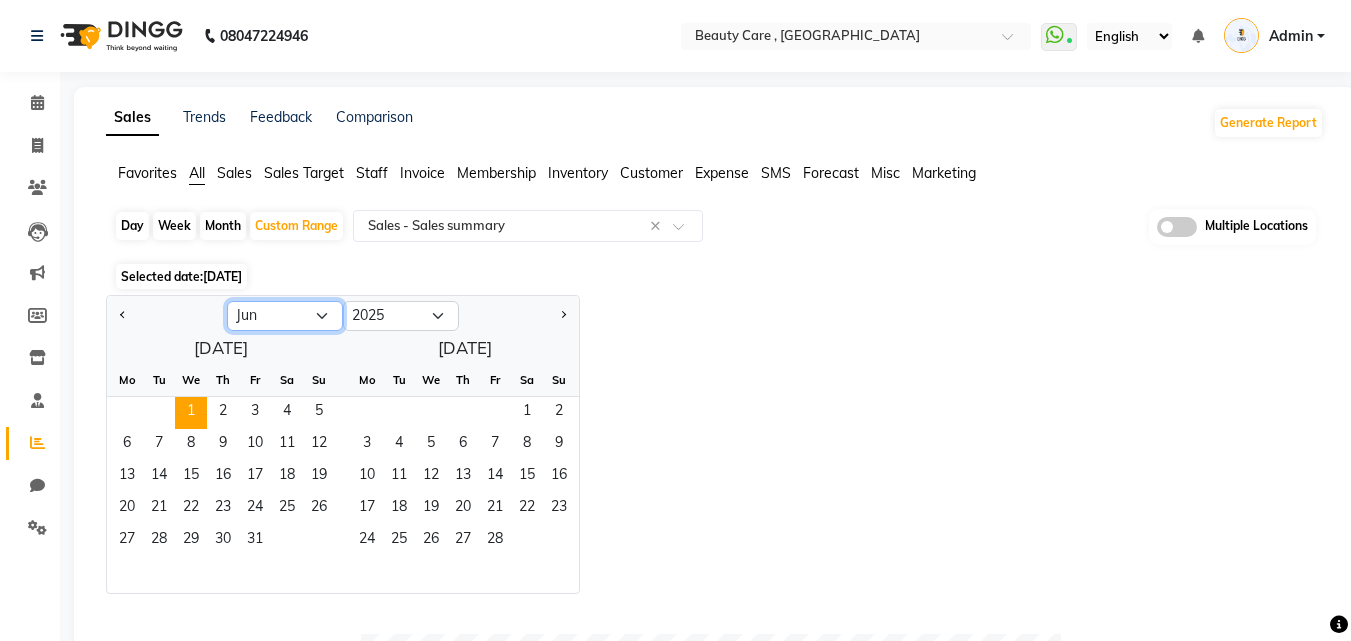 click on "Jan Feb Mar Apr May Jun [DATE] Aug Sep Oct Nov Dec" 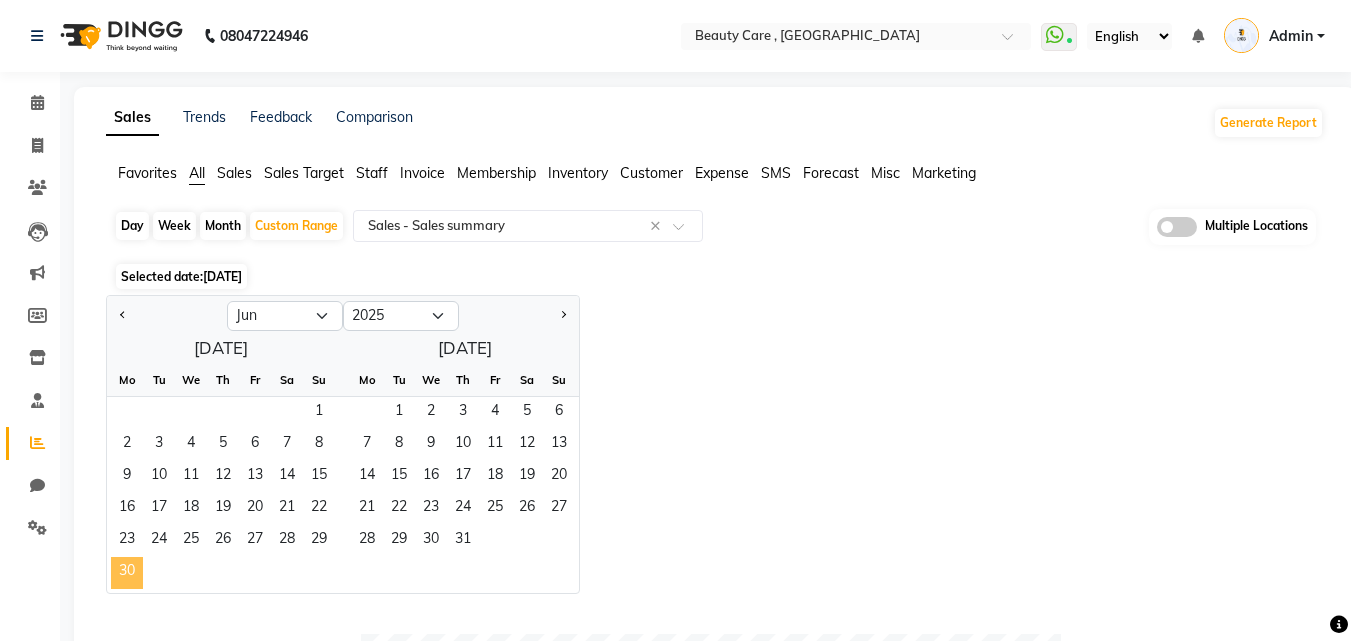 click on "30" 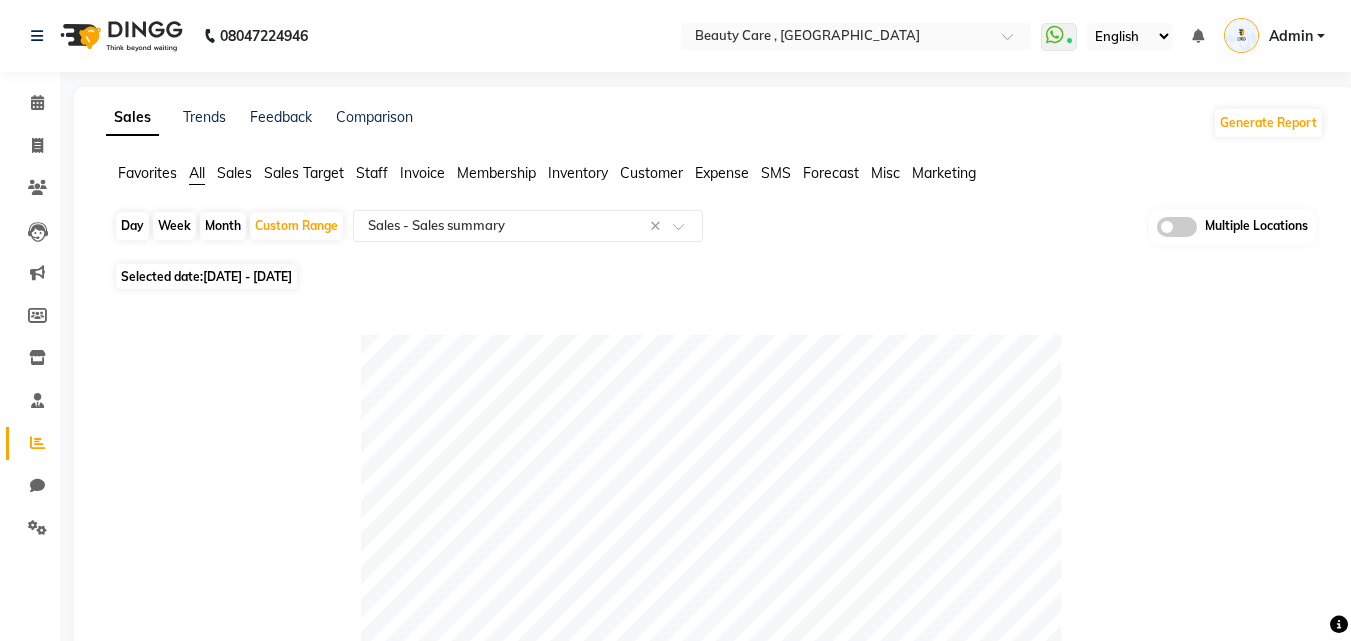 click on "Day   Week   Month   Custom Range  Select Report Type × Sales -  Sales summary × Multiple Locations Selected date:  [DATE] - [DATE]   Table View   Pivot View  Pie Chart Bar Chart Select Select CSV PDF  Export  Show  10 25 50 100  entries Search: Type Count Price Discount Non-taxable Amount Taxable Amount Tax Net Revenue Taxable Redemption Tax On Redemption Total Redemption Total Tax Total Type Count Price Discount Non-taxable Amount Taxable Amount Tax Net Revenue Taxable Redemption Tax On Redemption Total Redemption Total Tax Total Total 3921 ₹70,25,216.50 ₹10,97,537.33 ₹15,29,707.81 ₹36,88,014.61 ₹5,85,177.48 ₹58,29,224.82 ₹30,249.31 ₹5,206.19 ₹3,02,807.37 ₹5,90,383.67 ₹94,18,653.77 Services 2782 ₹41,67,081.00 ₹3,79,481.30 ₹5,97,294.31 ₹25,72,384.53 ₹4,07,353.14 ₹36,41,555.95 ₹30,249.31 ₹5,206.19 ₹3,00,518.37 ₹4,12,559.33 ₹39,42,074.32 Fee 316 ₹0 ₹0 ₹0 ₹0 ₹0 ₹0 ₹0 ₹0 ₹0 ₹0 ₹32,78,345.01 Prepaid 82 ₹8,81,957.00 ₹0 ₹0 1" 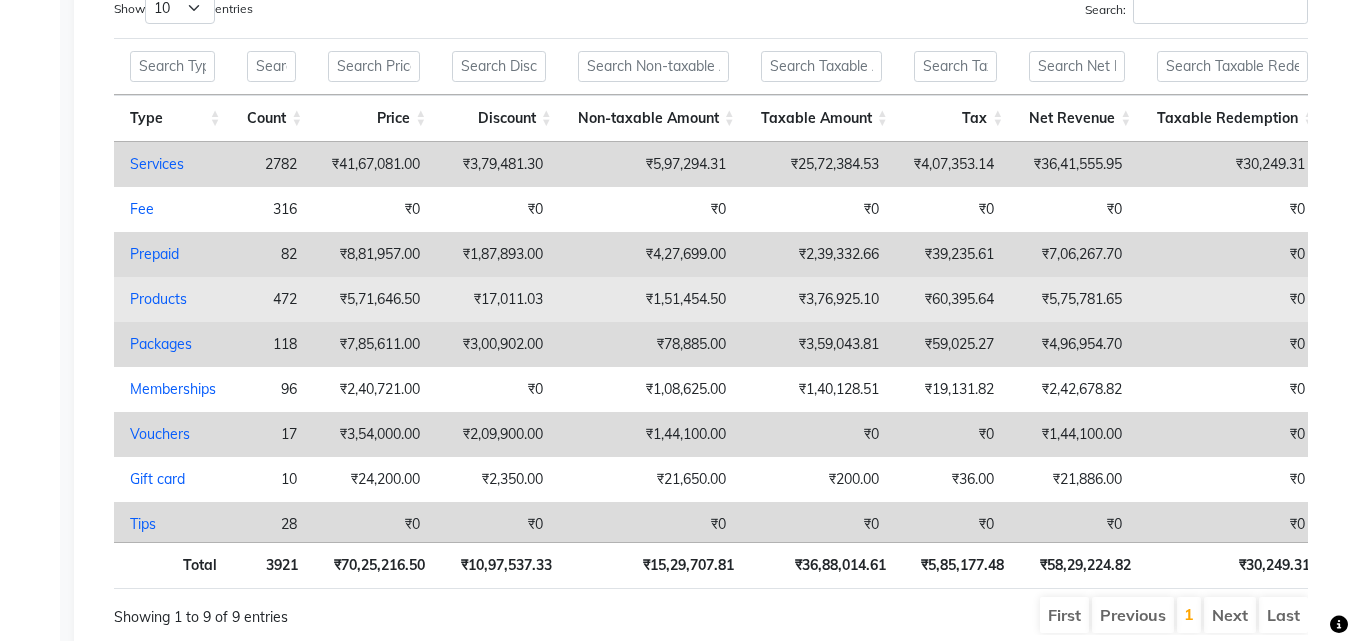 scroll, scrollTop: 1000, scrollLeft: 0, axis: vertical 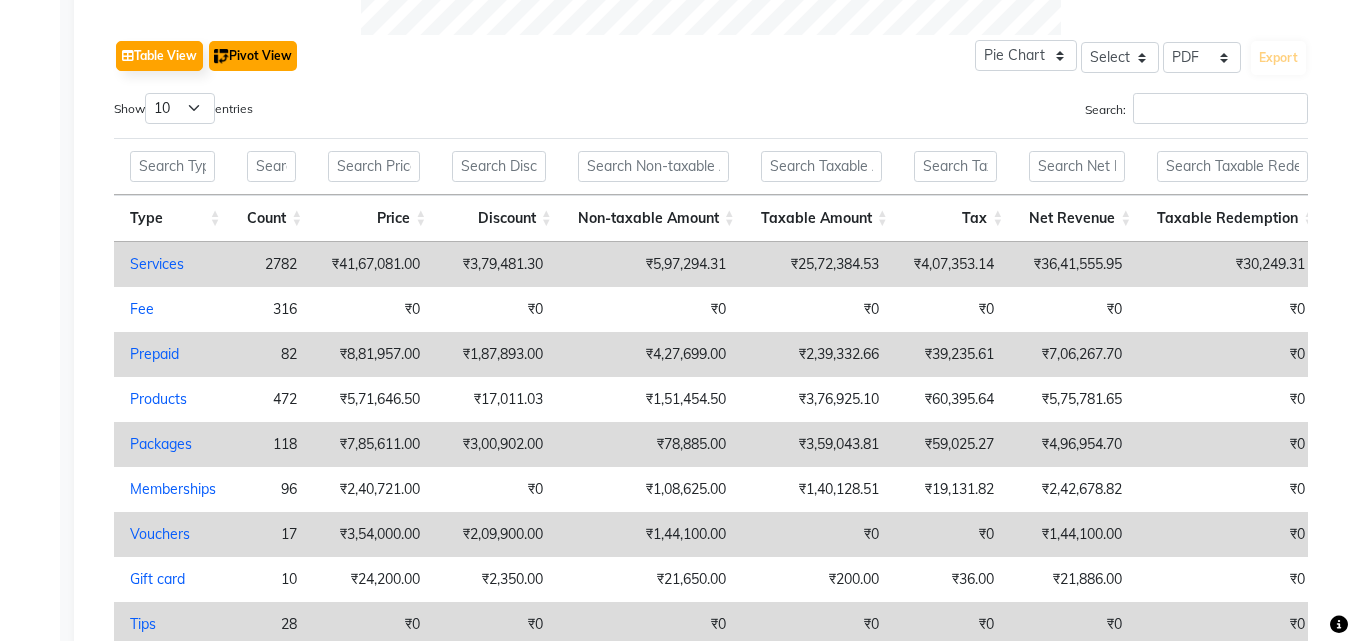 click on "Pivot View" 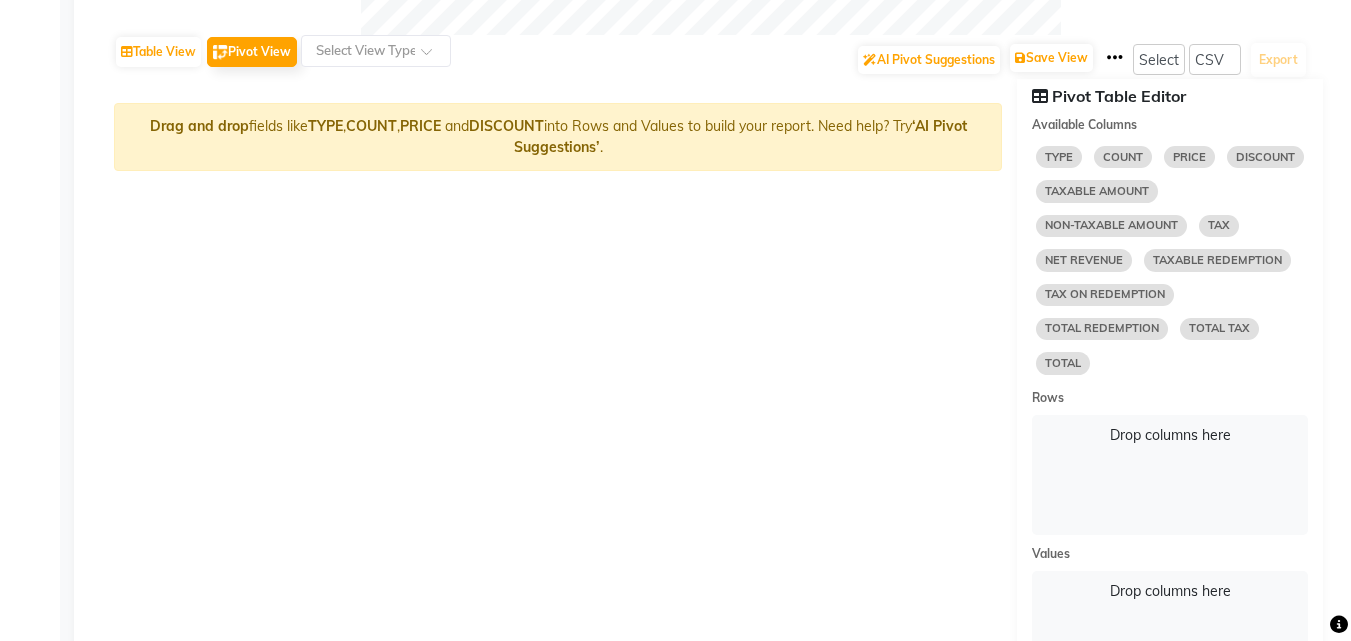 select on "10" 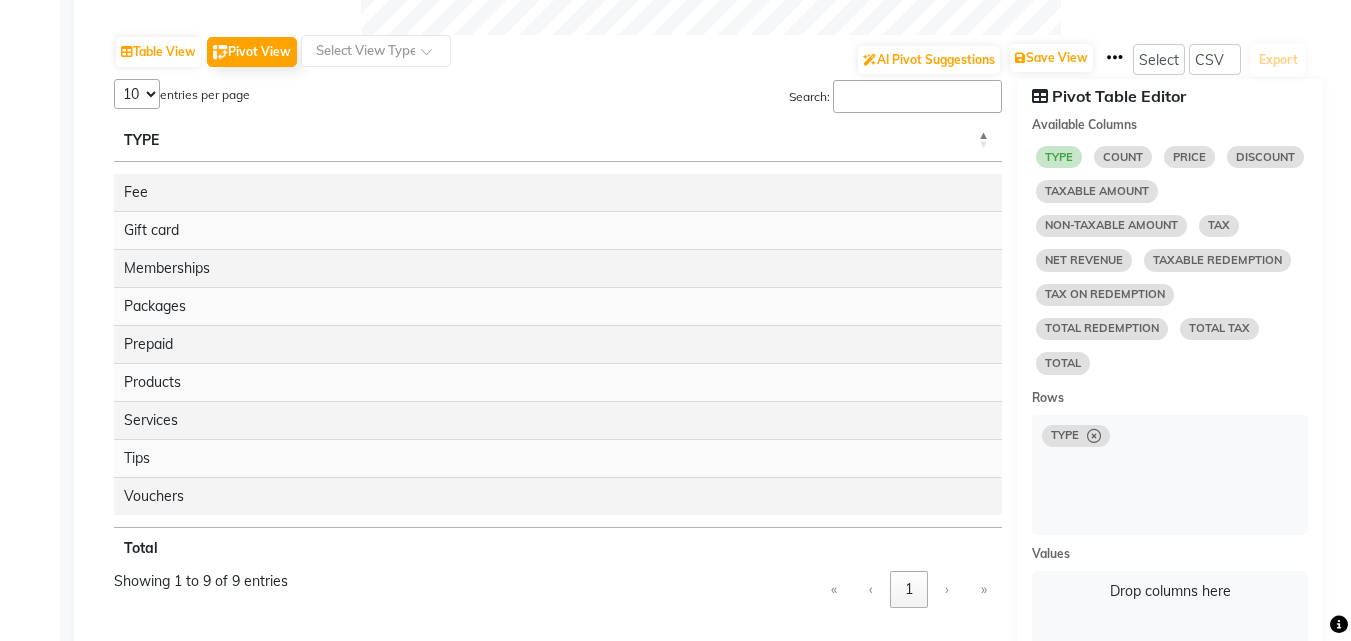 select on "10" 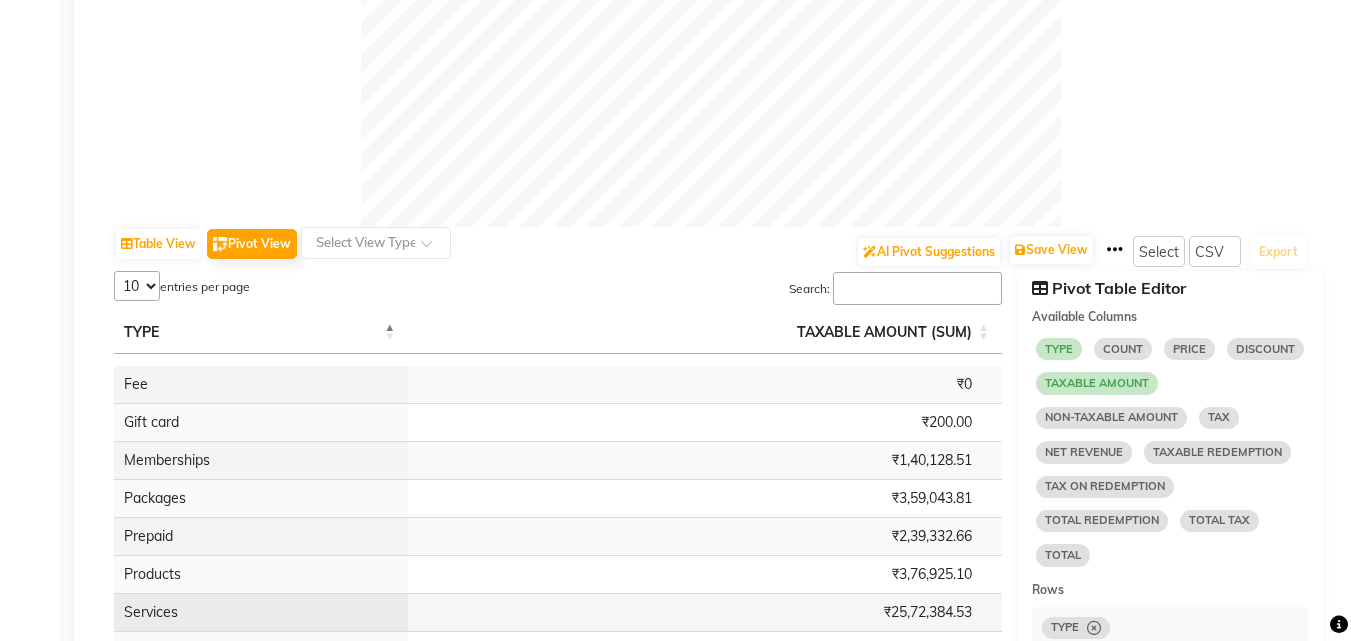 scroll, scrollTop: 800, scrollLeft: 0, axis: vertical 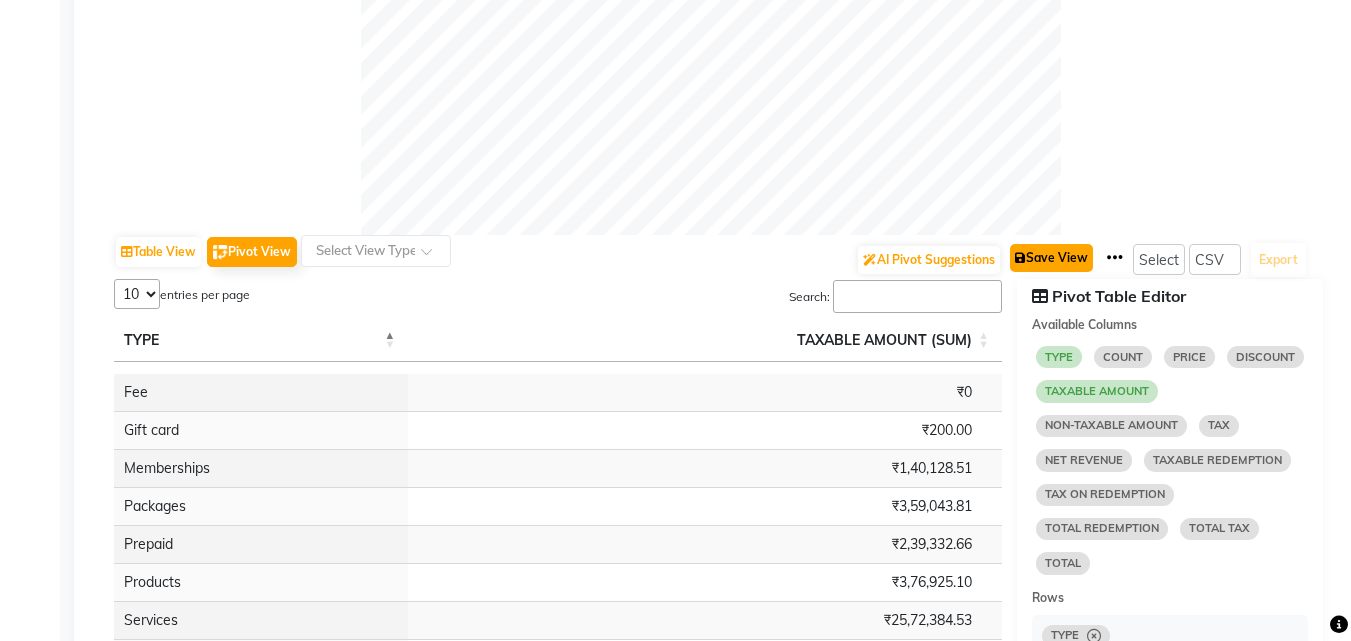 click on "Save View" 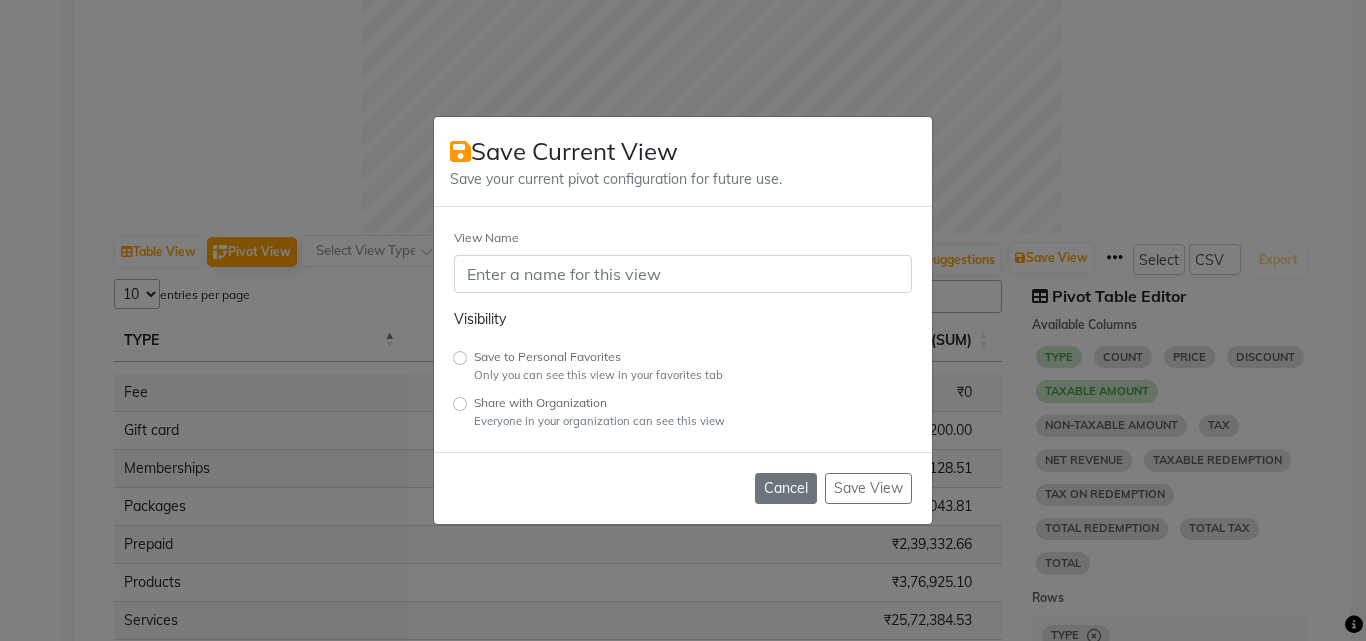 click on "View Name" at bounding box center (683, 274) 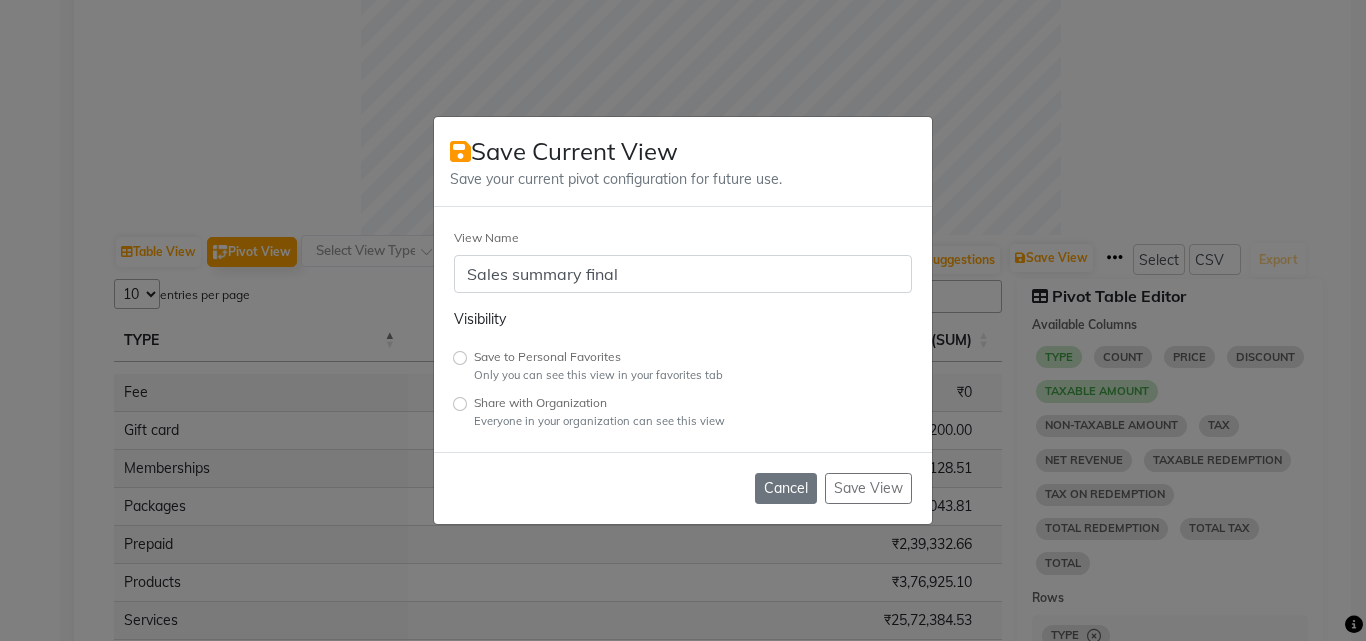 type on "Sales summary final" 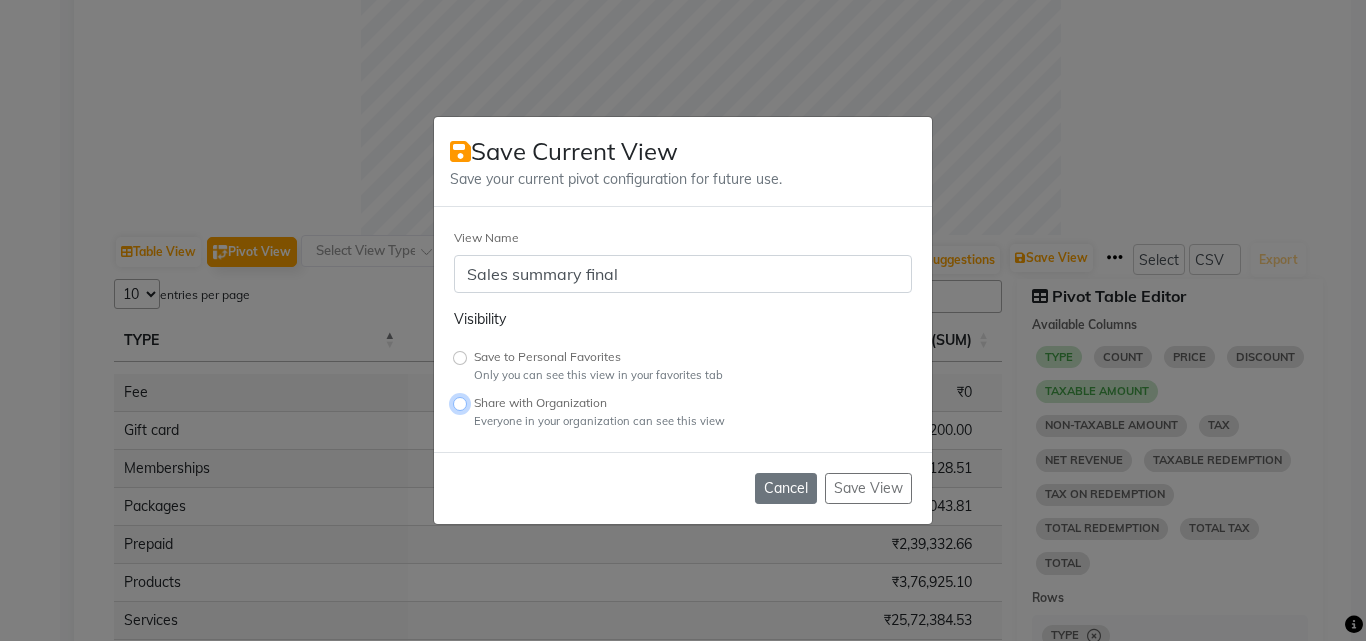 click at bounding box center [460, 404] 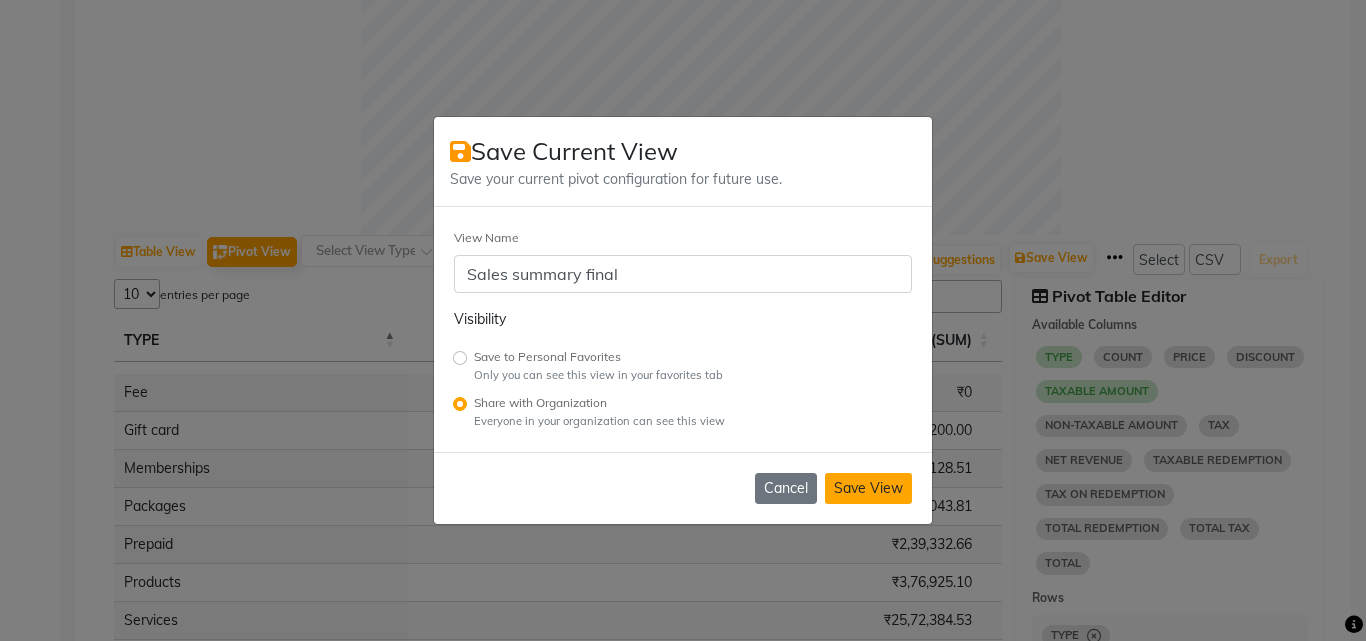 click on "Save View" 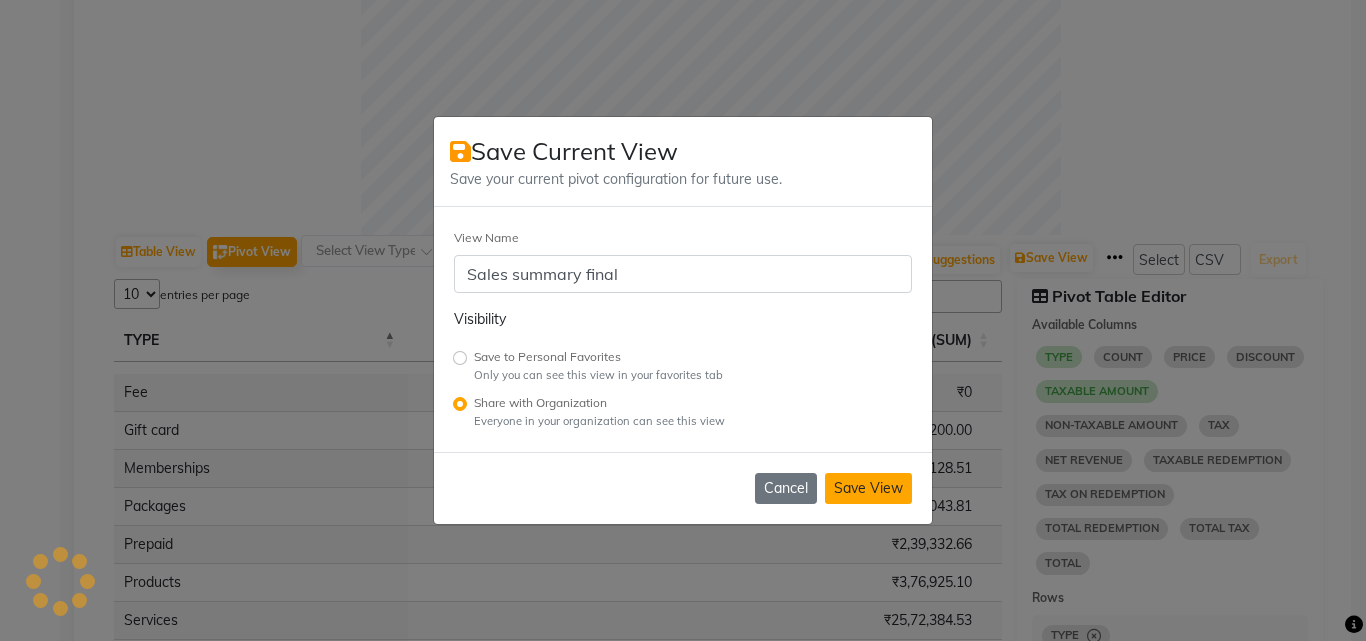 type 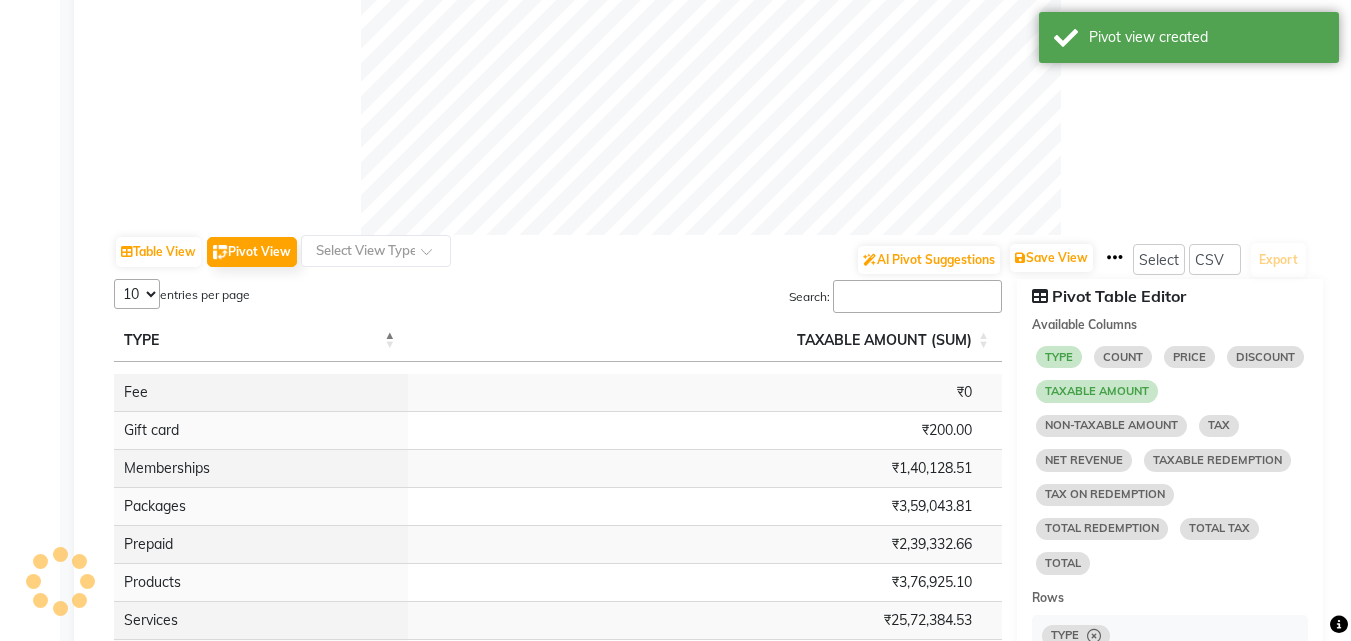 select on "pdf" 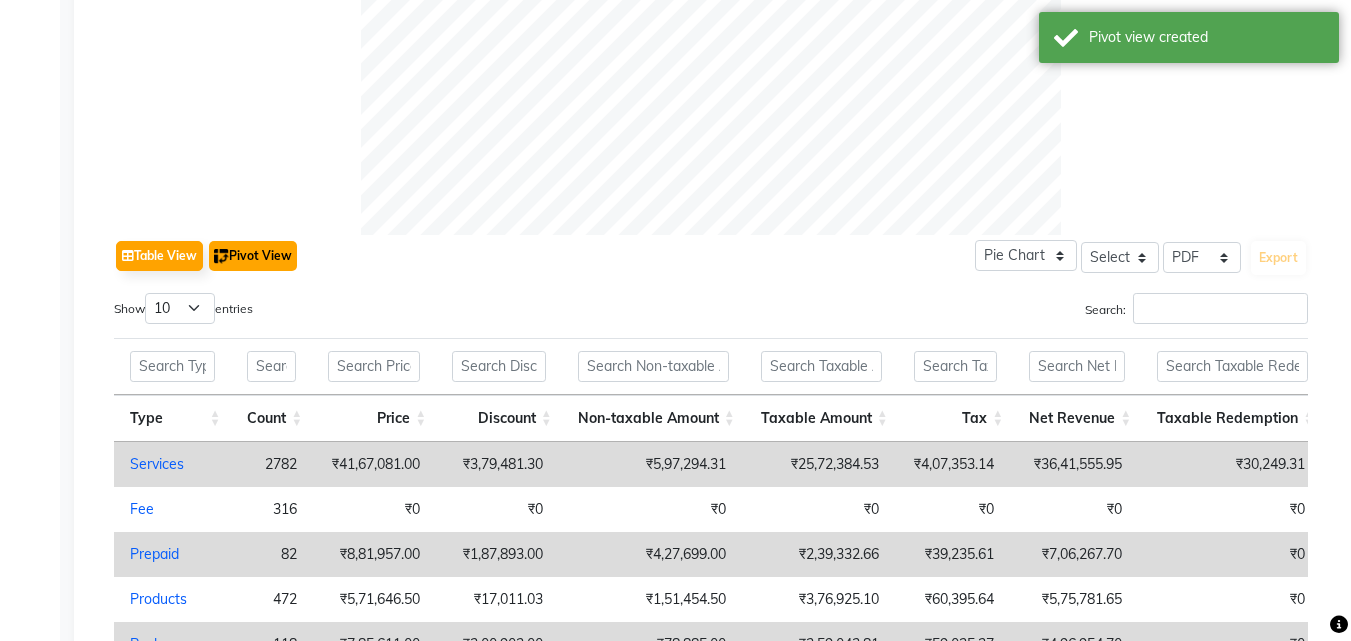 click on "Pivot View" 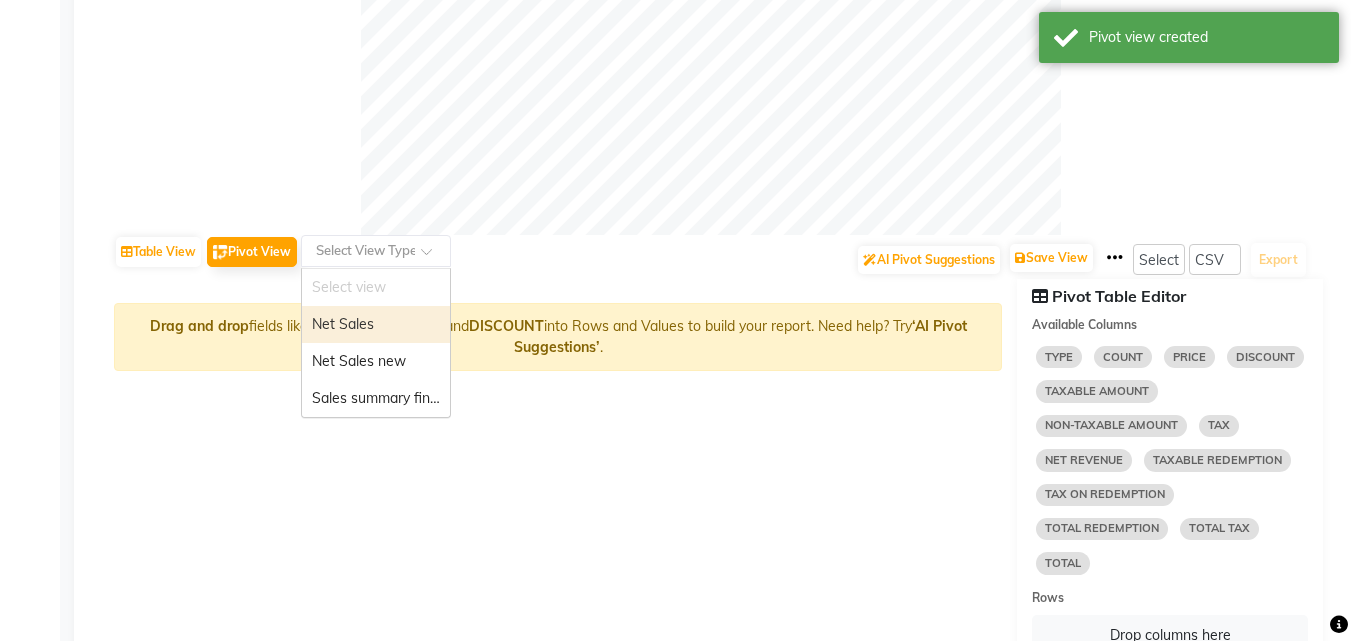 click 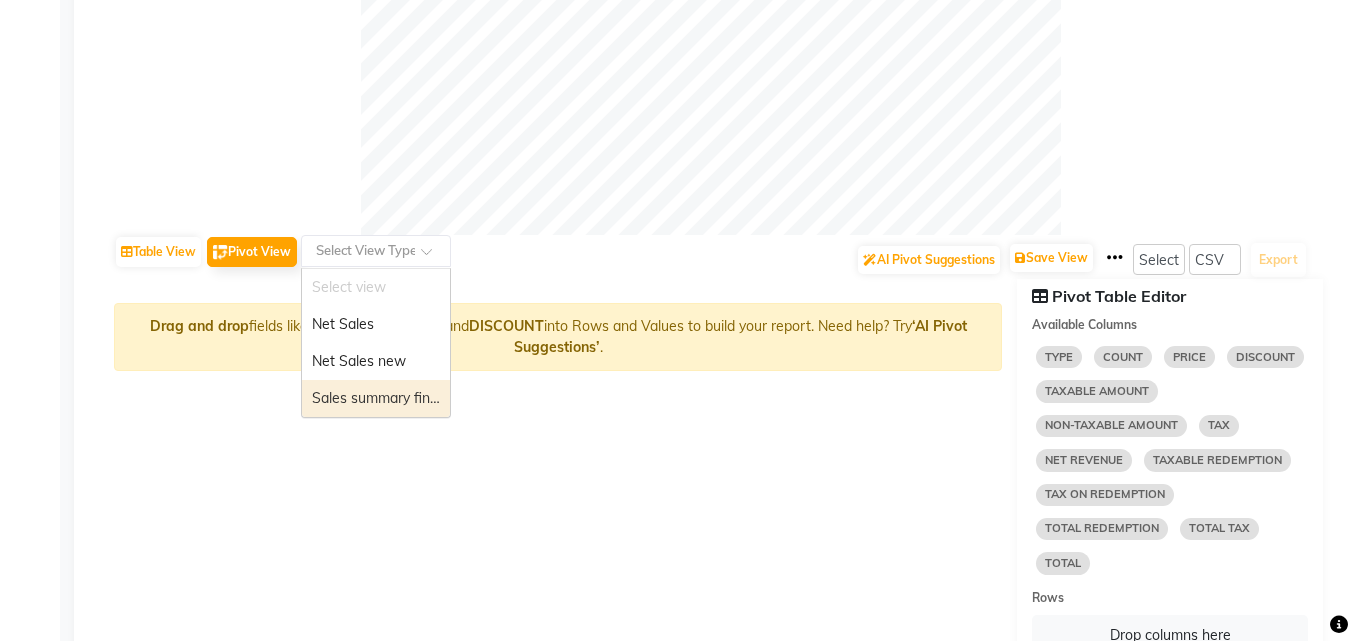 click on "Sales summary final" at bounding box center [376, 398] 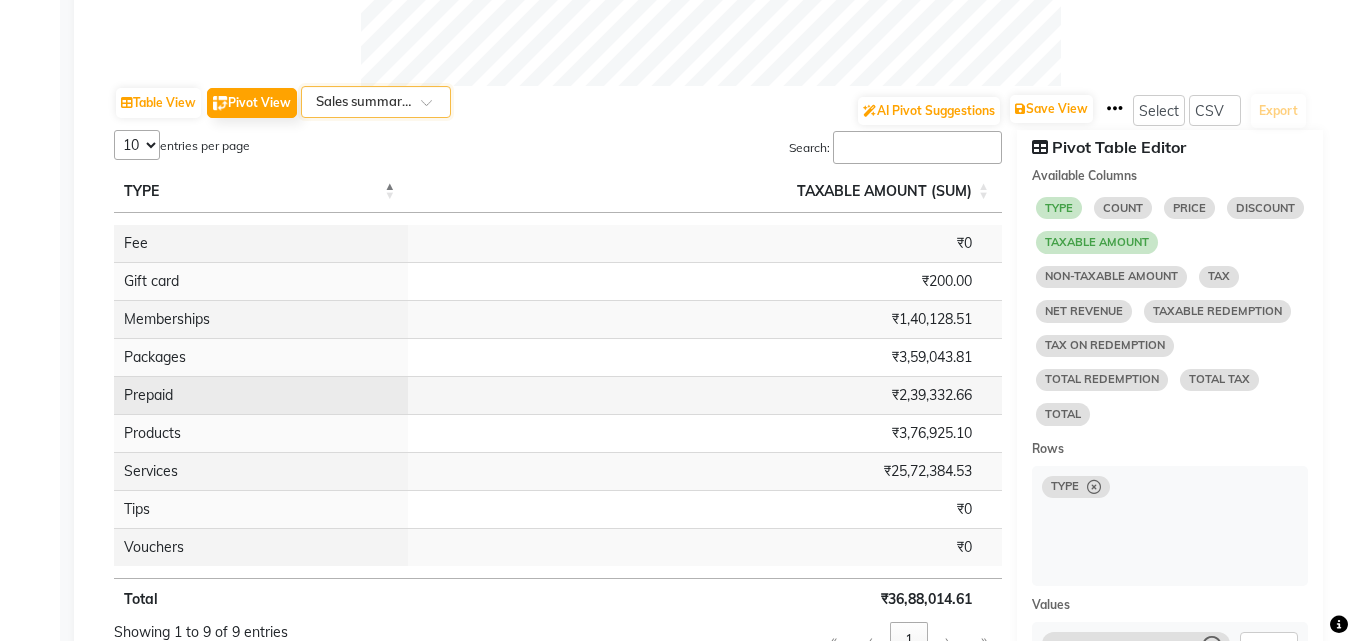 scroll, scrollTop: 800, scrollLeft: 0, axis: vertical 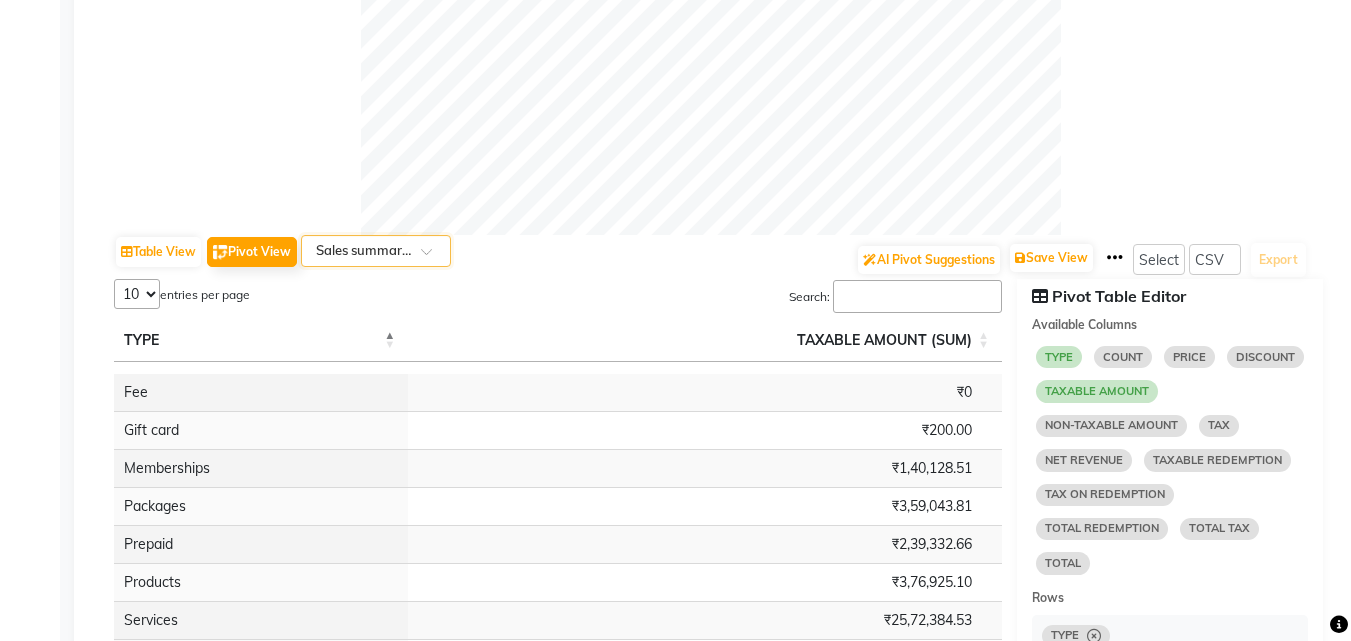 click 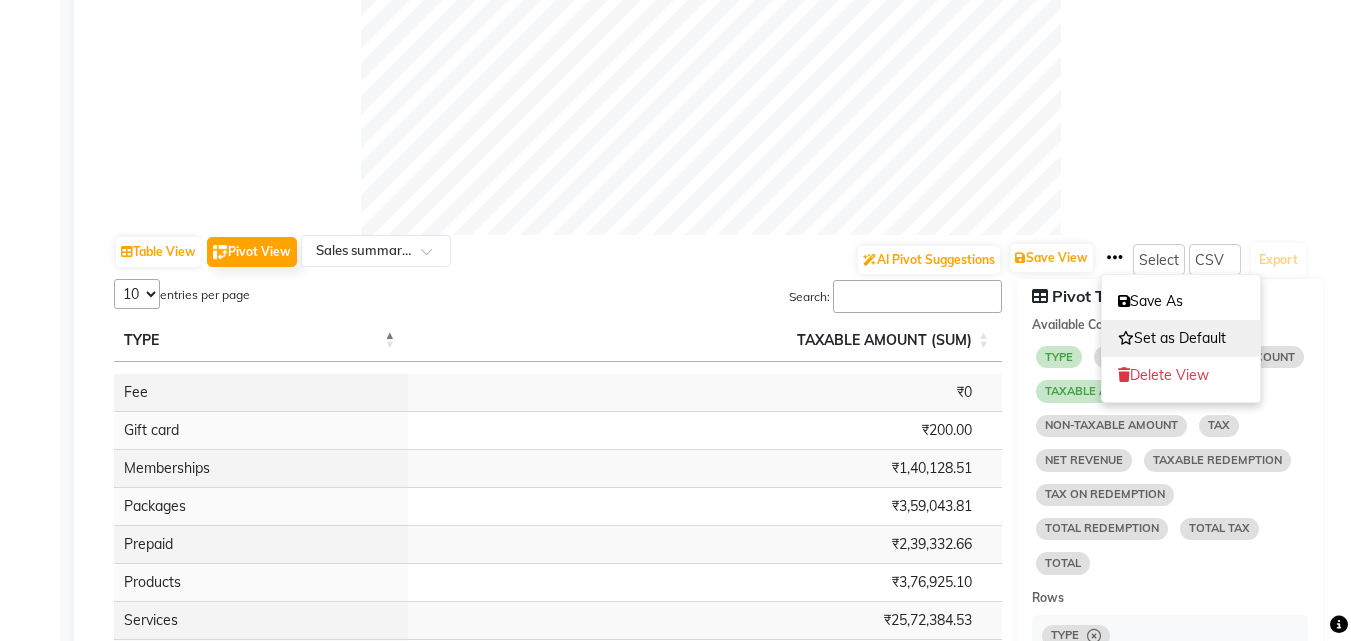 click on "Set as Default" 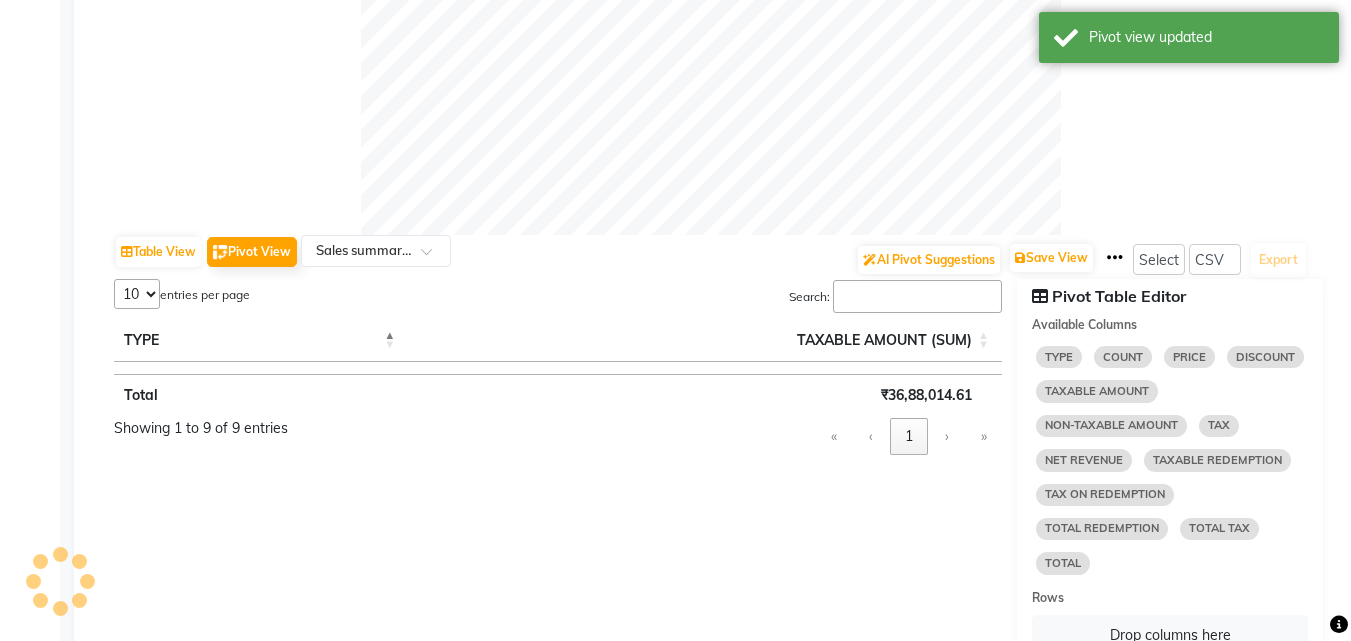 select on "10" 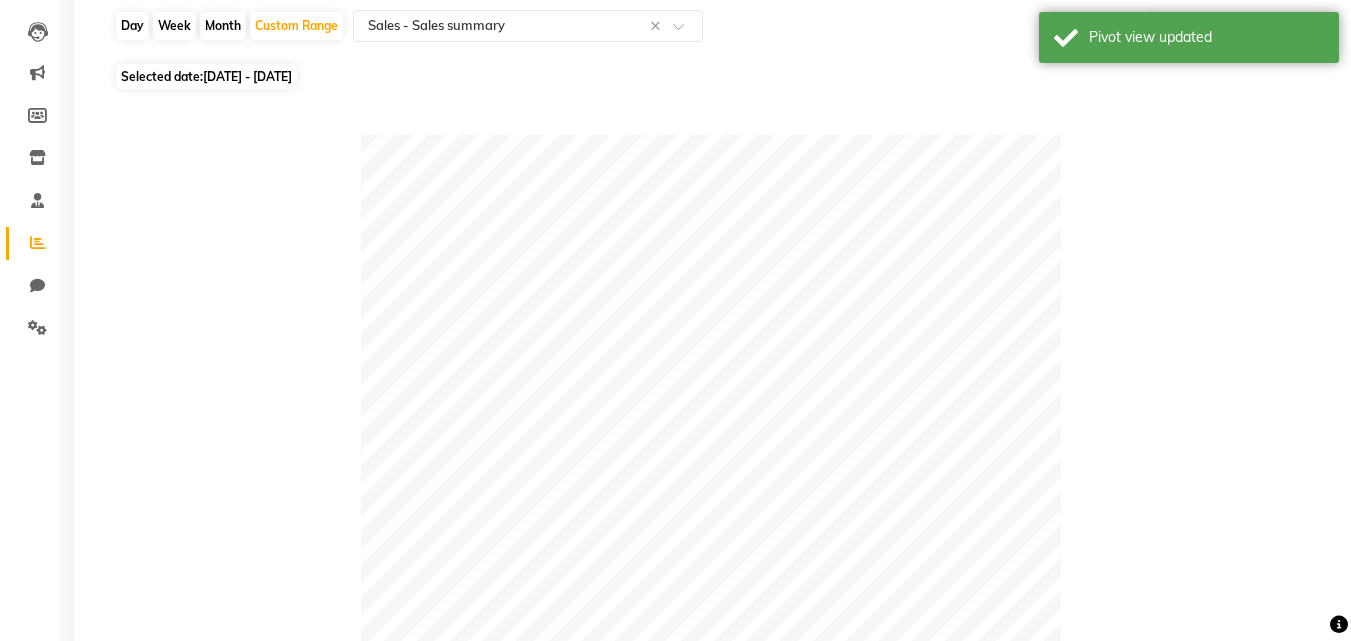 scroll, scrollTop: 0, scrollLeft: 0, axis: both 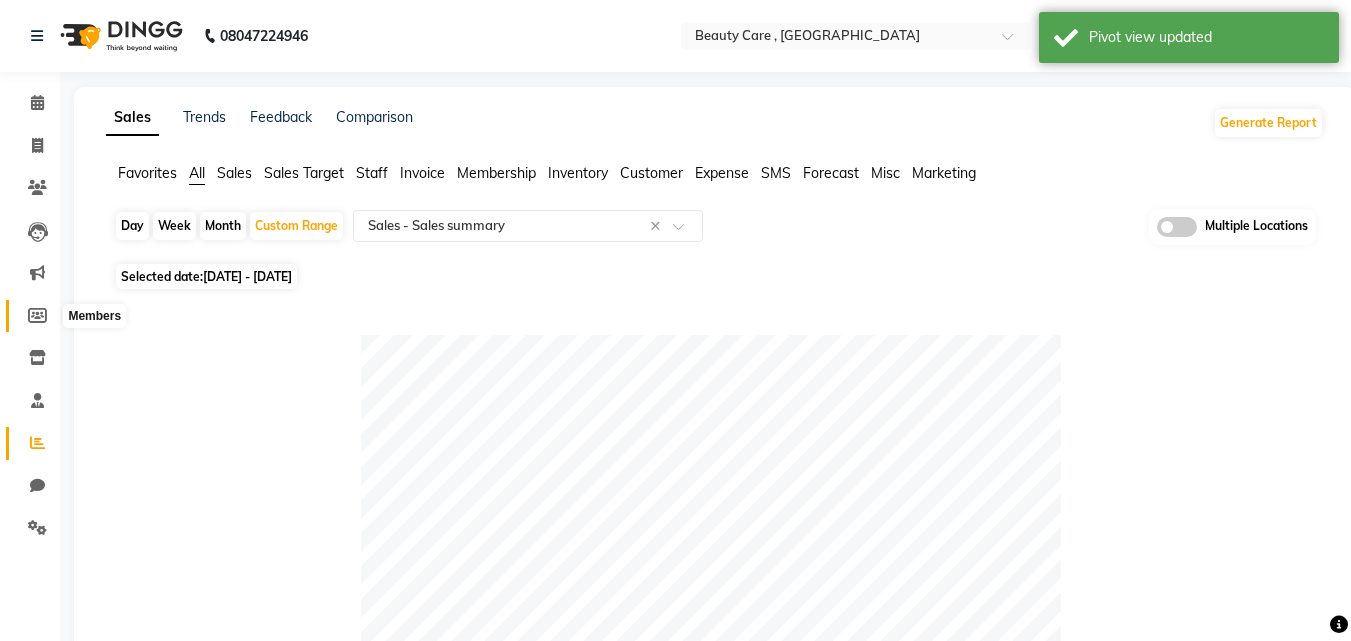 click 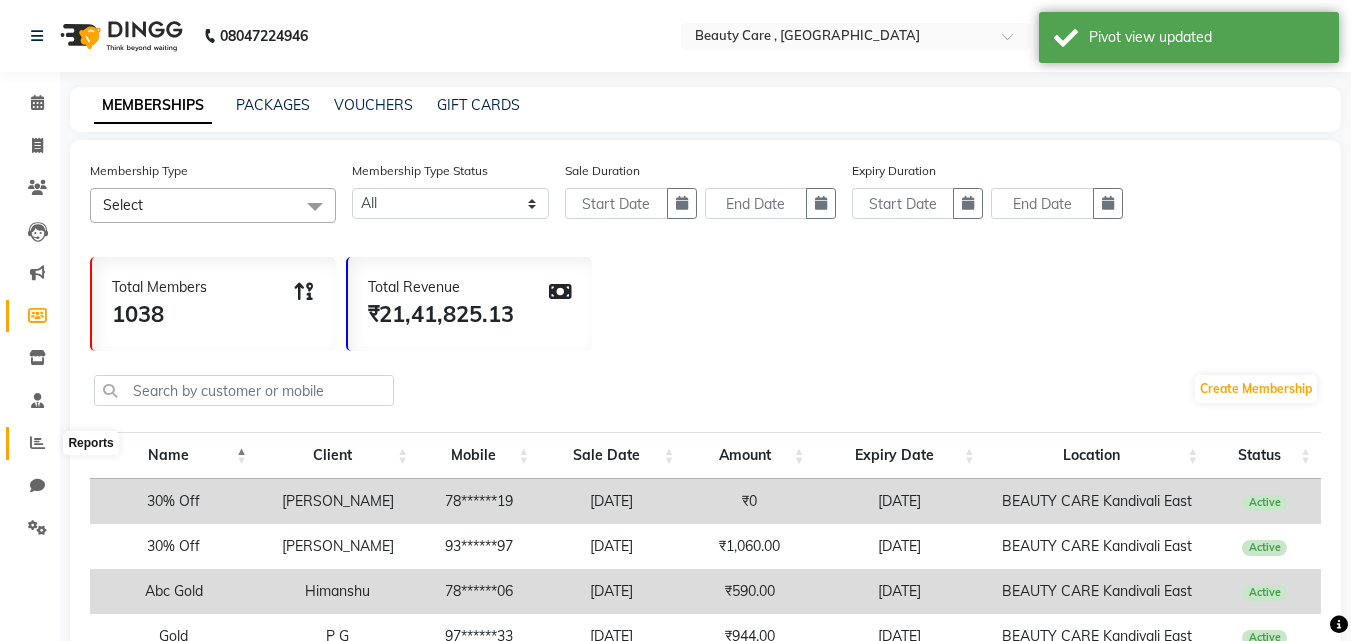 click 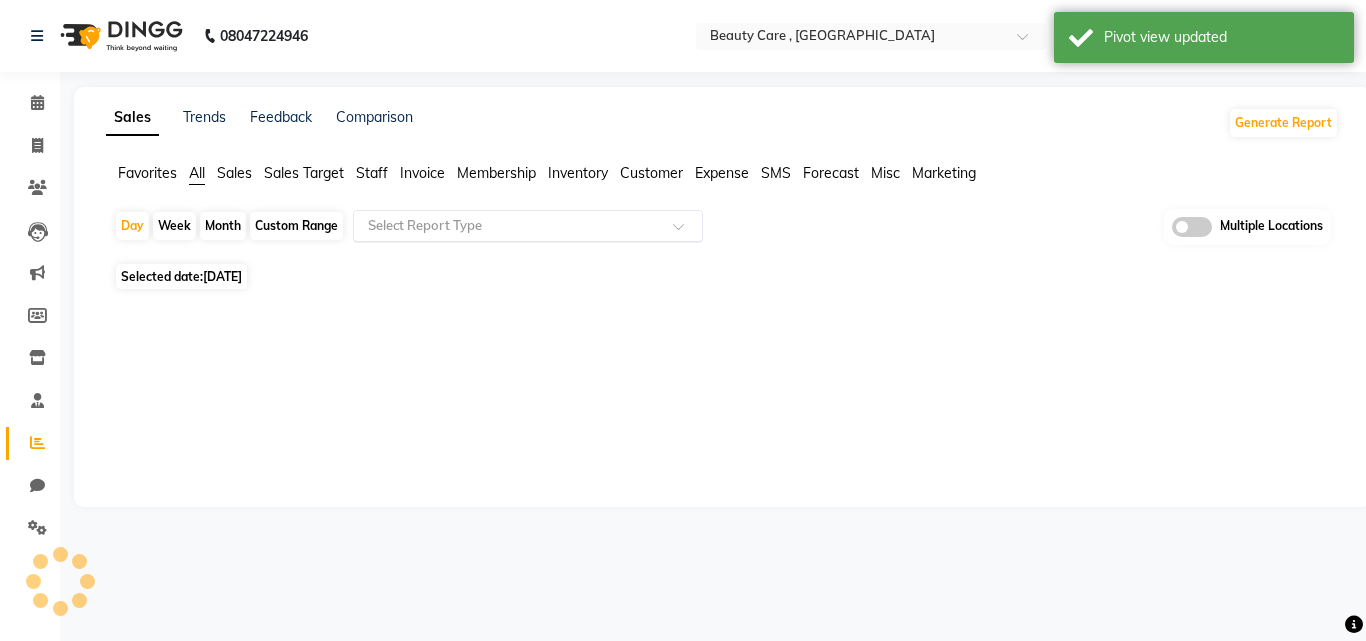 click 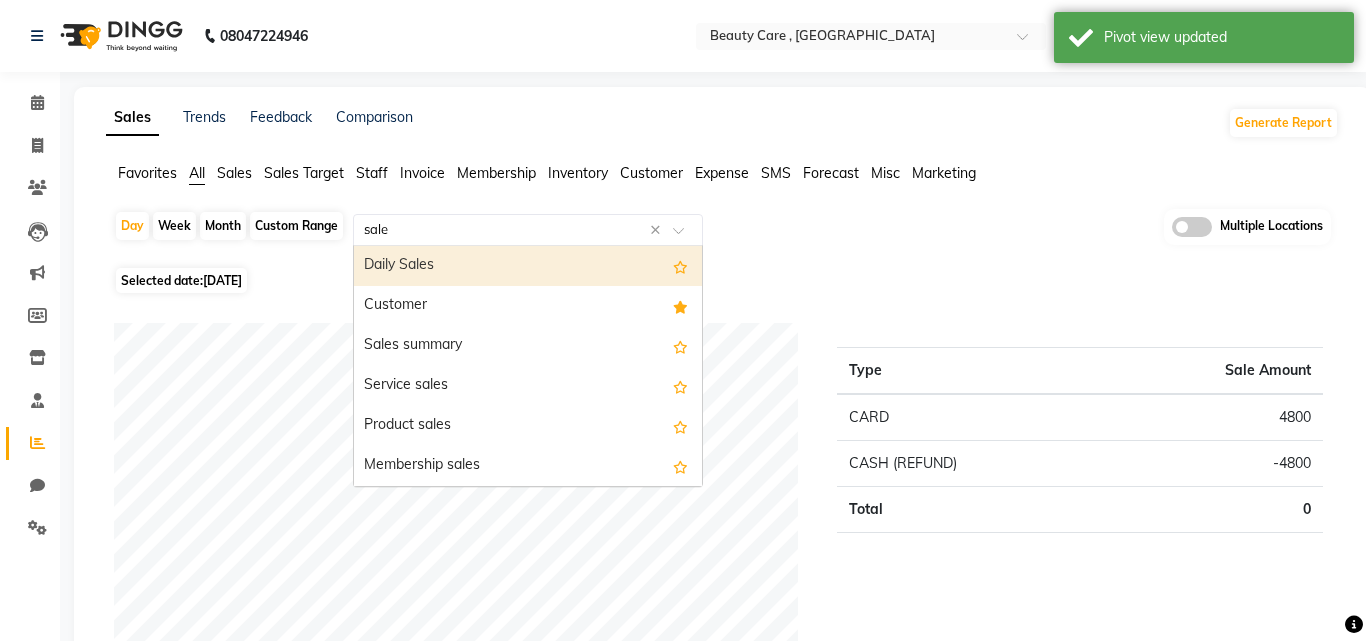 type on "sales" 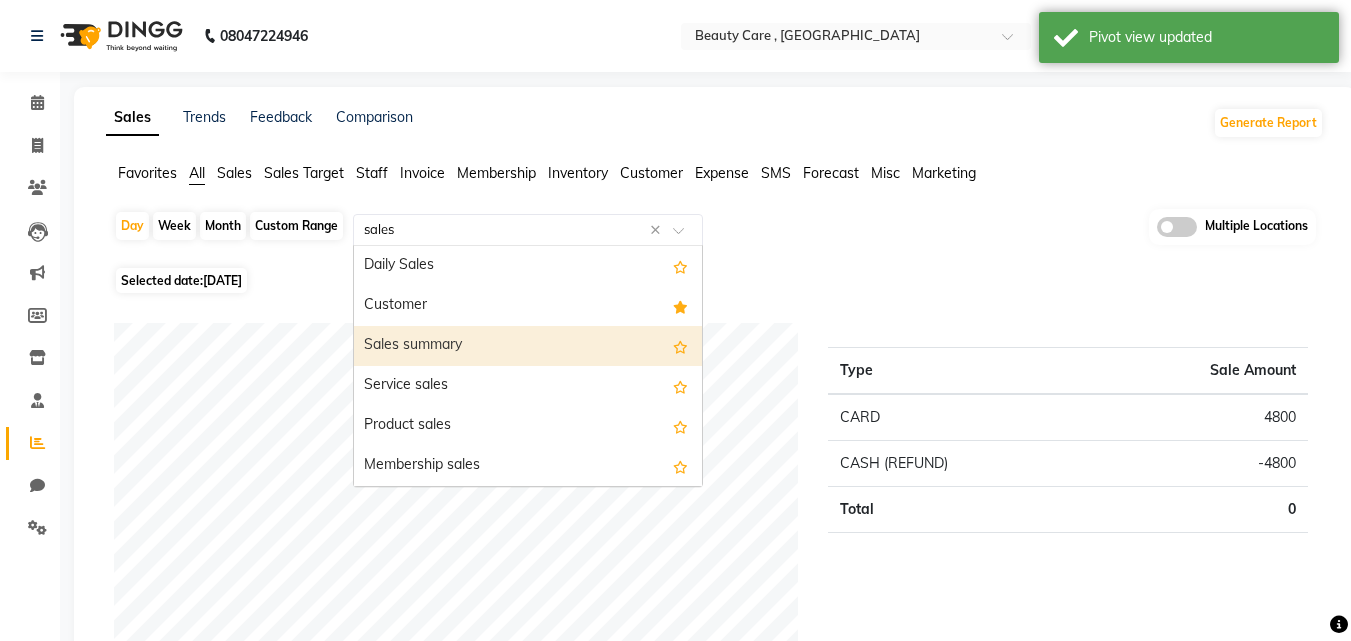 click on "Sales summary" at bounding box center (528, 346) 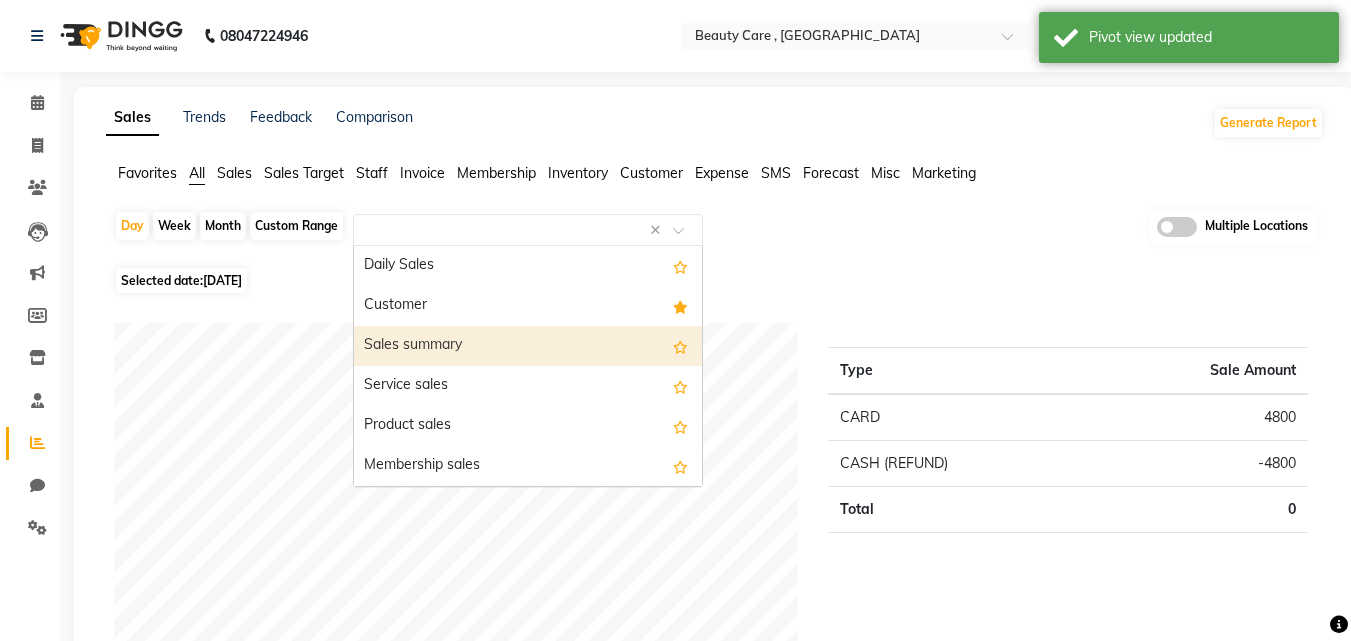 select on "csv" 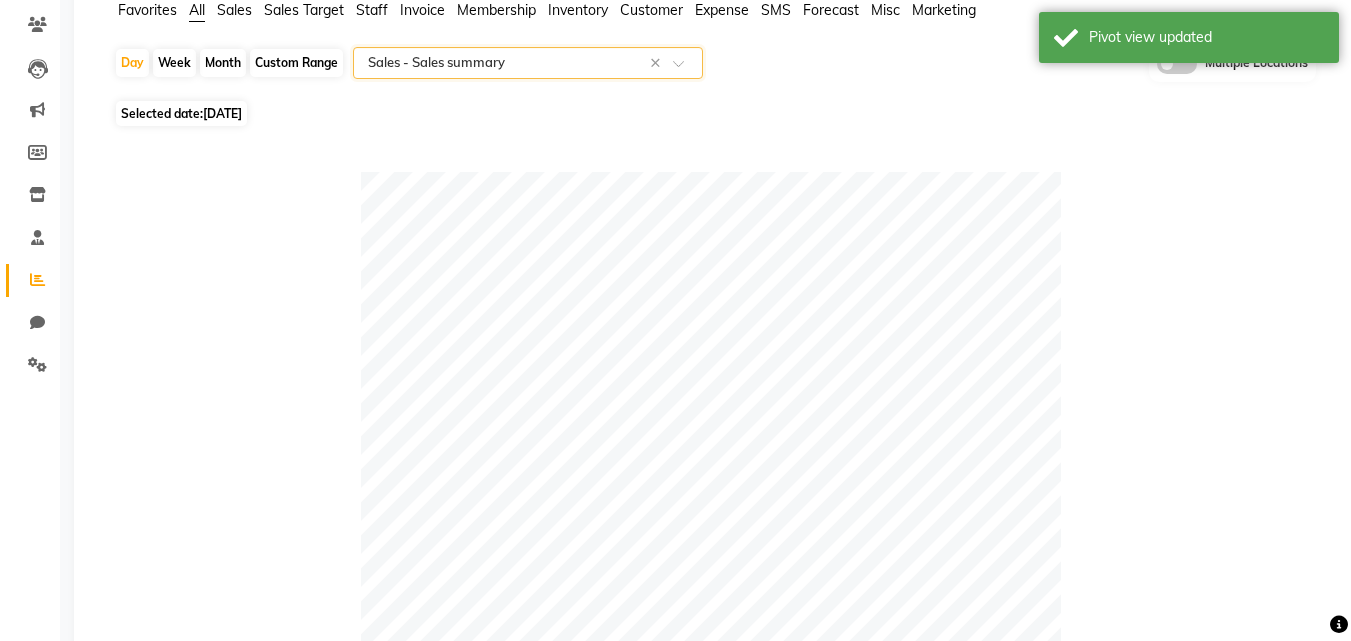 select on "10" 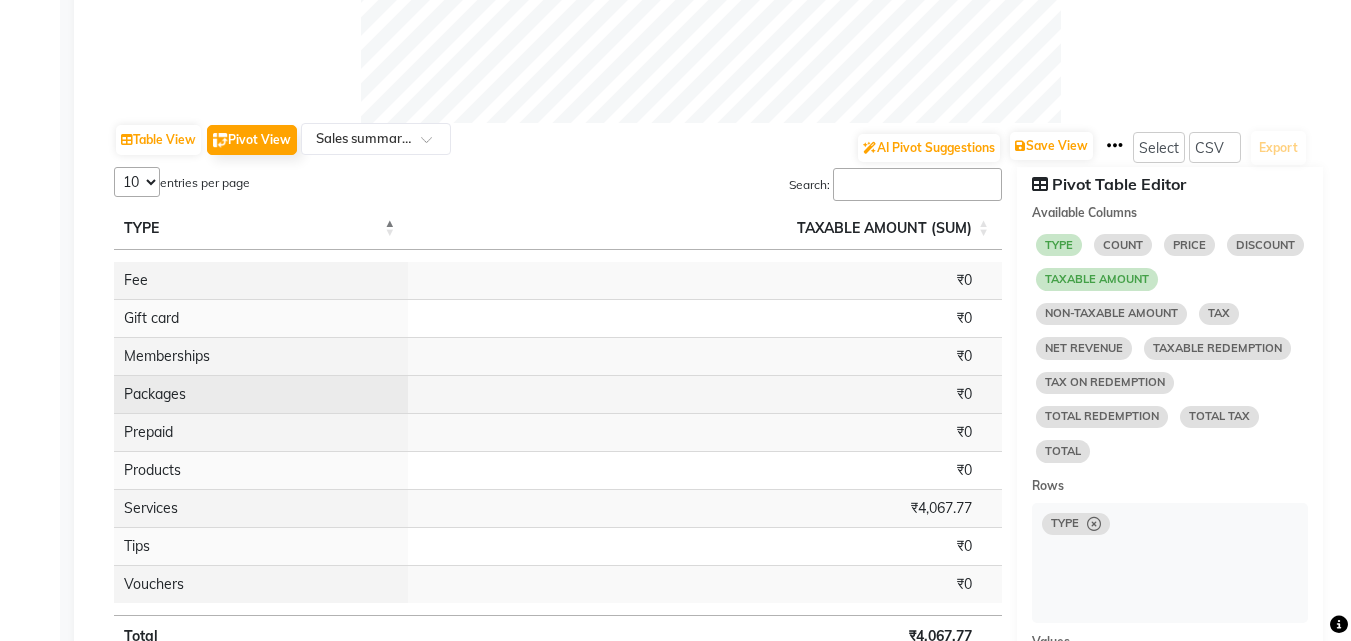 scroll, scrollTop: 800, scrollLeft: 0, axis: vertical 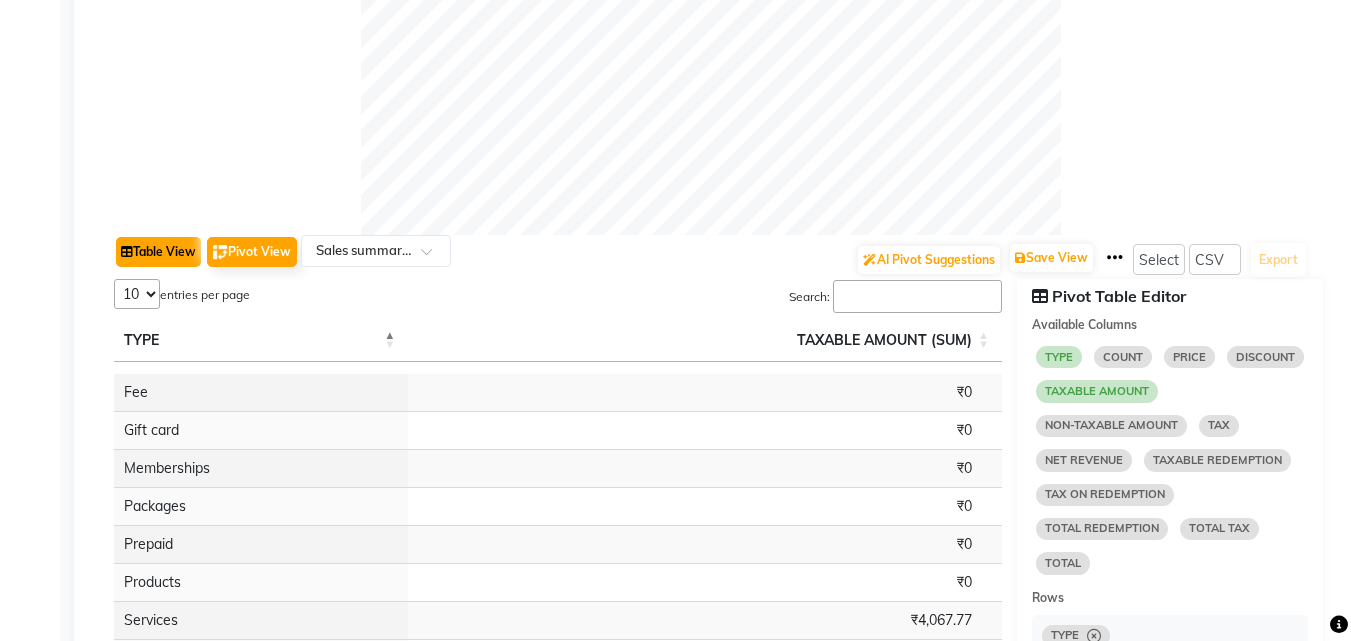 click on "Table View" 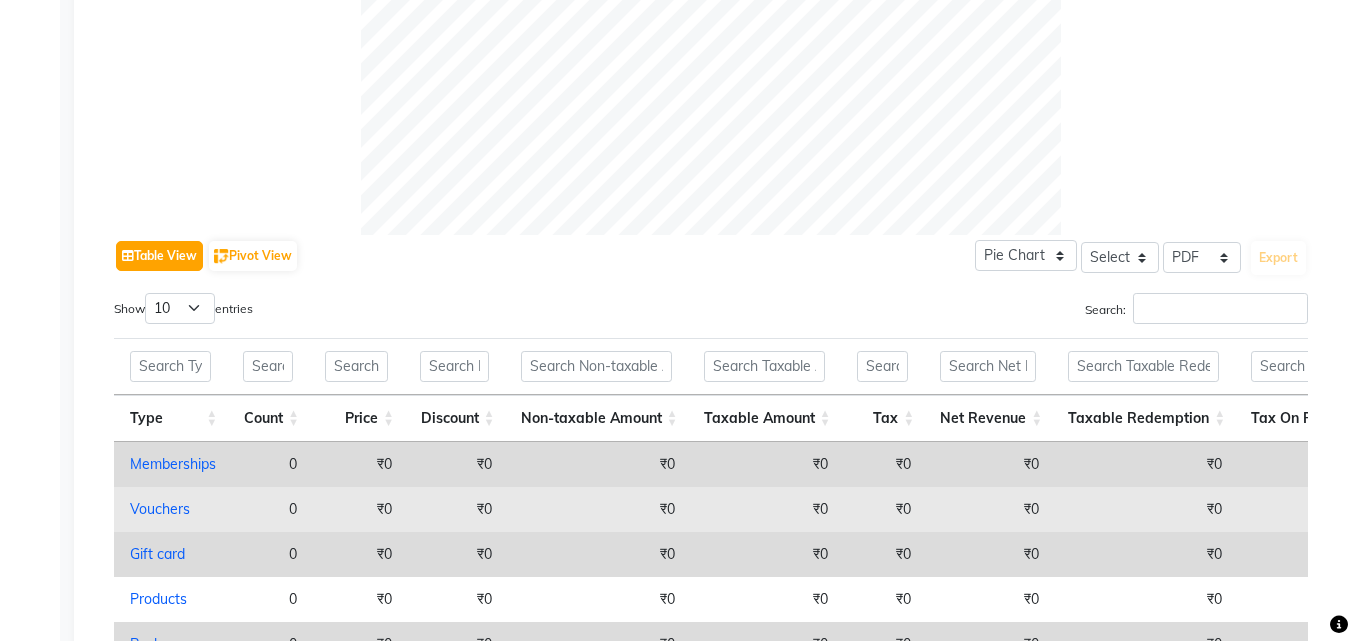 scroll, scrollTop: 20, scrollLeft: 0, axis: vertical 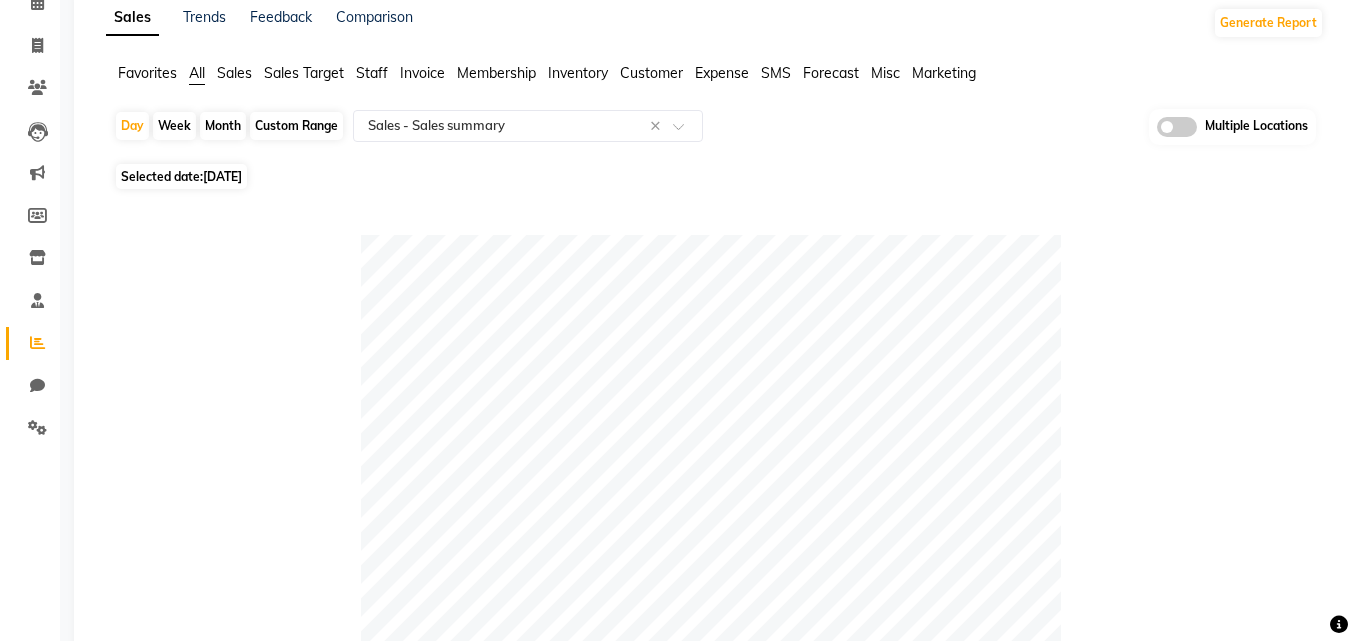 click on "Custom Range" 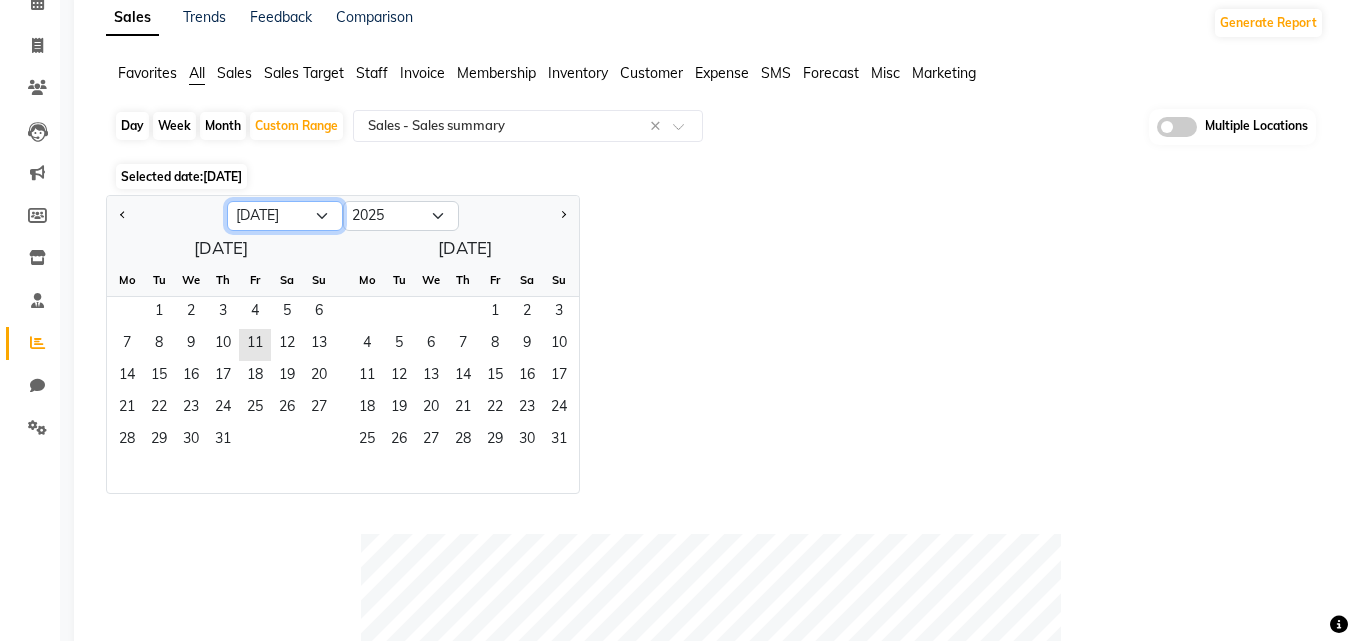 click on "Jan Feb Mar Apr May Jun [DATE] Aug Sep Oct Nov Dec" 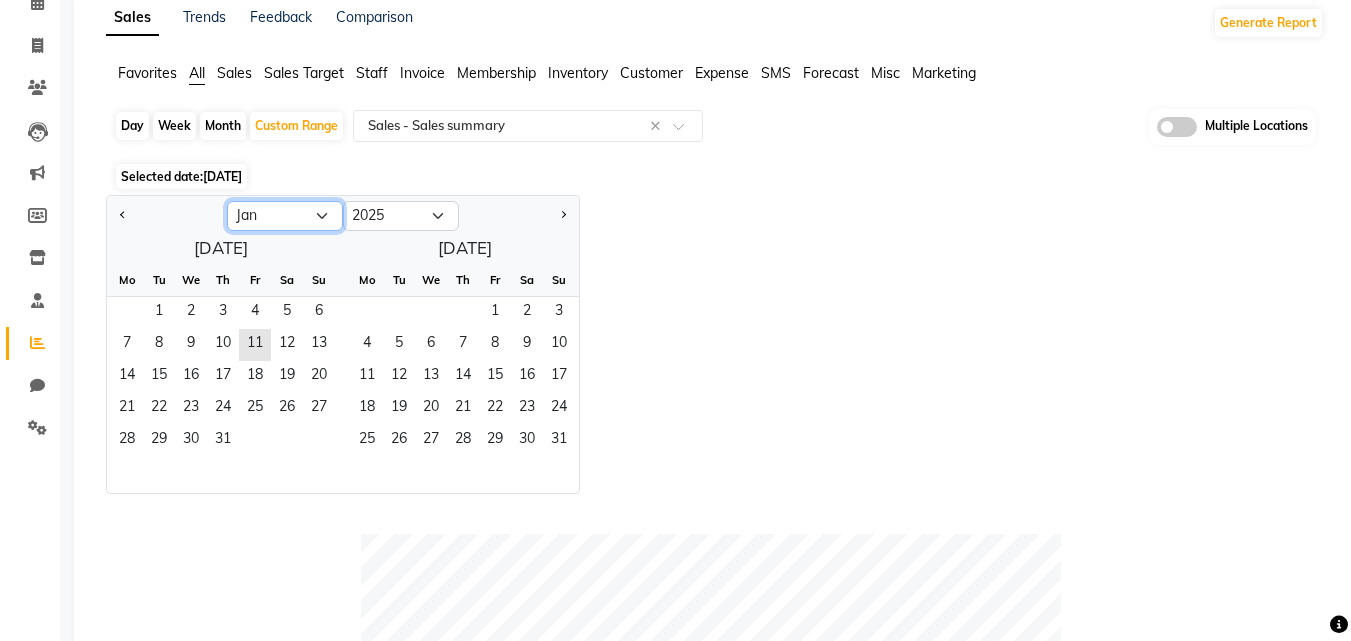 click on "Jan Feb Mar Apr May Jun [DATE] Aug Sep Oct Nov Dec" 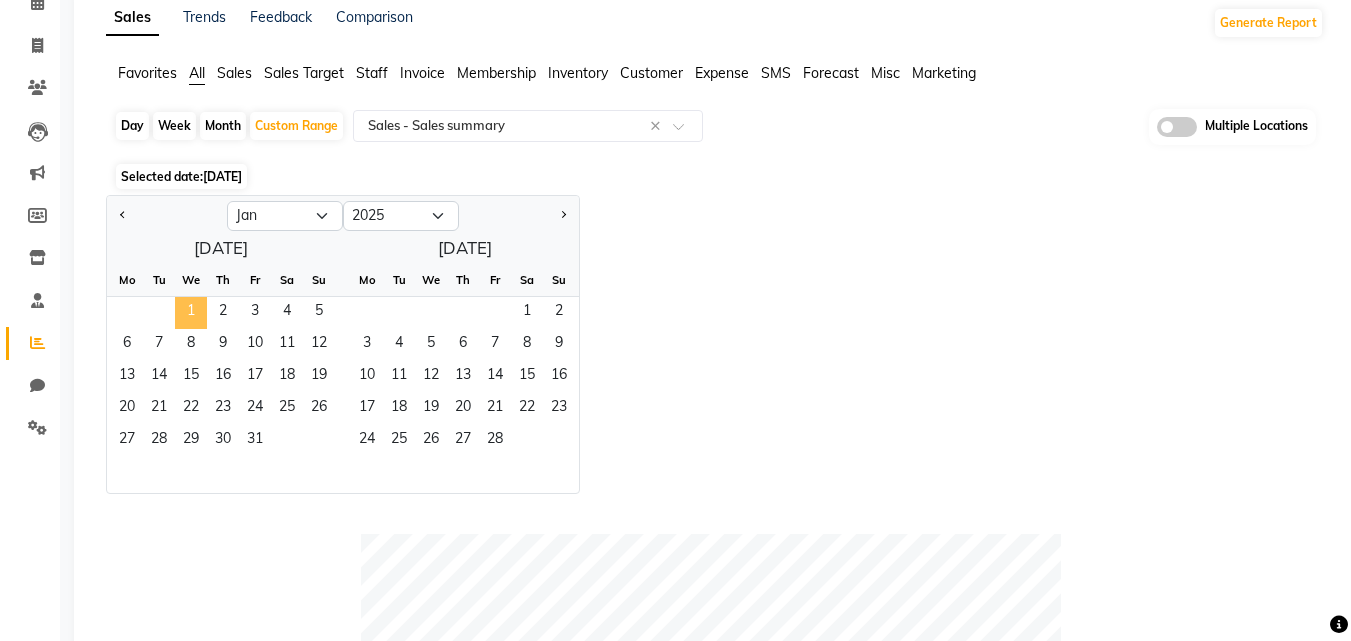 click on "1" 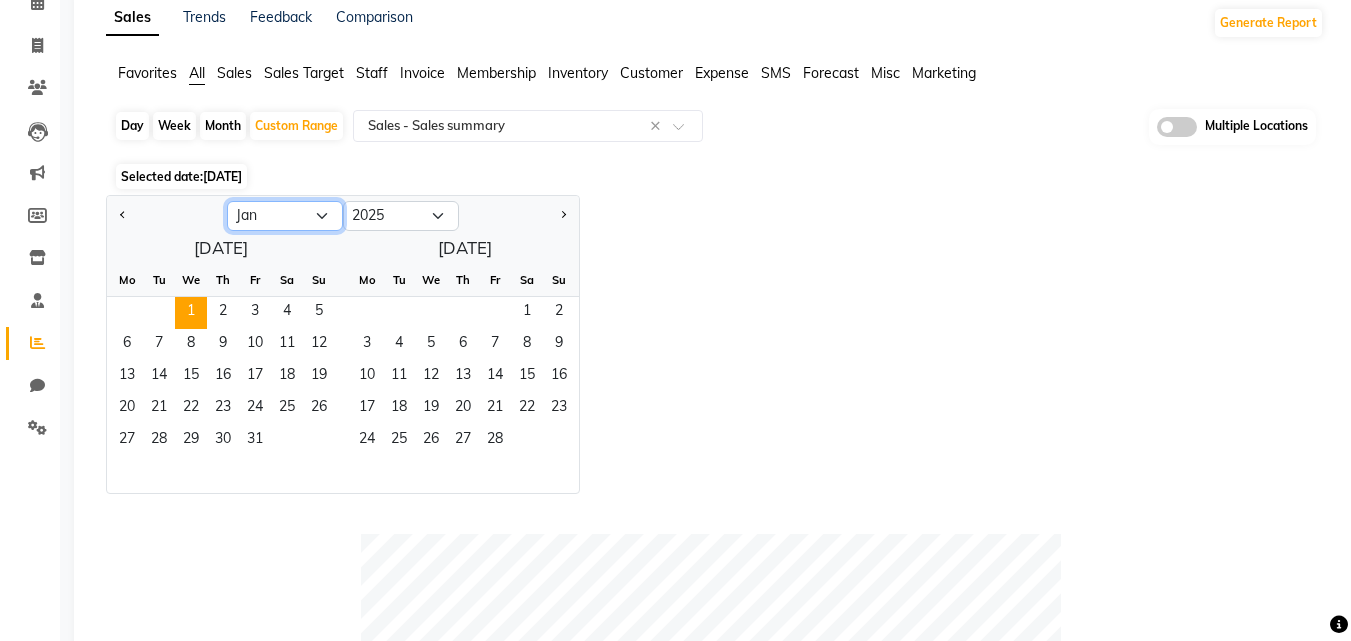click on "Jan Feb Mar Apr May Jun [DATE] Aug Sep Oct Nov Dec" 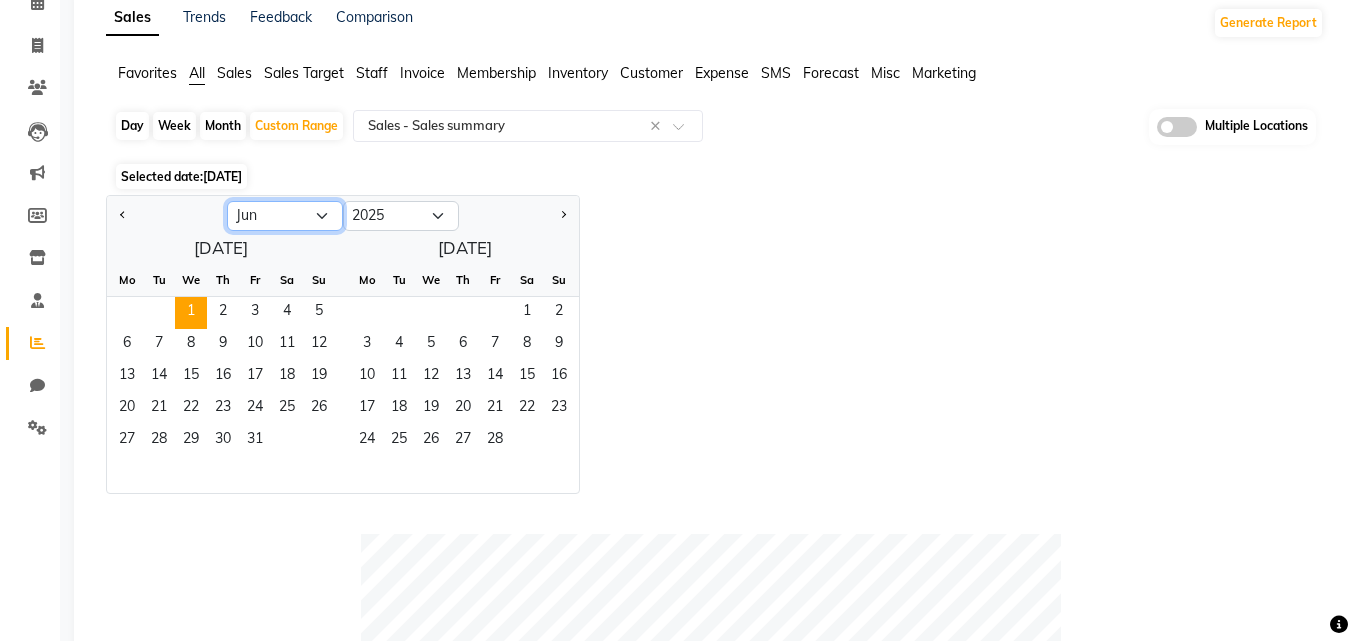click on "Jan Feb Mar Apr May Jun [DATE] Aug Sep Oct Nov Dec" 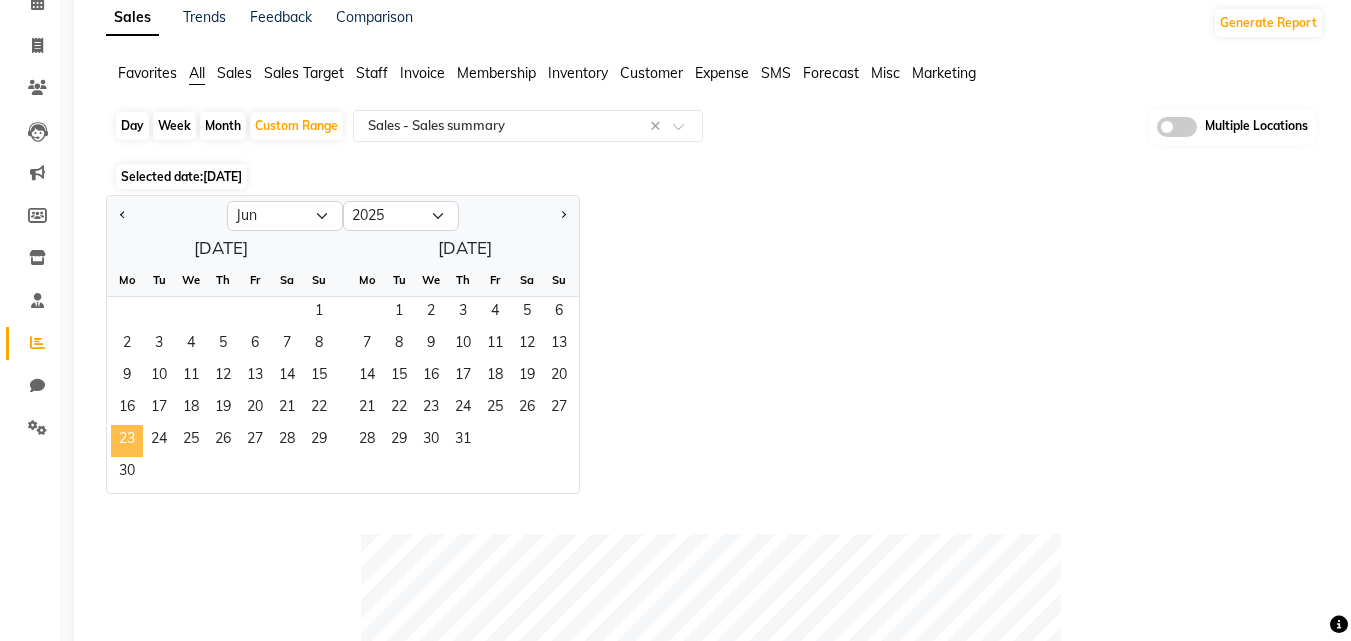 click on "23" 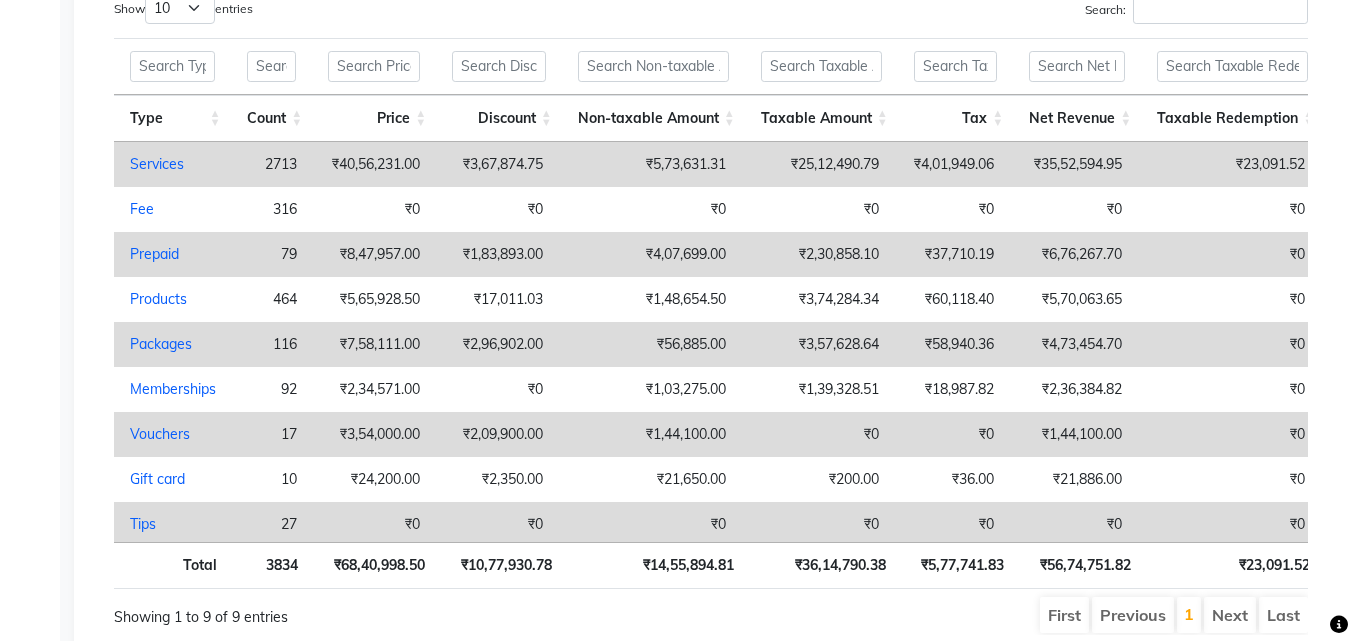 scroll, scrollTop: 900, scrollLeft: 0, axis: vertical 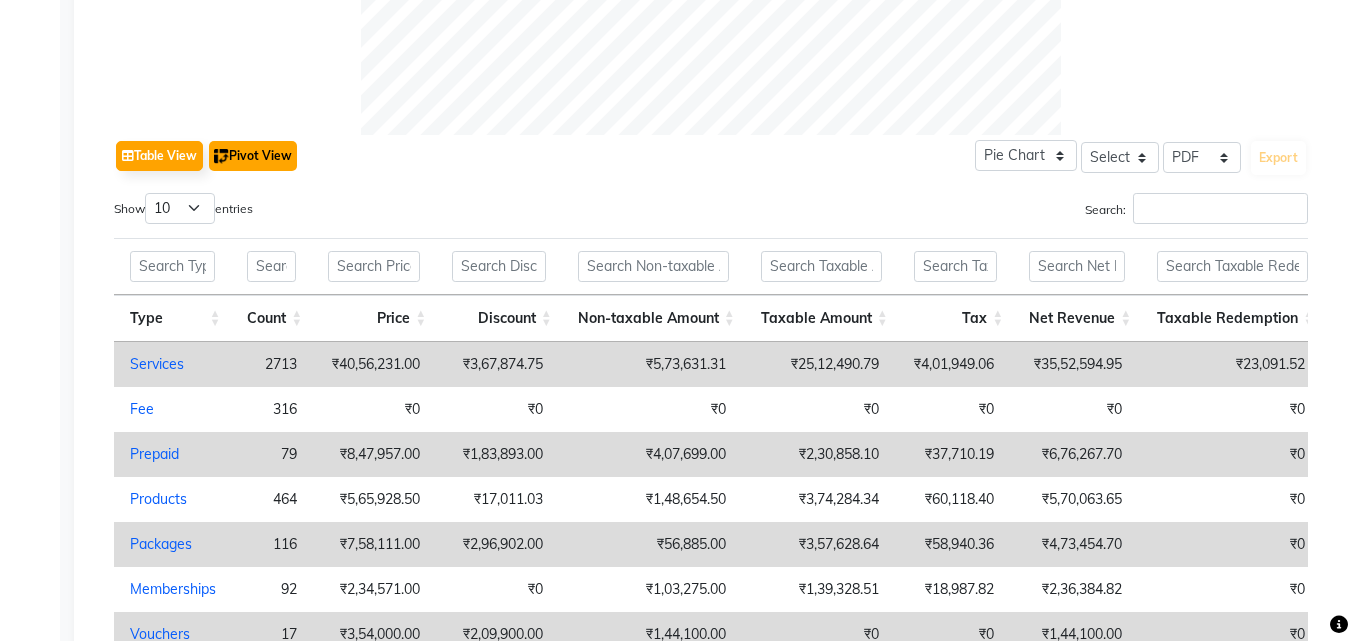 click on "Pivot View" 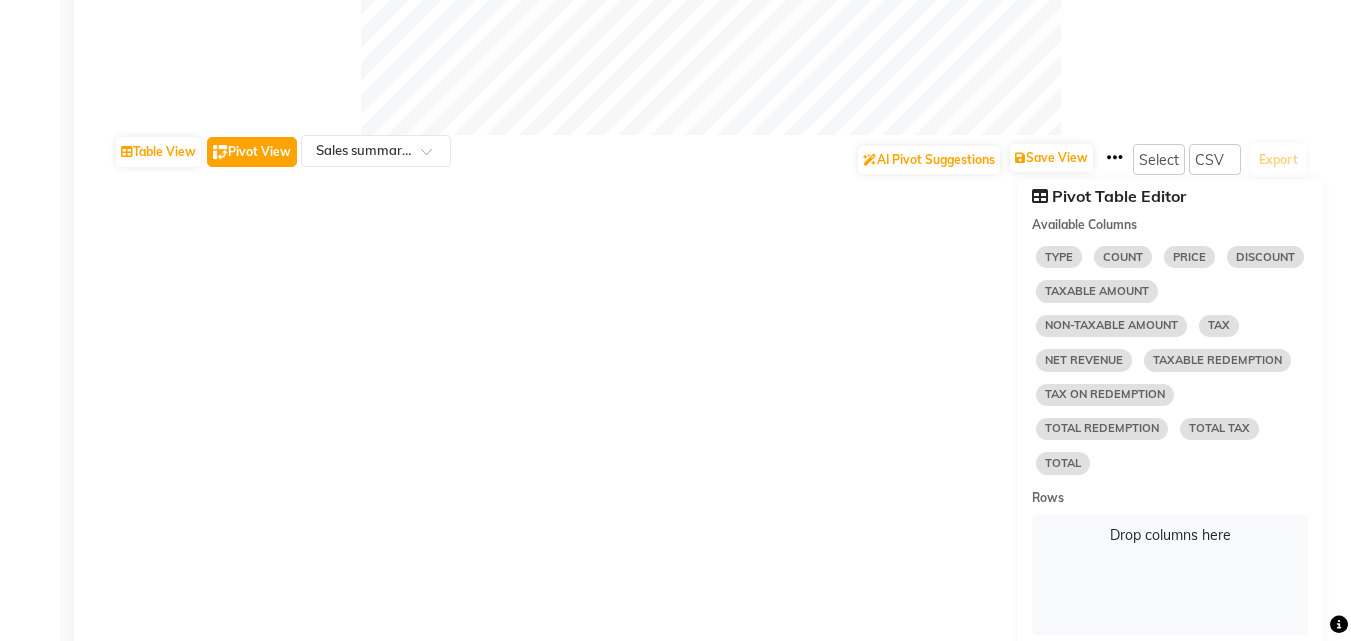select on "10" 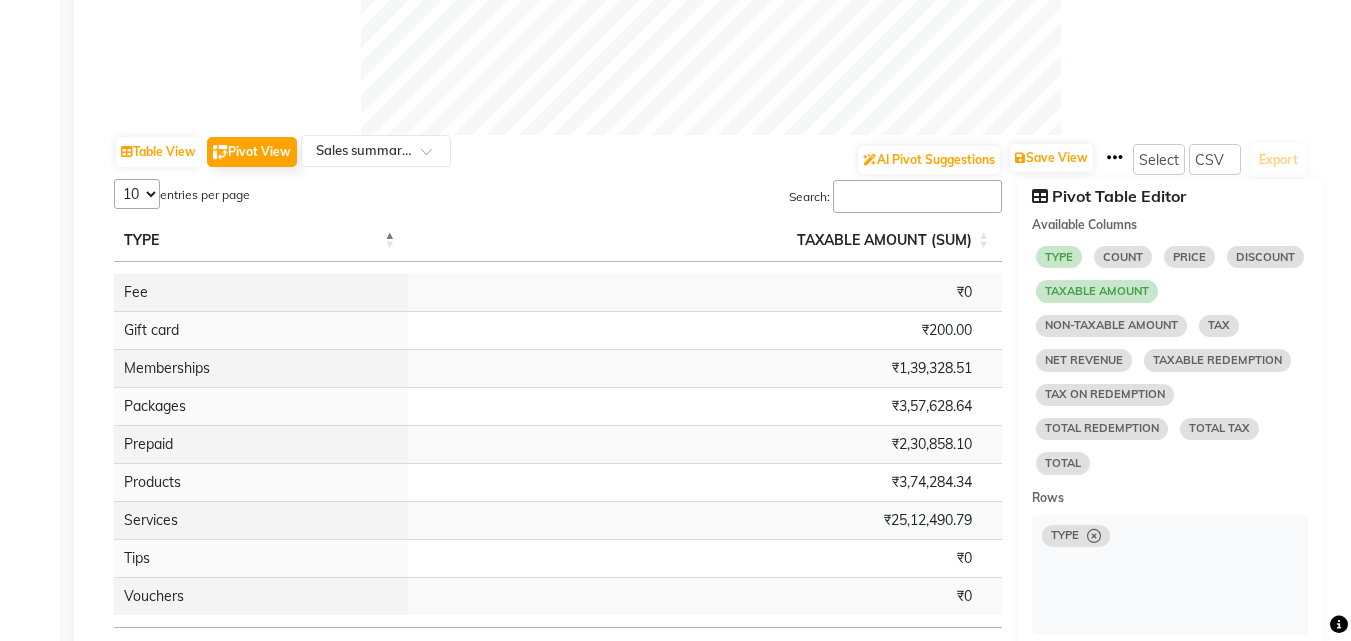 click on "AI Pivot Suggestions" 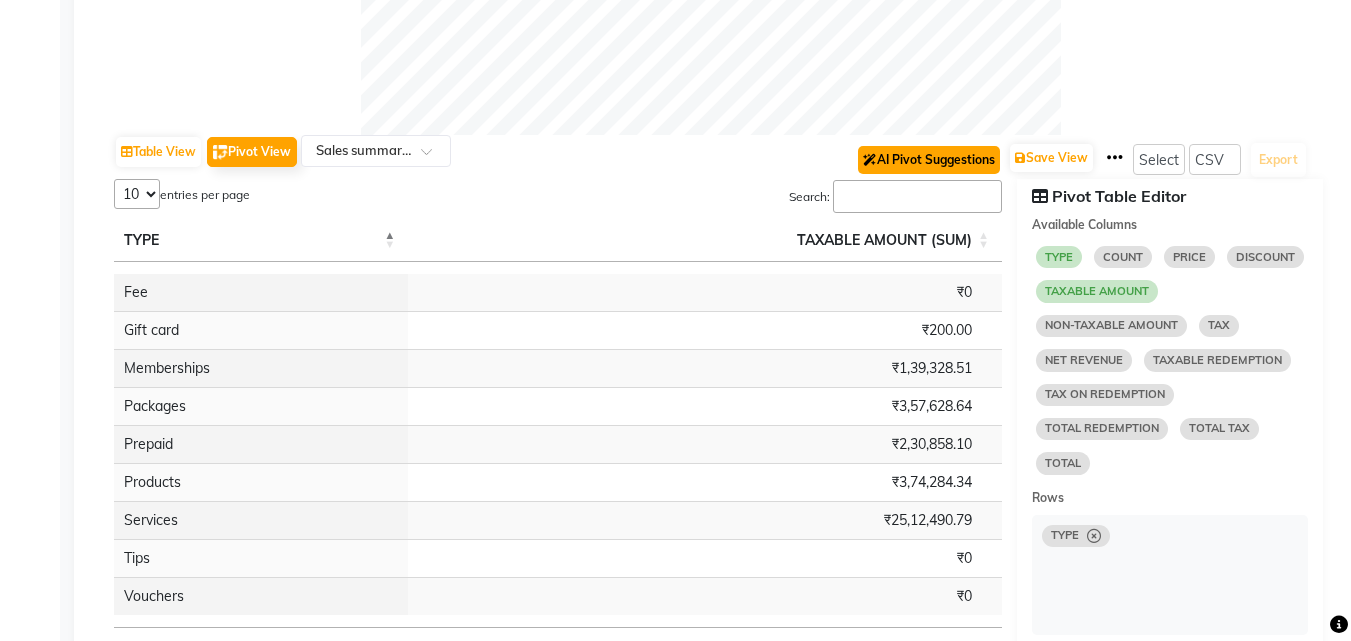 click on "AI Pivot Suggestions" 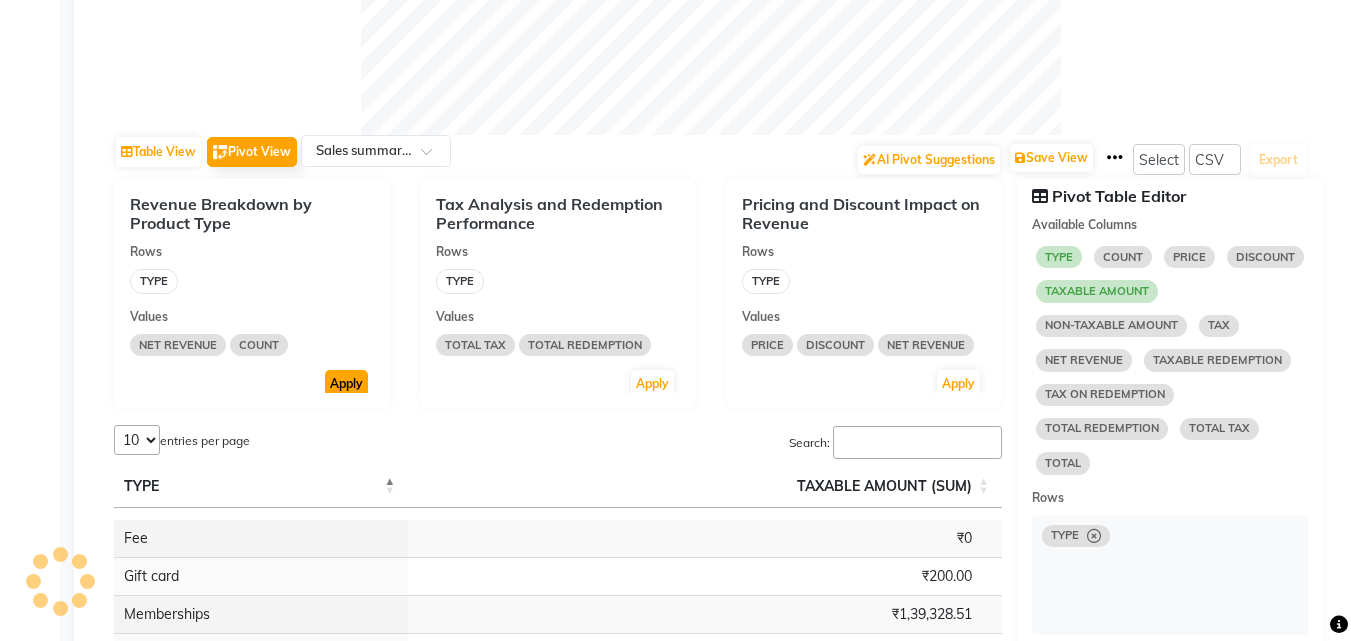click on "Apply" 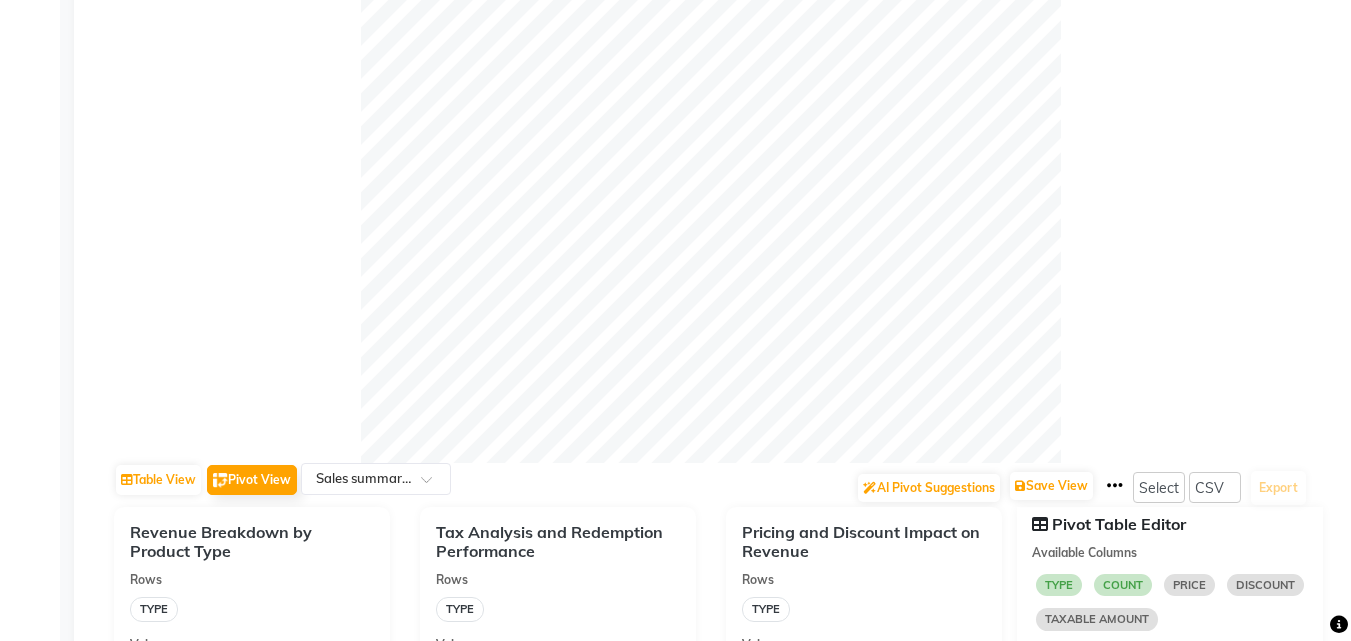 scroll, scrollTop: 400, scrollLeft: 0, axis: vertical 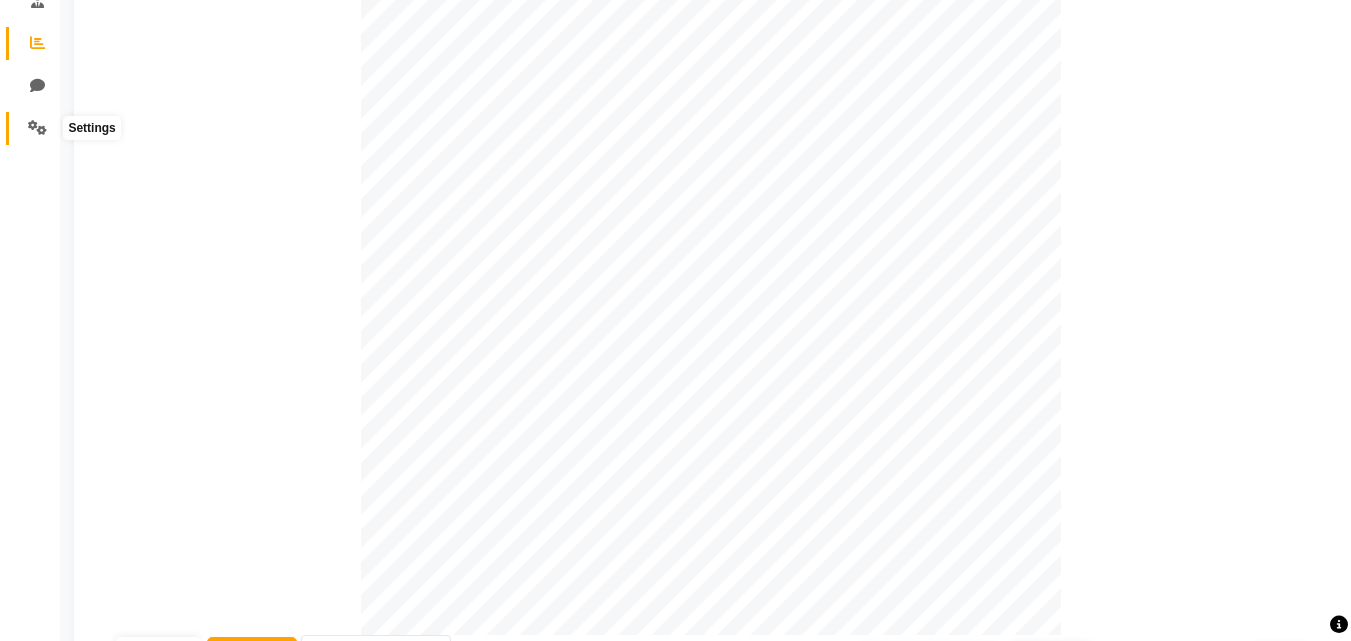 click 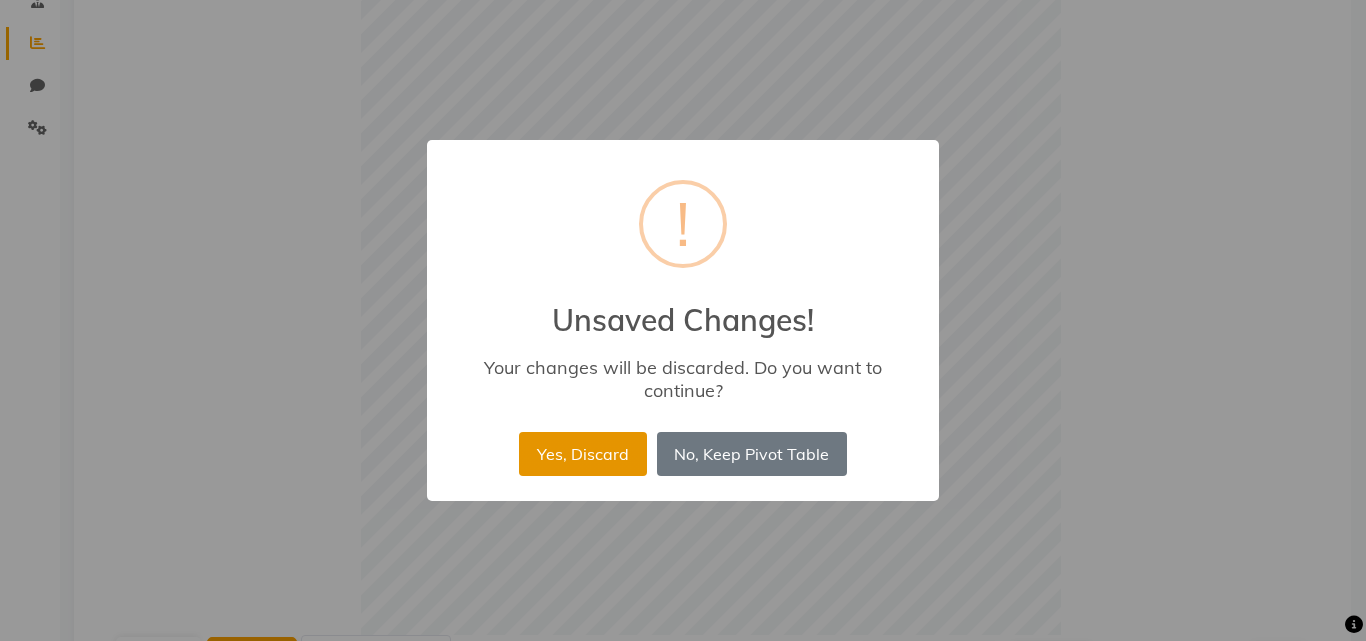 click on "Yes, Discard" at bounding box center [582, 454] 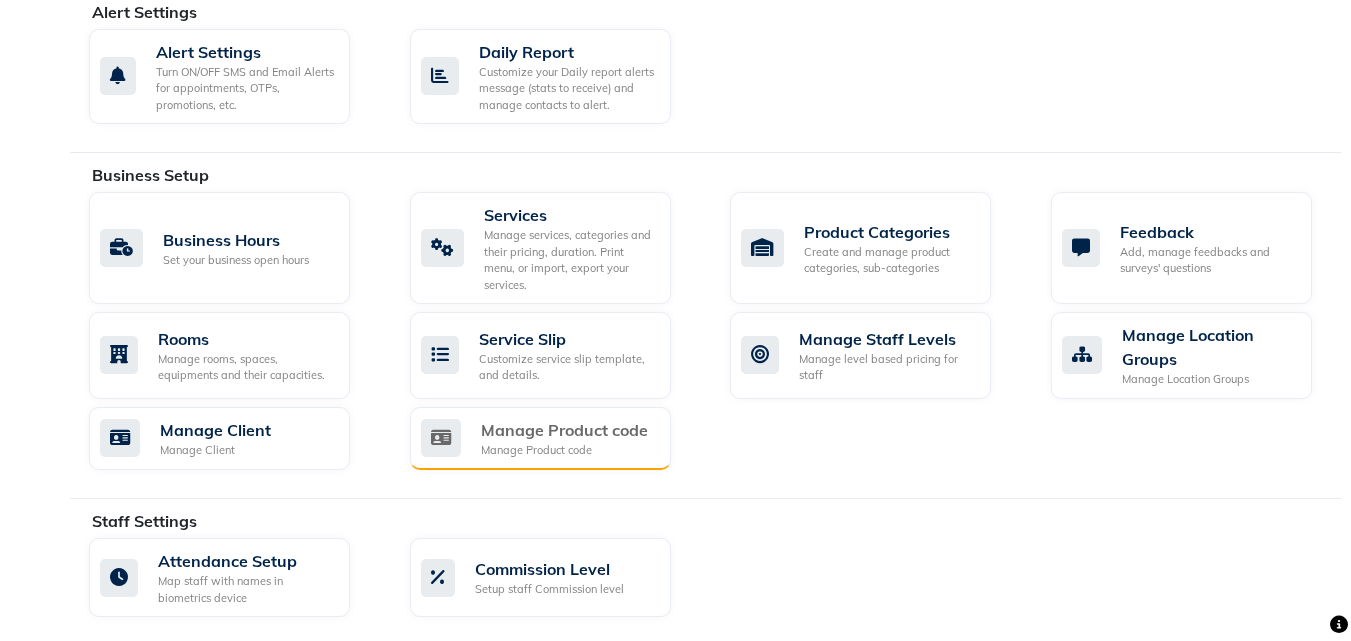 scroll, scrollTop: 600, scrollLeft: 0, axis: vertical 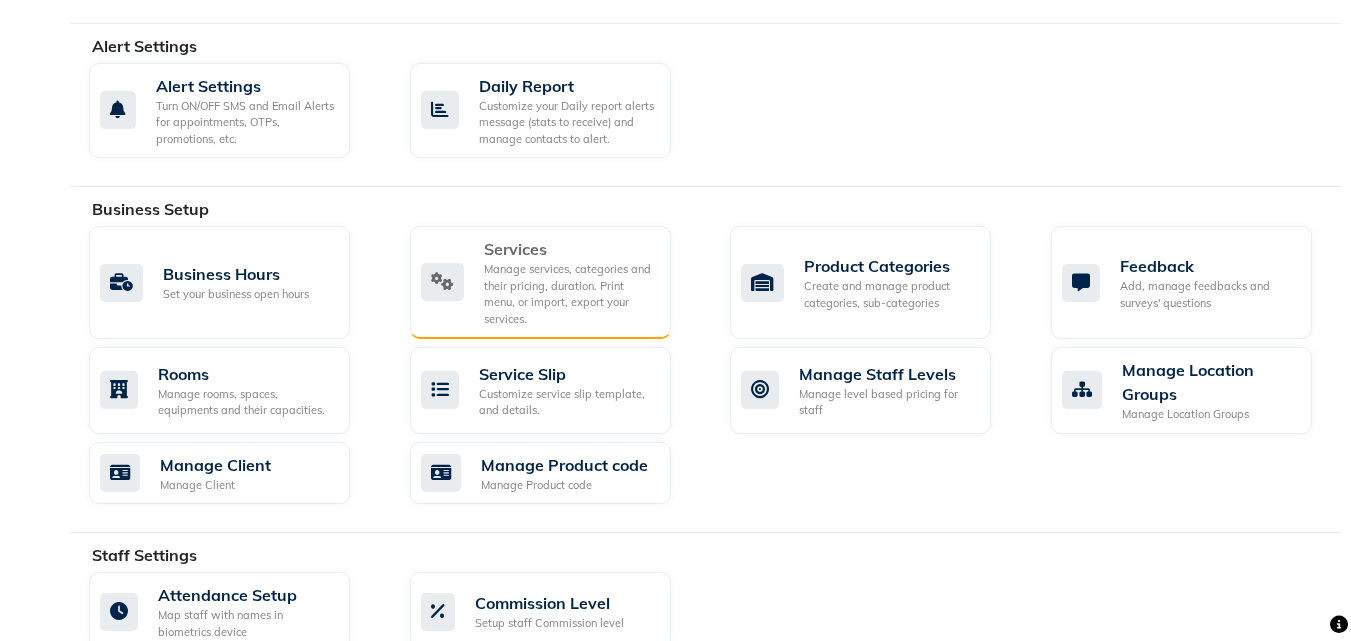 click on "Manage services, categories and their pricing, duration. Print menu, or import, export your services." 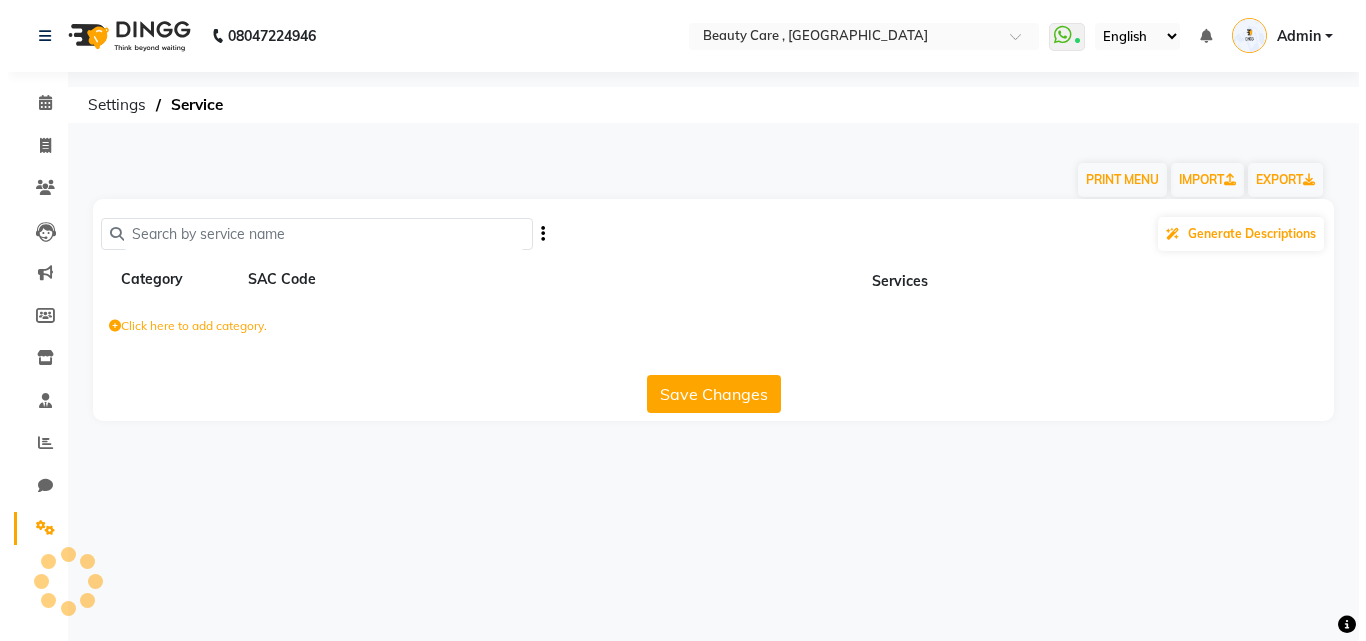 scroll, scrollTop: 0, scrollLeft: 0, axis: both 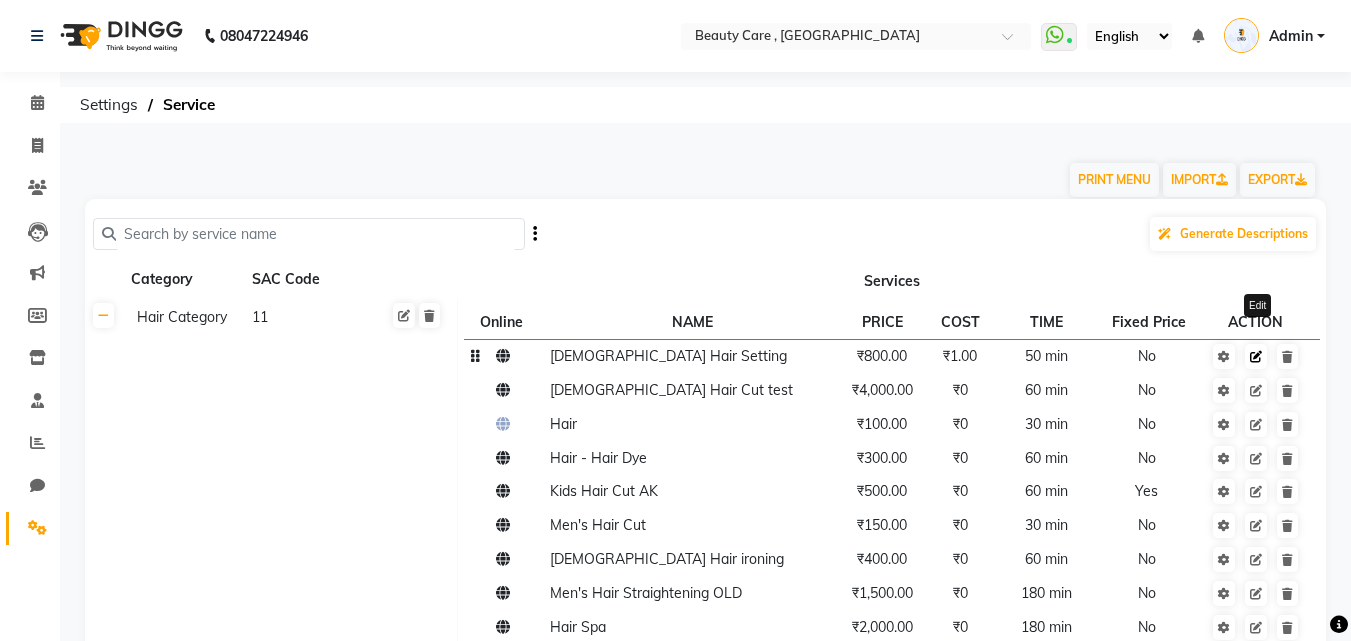 click 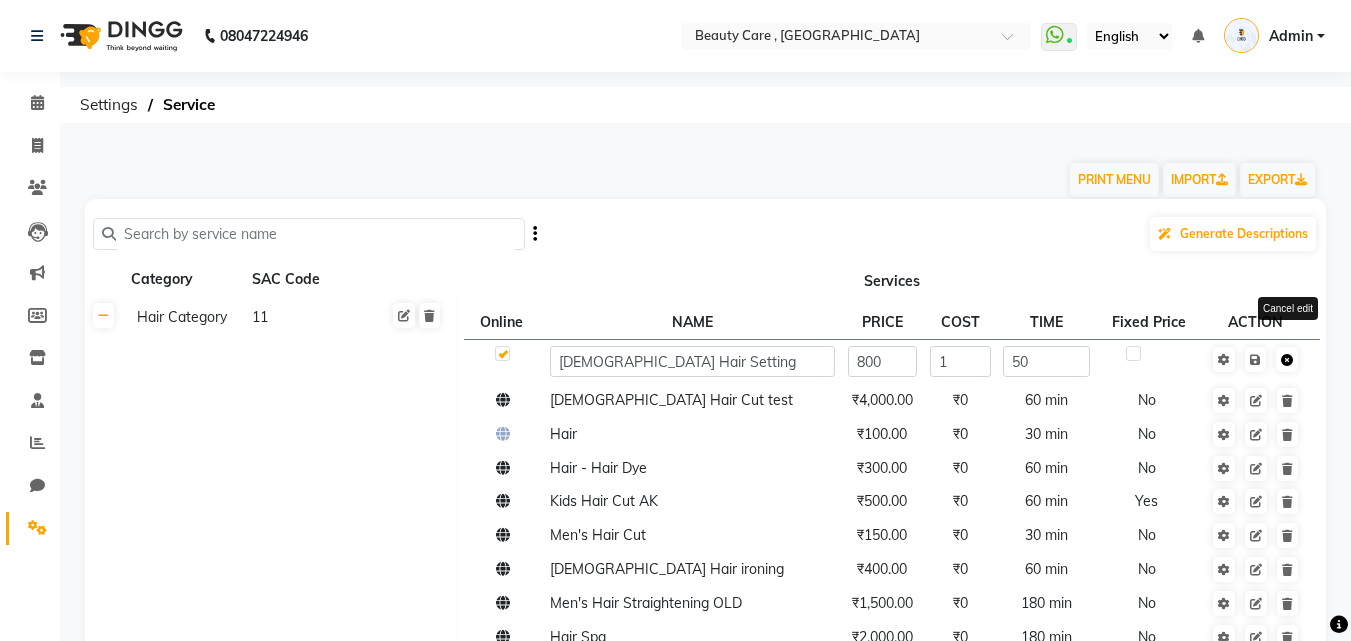click 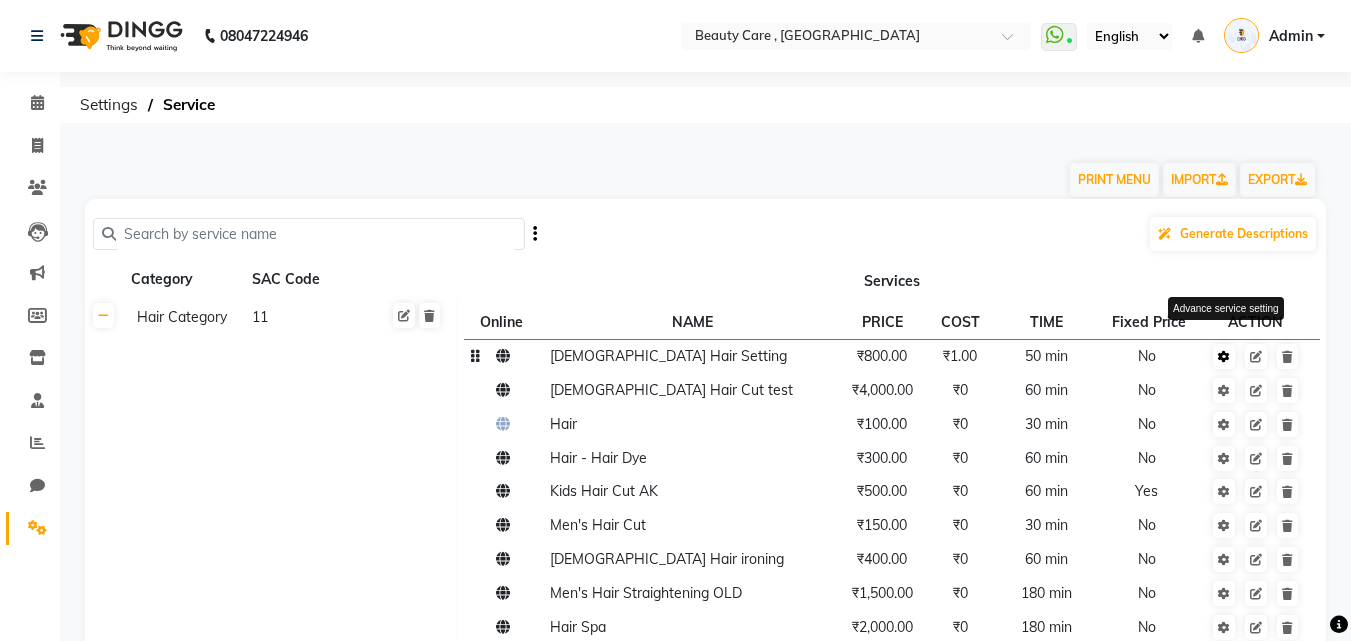 click 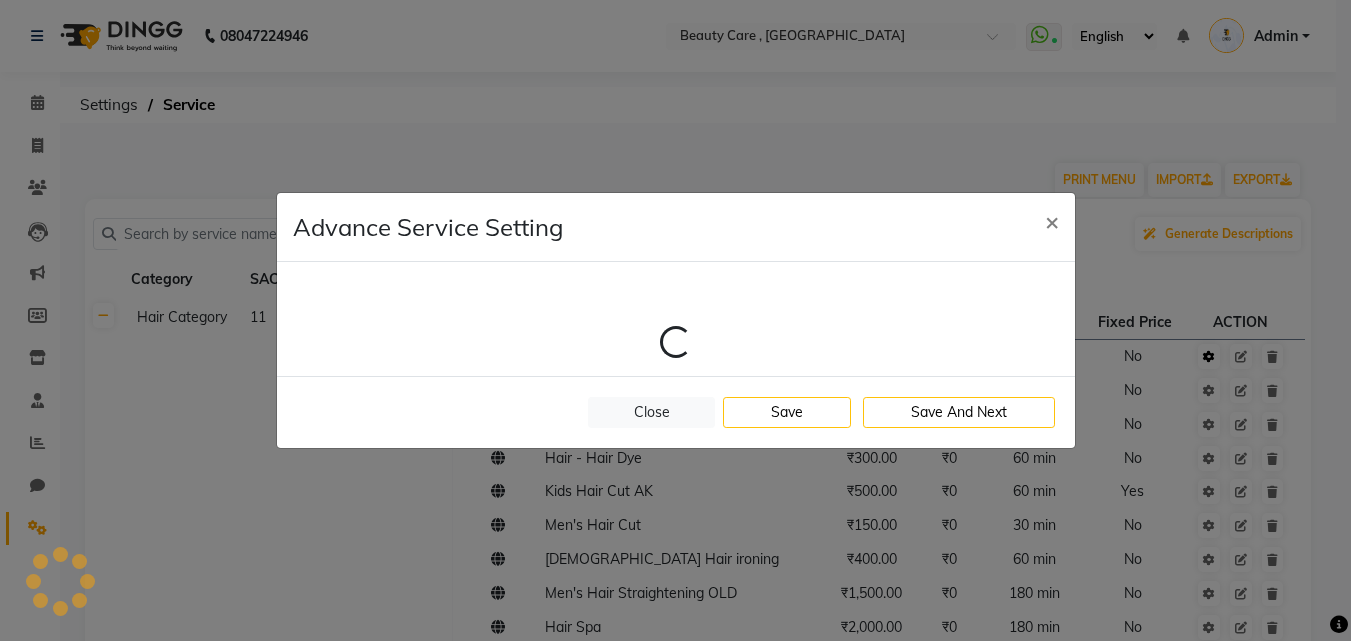 select on "1: 4" 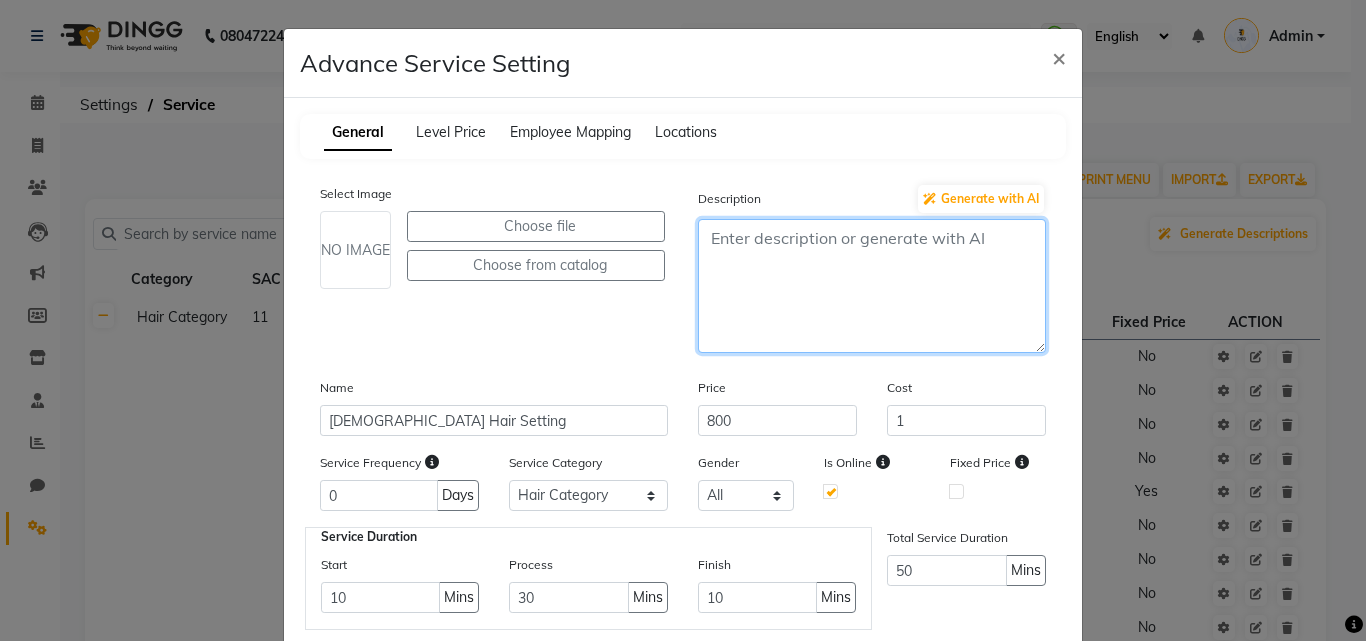 click 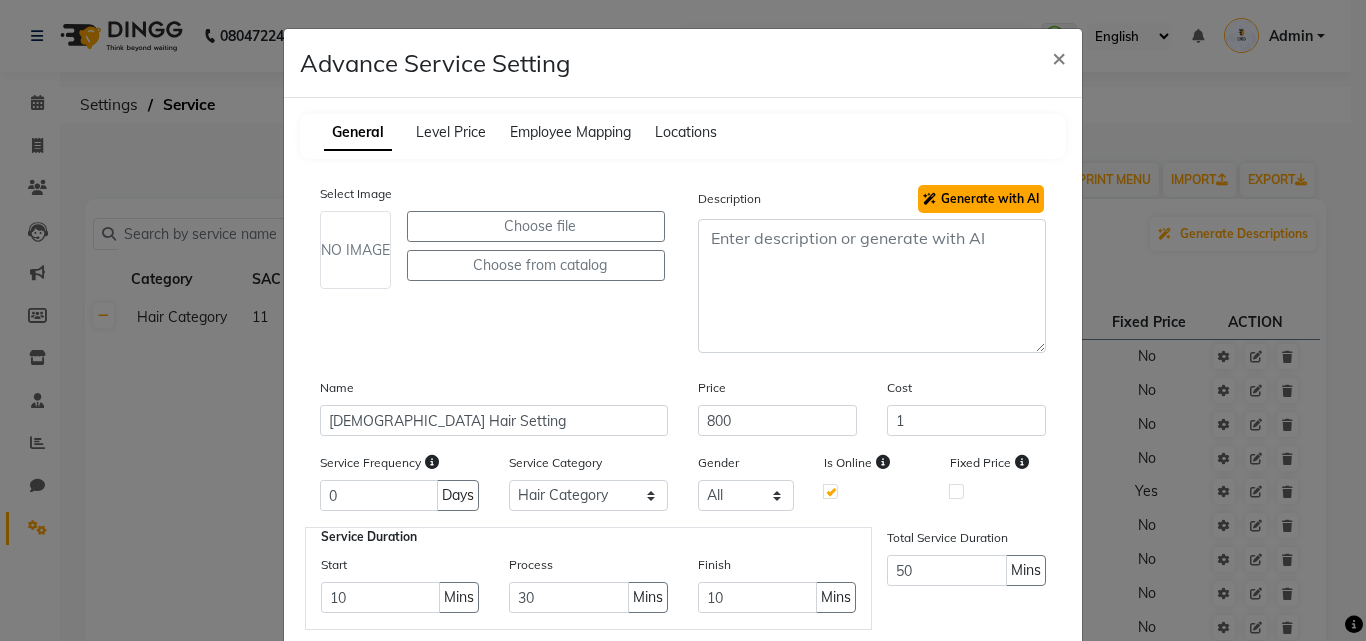 click on "Generate with AI" 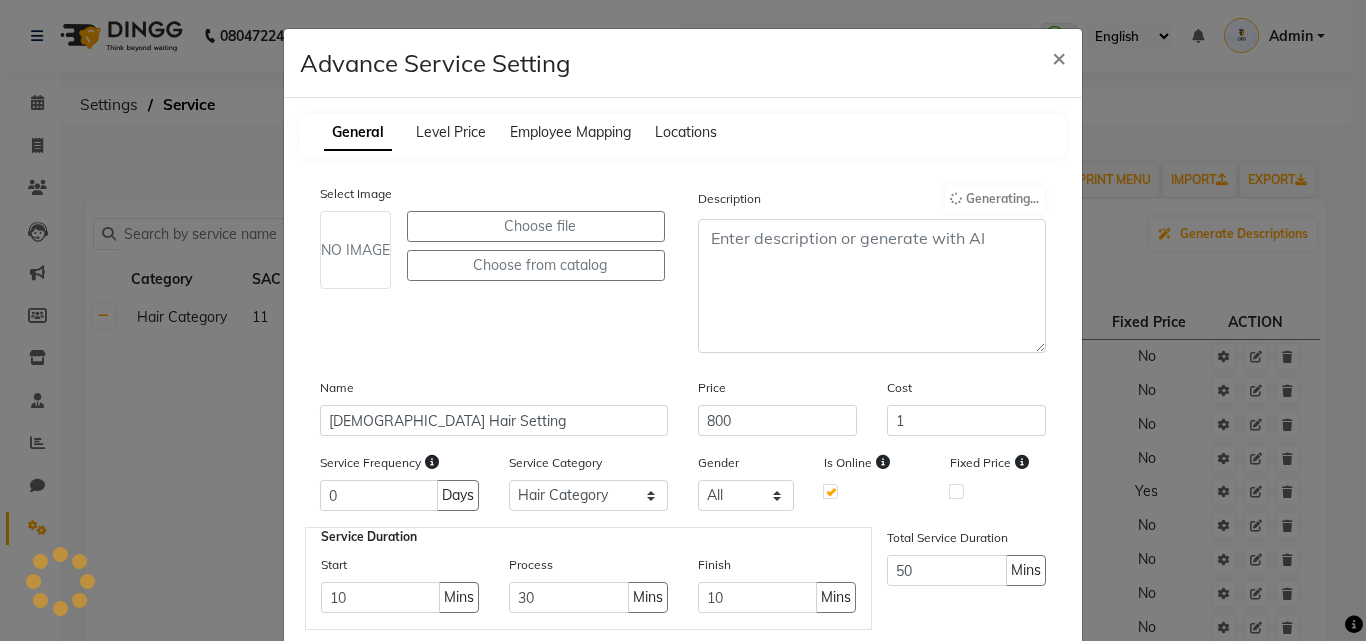 type on "Achieve glamorous, long-lasting curls or waves.  Our expert stylists will create a perfect set to enhance your natural beauty." 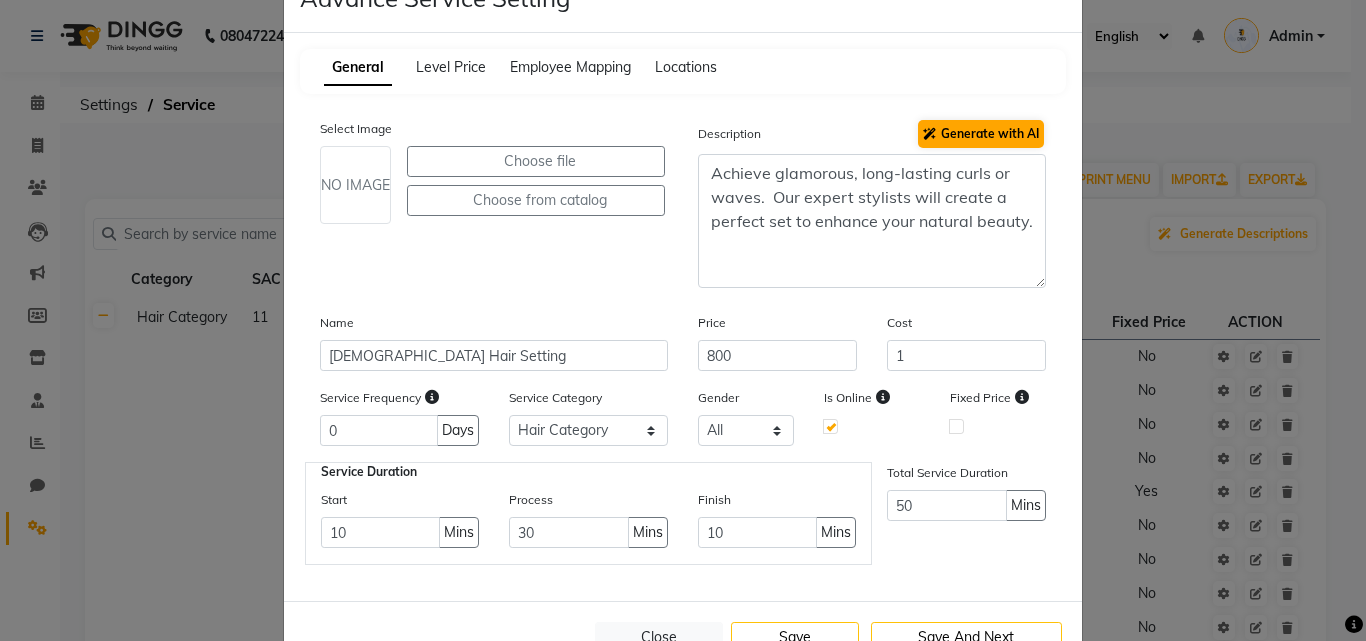 scroll, scrollTop: 100, scrollLeft: 0, axis: vertical 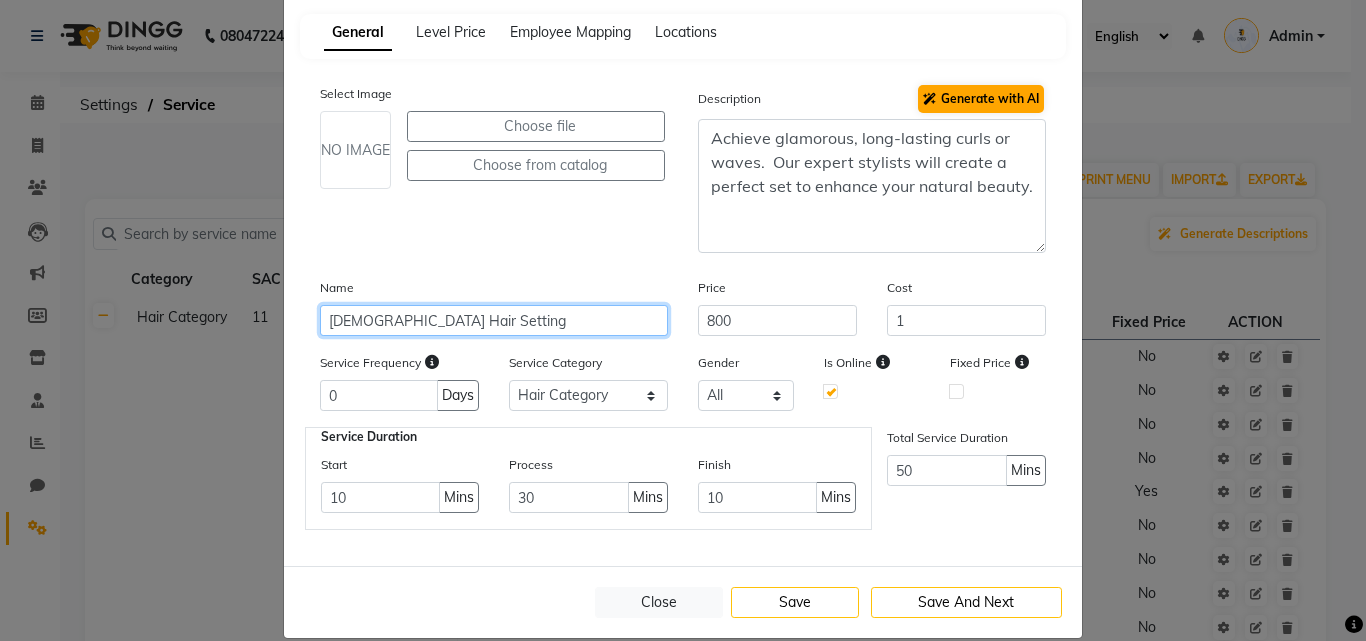 drag, startPoint x: 319, startPoint y: 321, endPoint x: 525, endPoint y: 321, distance: 206 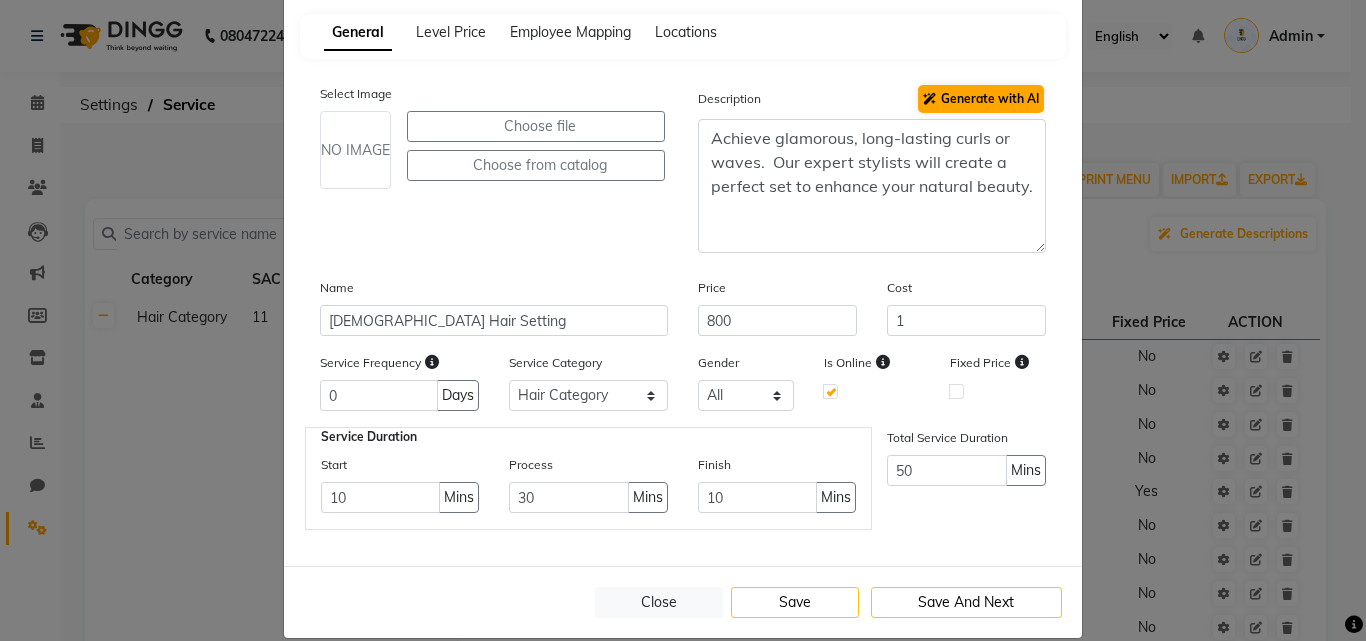 click on "Select Image NO IMAGE Choose file  Choose from catalog  Description Generate with AI Achieve glamorous, long-lasting curls or waves.  Our expert stylists will create a perfect set to enhance your natural beauty." 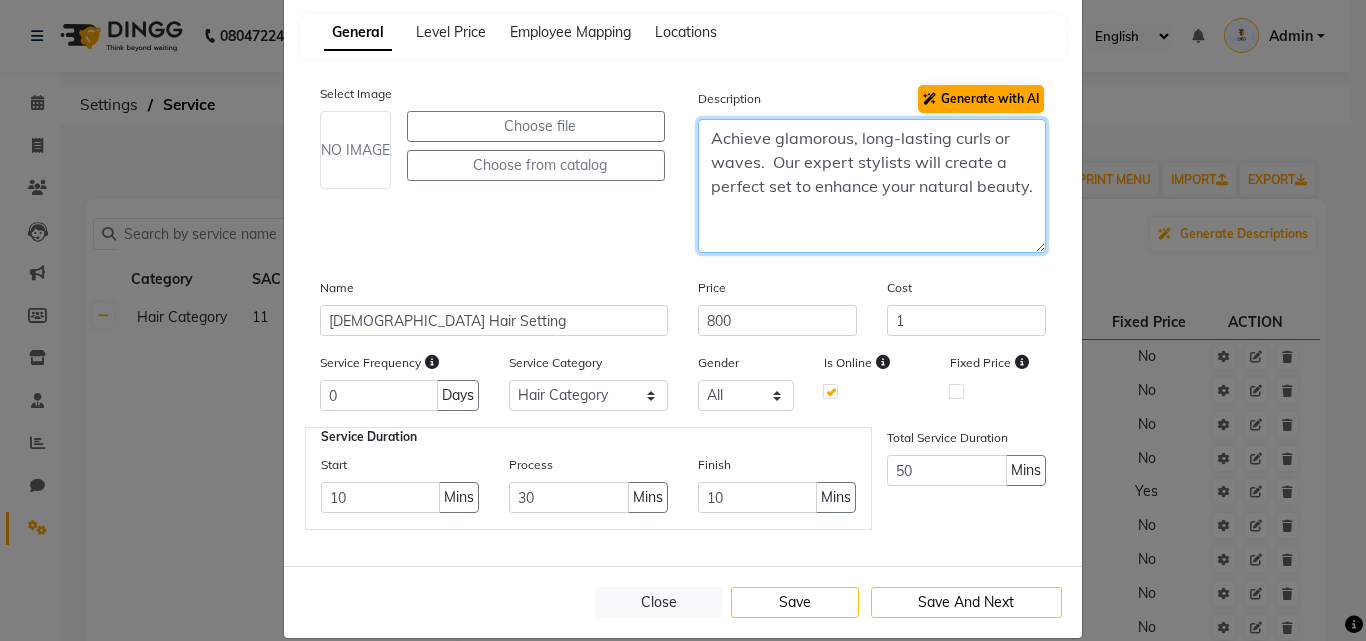 drag, startPoint x: 1030, startPoint y: 191, endPoint x: 673, endPoint y: 126, distance: 362.8691 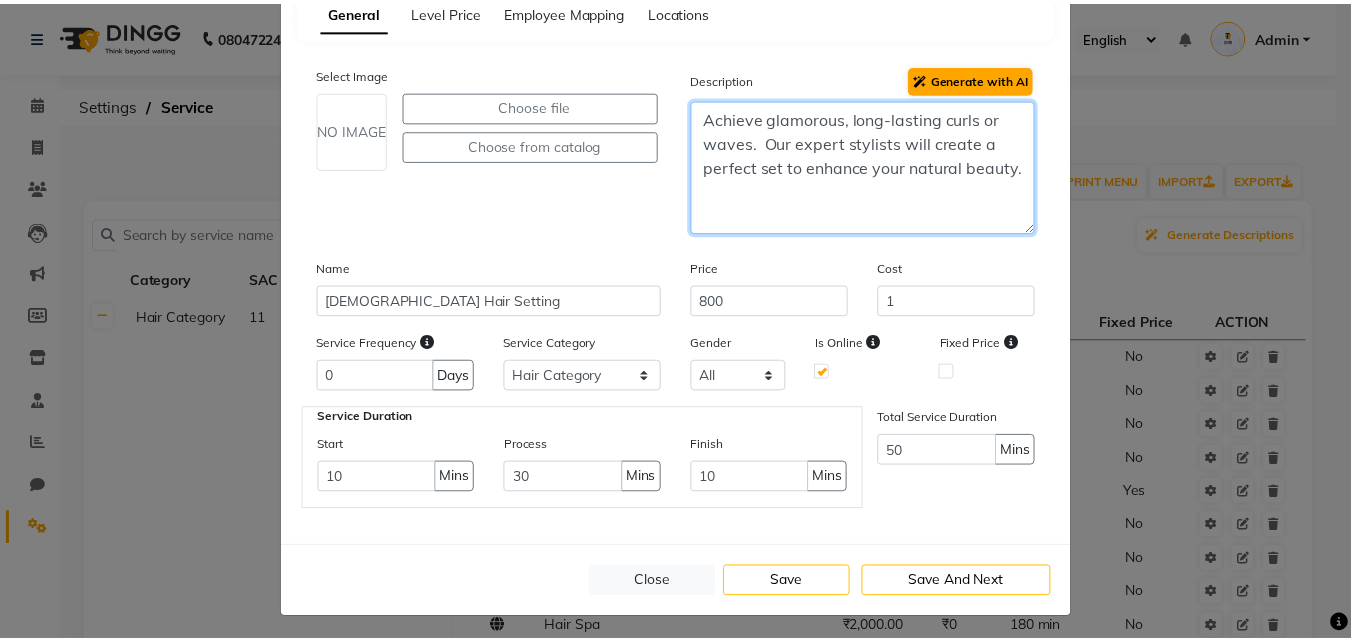 scroll, scrollTop: 126, scrollLeft: 0, axis: vertical 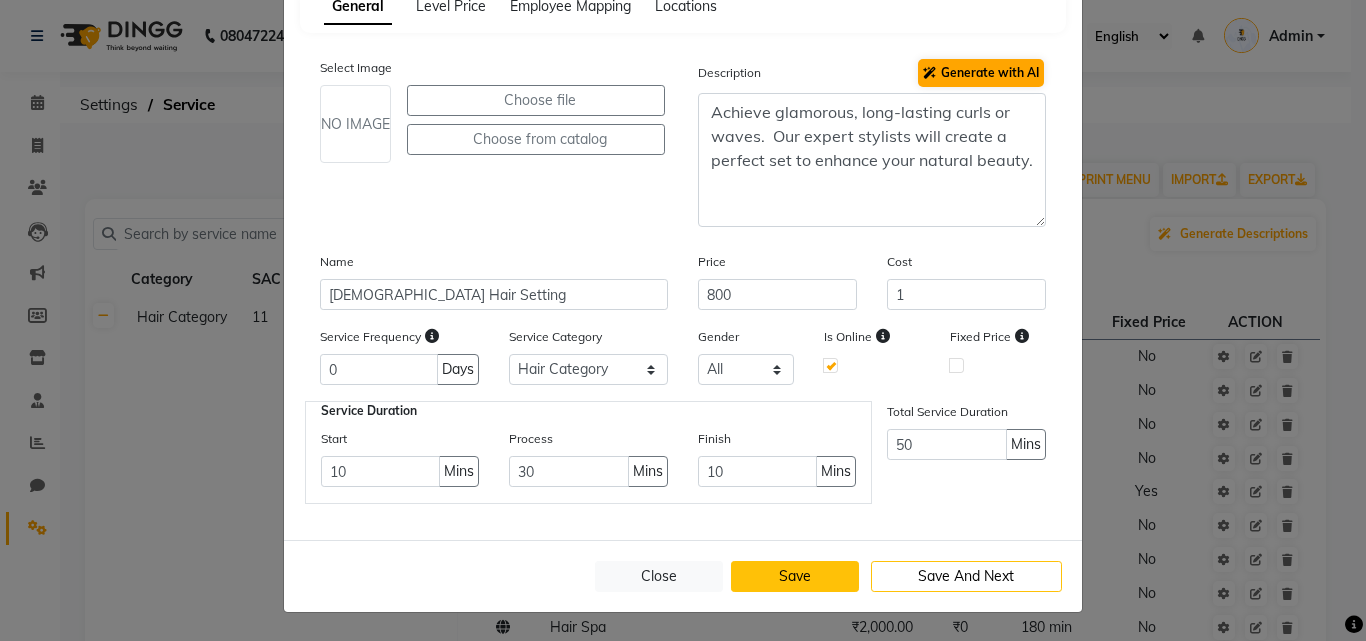 click on "Save" 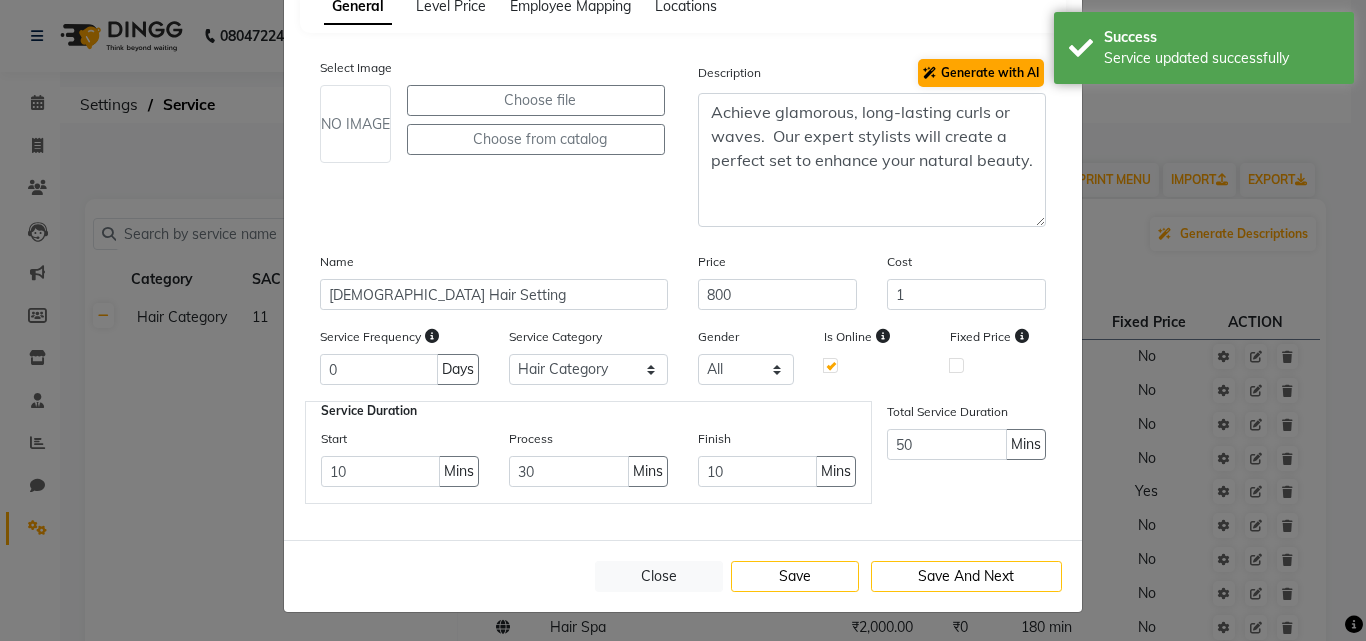 click on "Advance Service Setting × General Level Price Employee Mapping Locations Select Image NO IMAGE Choose file  Choose from catalog  Description Generate with AI Achieve glamorous, long-lasting curls or waves.  Our expert stylists will create a perfect set to enhance your natural beauty. Name [DEMOGRAPHIC_DATA] Hair Setting Price 800 Cost 1 Service Frequency 0 Days Service Category Select  Hair Category  Manicure  Head & Shoulder Massage  [MEDICAL_DATA] Color  Face clean up  Shaving  Threading  Waxing  Hair Combo Pack  Wax  Hair Cut Women  [PERSON_NAME]  Package  Others  Makeup  Massage  Body Massage  Bridal Servce  Appointments  Pedicure  Nail Services  Threading  Payment  Package 499  cut   Package  Package 1  [DATE] Packages  Hair Spa  aswa  Courses  Combo Services  NAILS  Offers  LHR Full Body  Test Group  Certificate   Extra Service  Make up  BHHS Haircuts Women  Kids Spa  DEMO  Packages  Hair  Courses  Cousrses  Basic Make-up Course  nails  Offer  Extensions (Zalina Director)  Hand Service (Senior Master)  Mehandi  treatment" 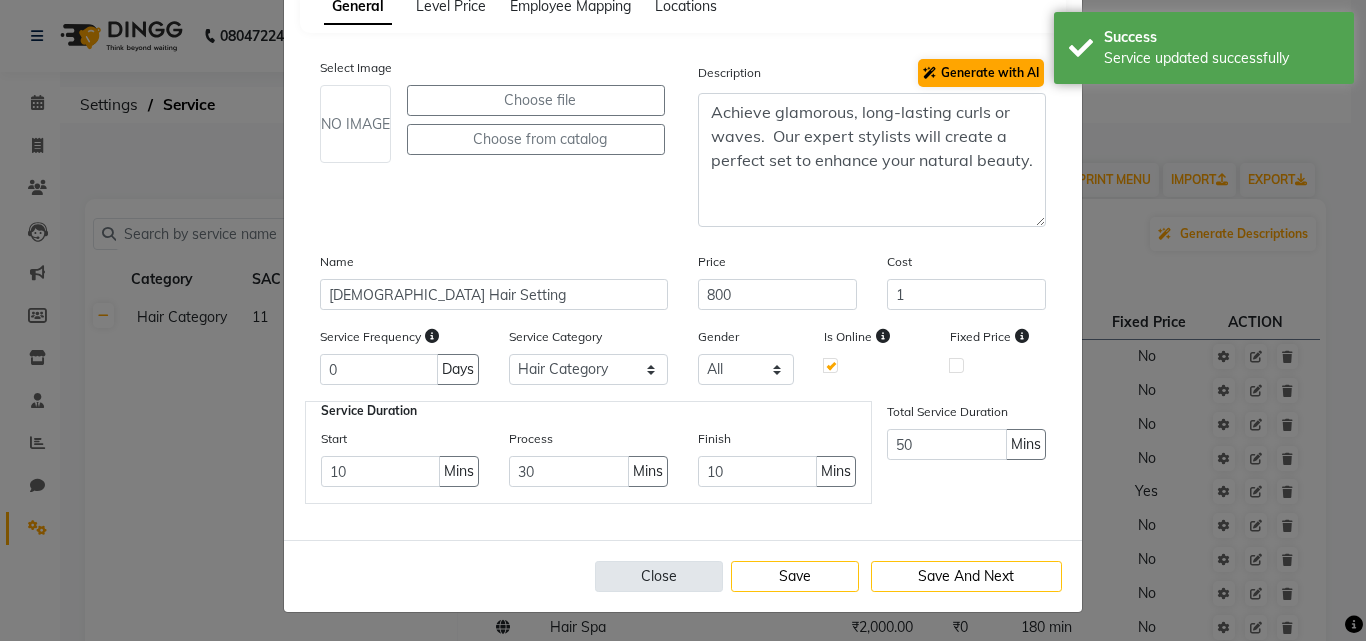 click on "Close" 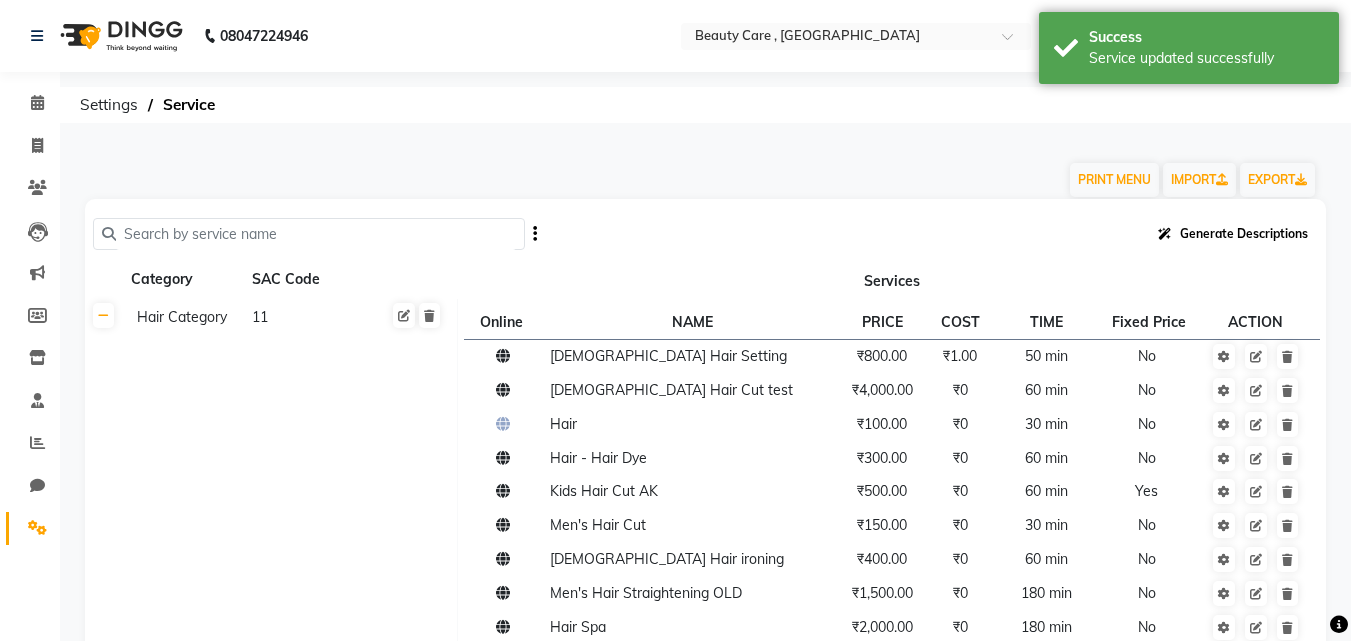 click on "Generate Descriptions" 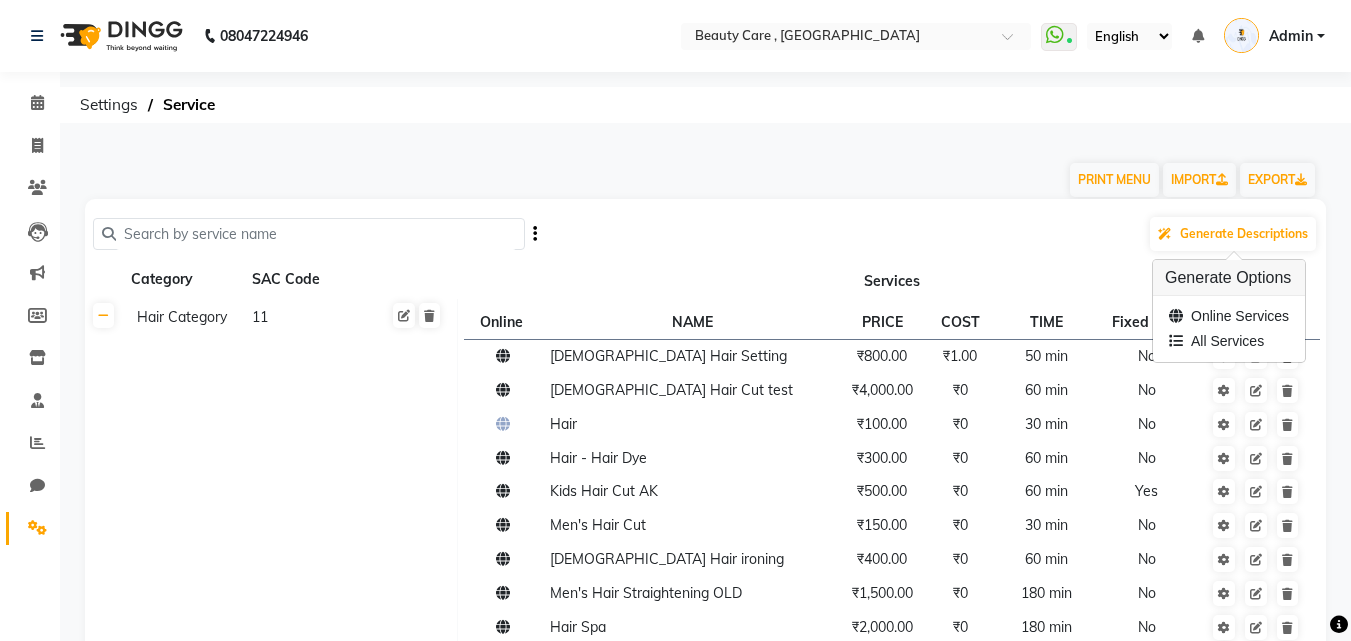 click on "Generate Descriptions" 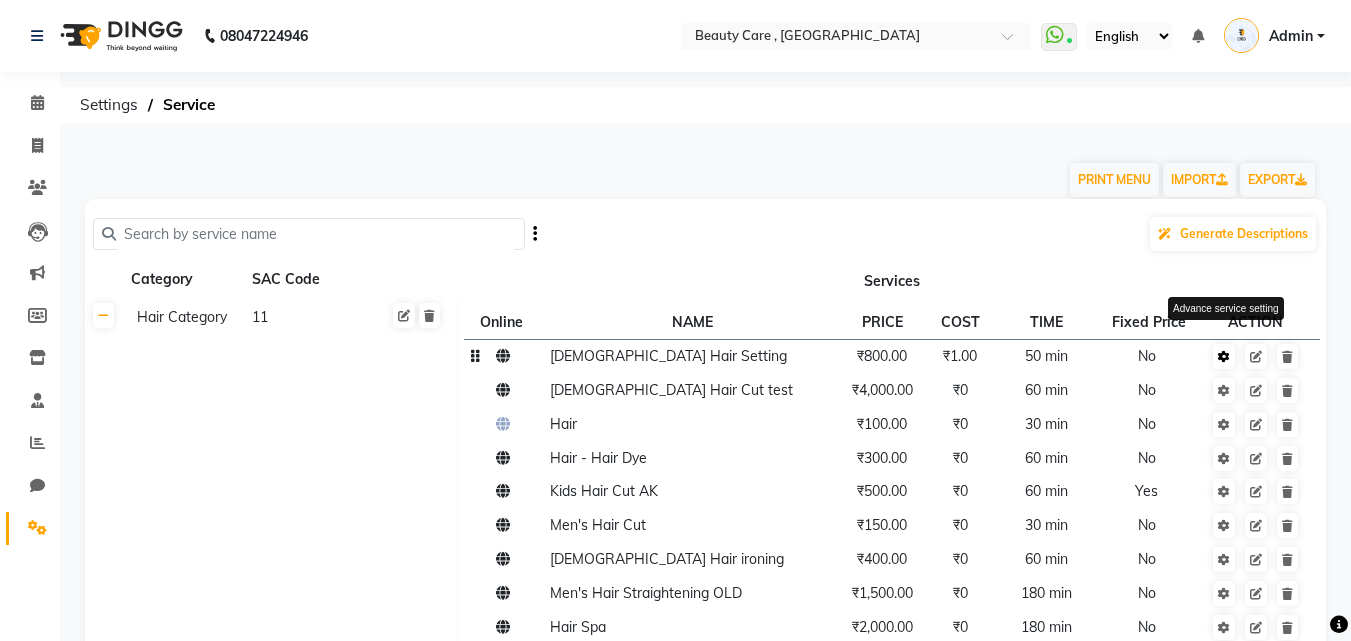 click 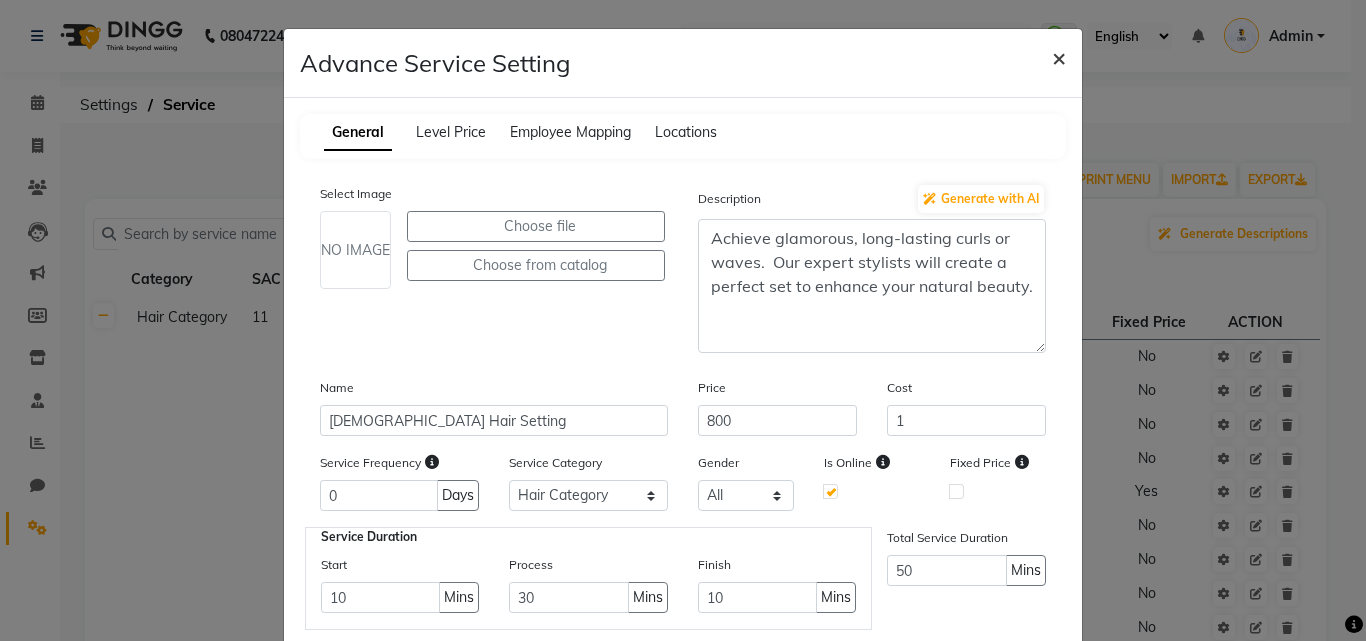 click on "×" 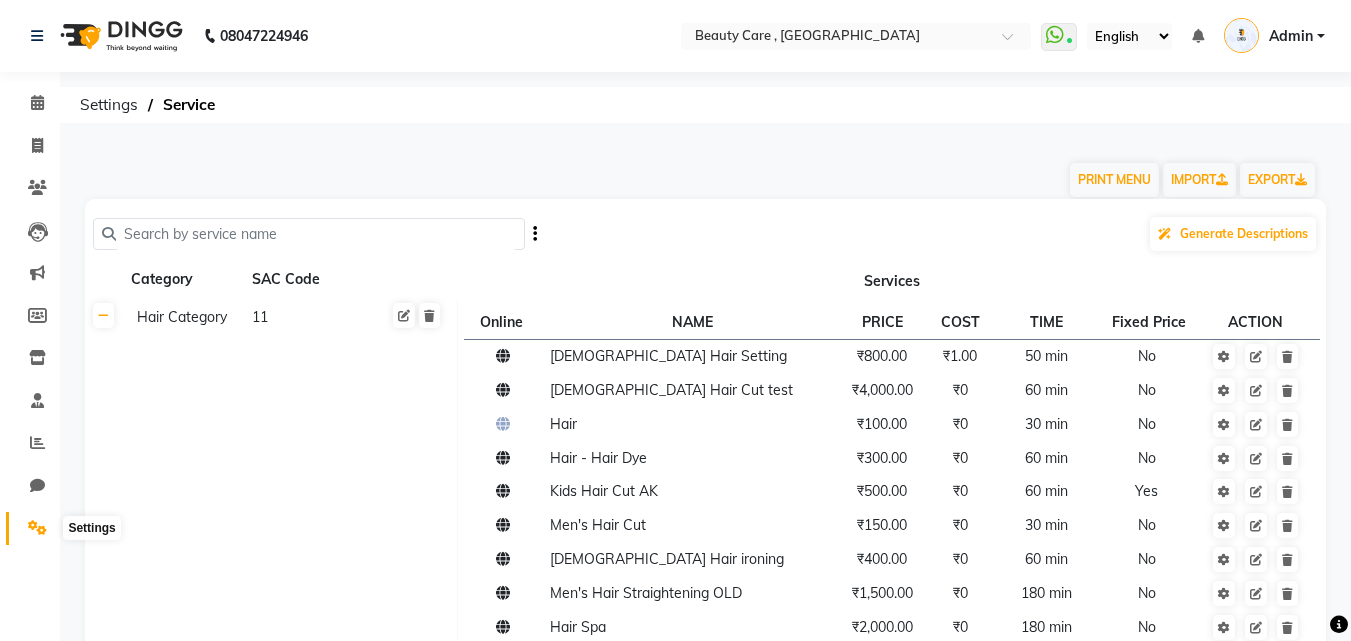 click 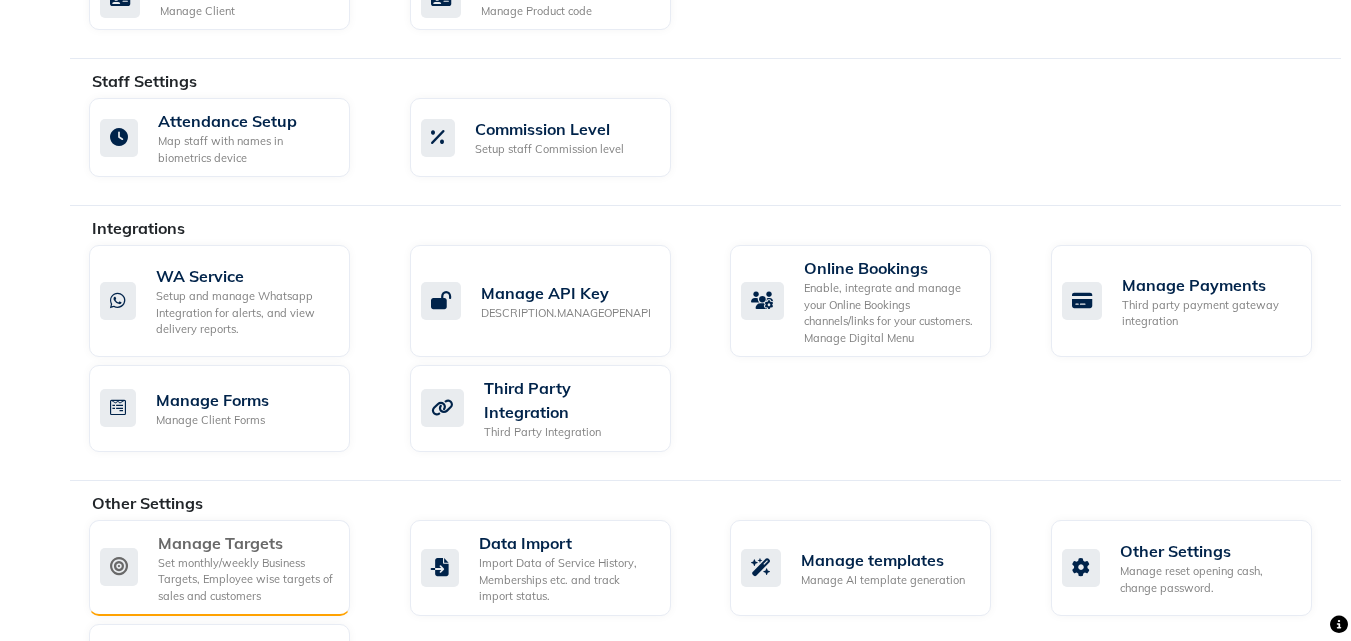 scroll, scrollTop: 1156, scrollLeft: 0, axis: vertical 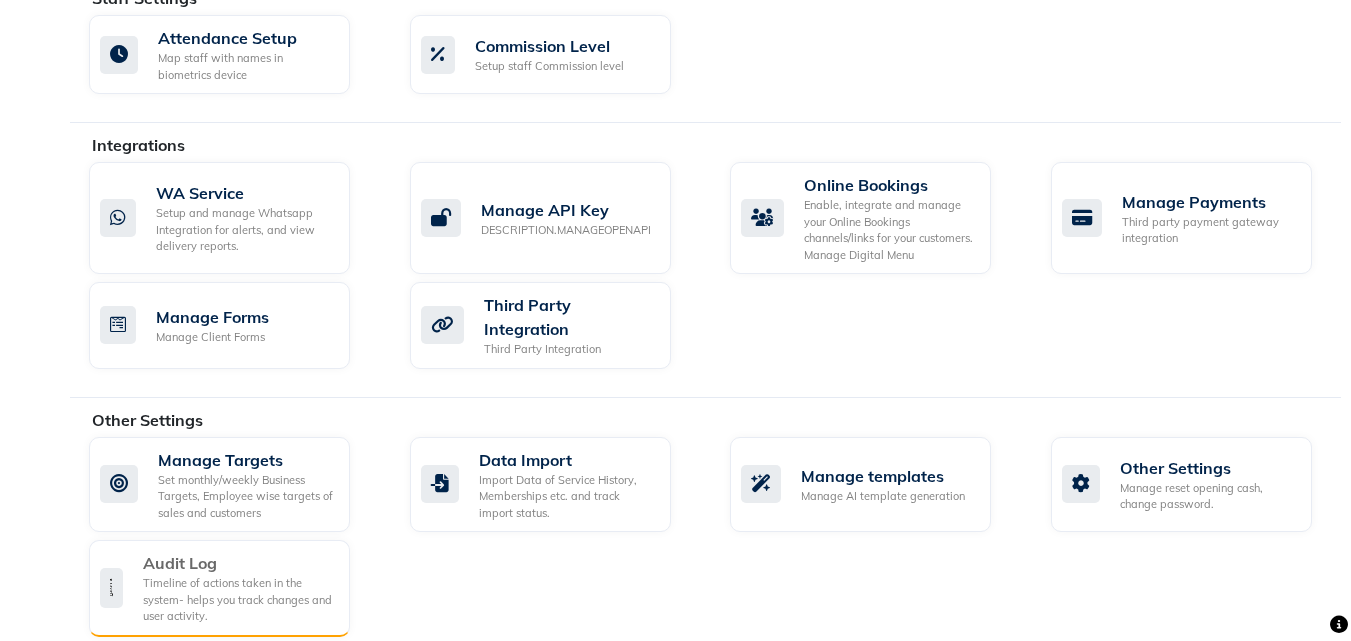 click on "Timeline of actions taken in the system- helps you track changes and user activity." 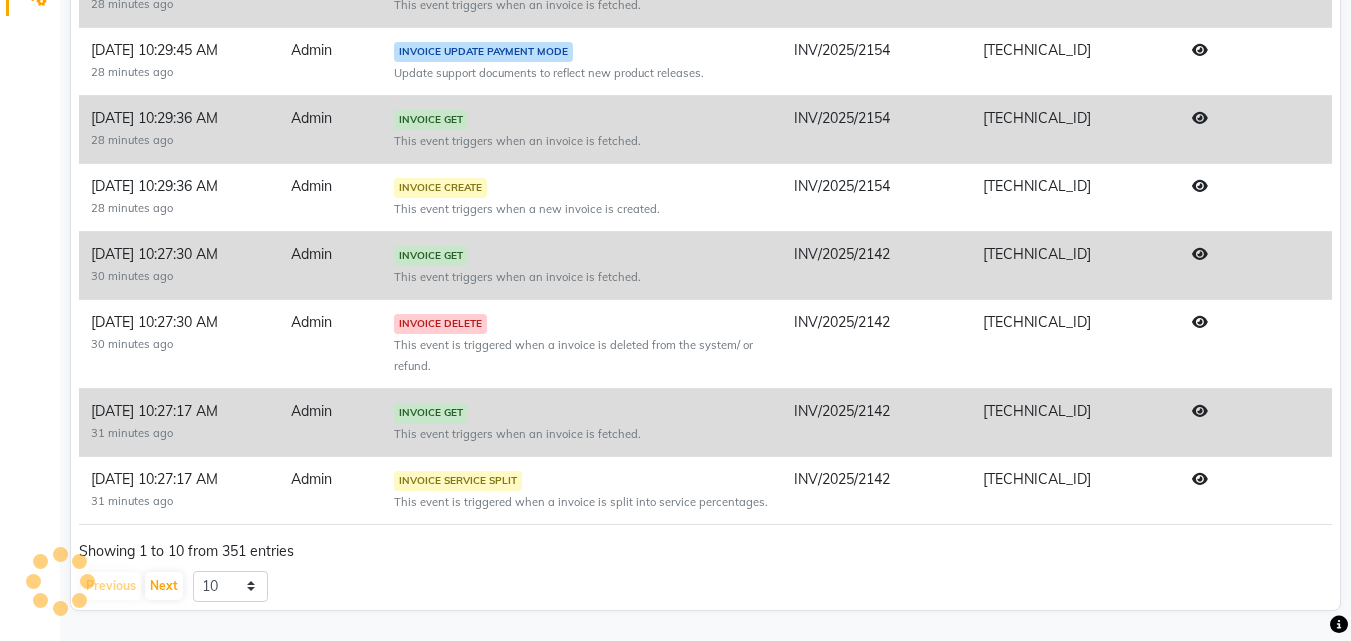 scroll, scrollTop: 0, scrollLeft: 0, axis: both 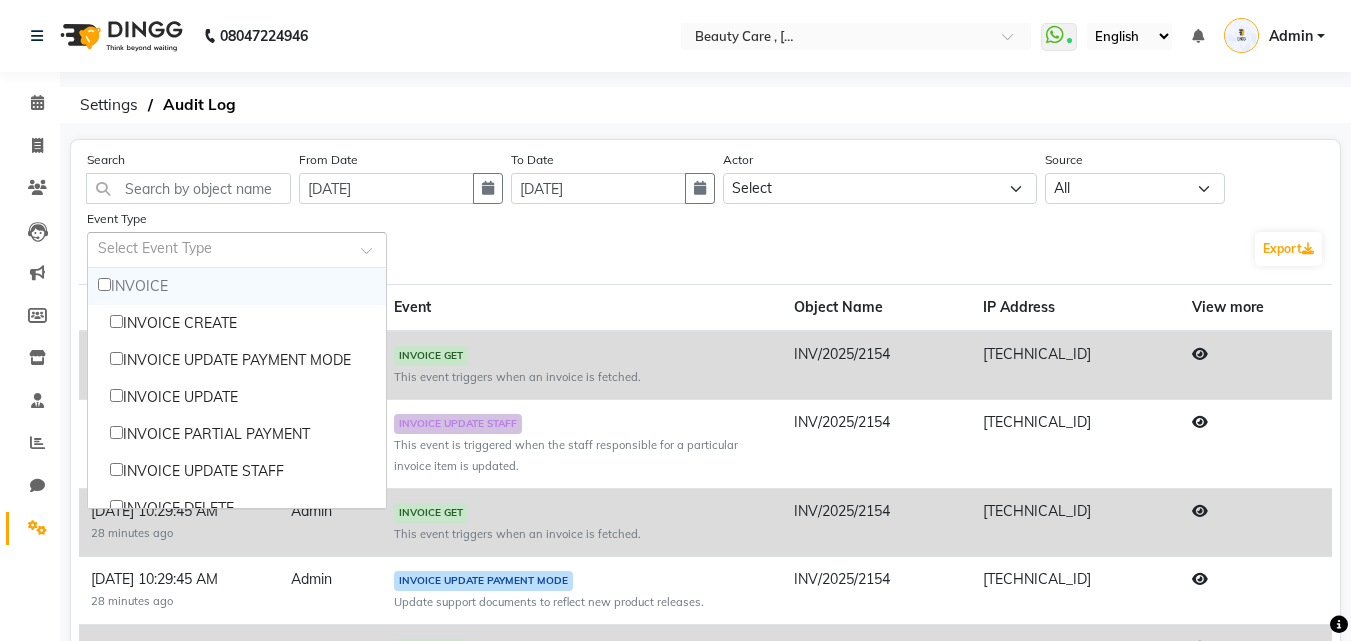 click on "Select Event Type" 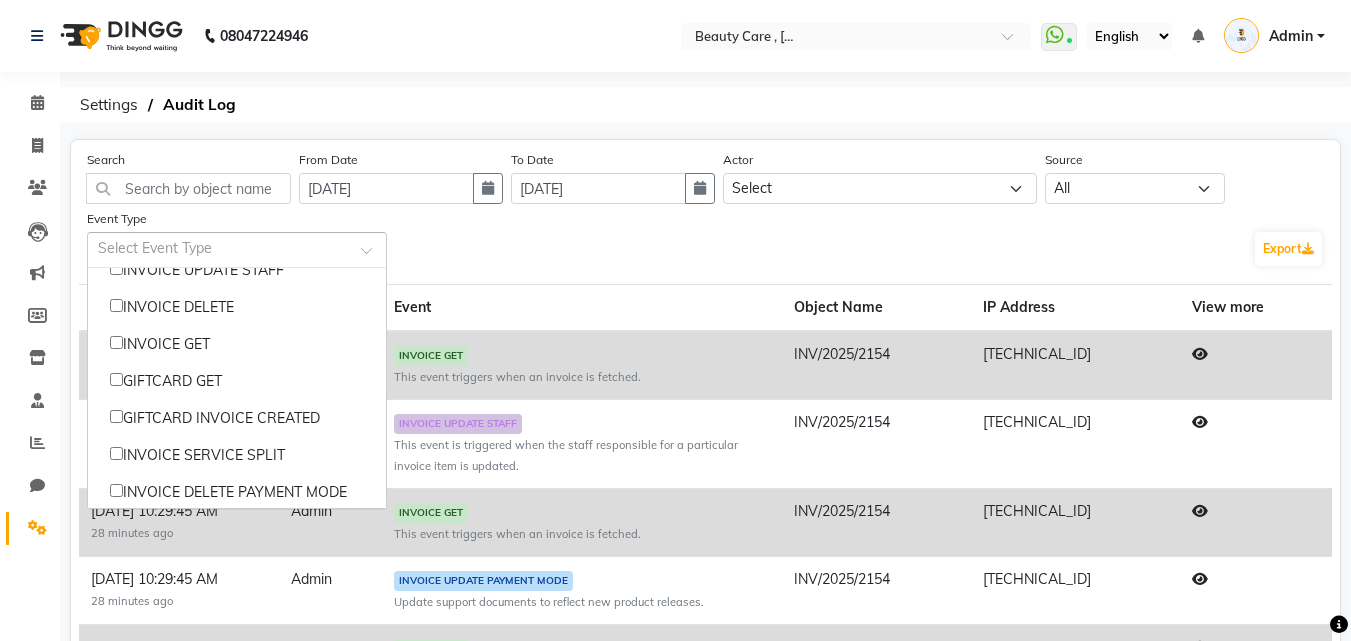 scroll, scrollTop: 204, scrollLeft: 0, axis: vertical 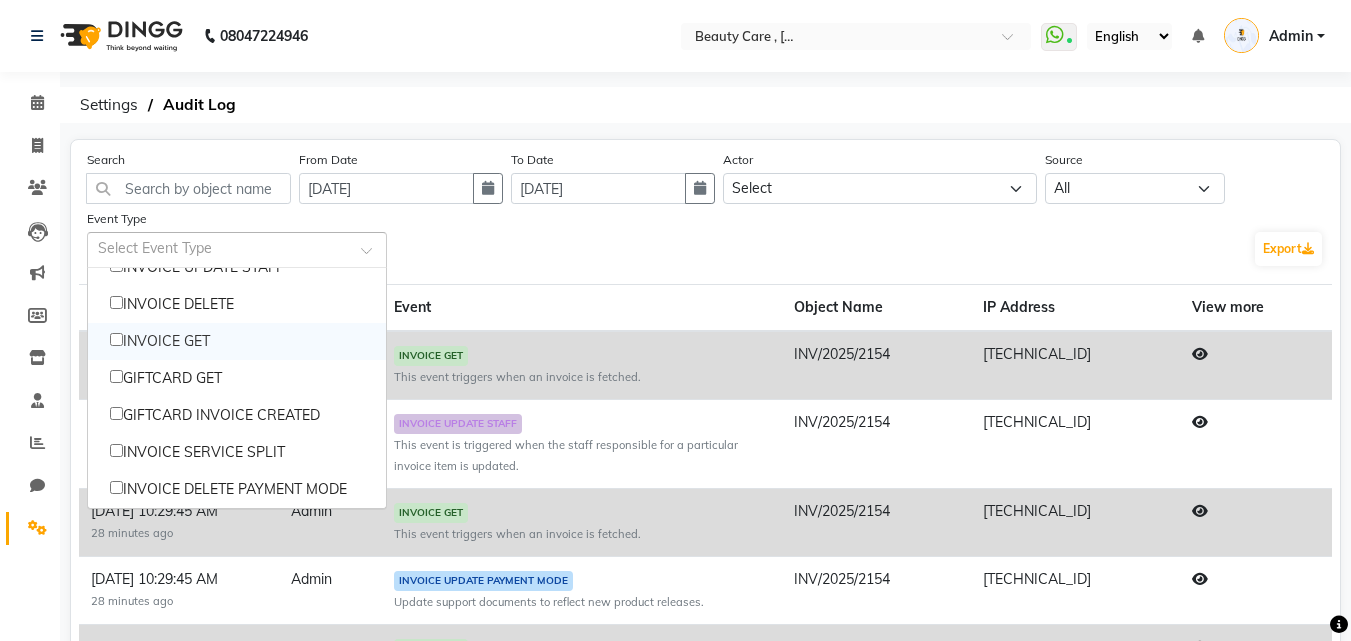 click on "Event Type Select Event Type  INVOICE   INVOICE CREATE   INVOICE UPDATE PAYMENT MODE   INVOICE UPDATE   INVOICE PARTIAL PAYMENT   INVOICE UPDATE STAFF   INVOICE DELETE   INVOICE GET   GIFTCARD GET   GIFTCARD INVOICE CREATED   INVOICE SERVICE SPLIT   INVOICE DELETE PAYMENT MODE" 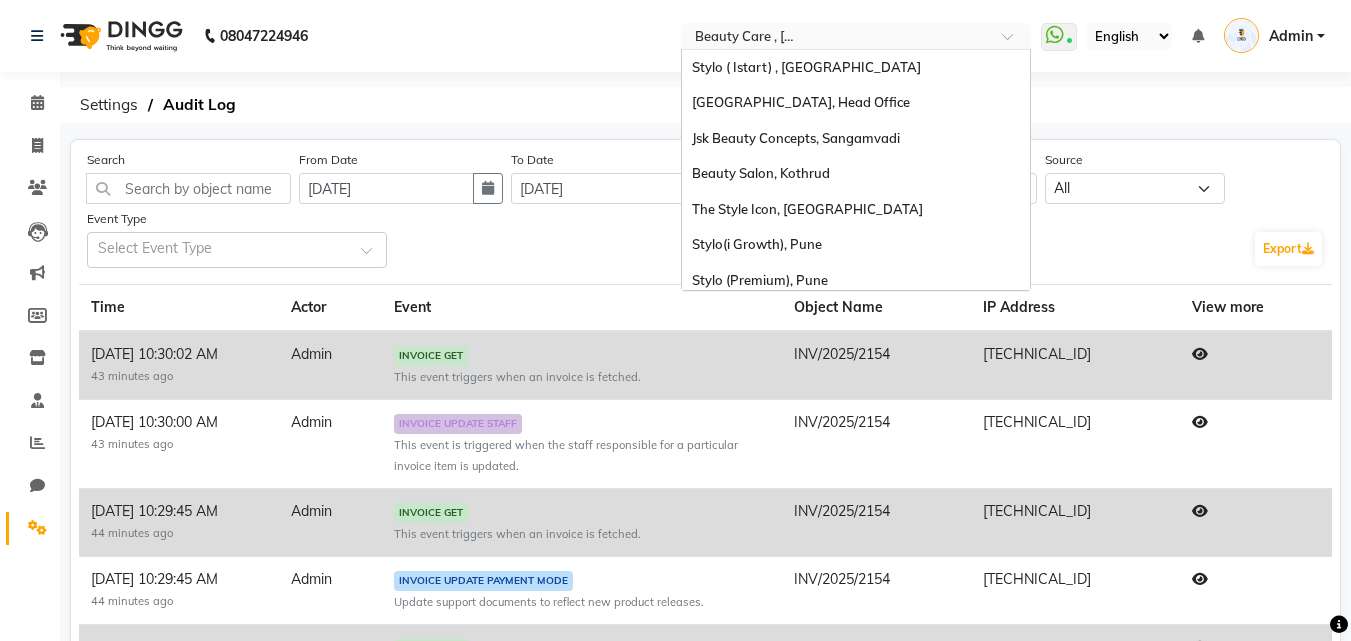 click at bounding box center (836, 38) 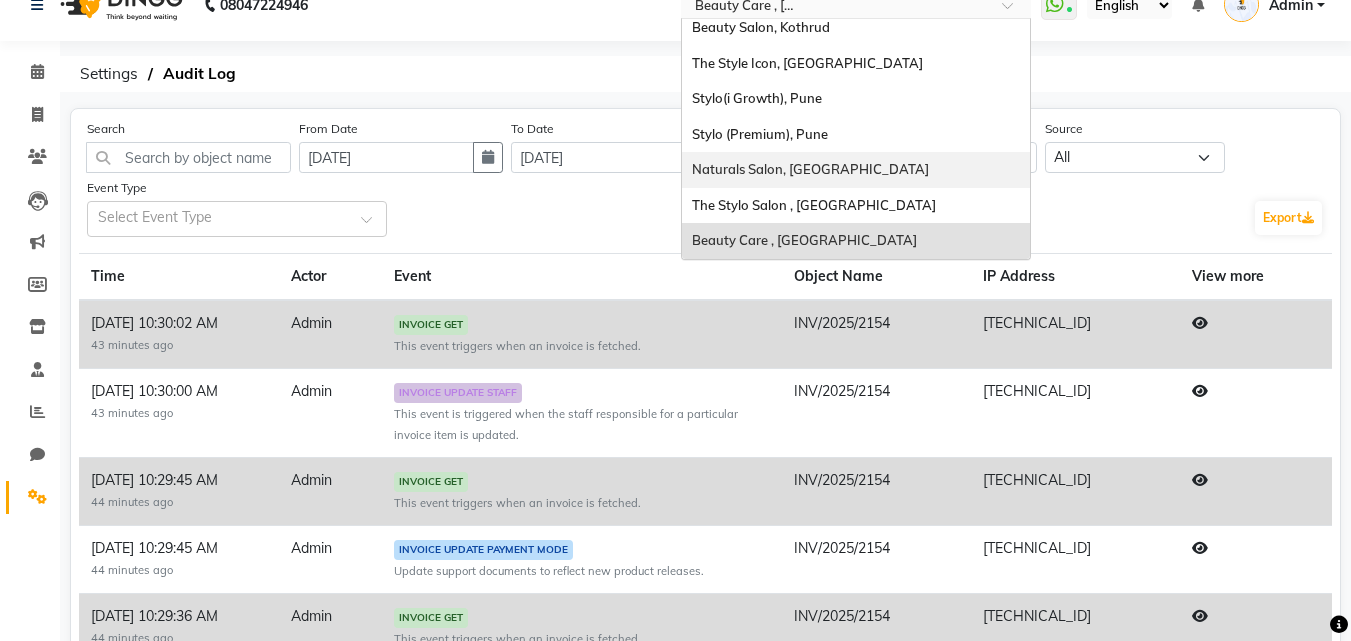 scroll, scrollTop: 0, scrollLeft: 0, axis: both 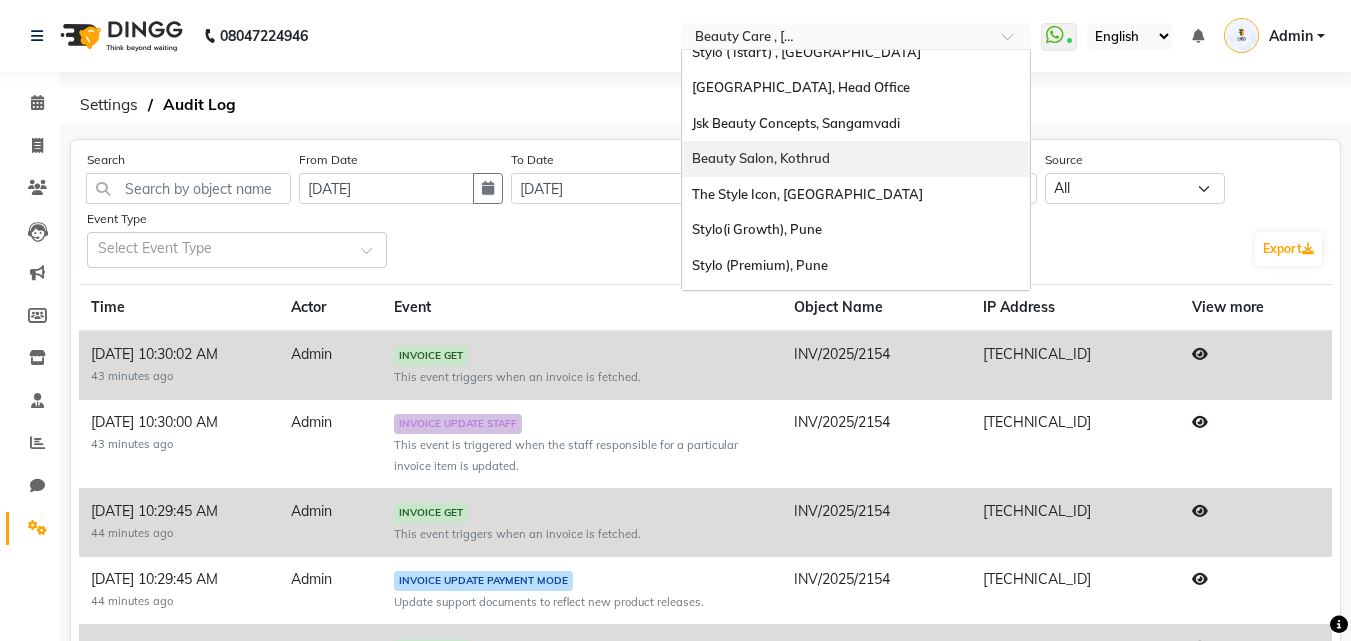 click on "Beauty Salon, Kothrud" at bounding box center [856, 159] 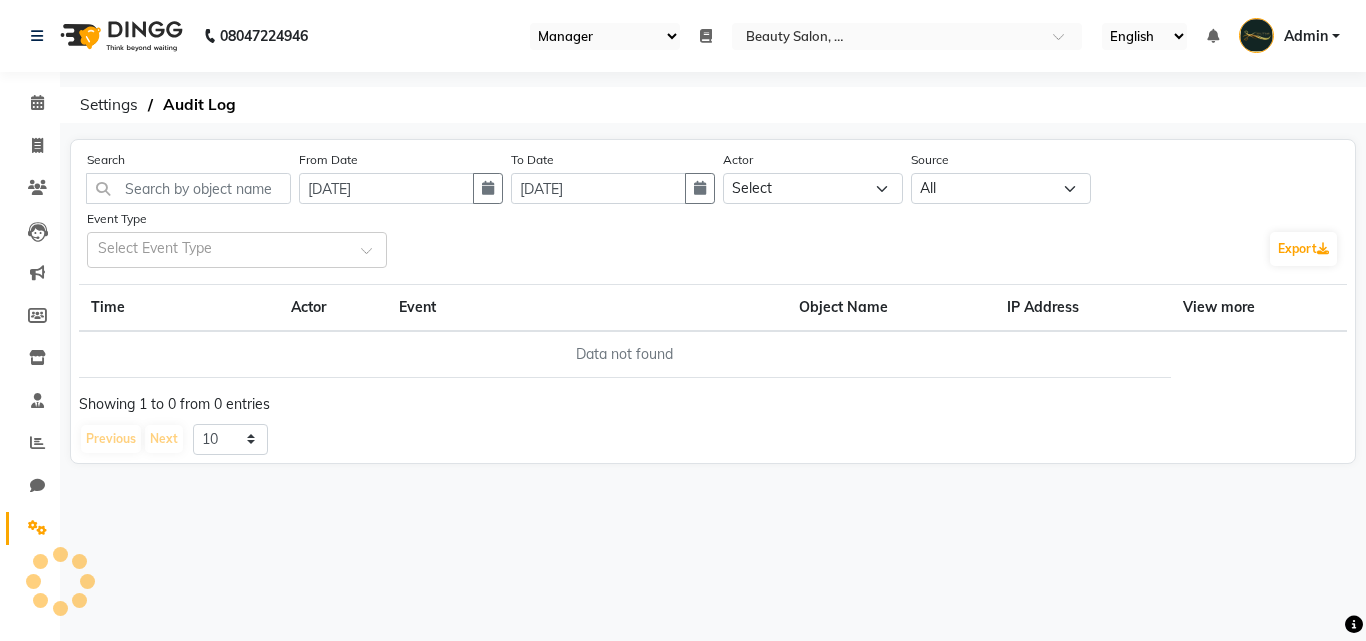 select on "96" 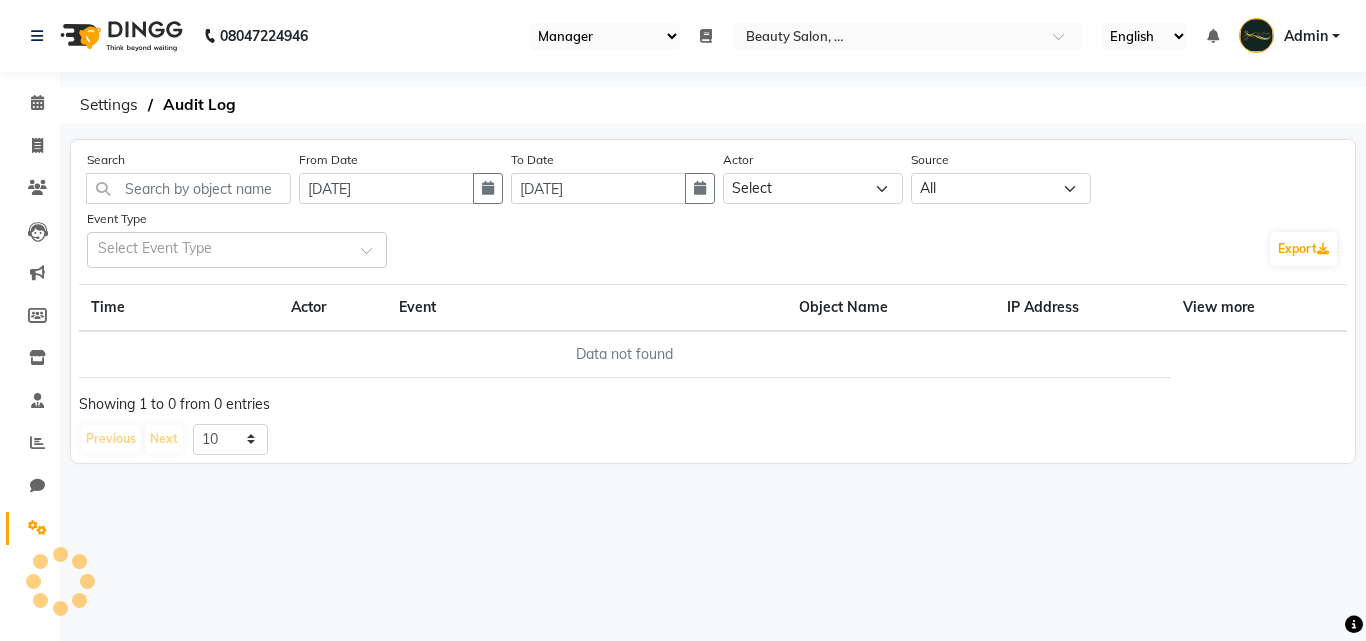 scroll, scrollTop: 0, scrollLeft: 0, axis: both 